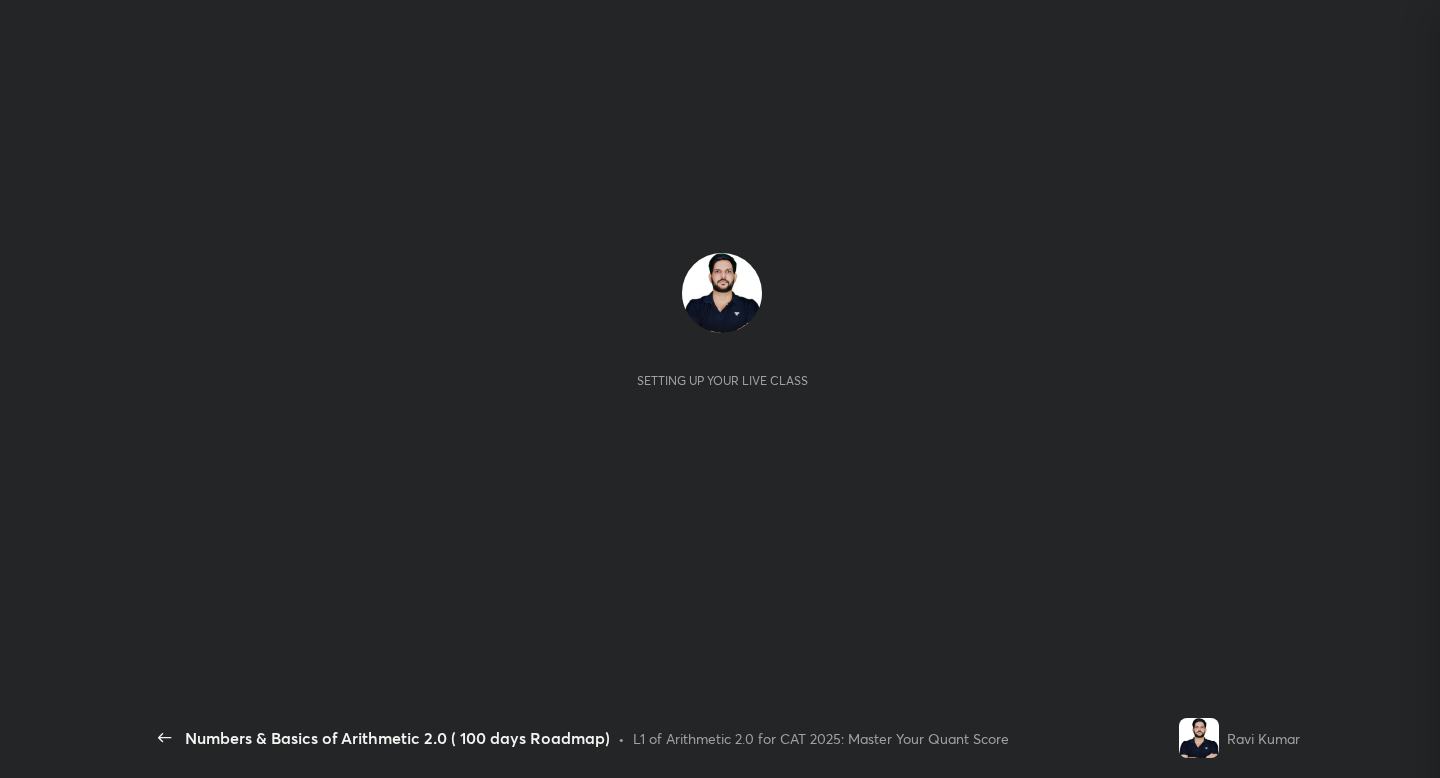 scroll, scrollTop: 0, scrollLeft: 0, axis: both 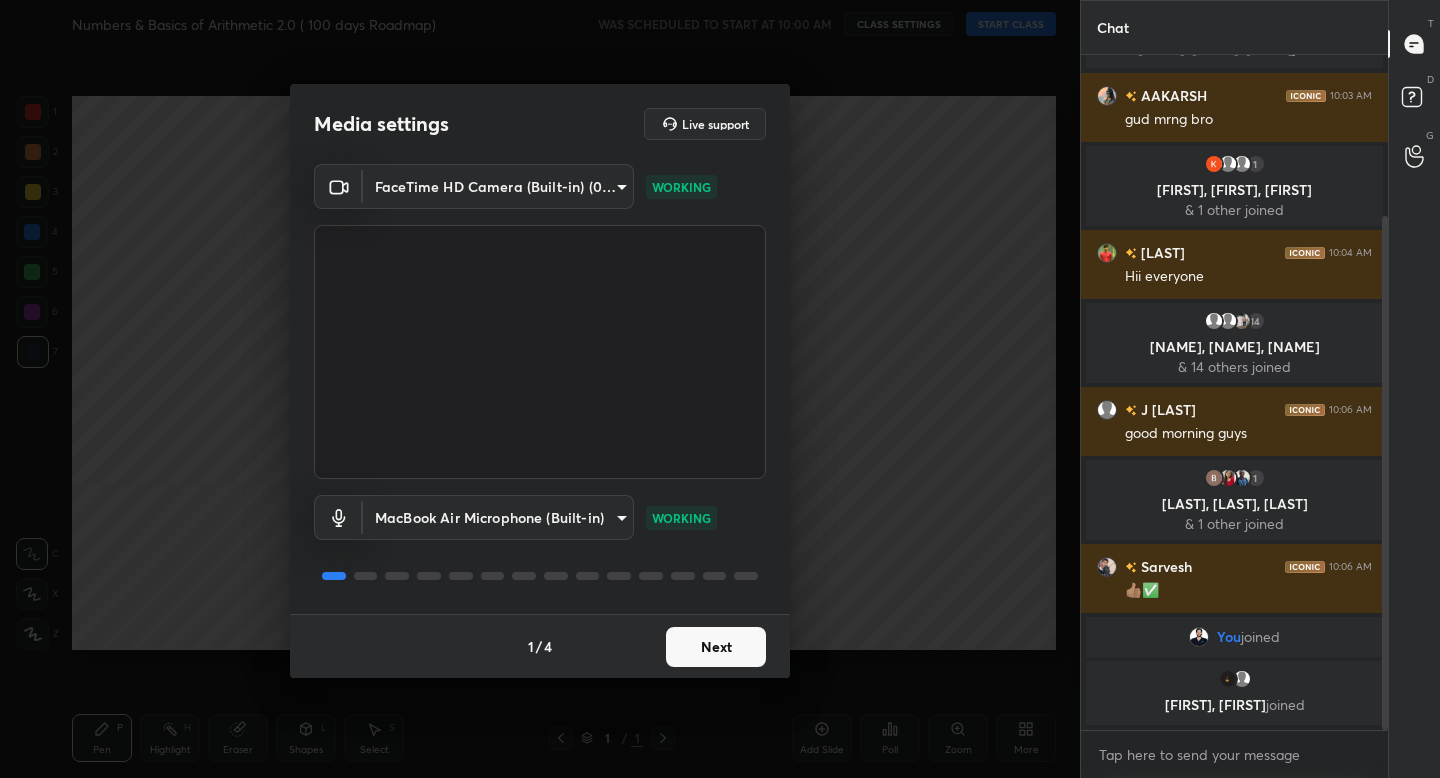 click on "Next" at bounding box center (716, 647) 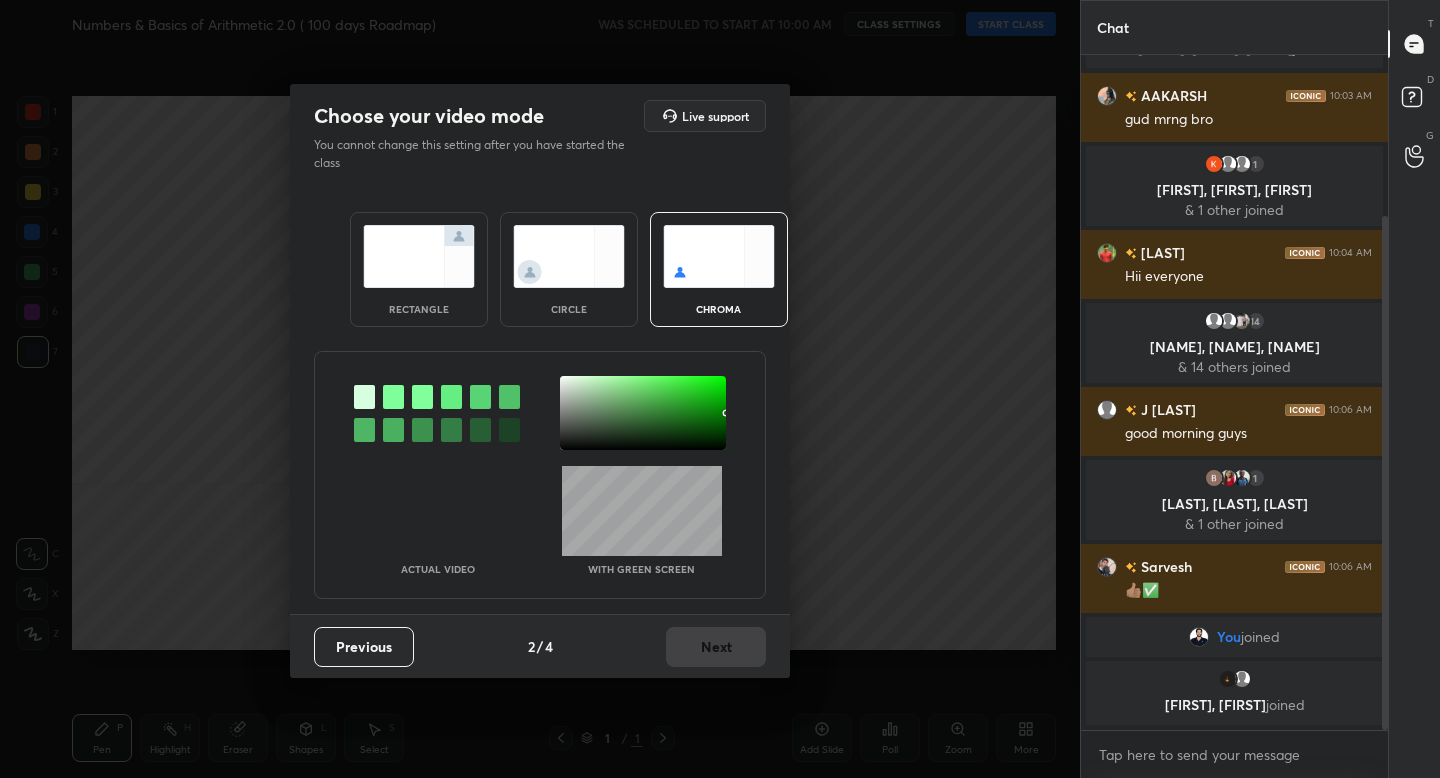 click at bounding box center [419, 256] 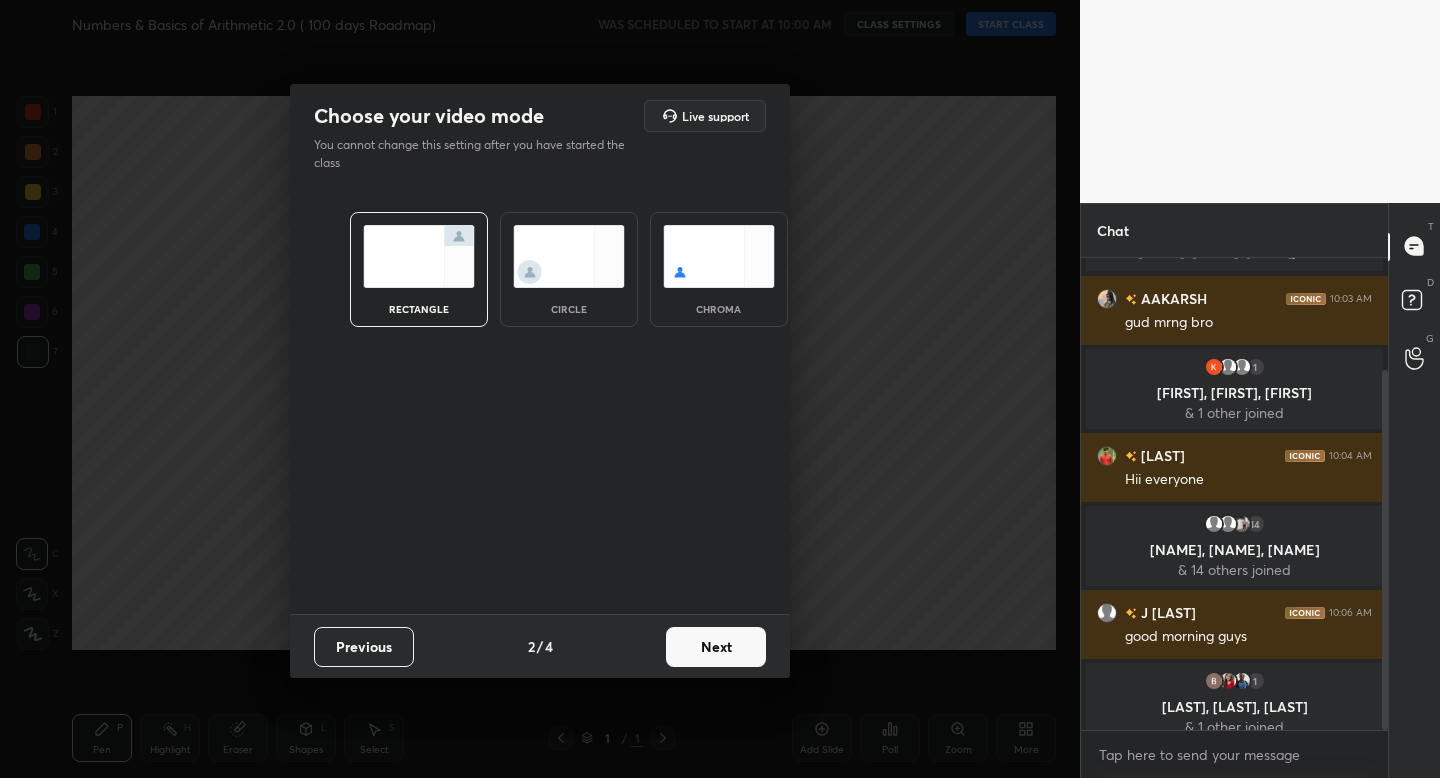 scroll, scrollTop: 466, scrollLeft: 301, axis: both 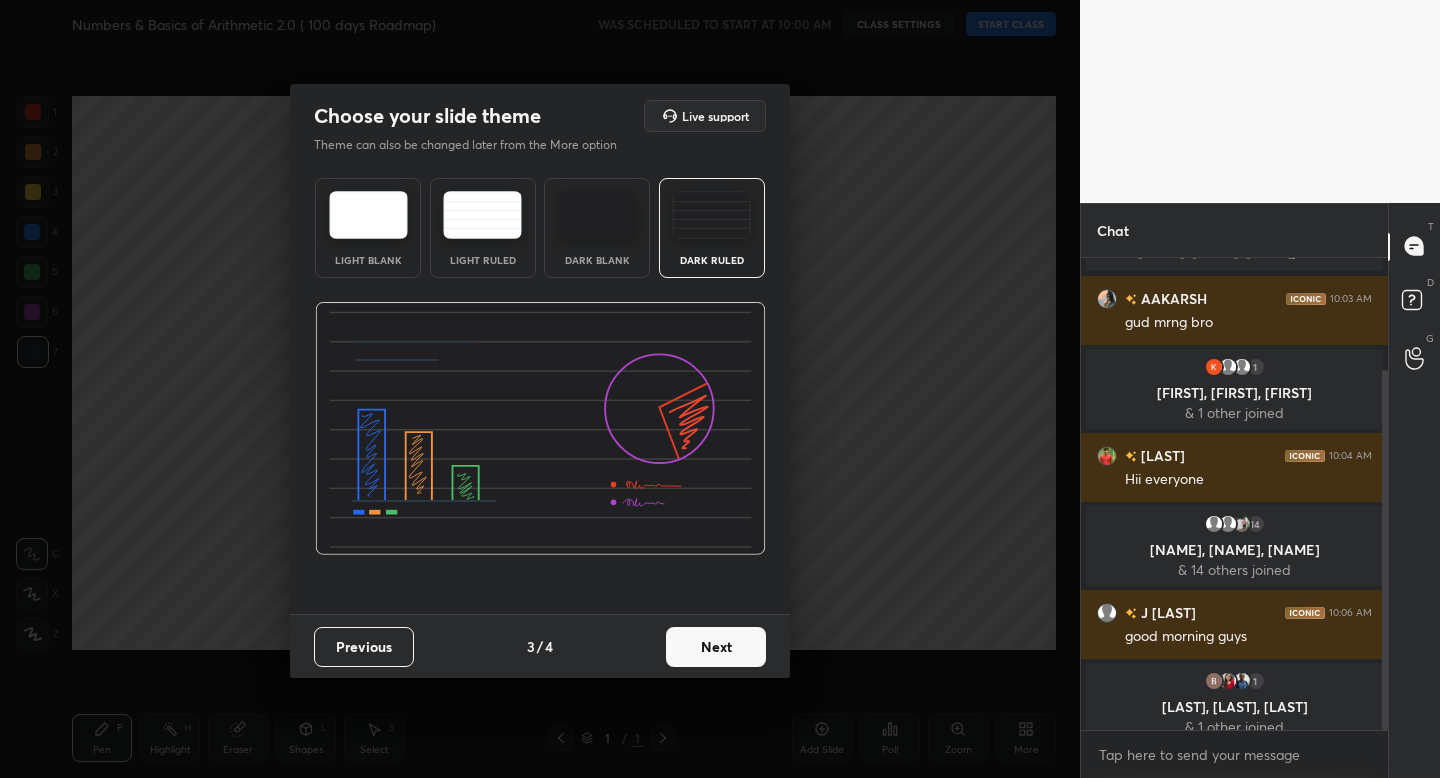 click on "Next" at bounding box center [716, 647] 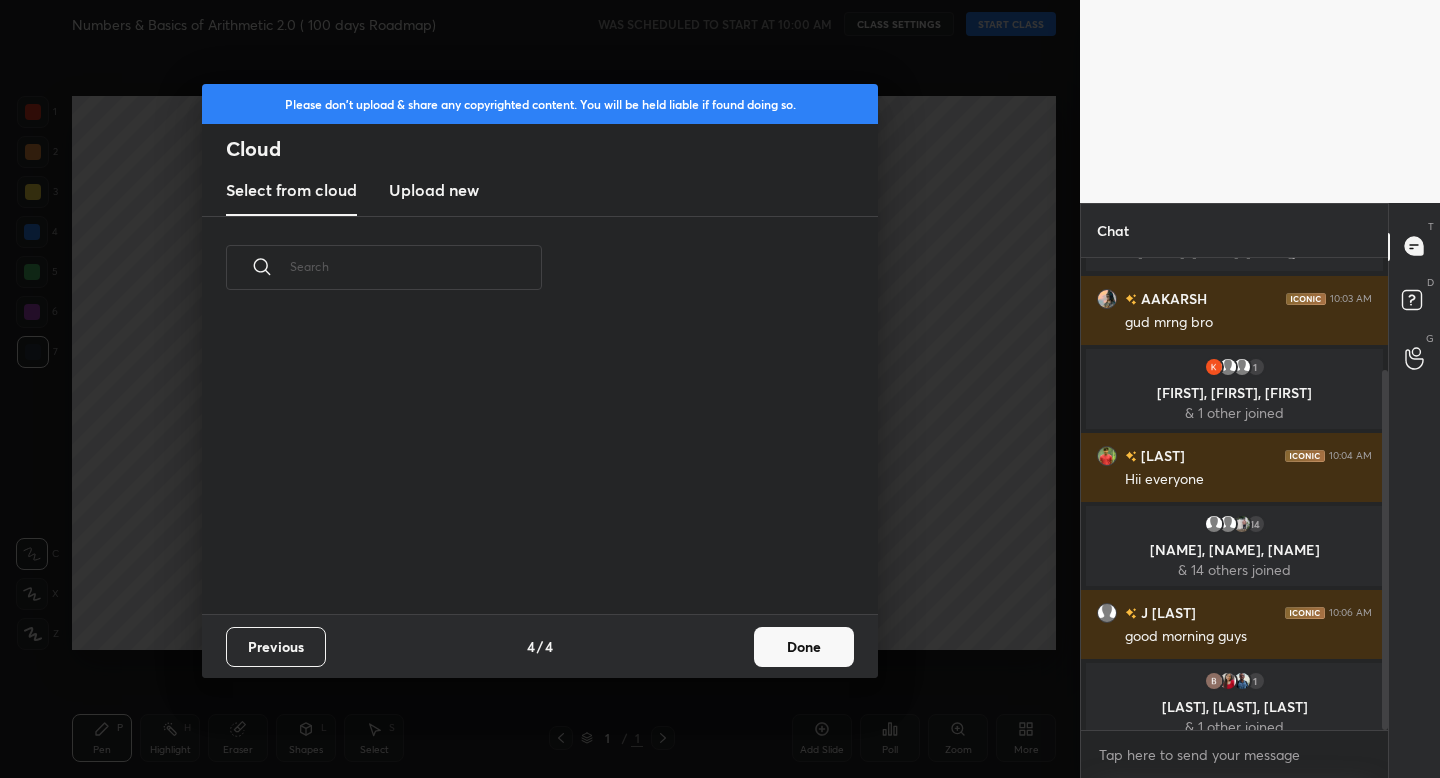 click on "Done" at bounding box center [804, 647] 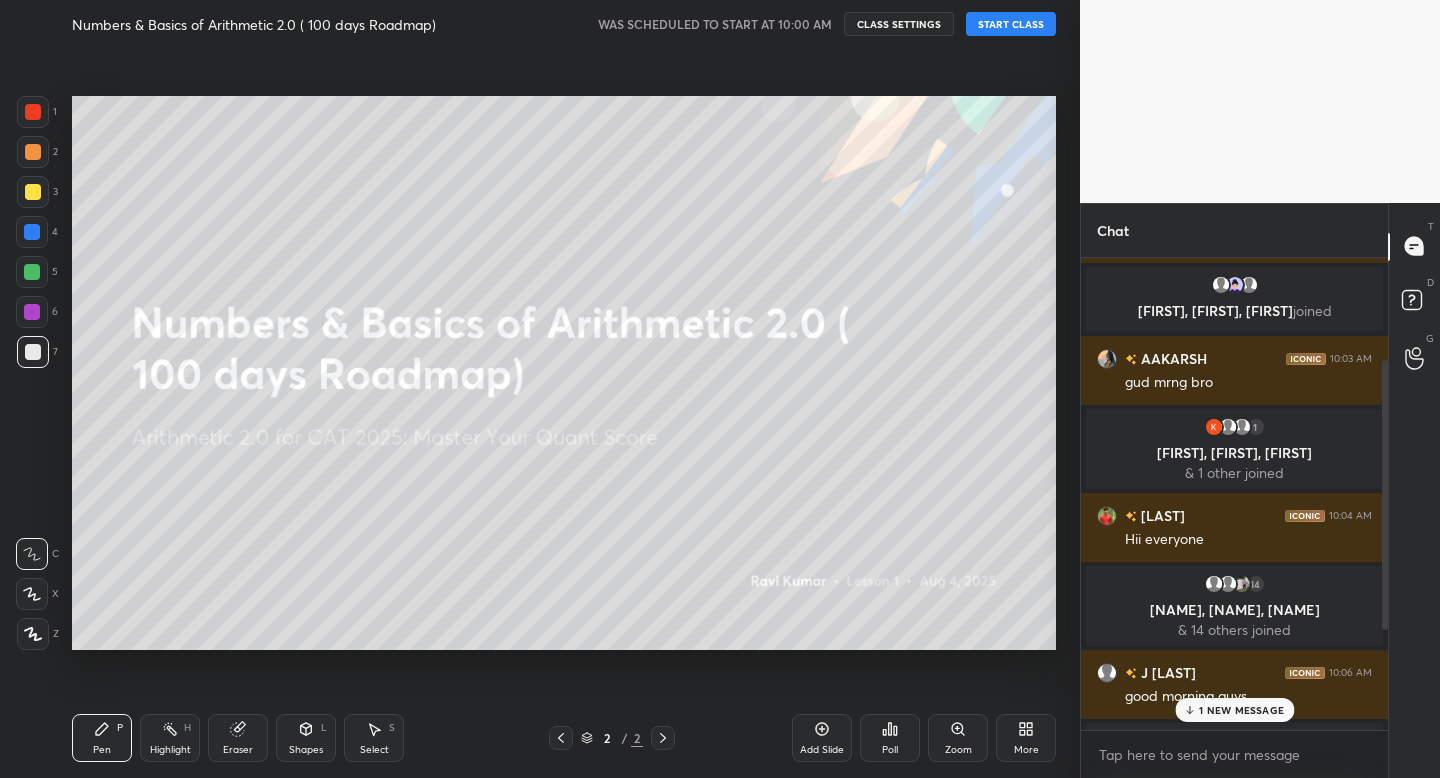 scroll, scrollTop: 47, scrollLeft: 0, axis: vertical 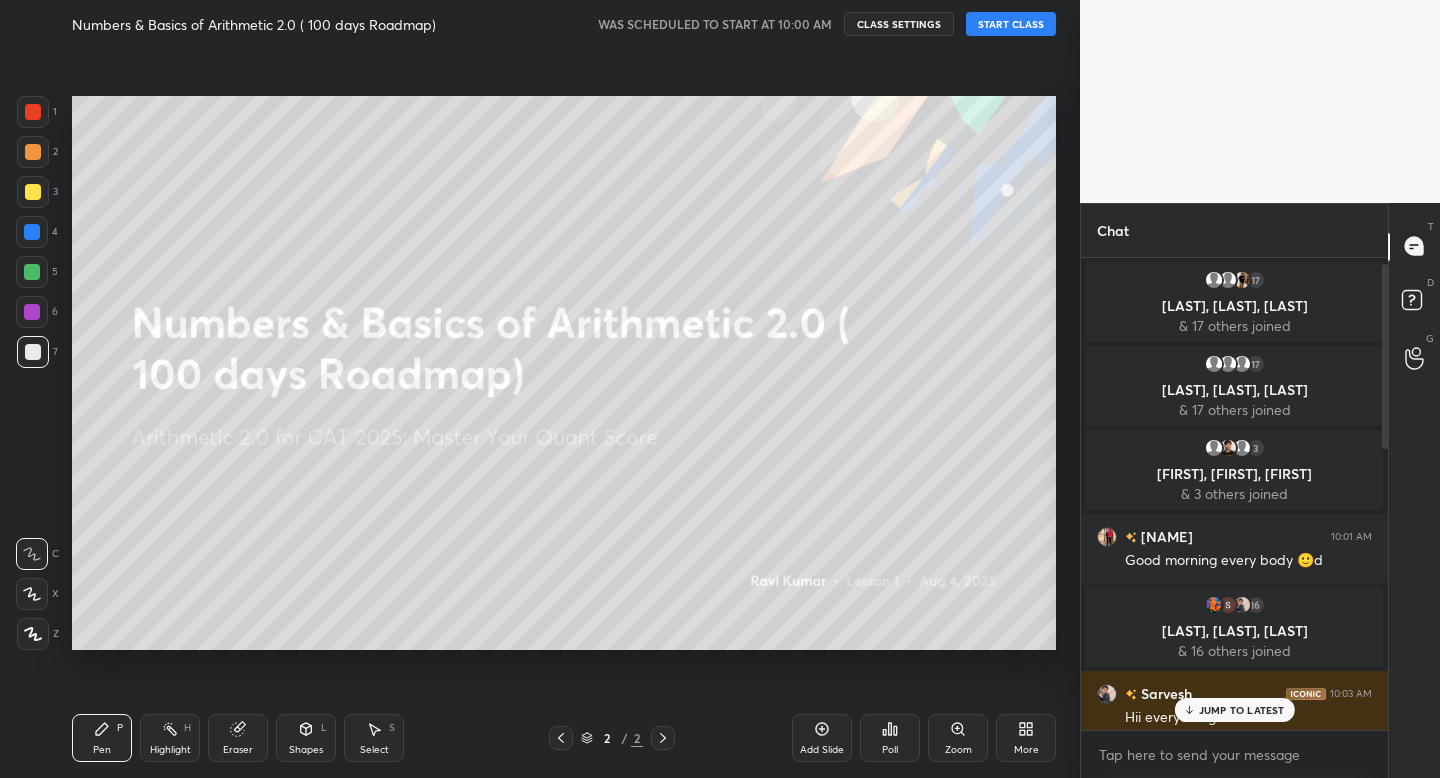 drag, startPoint x: 1385, startPoint y: 392, endPoint x: 1373, endPoint y: 119, distance: 273.2636 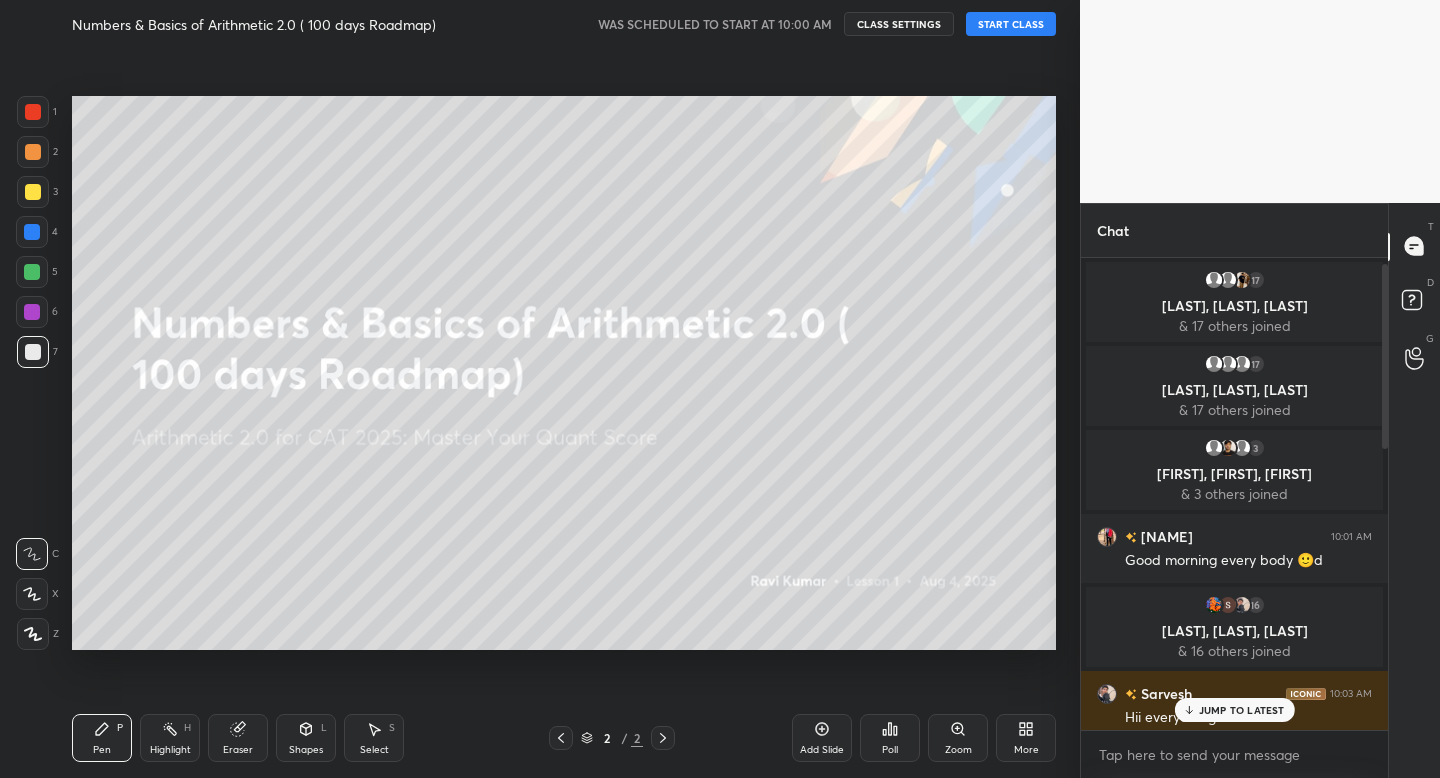 click on "1 2 3 4 5 6 7 C X Z C X Z E E Erase all   H H Numbers & Basics of Arithmetic 2.0 ( 100 days Roadmap) WAS SCHEDULED TO START AT  10:00 AM CLASS SETTINGS START CLASS Setting up your live class Back Numbers & Basics of Arithmetic 2.0 ( 100 days Roadmap) • L1 of Arithmetic 2.0 for CAT 2025: Master Your Quant Score [FIRST] [FIRST] P Highlight H Eraser Shapes L Select S 2 / 2 Add Slide Poll Zoom More Chat 17 [FIRST], [FIRST], [FIRST] &  17 others  joined 17 [FIRST], [FIRST], [FIRST] &  17 others  joined 3 [FIRST], [FIRST], [FIRST] &  3 others  joined [FIRST] [TIME] AM Good morning every body 🙂d 16 [FIRST], [FIRST], [FIRST] &  16 others  joined [FIRST] [TIME] AM Hii everyone gm [FIRST], [FIRST], [FIRST]  joined JUMP TO LATEST Enable hand raising Enable raise hand to speak to learners. Once enabled, chat will be turned off temporarily. Enable x   Doubts asked by learners will show up here Raise hand disabled You have disabled Raise hand currently. Enable it to invite learners to speak Enable Can't raise hand Got it T Messages (T)" at bounding box center [720, 389] 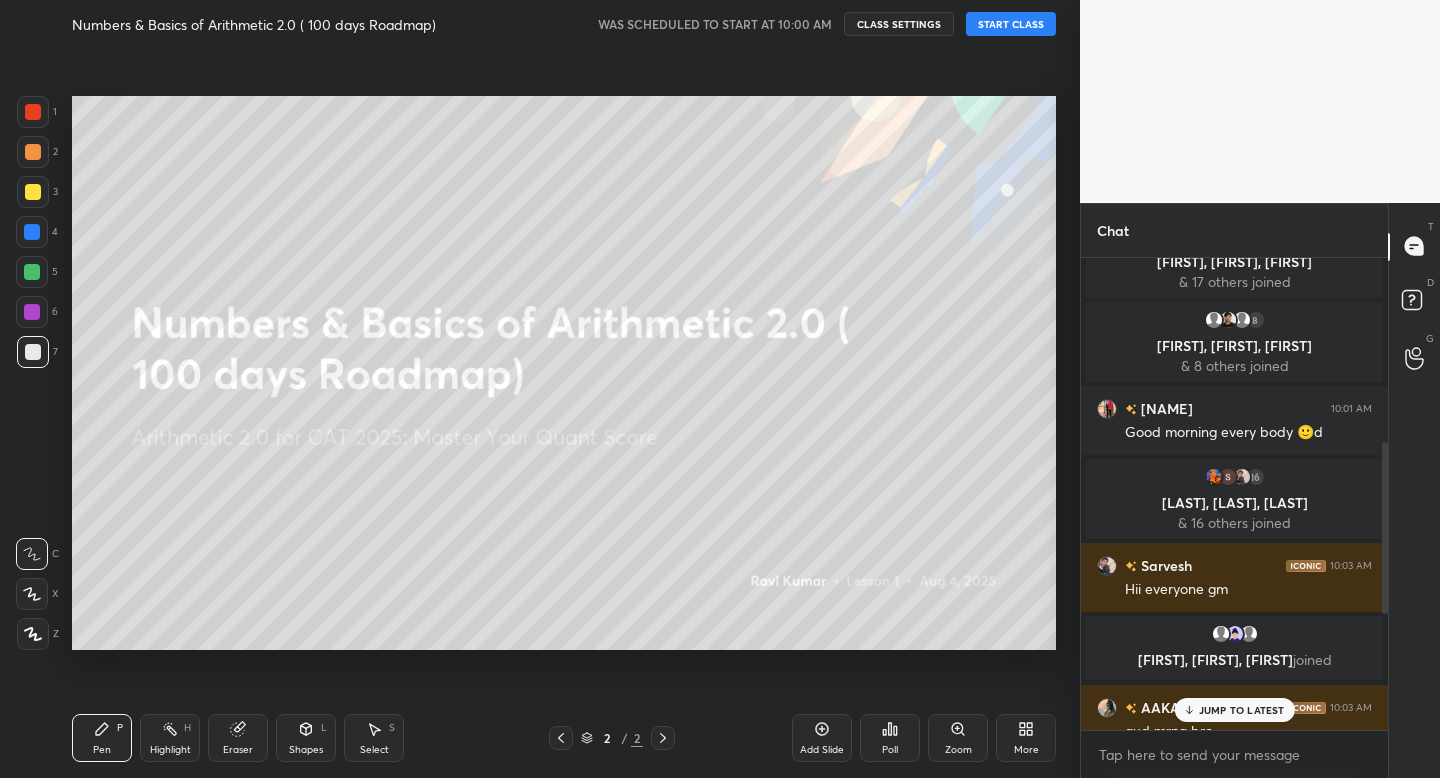 scroll, scrollTop: 0, scrollLeft: 0, axis: both 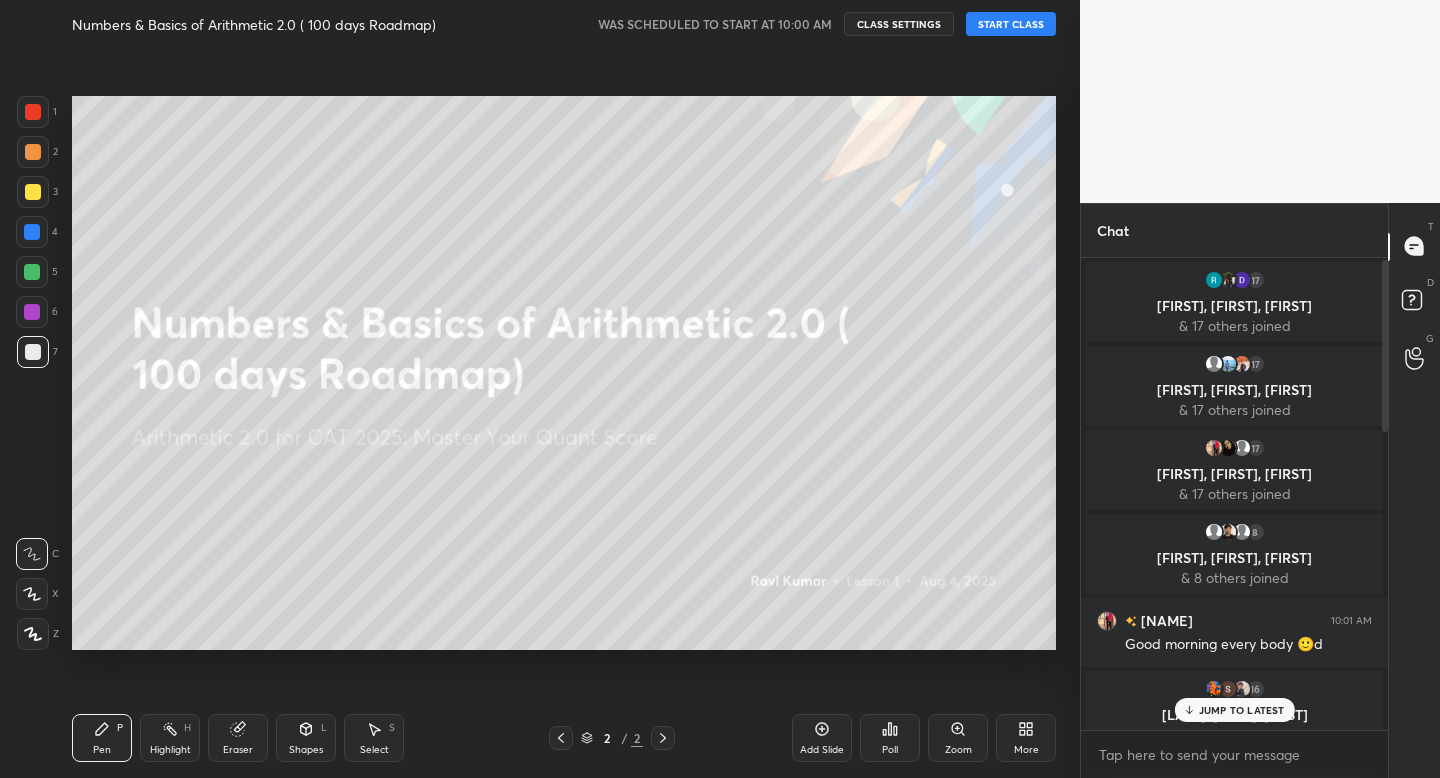 drag, startPoint x: 1385, startPoint y: 546, endPoint x: 1370, endPoint y: 179, distance: 367.3064 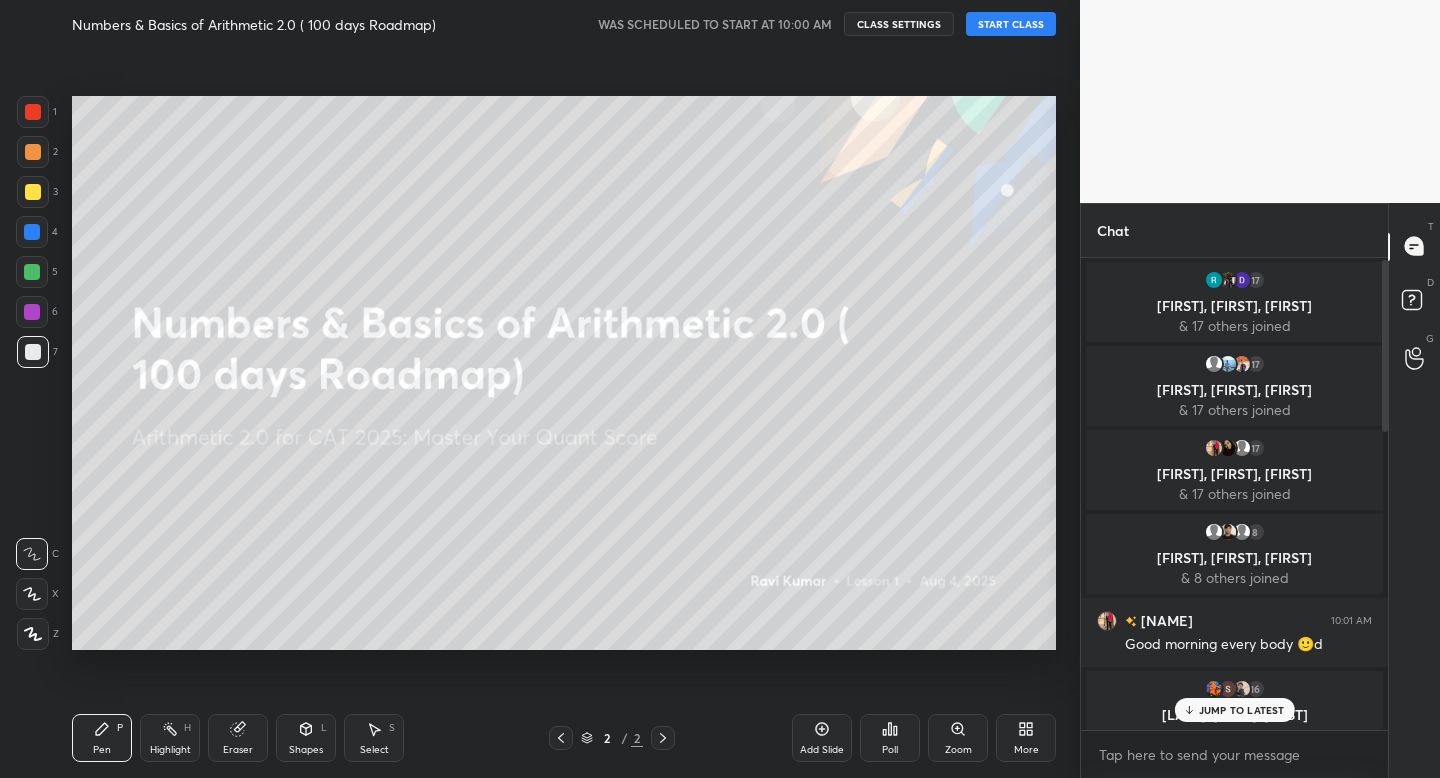 click on "1 2 3 4 5 6 7 C X Z C X Z E E Erase all   H H Numbers & Basics of Arithmetic 2.0 ( 100 days Roadmap) WAS SCHEDULED TO START AT  10:00 AM CLASS SETTINGS START CLASS Setting up your live class Back Numbers & Basics of Arithmetic 2.0 ( 100 days Roadmap) • L1 of Arithmetic 2.0 for CAT 2025: Master Your Quant Score [NAME] Pen P Highlight H Eraser Shapes L Select S 2 / 2 Add Slide Poll Zoom More Chat 17 [NAME], [NAME] &  17 others  joined 17 [NAME], [NAME], [NAME] &  17 others  joined 17 [NAME], [NAME], [NAME] &  17 others  joined 8 [NAME], [NAME], [NAME] &  8 others  joined [NAME] 10:01 AM Good morning every body 🙂d 16 [NAME], [NAME], [NAME] &  16 others  joined [NAME] 10:03 AM Hii everyone gm JUMP TO LATEST Enable hand raising Enable raise hand to speak to learners. Once enabled, chat will be turned off temporarily. Enable it to invite learners to speak Enable Can't raise hand Got it T" at bounding box center [720, 389] 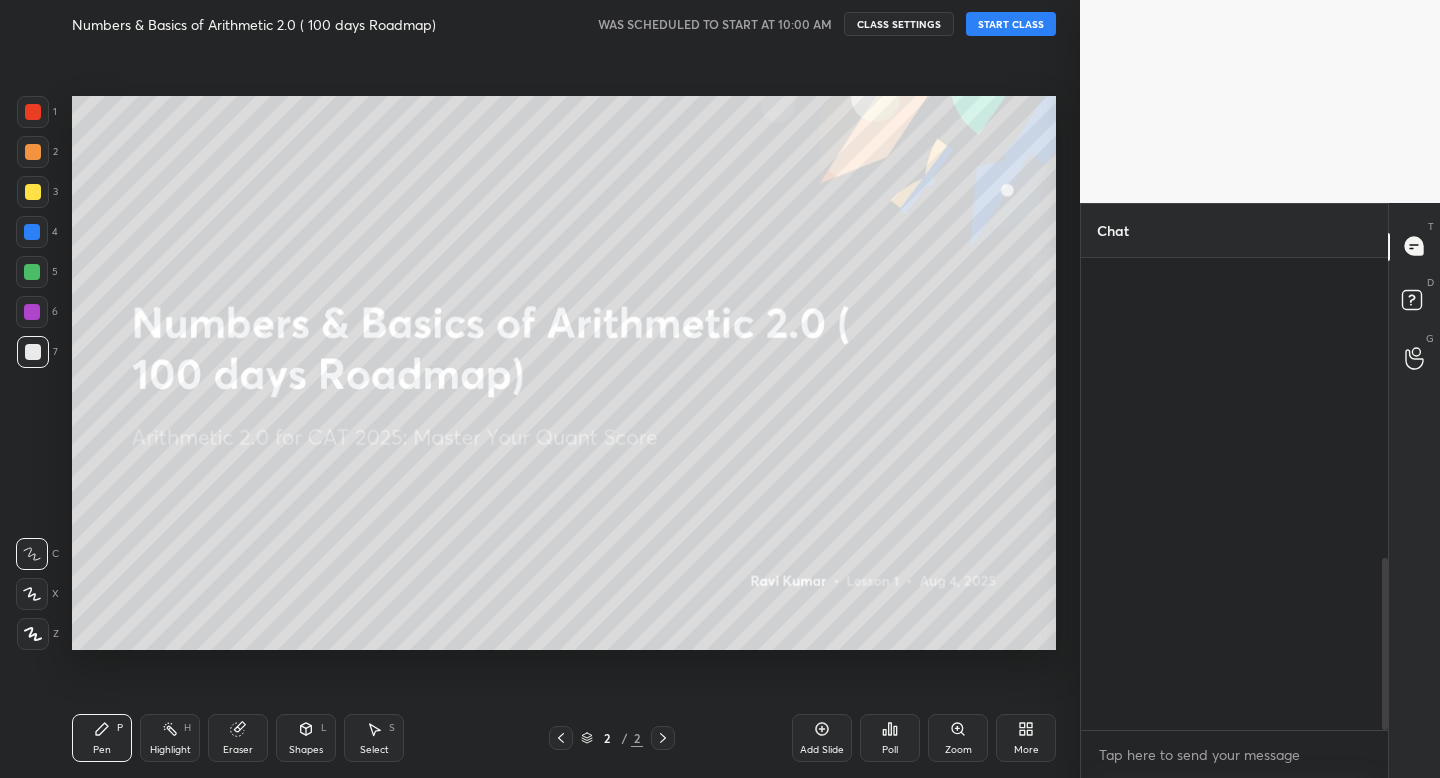scroll, scrollTop: 823, scrollLeft: 0, axis: vertical 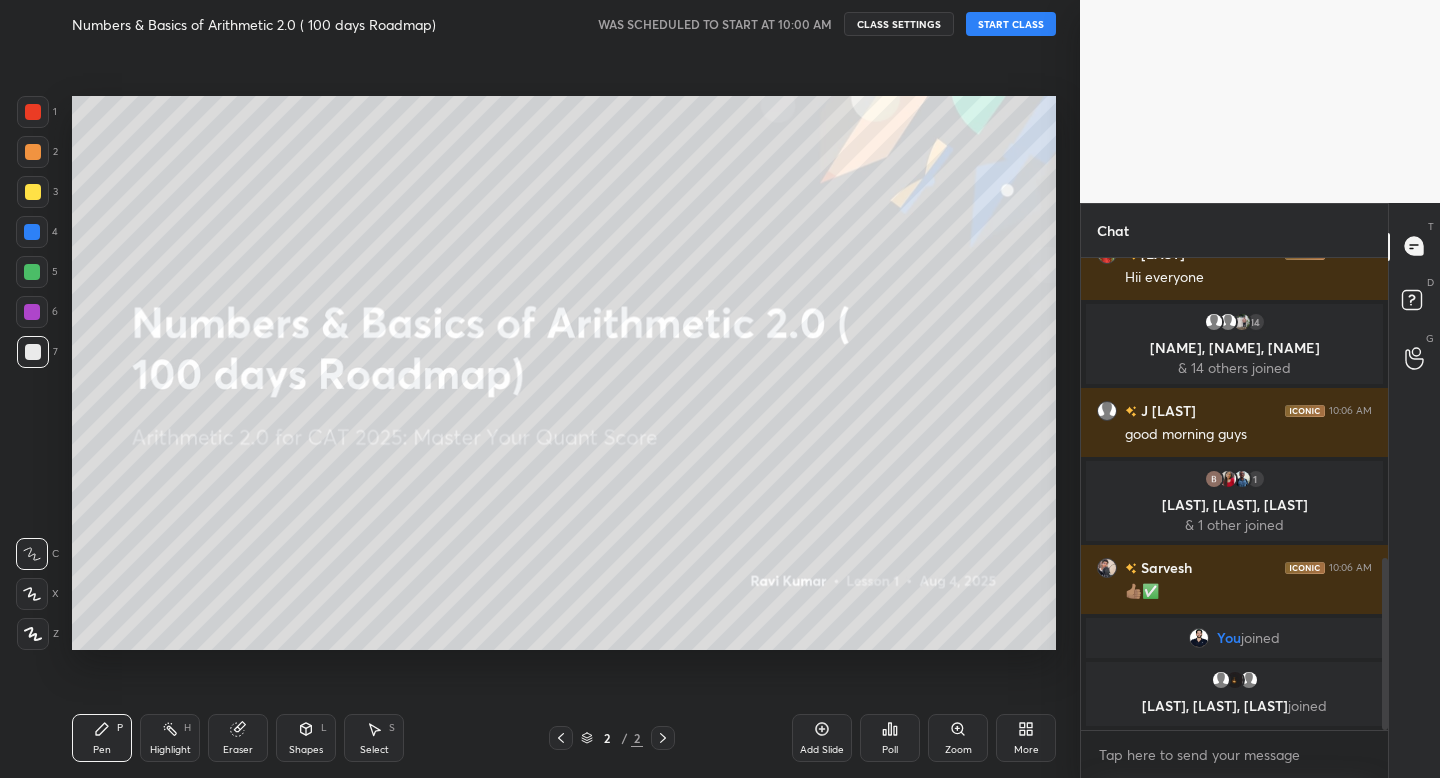 click on "START CLASS" at bounding box center [1011, 24] 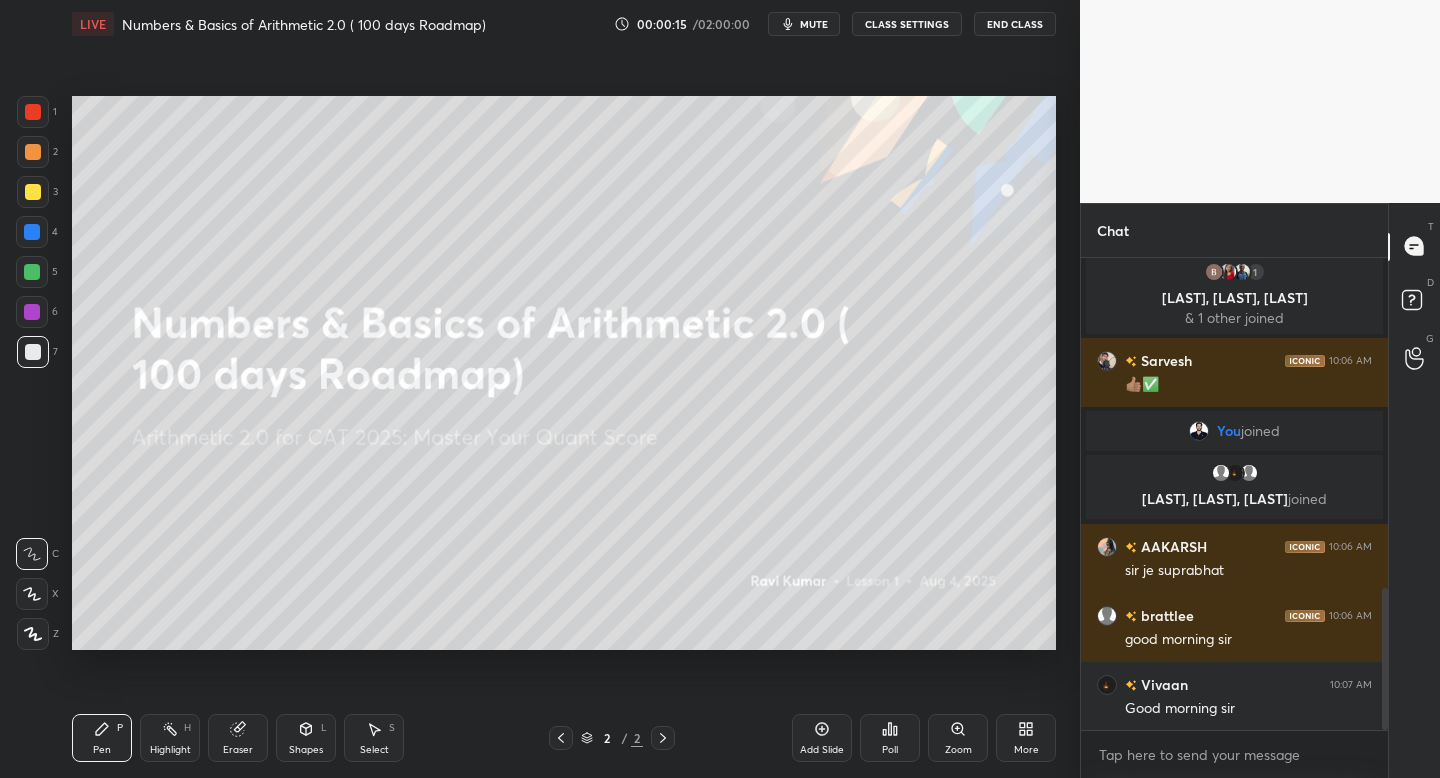 scroll, scrollTop: 1099, scrollLeft: 0, axis: vertical 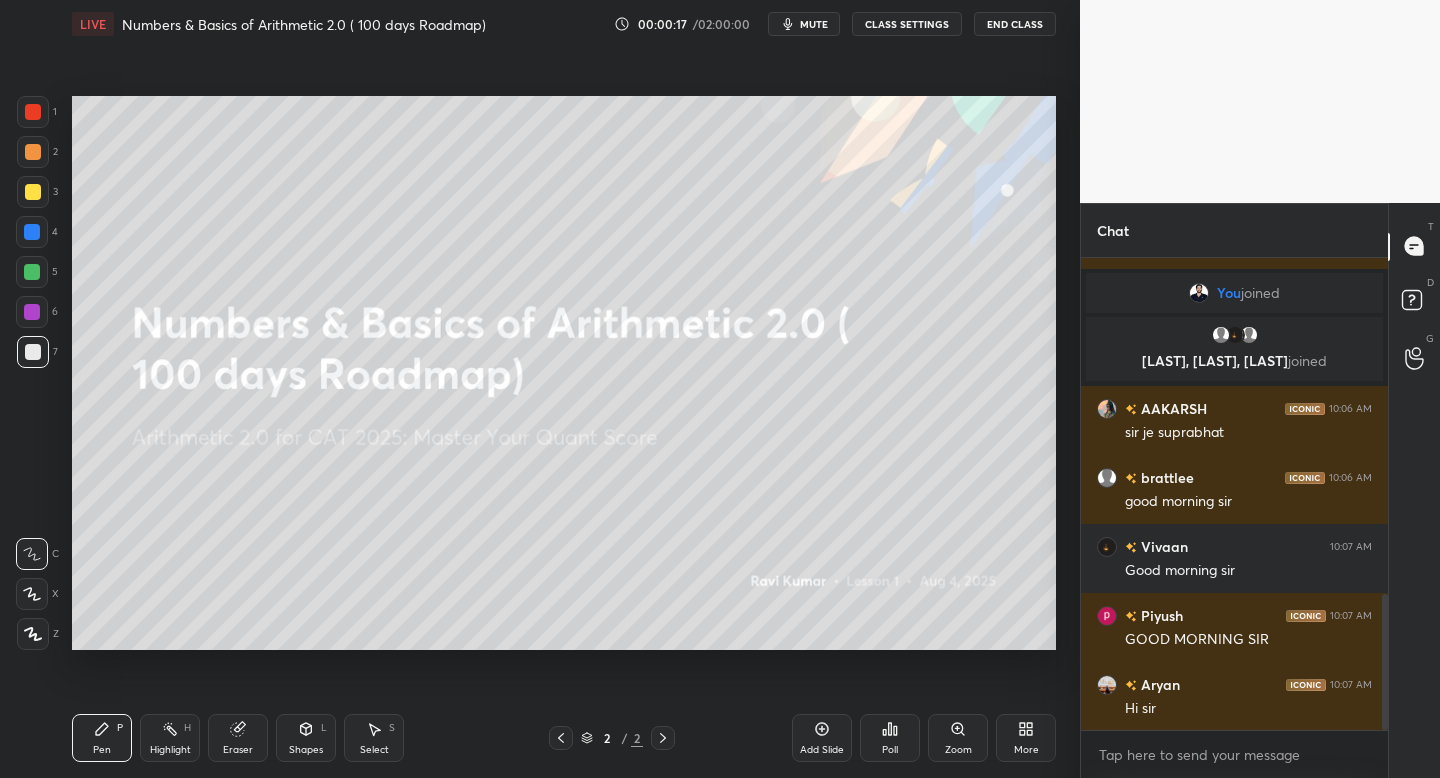click at bounding box center [32, 272] 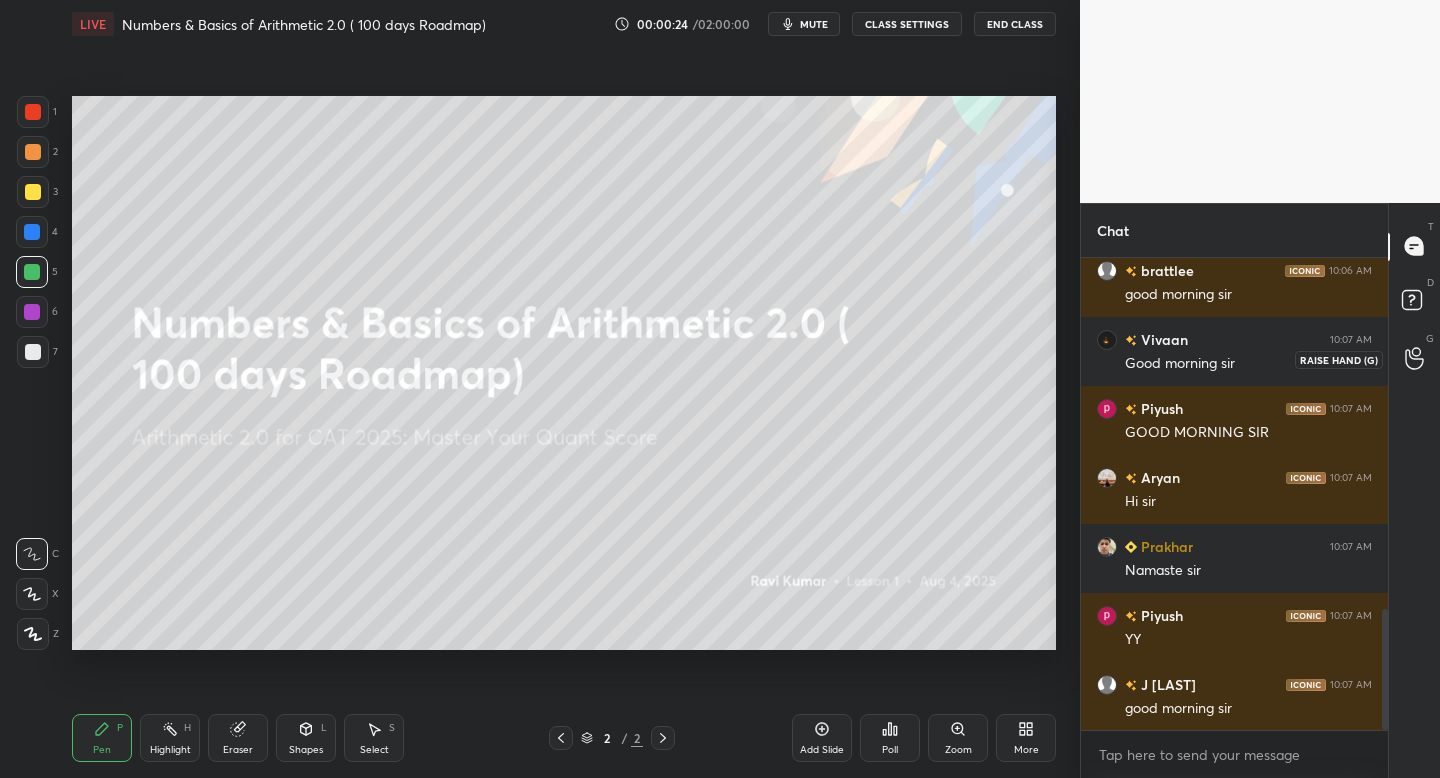 click 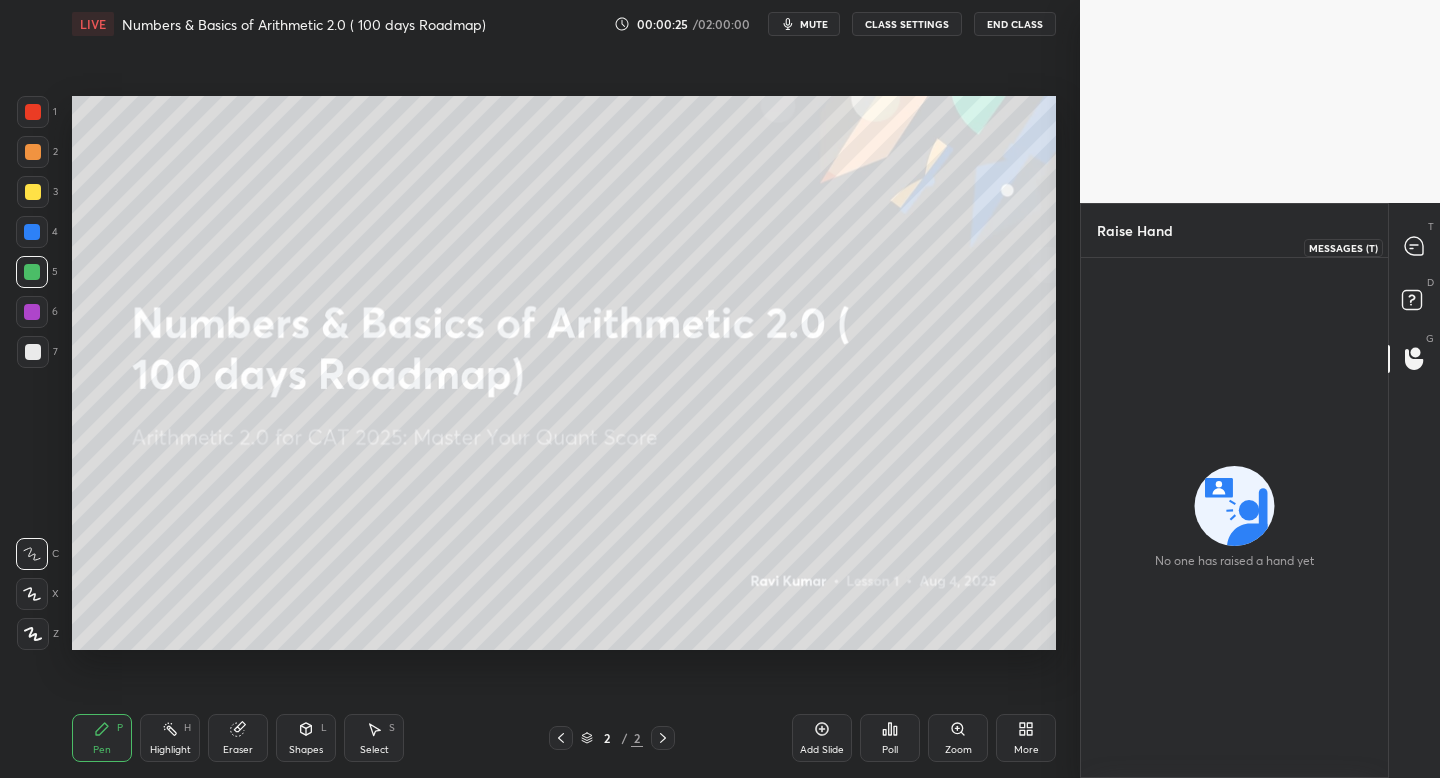 click 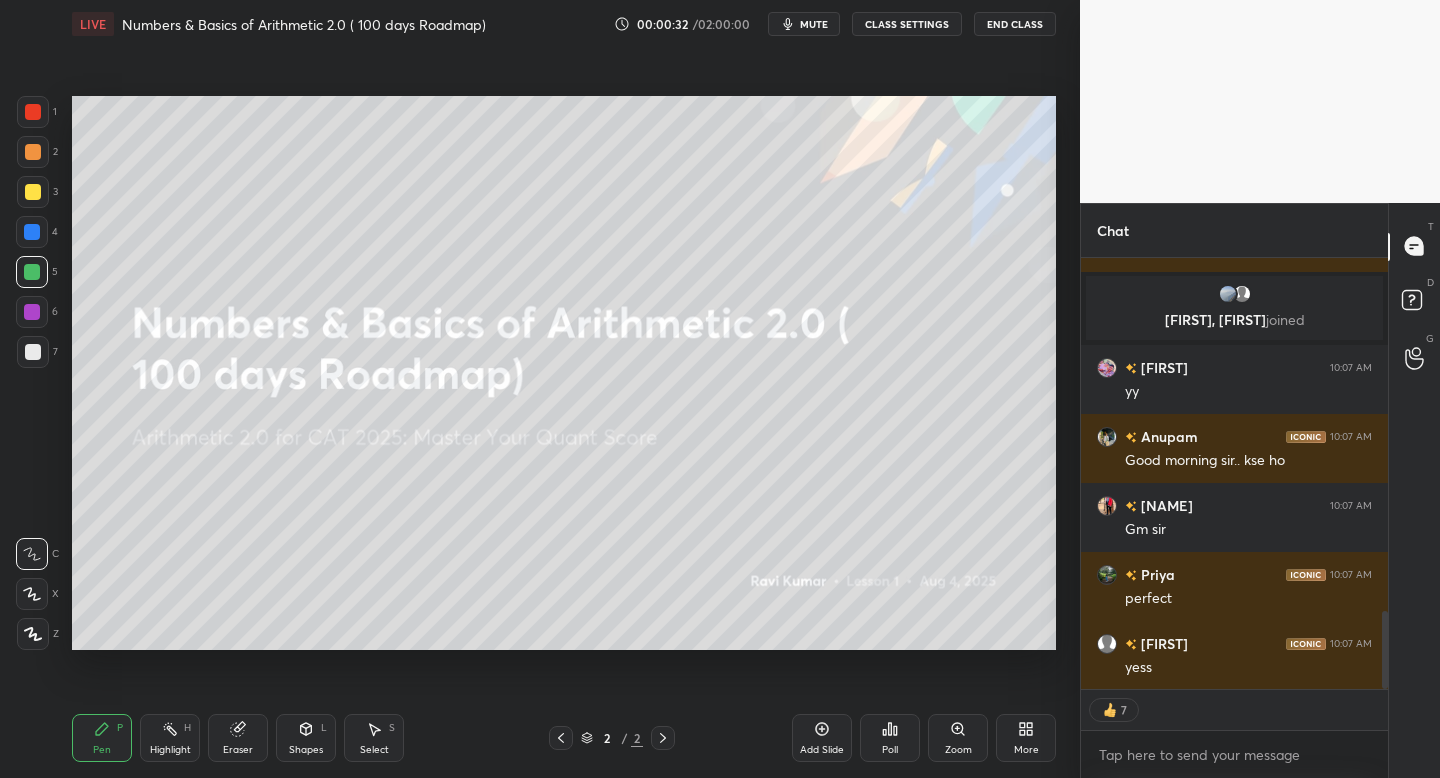 click on "Shapes L" at bounding box center (306, 738) 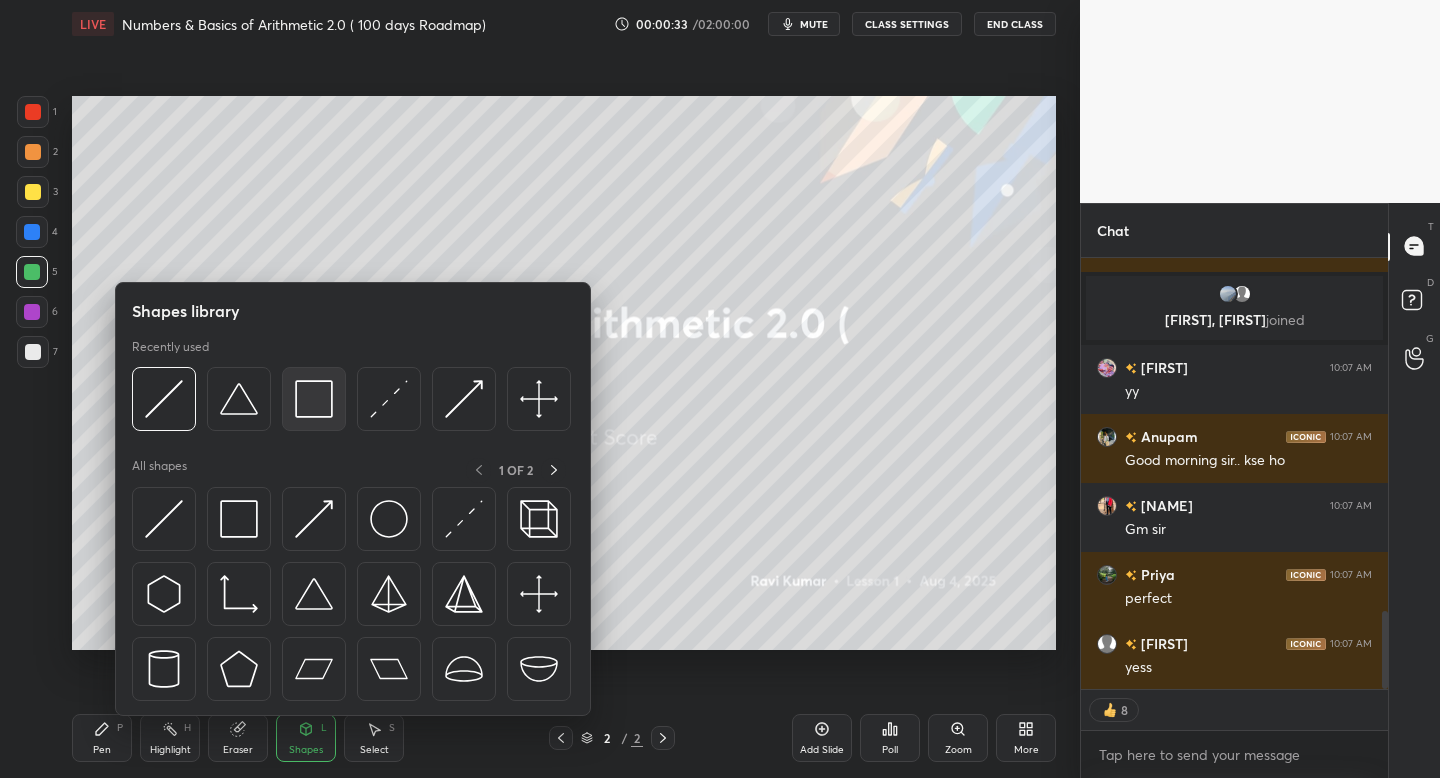 click at bounding box center [314, 399] 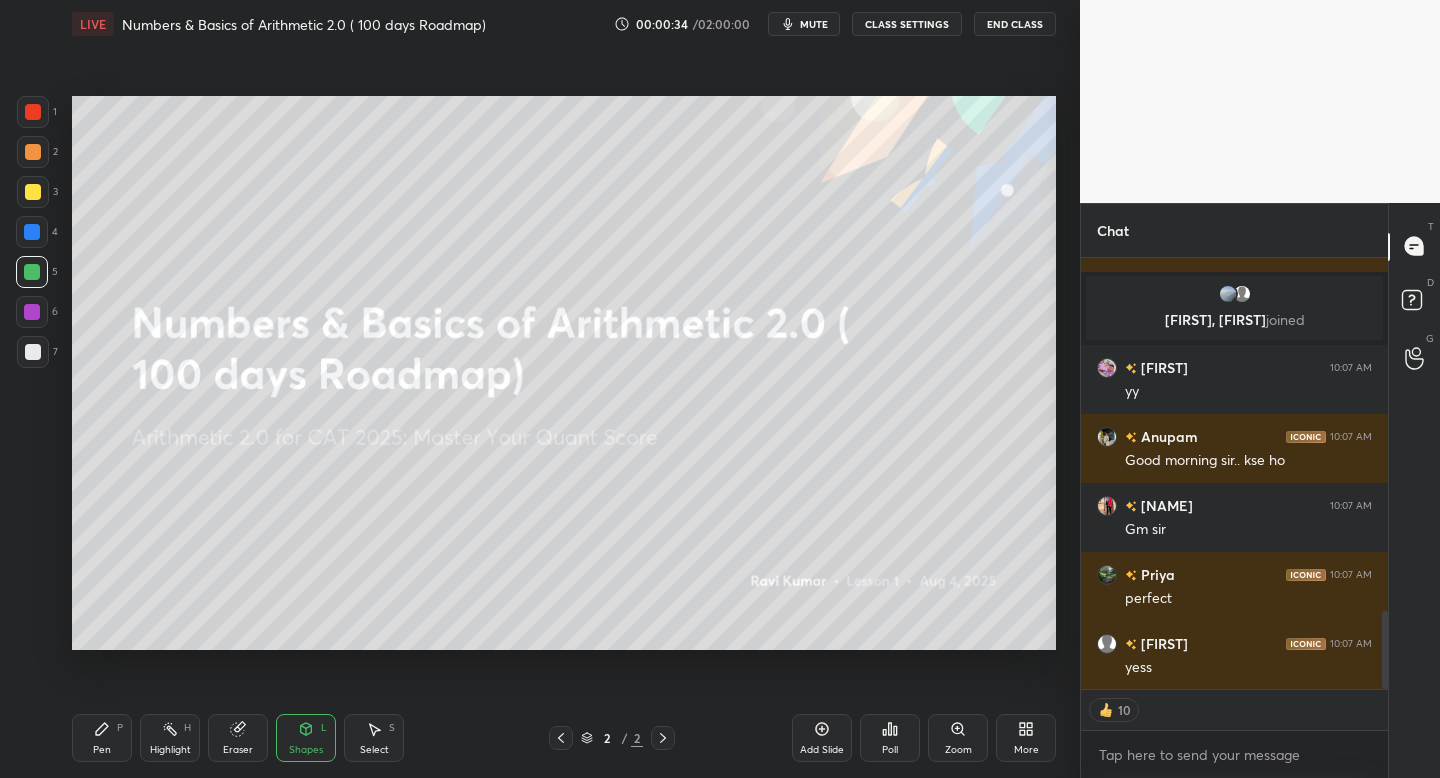 scroll, scrollTop: 2041, scrollLeft: 0, axis: vertical 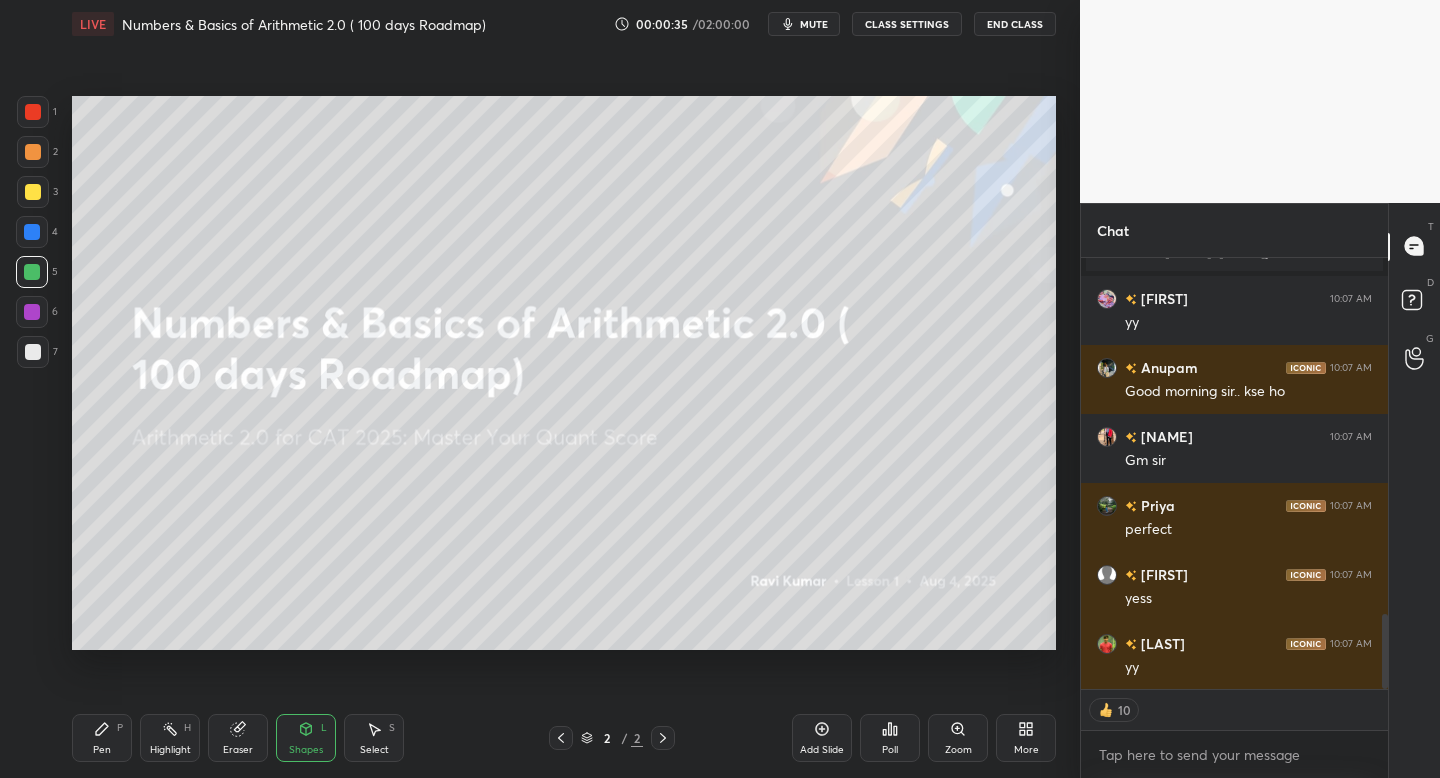 click at bounding box center [33, 112] 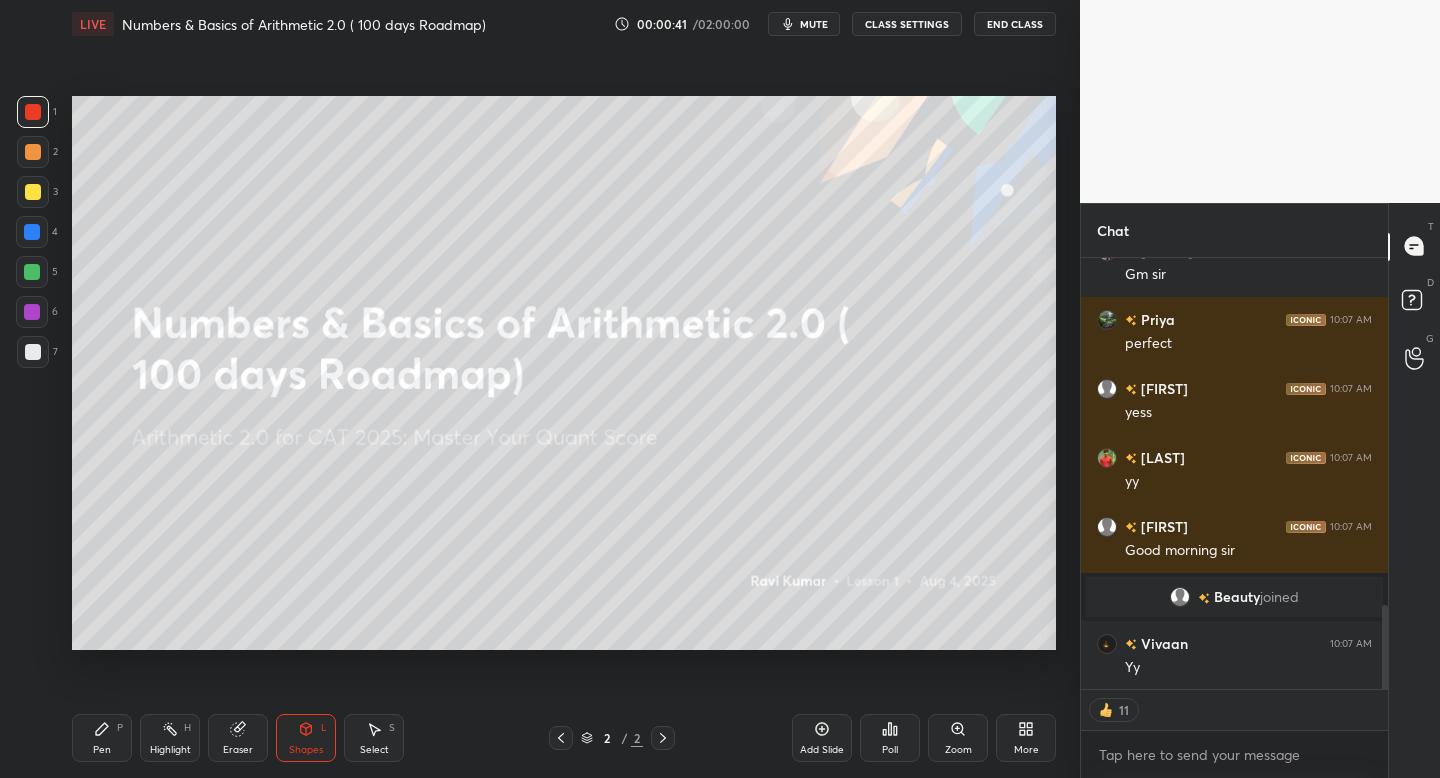 scroll, scrollTop: 1850, scrollLeft: 0, axis: vertical 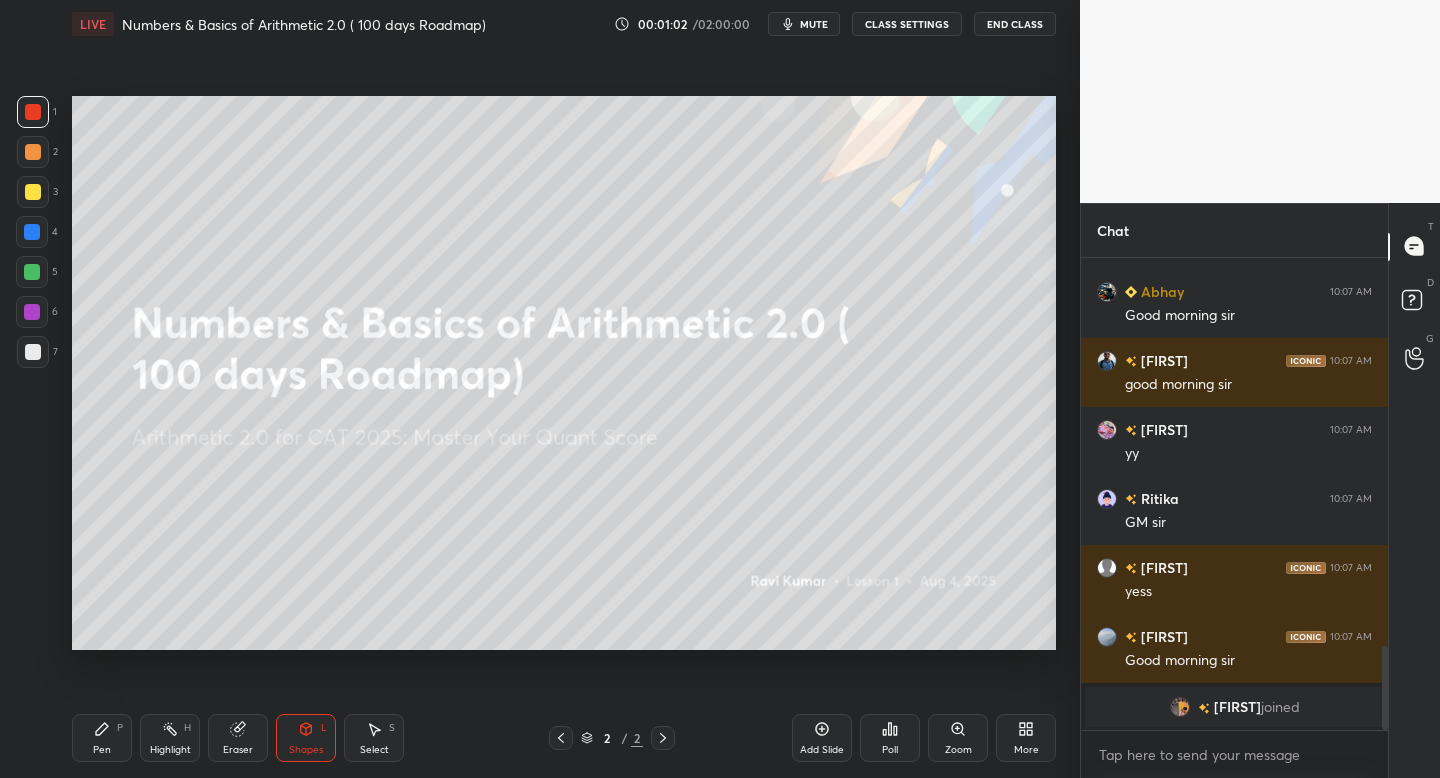 click at bounding box center [32, 272] 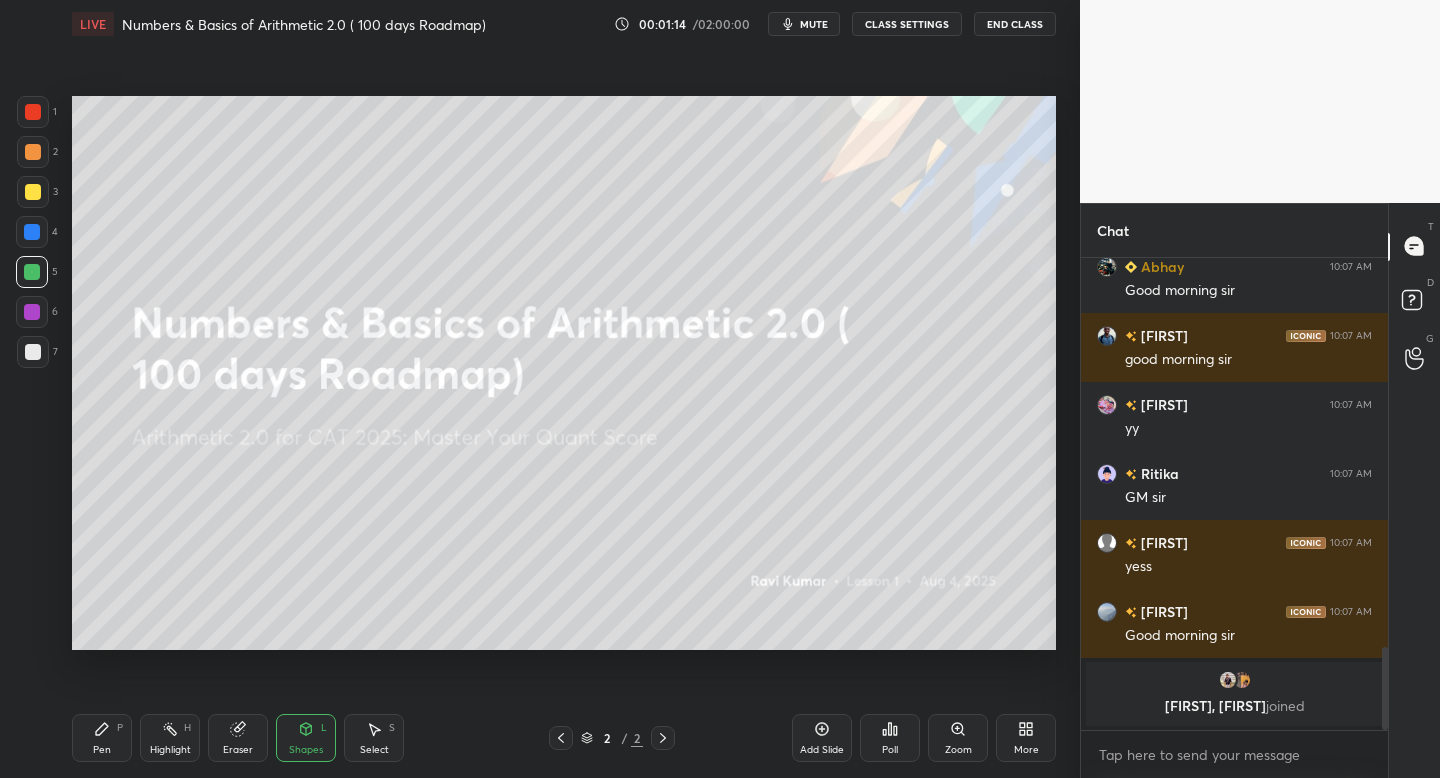 click 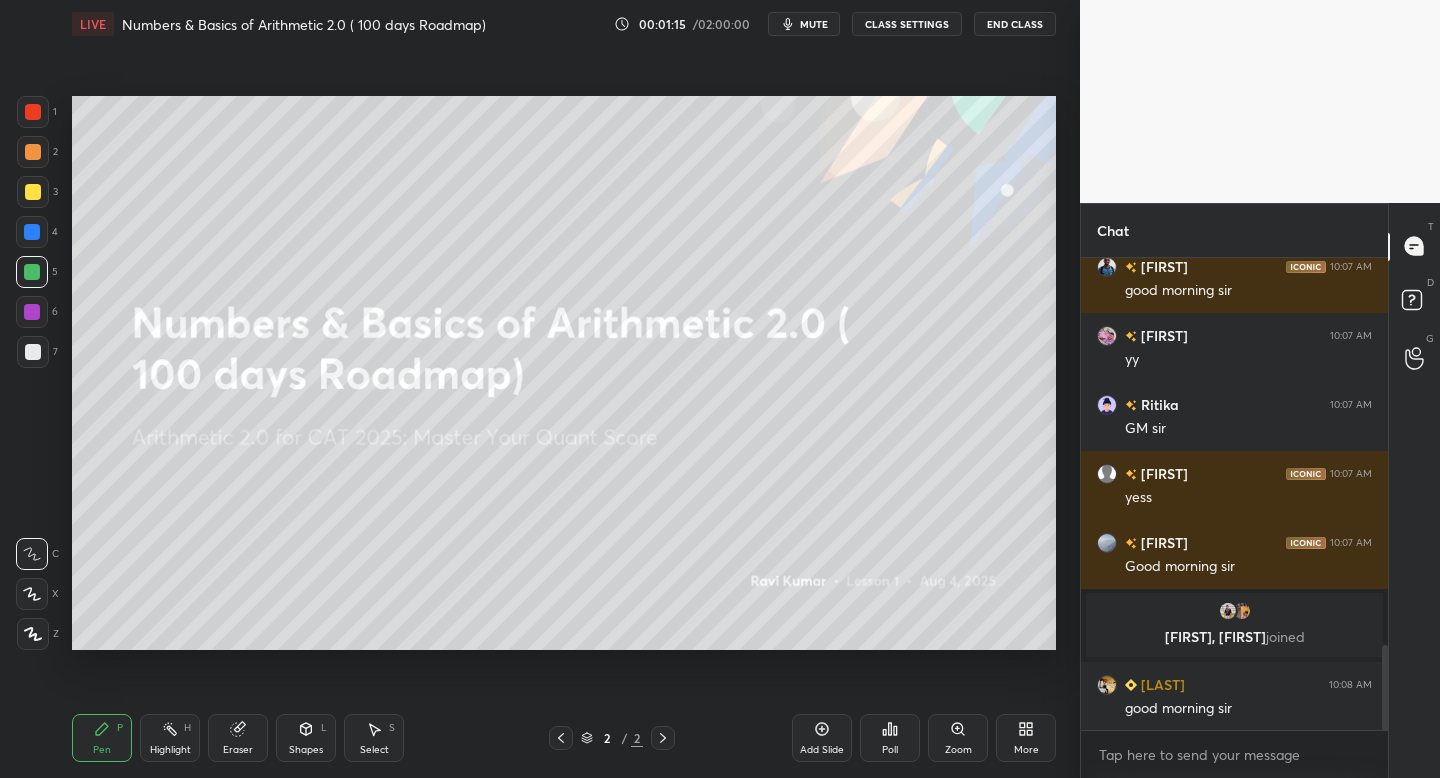 click at bounding box center (32, 232) 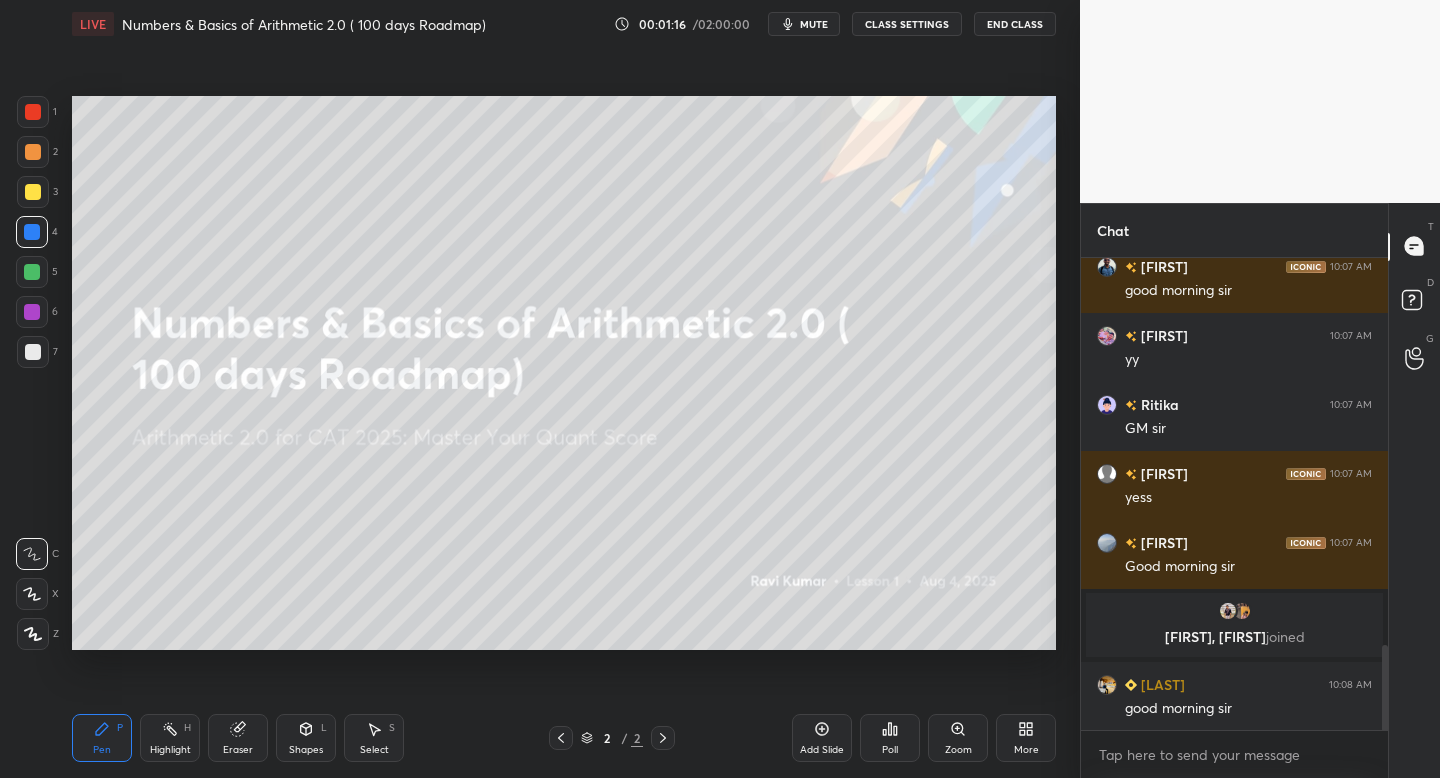 click at bounding box center [32, 272] 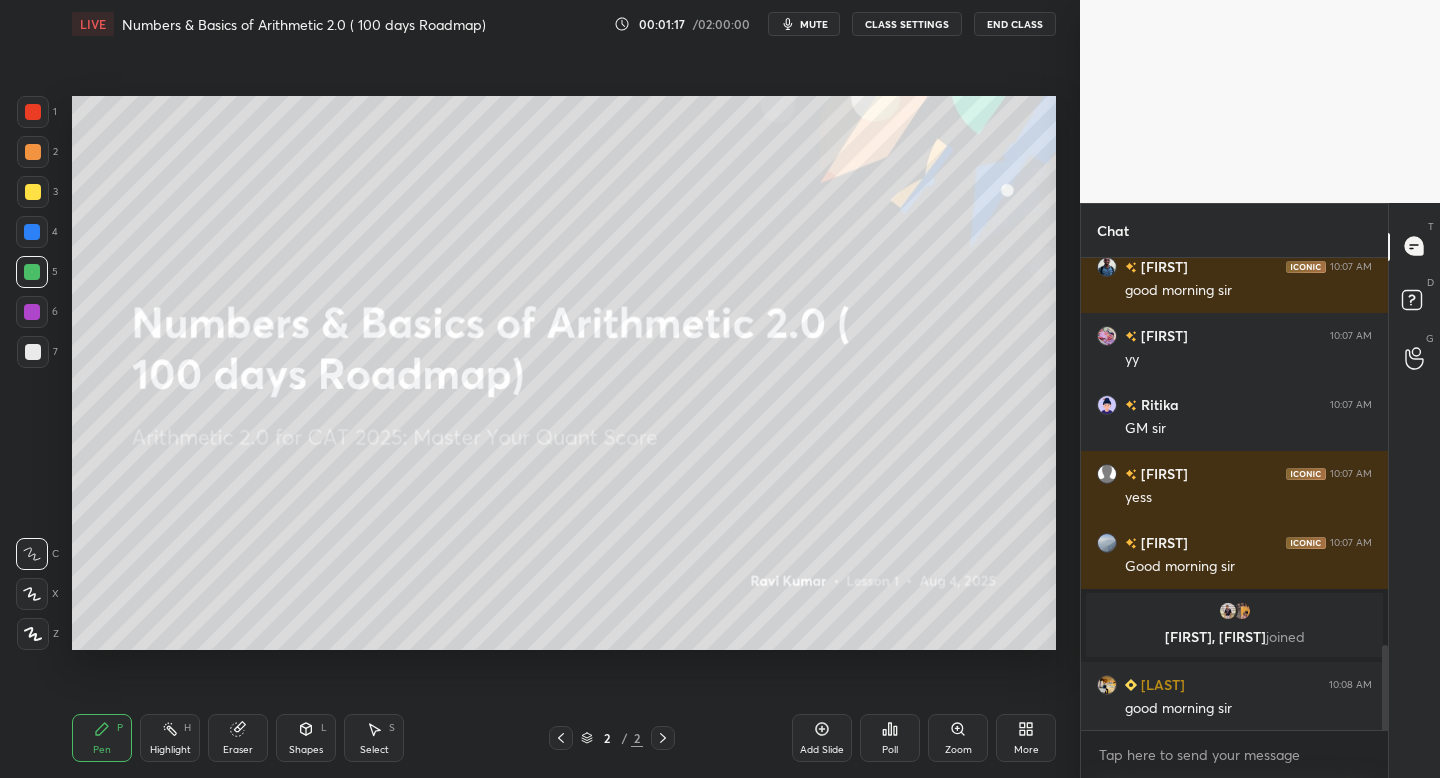 click at bounding box center [32, 312] 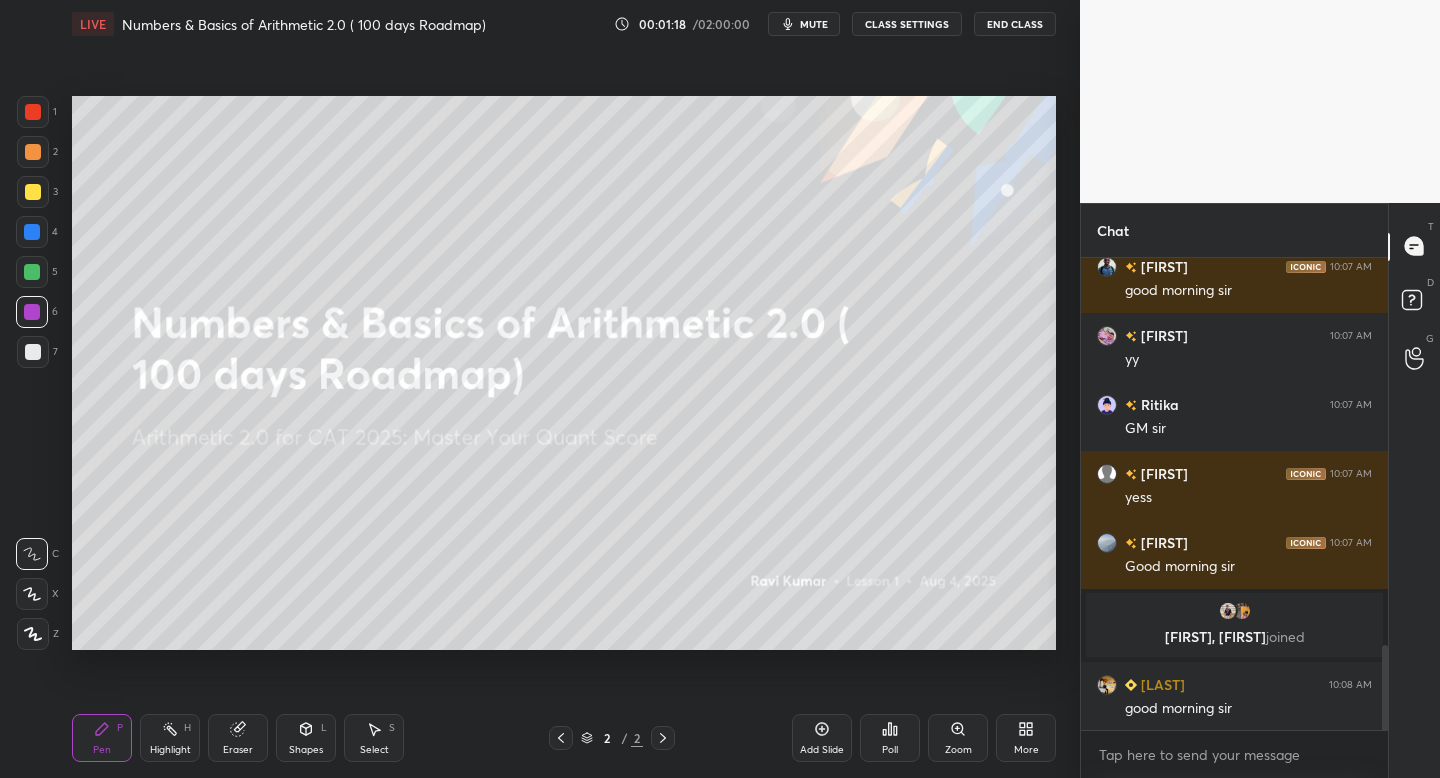 click 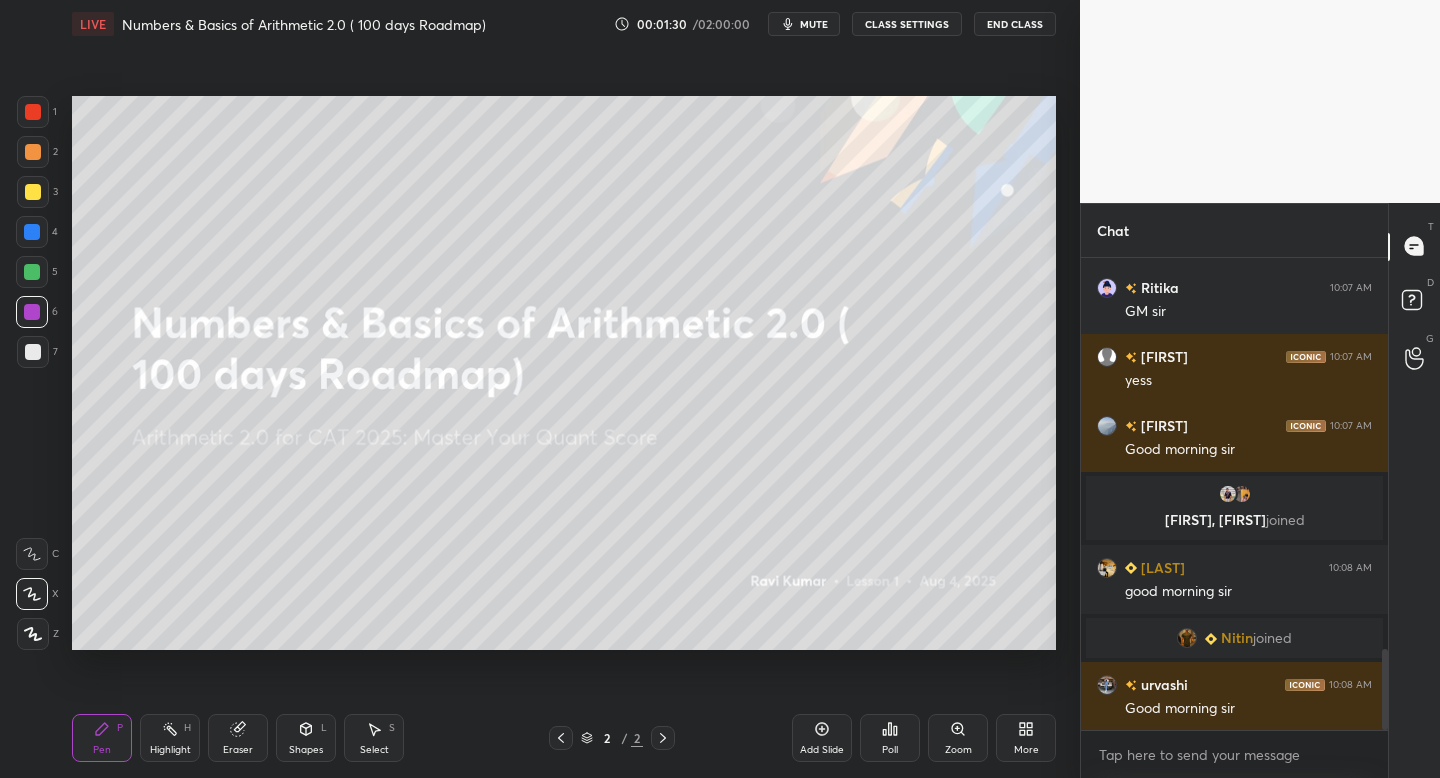 scroll, scrollTop: 2271, scrollLeft: 0, axis: vertical 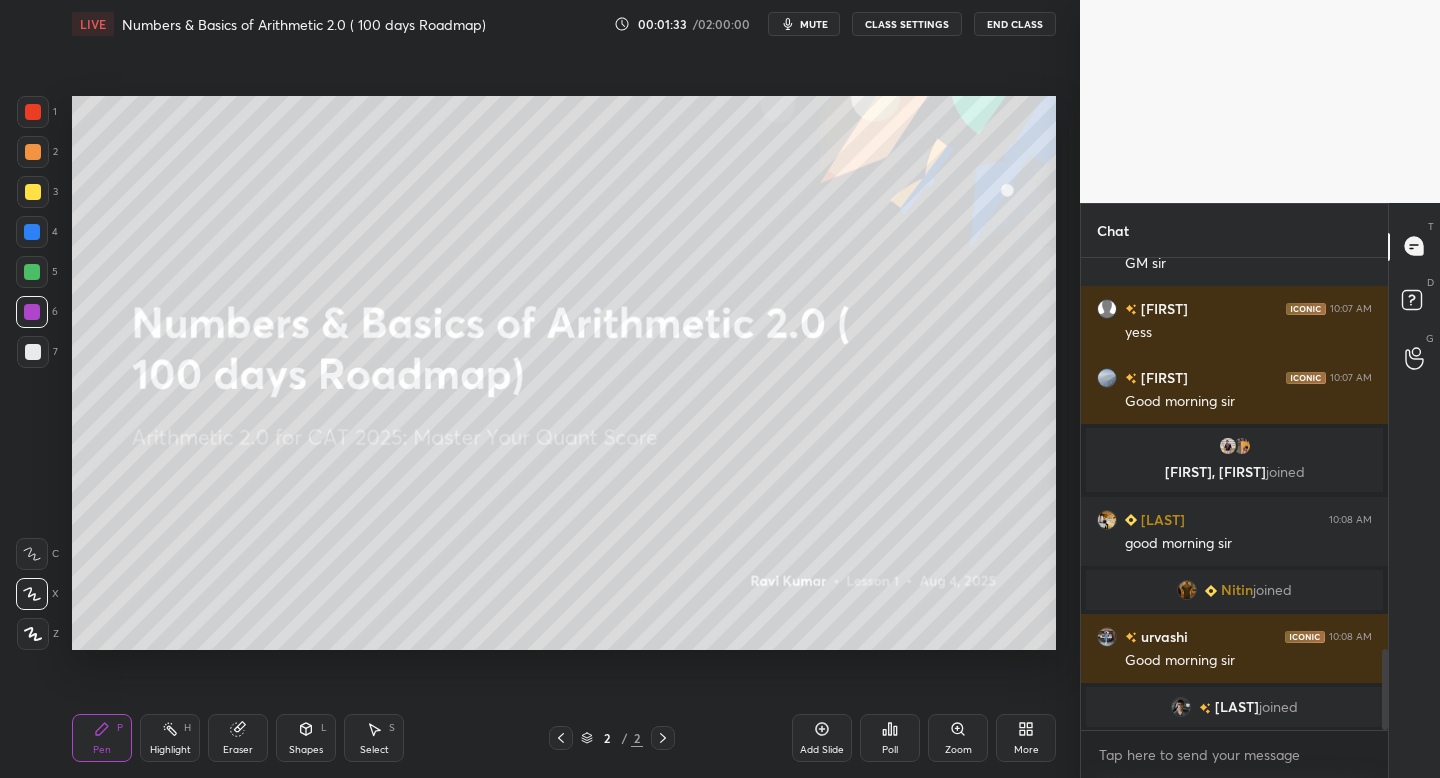 click on "Eraser" at bounding box center (238, 738) 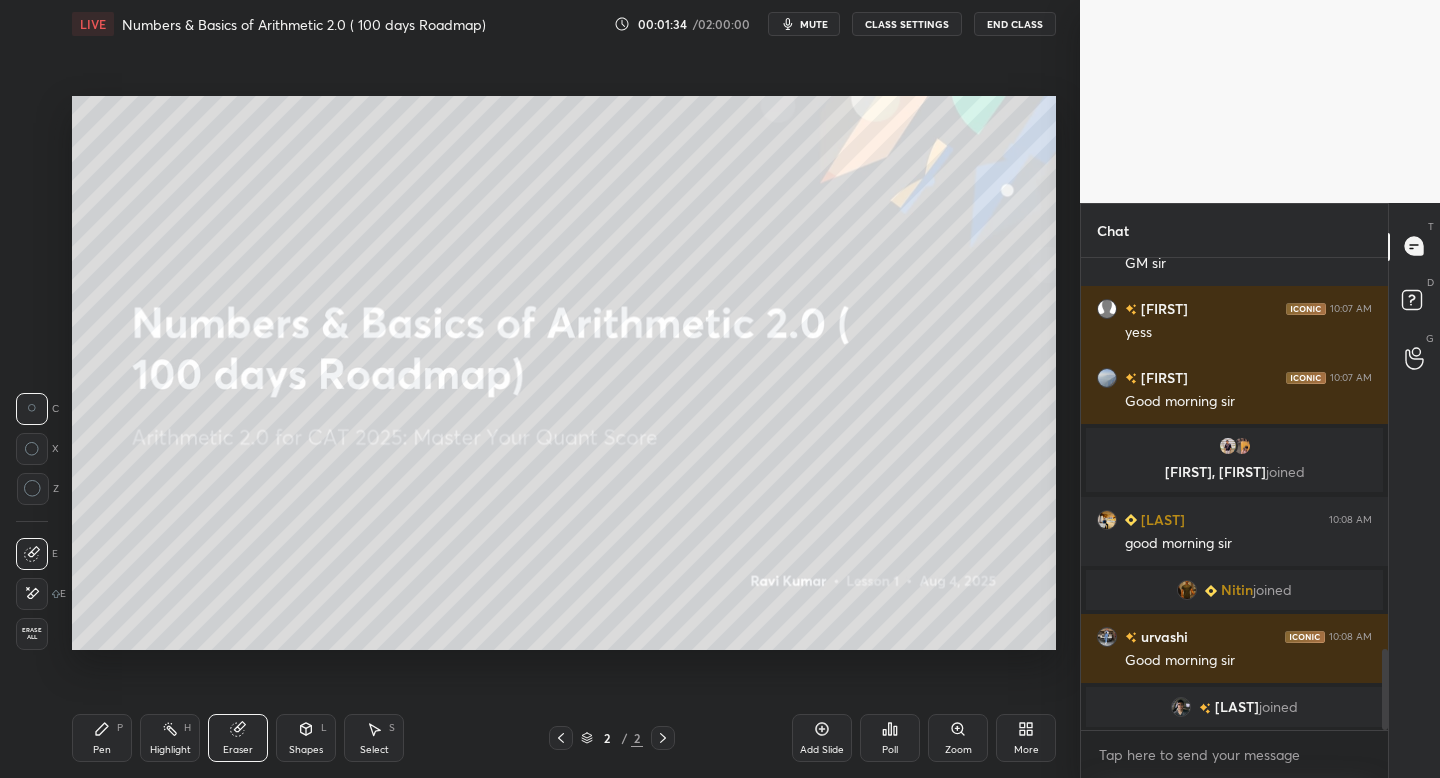 click on "Erase all" at bounding box center [32, 634] 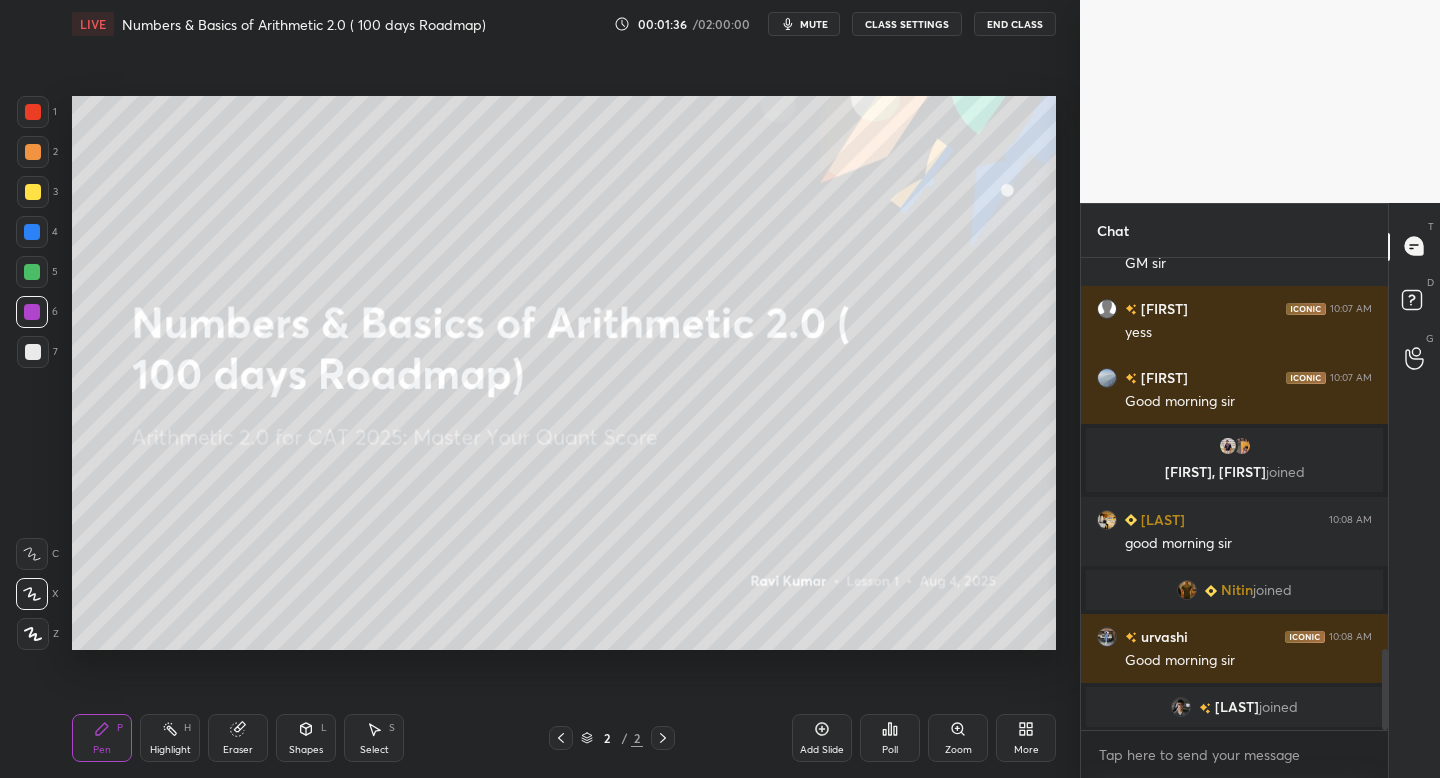 click on "More" at bounding box center [1026, 738] 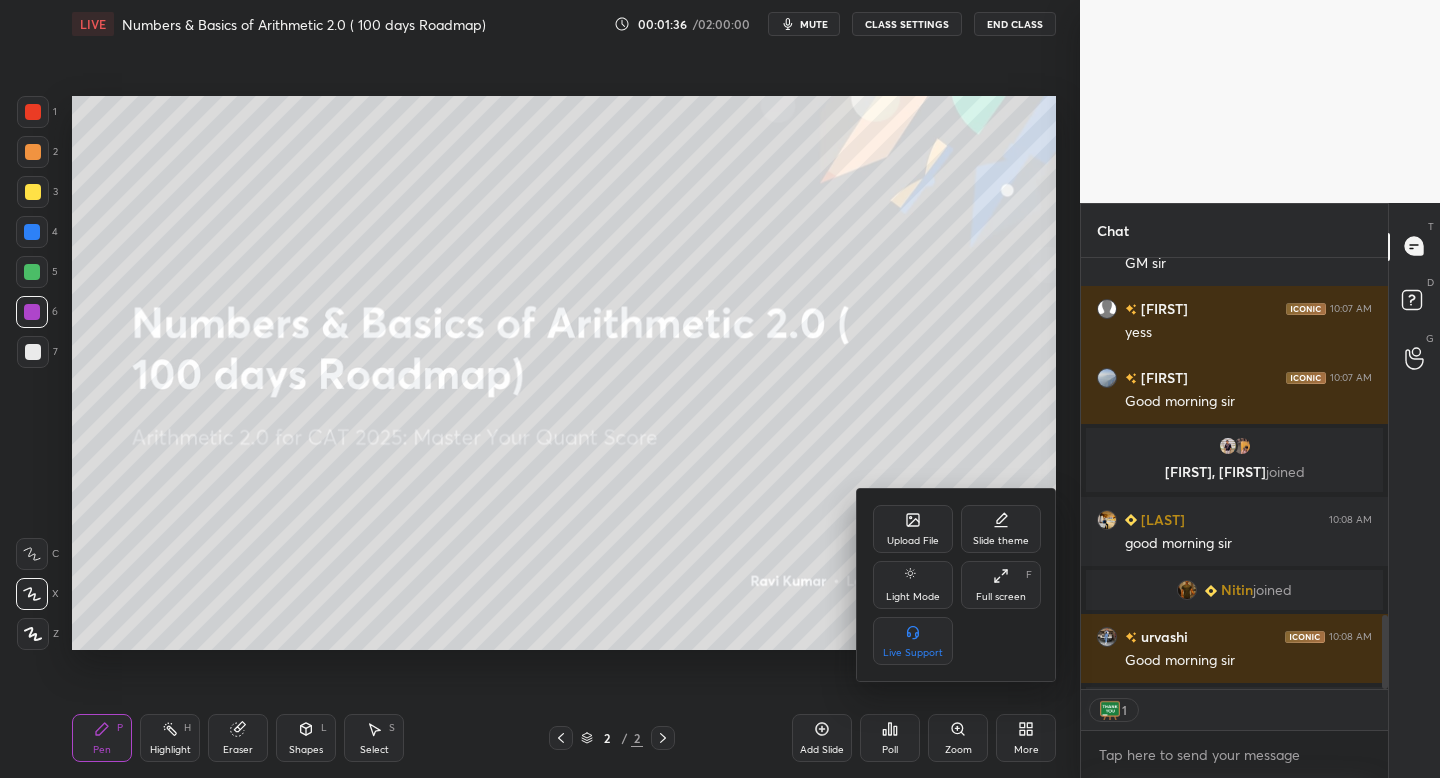scroll, scrollTop: 425, scrollLeft: 301, axis: both 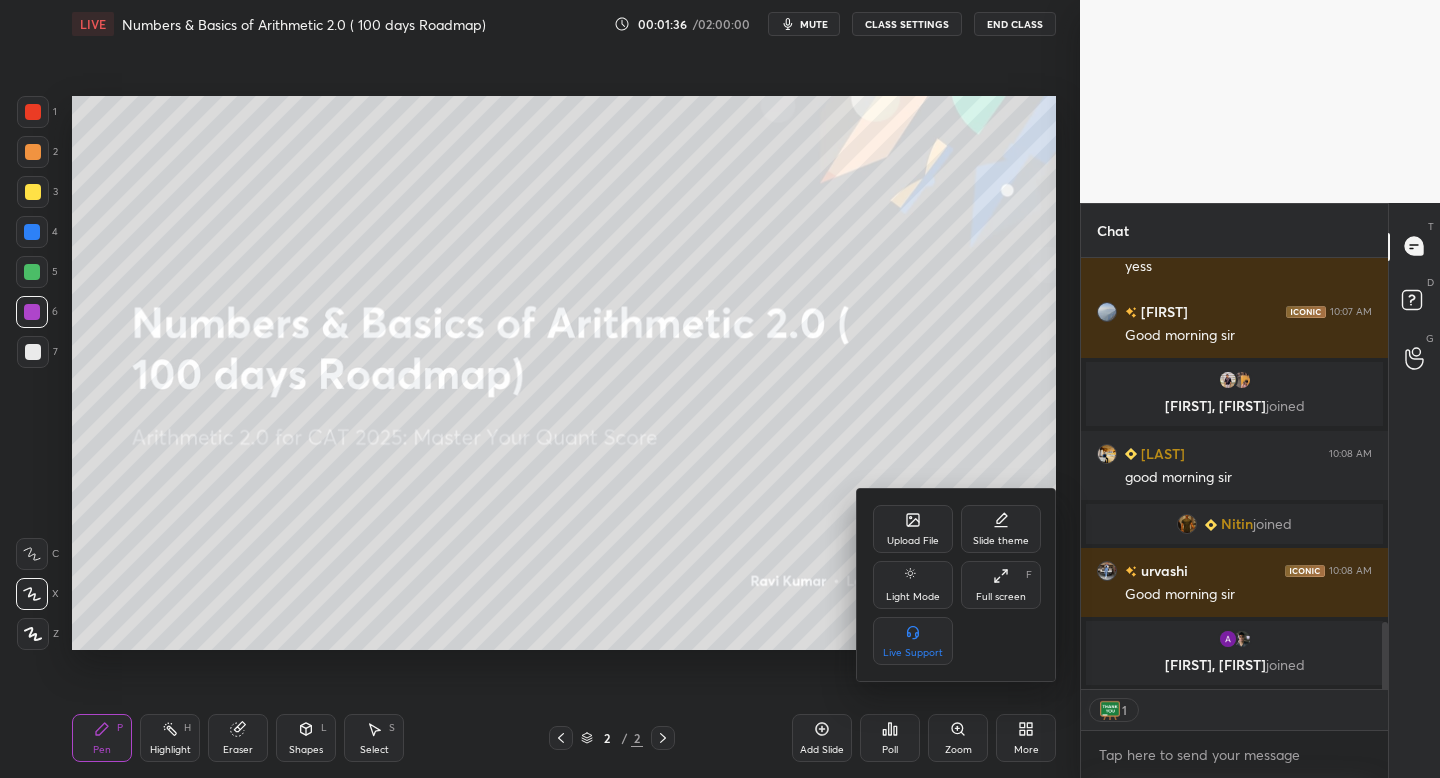 click 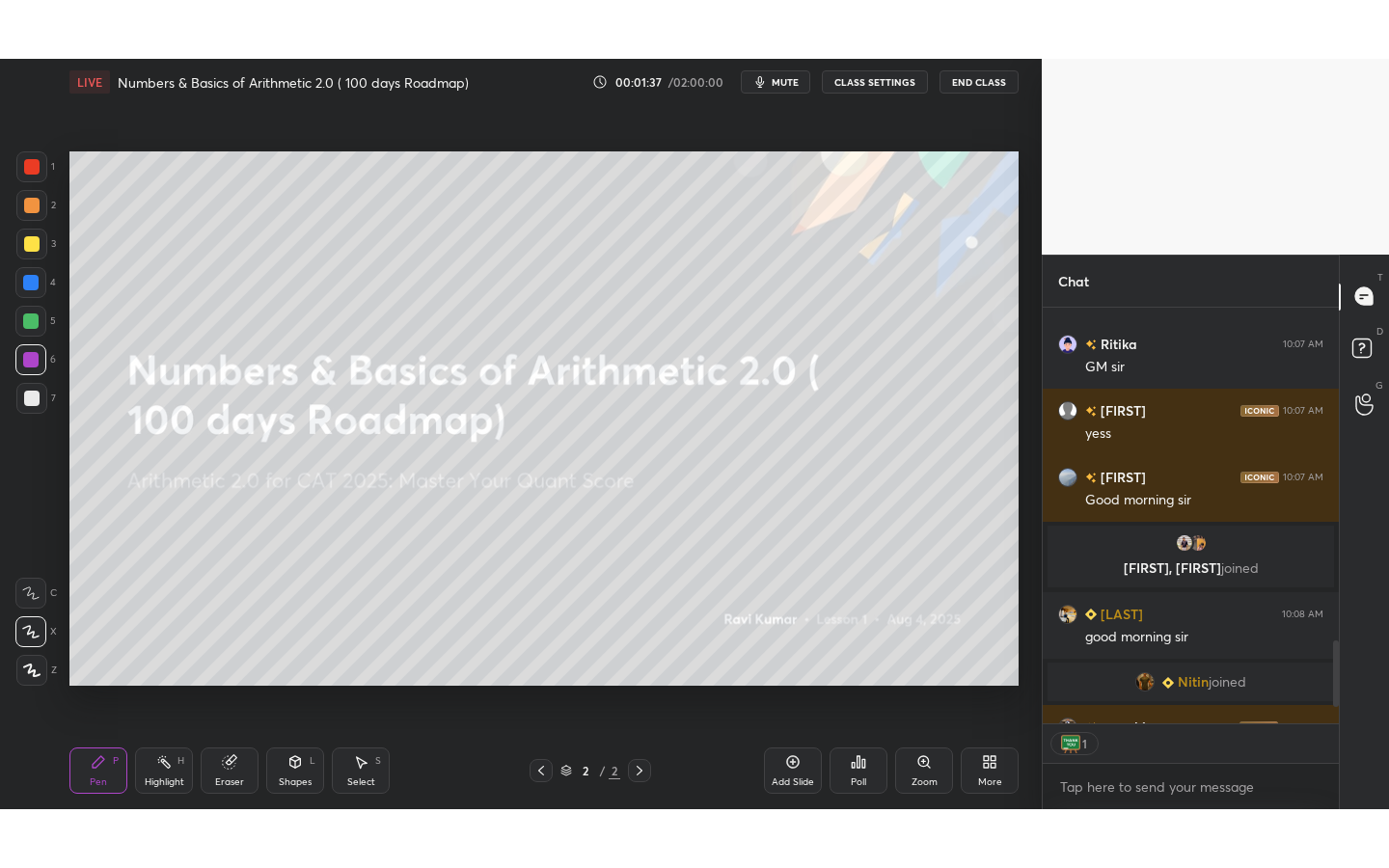 scroll, scrollTop: 95700, scrollLeft: 95494, axis: both 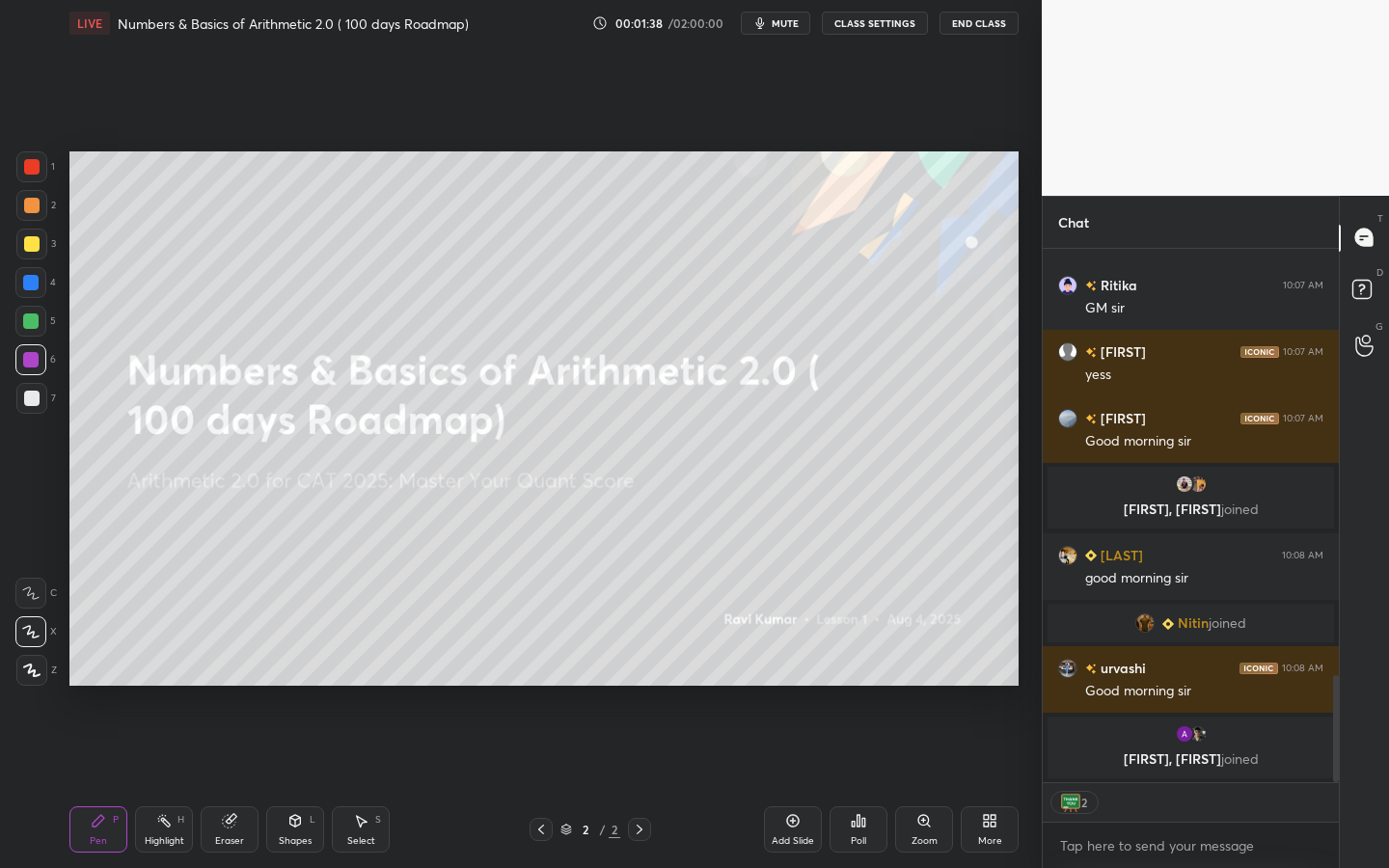drag, startPoint x: 1337, startPoint y: 729, endPoint x: 1339, endPoint y: 803, distance: 74.02702 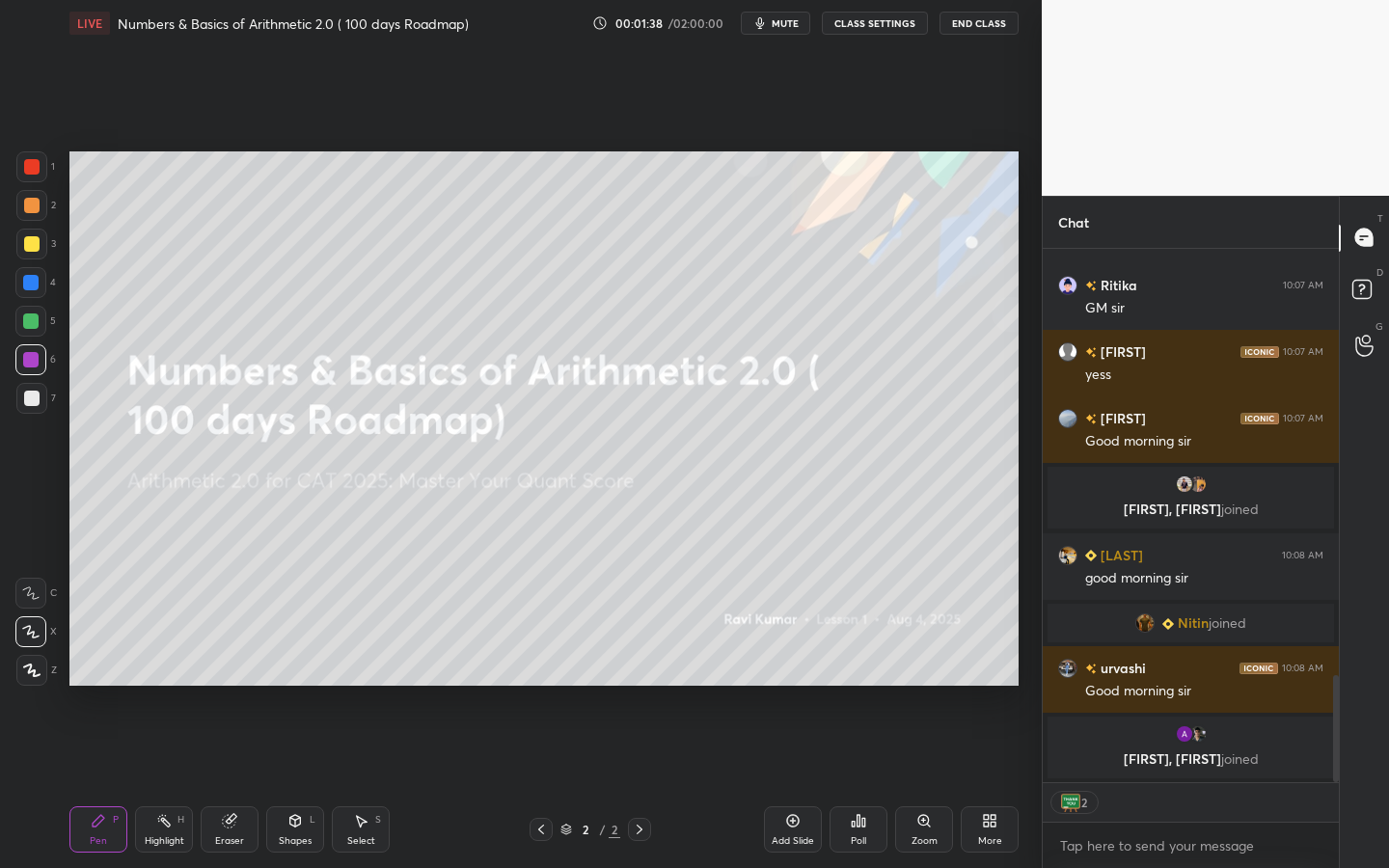 click on "Chat [FIRST] 10:07 AM good morning sir Tauhid 10:07 AM yy [FIRST] 10:07 AM GM sir yash 10:07 AM yess [FIRST] 10:07 AM Good morning sir [FIRST], [FIRST]  joined Vinay 10:08 AM good morning sir [FIRST]  joined urvashi 10:08 AM Good morning sir [FIRST], [FIRST]  joined JUMP TO LATEST 2 Enable hand raising Enable raise hand to speak to learners. Once enabled, chat will be turned off temporarily. Enable x   Doubts asked by learners will show up here NEW DOUBTS ASKED No one has raised a hand yet Can't raise hand Looks like educator just invited you to speak. Please wait before you can raise your hand again. Got it T Messages (T) D Doubts (D) G Raise Hand (G)" at bounding box center (1215, 532) 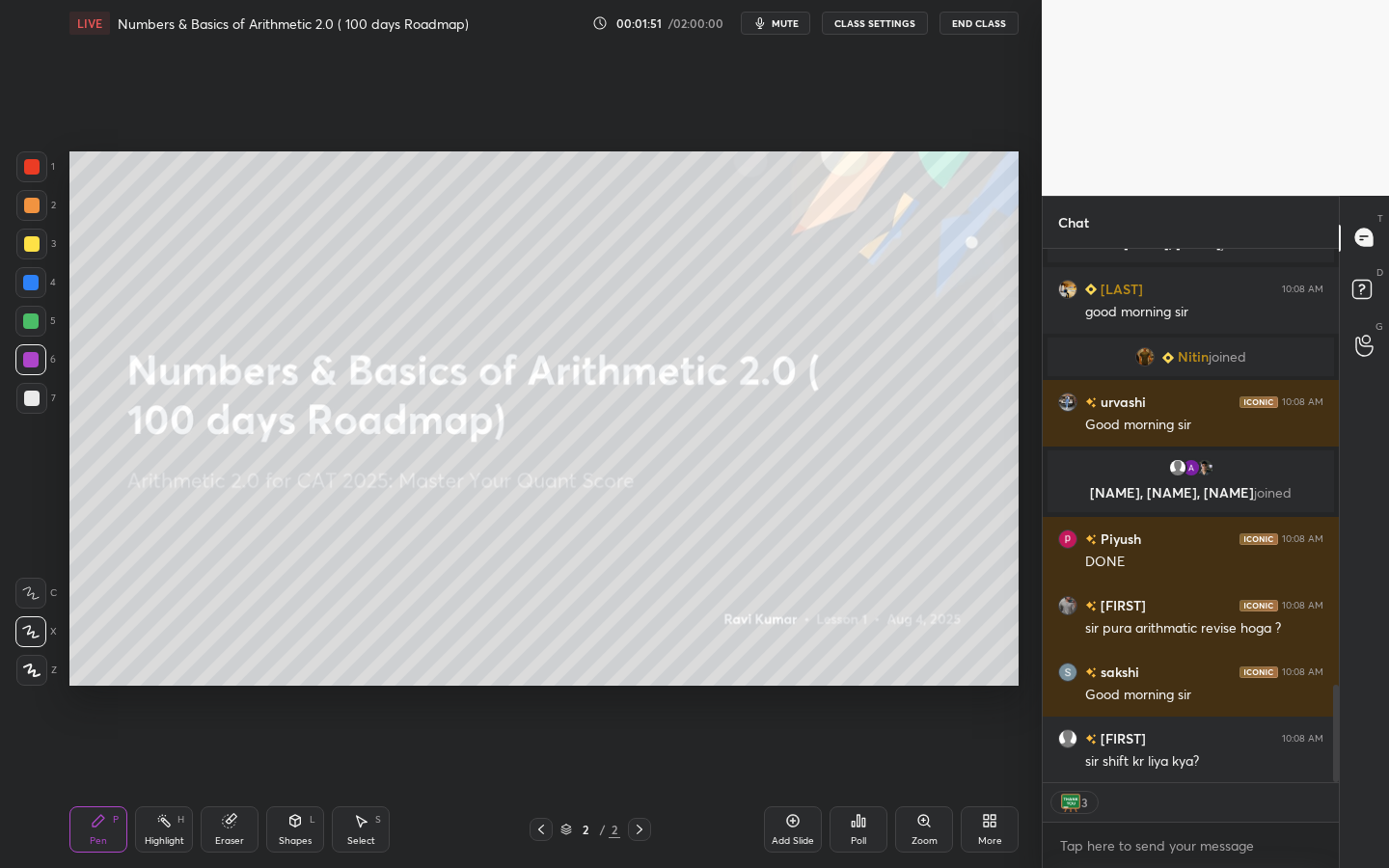 scroll, scrollTop: 2408, scrollLeft: 0, axis: vertical 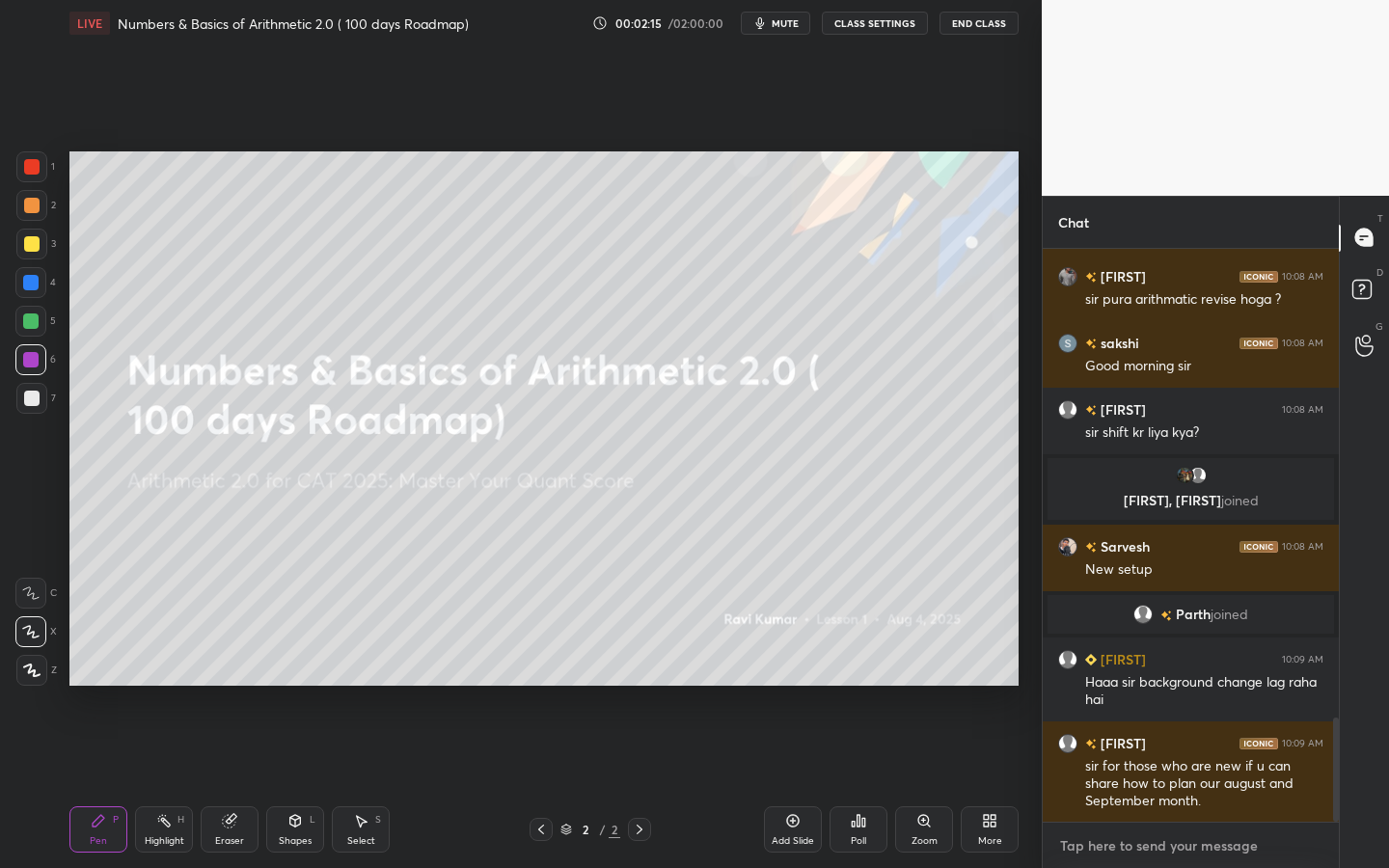 type on "x" 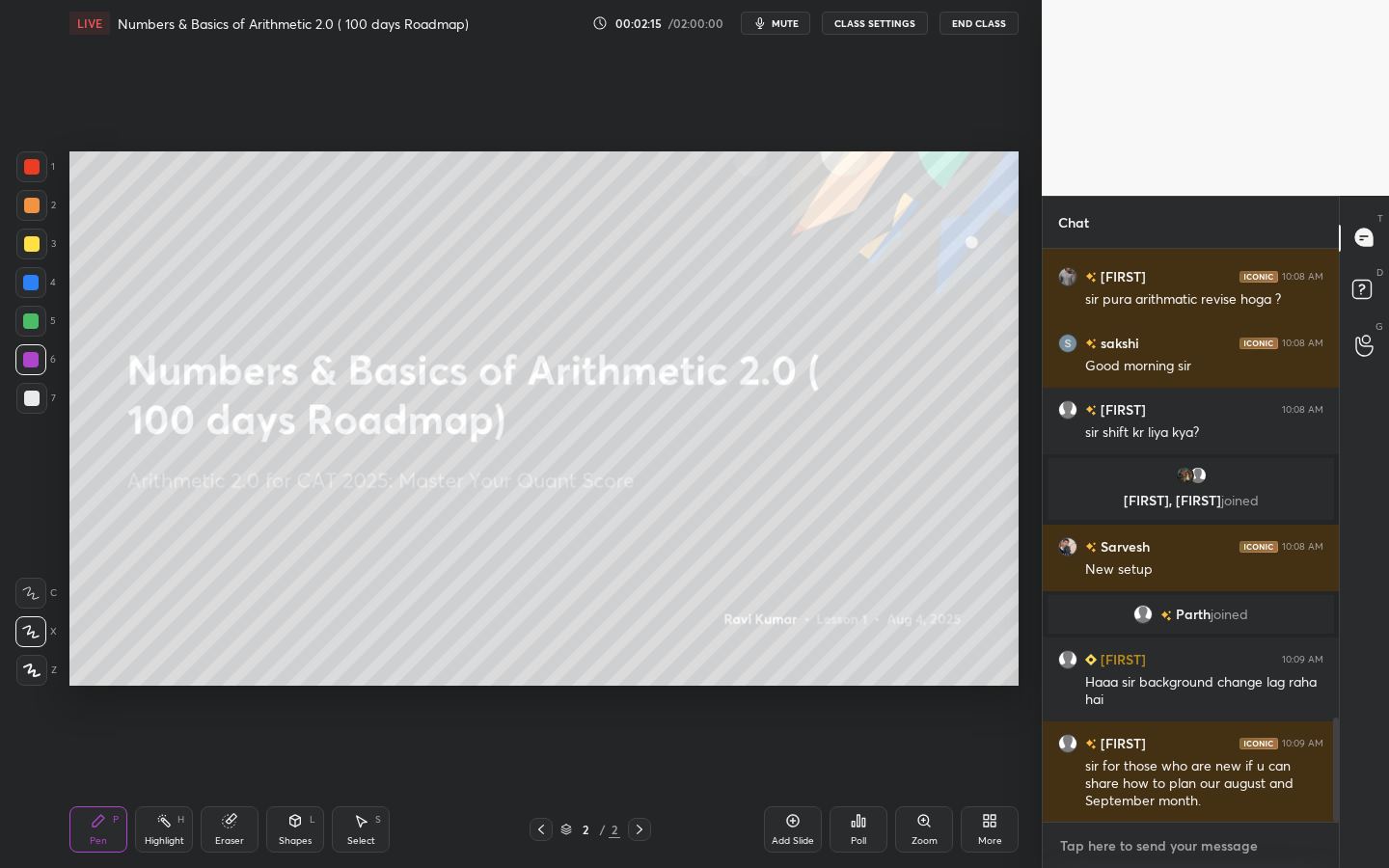 click at bounding box center (1190, 846) 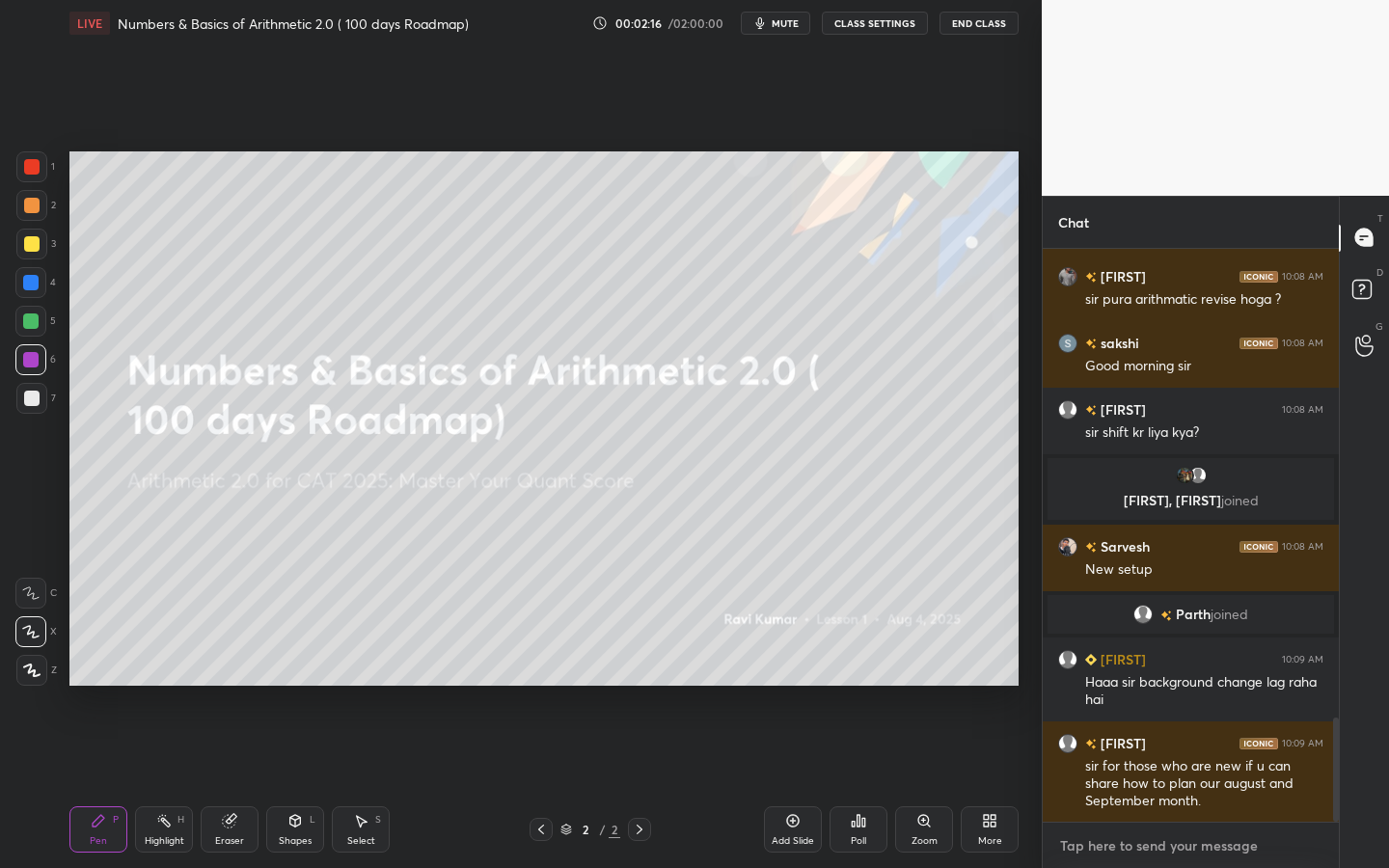 click at bounding box center [1190, 846] 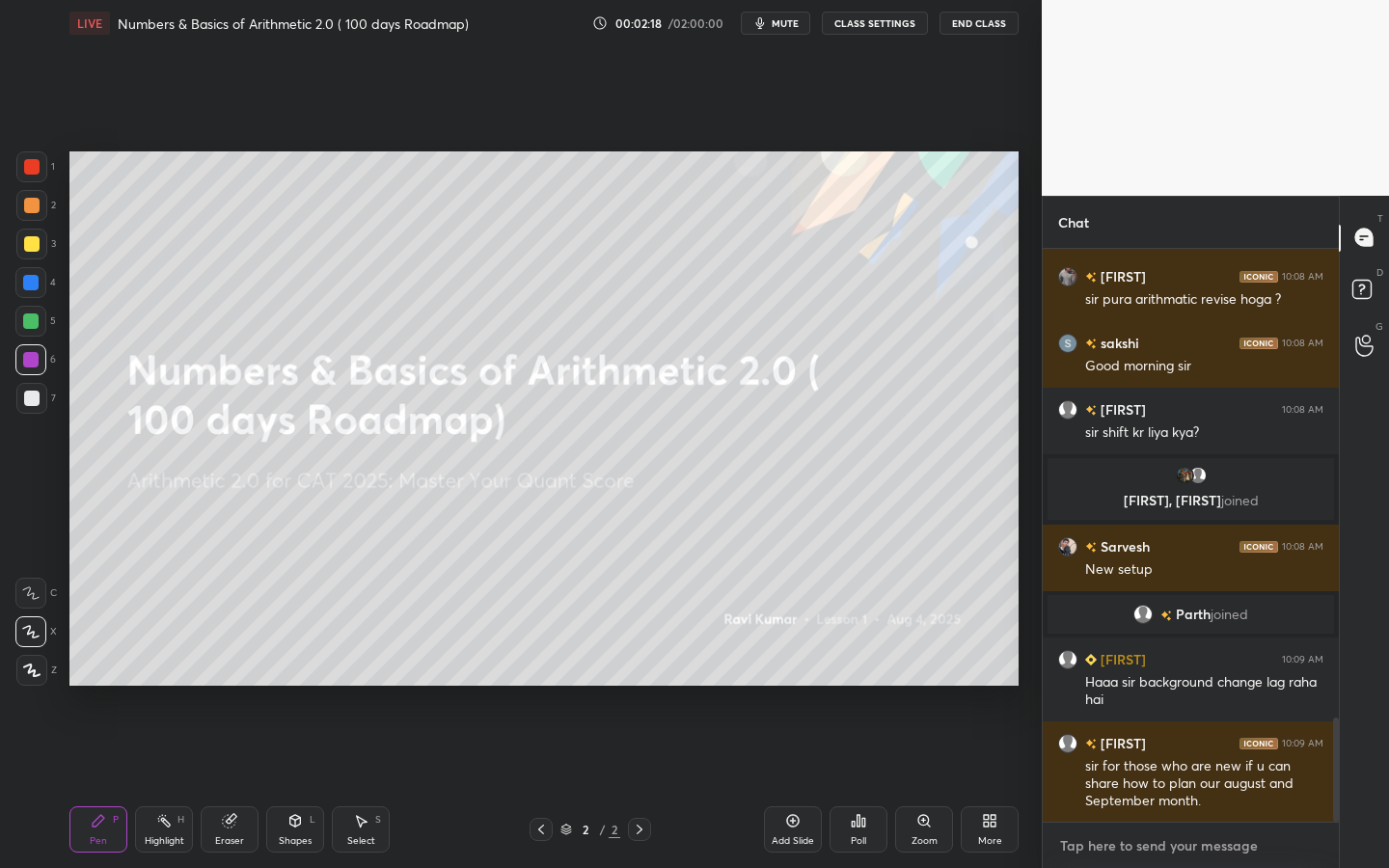 paste on "https://t.me/grow_more_academy09" 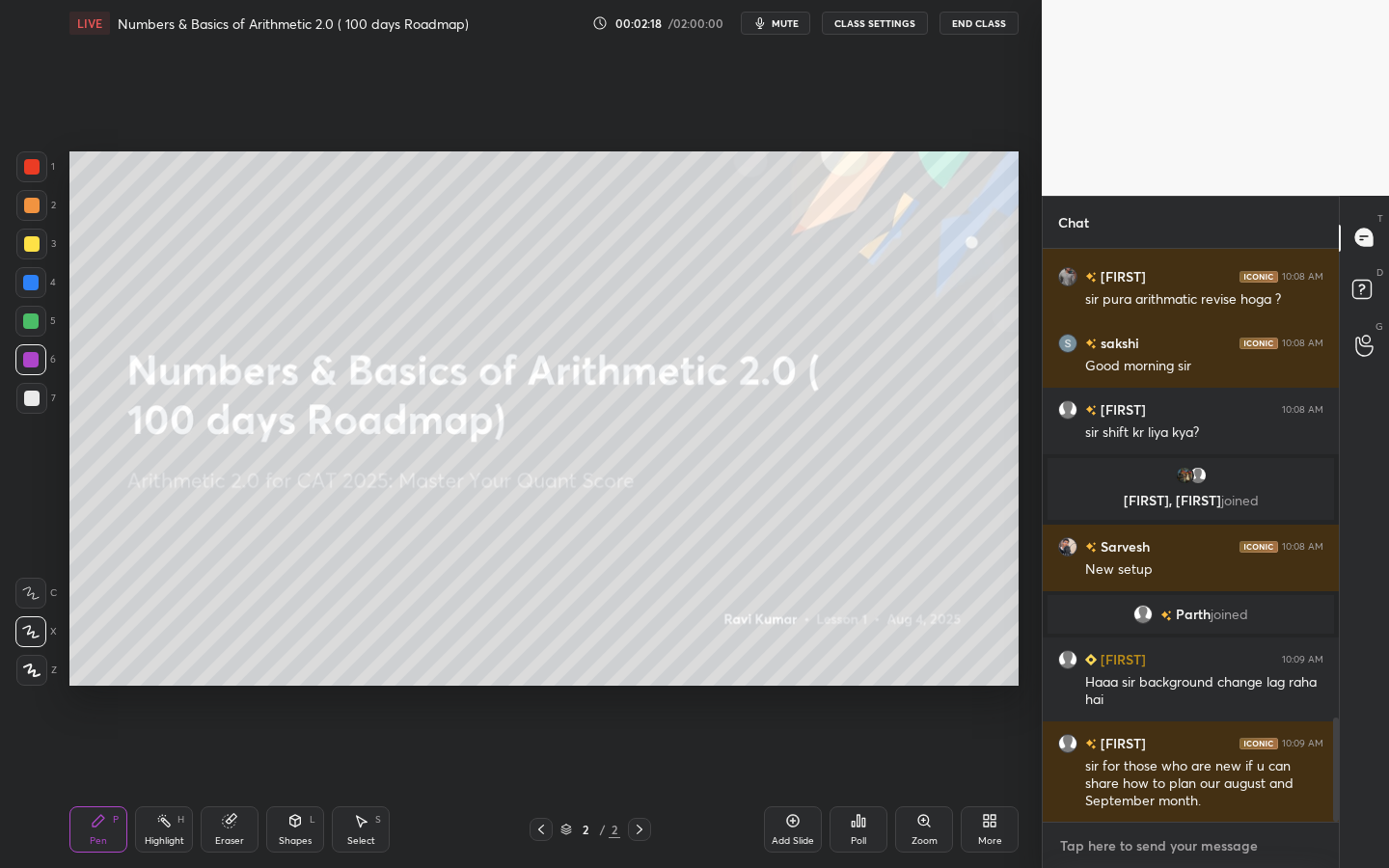type on "https://t.me/grow_more_academy09" 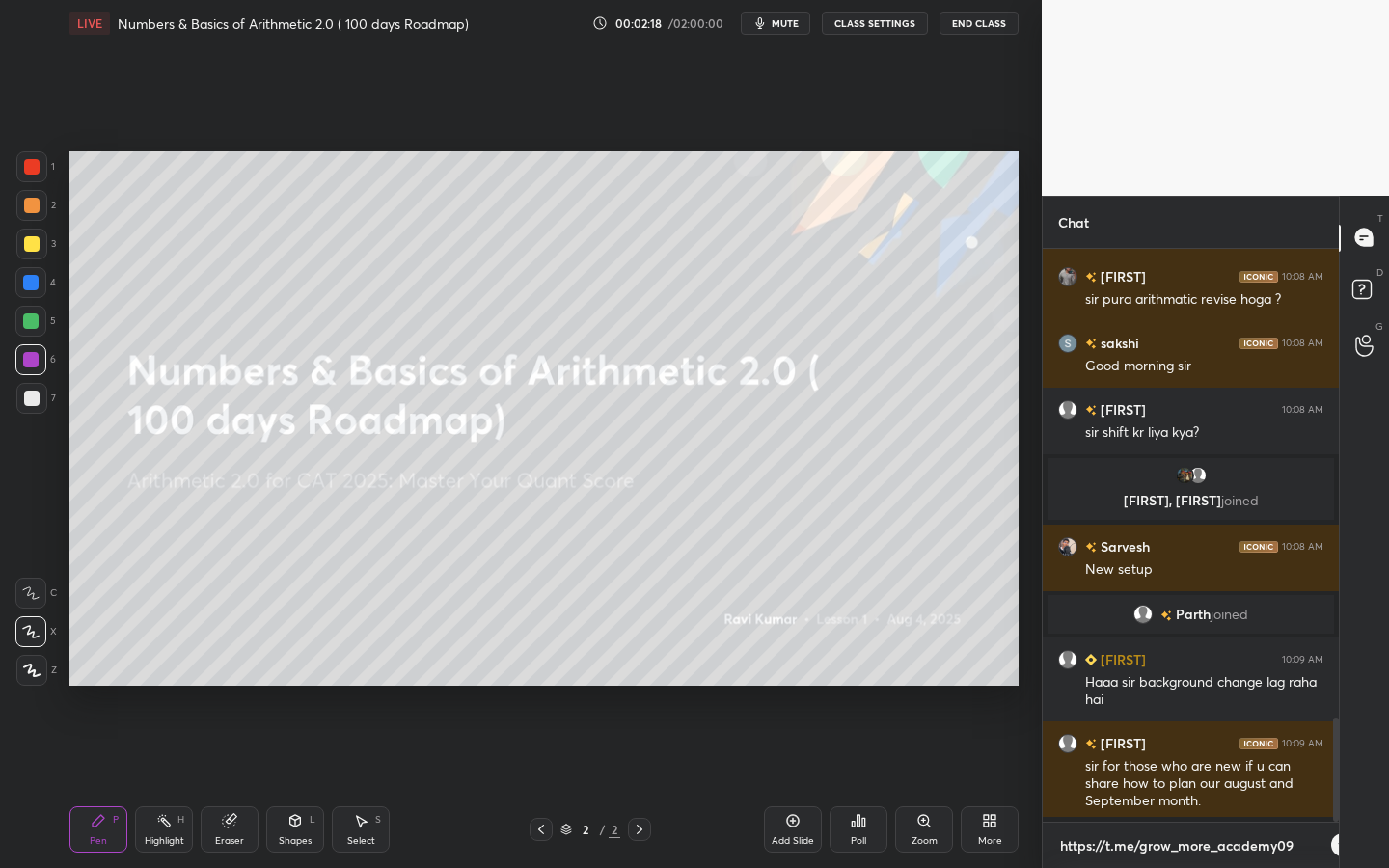 scroll, scrollTop: 561, scrollLeft: 290, axis: both 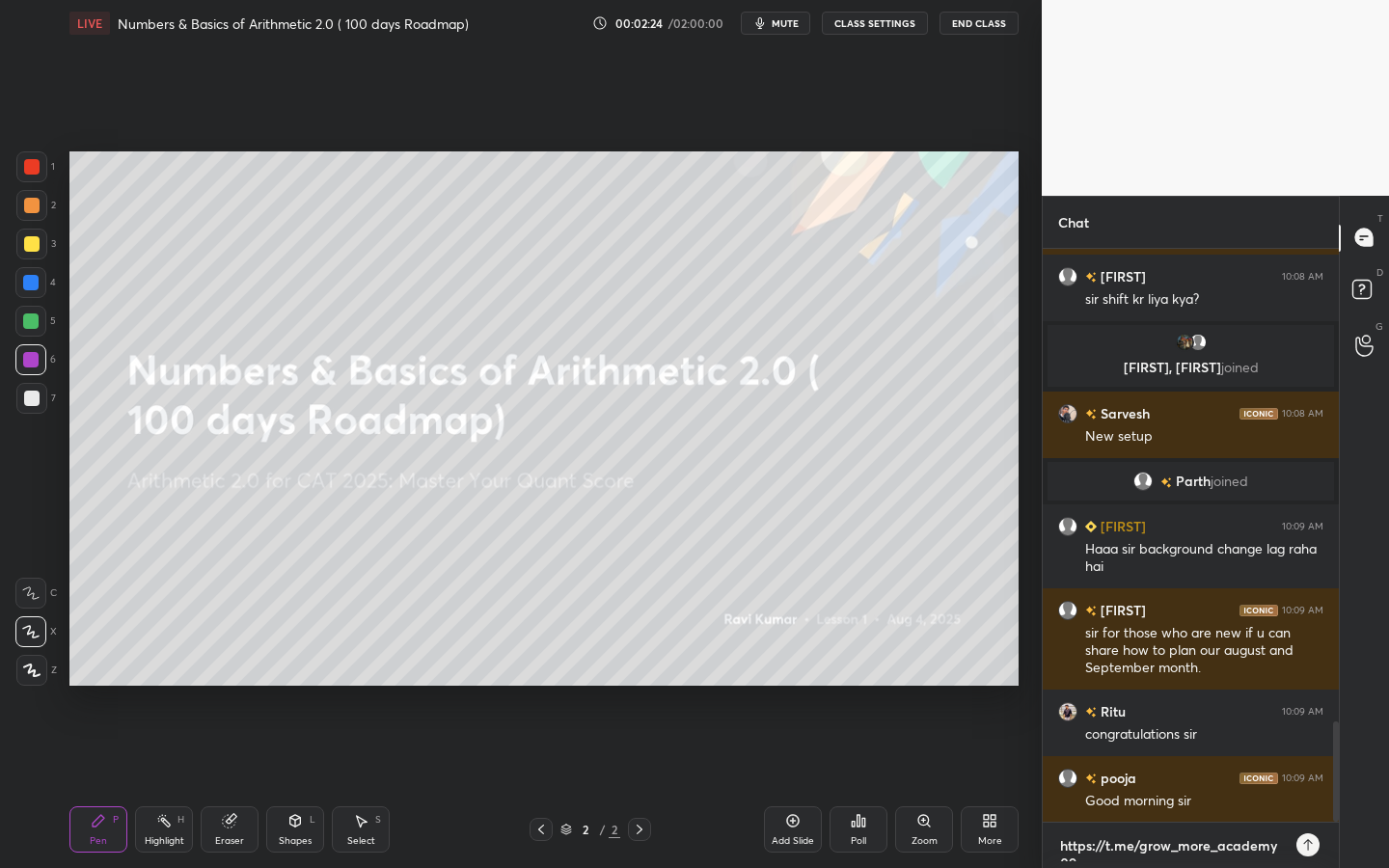 type on "https://t.me/grow_more_academy09" 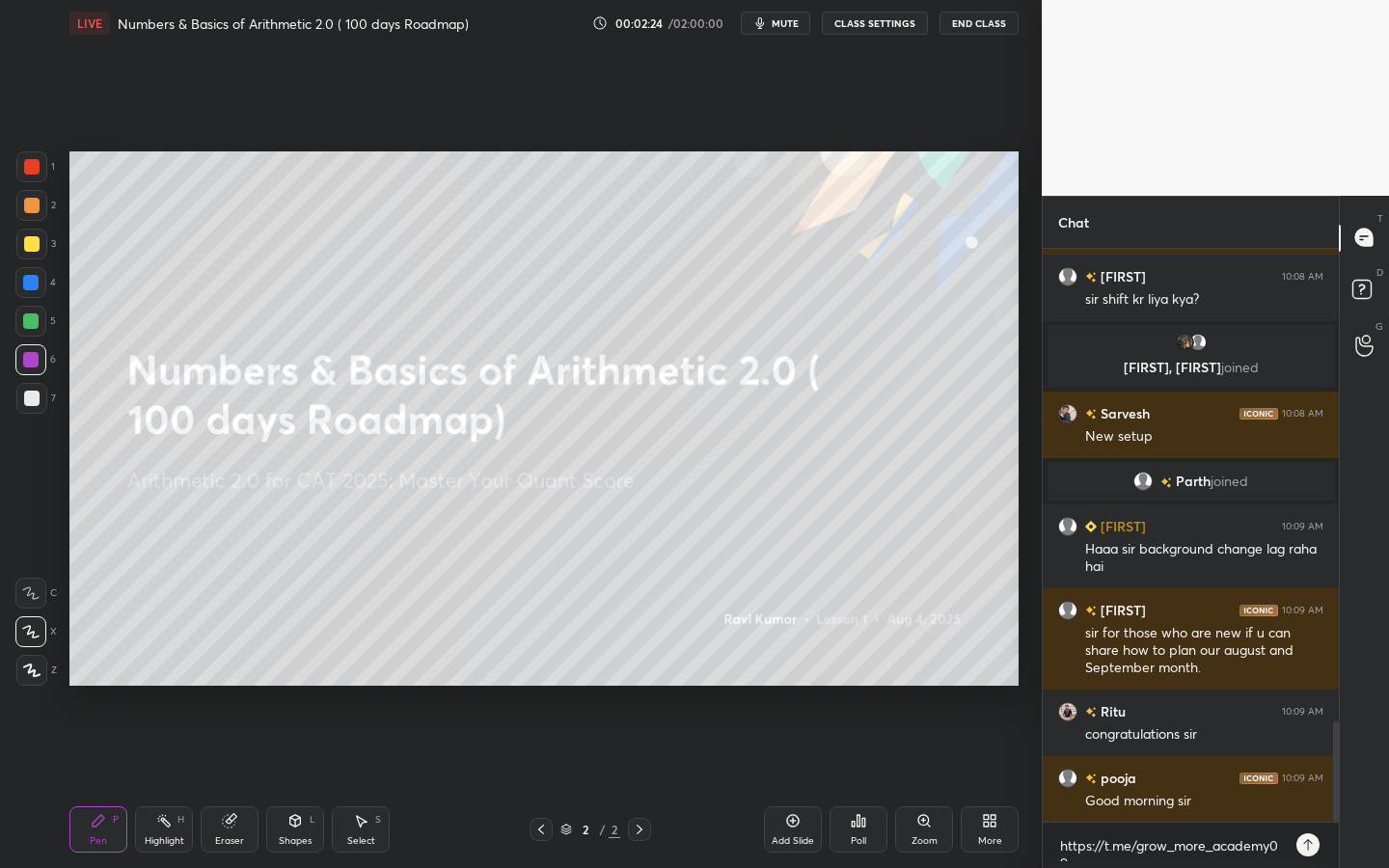 type on "x" 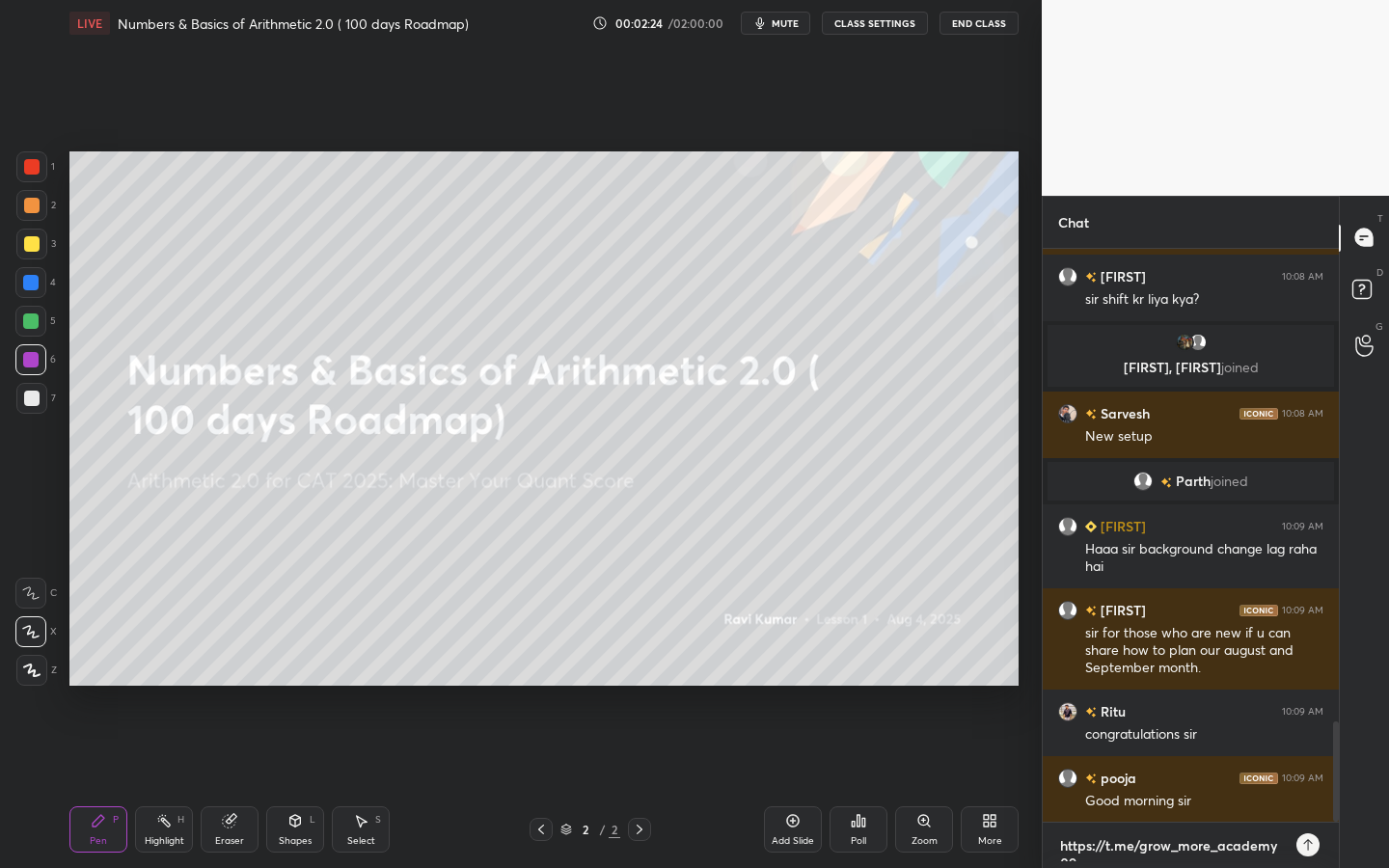 type 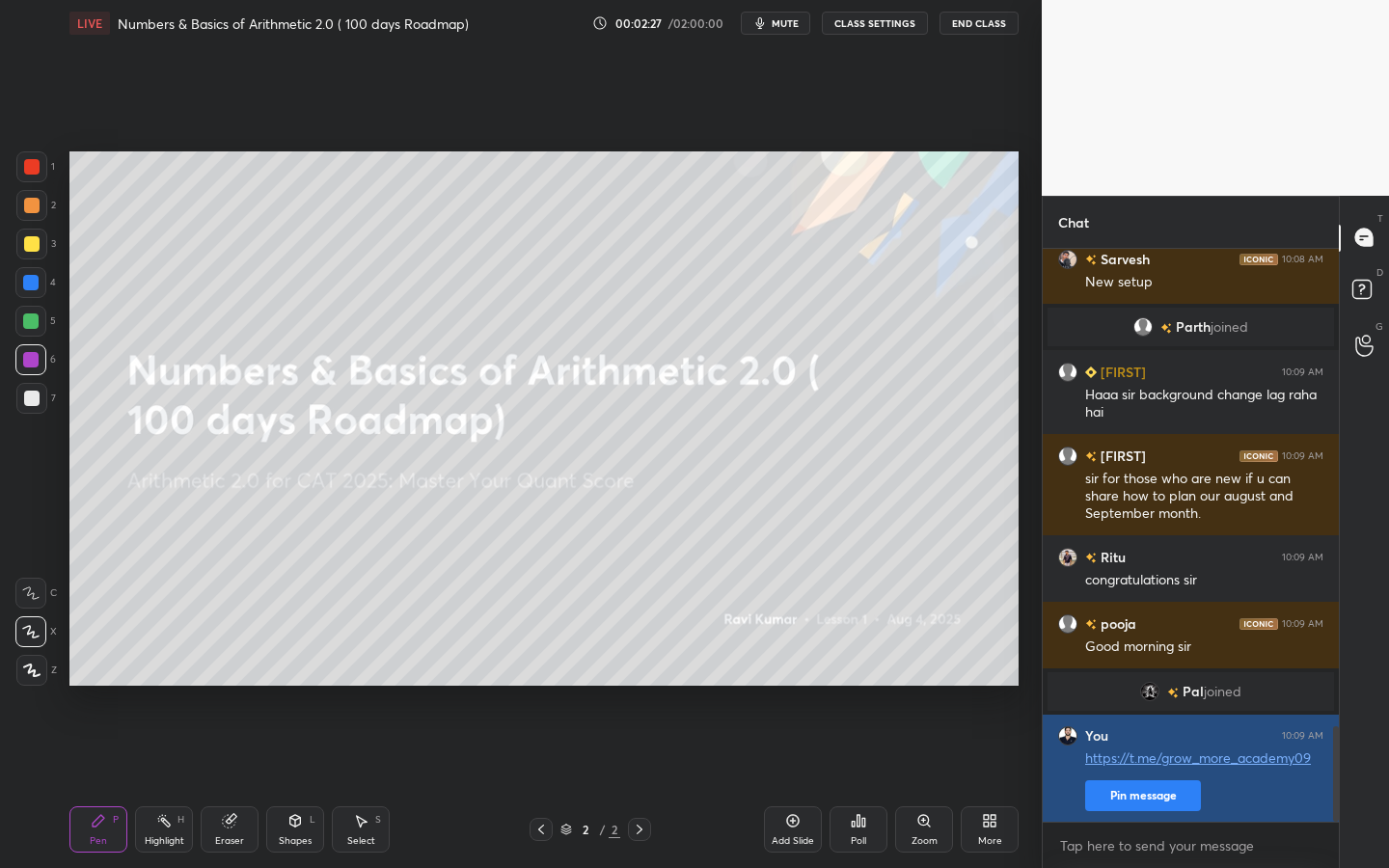 click on "Pin message" at bounding box center [1143, 796] 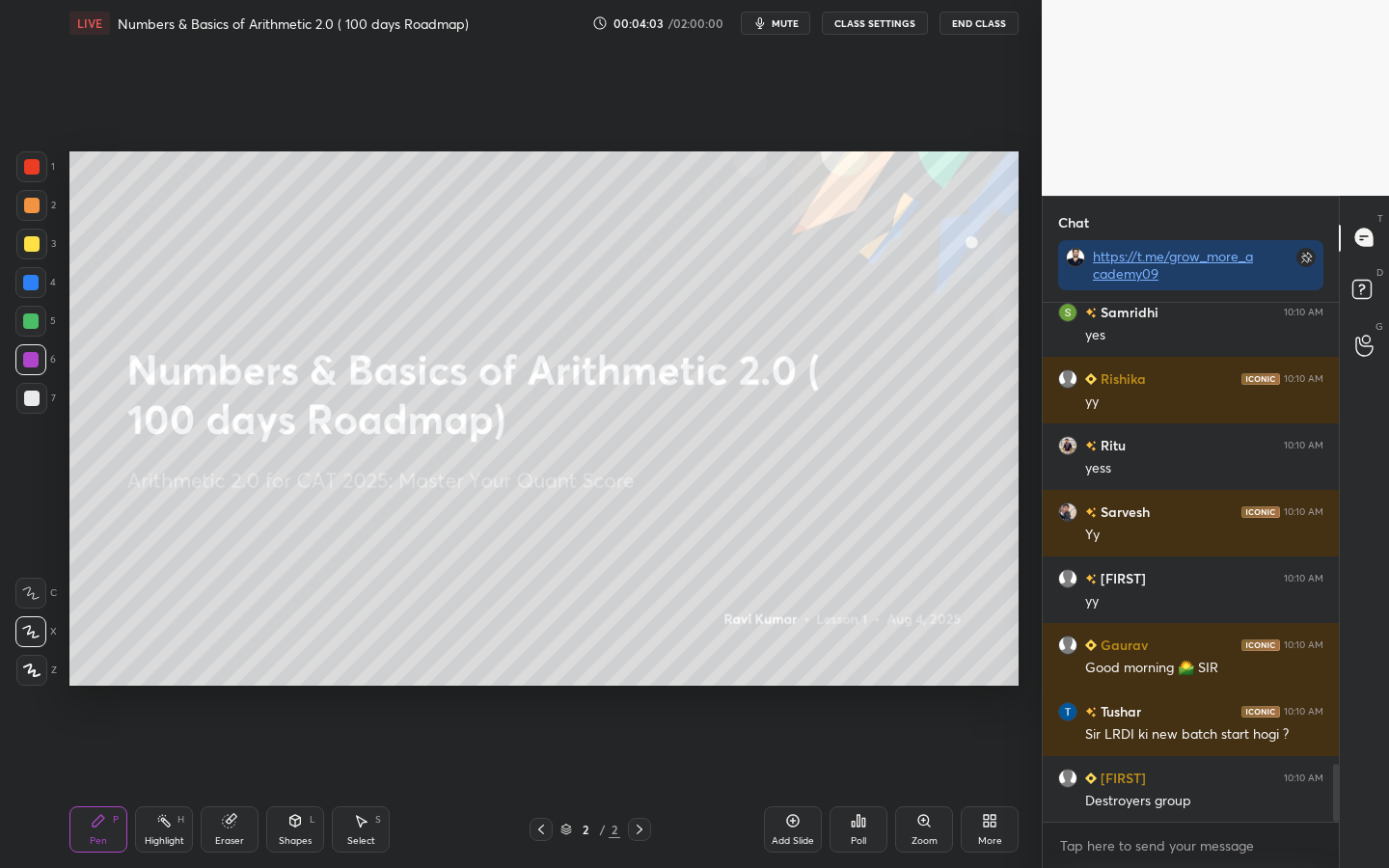 scroll, scrollTop: 4199, scrollLeft: 0, axis: vertical 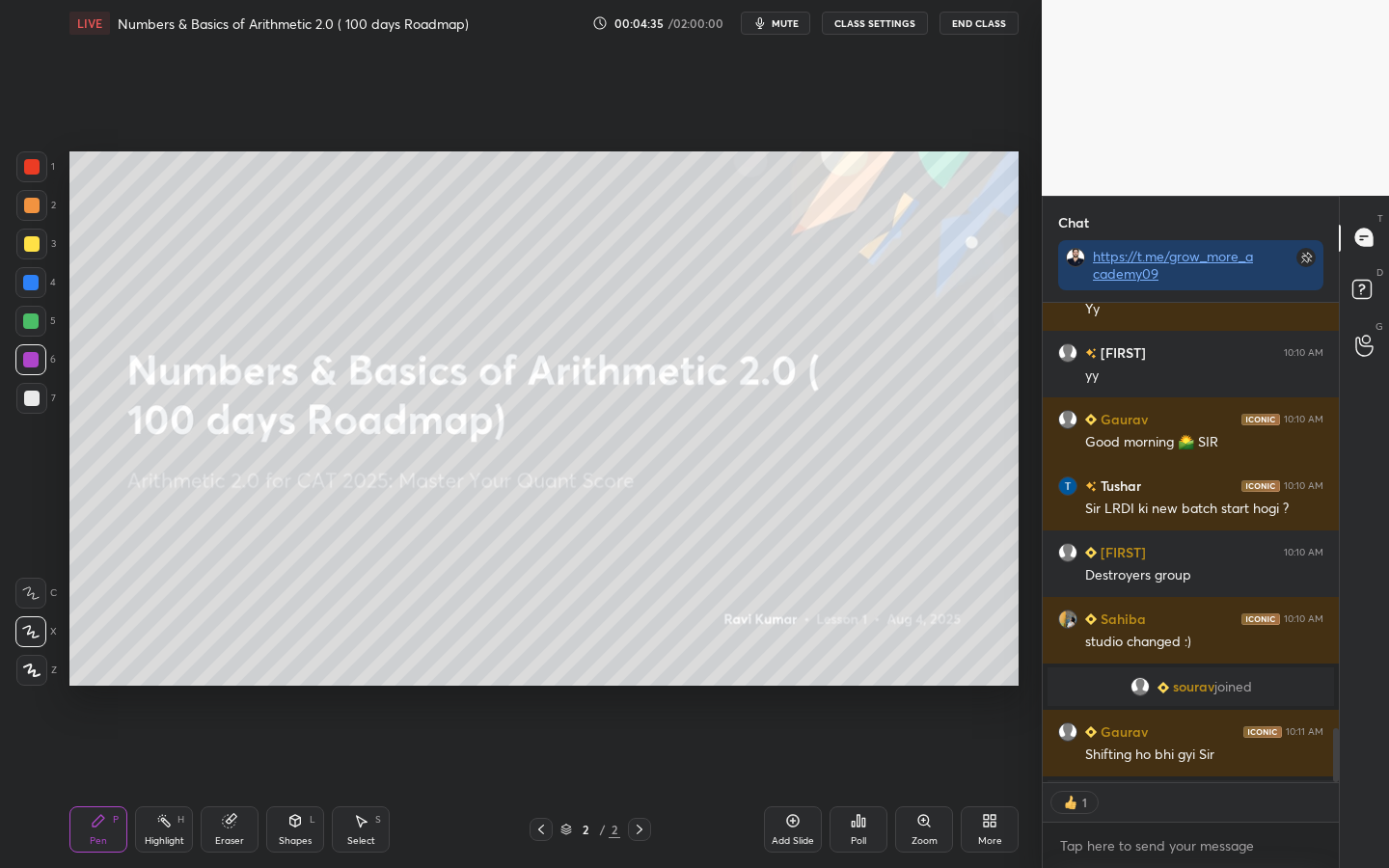 click 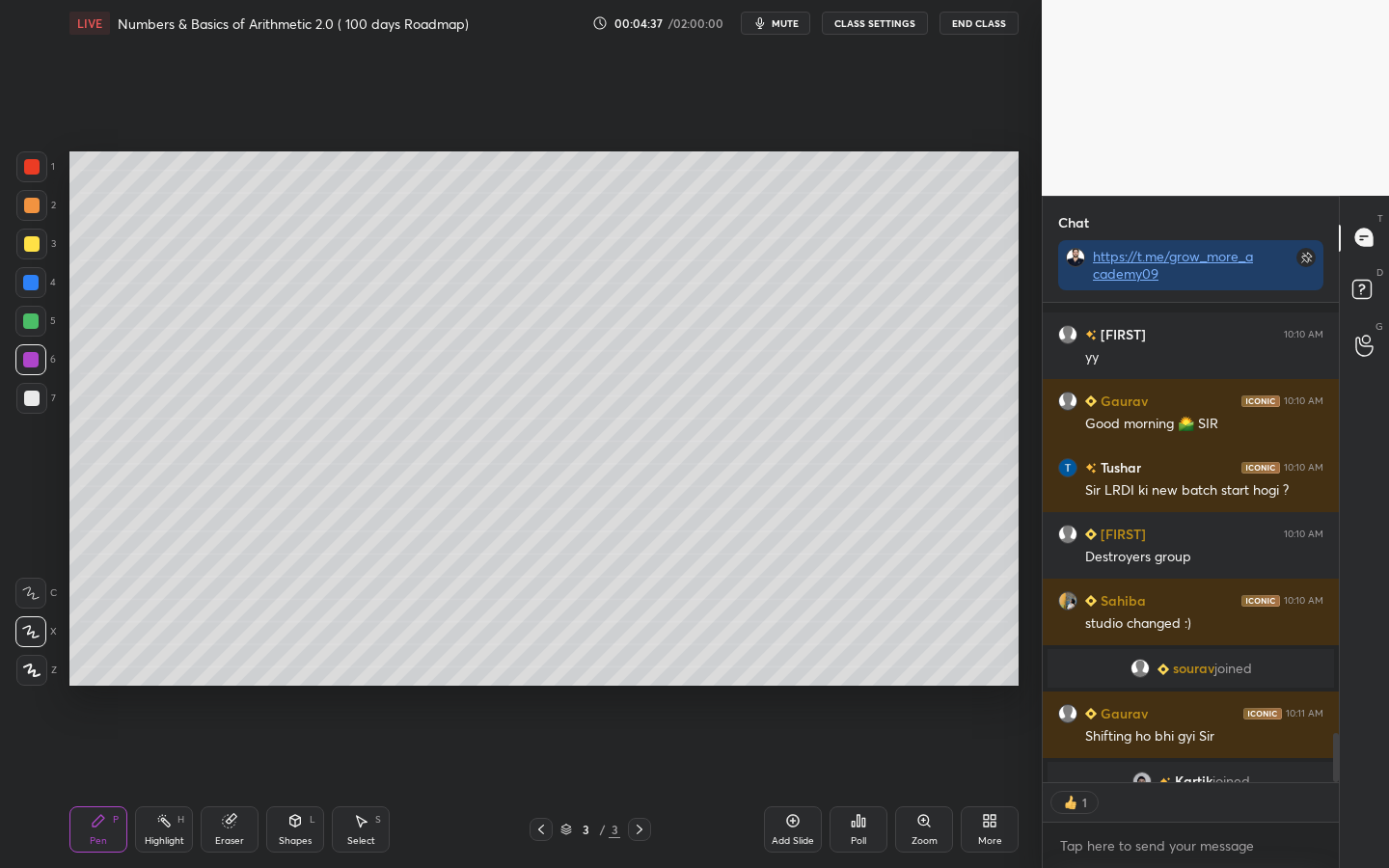 scroll, scrollTop: 4171, scrollLeft: 0, axis: vertical 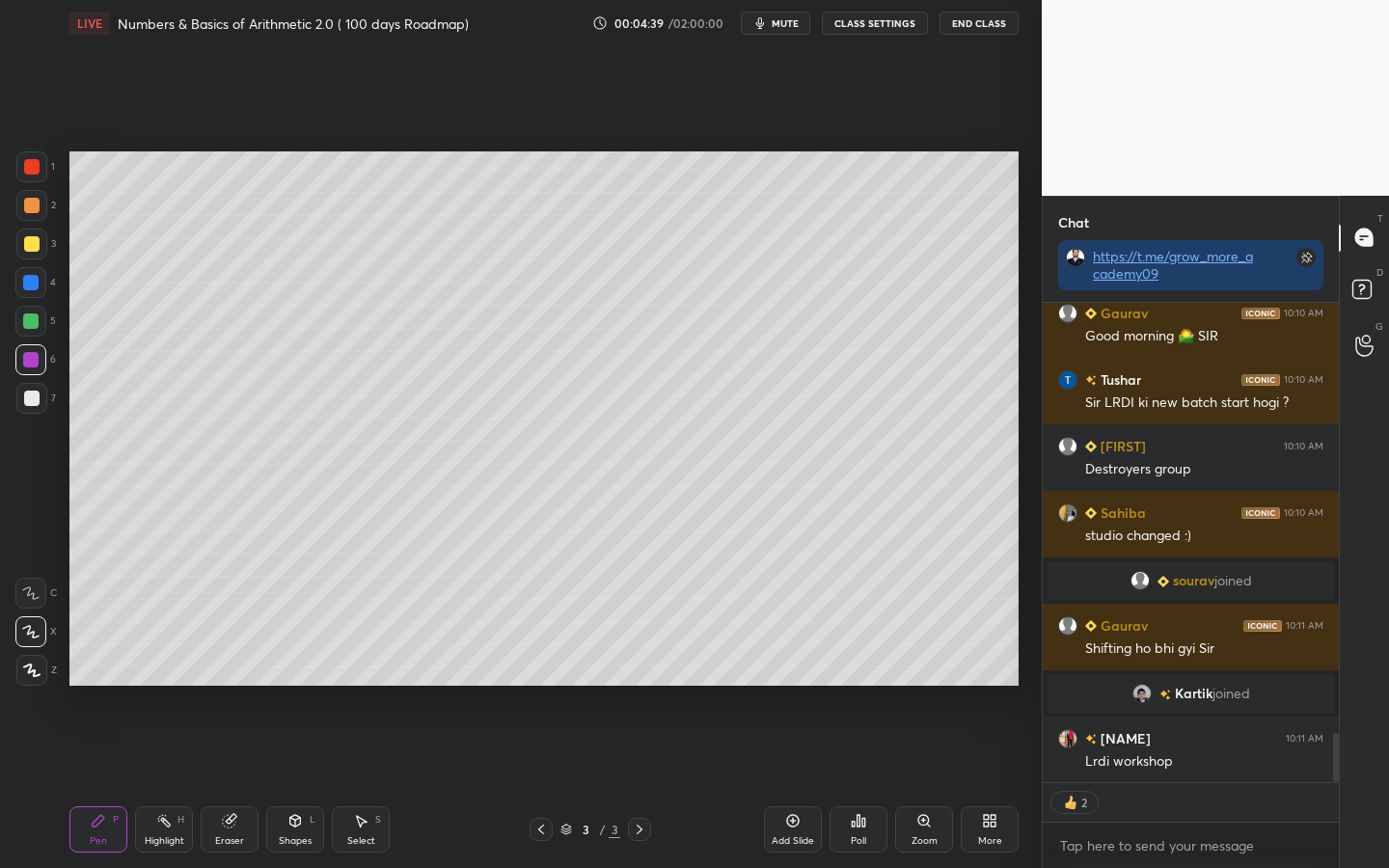 click at bounding box center [32, 167] 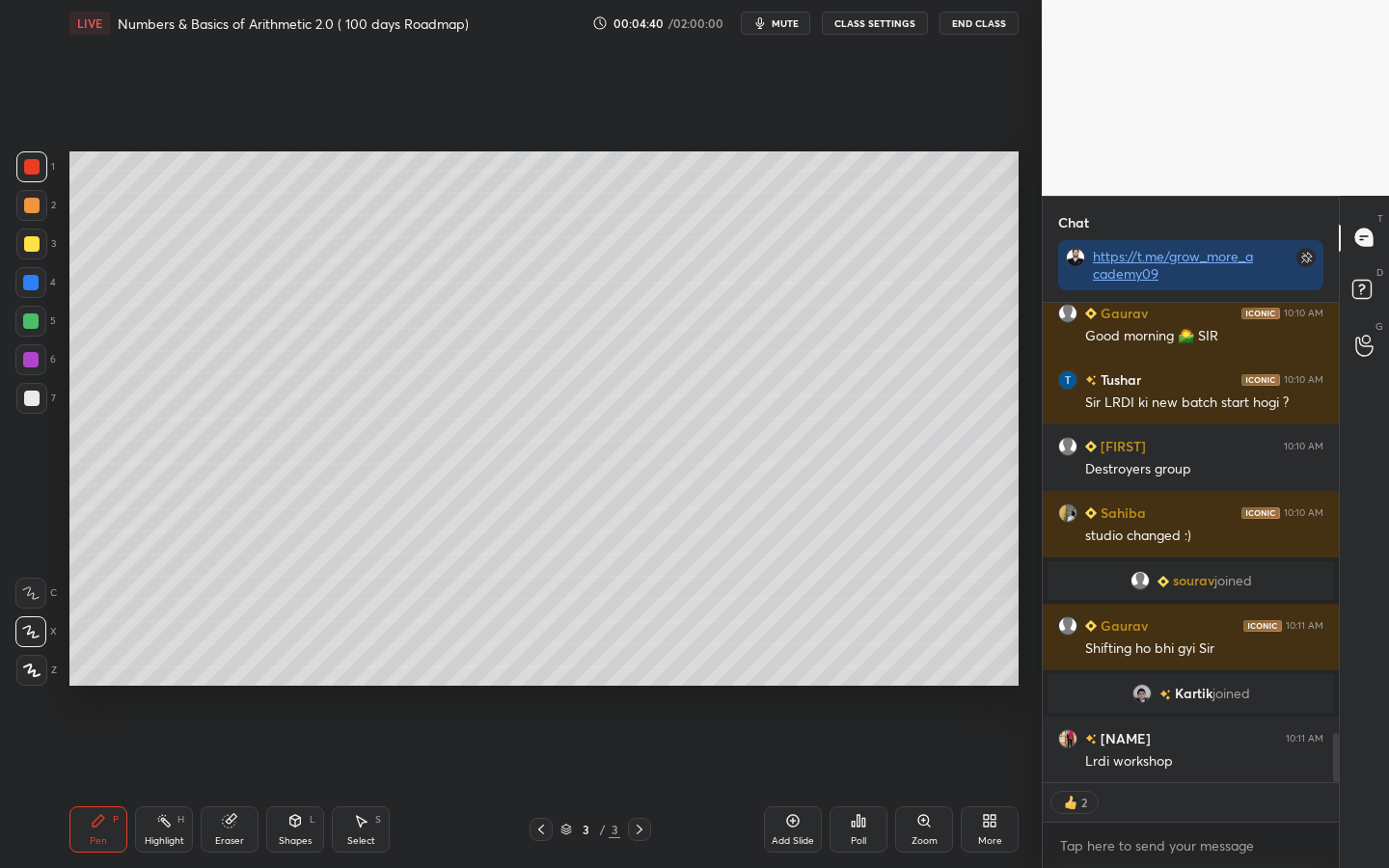 scroll, scrollTop: 4218, scrollLeft: 0, axis: vertical 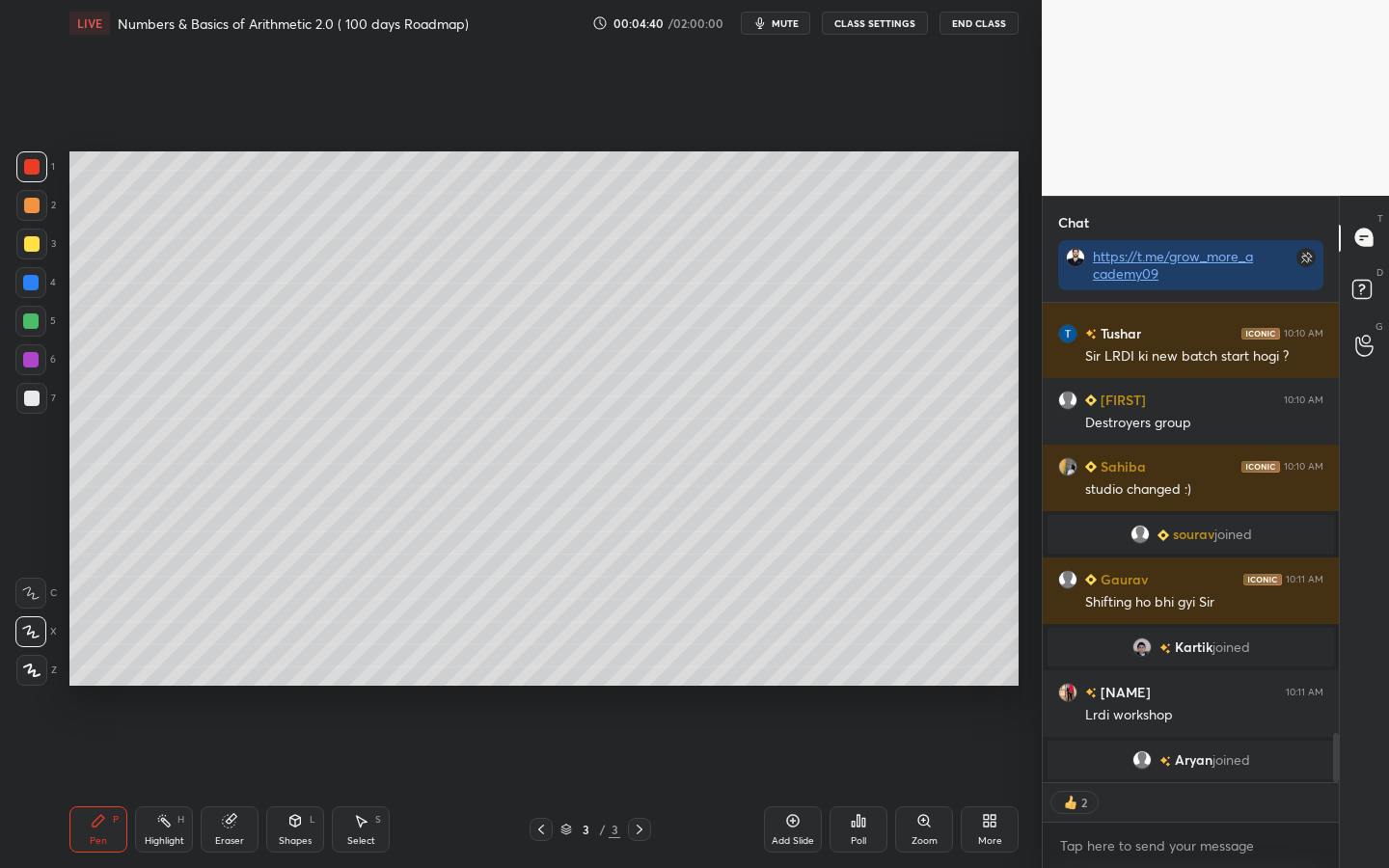 click at bounding box center [31, 321] 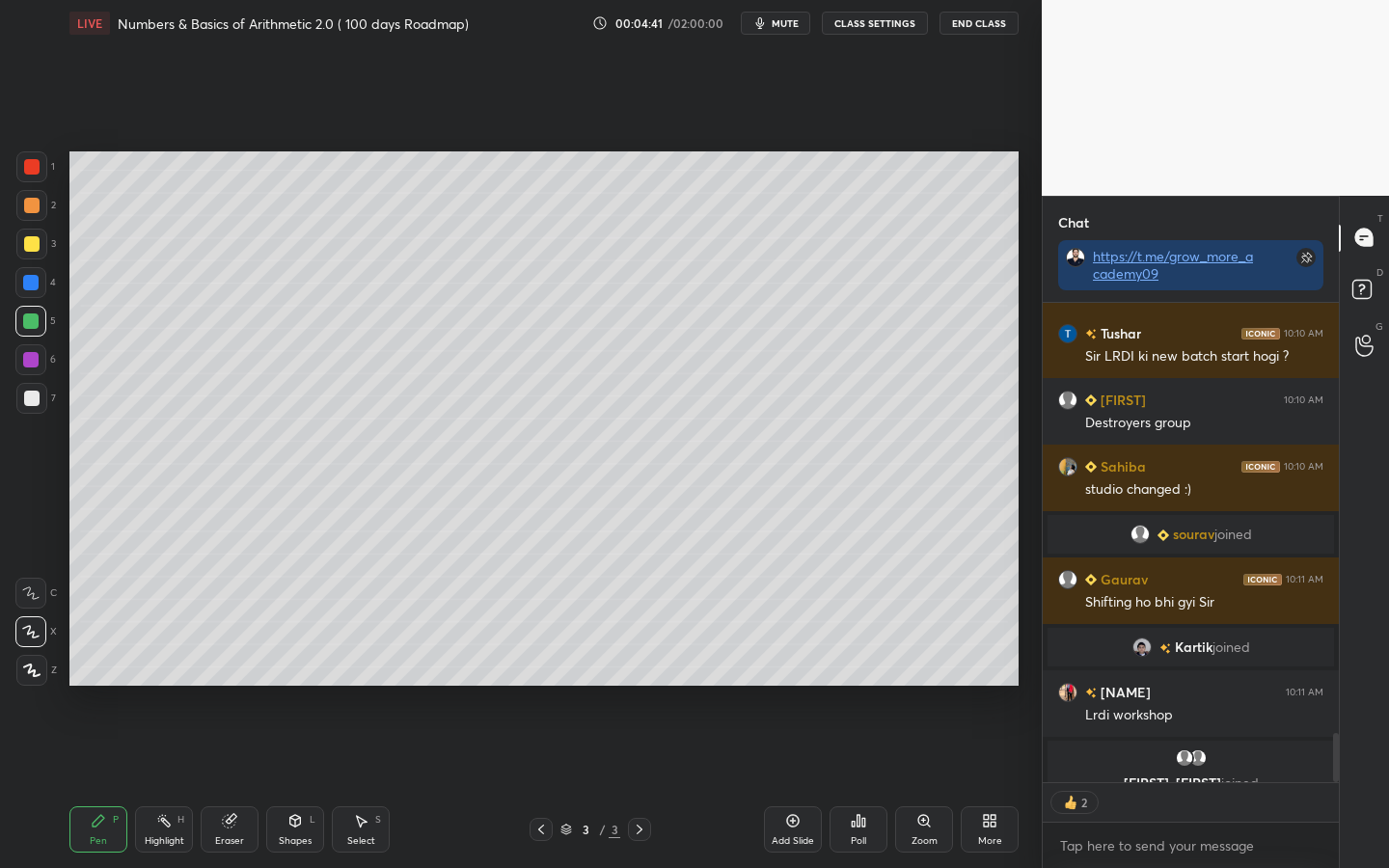 scroll, scrollTop: 4242, scrollLeft: 0, axis: vertical 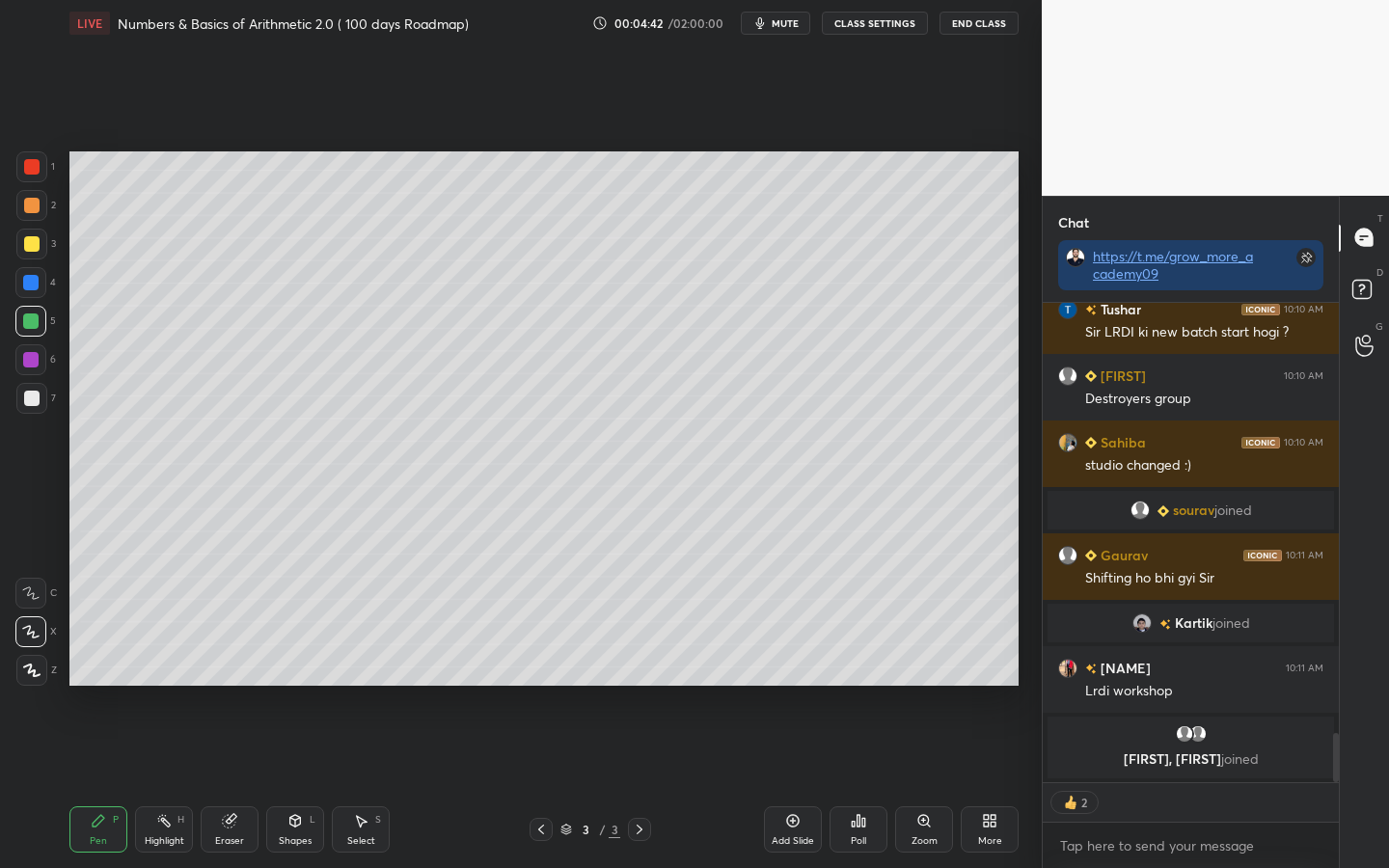 click at bounding box center (32, 167) 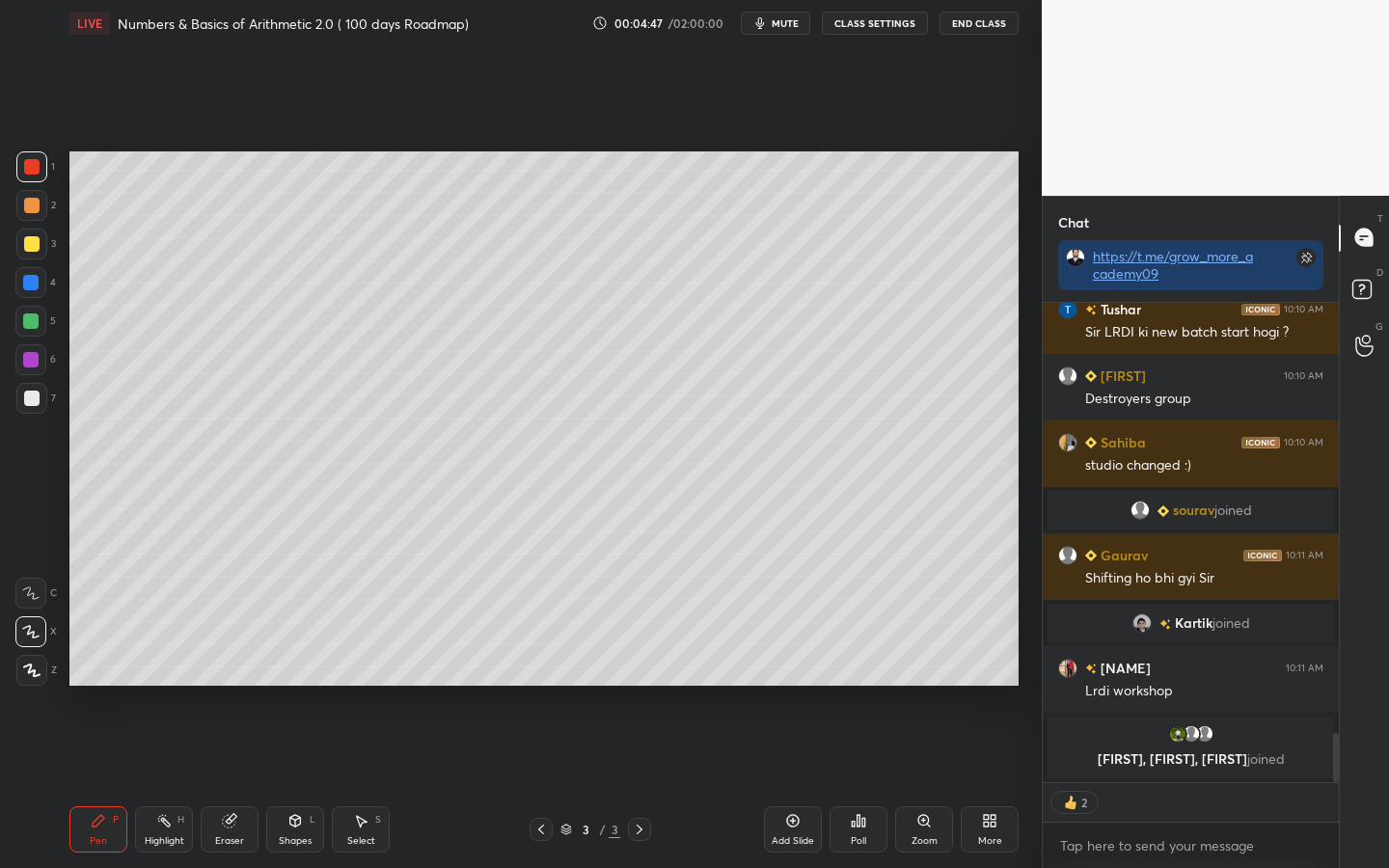 scroll, scrollTop: 7, scrollLeft: 7, axis: both 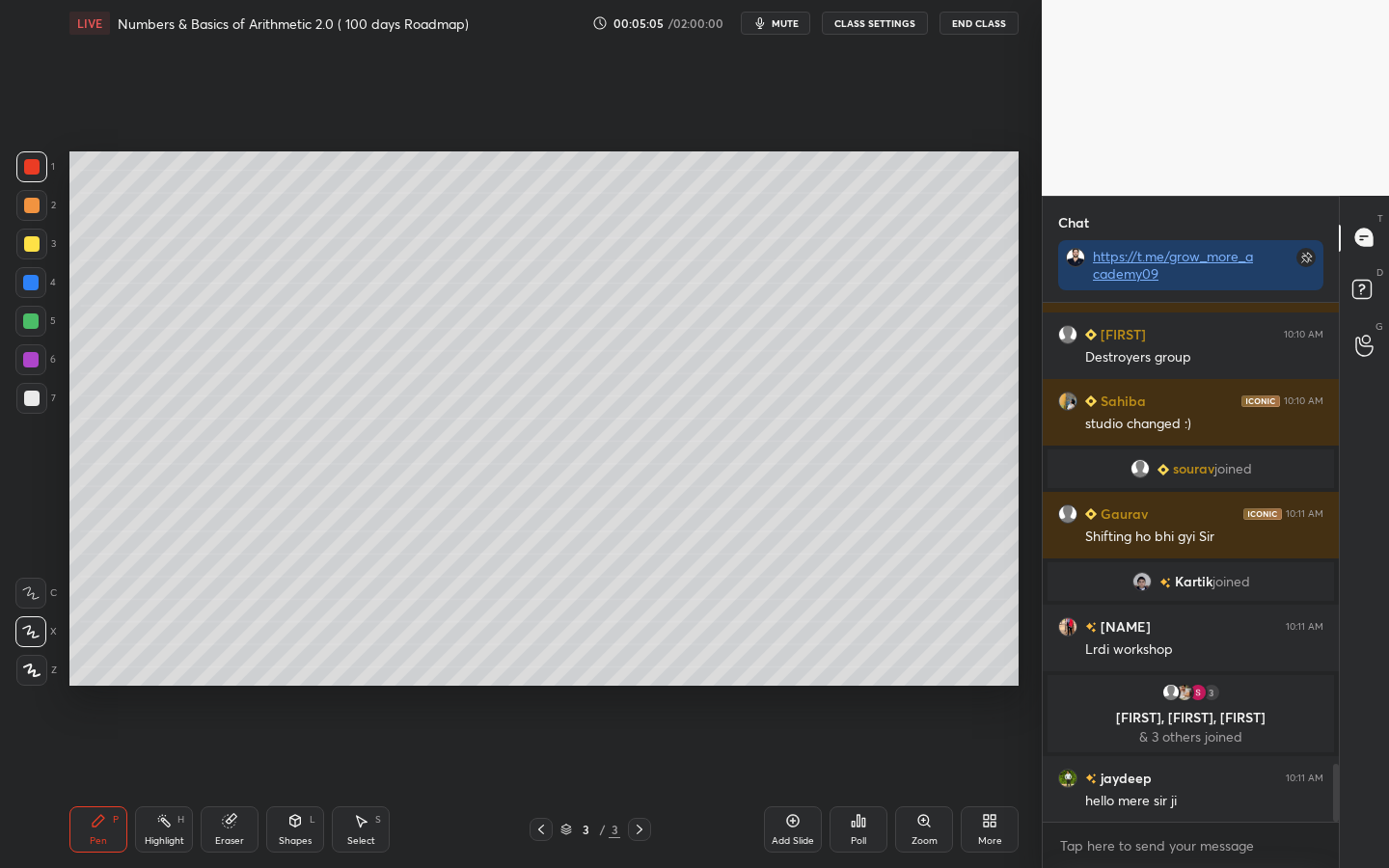 click 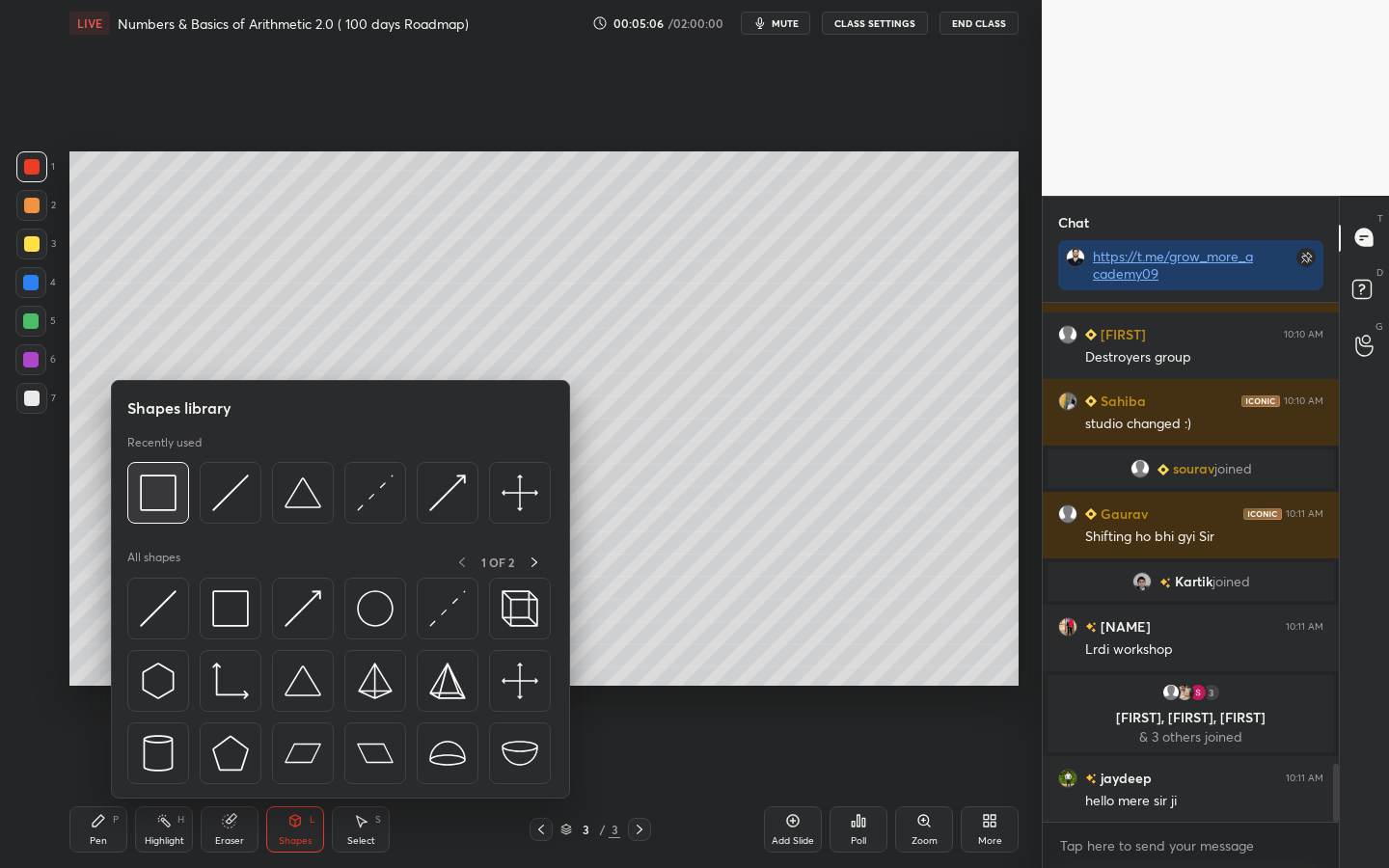 click at bounding box center [158, 493] 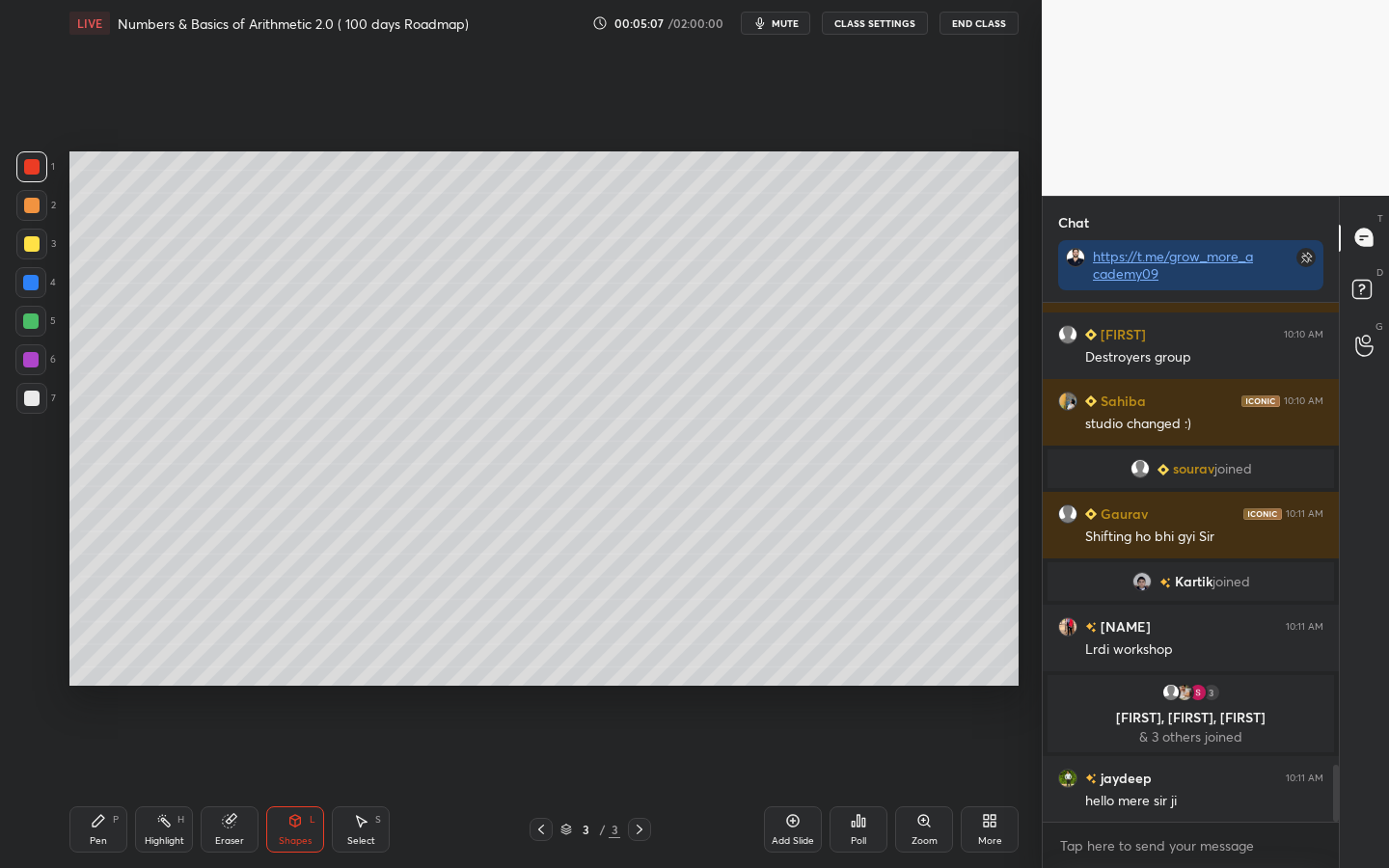 scroll, scrollTop: 4239, scrollLeft: 0, axis: vertical 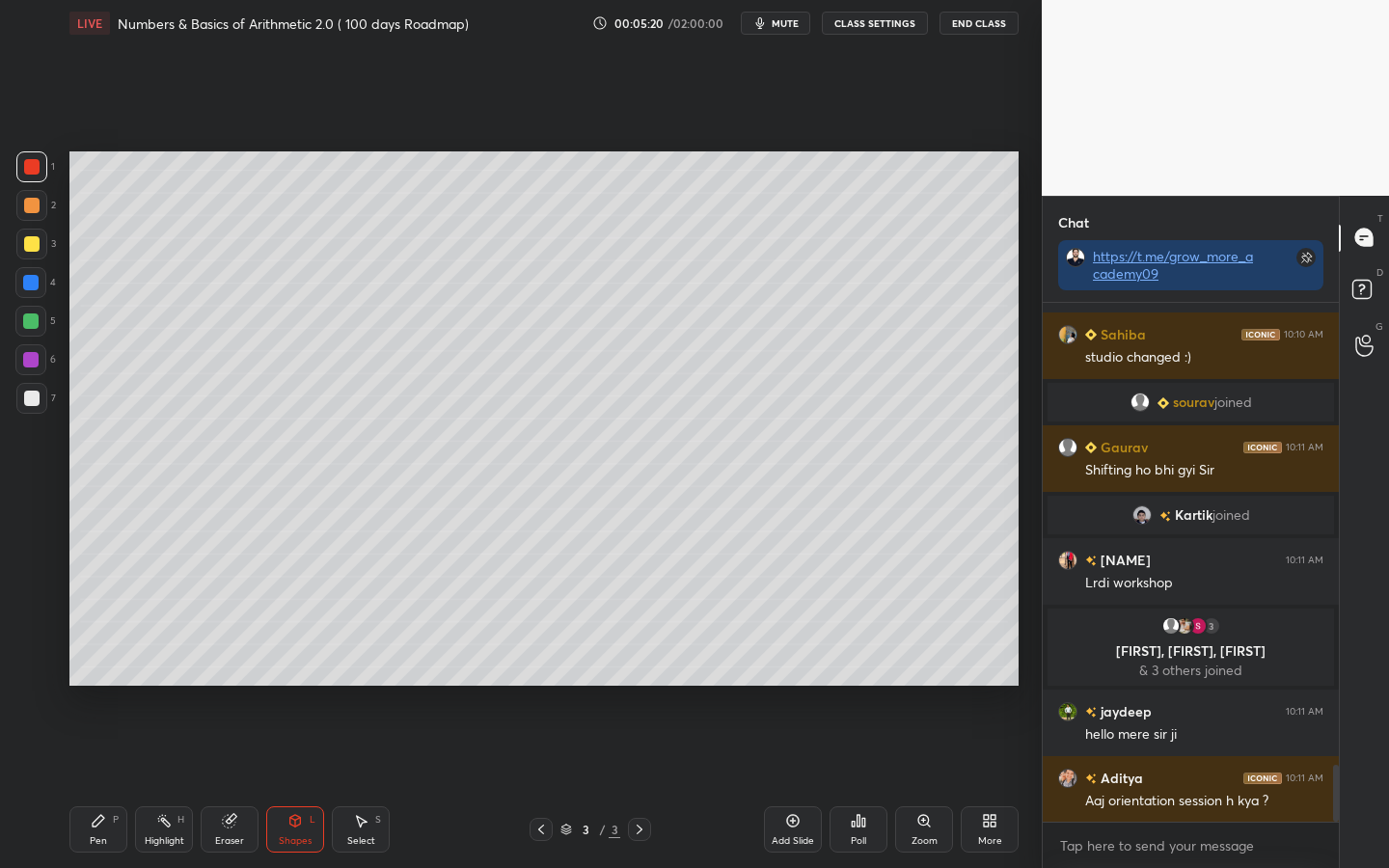 click at bounding box center [31, 321] 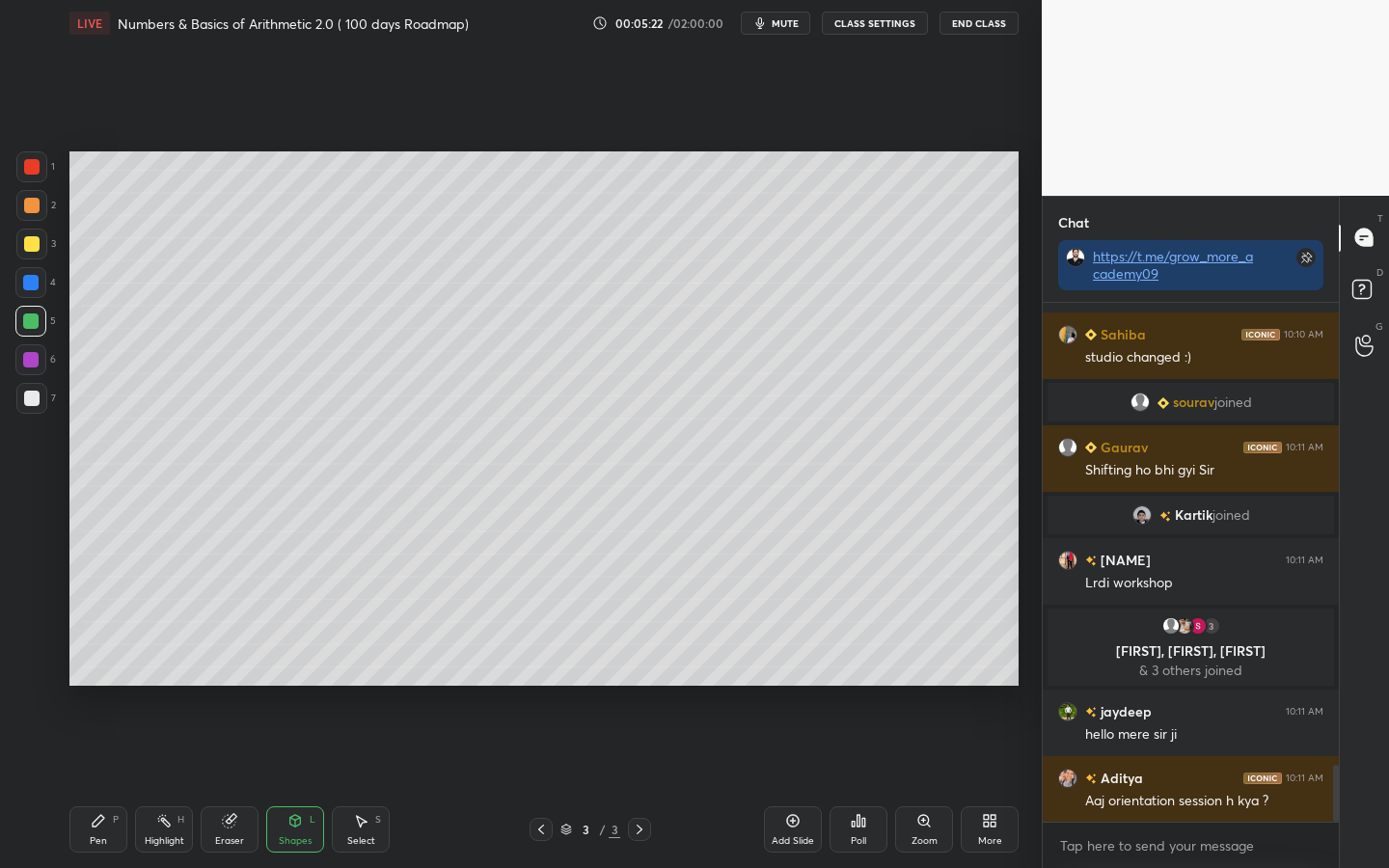 click 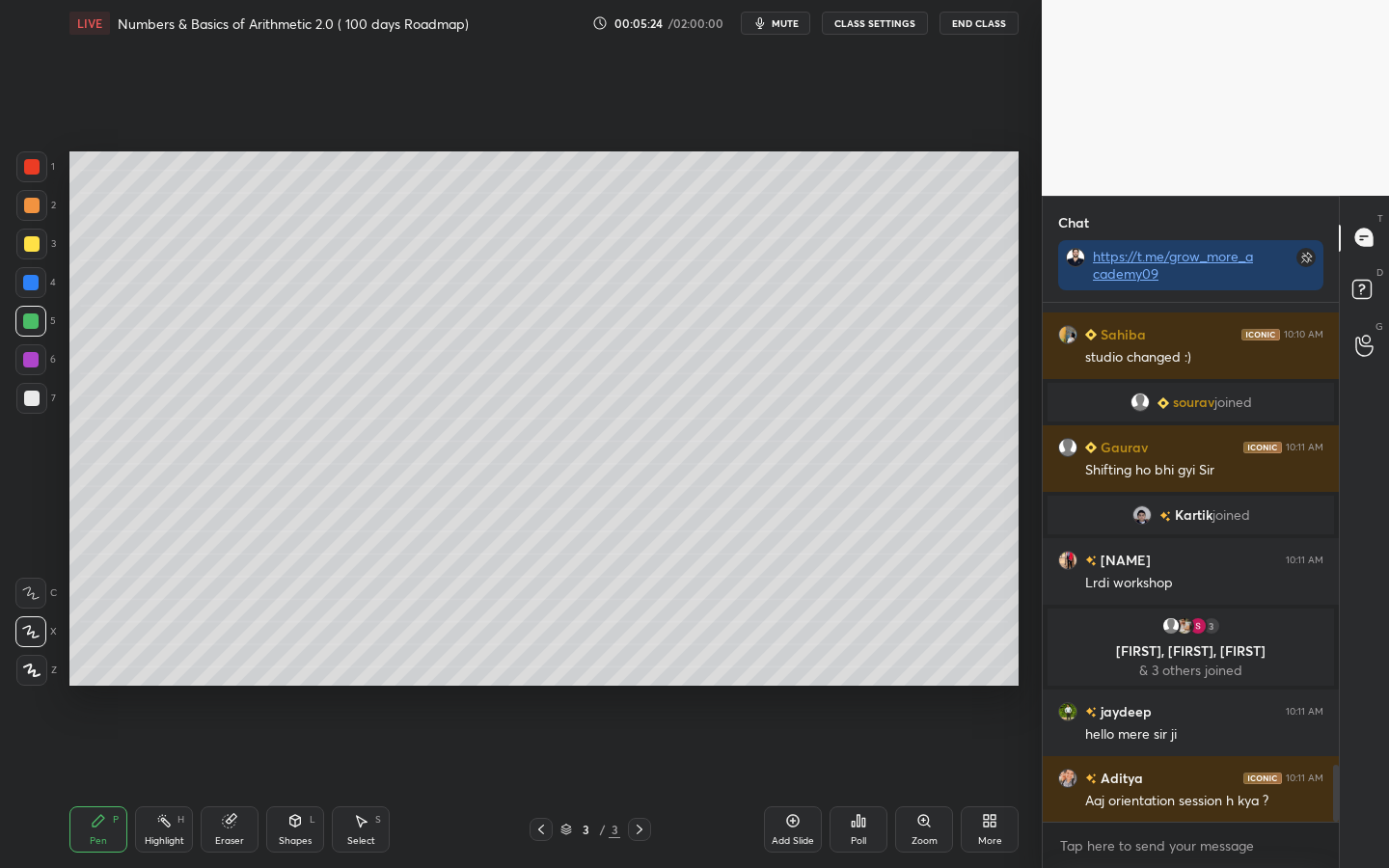 click at bounding box center [32, 244] 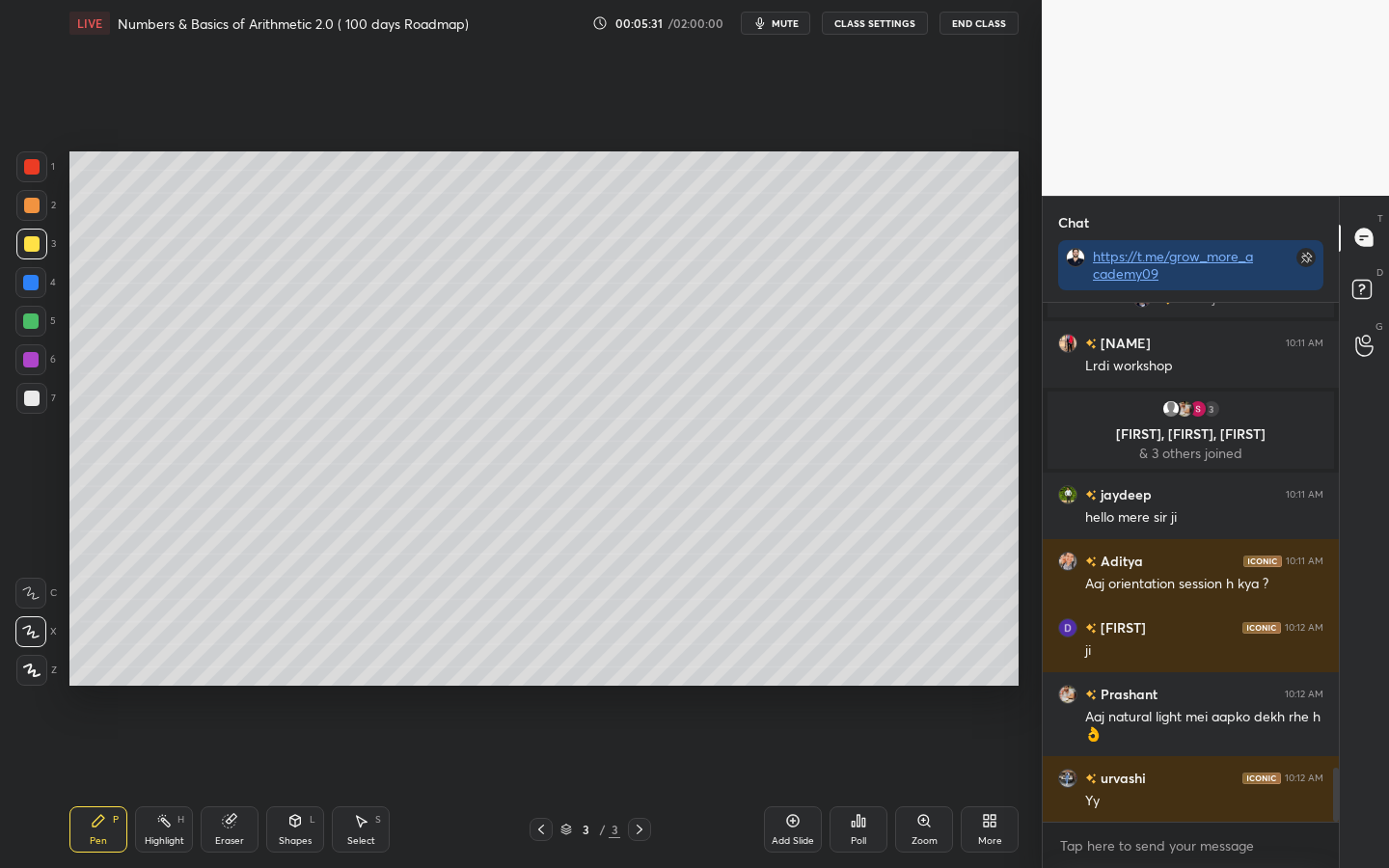 scroll, scrollTop: 4502, scrollLeft: 0, axis: vertical 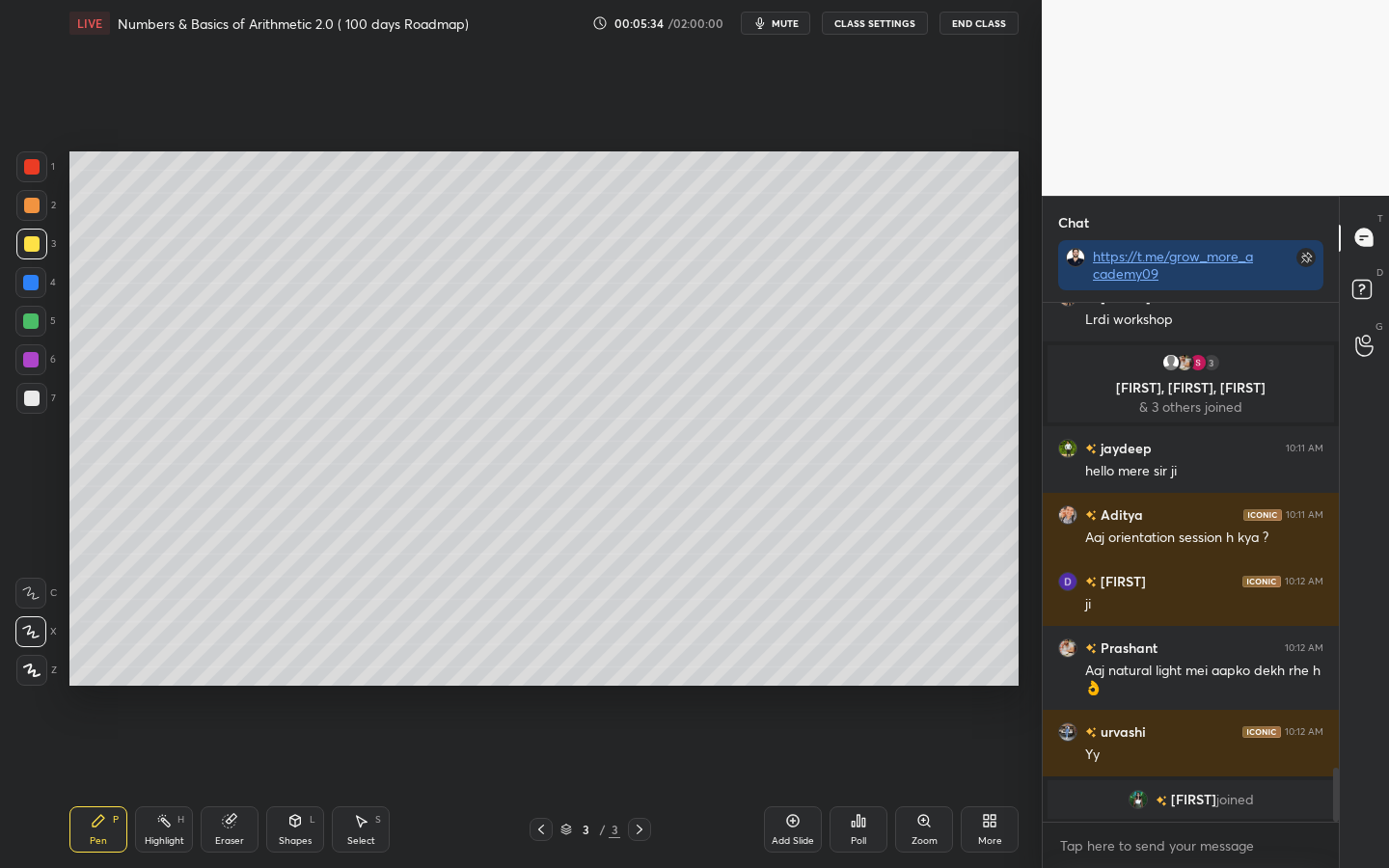 click at bounding box center [31, 321] 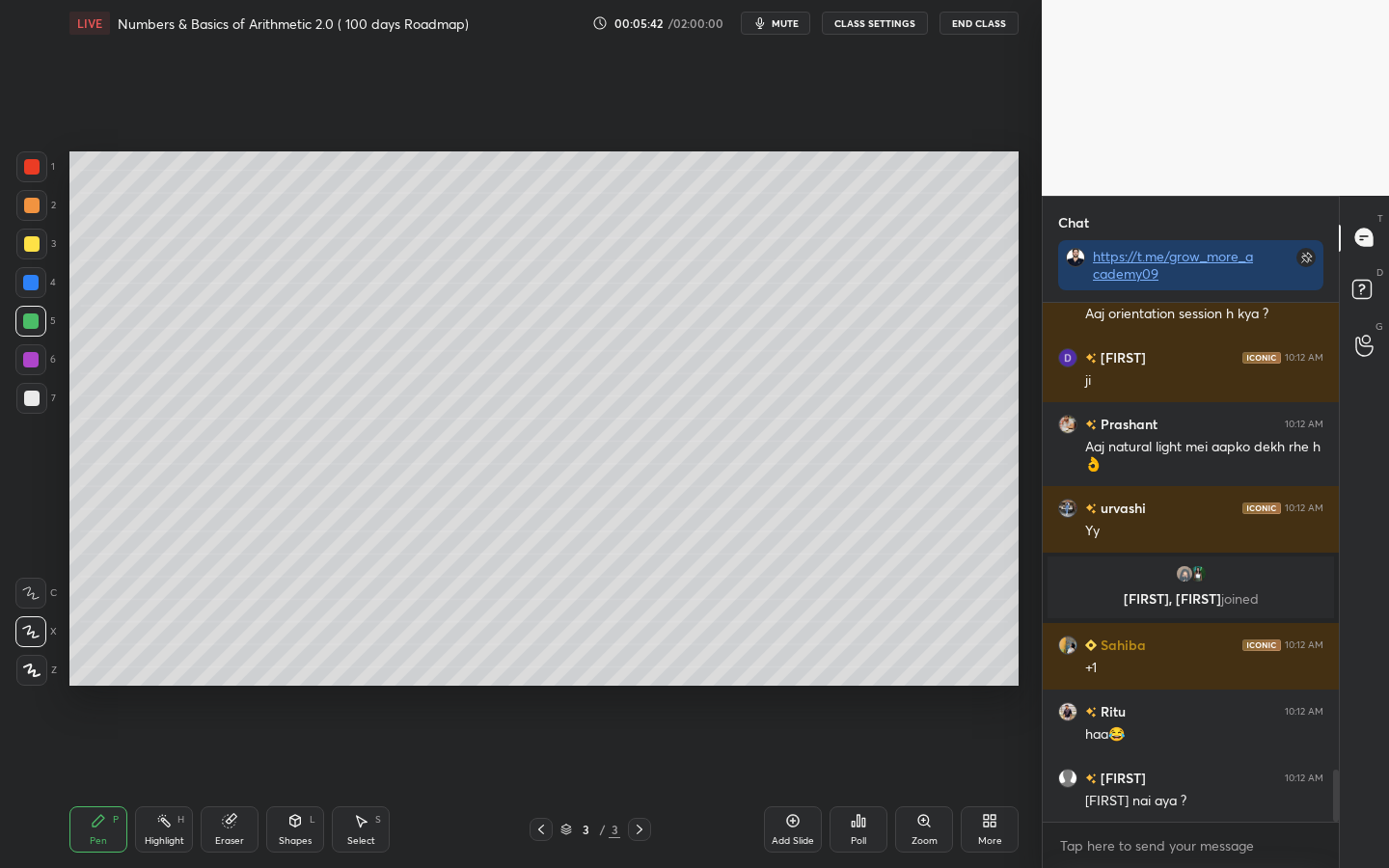 scroll, scrollTop: 4723, scrollLeft: 0, axis: vertical 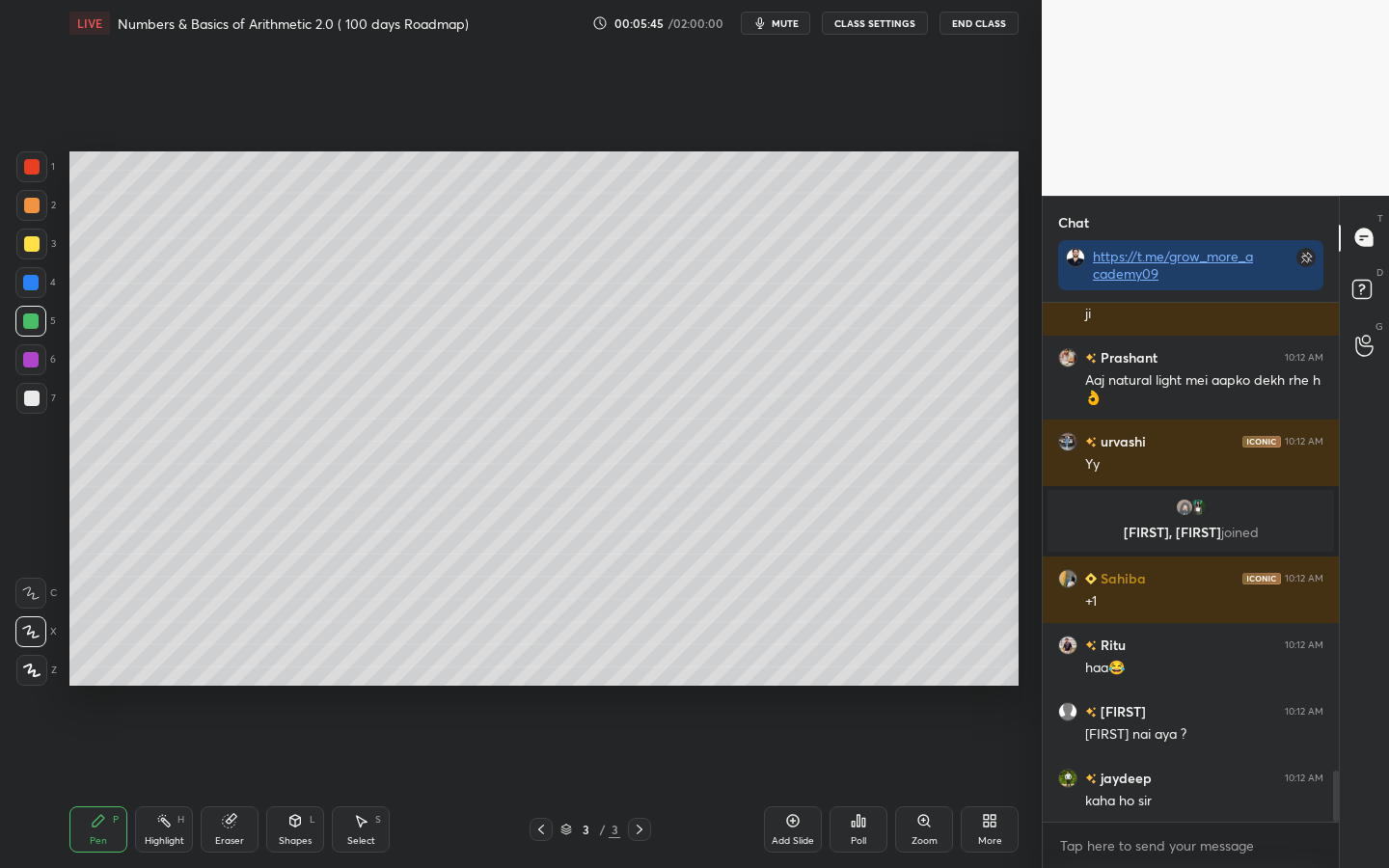 click at bounding box center (31, 283) 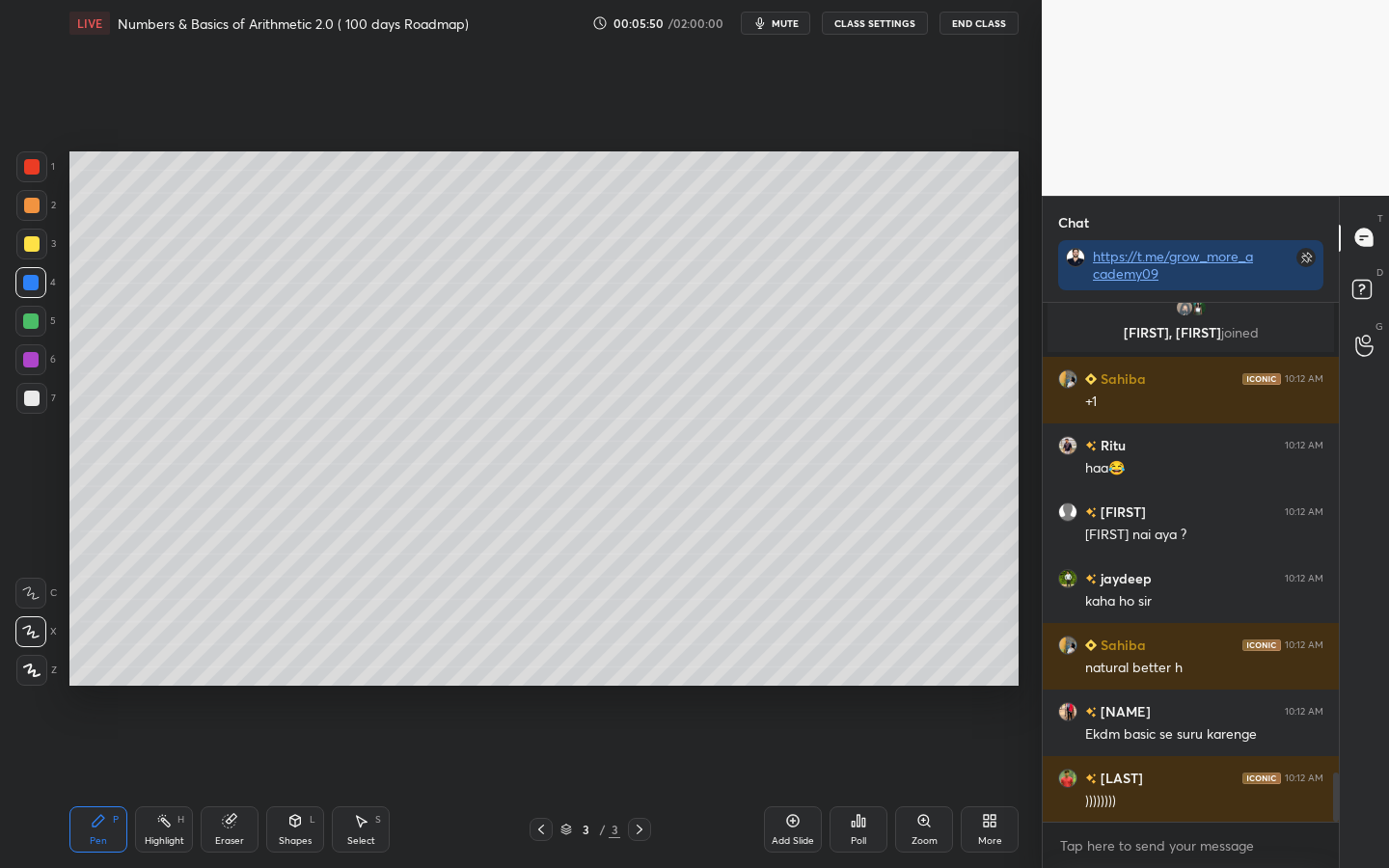 scroll, scrollTop: 4989, scrollLeft: 0, axis: vertical 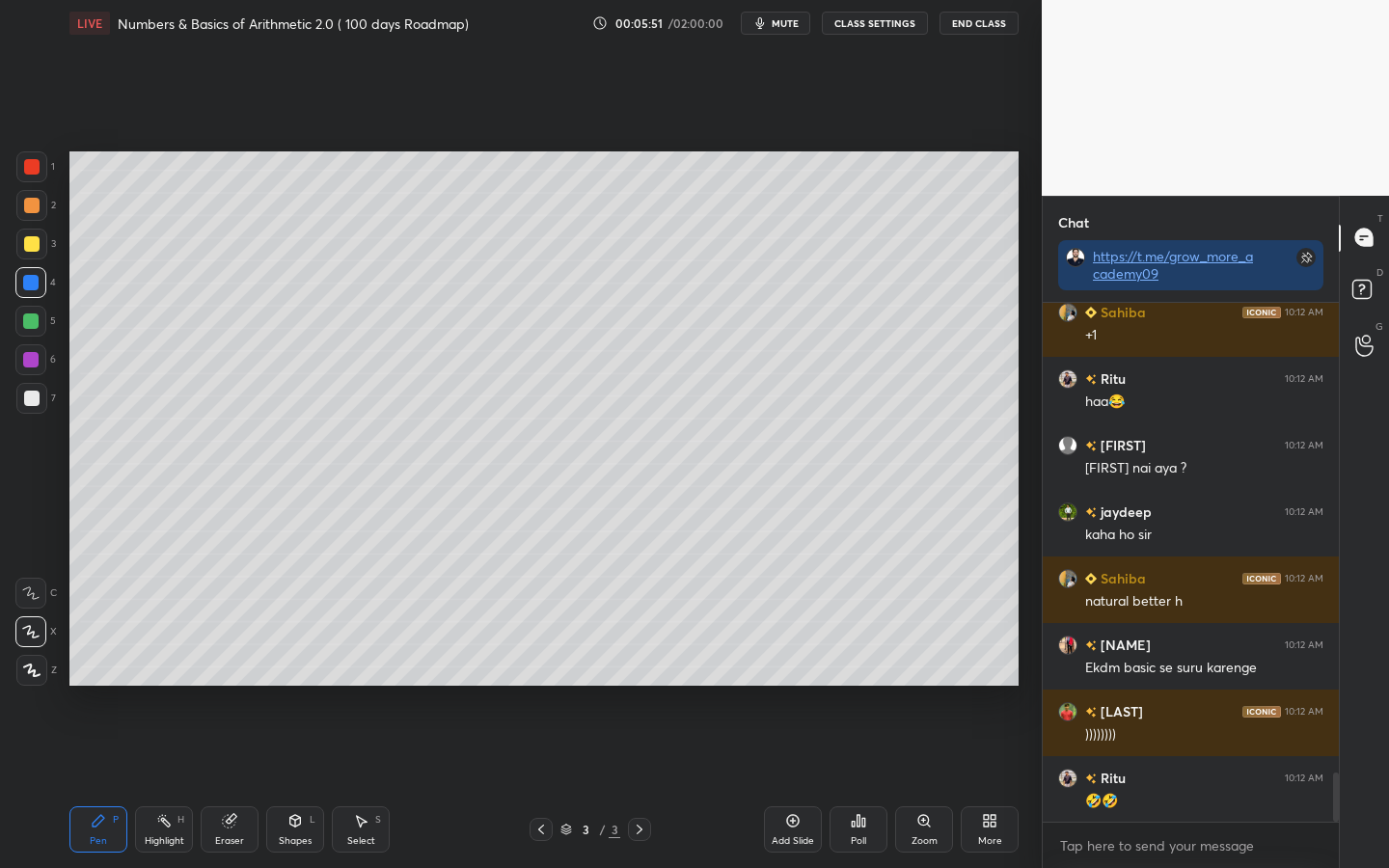 click at bounding box center (32, 205) 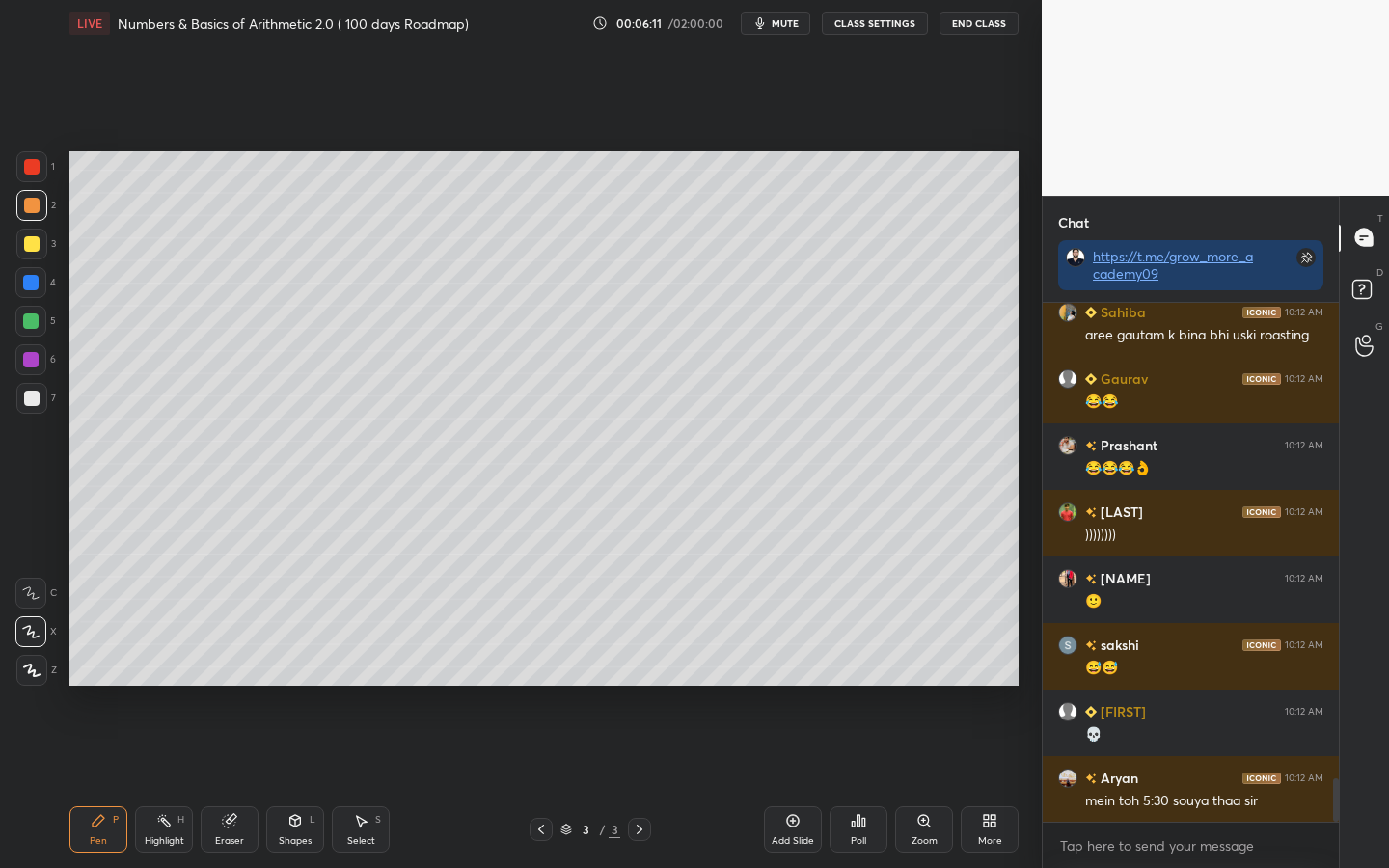 scroll, scrollTop: 5721, scrollLeft: 0, axis: vertical 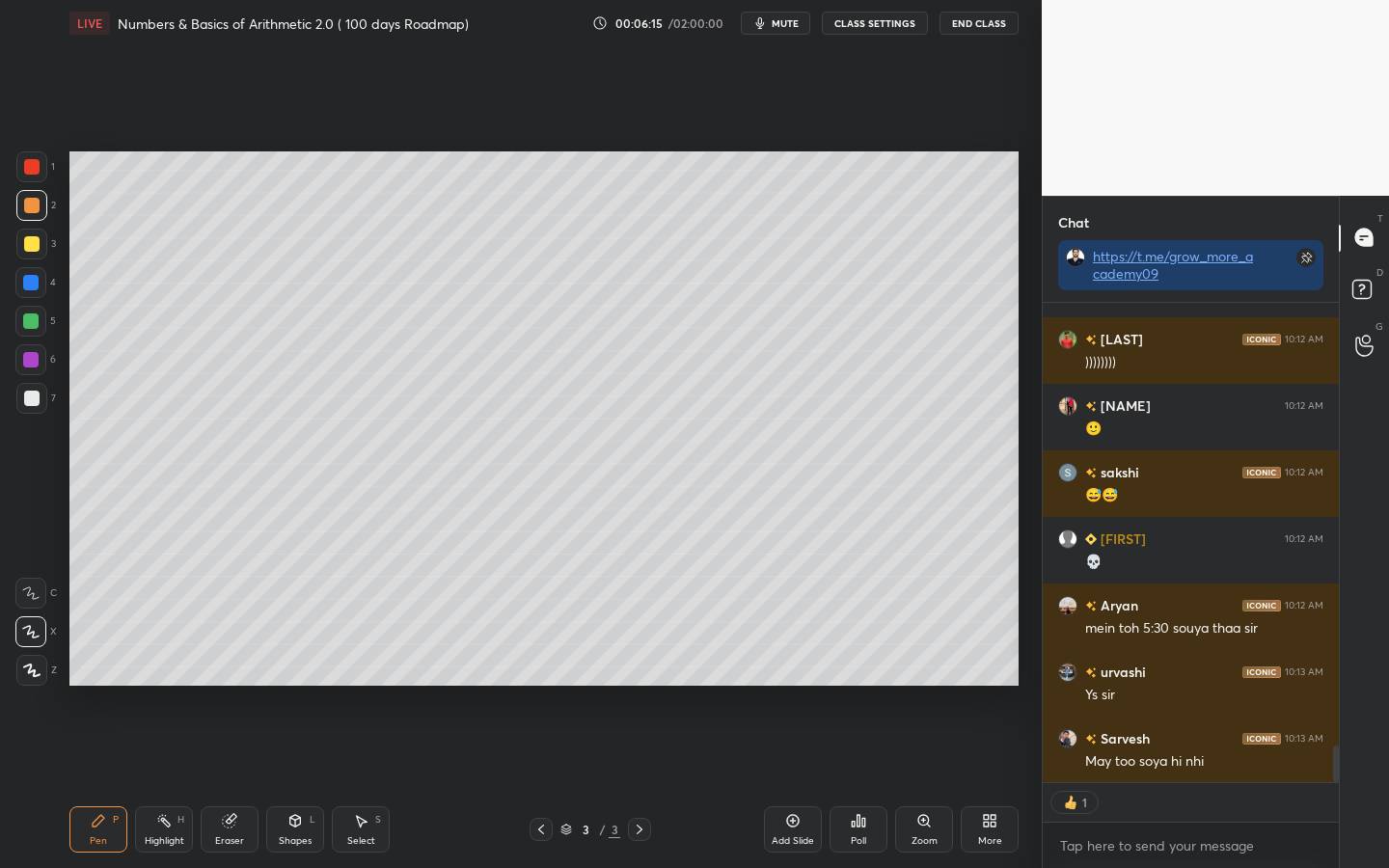 click at bounding box center [31, 321] 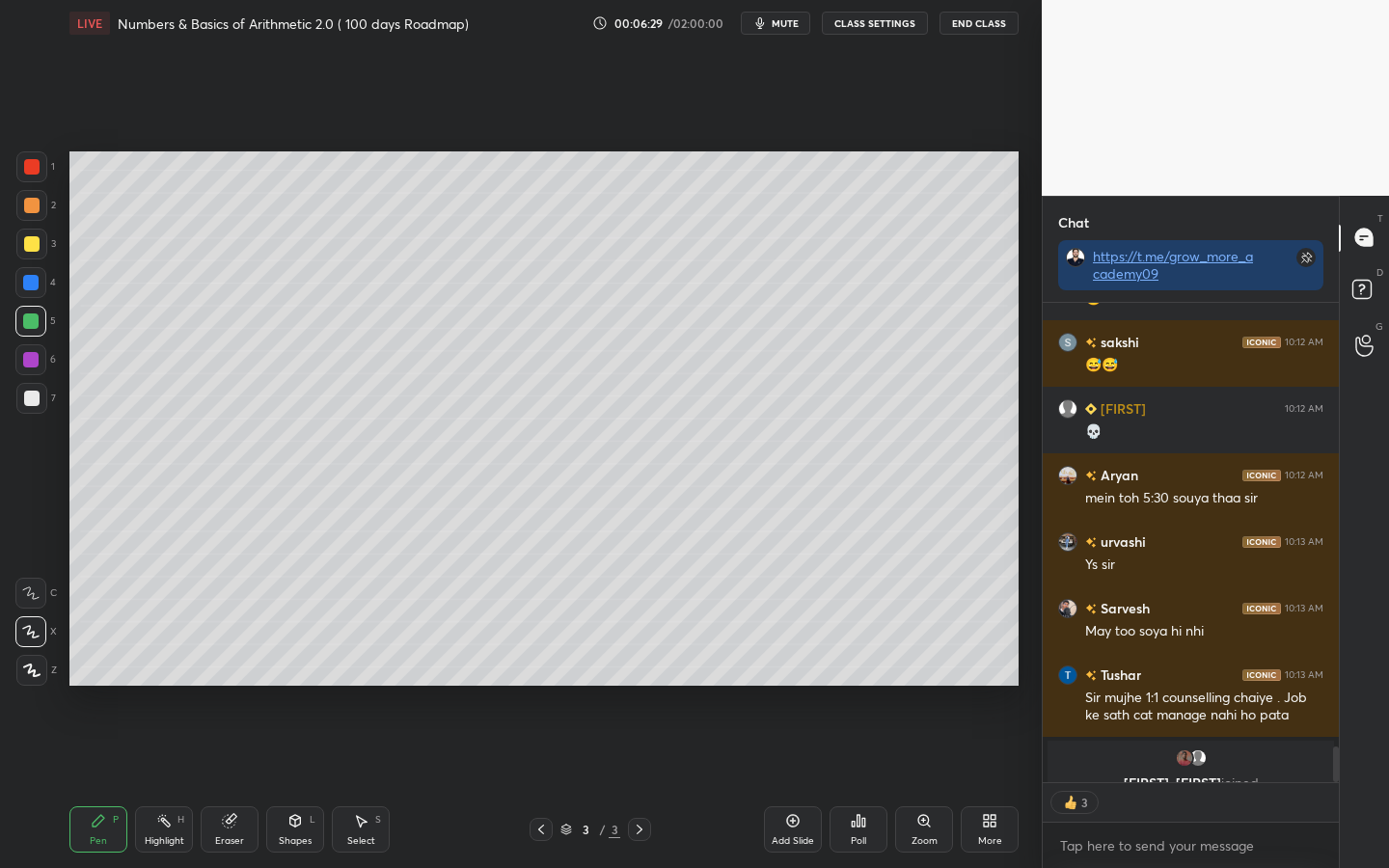 scroll, scrollTop: 5981, scrollLeft: 0, axis: vertical 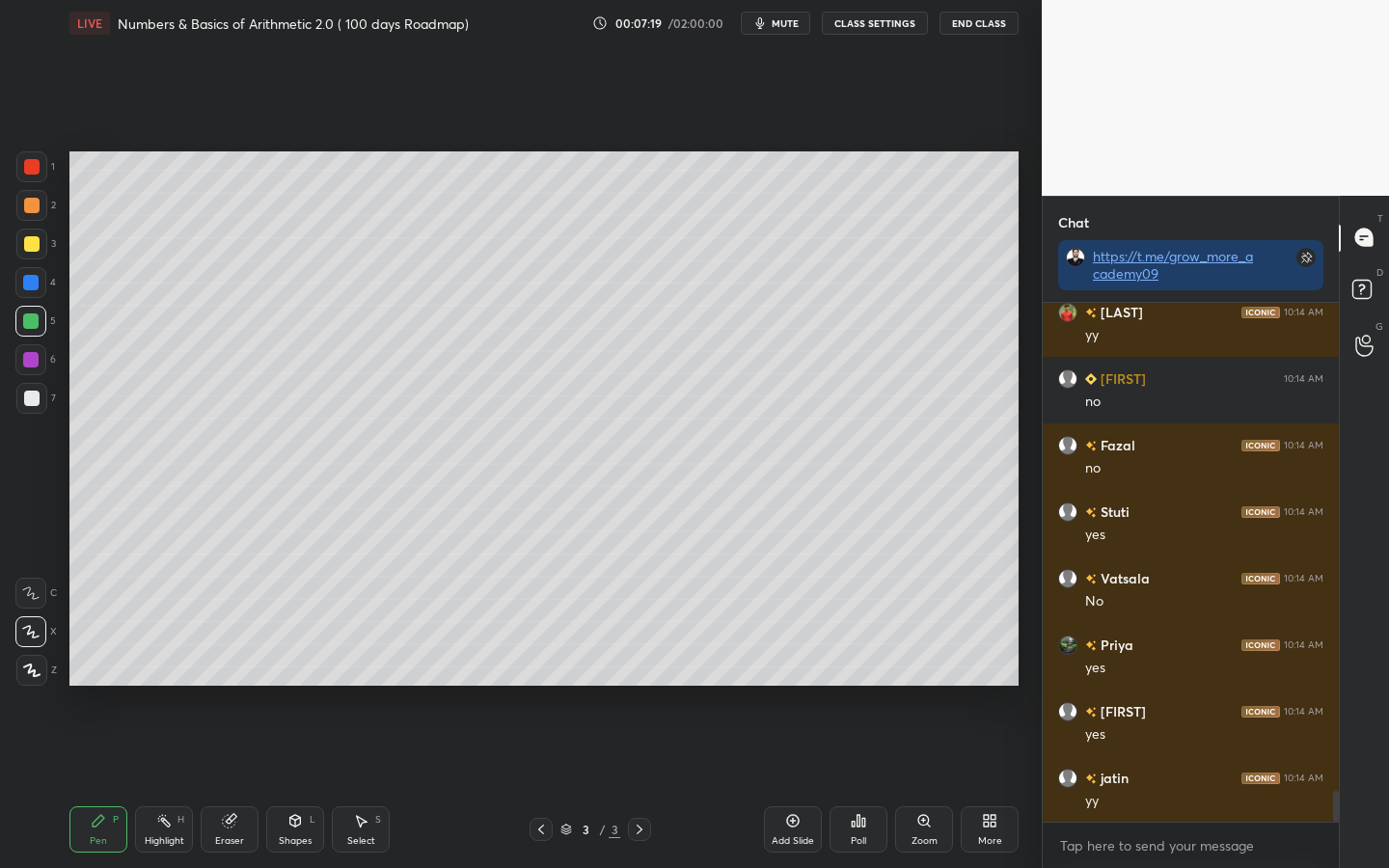 click on "Shapes L" at bounding box center [295, 829] 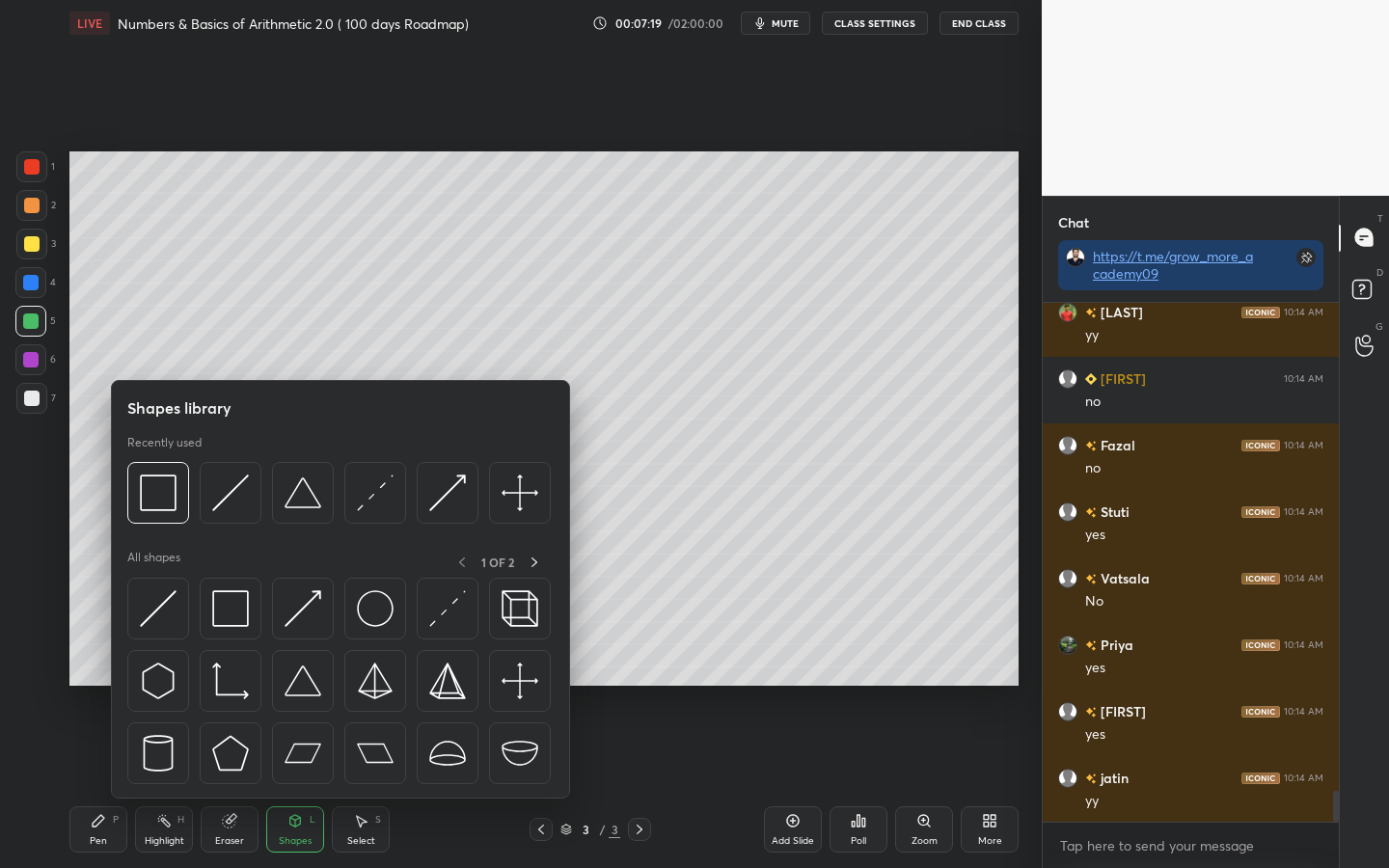 scroll, scrollTop: 8323, scrollLeft: 0, axis: vertical 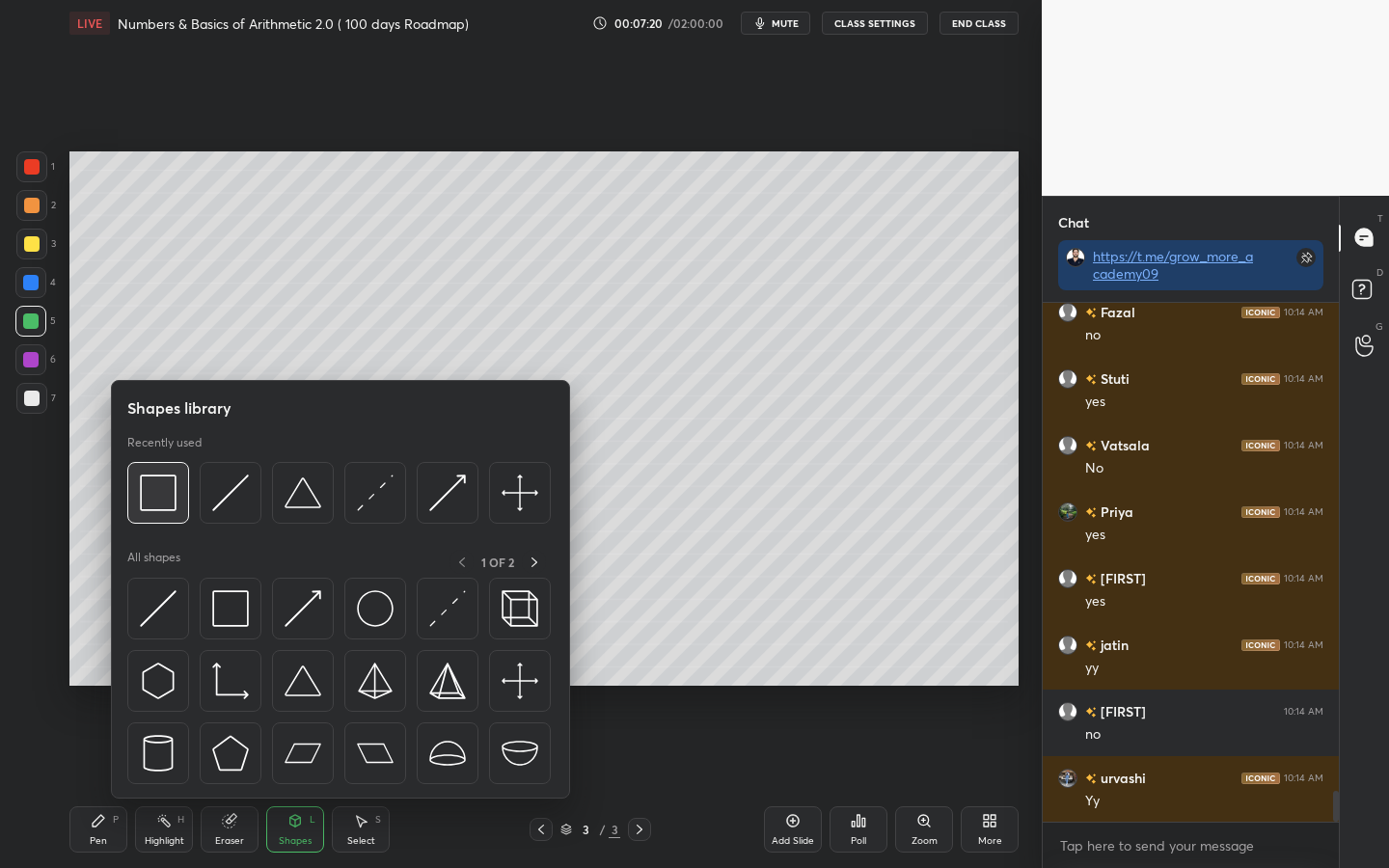 click at bounding box center [158, 493] 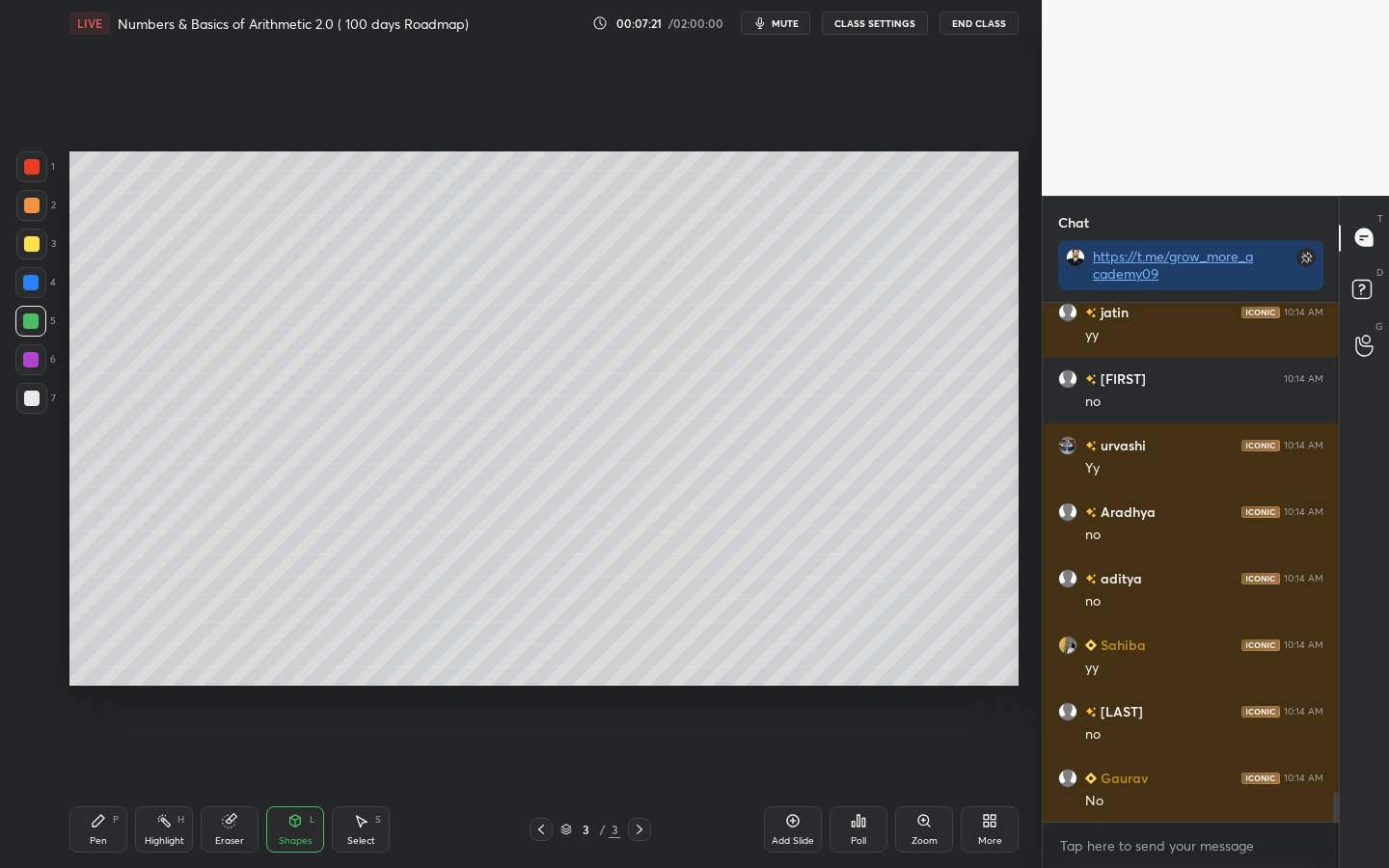 scroll, scrollTop: 8722, scrollLeft: 0, axis: vertical 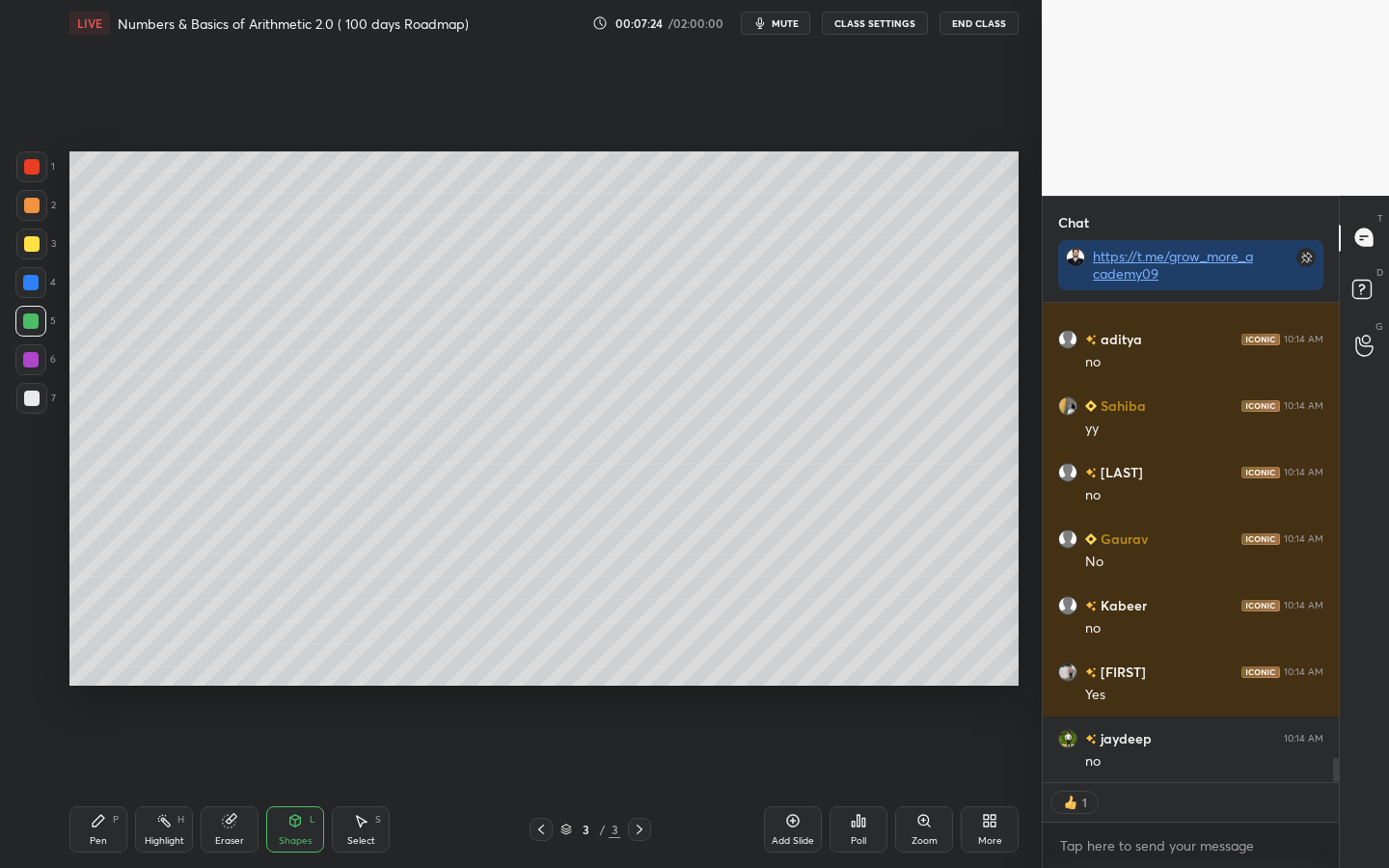 click on "Pen P" at bounding box center (98, 829) 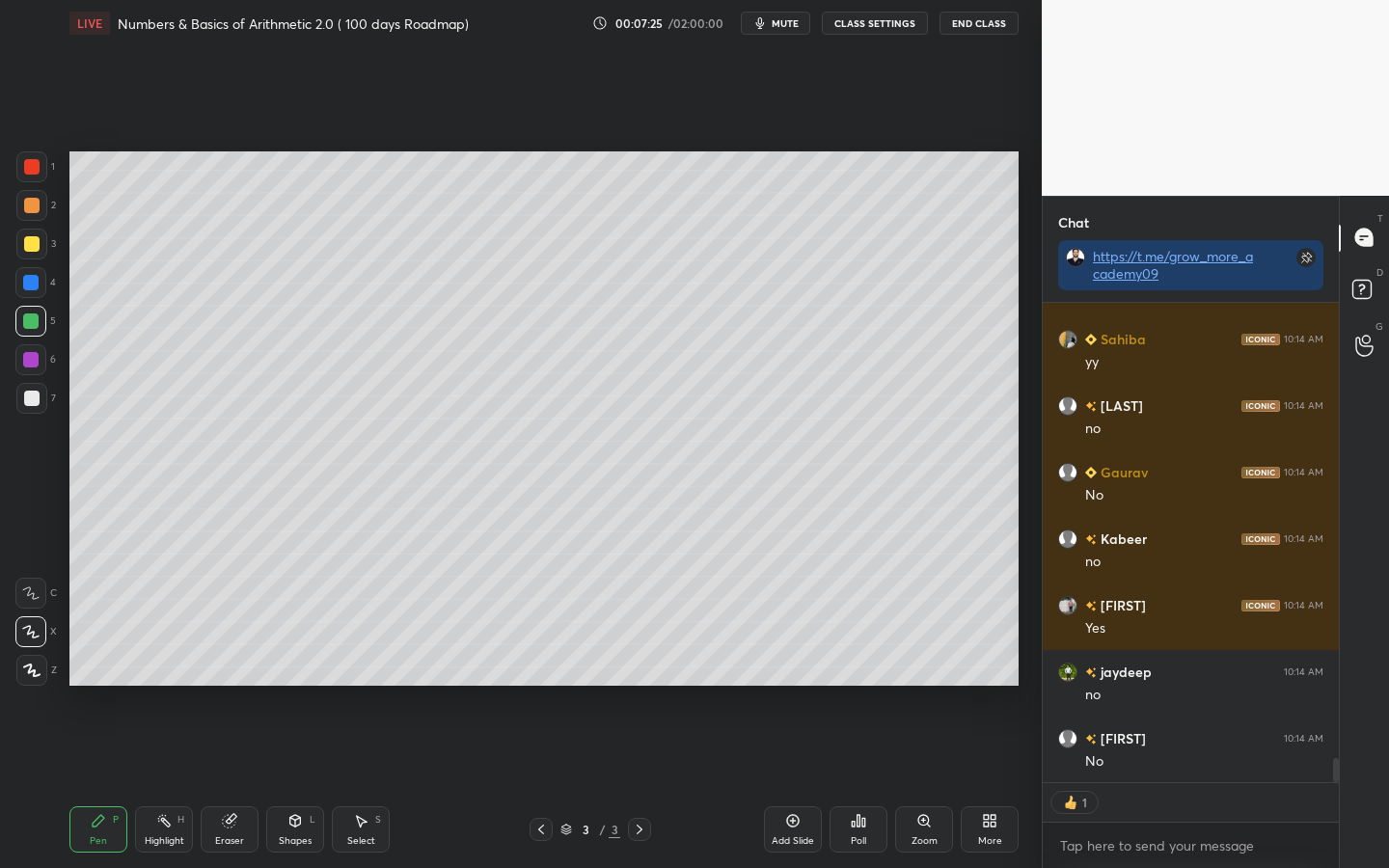 click at bounding box center [31, 283] 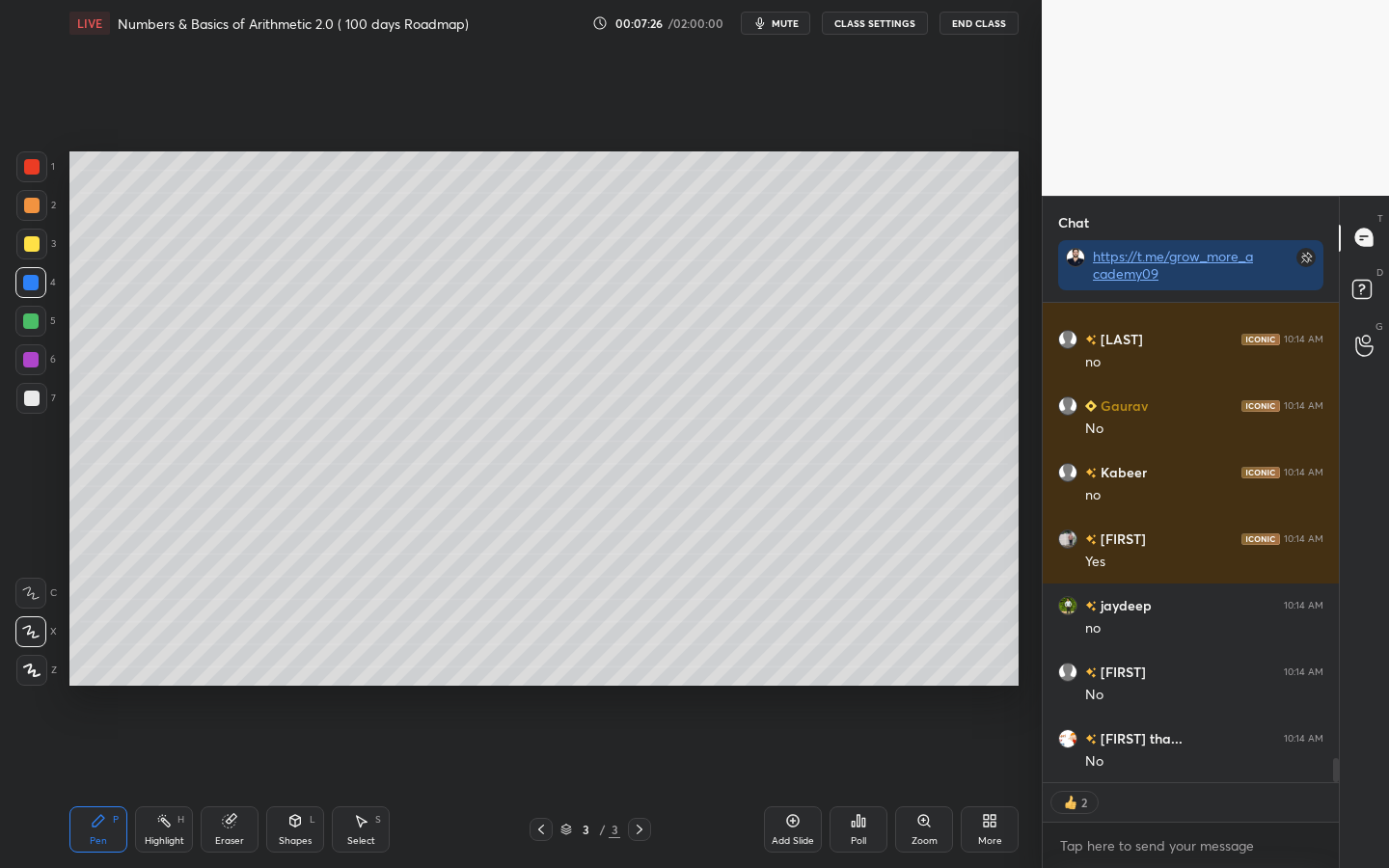 scroll, scrollTop: 9095, scrollLeft: 0, axis: vertical 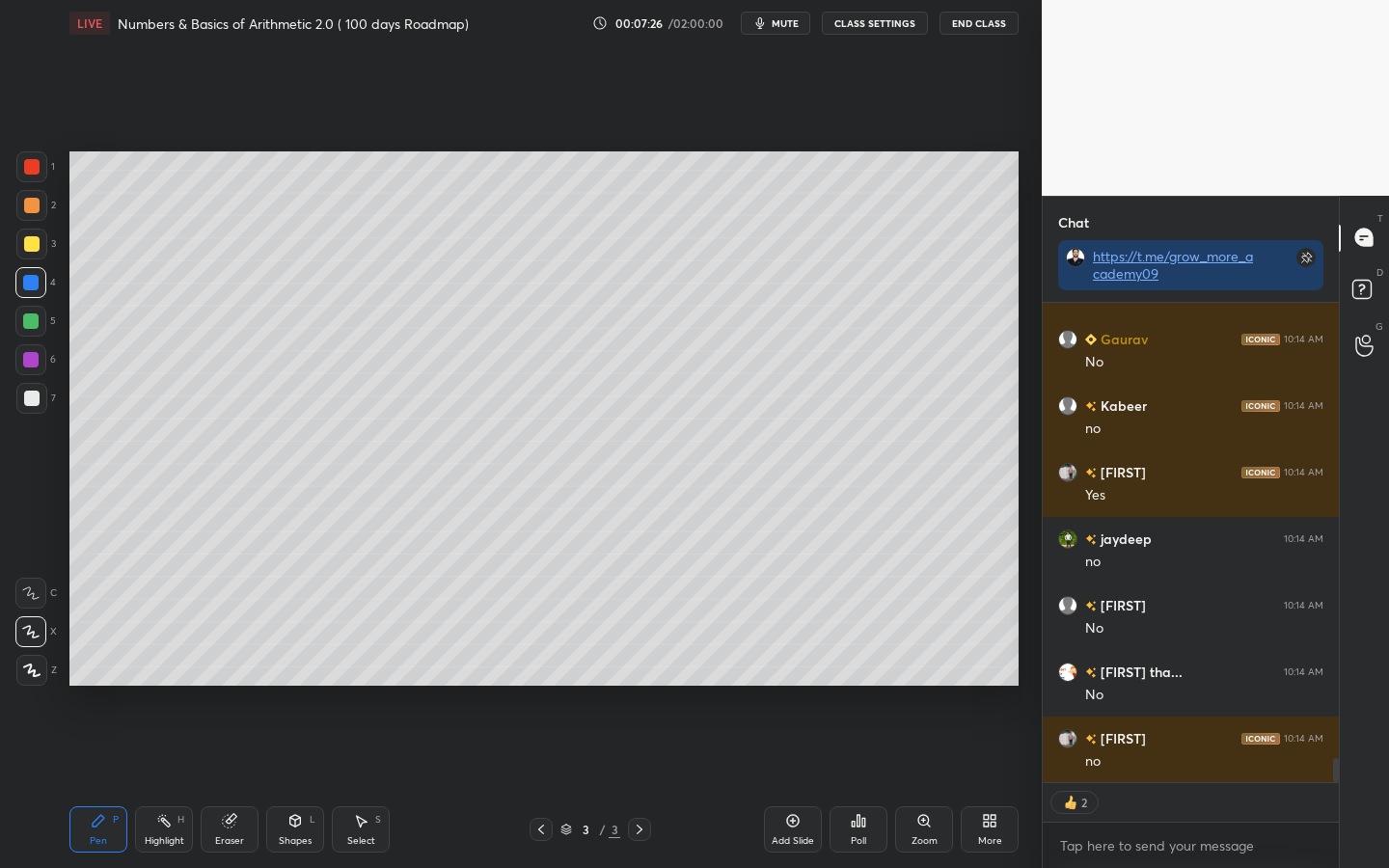 click at bounding box center [32, 205] 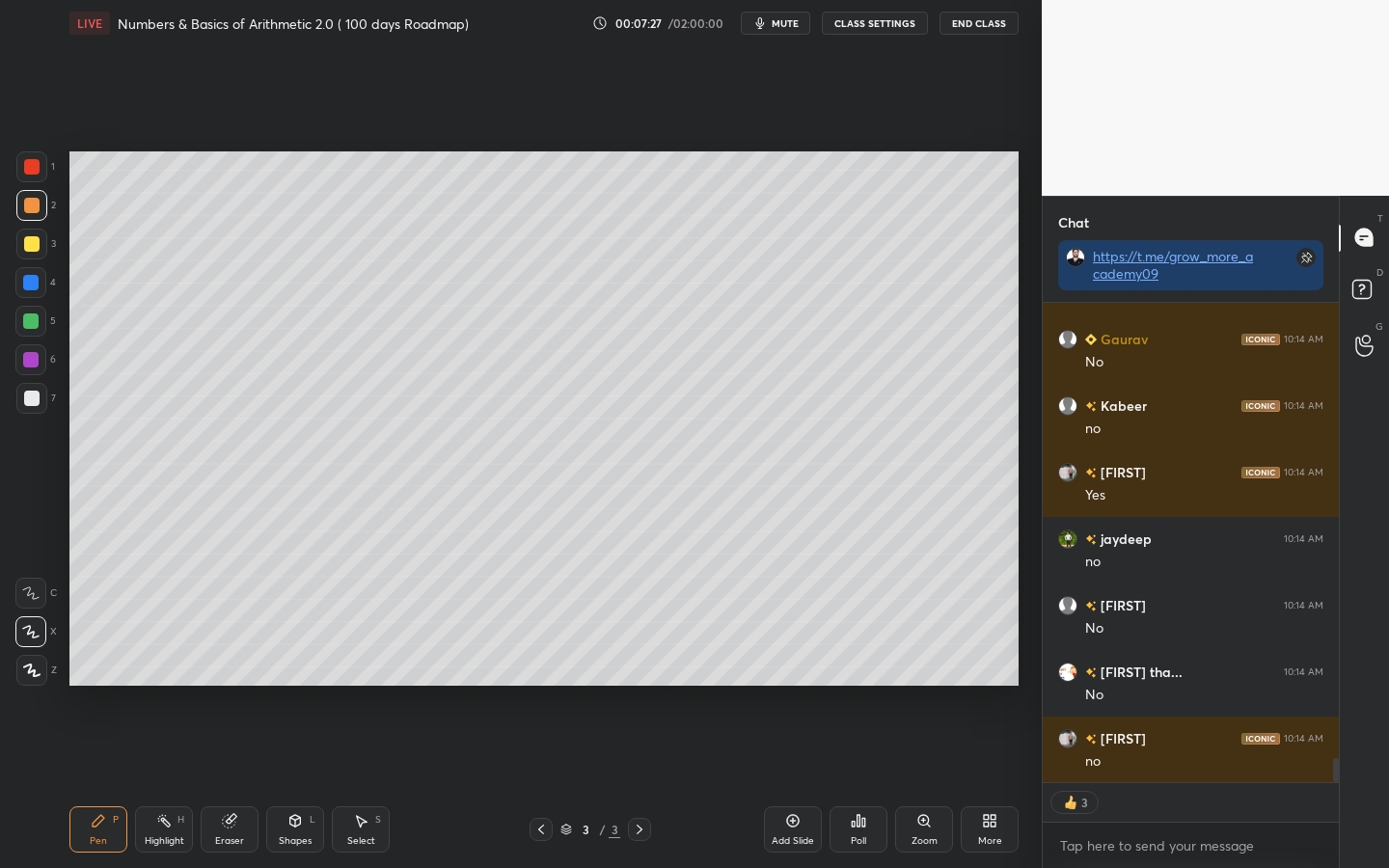 scroll, scrollTop: 9161, scrollLeft: 0, axis: vertical 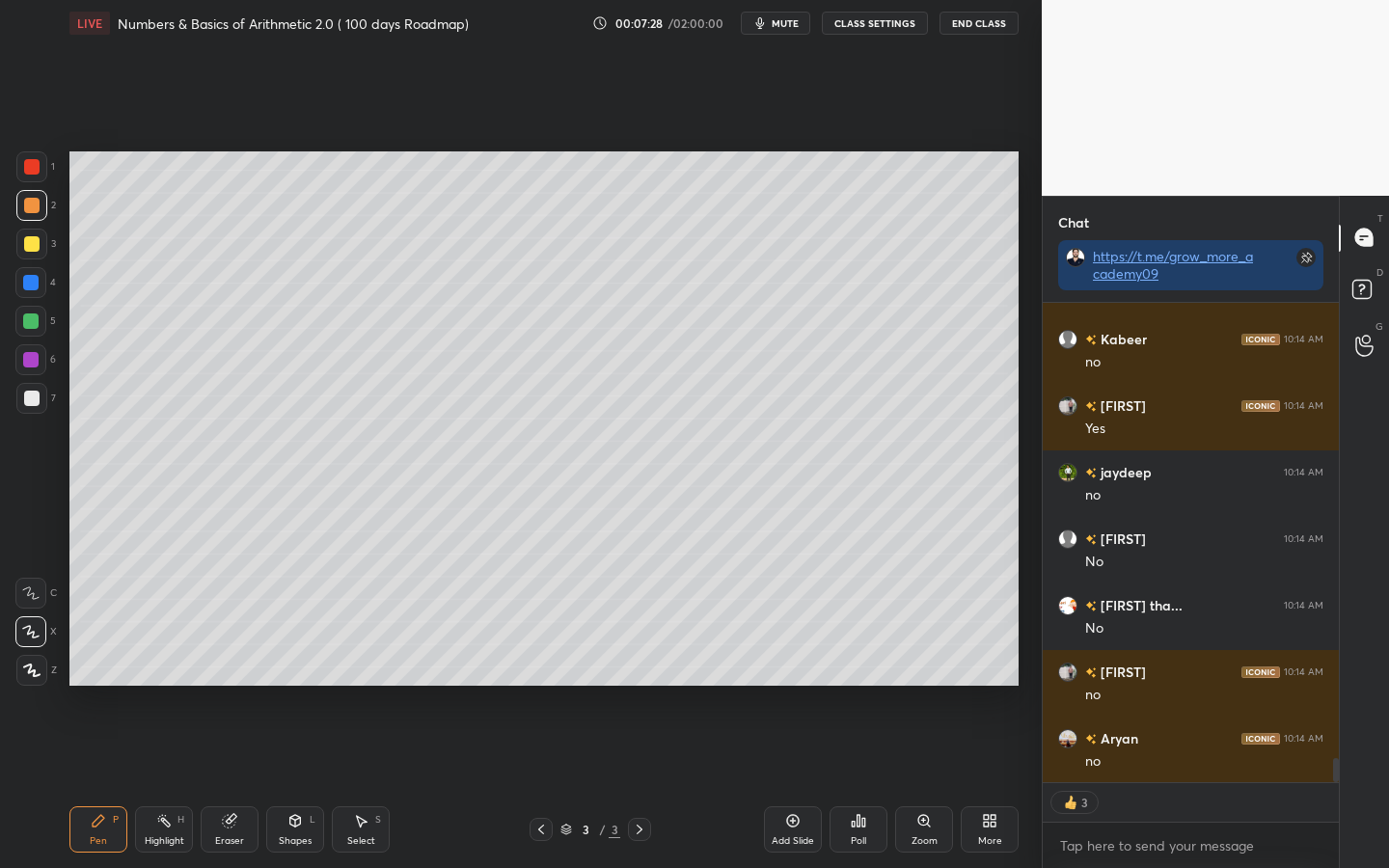 click at bounding box center (31, 321) 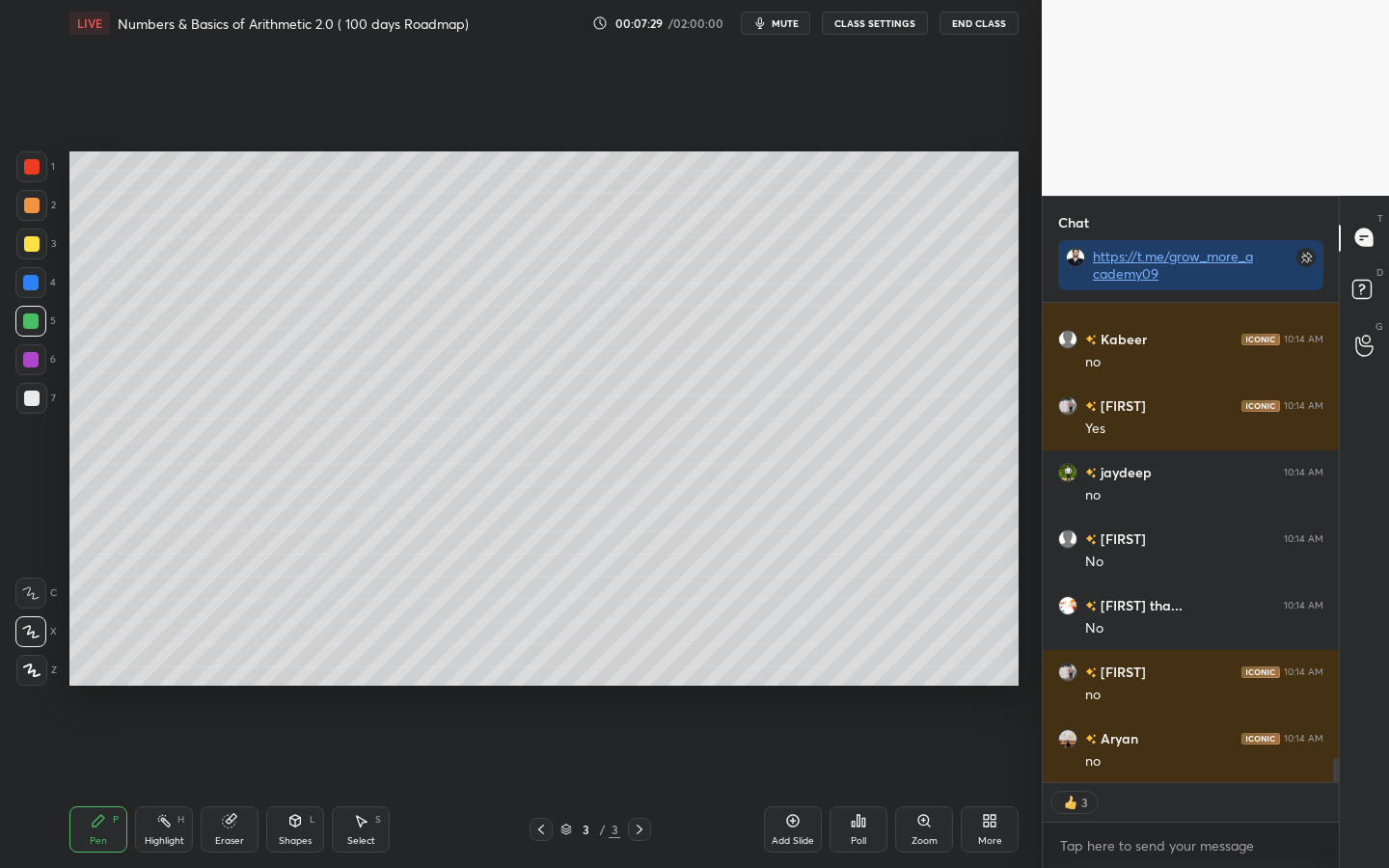 click at bounding box center [31, 360] 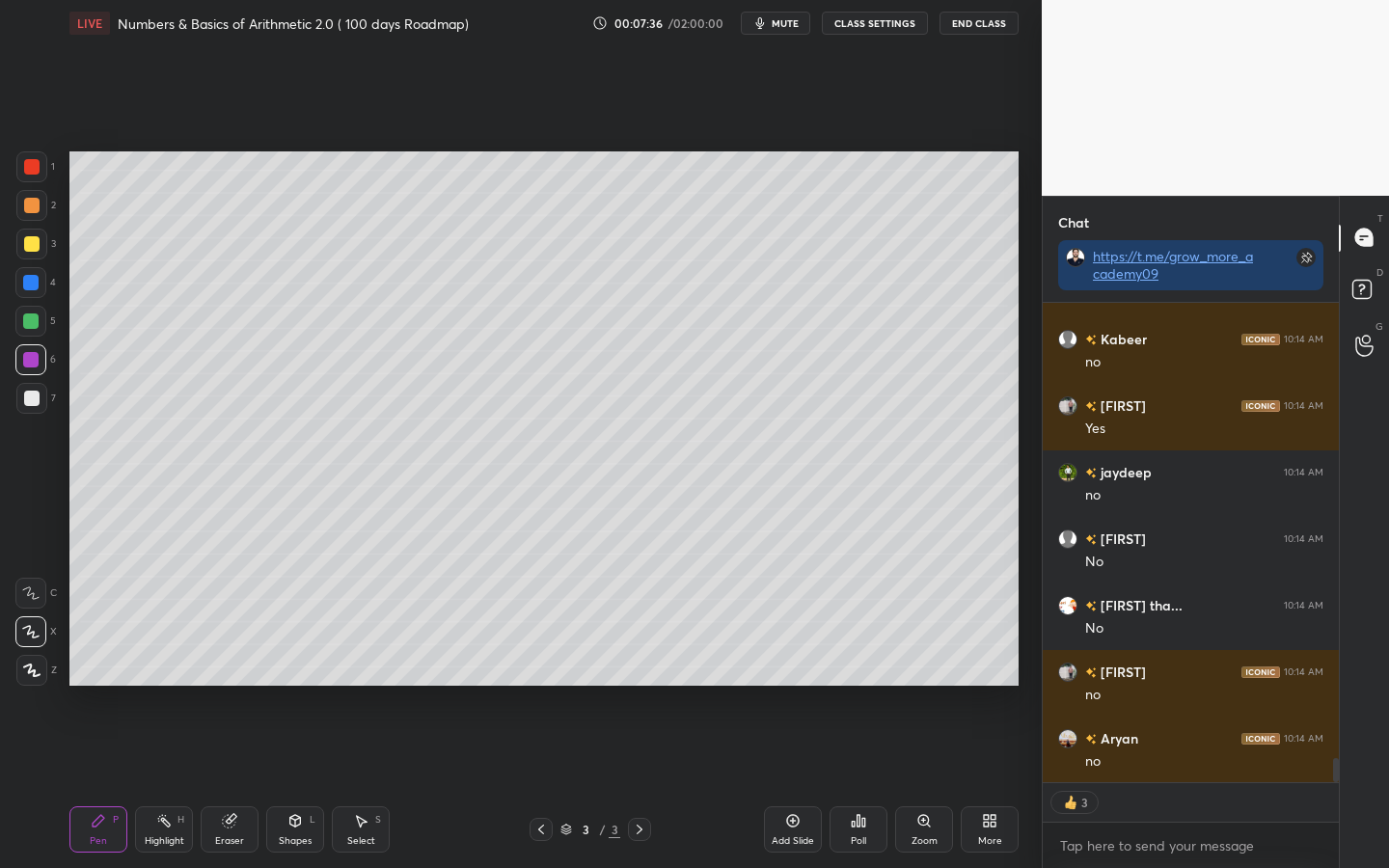 scroll, scrollTop: 7, scrollLeft: 7, axis: both 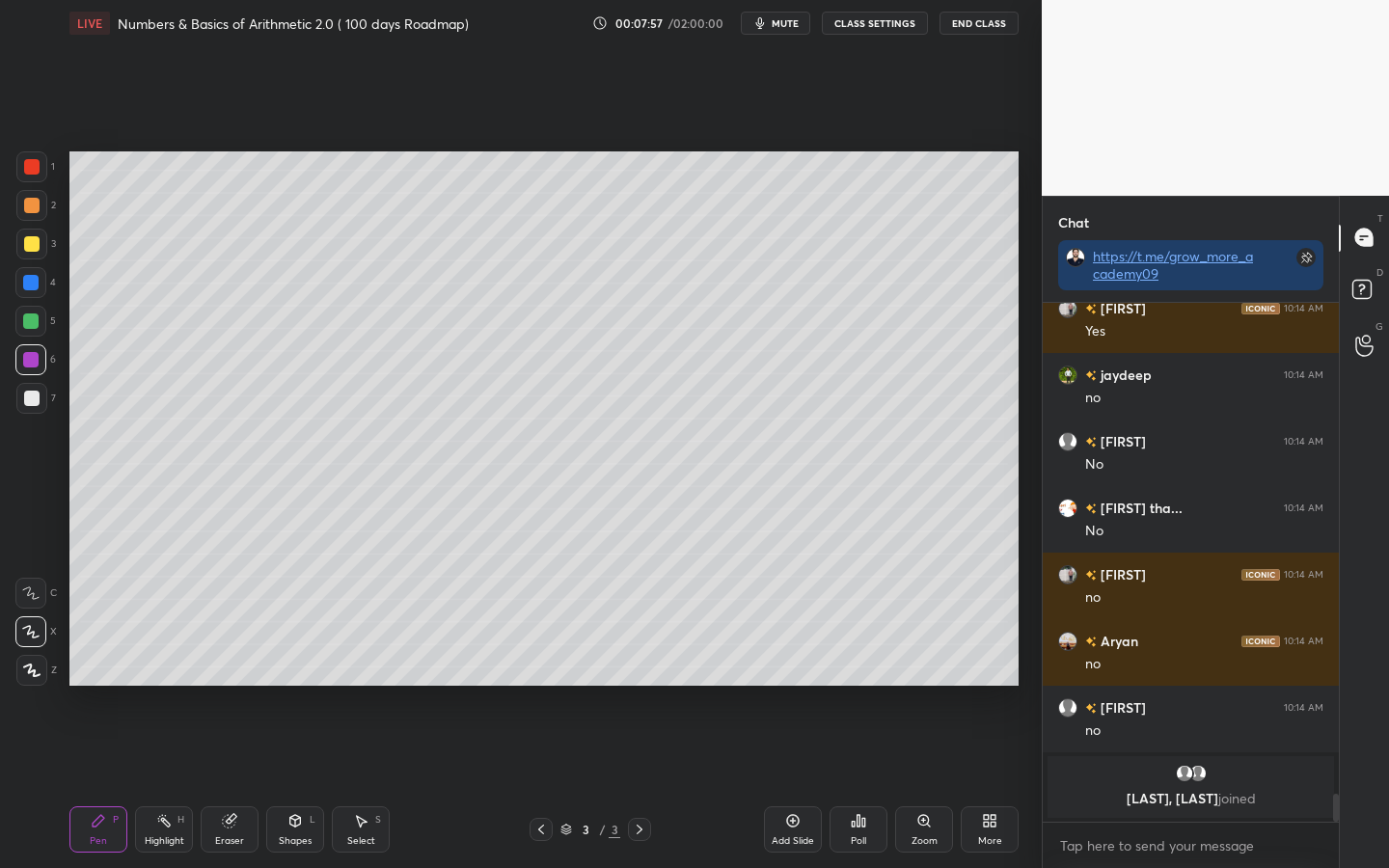 click at bounding box center [31, 283] 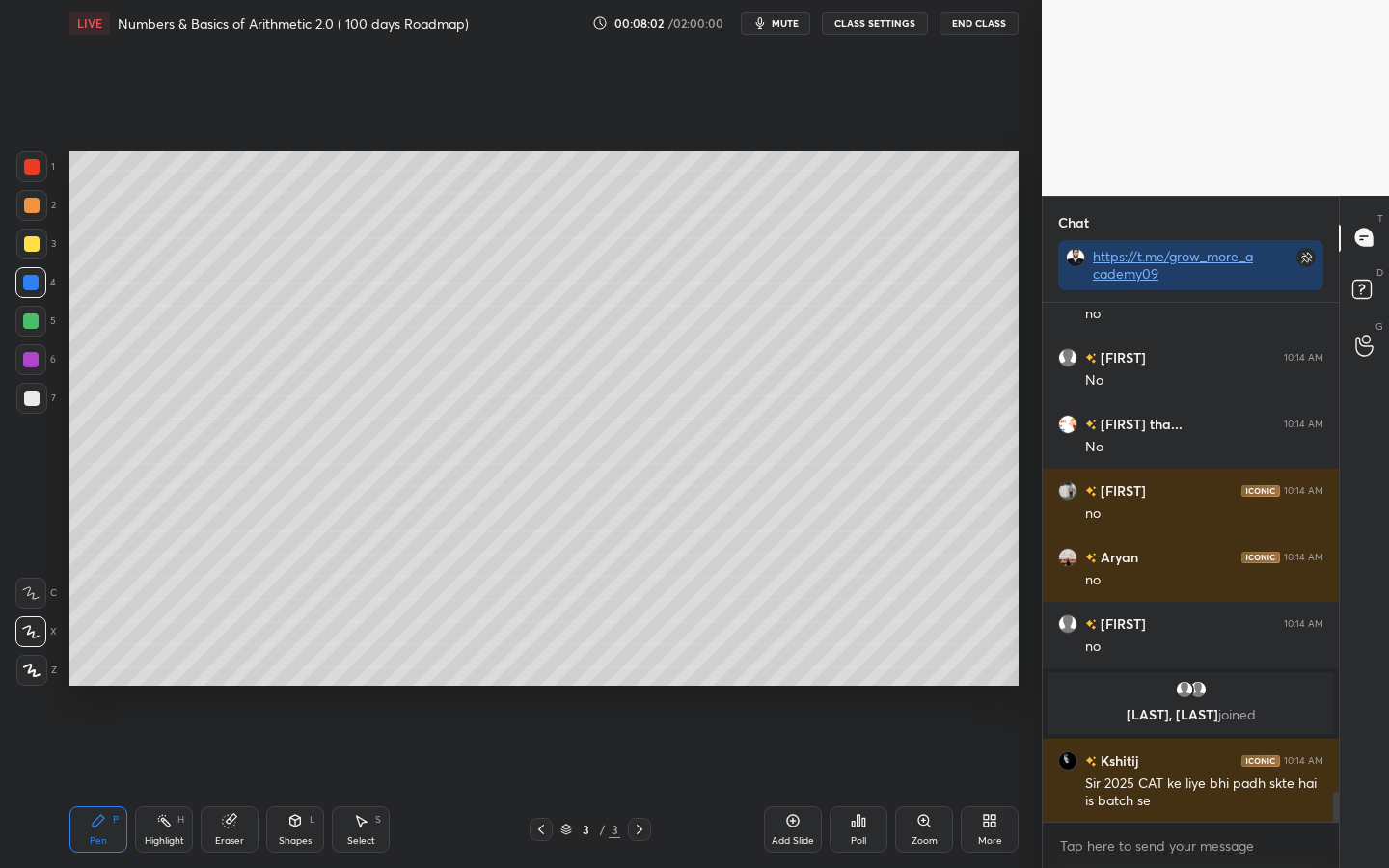 scroll, scrollTop: 8470, scrollLeft: 0, axis: vertical 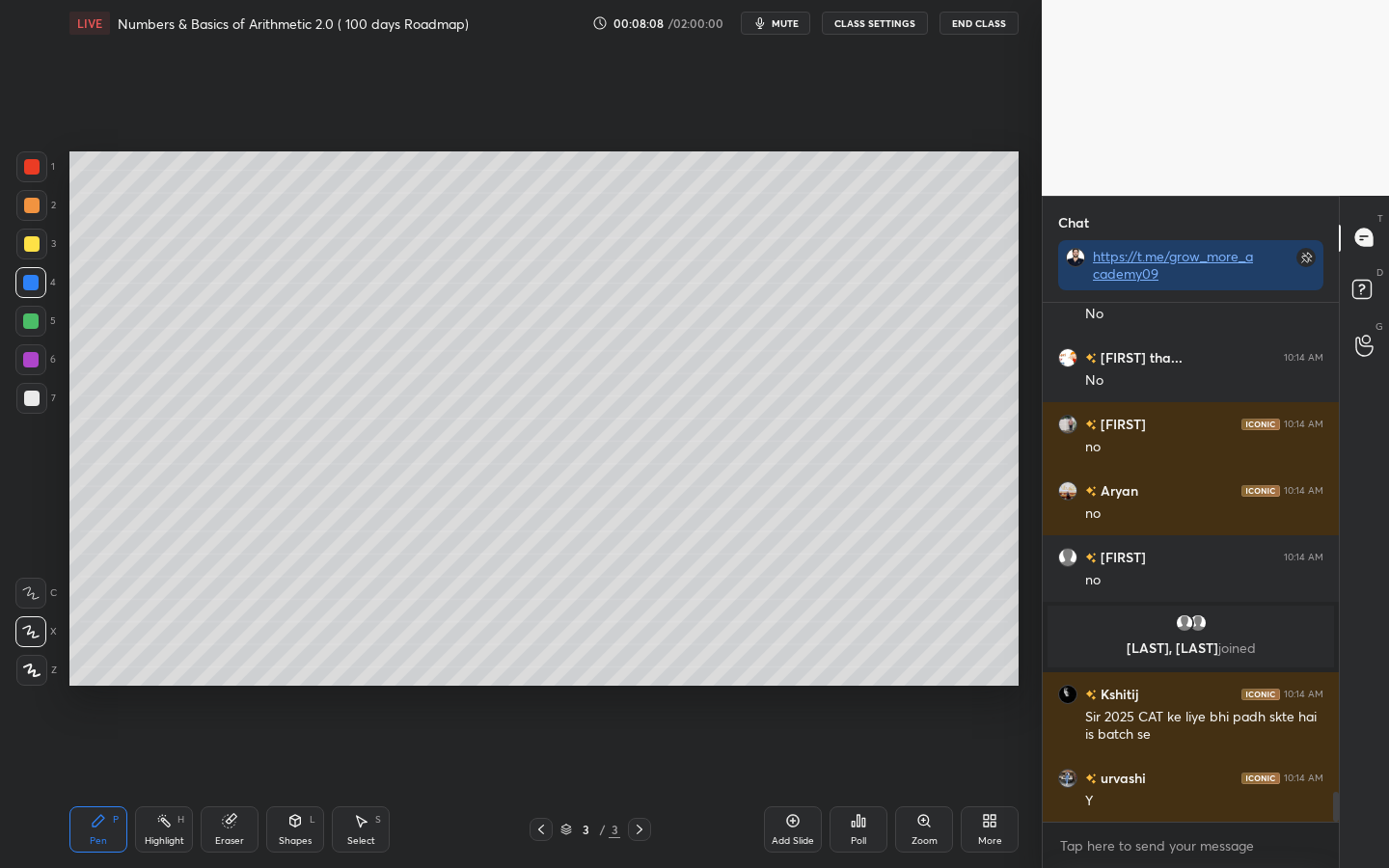 click on "Eraser" at bounding box center (230, 829) 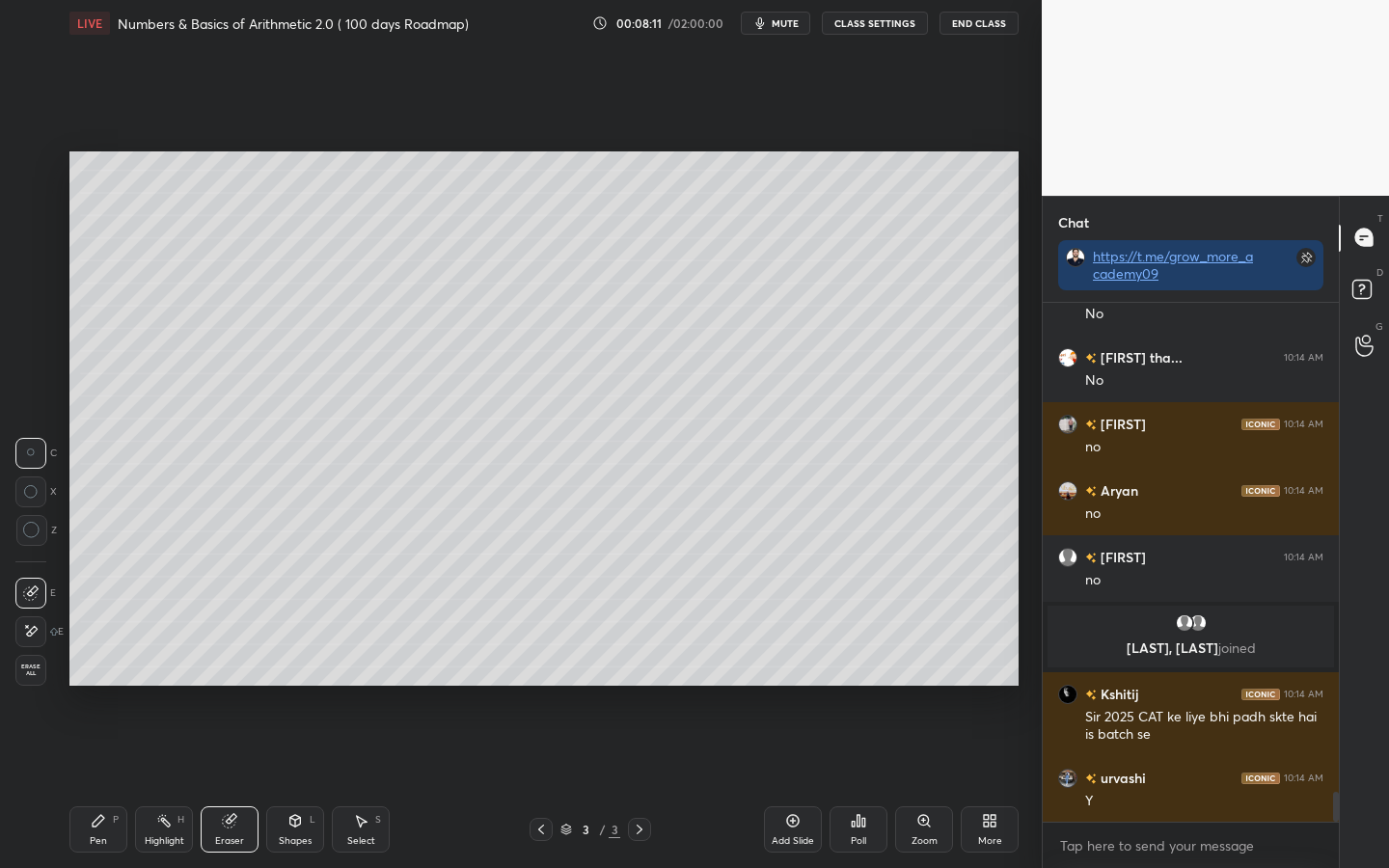 click on "Pen" at bounding box center [98, 841] 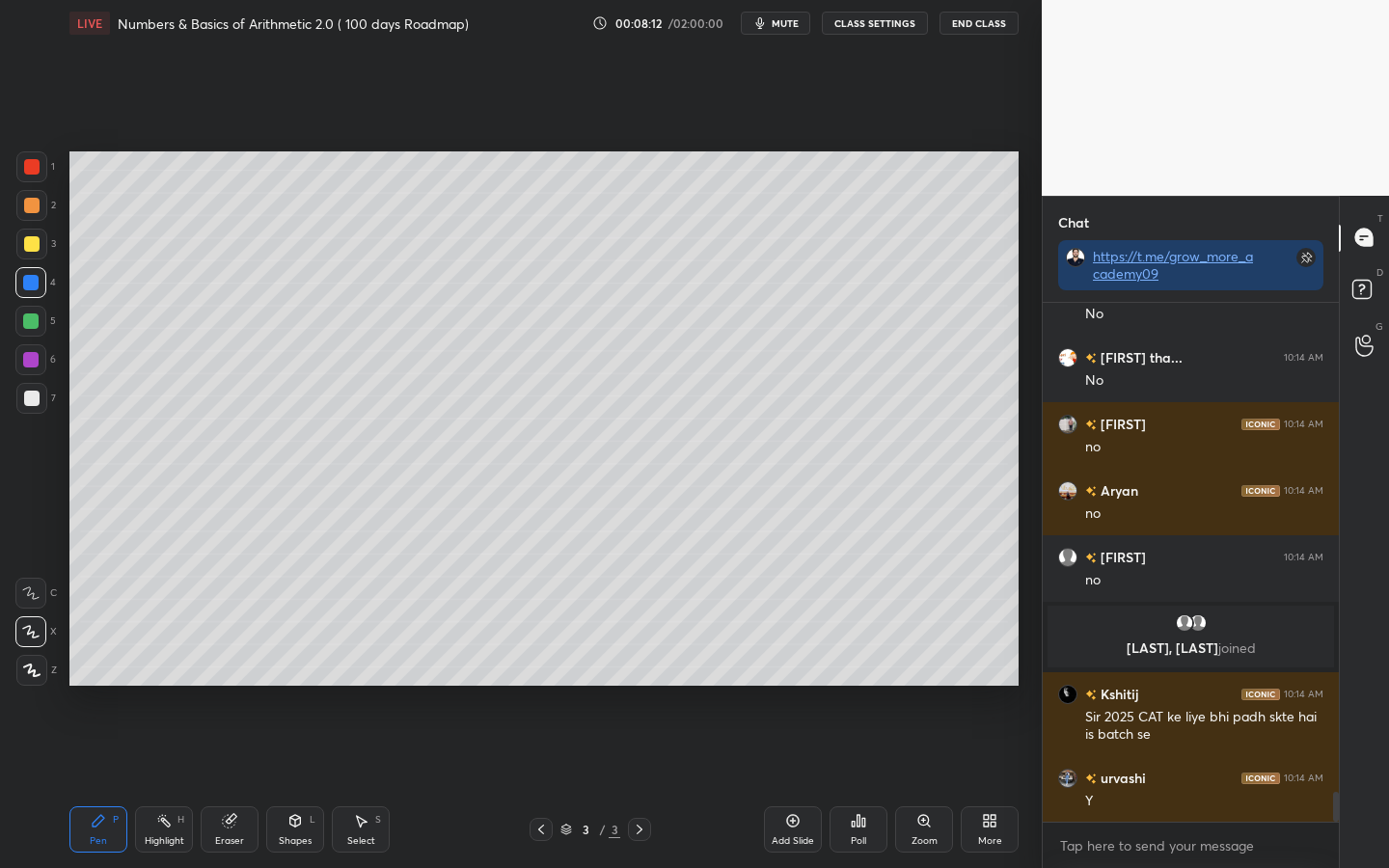 click at bounding box center [32, 205] 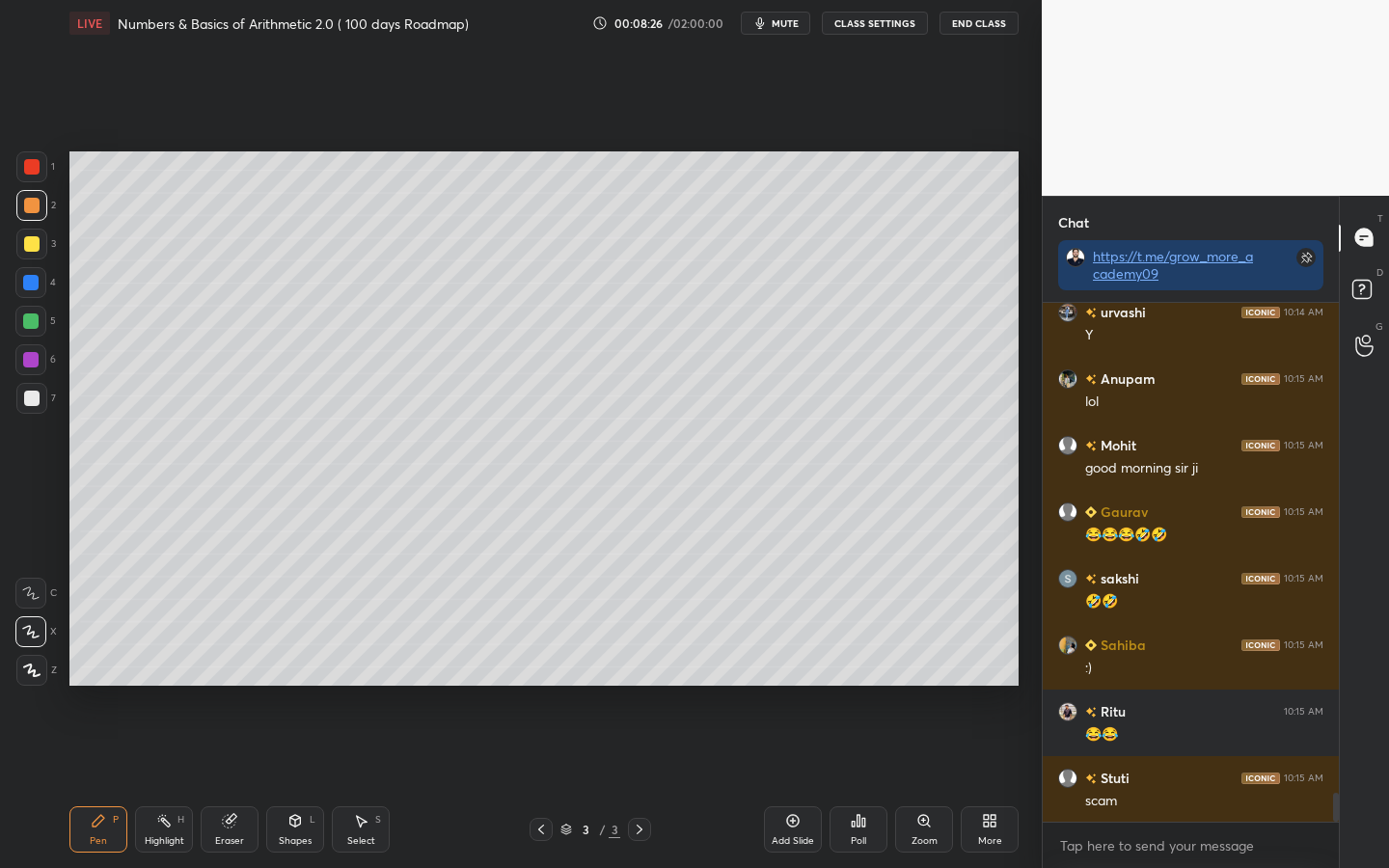 scroll, scrollTop: 8982, scrollLeft: 0, axis: vertical 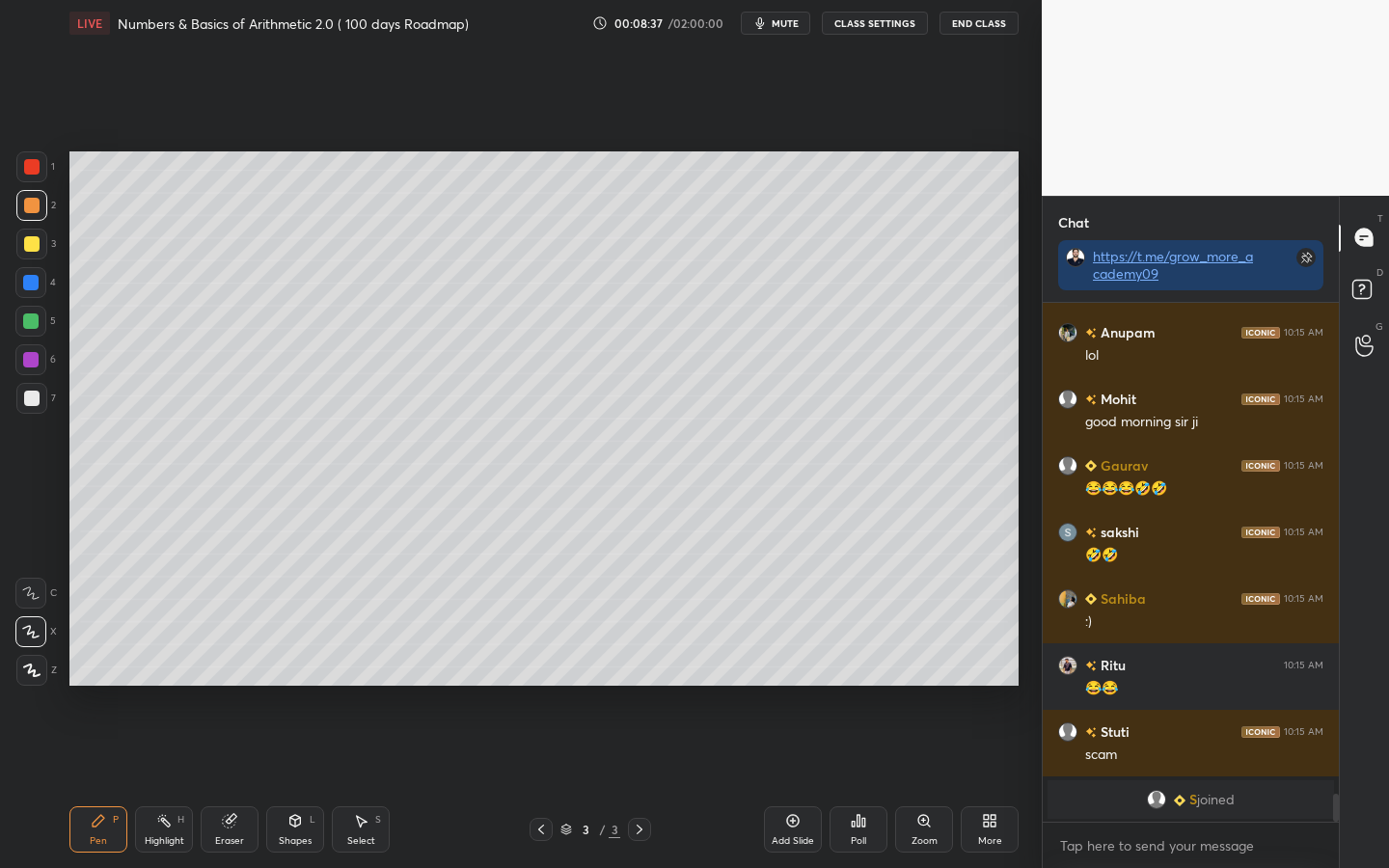 drag, startPoint x: 24, startPoint y: 288, endPoint x: 57, endPoint y: 289, distance: 33.0151 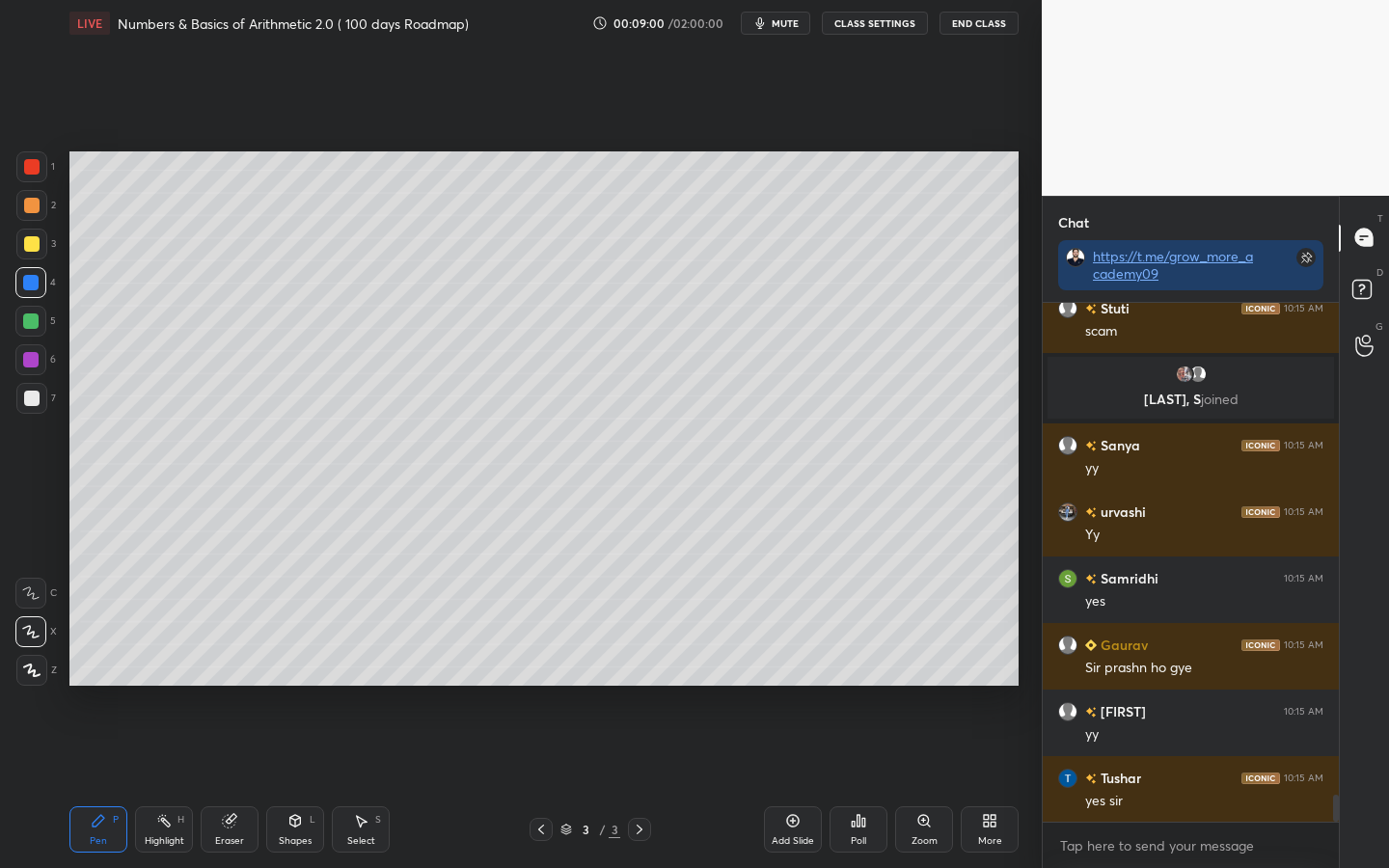 scroll, scrollTop: 9307, scrollLeft: 0, axis: vertical 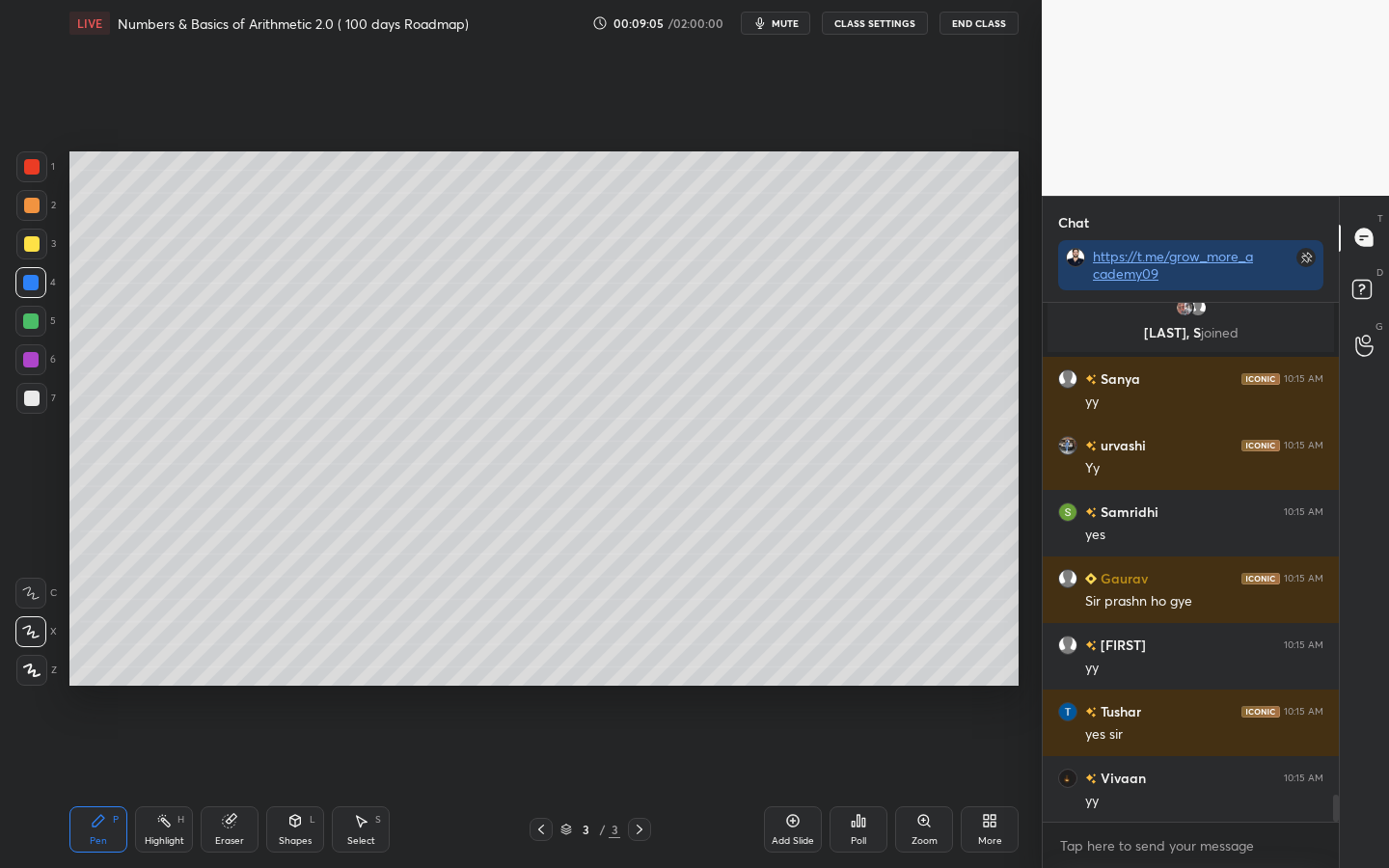 click at bounding box center (31, 321) 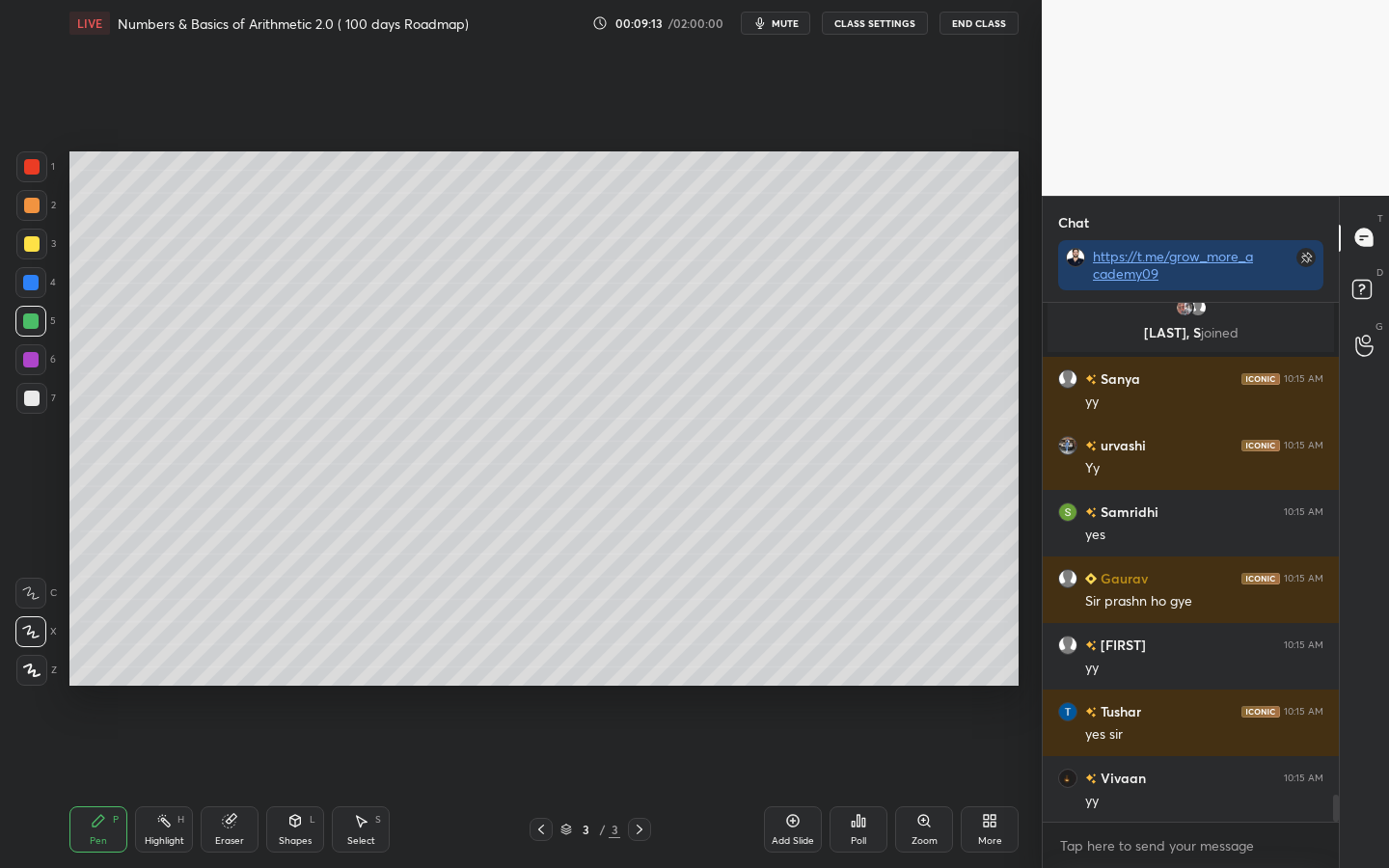 click at bounding box center (32, 244) 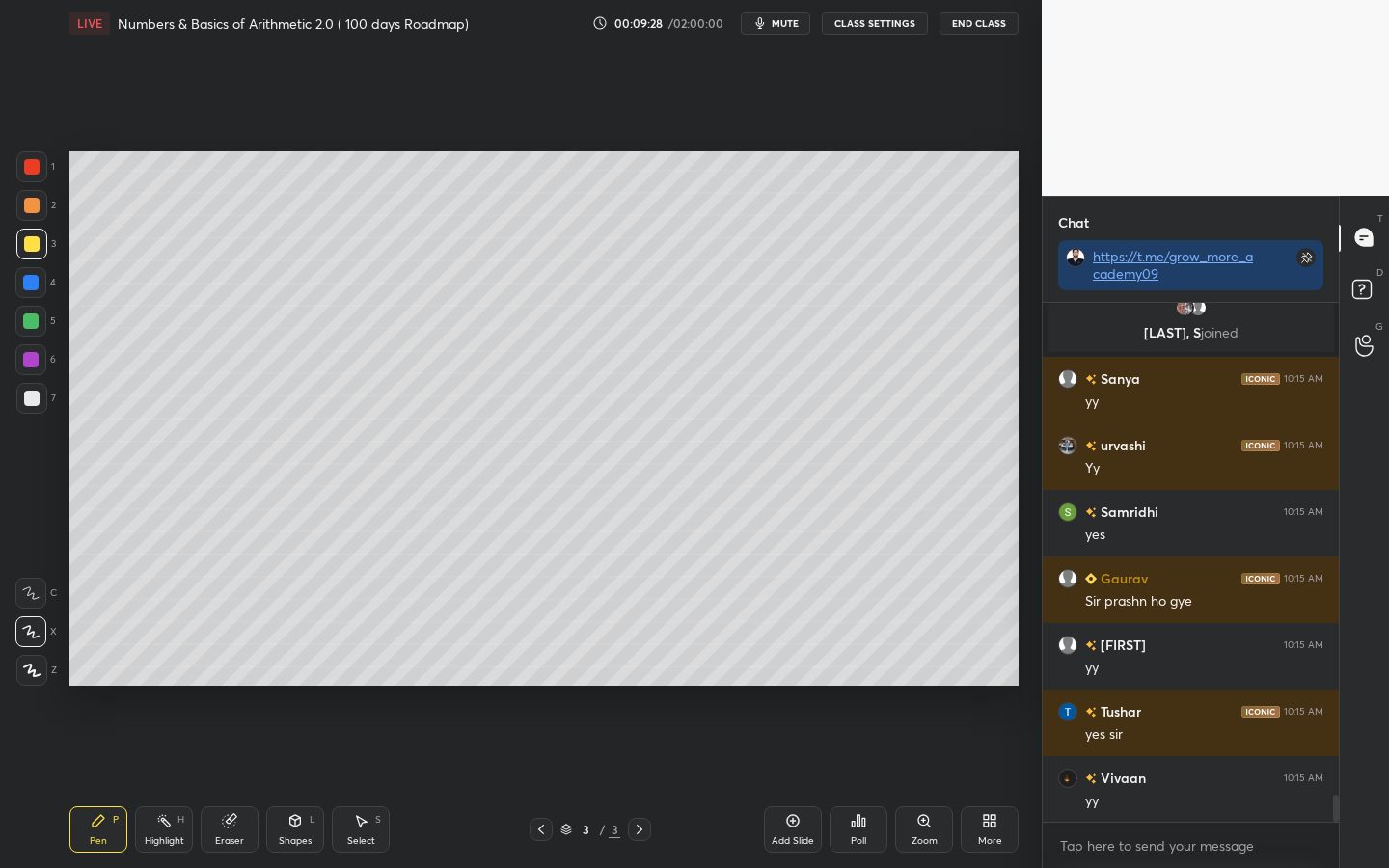 scroll, scrollTop: 9373, scrollLeft: 0, axis: vertical 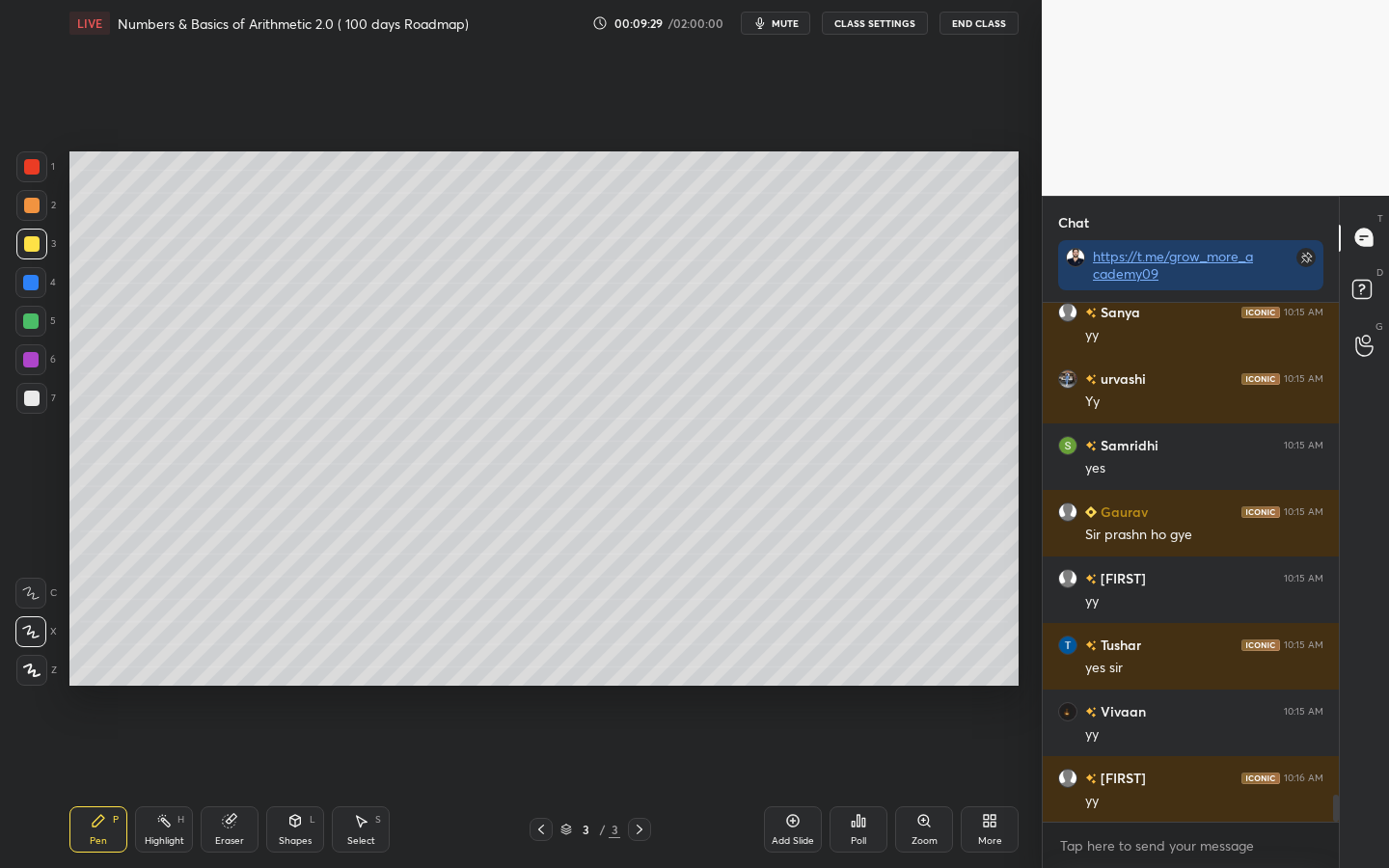 click at bounding box center (31, 321) 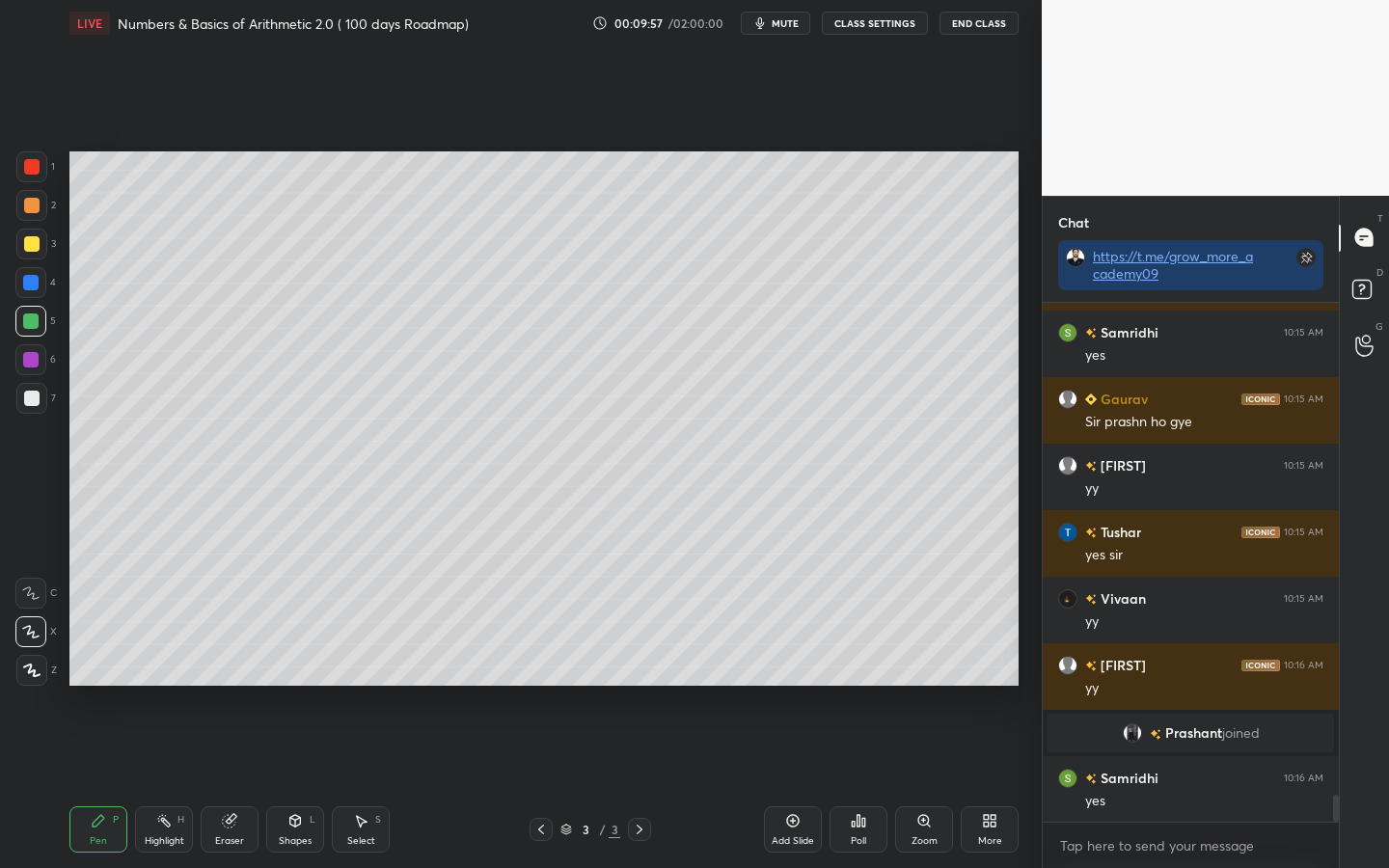 scroll, scrollTop: 9406, scrollLeft: 0, axis: vertical 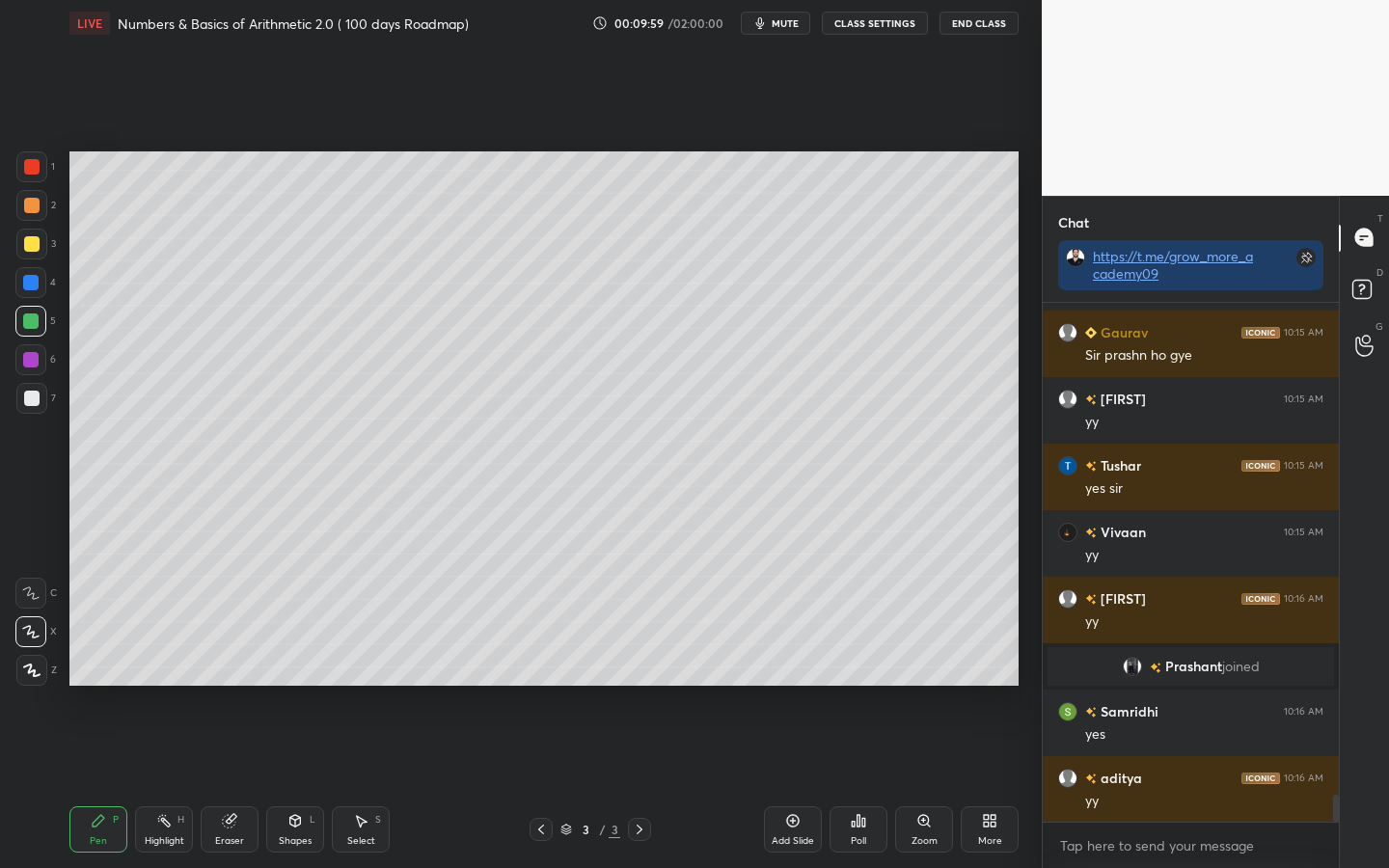click at bounding box center (31, 283) 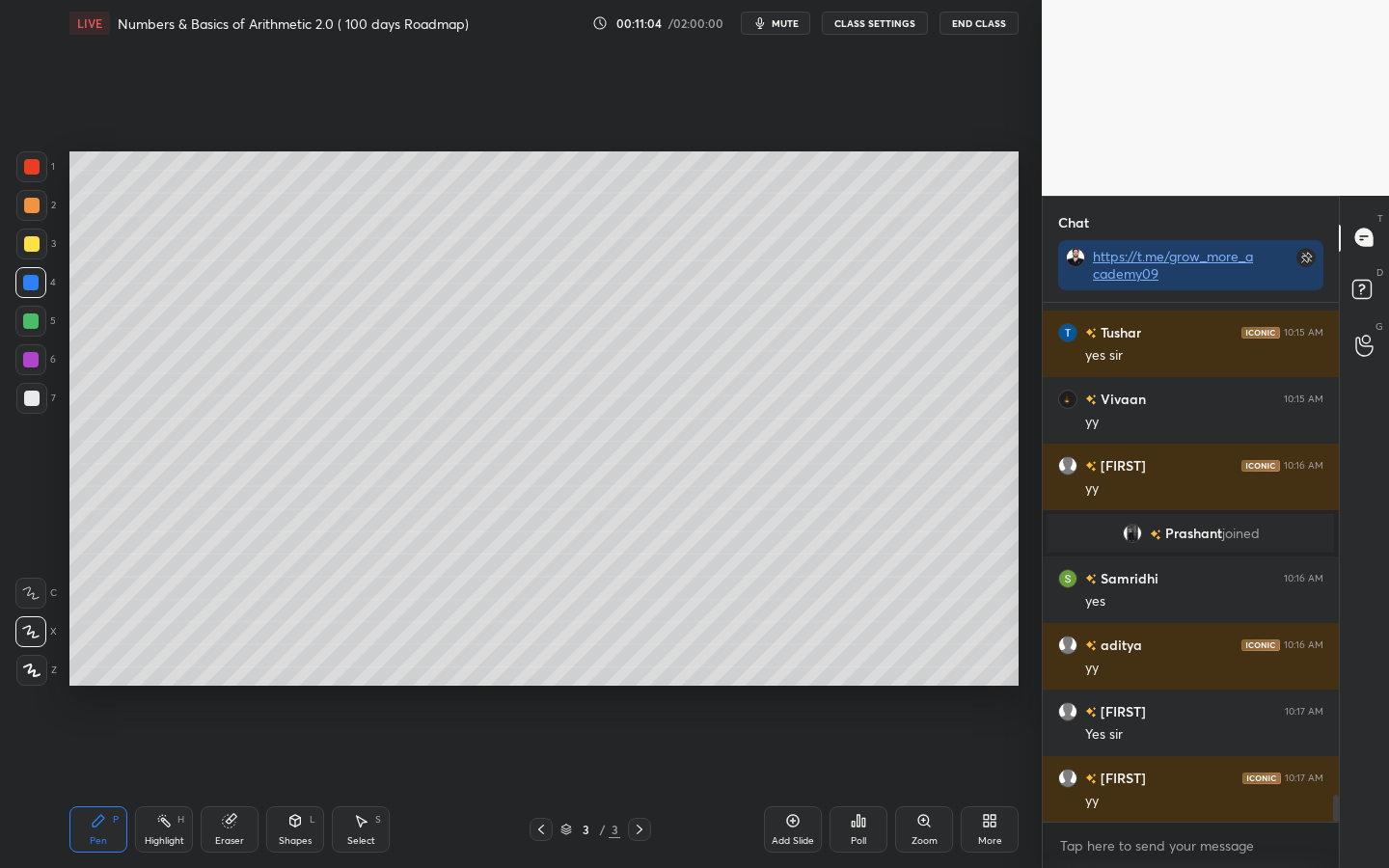 scroll, scrollTop: 9606, scrollLeft: 0, axis: vertical 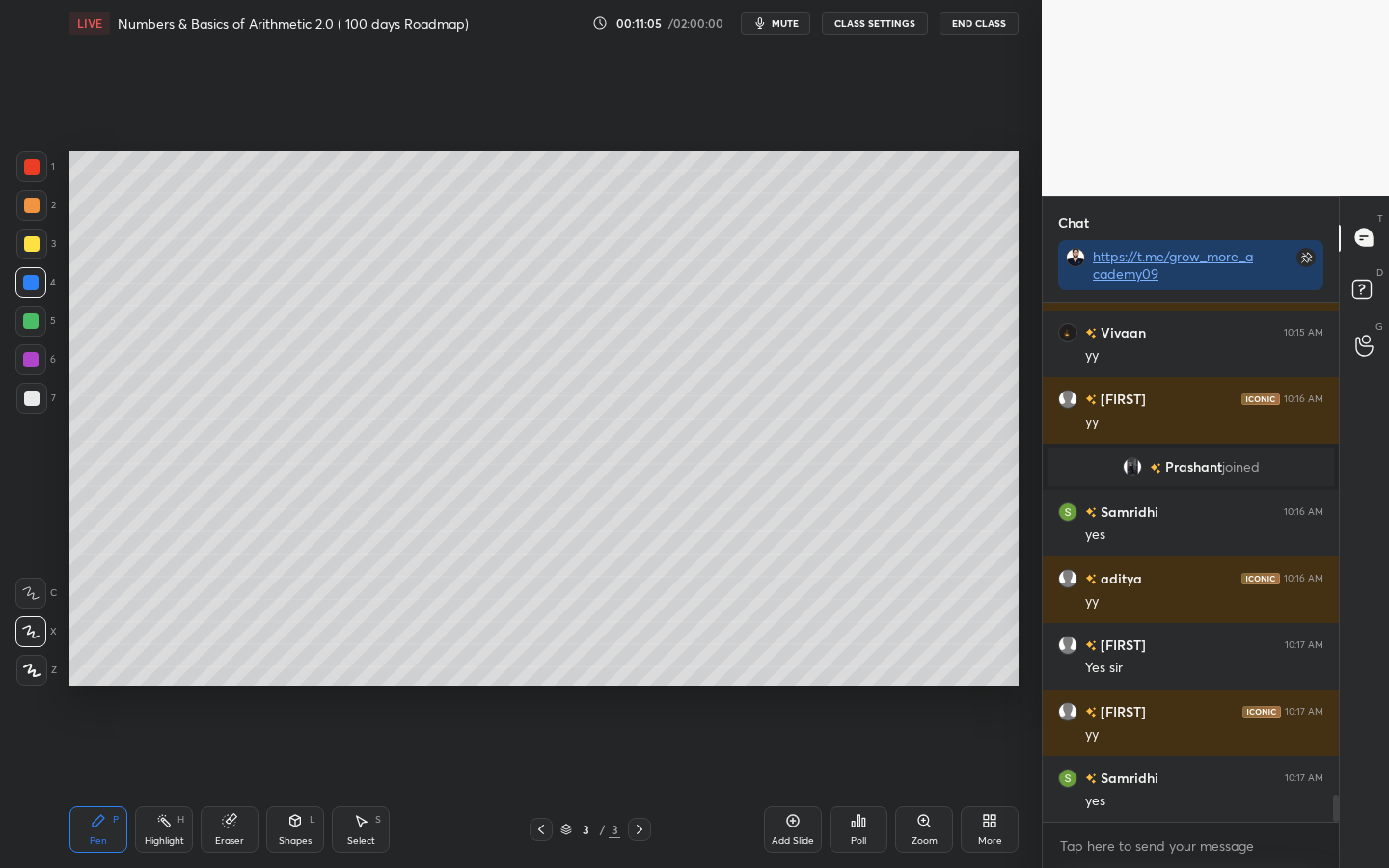 click at bounding box center (32, 244) 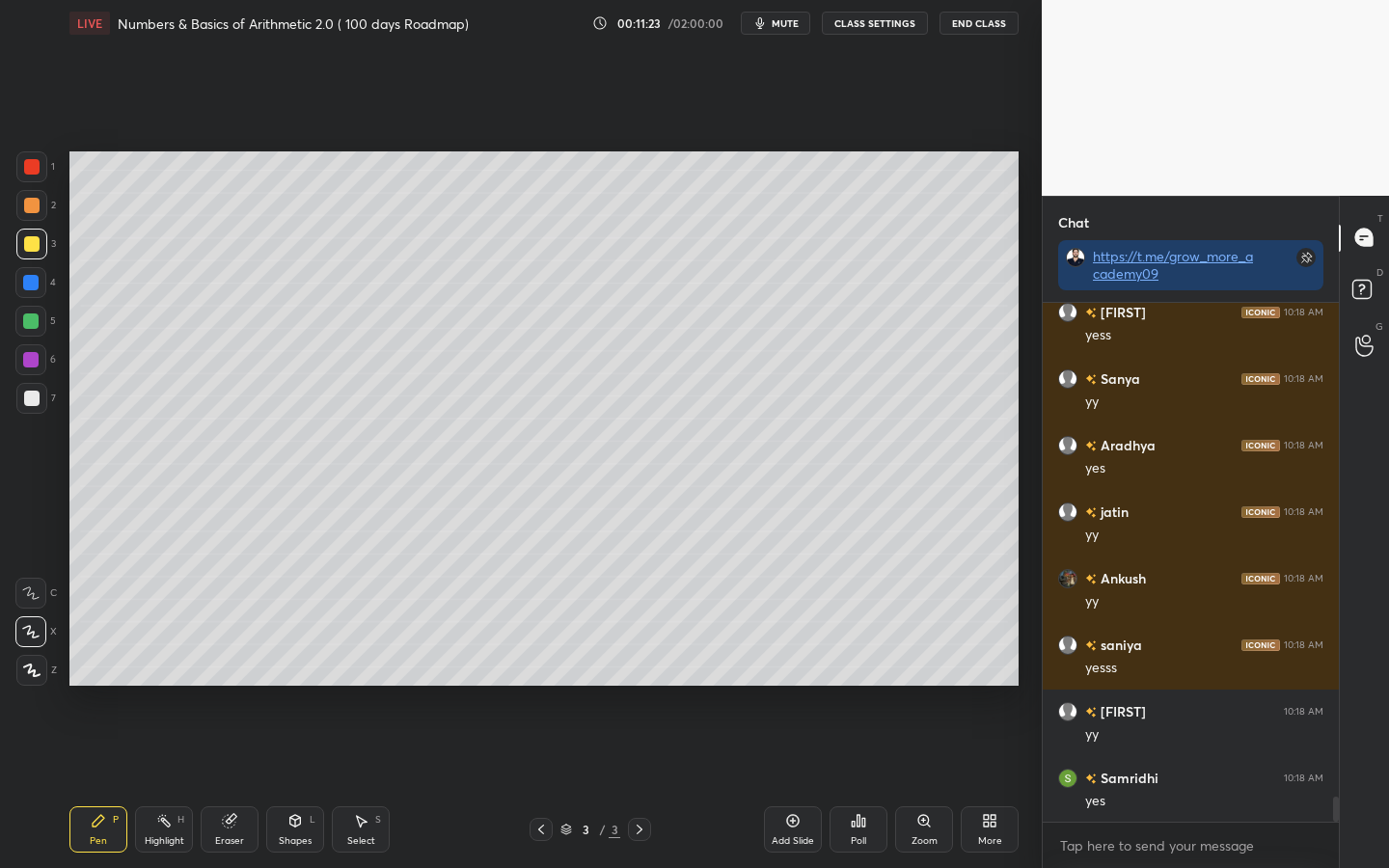 scroll, scrollTop: 10168, scrollLeft: 0, axis: vertical 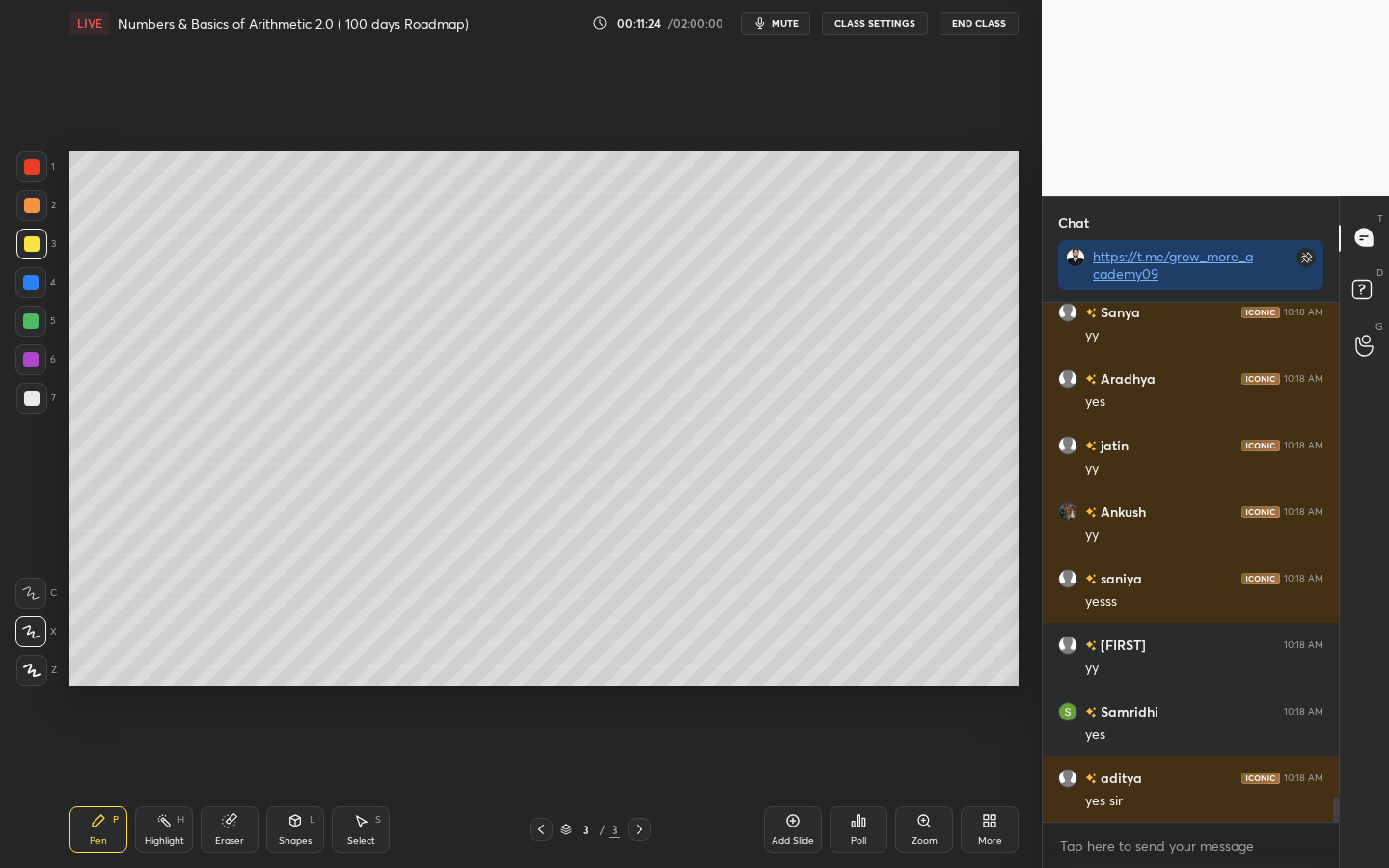 click at bounding box center (31, 321) 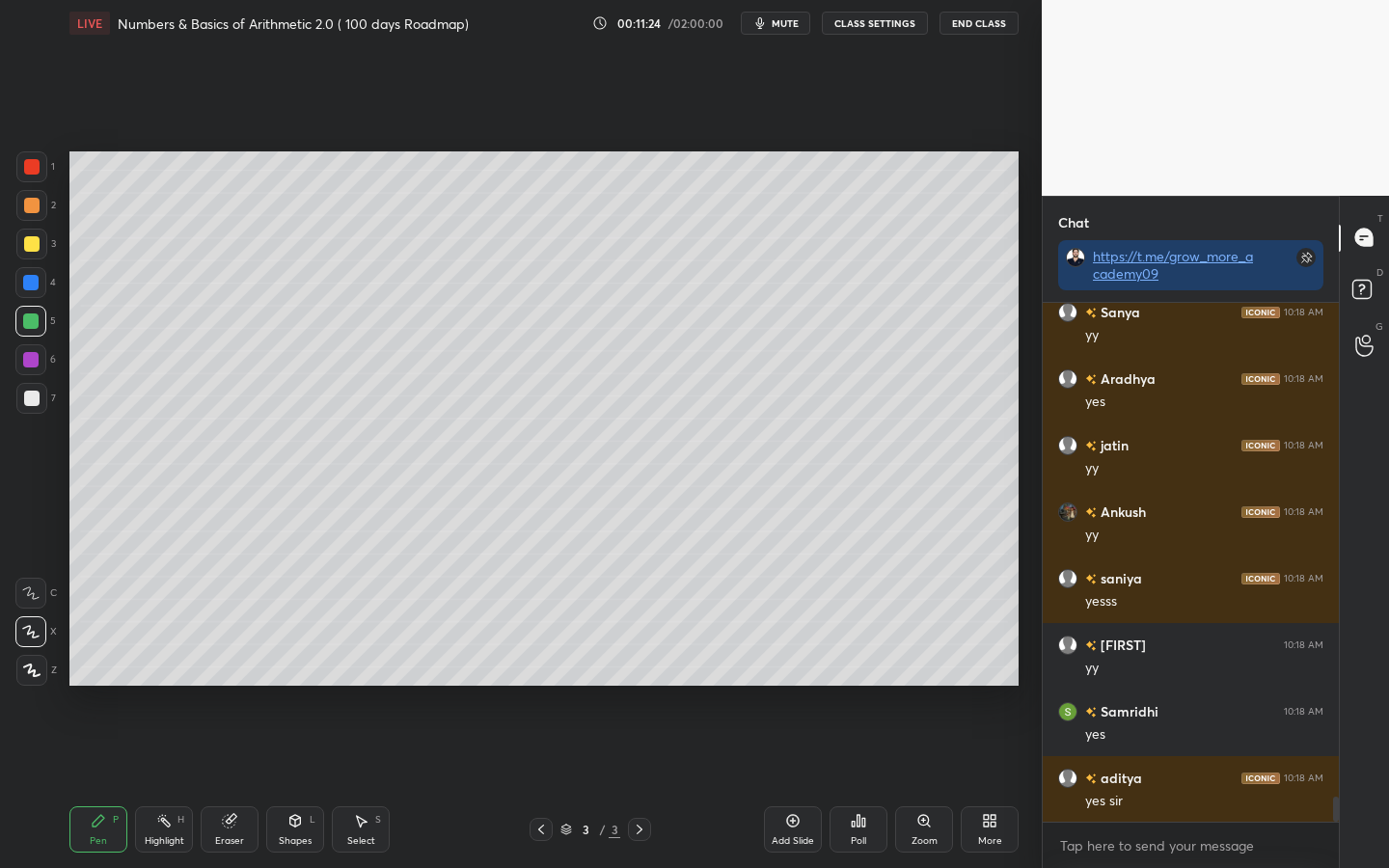 scroll, scrollTop: 10235, scrollLeft: 0, axis: vertical 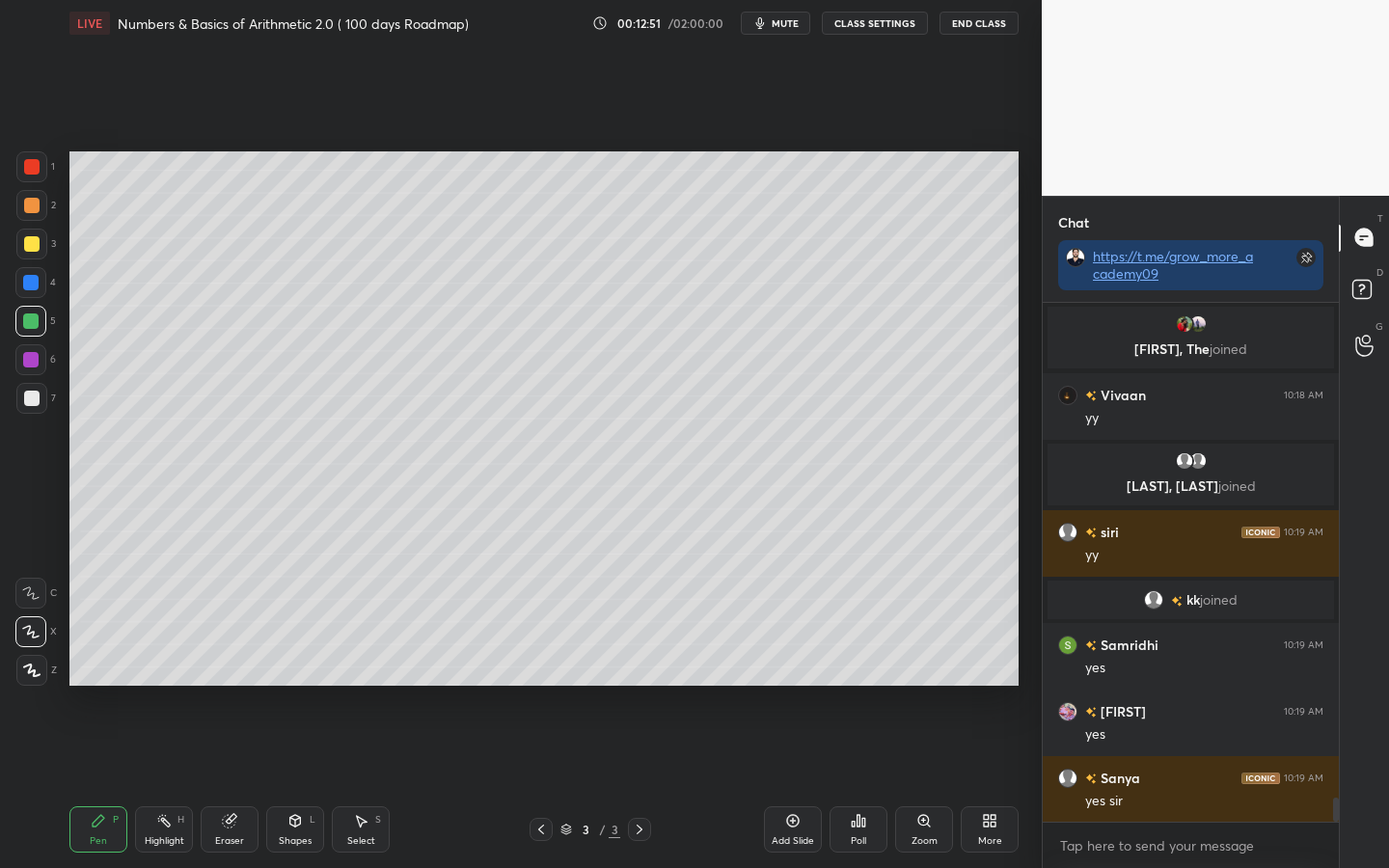 click at bounding box center [31, 283] 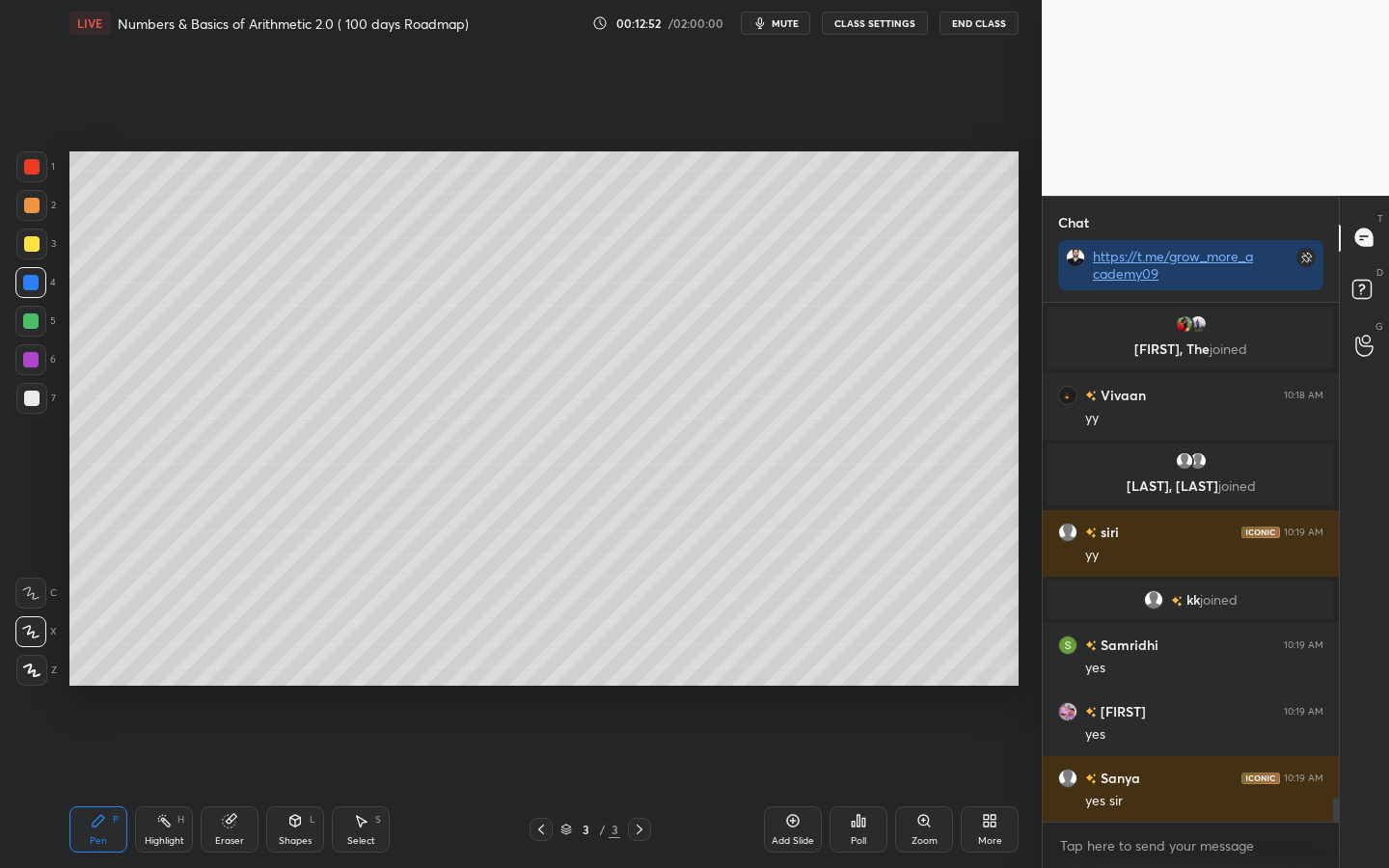 drag, startPoint x: 31, startPoint y: 245, endPoint x: 41, endPoint y: 258, distance: 16.40122 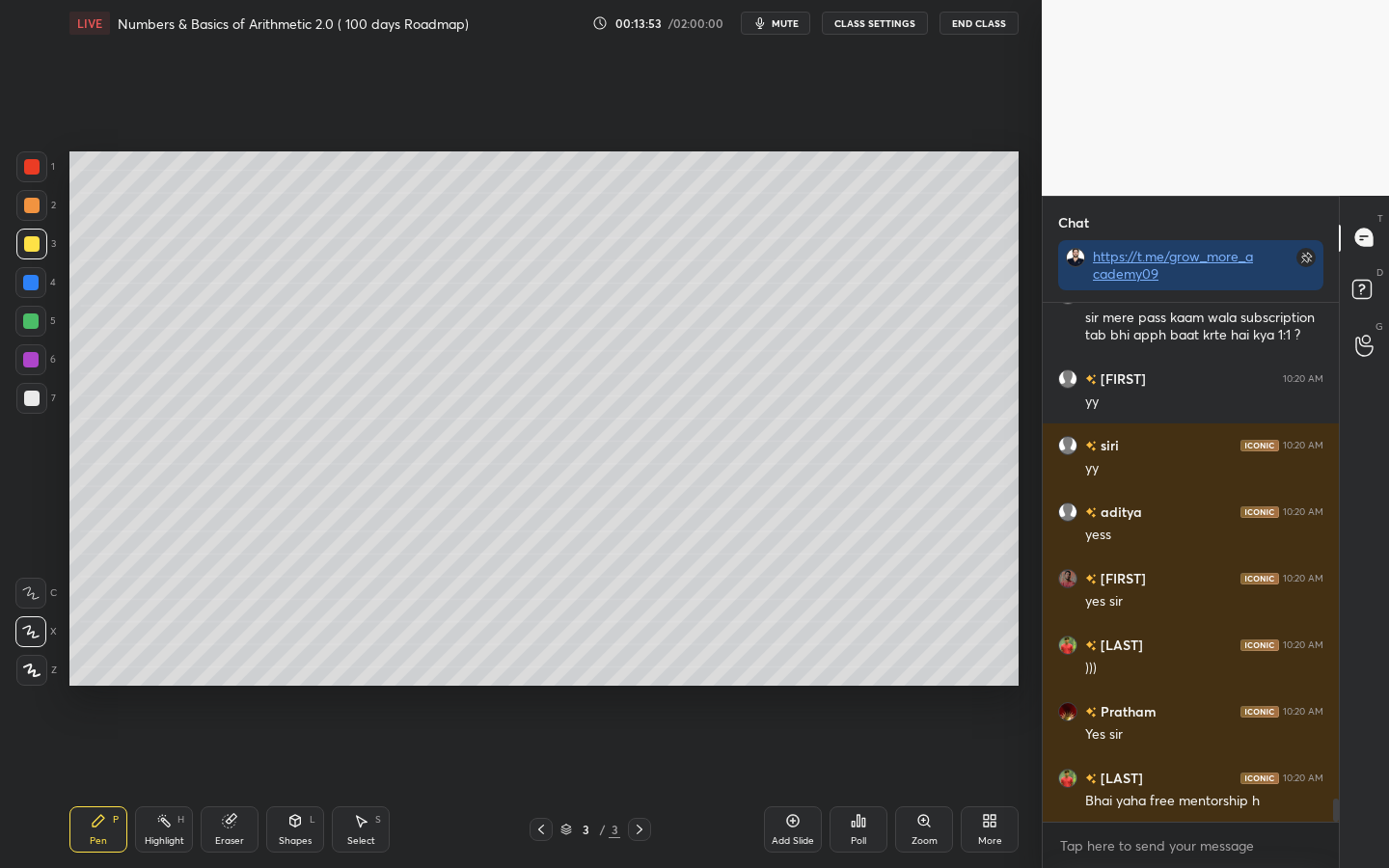 scroll, scrollTop: 11391, scrollLeft: 0, axis: vertical 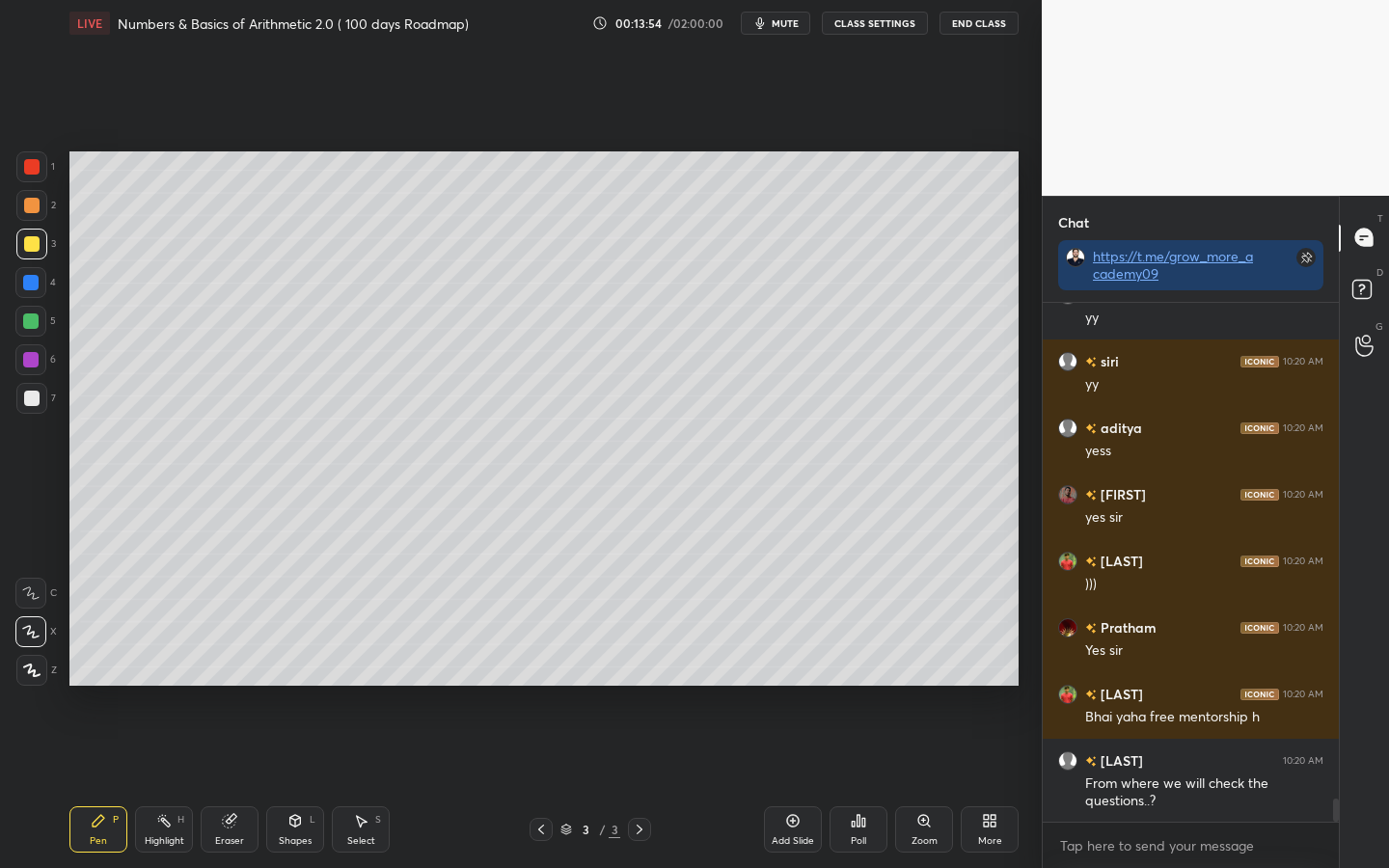 click 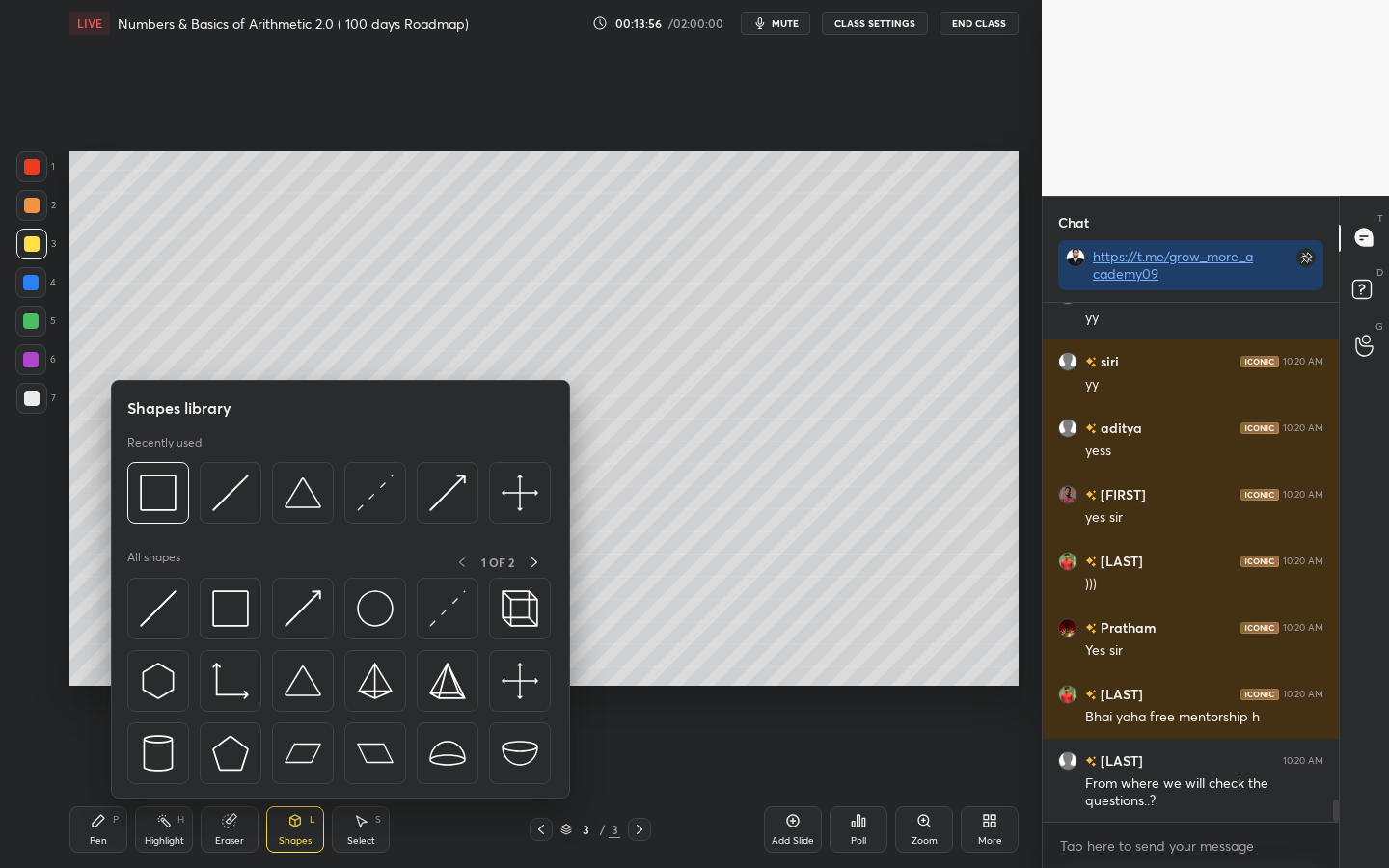 scroll, scrollTop: 11458, scrollLeft: 0, axis: vertical 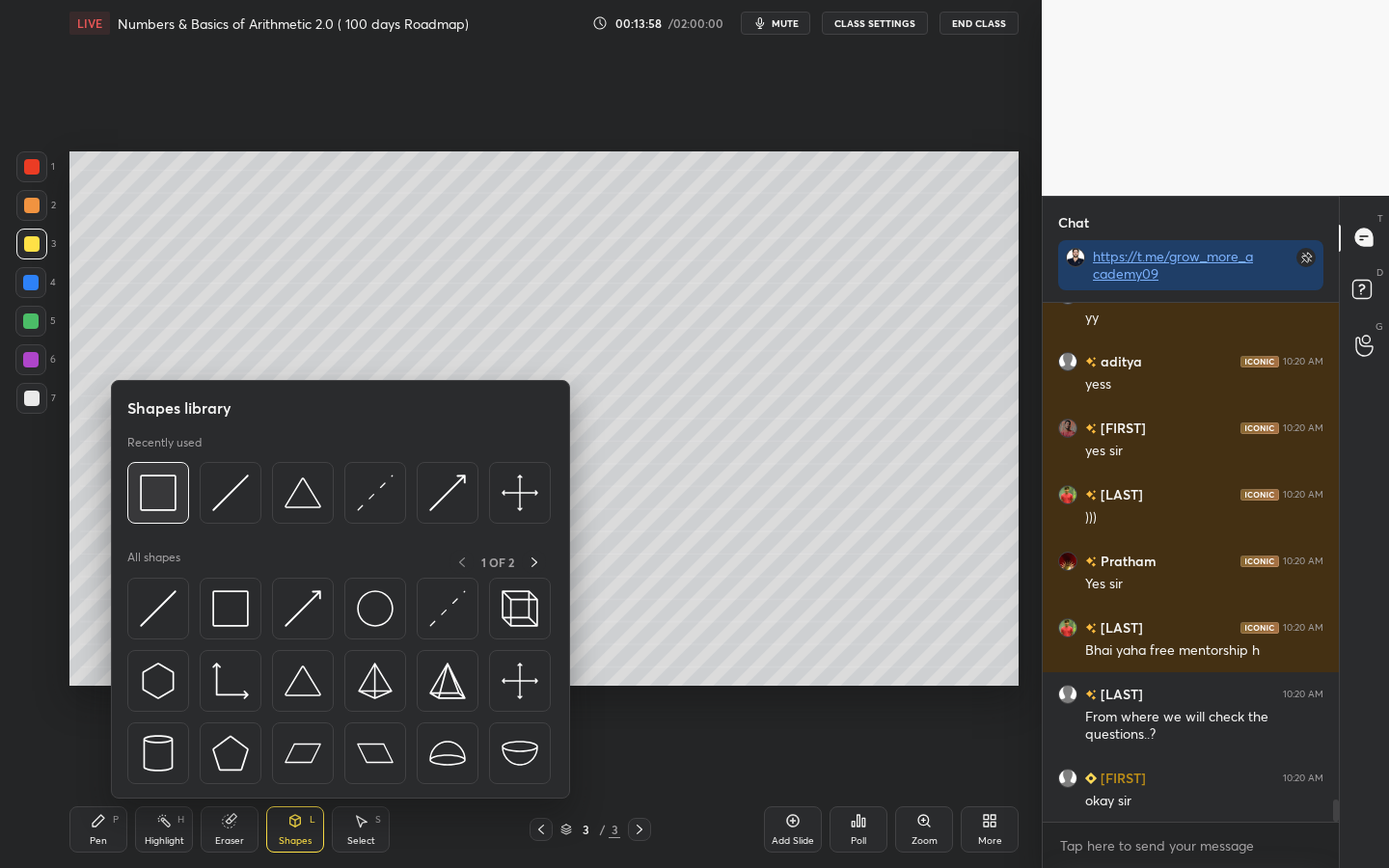 click at bounding box center (158, 493) 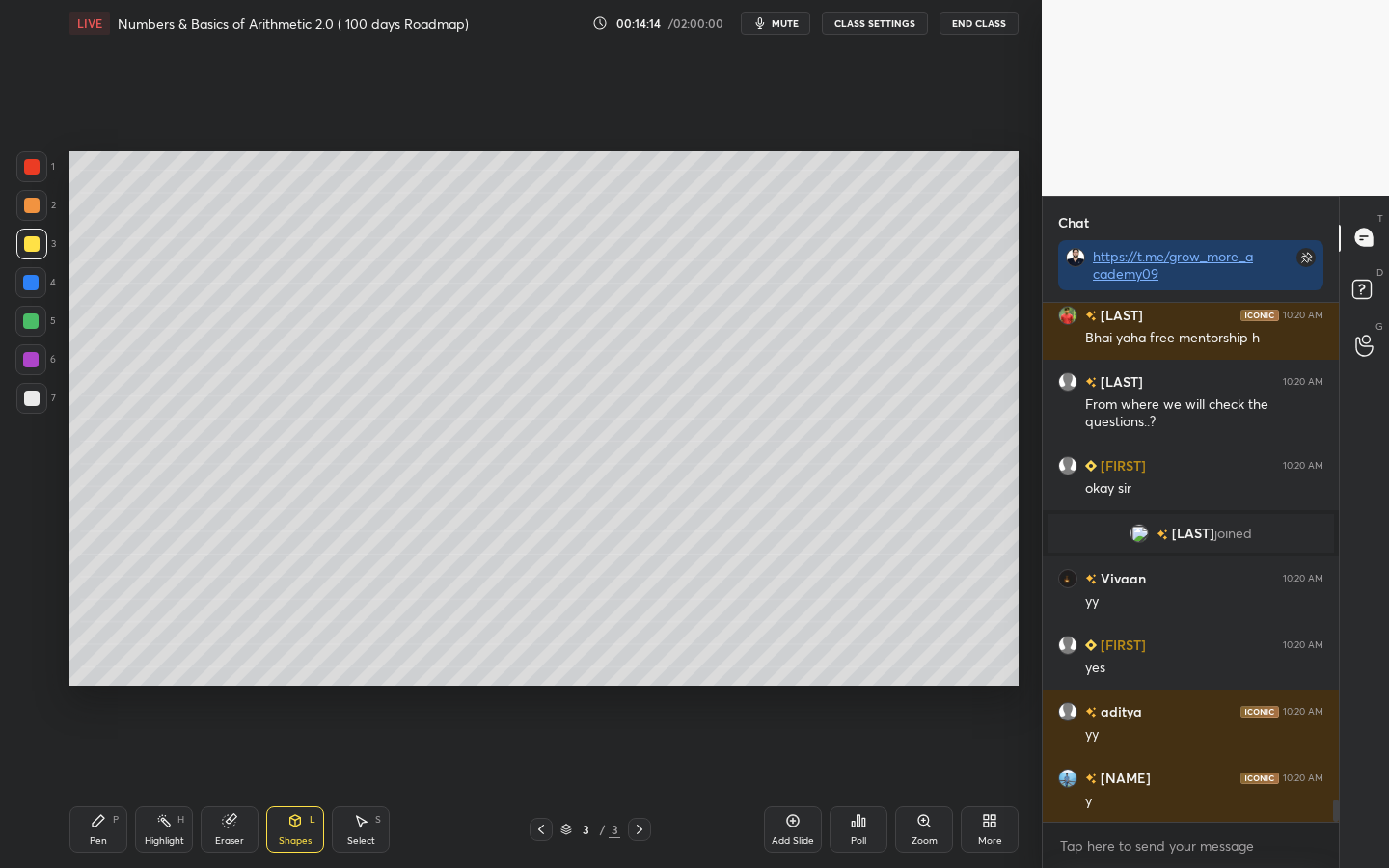 scroll, scrollTop: 11579, scrollLeft: 0, axis: vertical 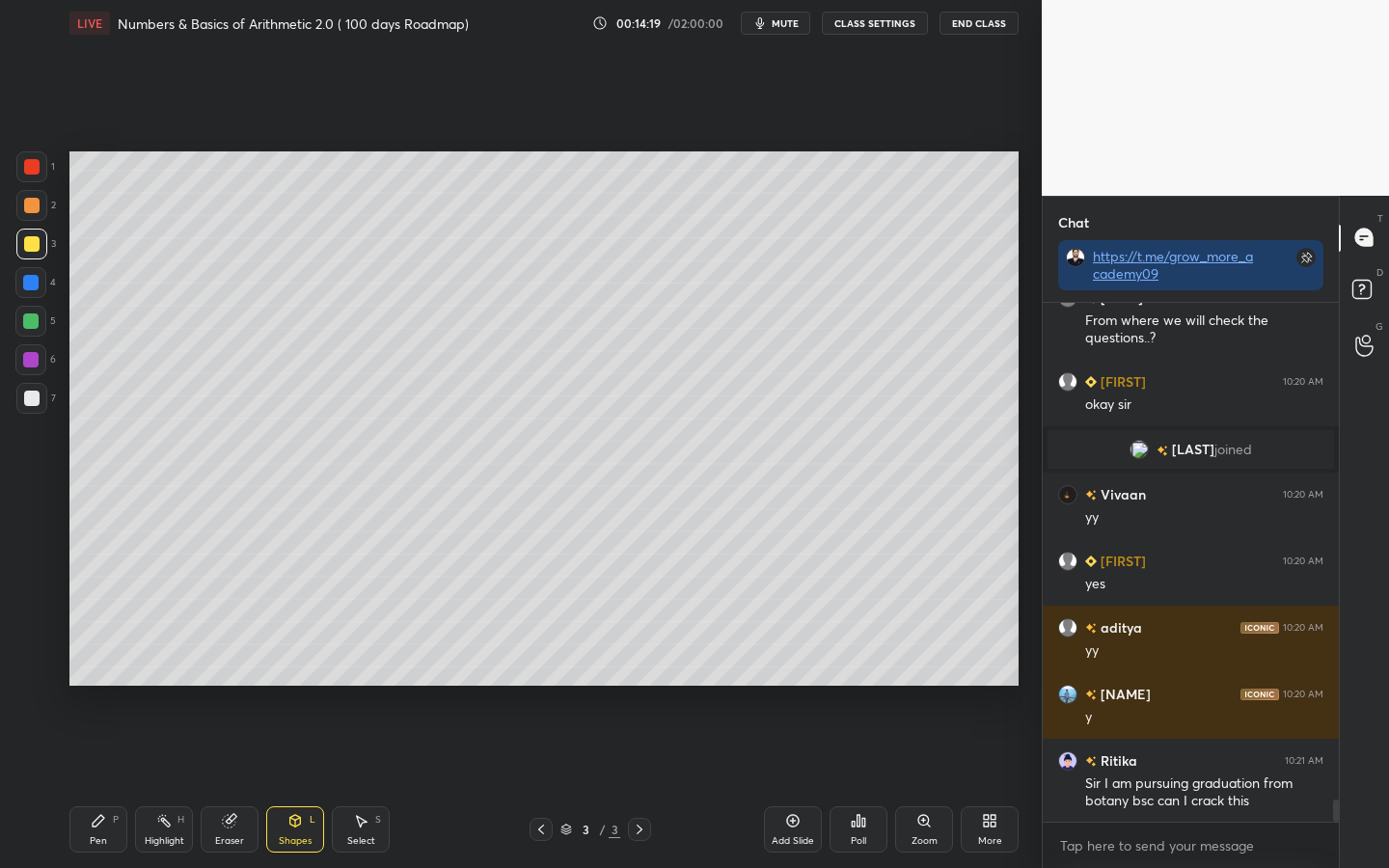 click at bounding box center [31, 321] 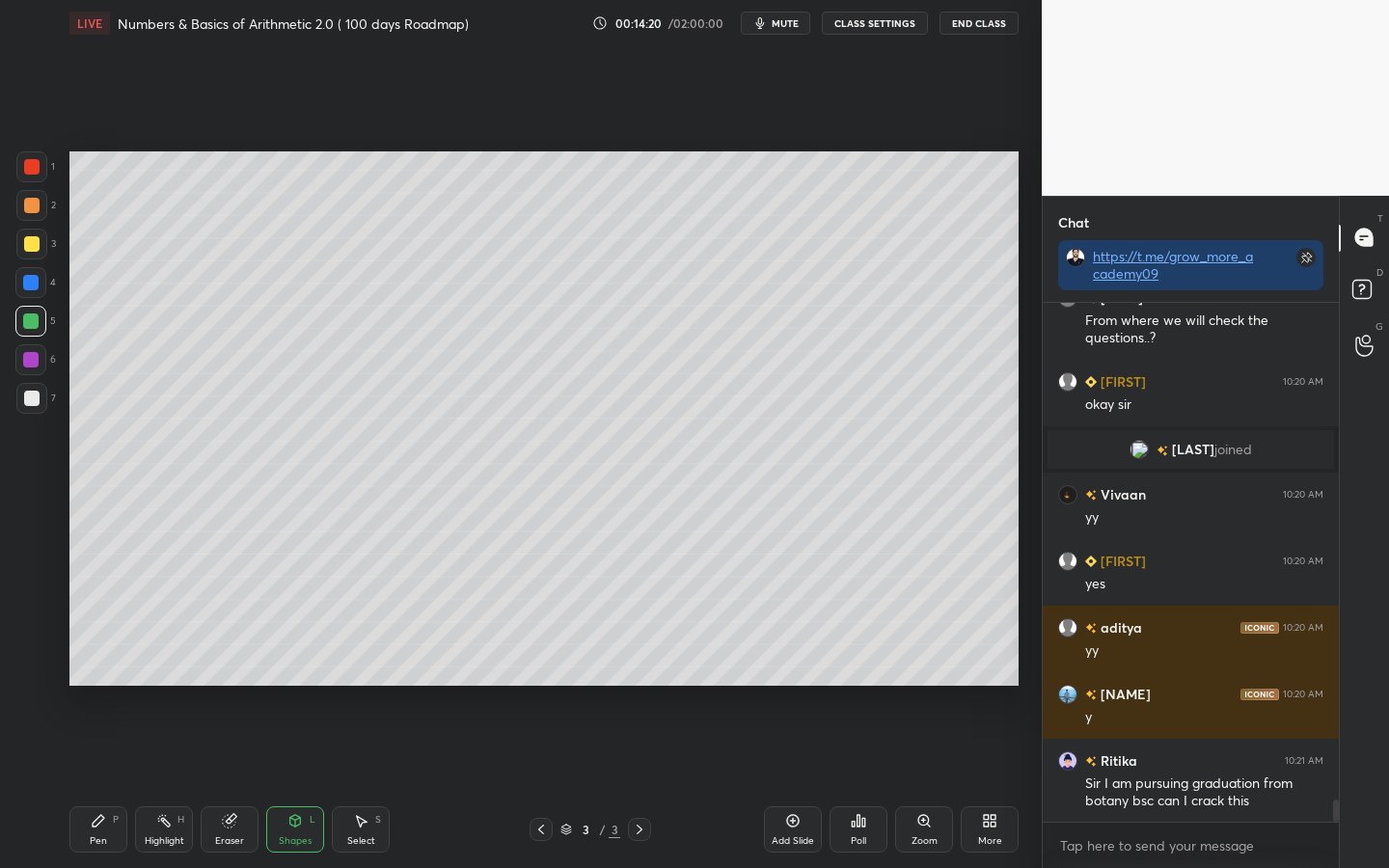 click 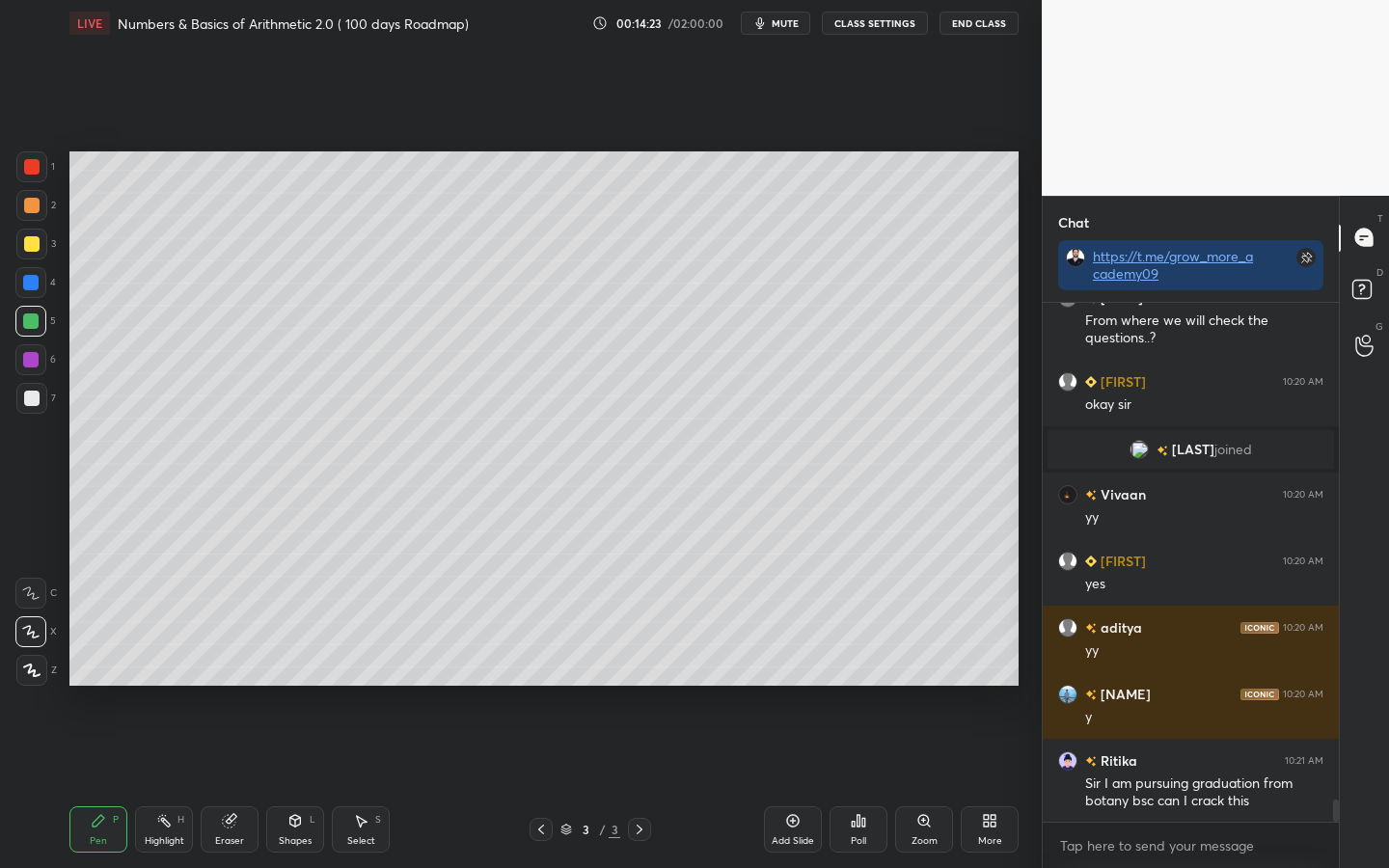 drag, startPoint x: 24, startPoint y: 281, endPoint x: 60, endPoint y: 308, distance: 45 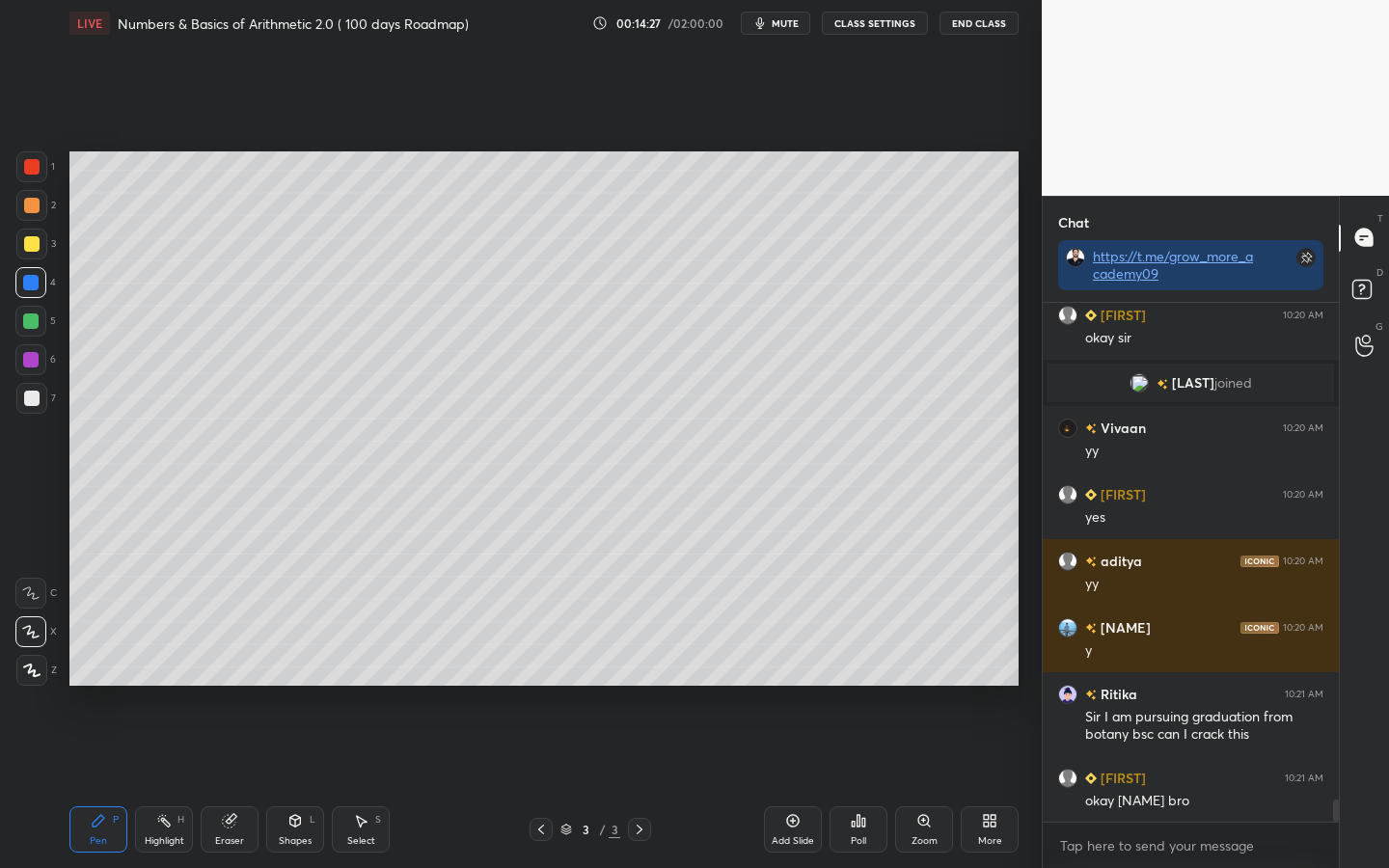 scroll, scrollTop: 11712, scrollLeft: 0, axis: vertical 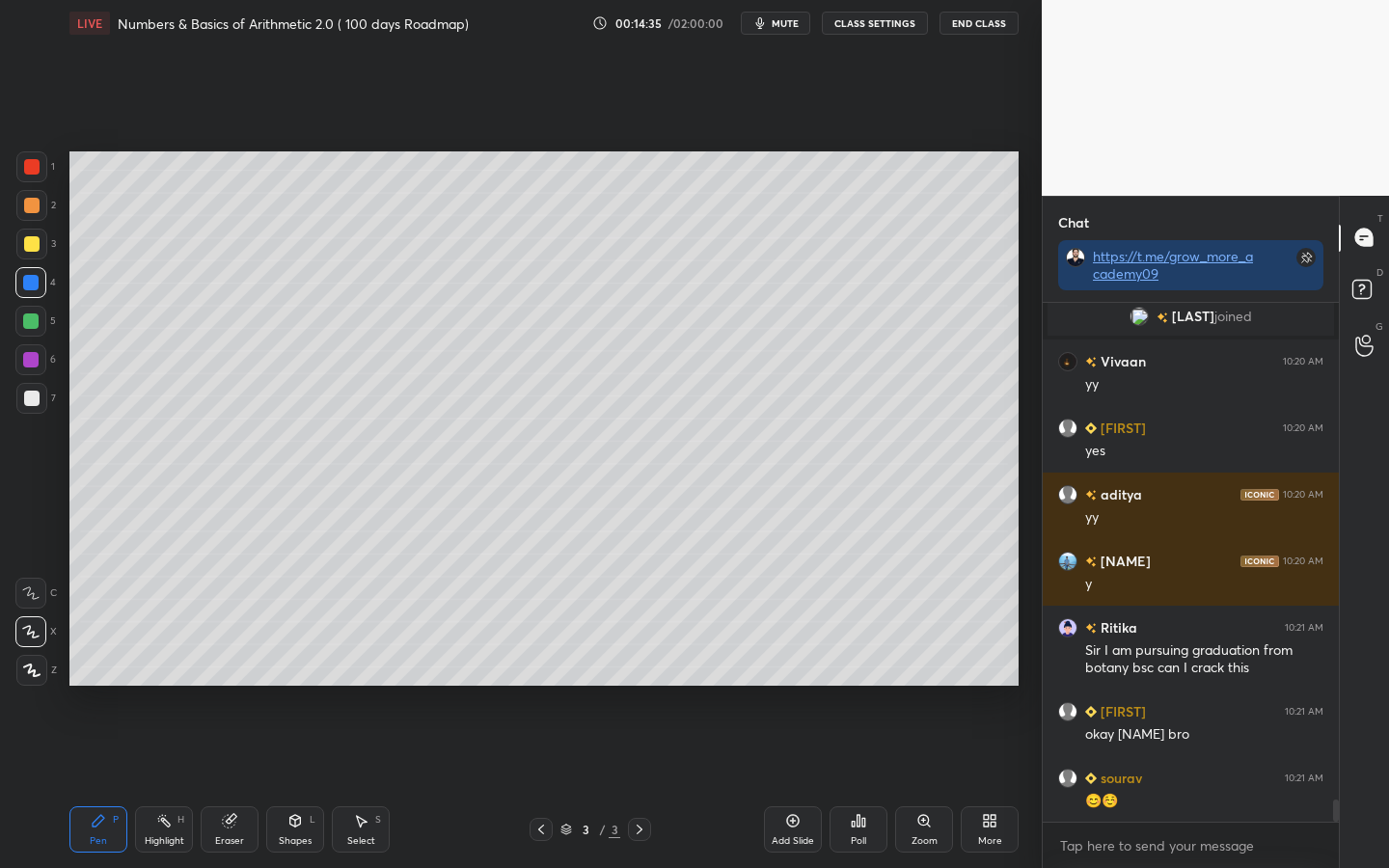 click at bounding box center [31, 321] 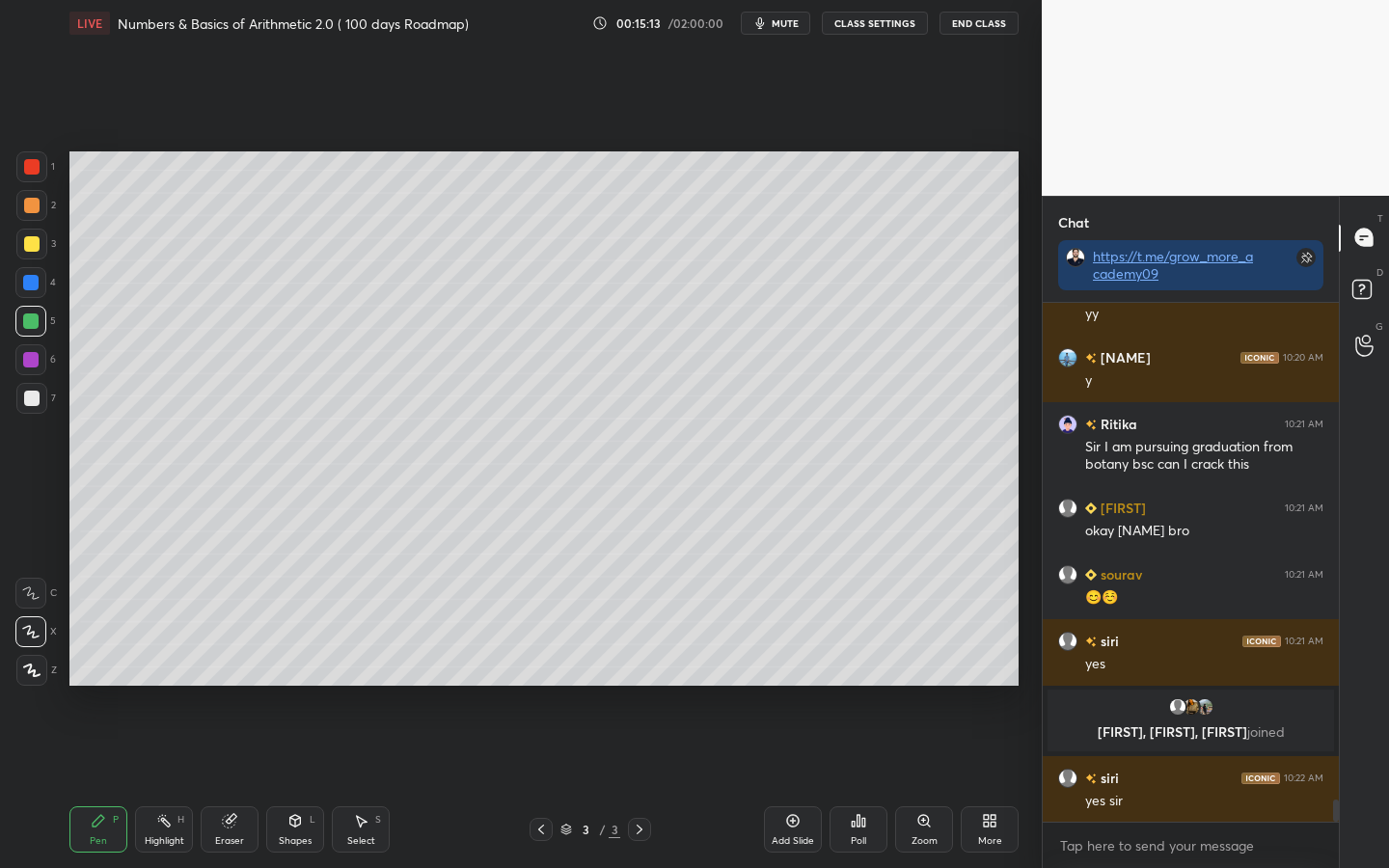 scroll, scrollTop: 11848, scrollLeft: 0, axis: vertical 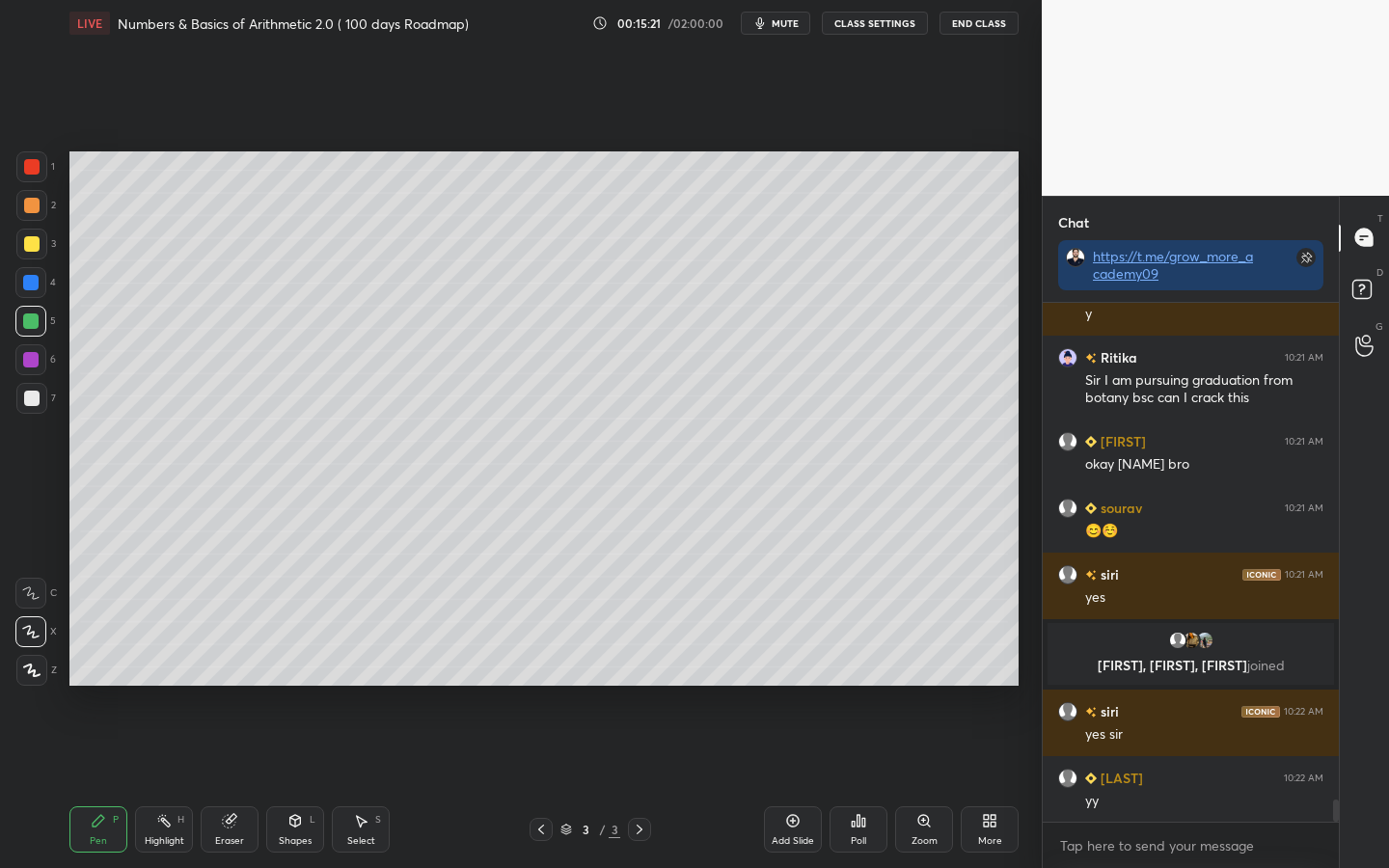 click at bounding box center [31, 360] 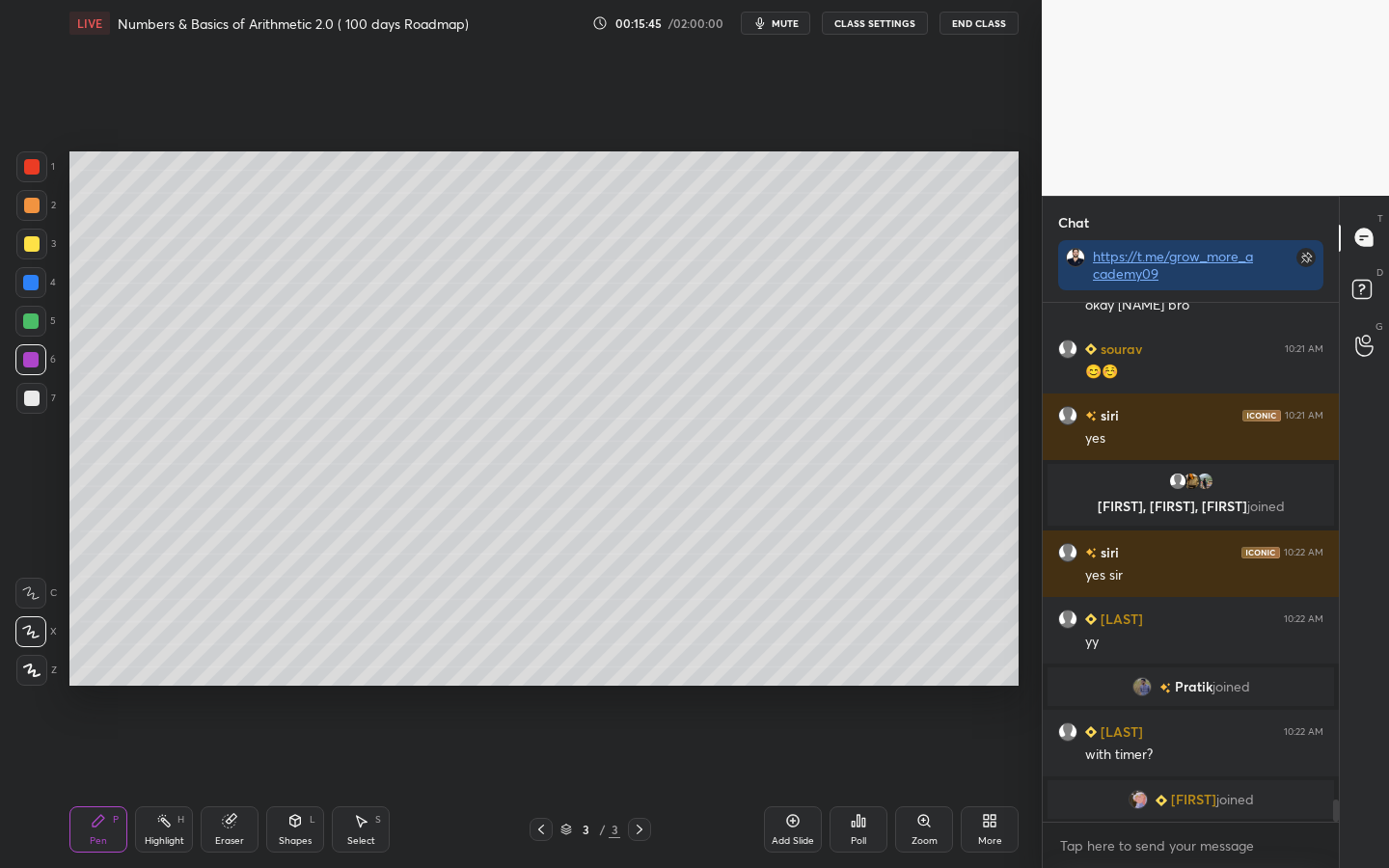 scroll, scrollTop: 11947, scrollLeft: 0, axis: vertical 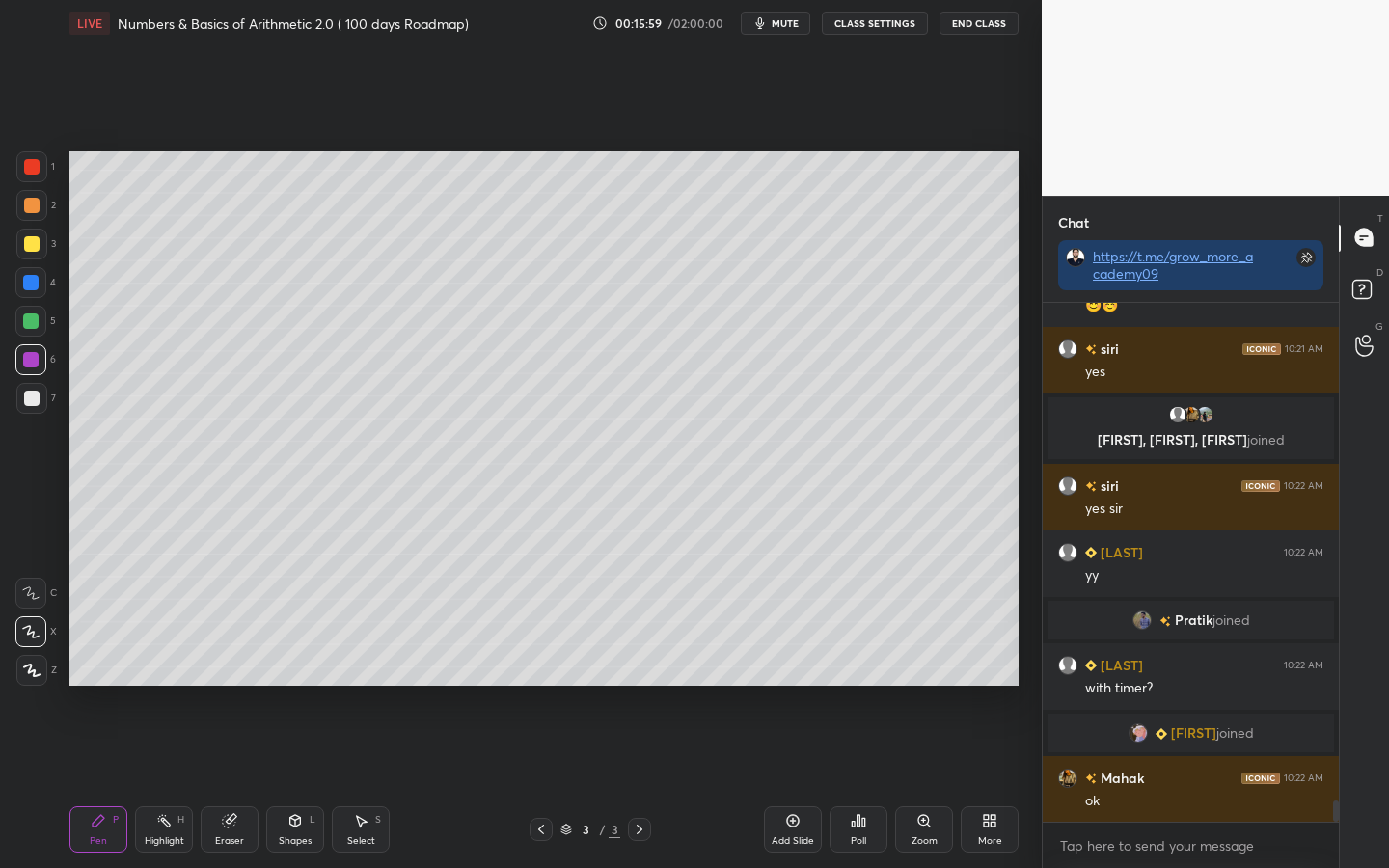 drag, startPoint x: 28, startPoint y: 283, endPoint x: 33, endPoint y: 292, distance: 10.29563 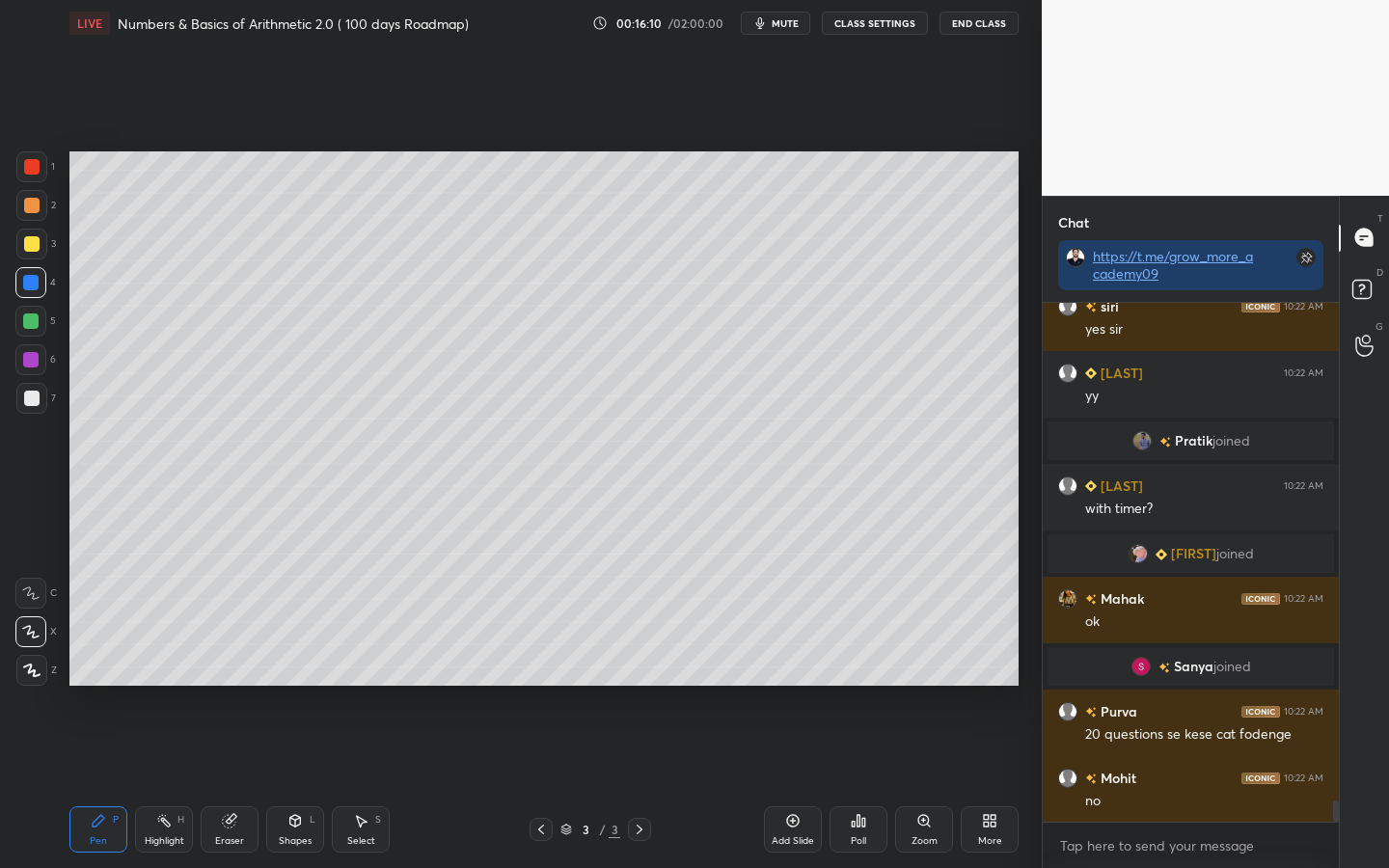 scroll, scrollTop: 12174, scrollLeft: 0, axis: vertical 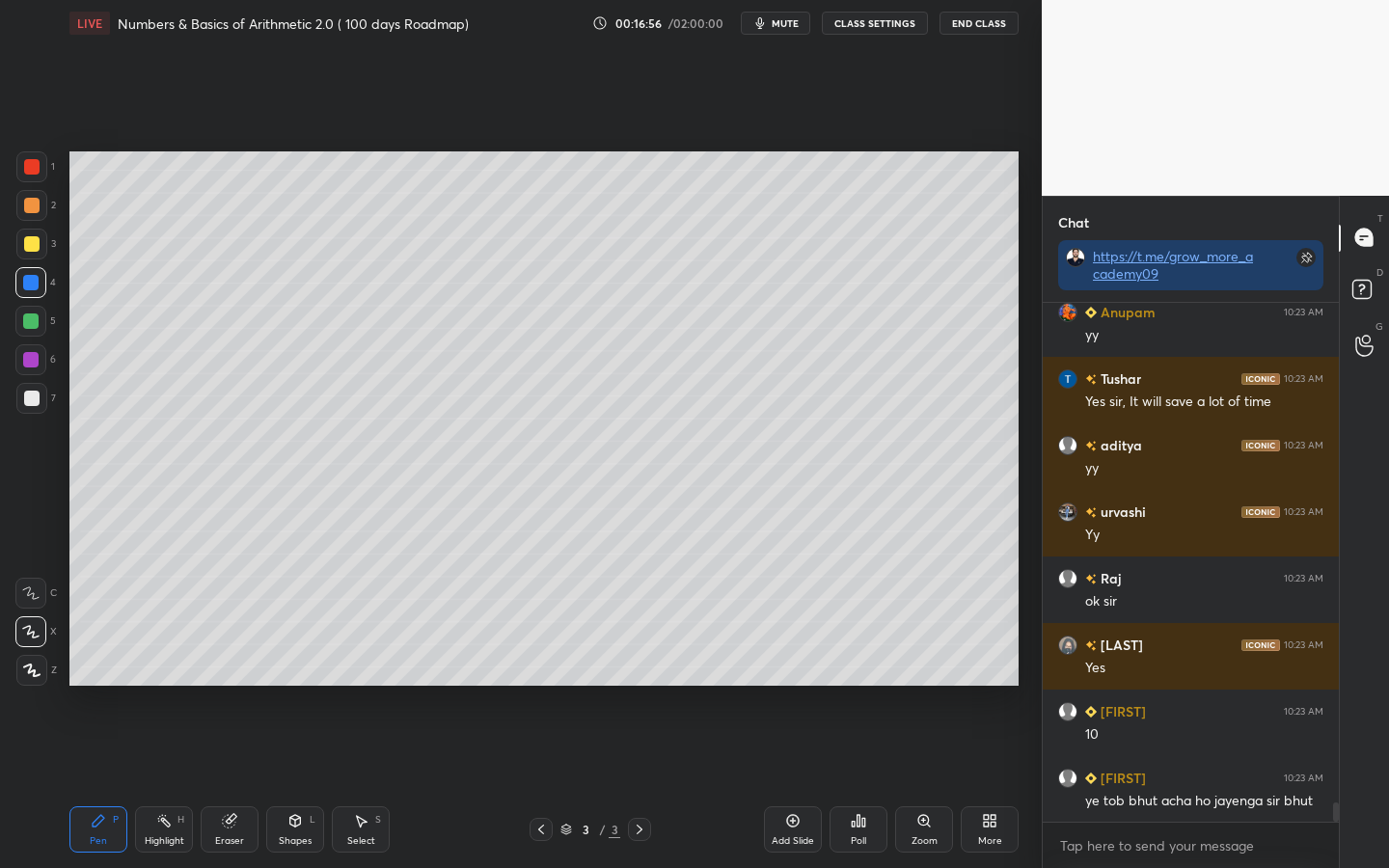 click at bounding box center [31, 321] 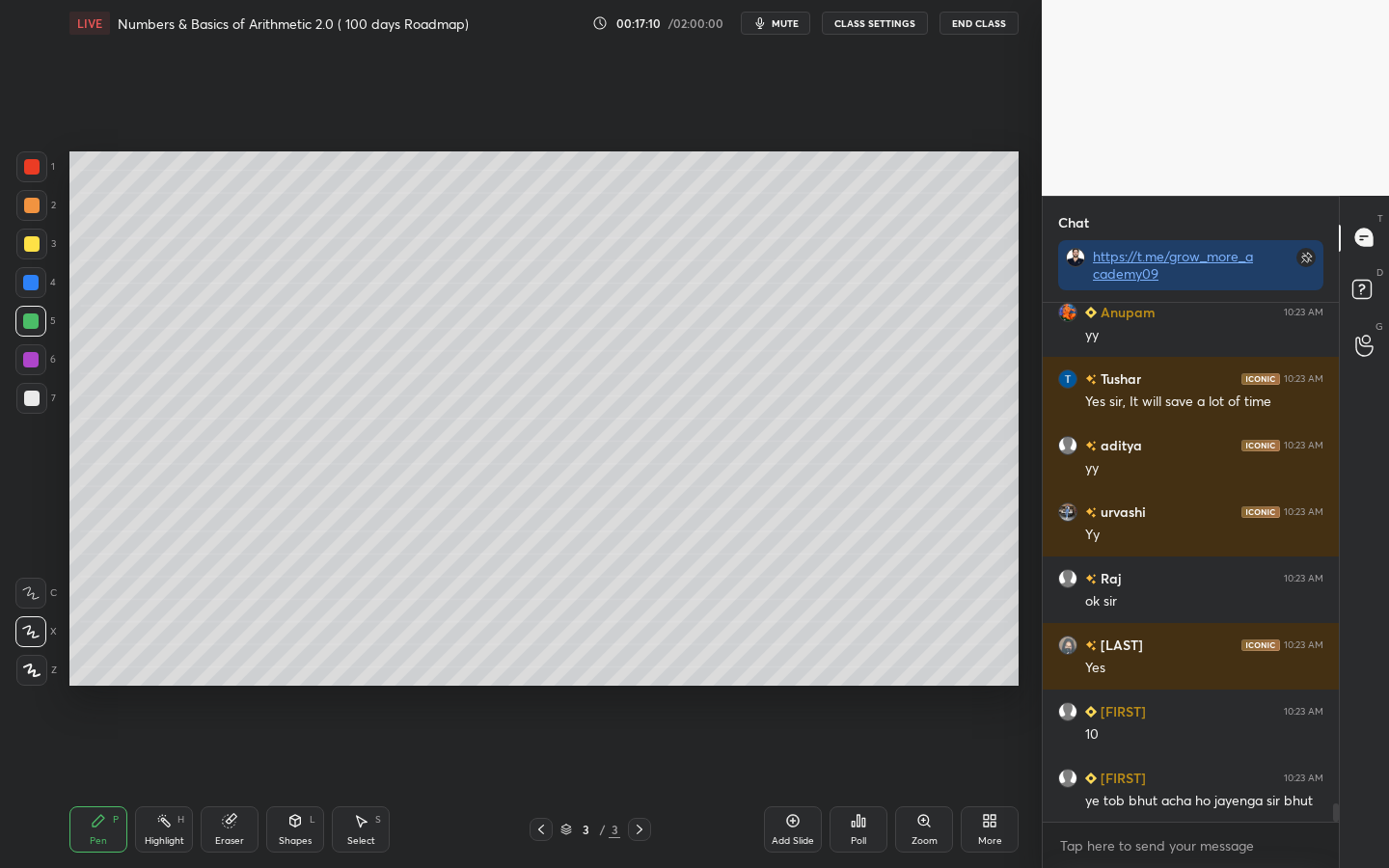 scroll, scrollTop: 13838, scrollLeft: 0, axis: vertical 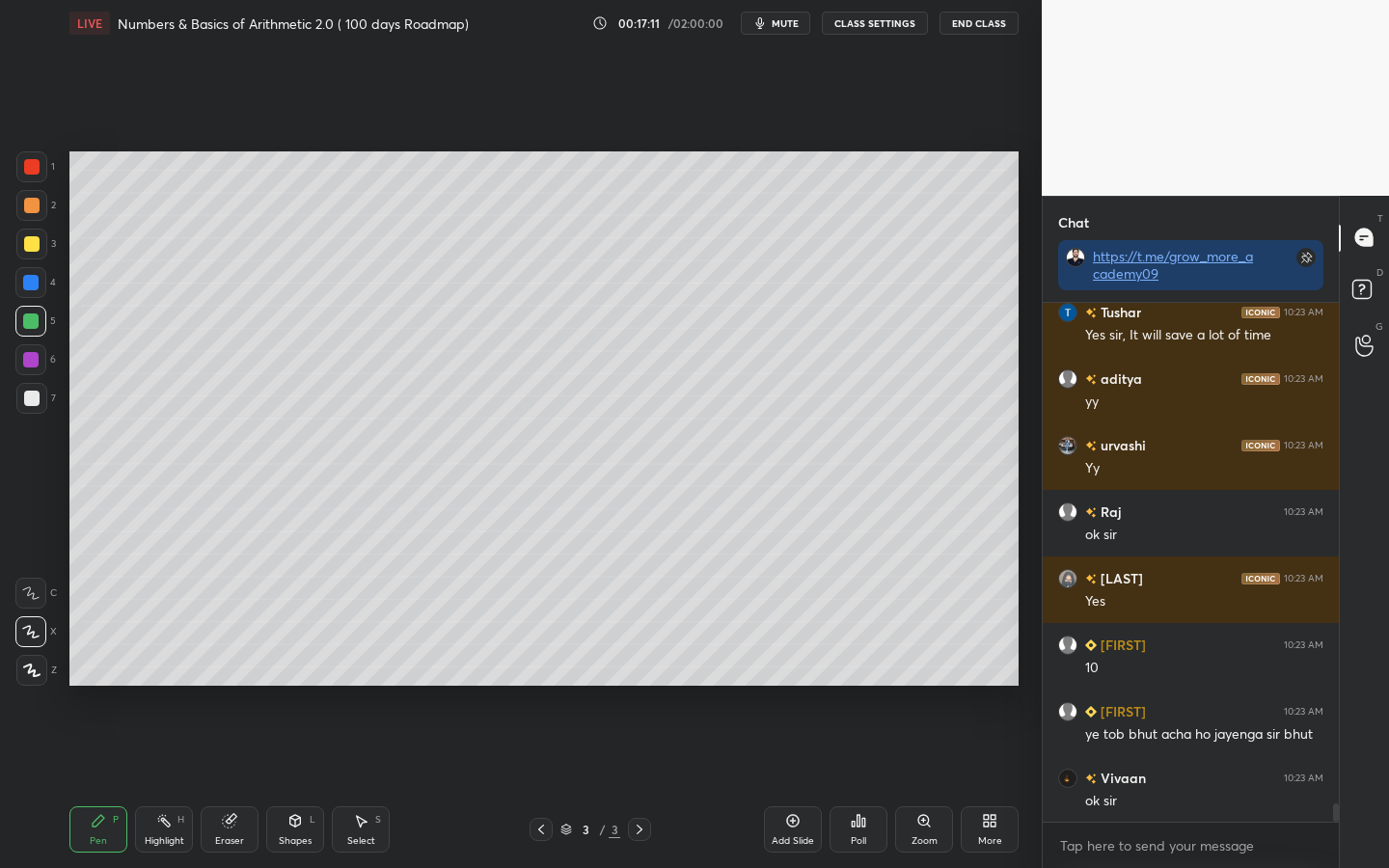 click at bounding box center (32, 244) 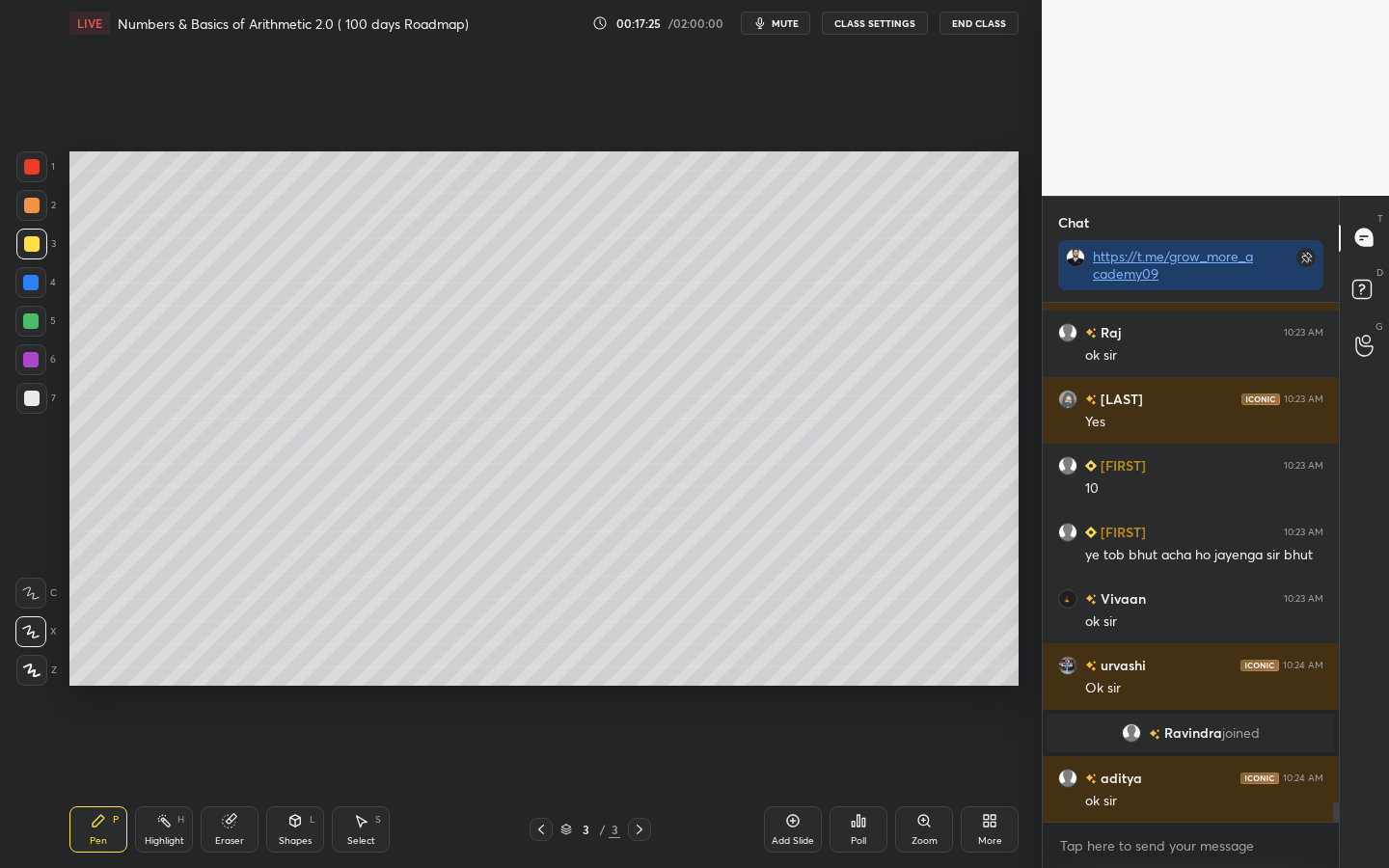 scroll, scrollTop: 13558, scrollLeft: 0, axis: vertical 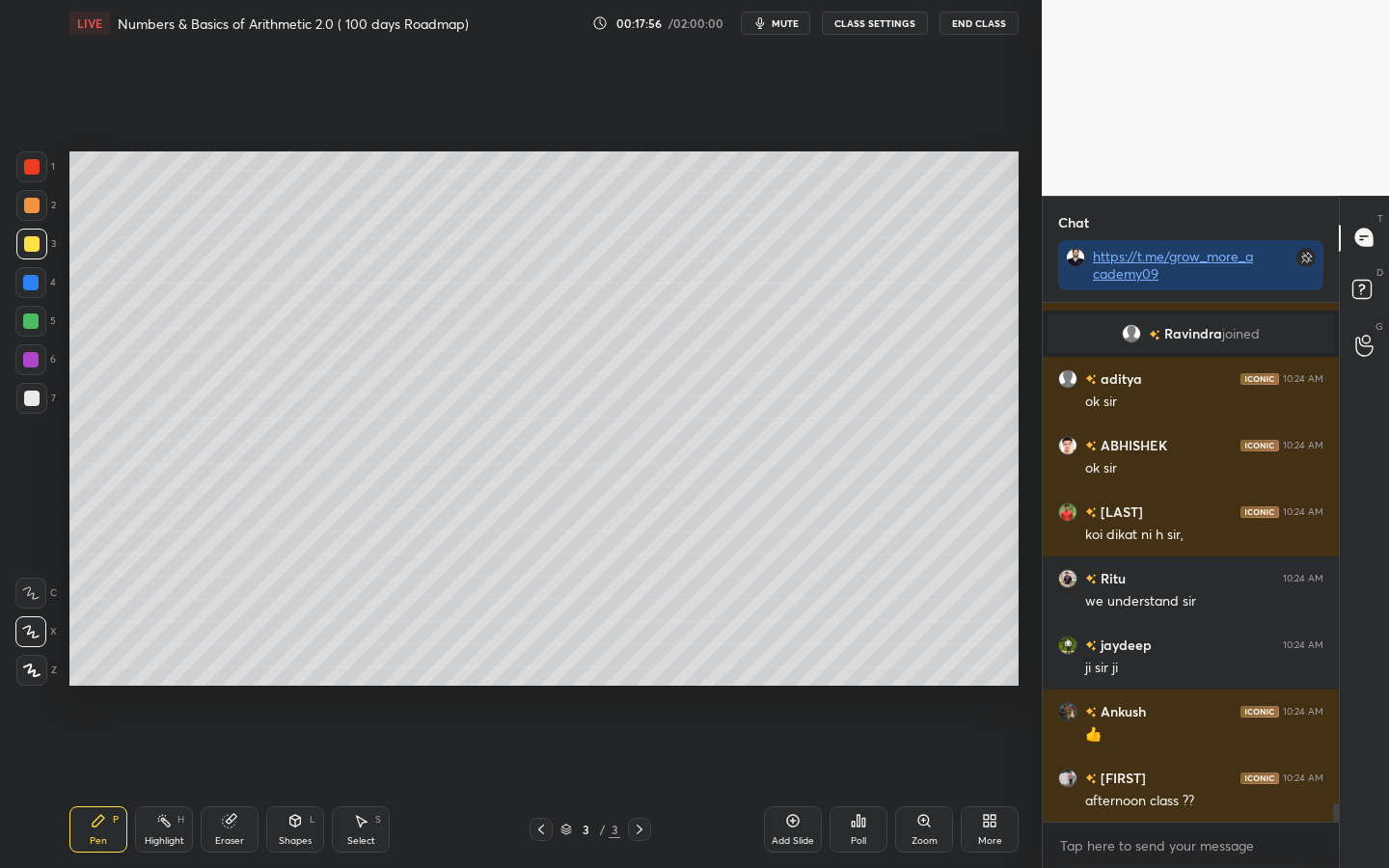 click at bounding box center [31, 321] 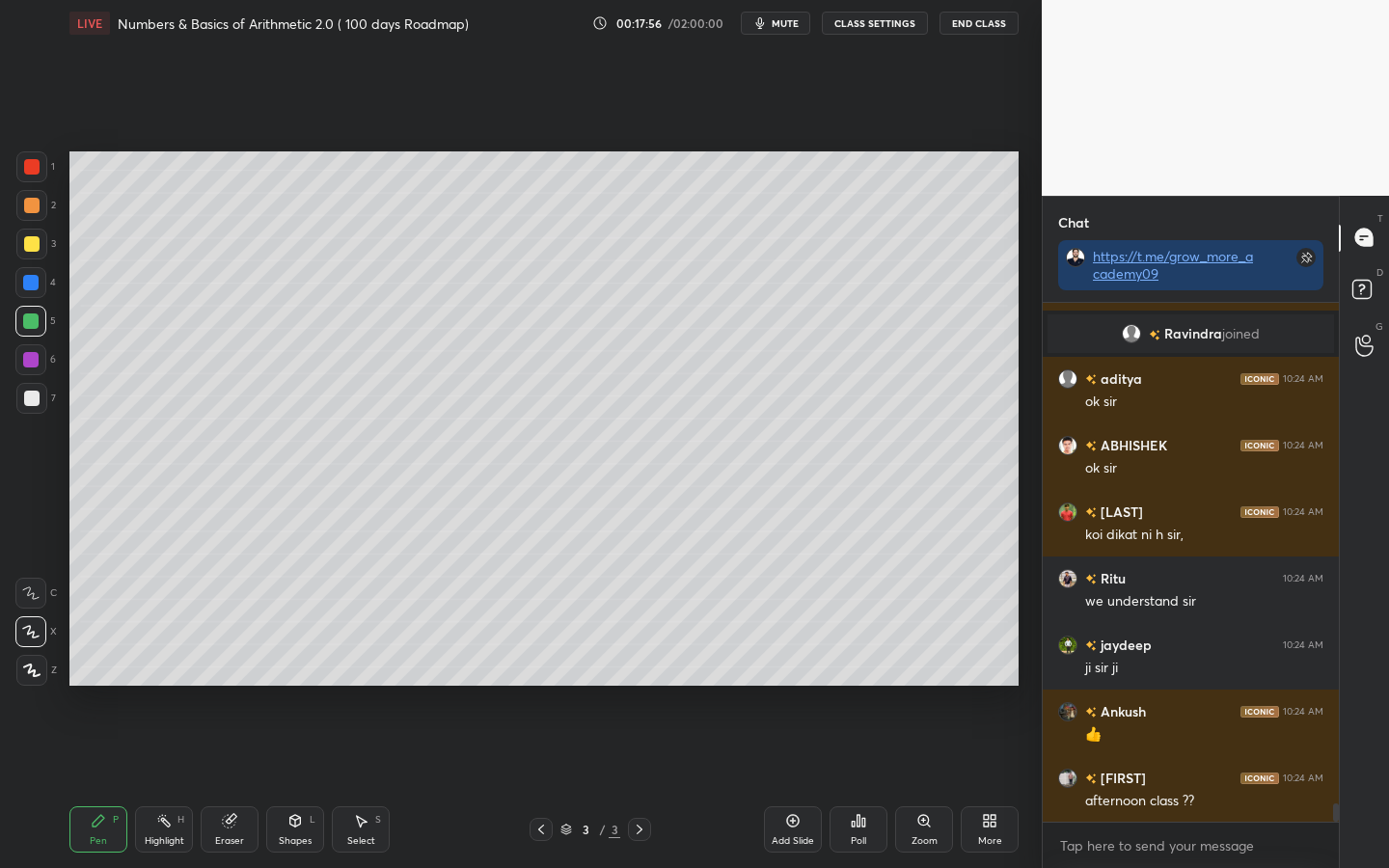 click at bounding box center (32, 398) 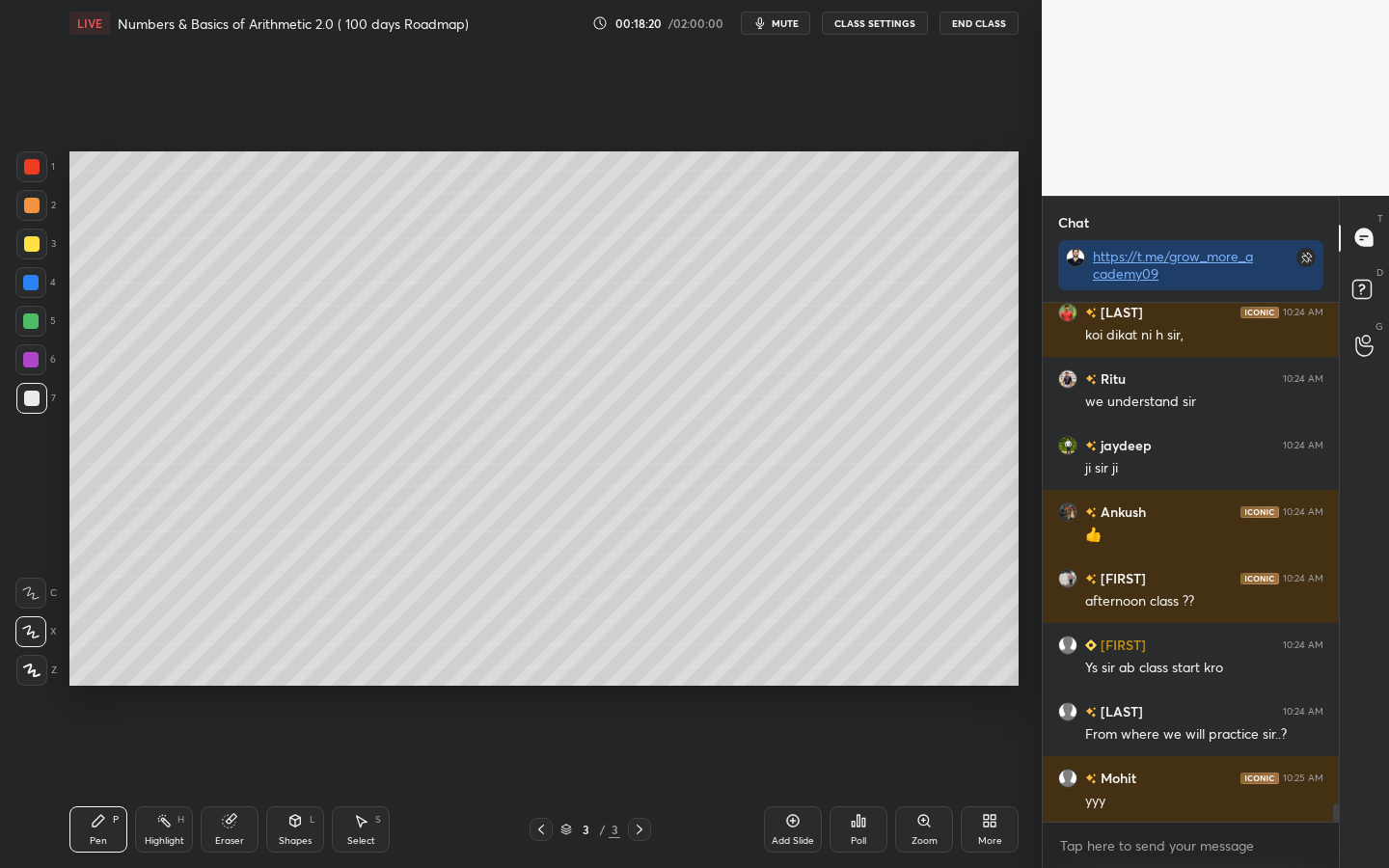 scroll, scrollTop: 14157, scrollLeft: 0, axis: vertical 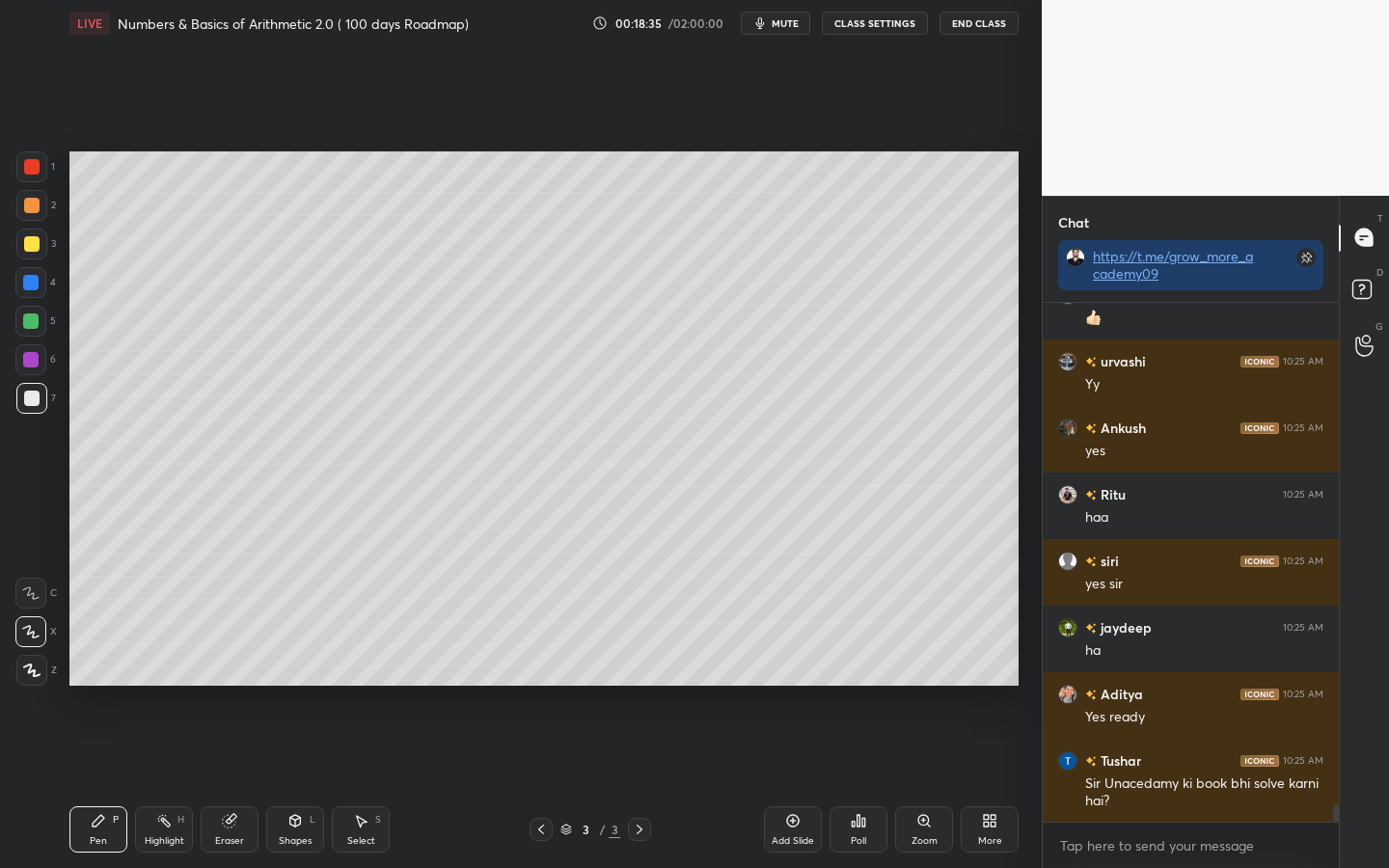 click on "Add Slide" at bounding box center (793, 829) 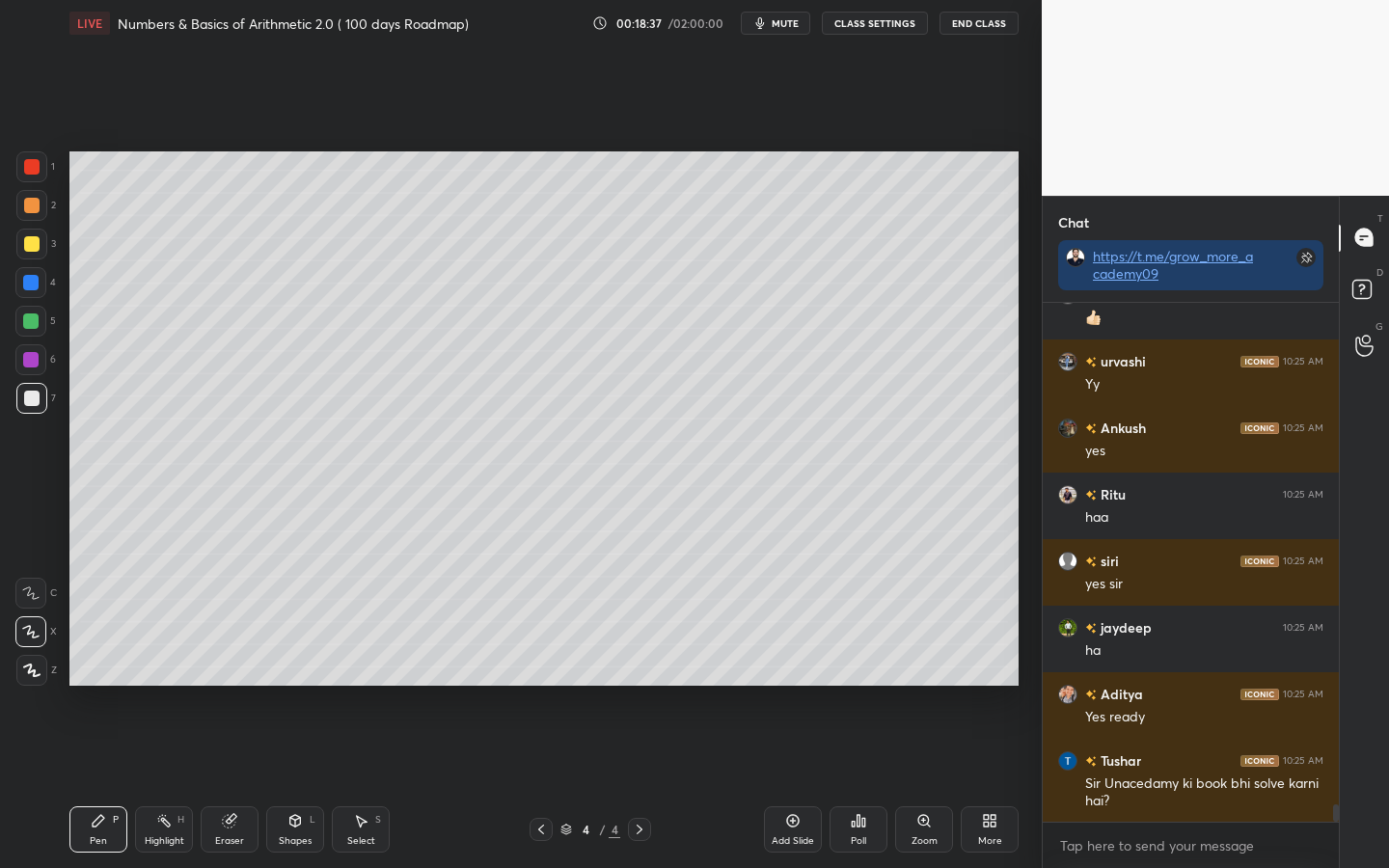 scroll, scrollTop: 14840, scrollLeft: 0, axis: vertical 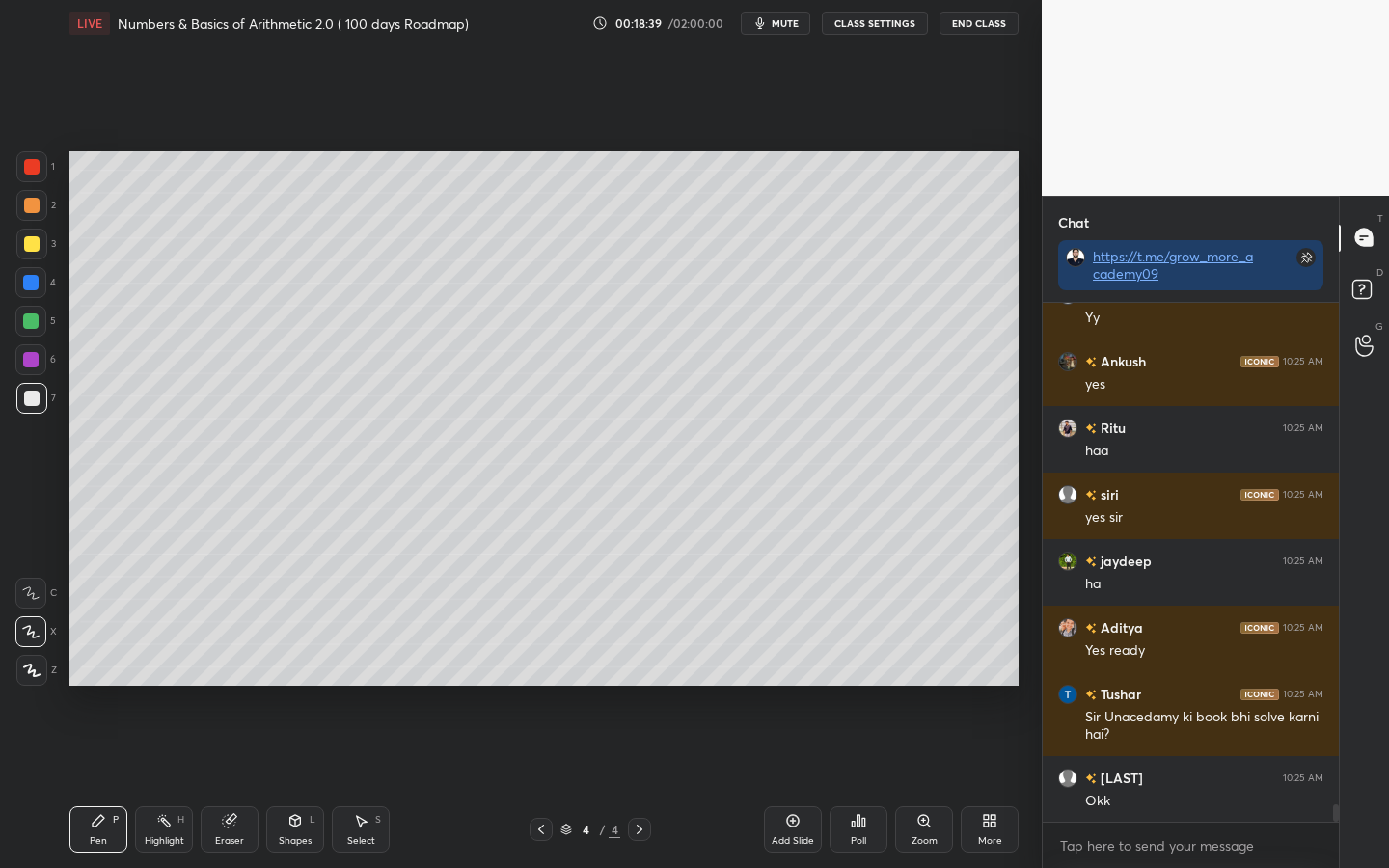 click at bounding box center (32, 167) 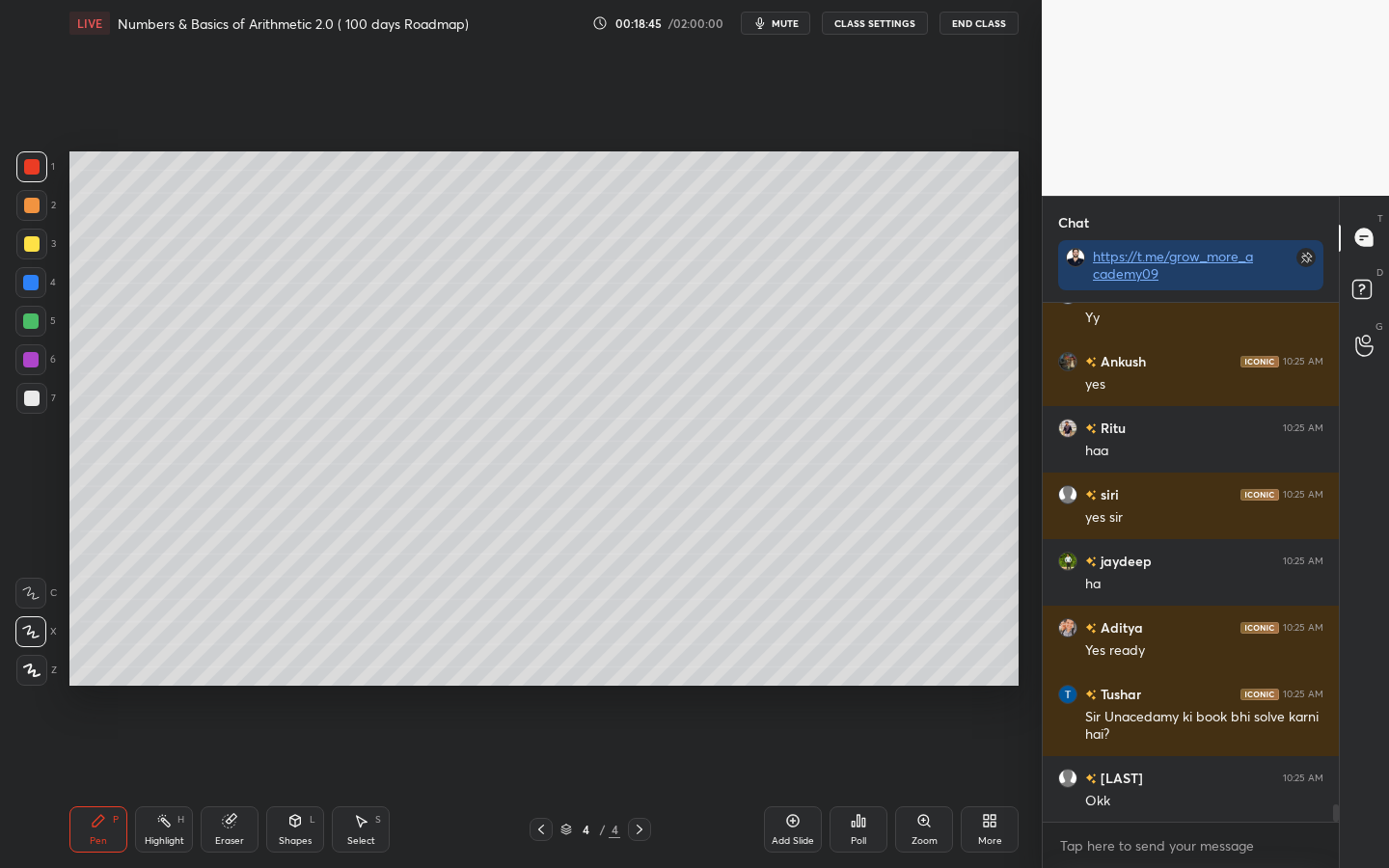 drag, startPoint x: 29, startPoint y: 290, endPoint x: 35, endPoint y: 299, distance: 10.816654 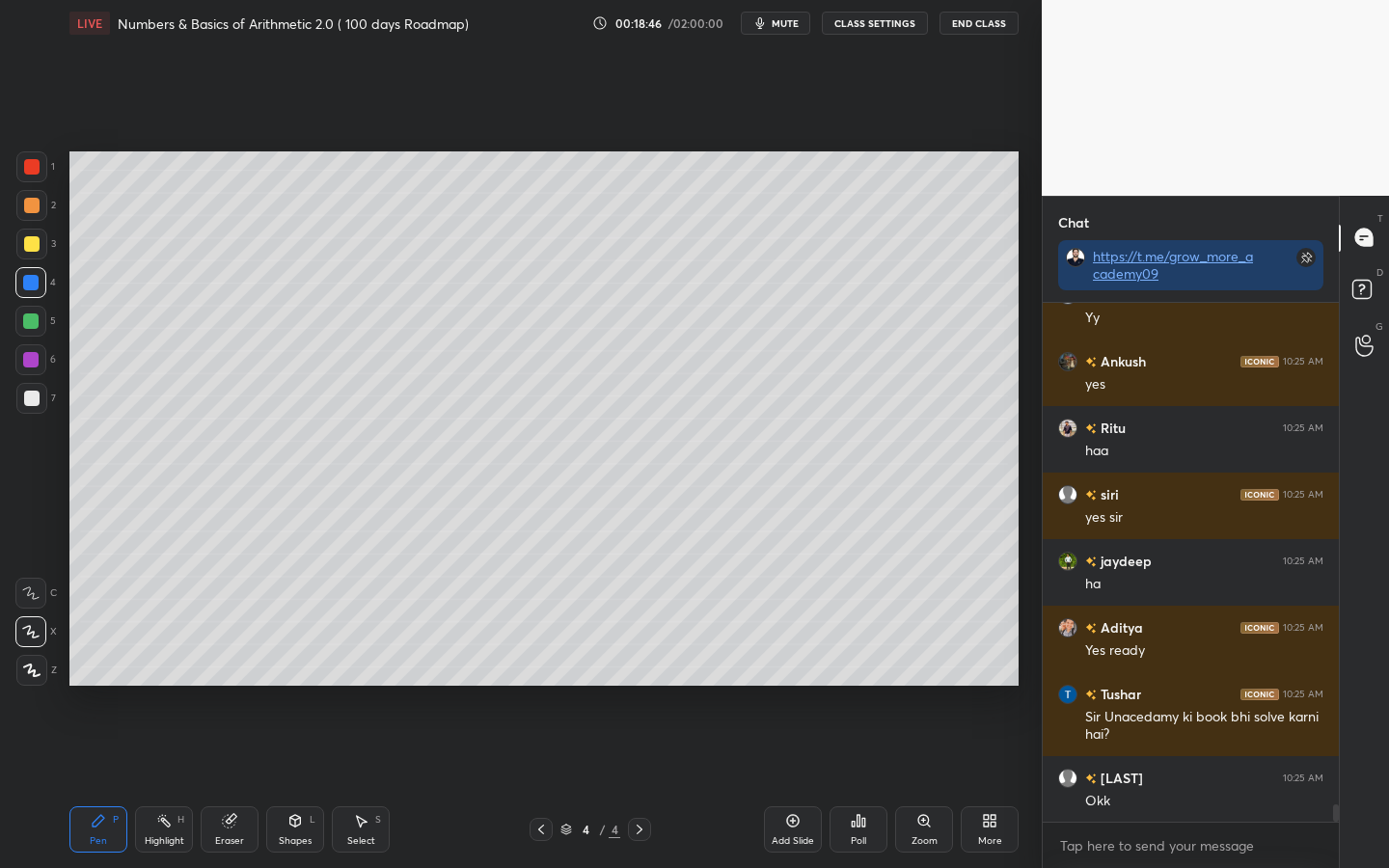 click at bounding box center (31, 321) 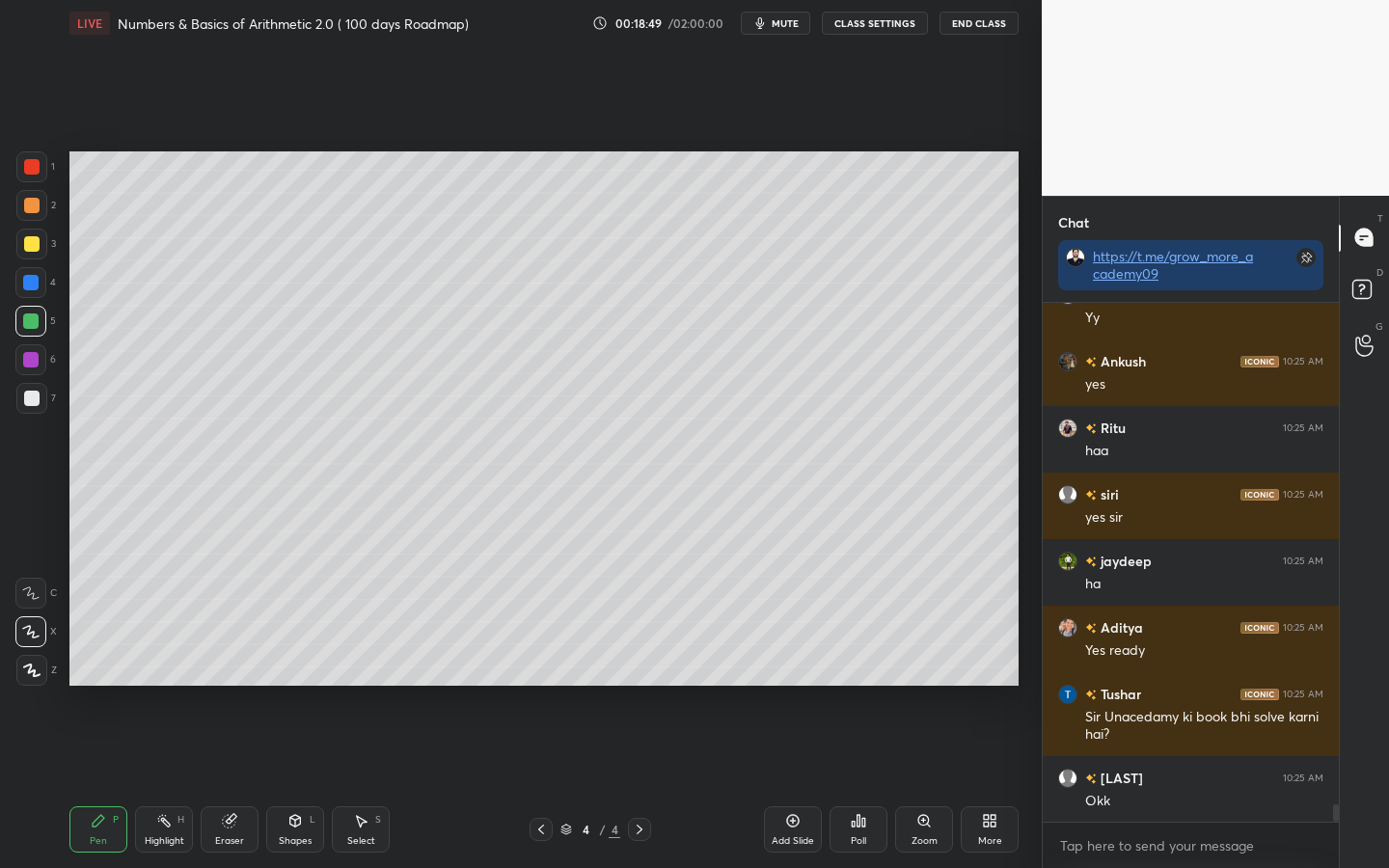 scroll, scrollTop: 14906, scrollLeft: 0, axis: vertical 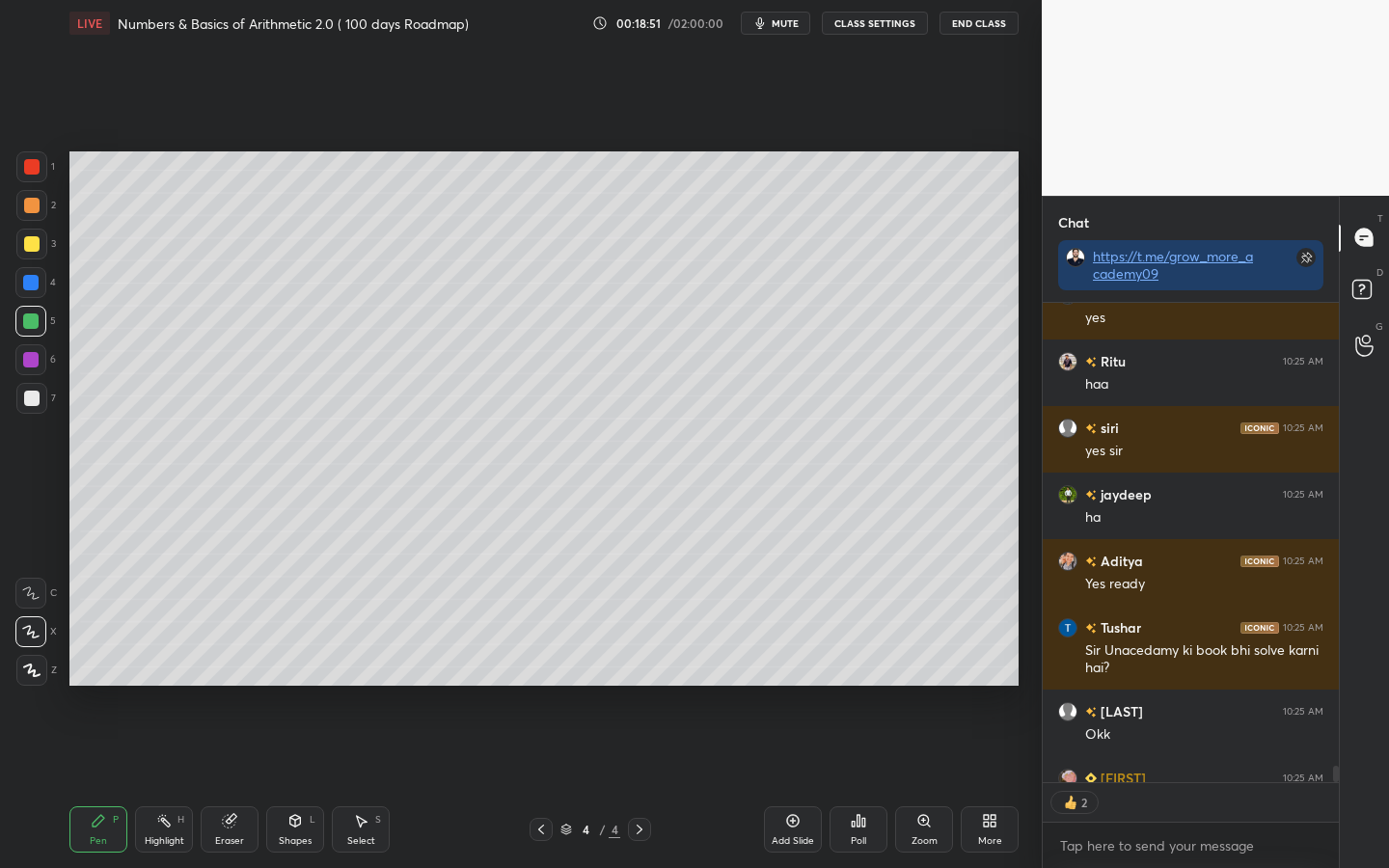 click on "T Messages (T) D Doubts (D) G Raise Hand (G)" at bounding box center [1364, 532] 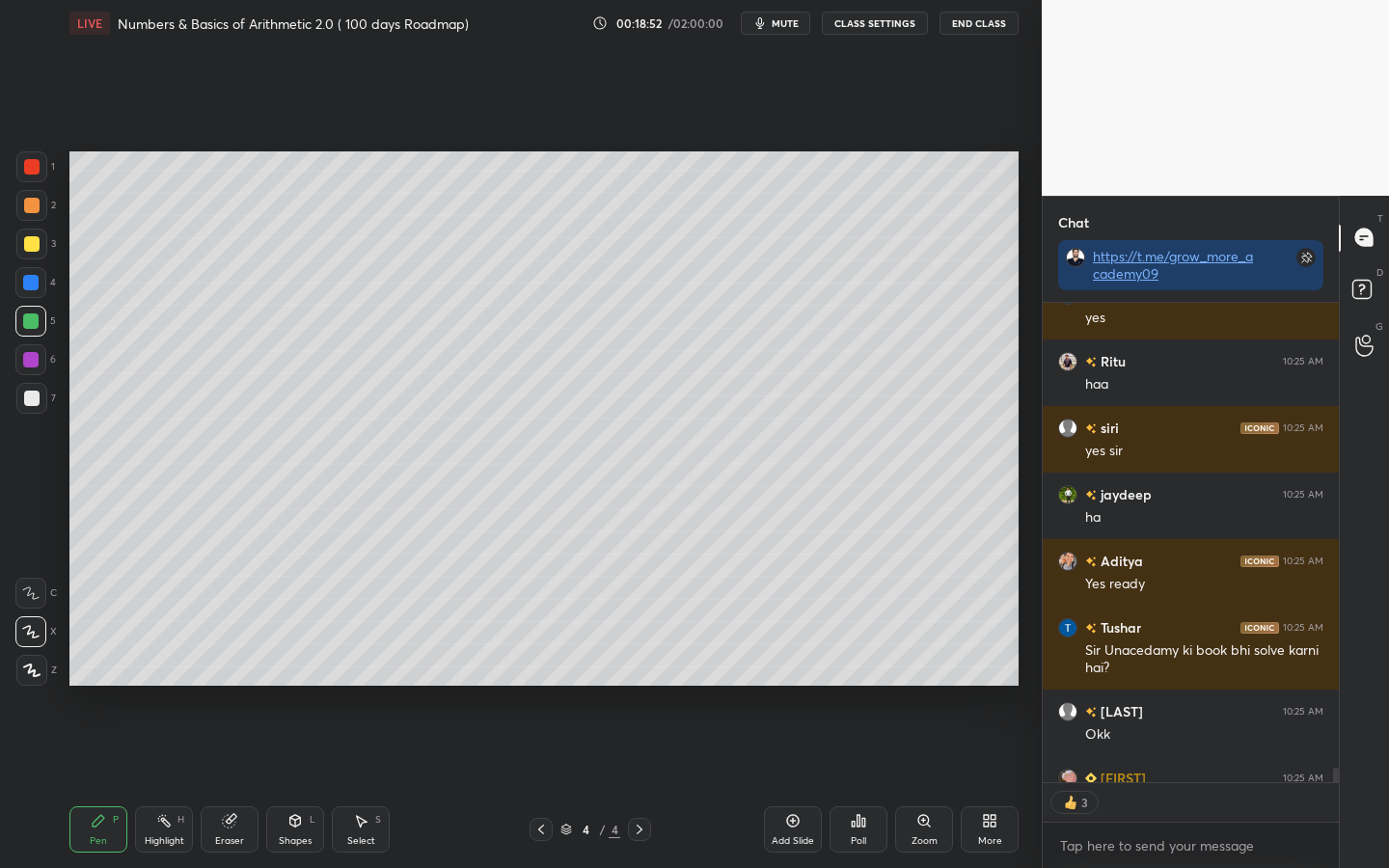 scroll, scrollTop: 14946, scrollLeft: 0, axis: vertical 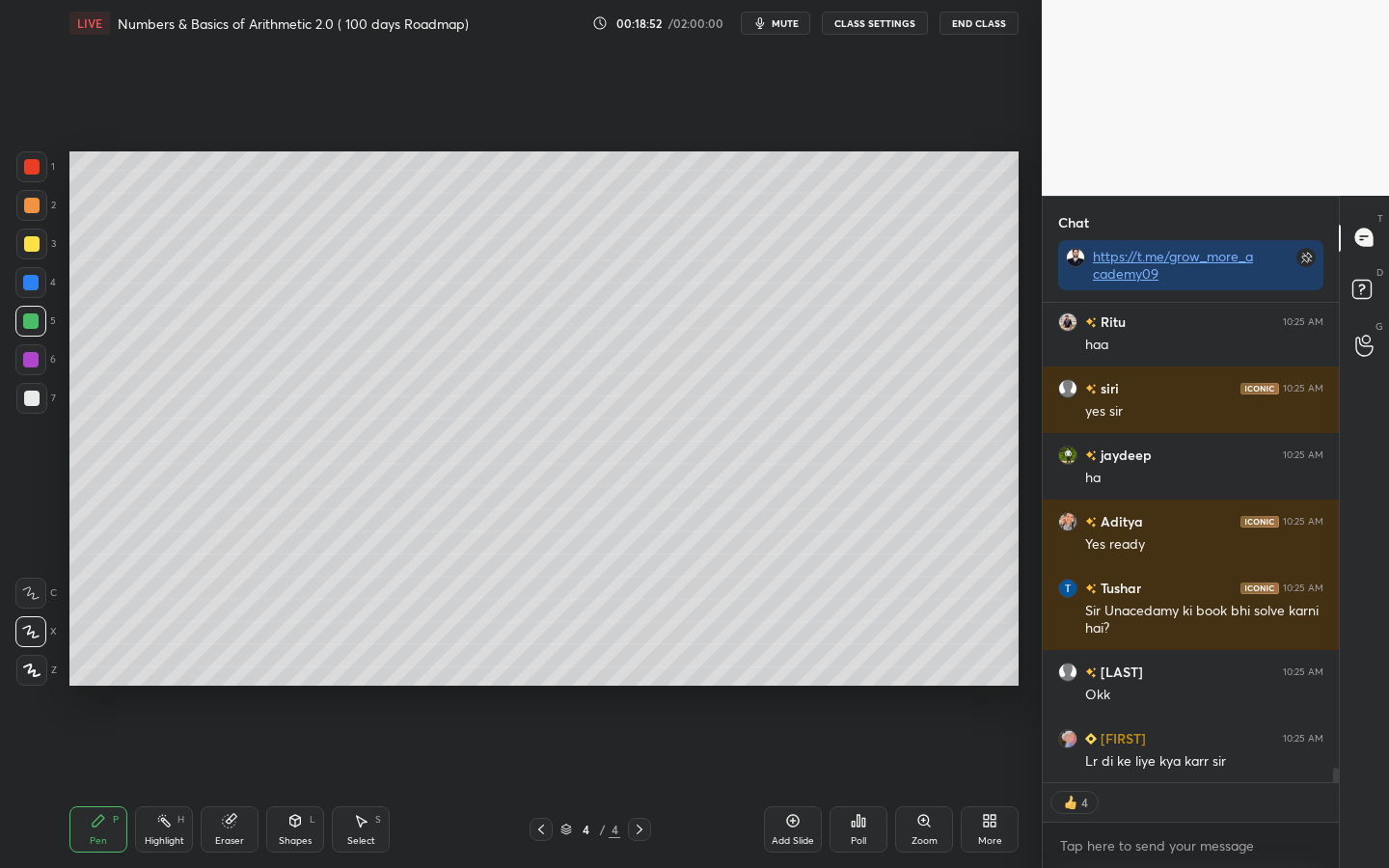 drag, startPoint x: 1337, startPoint y: 776, endPoint x: 1337, endPoint y: 794, distance: 18 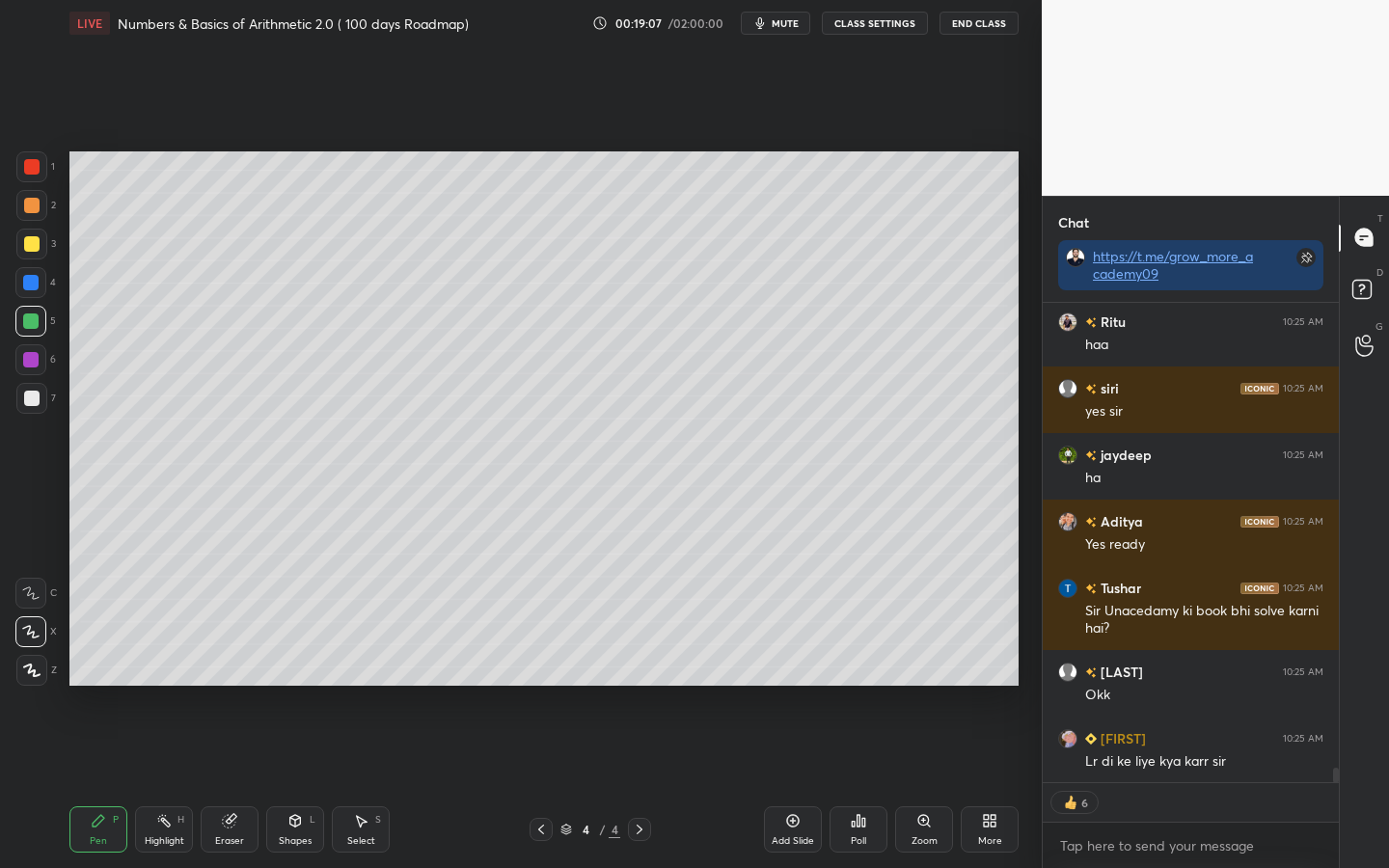 click on "Shapes L" at bounding box center (295, 829) 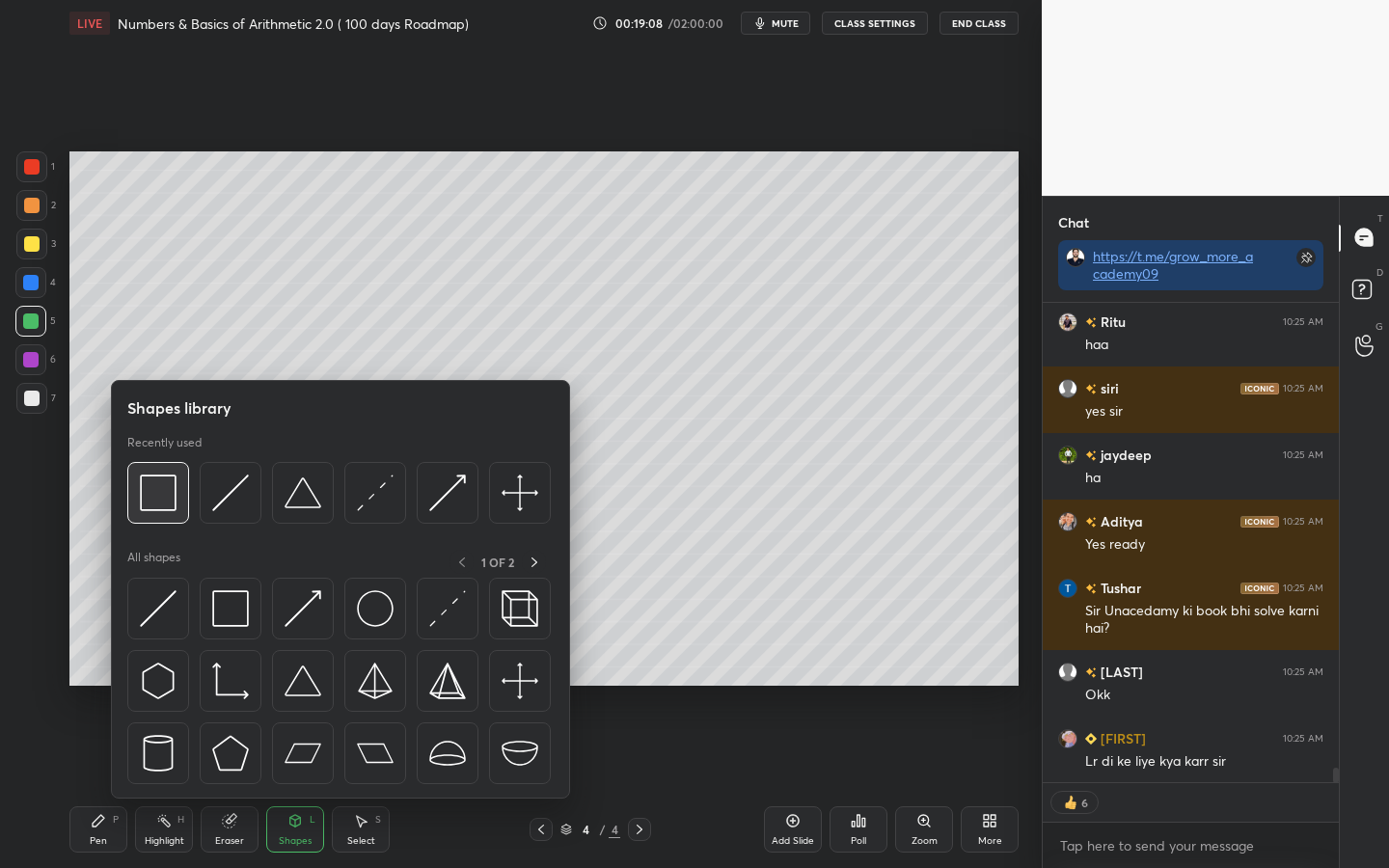 click at bounding box center [158, 493] 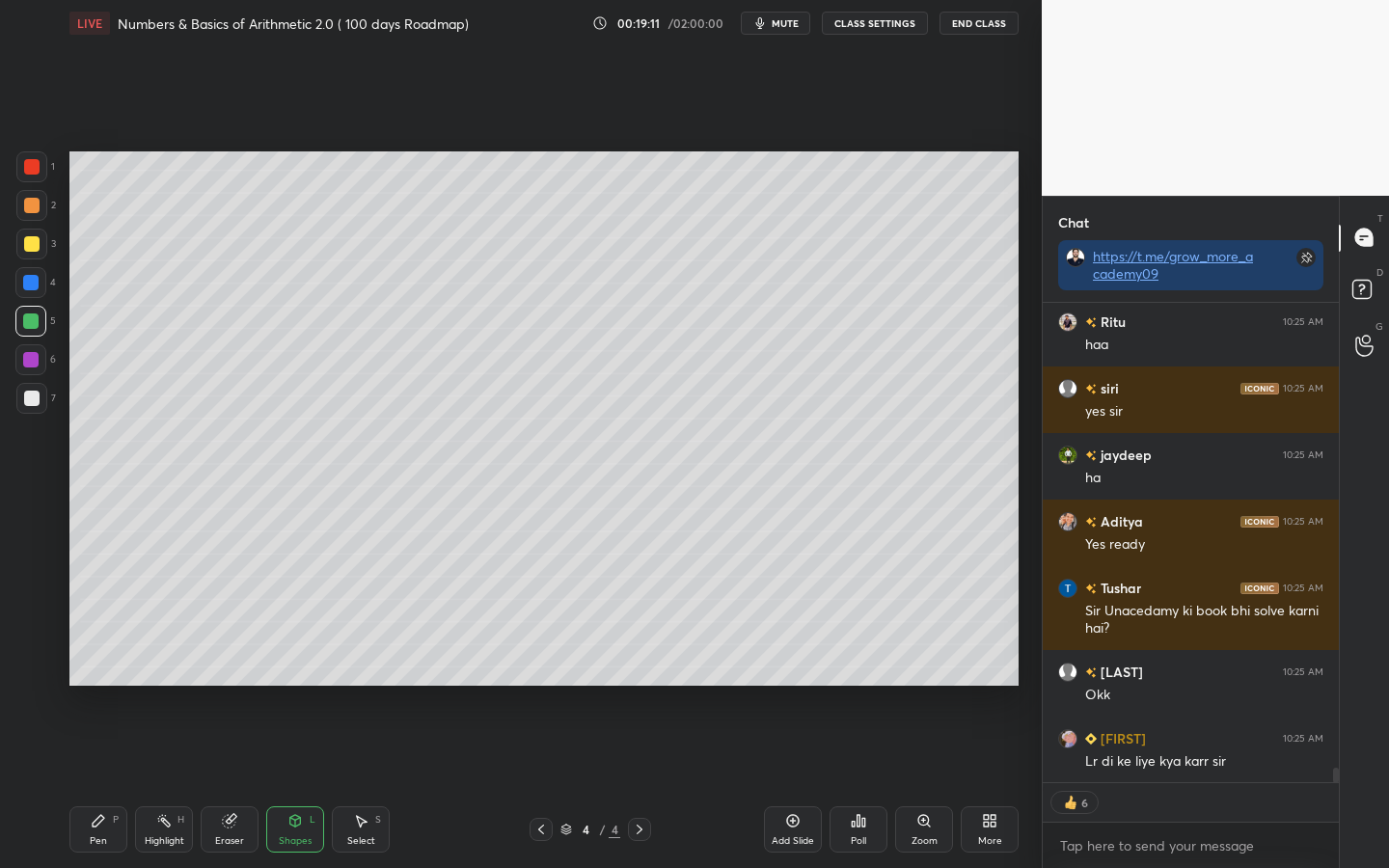 scroll, scrollTop: 15012, scrollLeft: 0, axis: vertical 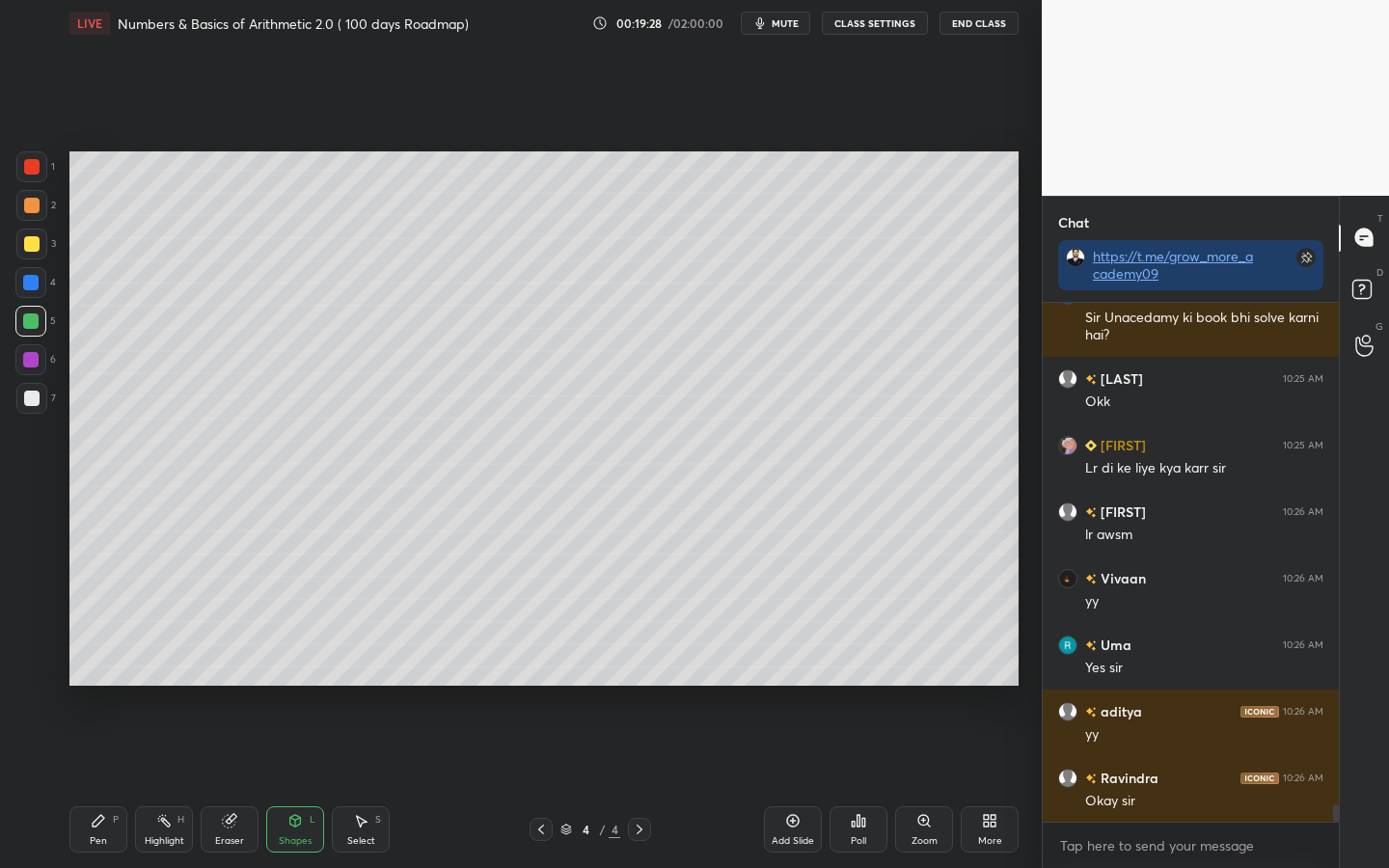 click 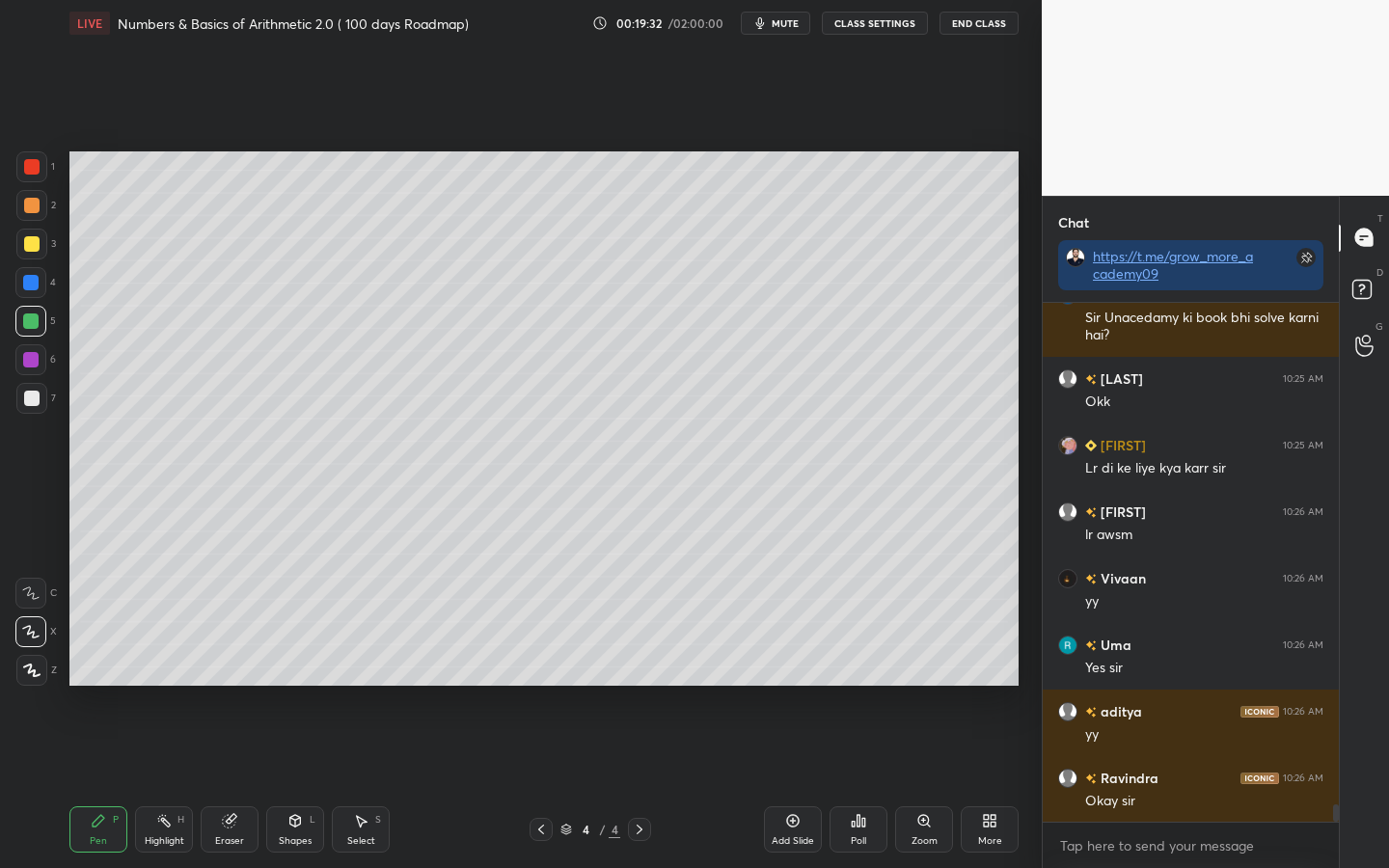 click at bounding box center (32, 244) 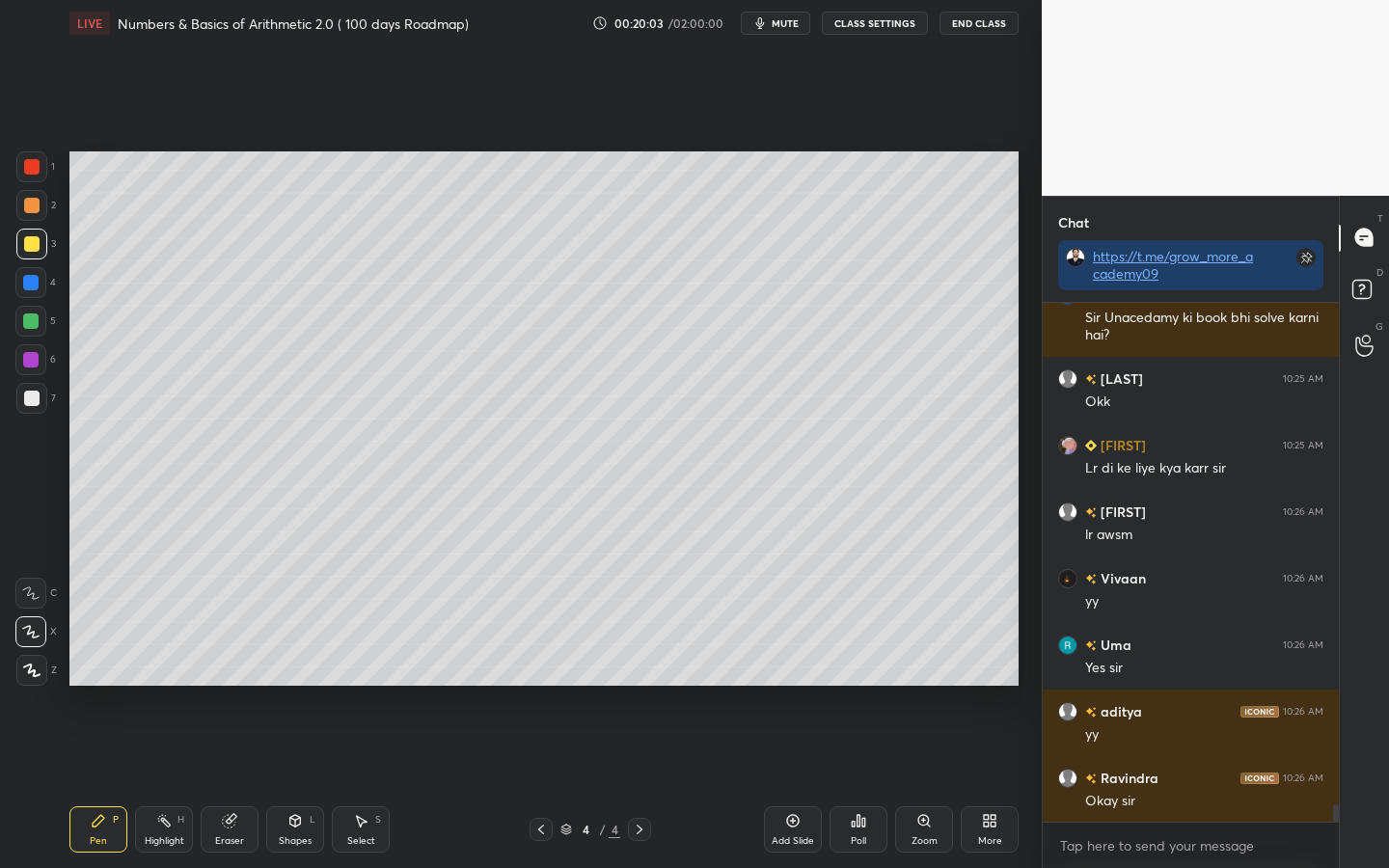 scroll, scrollTop: 15285, scrollLeft: 0, axis: vertical 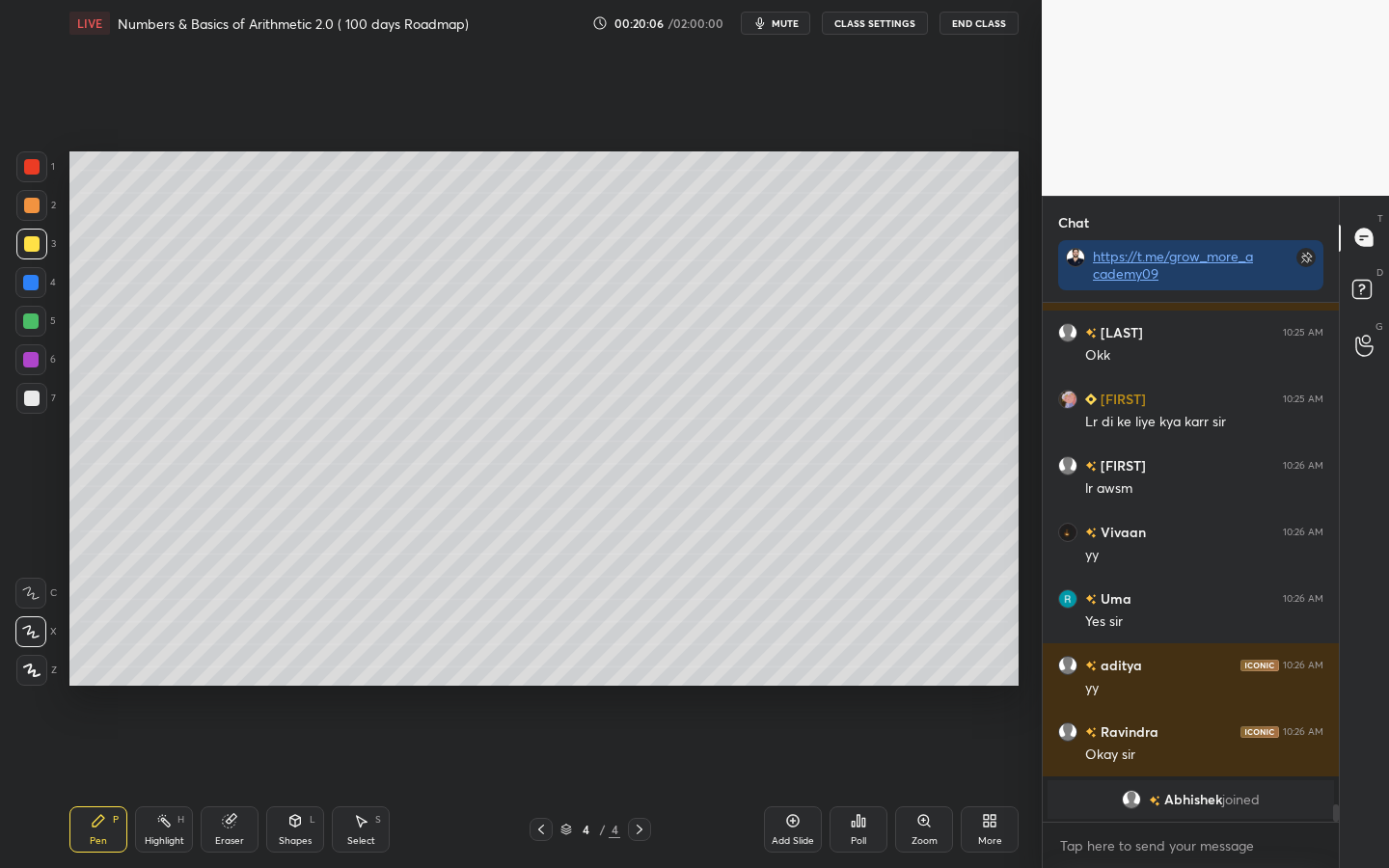 click at bounding box center (31, 283) 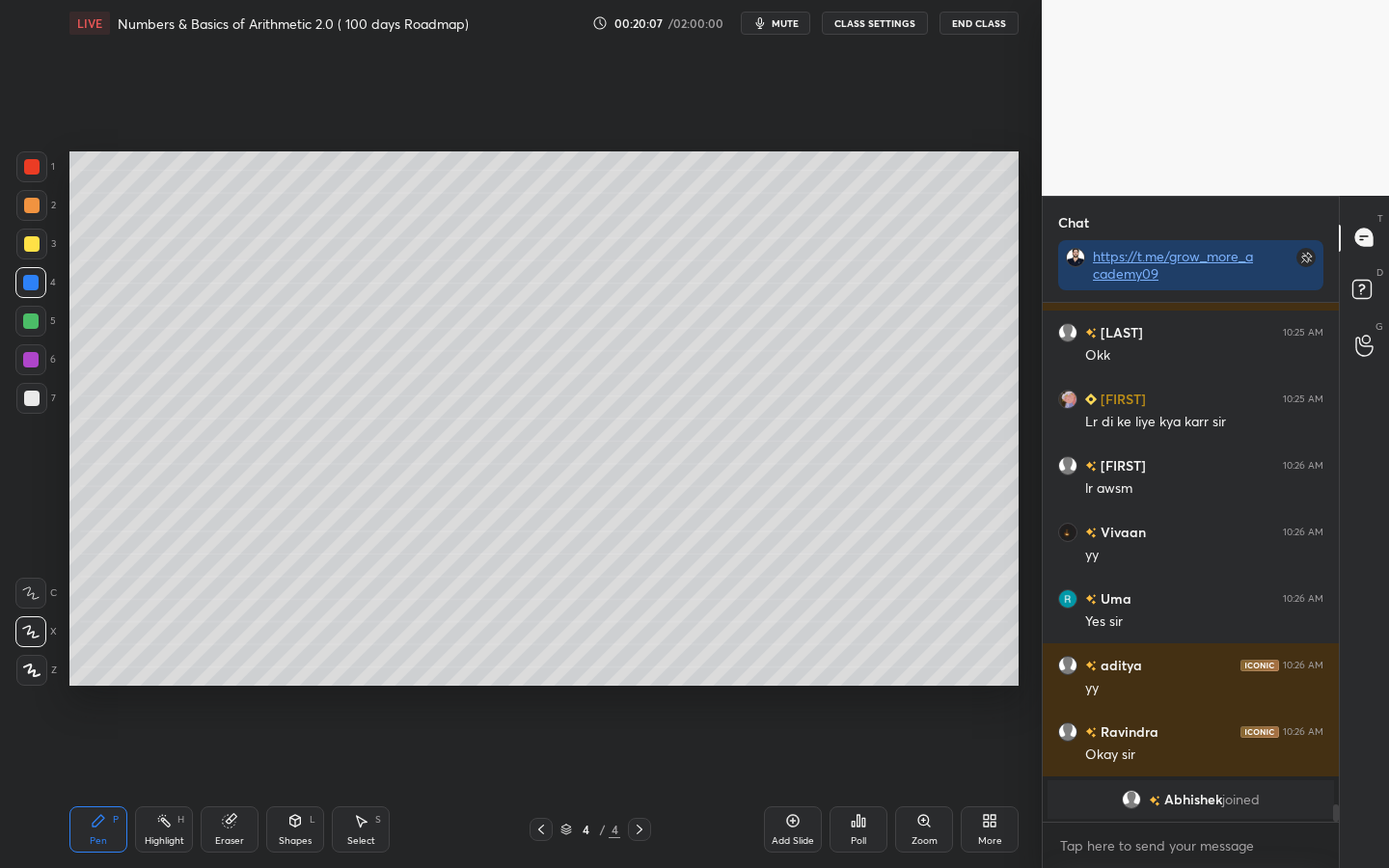 click on "Shapes L" at bounding box center (295, 829) 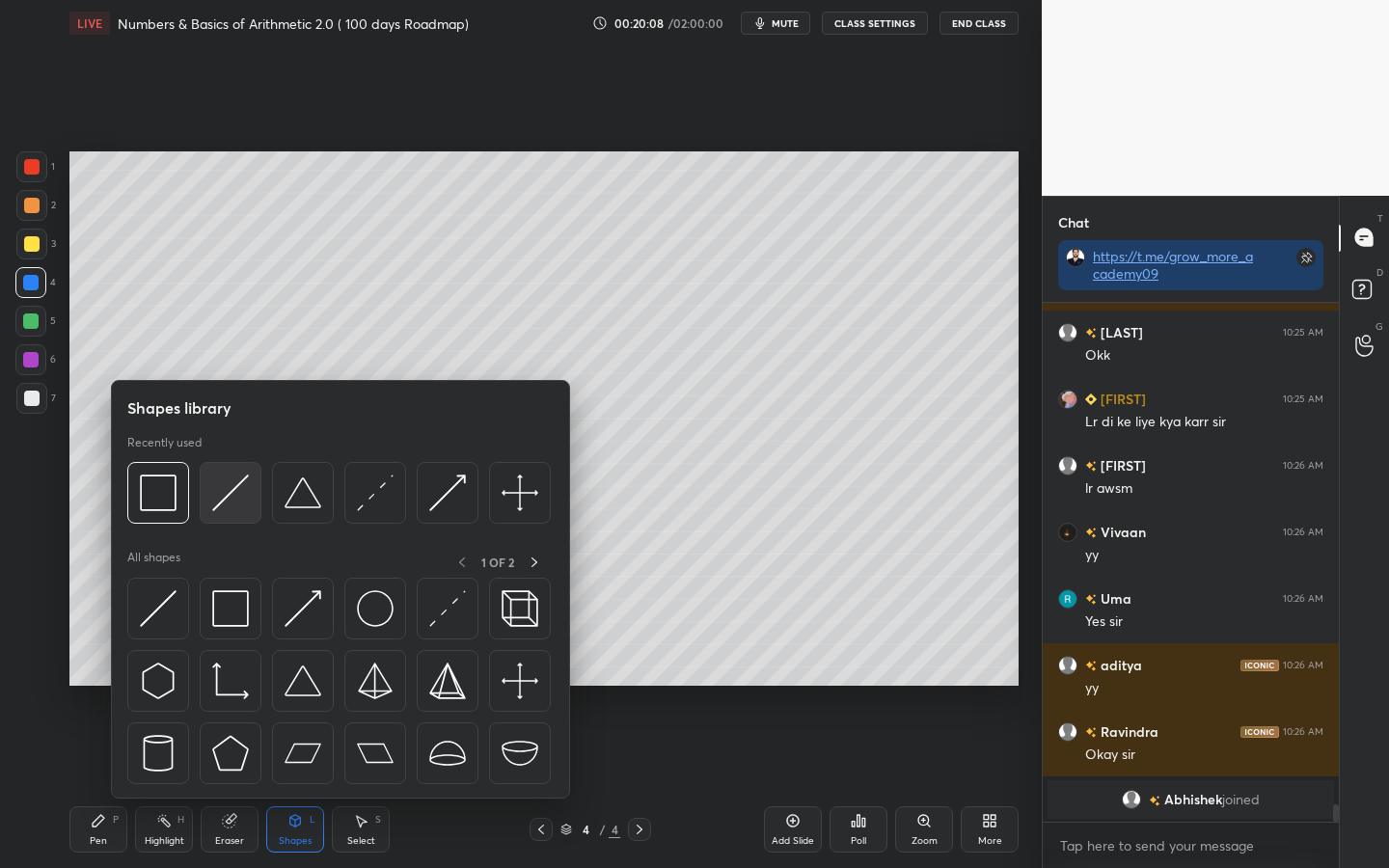 click at bounding box center (231, 493) 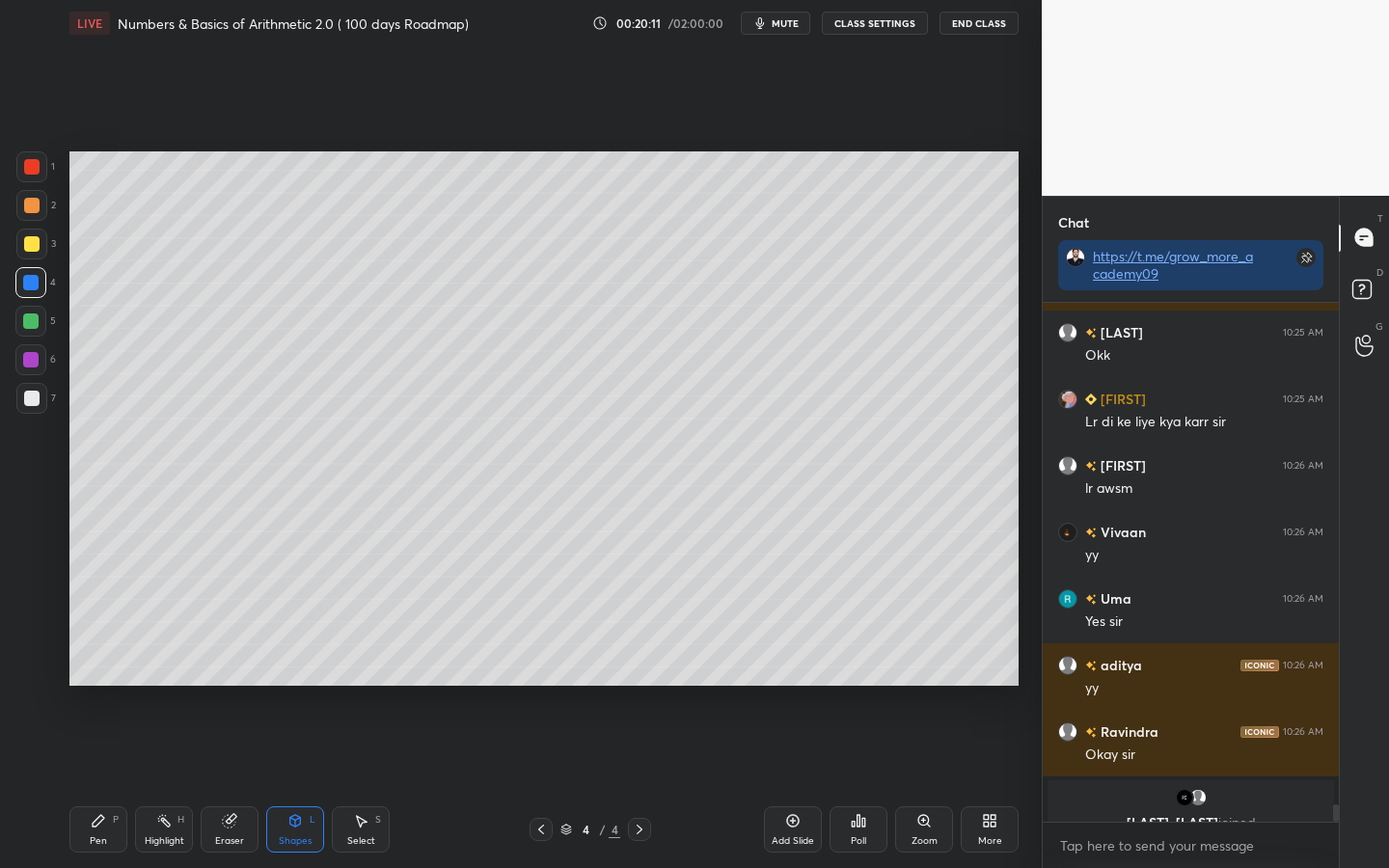 scroll, scrollTop: 15310, scrollLeft: 0, axis: vertical 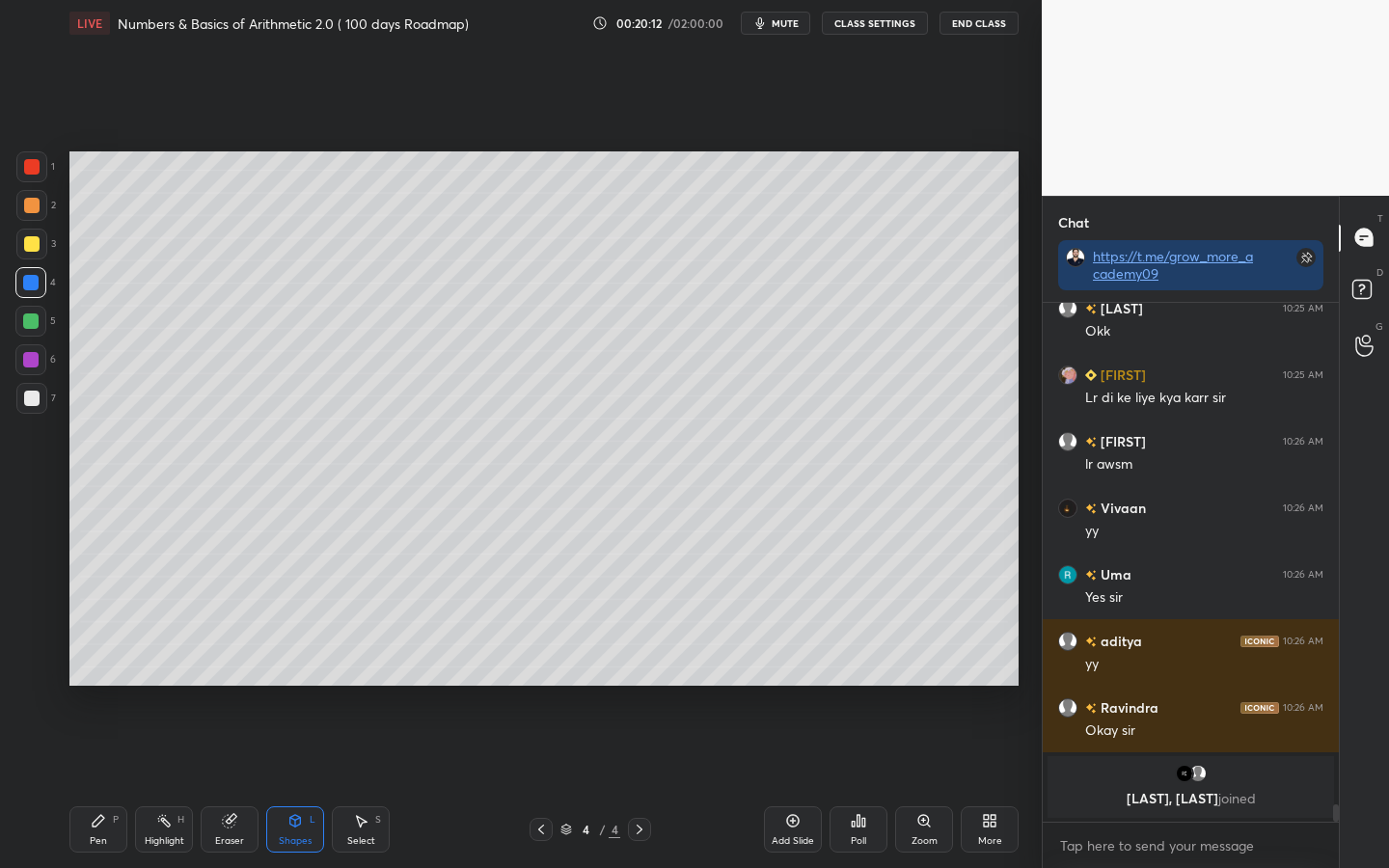 drag, startPoint x: 90, startPoint y: 815, endPoint x: 101, endPoint y: 821, distance: 12.529964 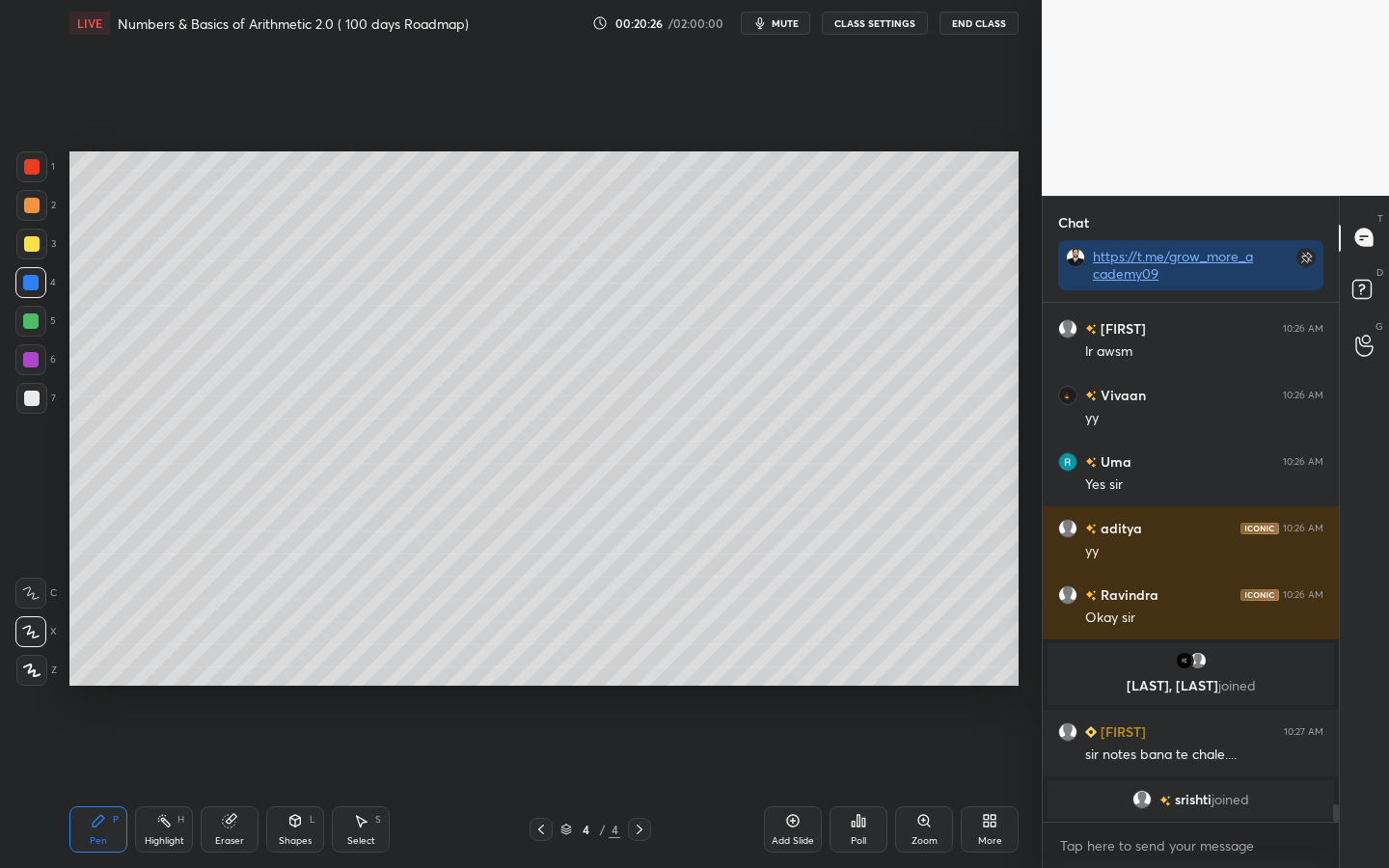 scroll, scrollTop: 14978, scrollLeft: 0, axis: vertical 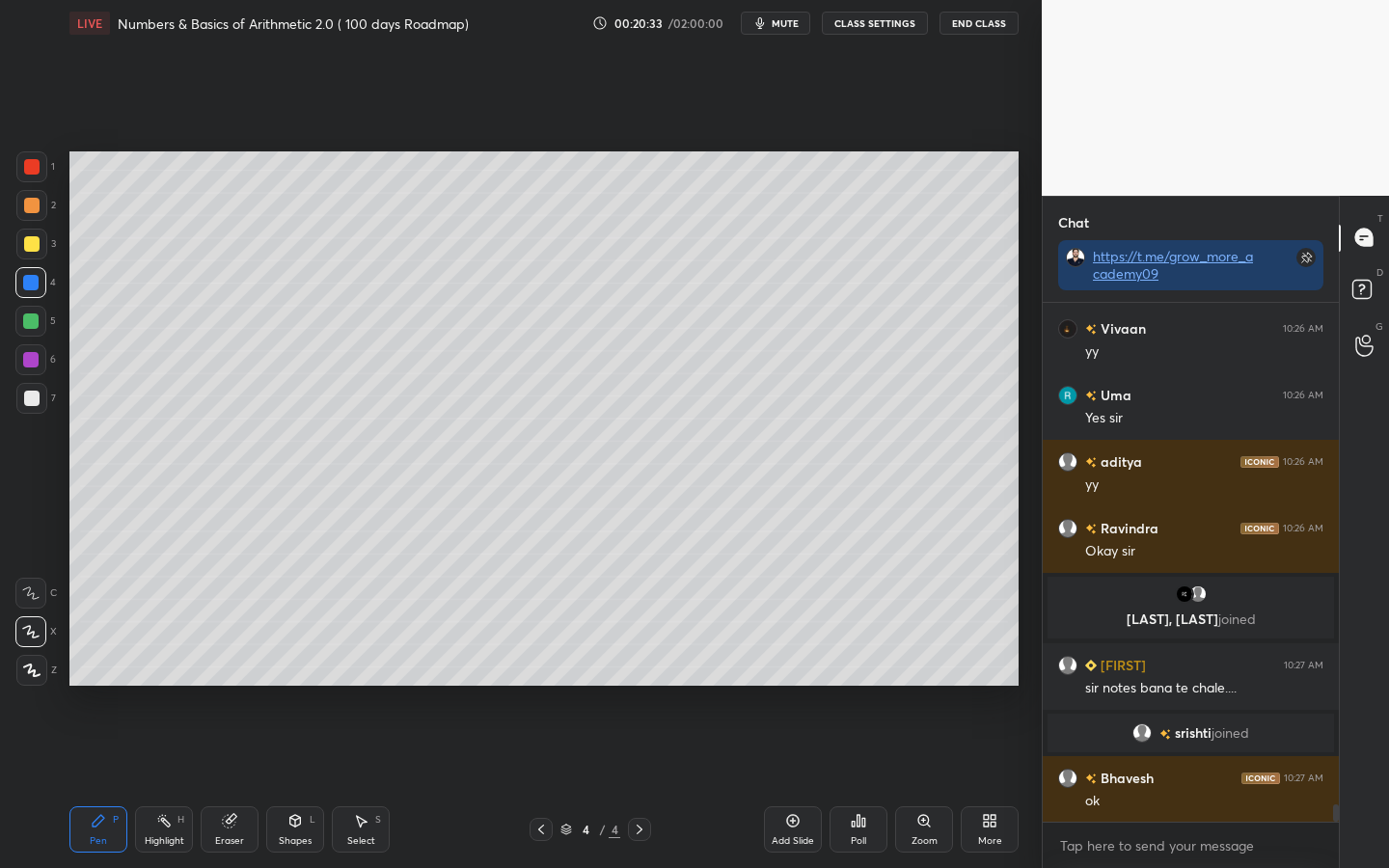 click on "Highlight H" at bounding box center [164, 829] 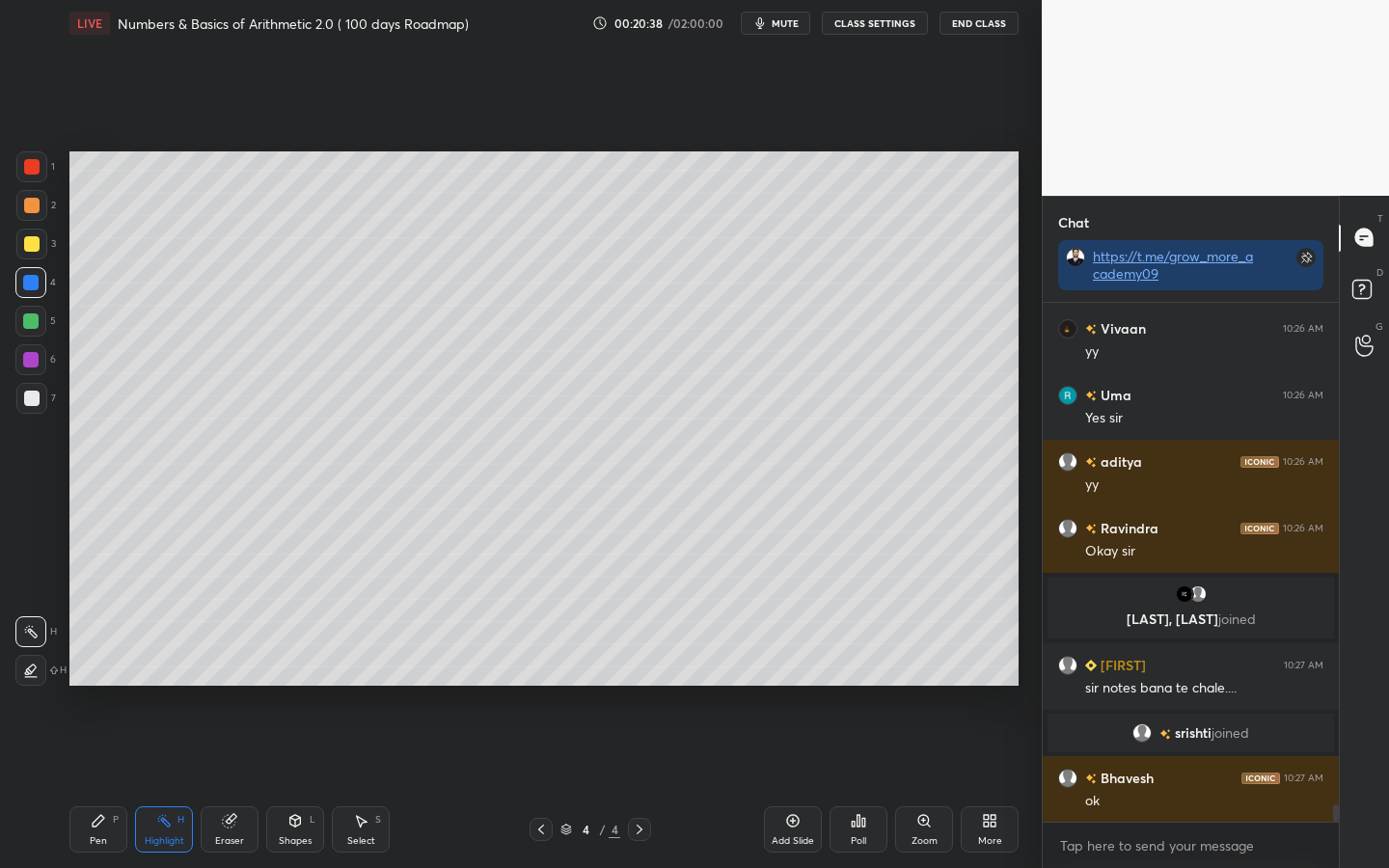 click on "Pen P" at bounding box center (98, 829) 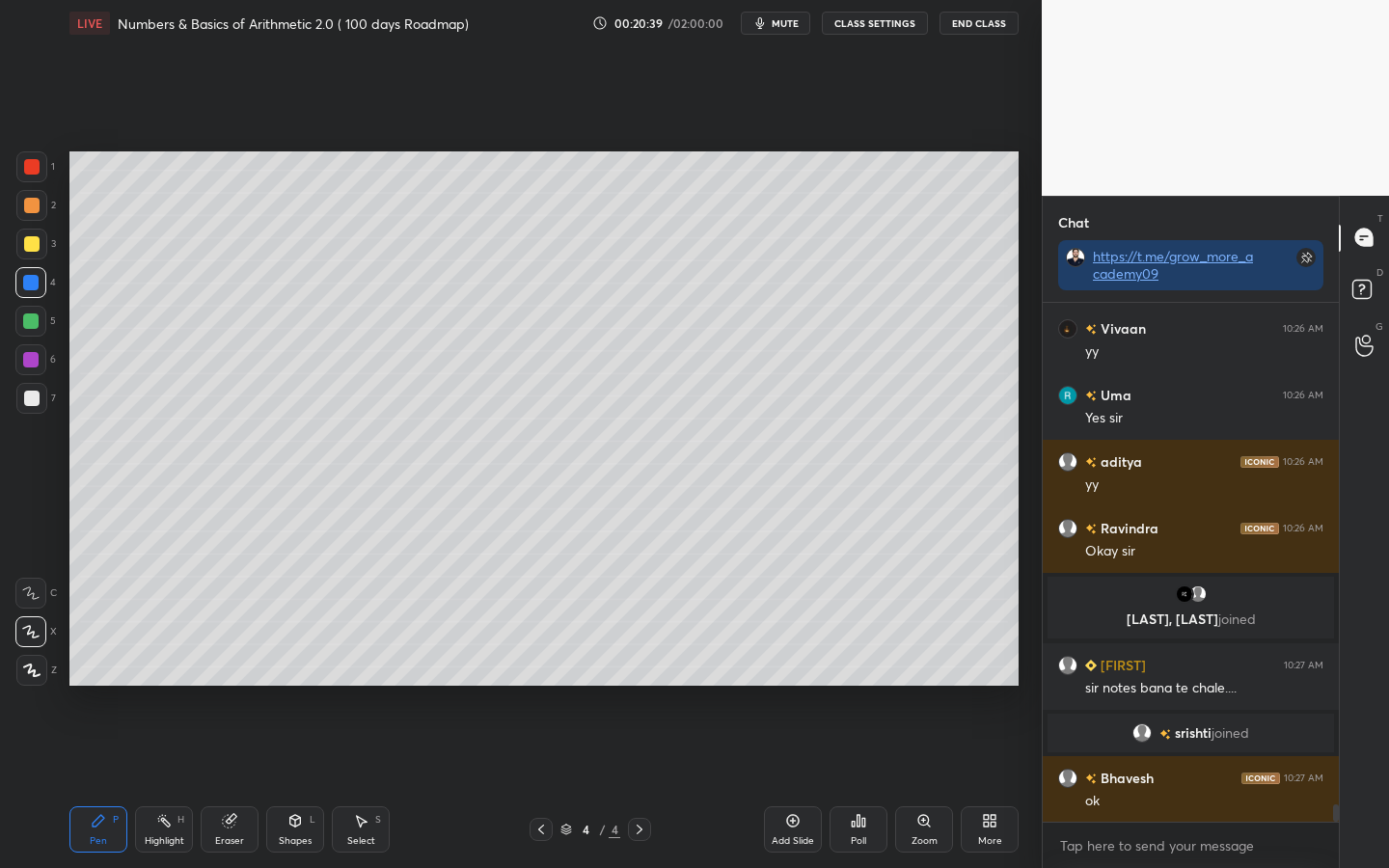 click on "Shapes L" at bounding box center (295, 829) 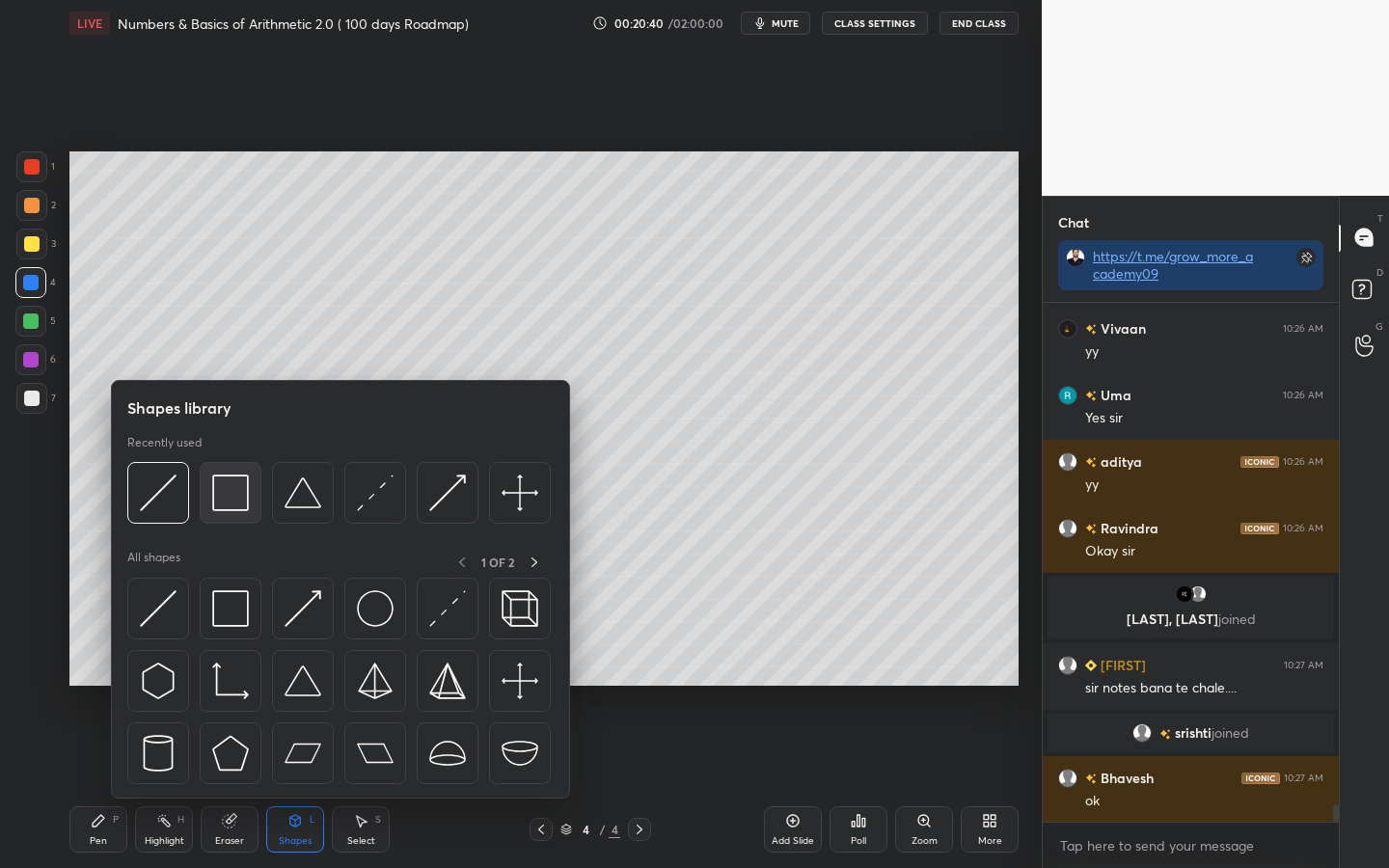 click at bounding box center (231, 493) 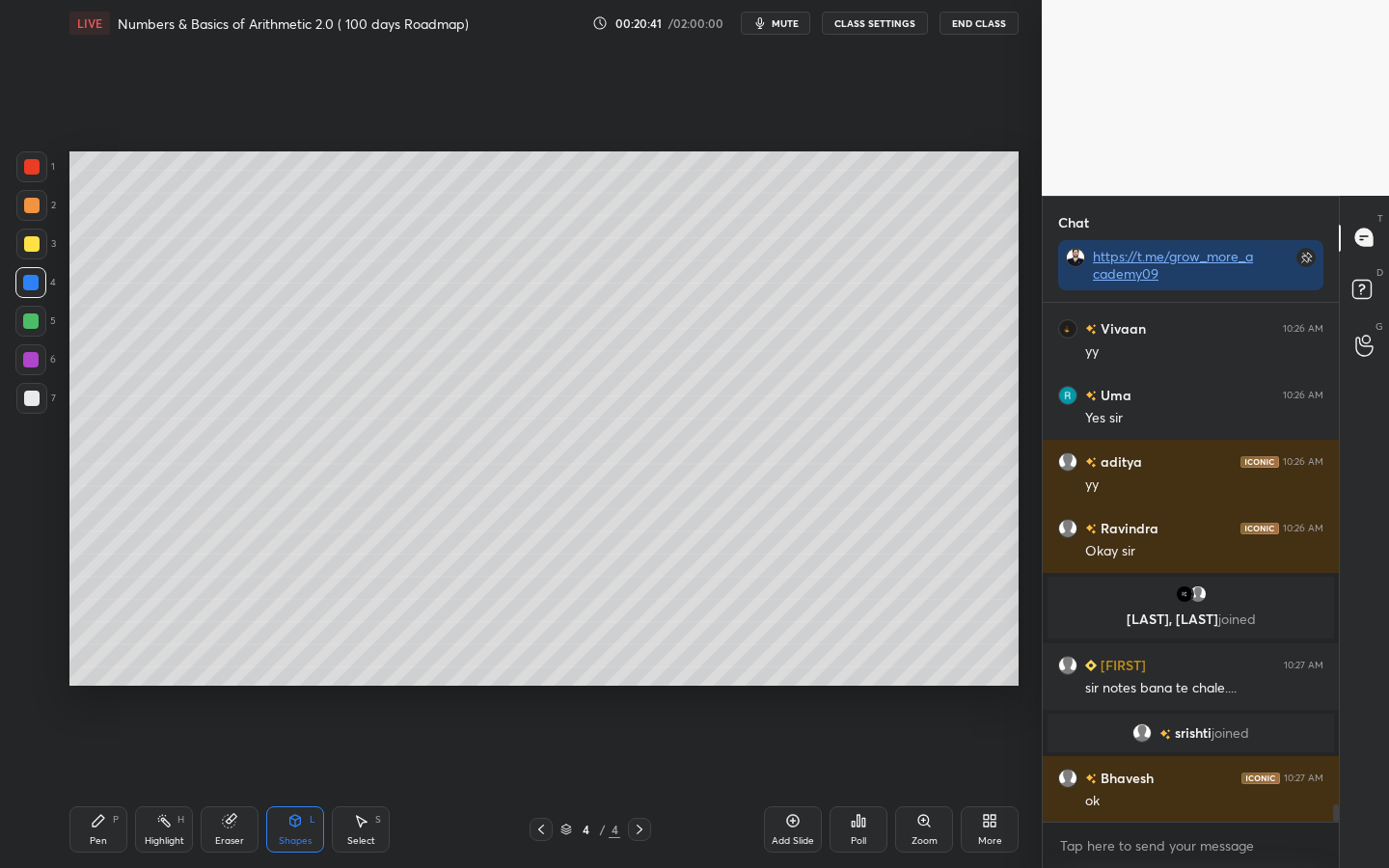 click at bounding box center (31, 321) 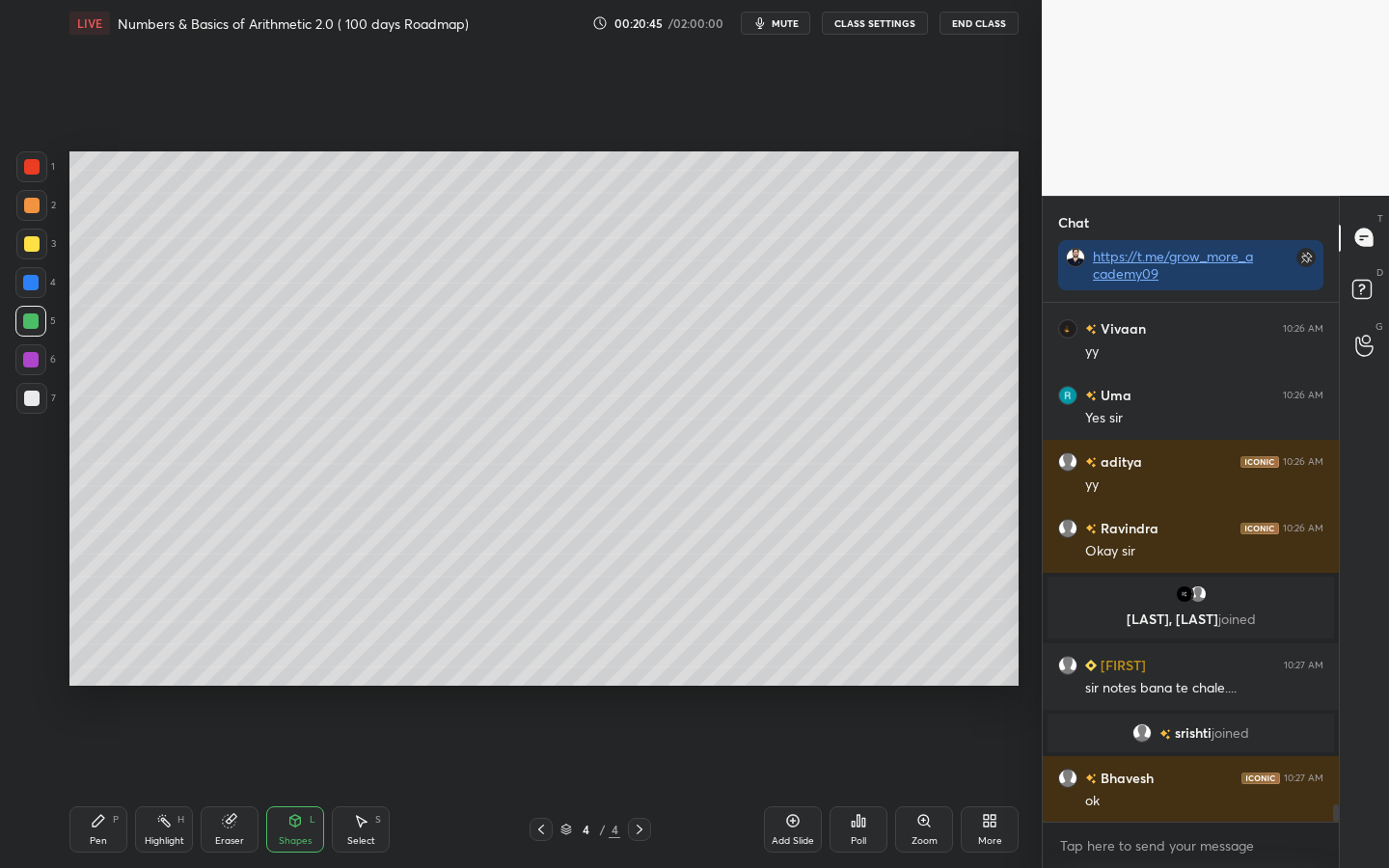 click 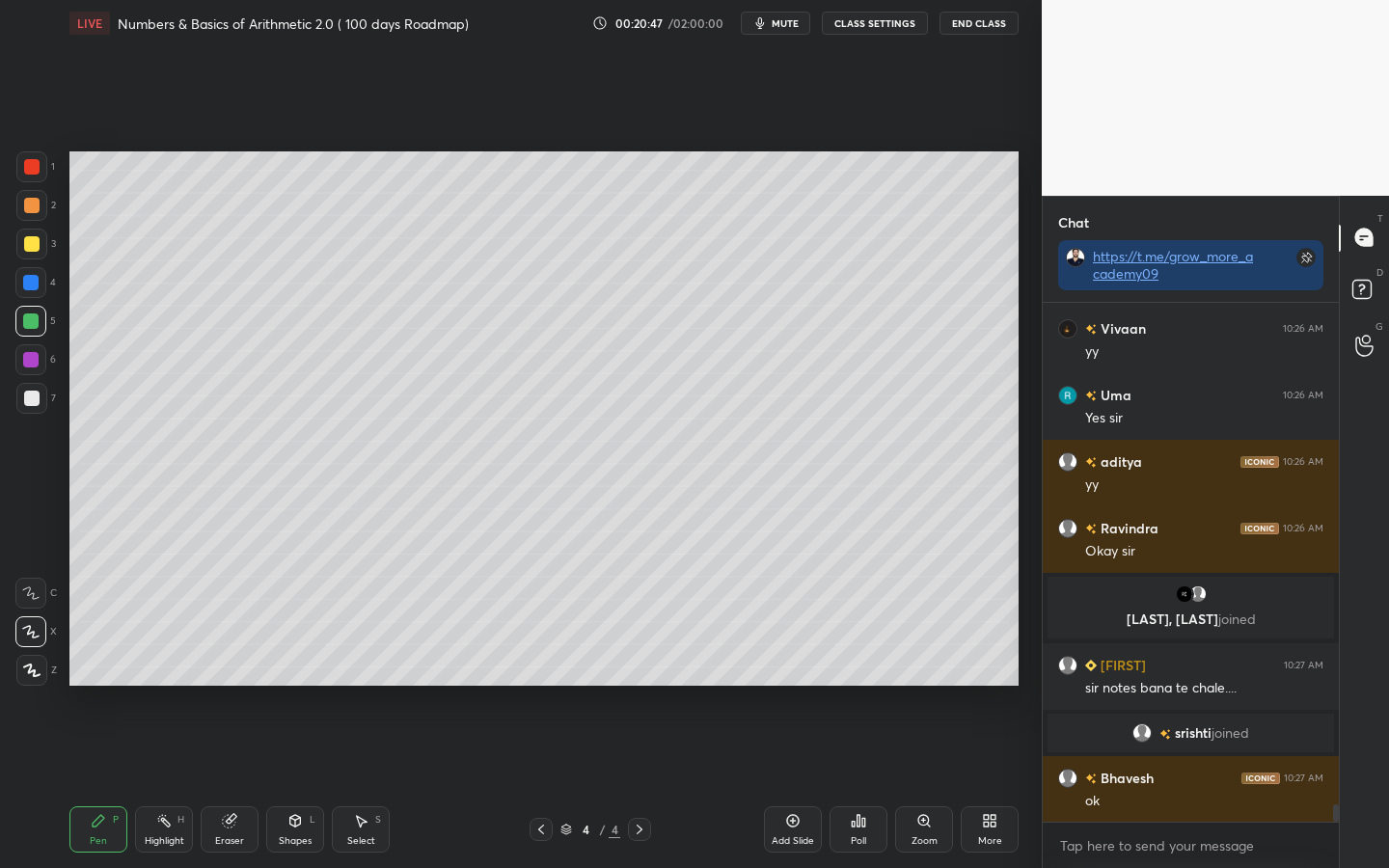 click at bounding box center [32, 398] 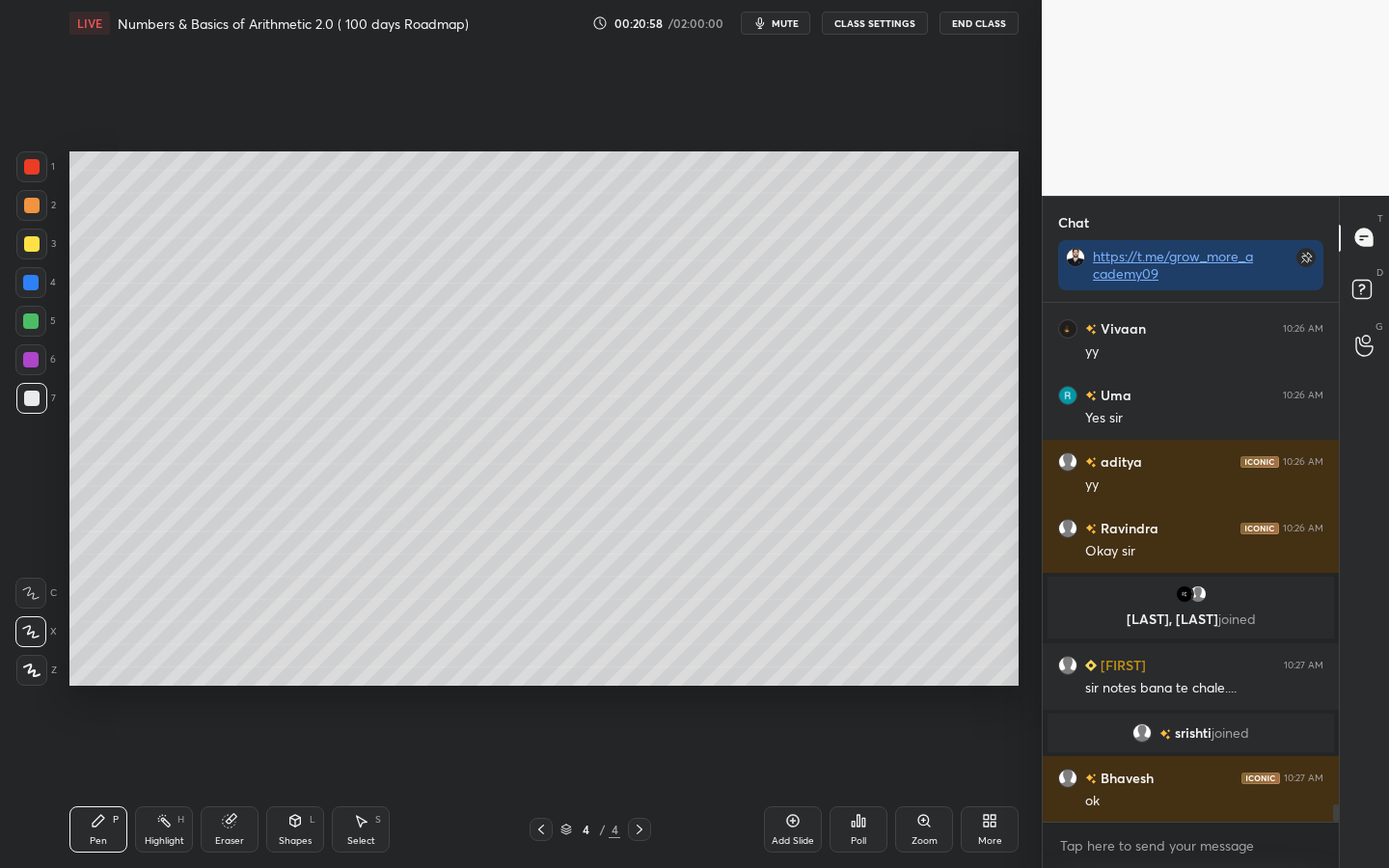 click at bounding box center [31, 283] 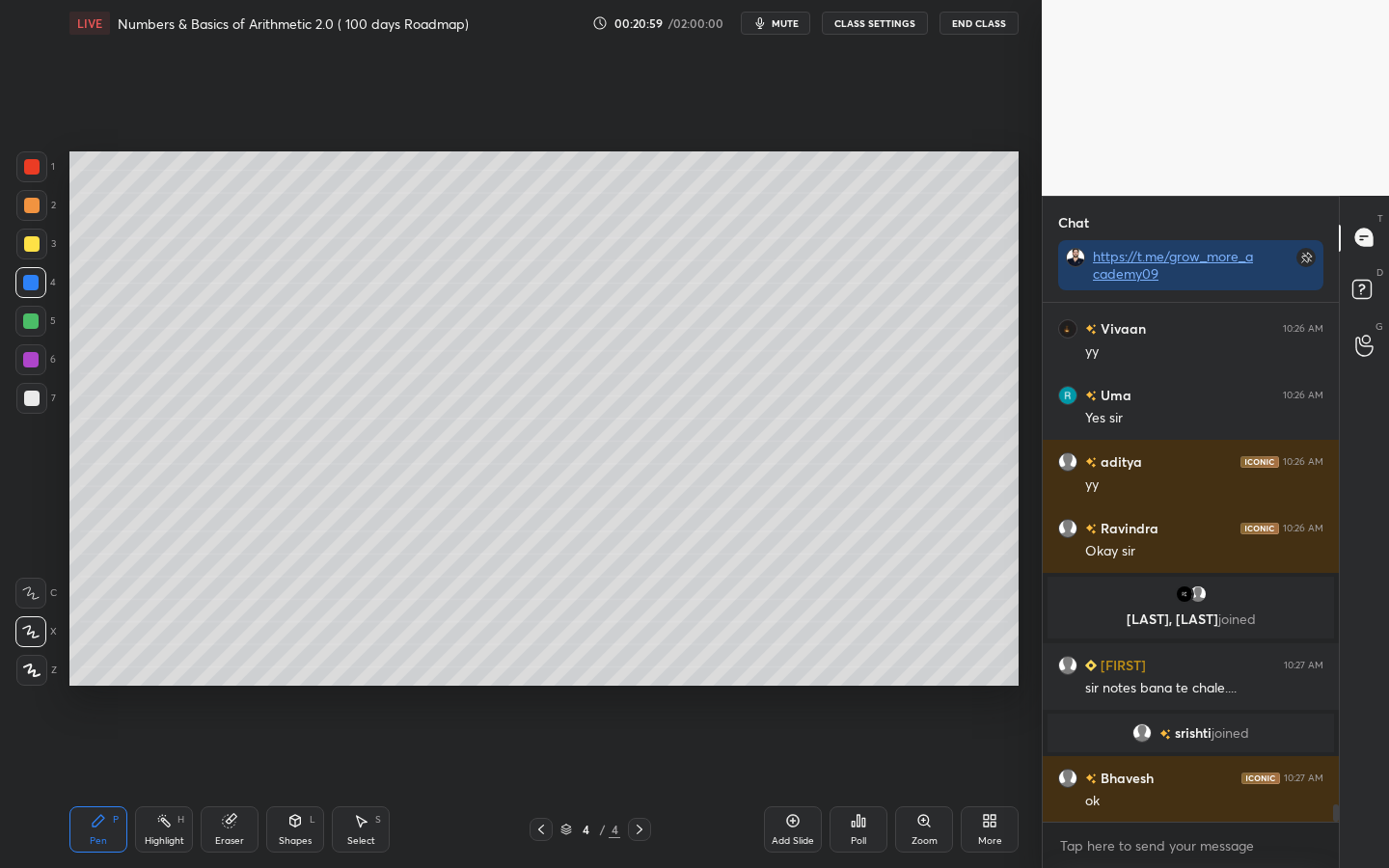 click at bounding box center (31, 321) 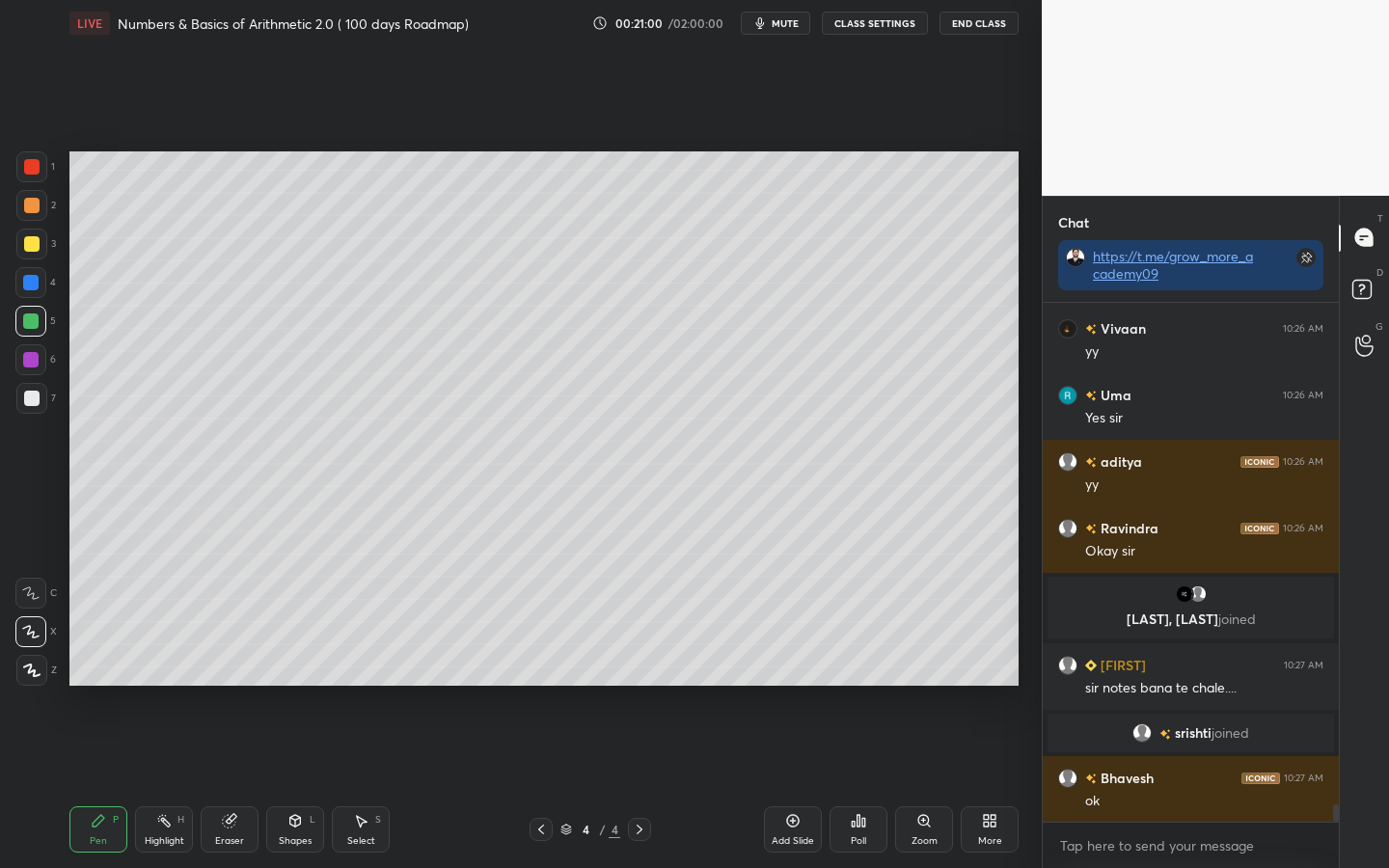 click at bounding box center [31, 360] 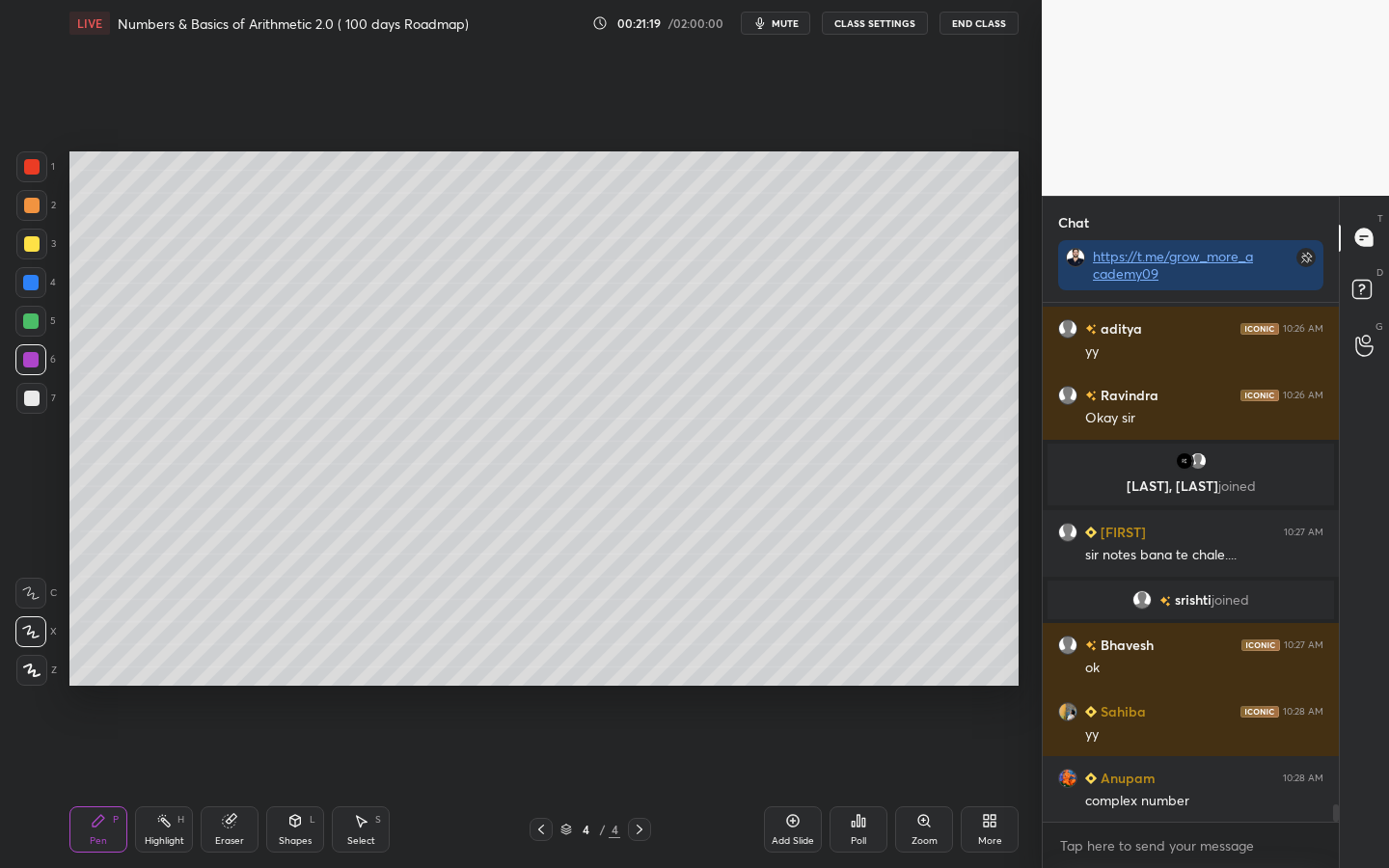 scroll, scrollTop: 15177, scrollLeft: 0, axis: vertical 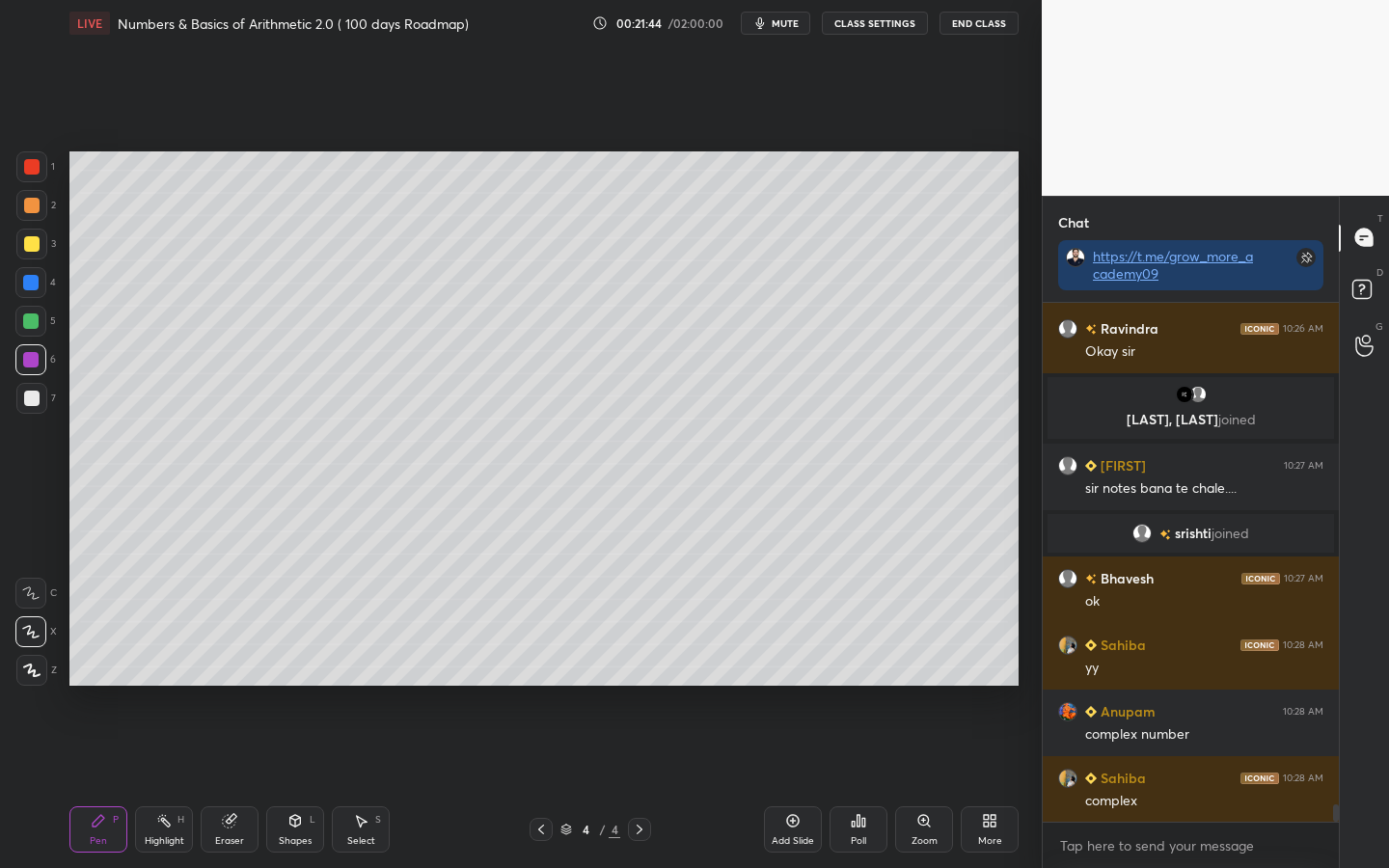 click on "Eraser" at bounding box center [230, 829] 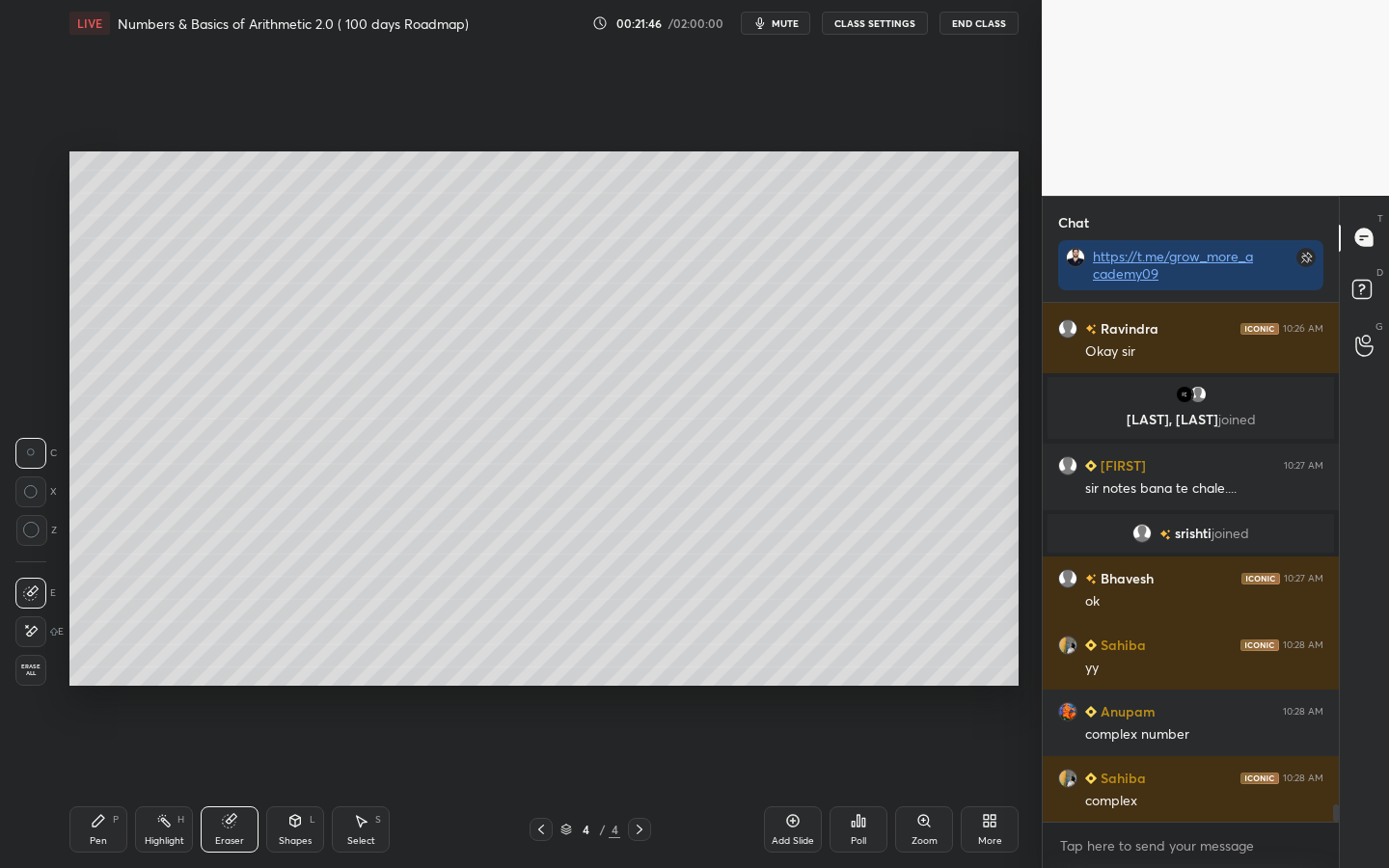 click 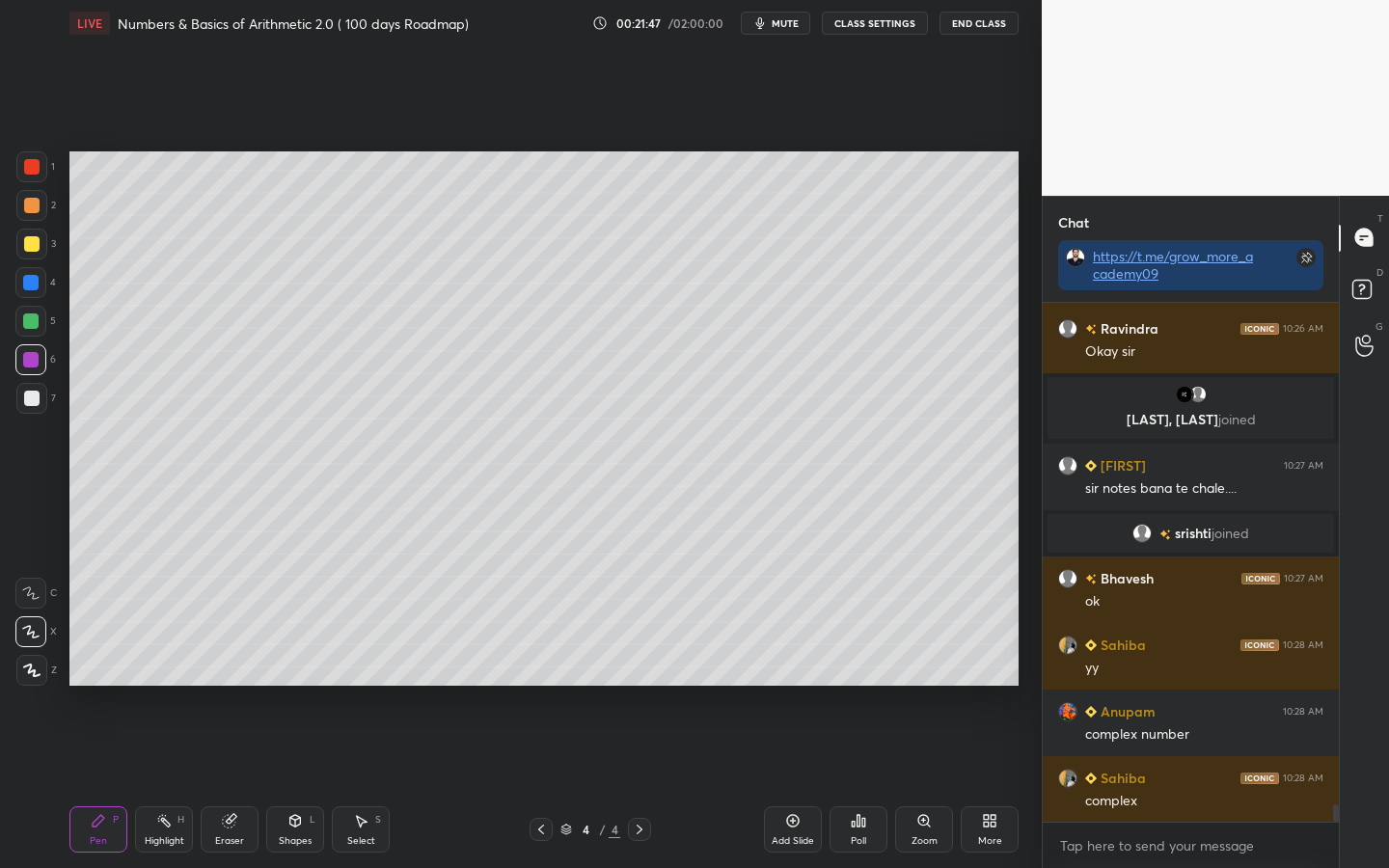 click at bounding box center (31, 321) 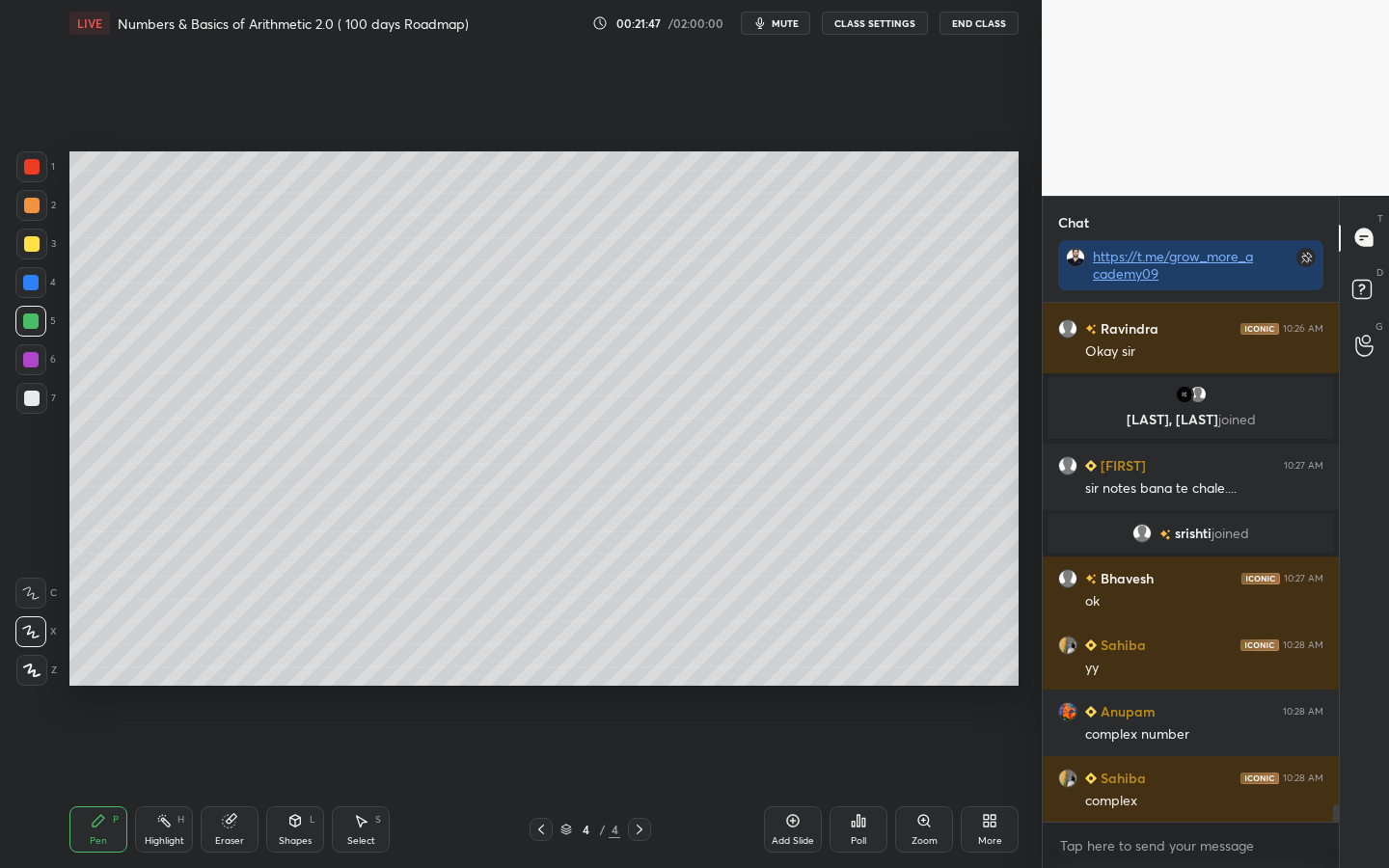 click at bounding box center [32, 244] 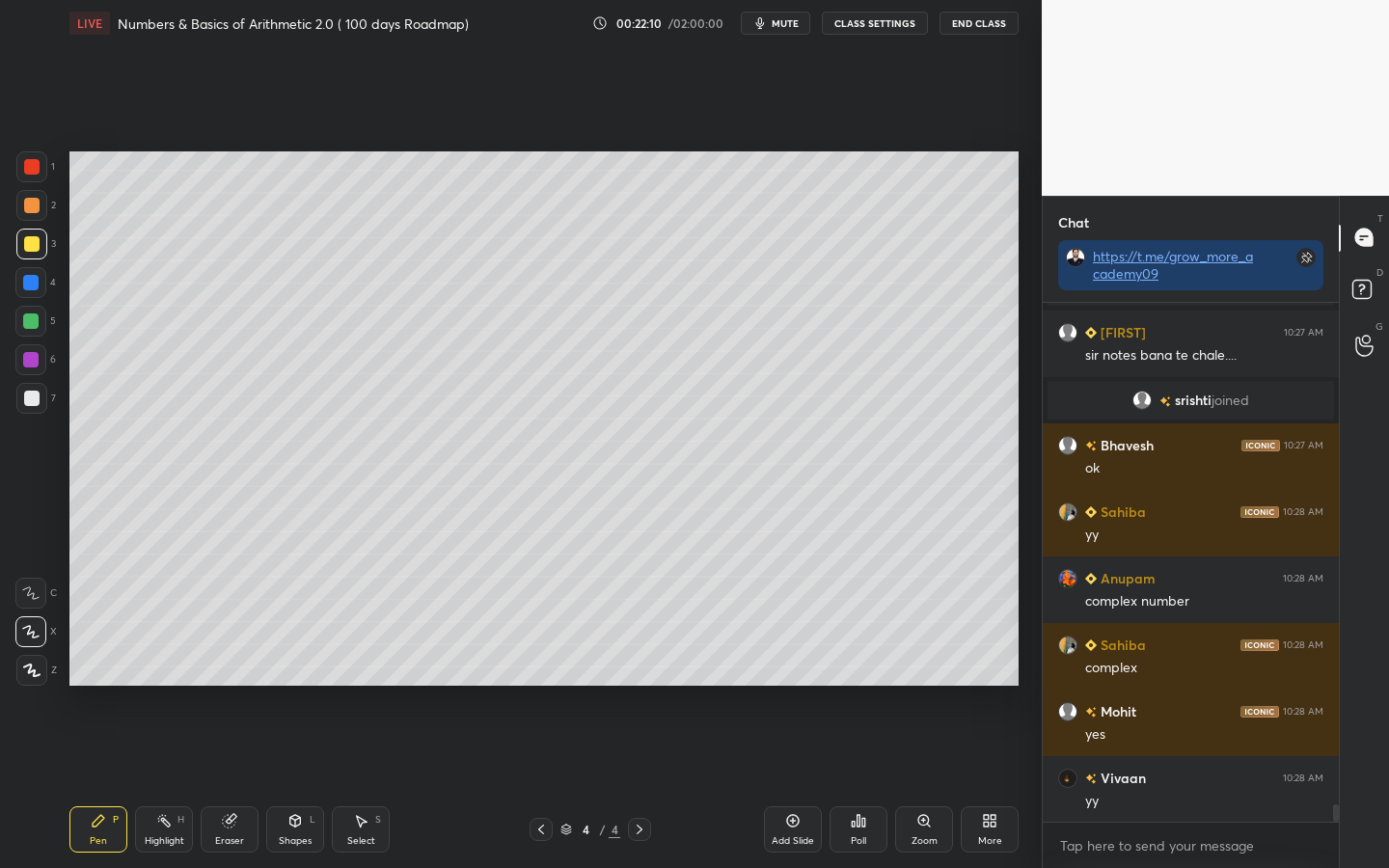 scroll, scrollTop: 15377, scrollLeft: 0, axis: vertical 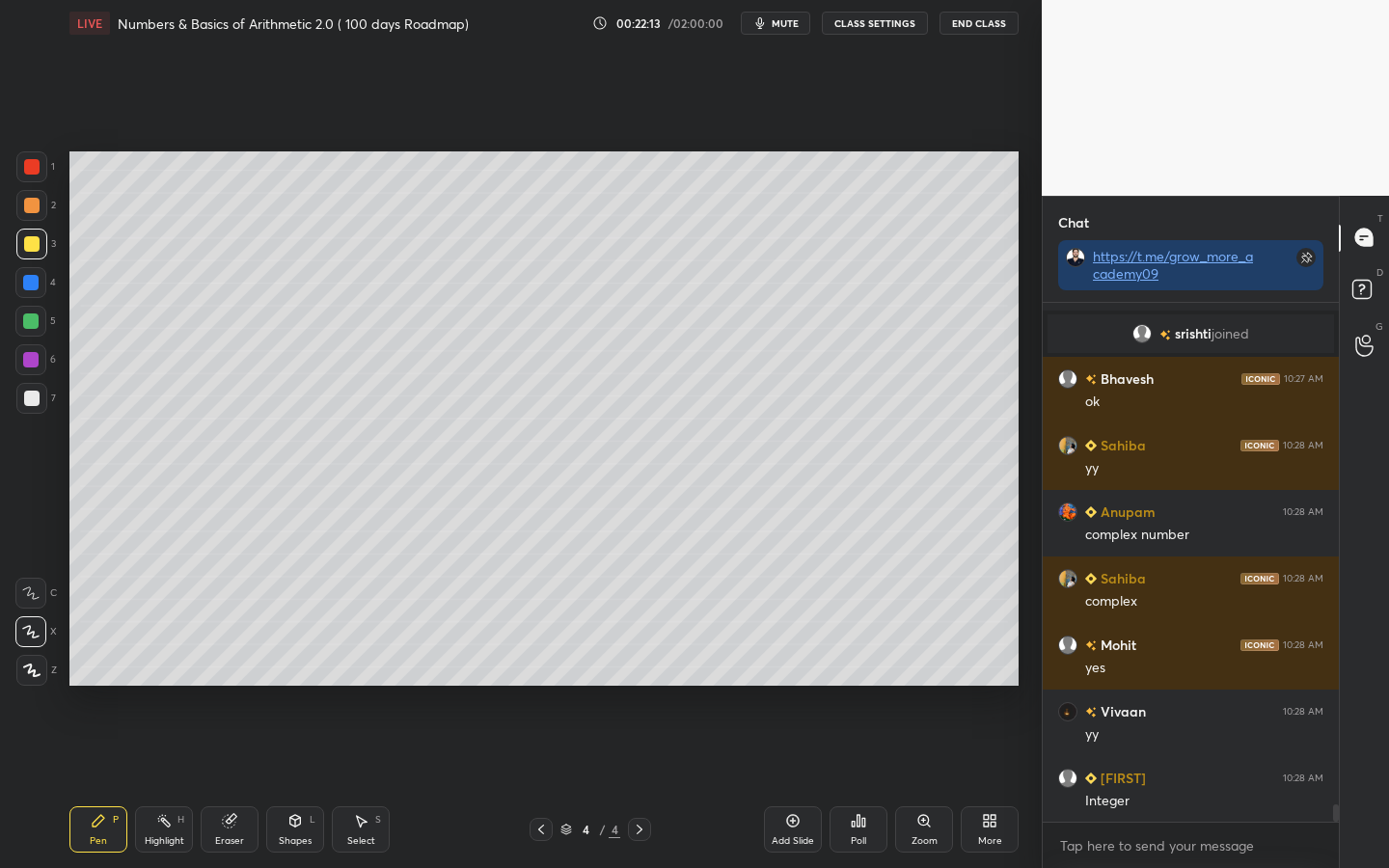 click at bounding box center (31, 321) 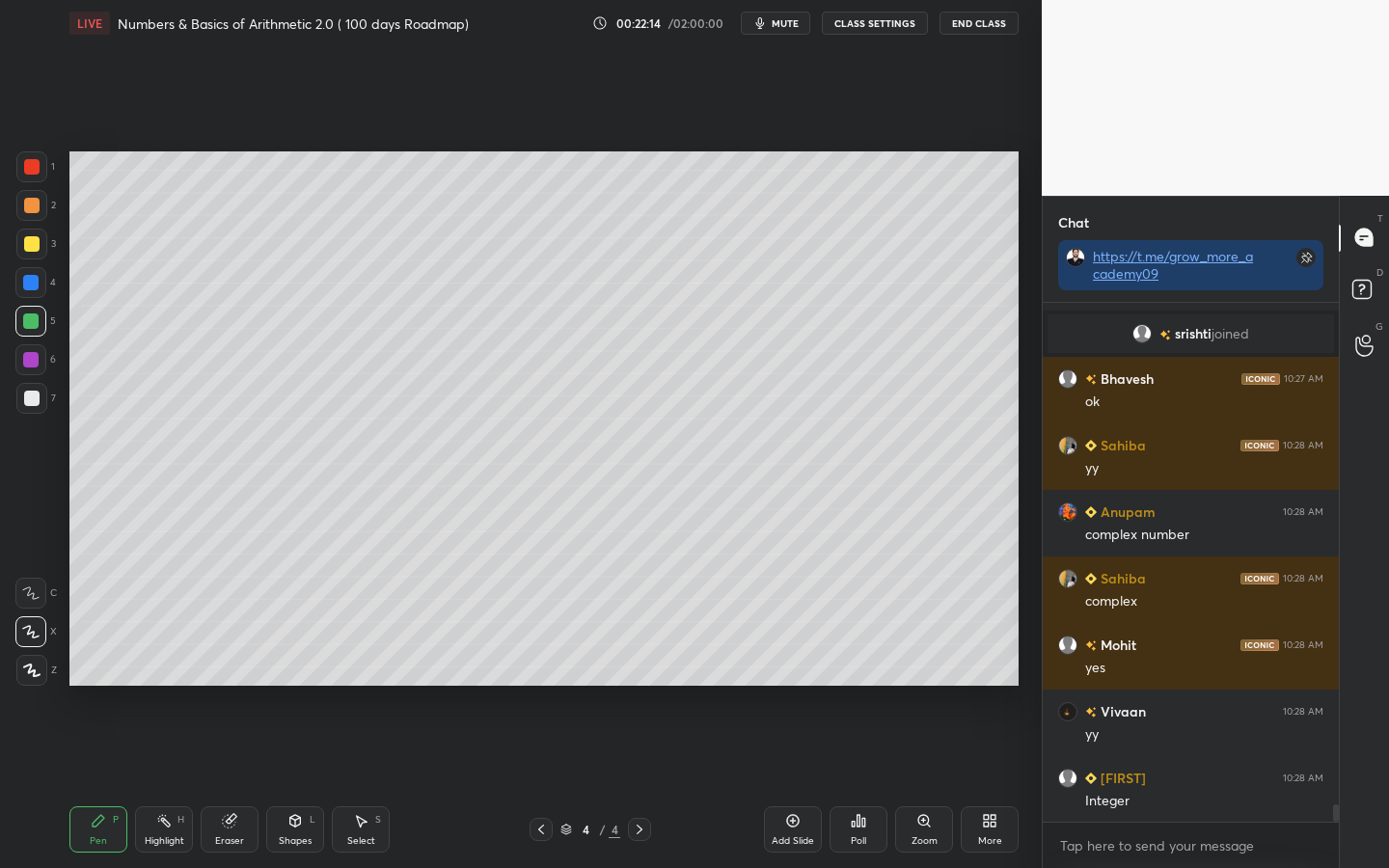 click at bounding box center (31, 283) 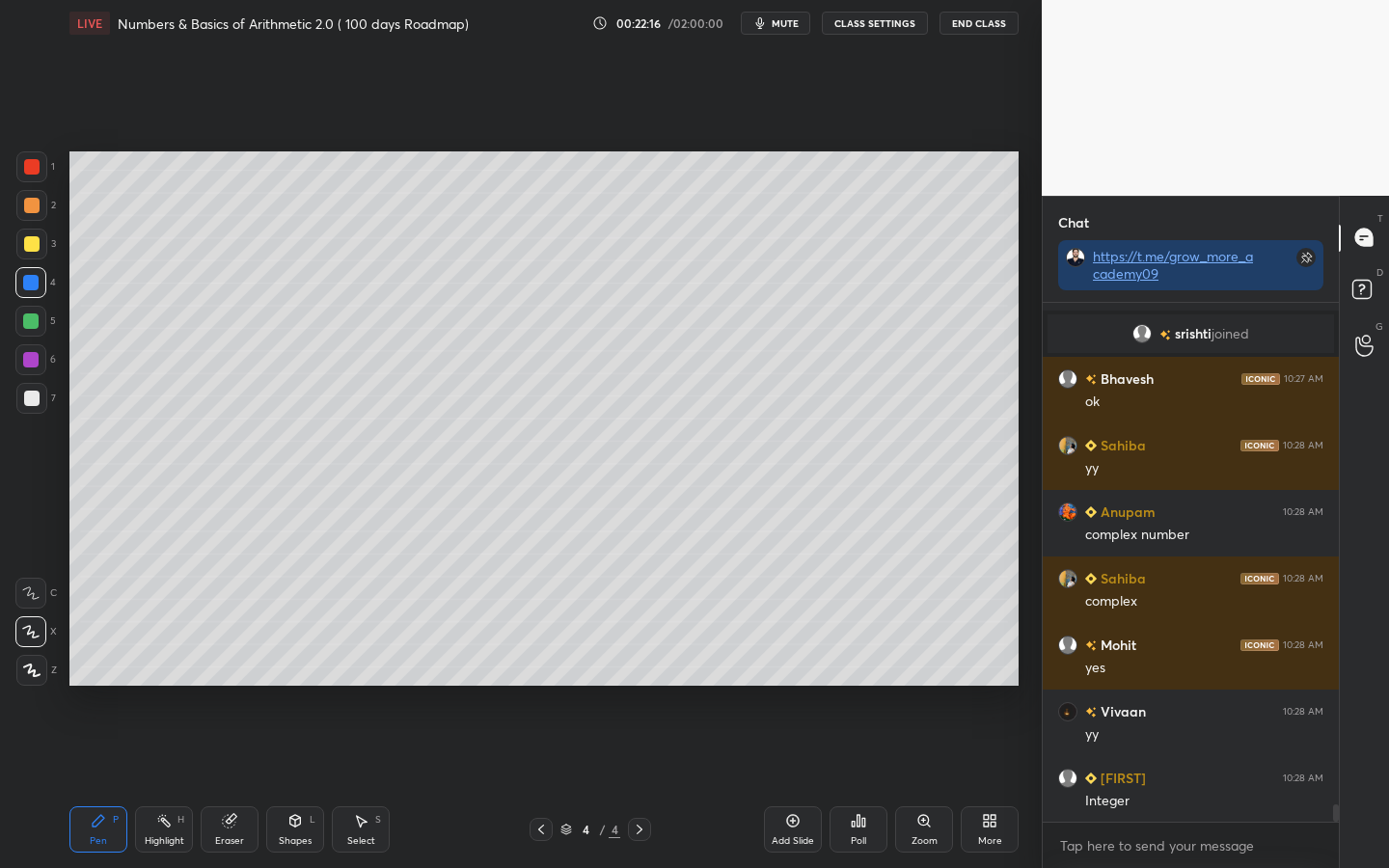 click at bounding box center [32, 244] 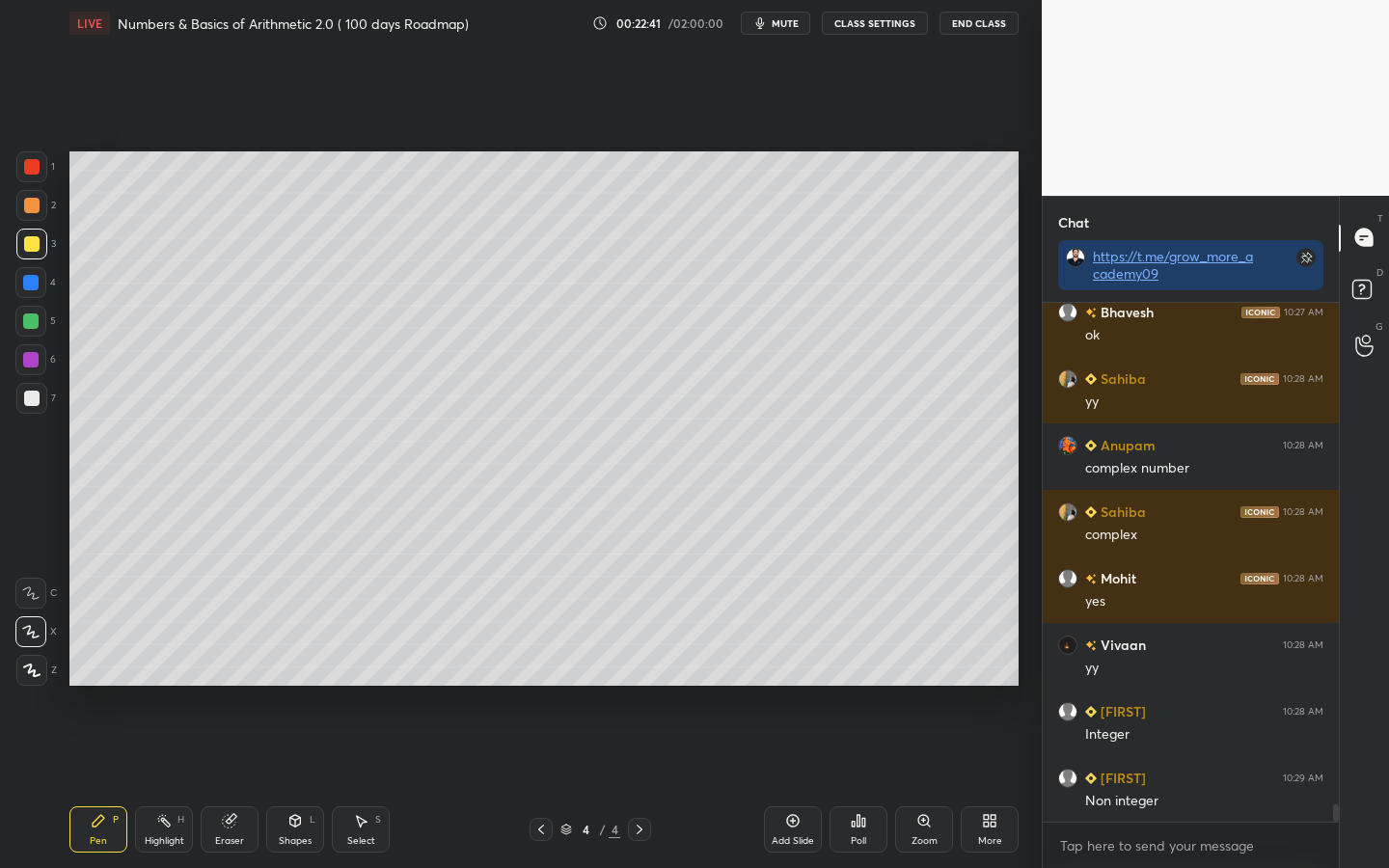 scroll, scrollTop: 15577, scrollLeft: 0, axis: vertical 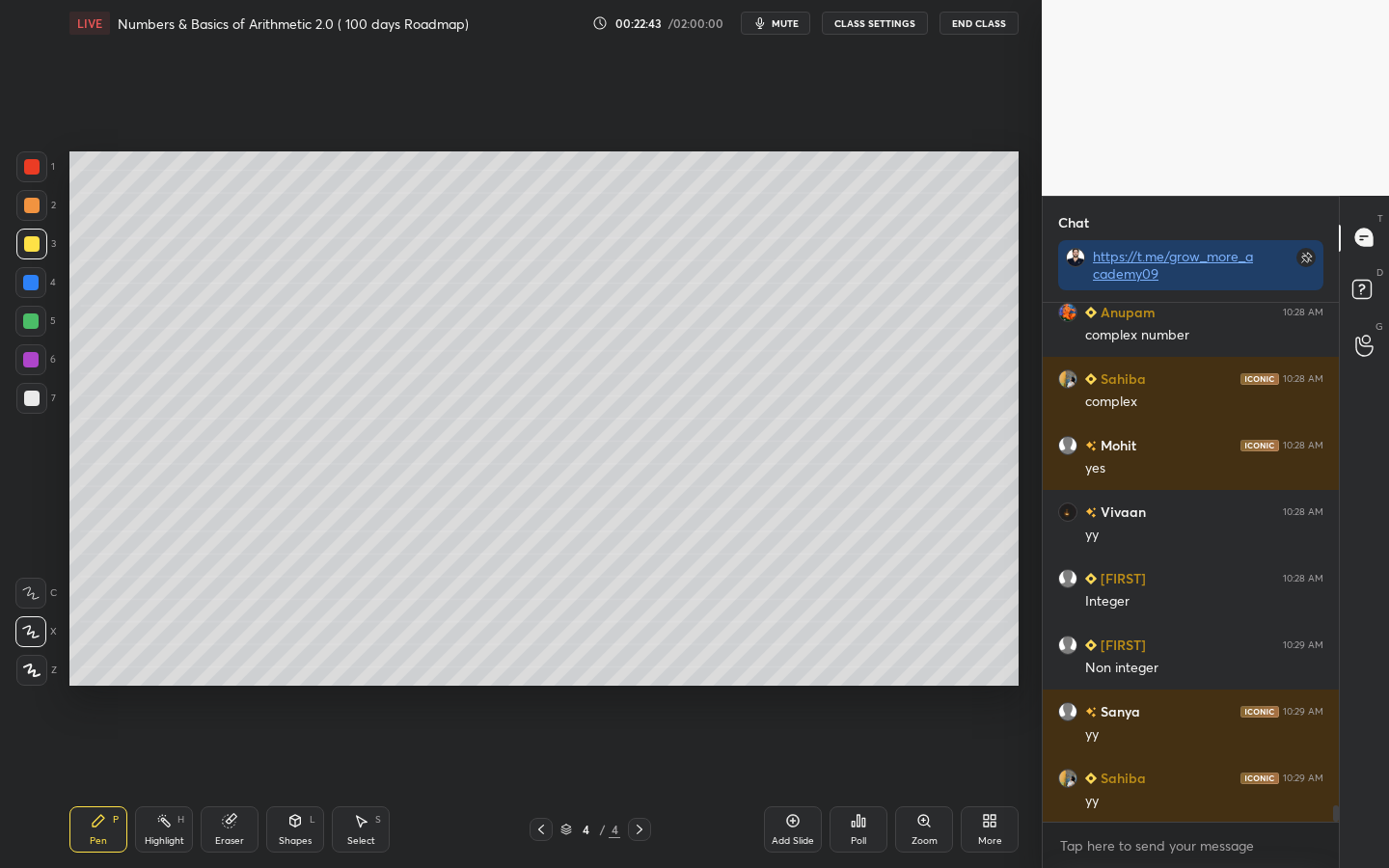 click at bounding box center [31, 321] 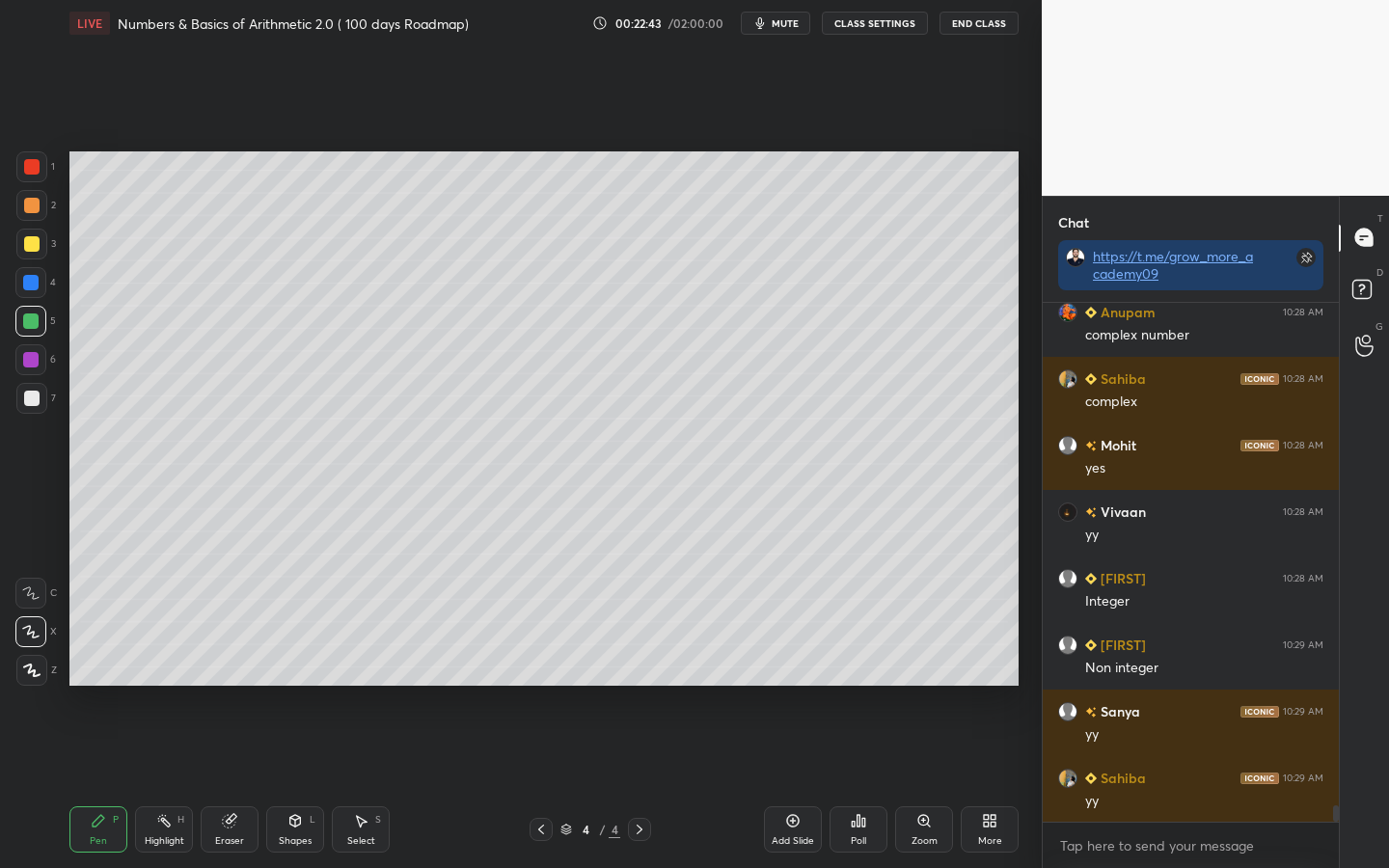 click at bounding box center (31, 360) 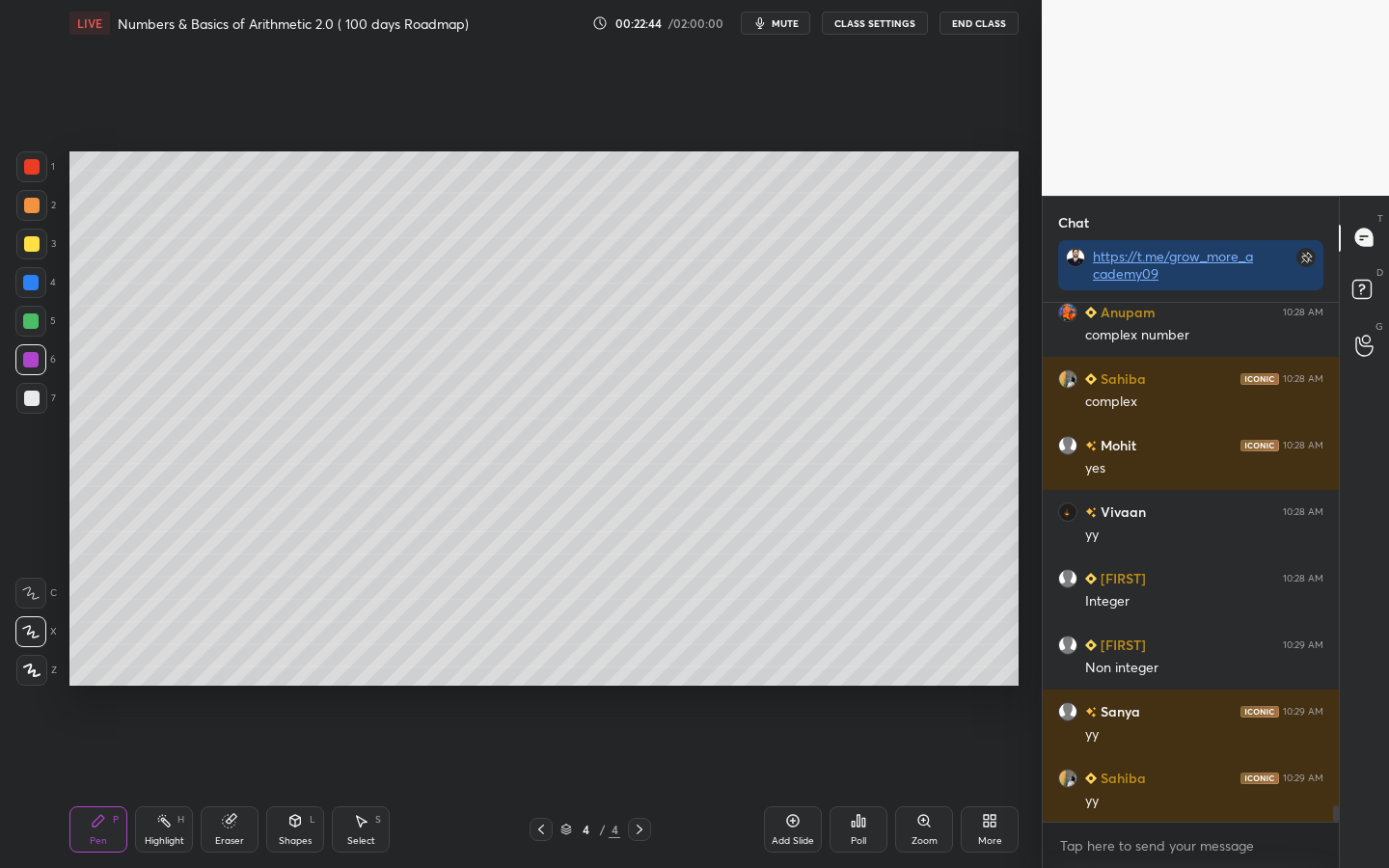 click at bounding box center (31, 283) 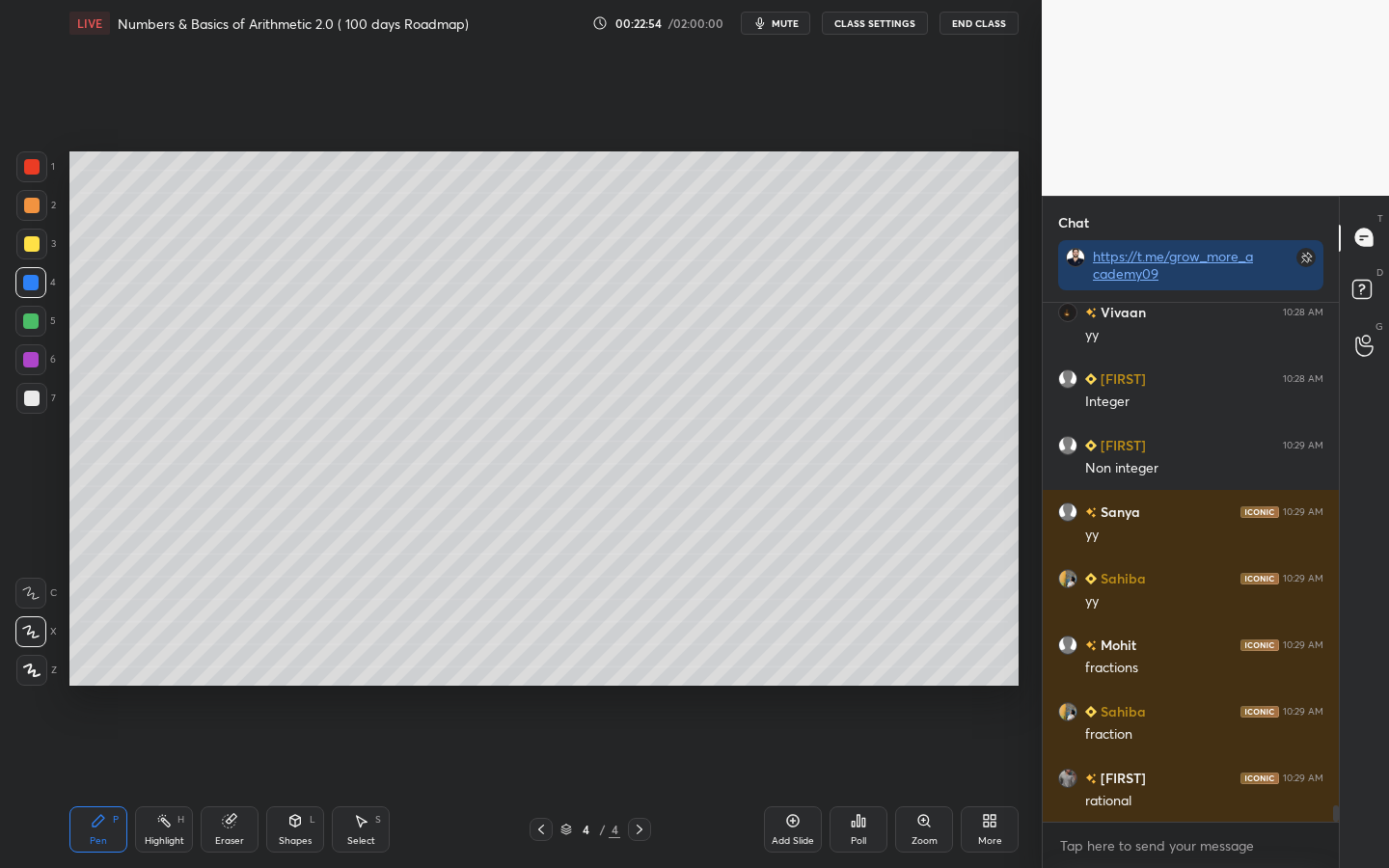 scroll, scrollTop: 15843, scrollLeft: 0, axis: vertical 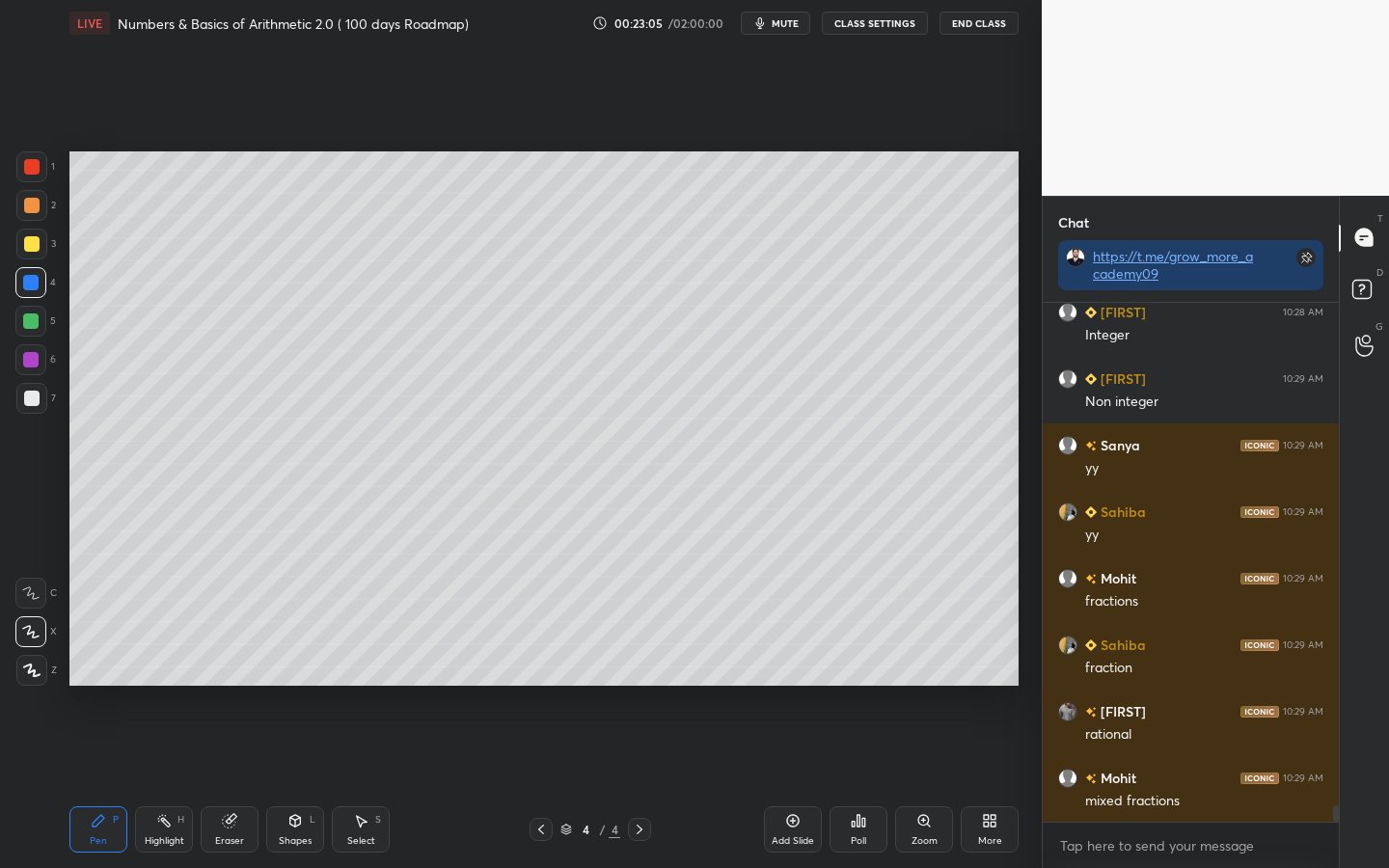 click on "Shapes" at bounding box center [295, 841] 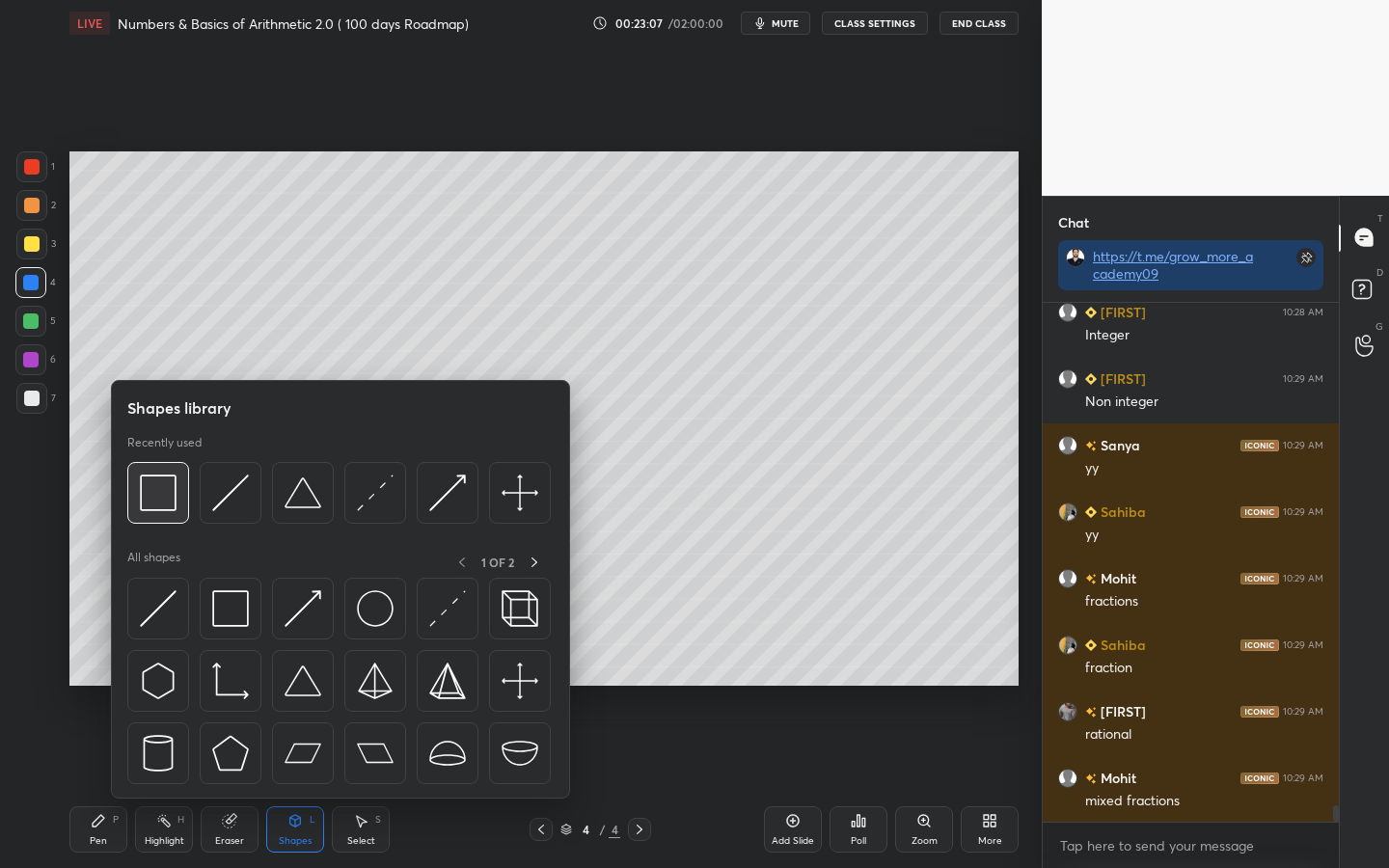click at bounding box center (158, 493) 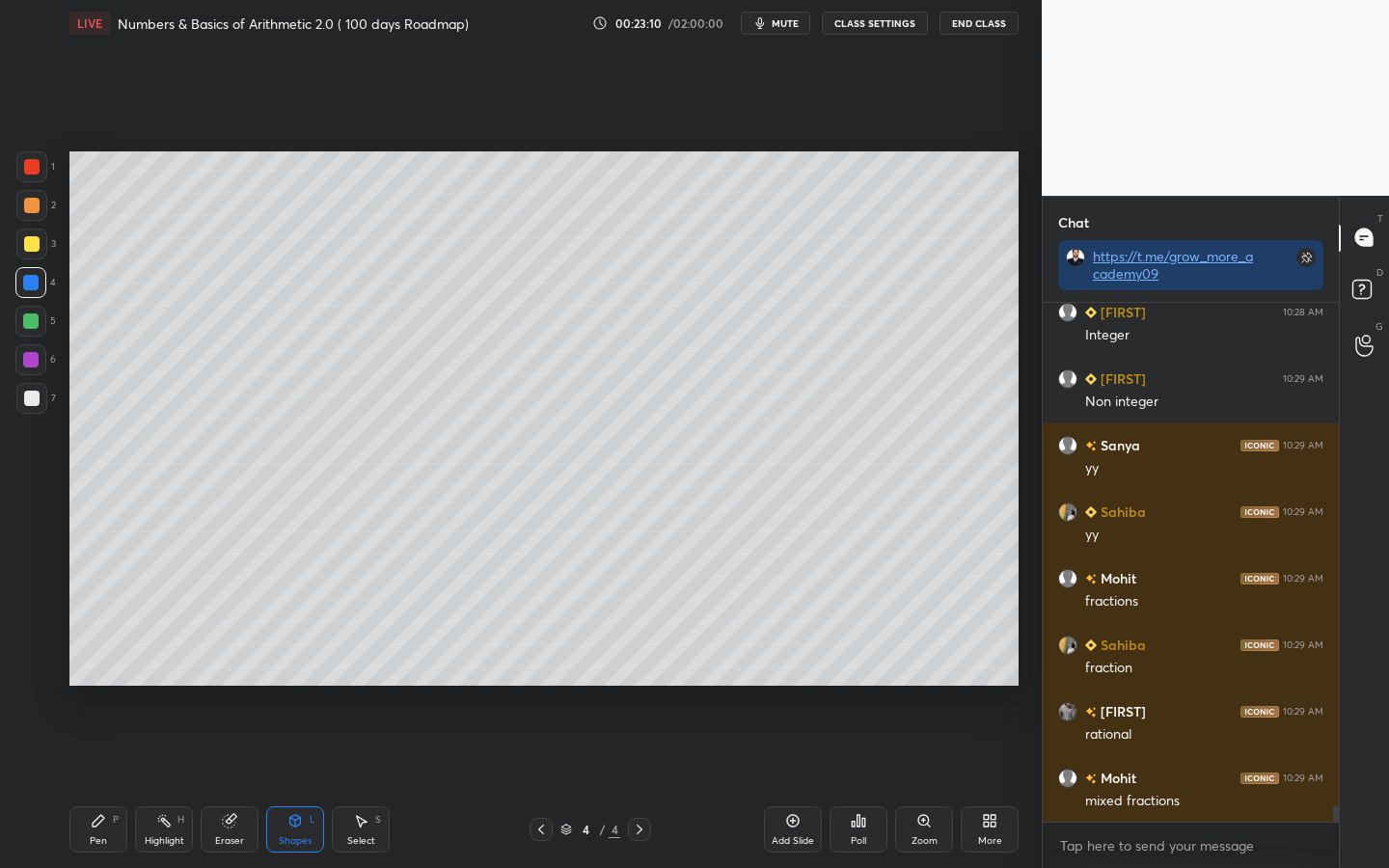 scroll, scrollTop: 15889, scrollLeft: 0, axis: vertical 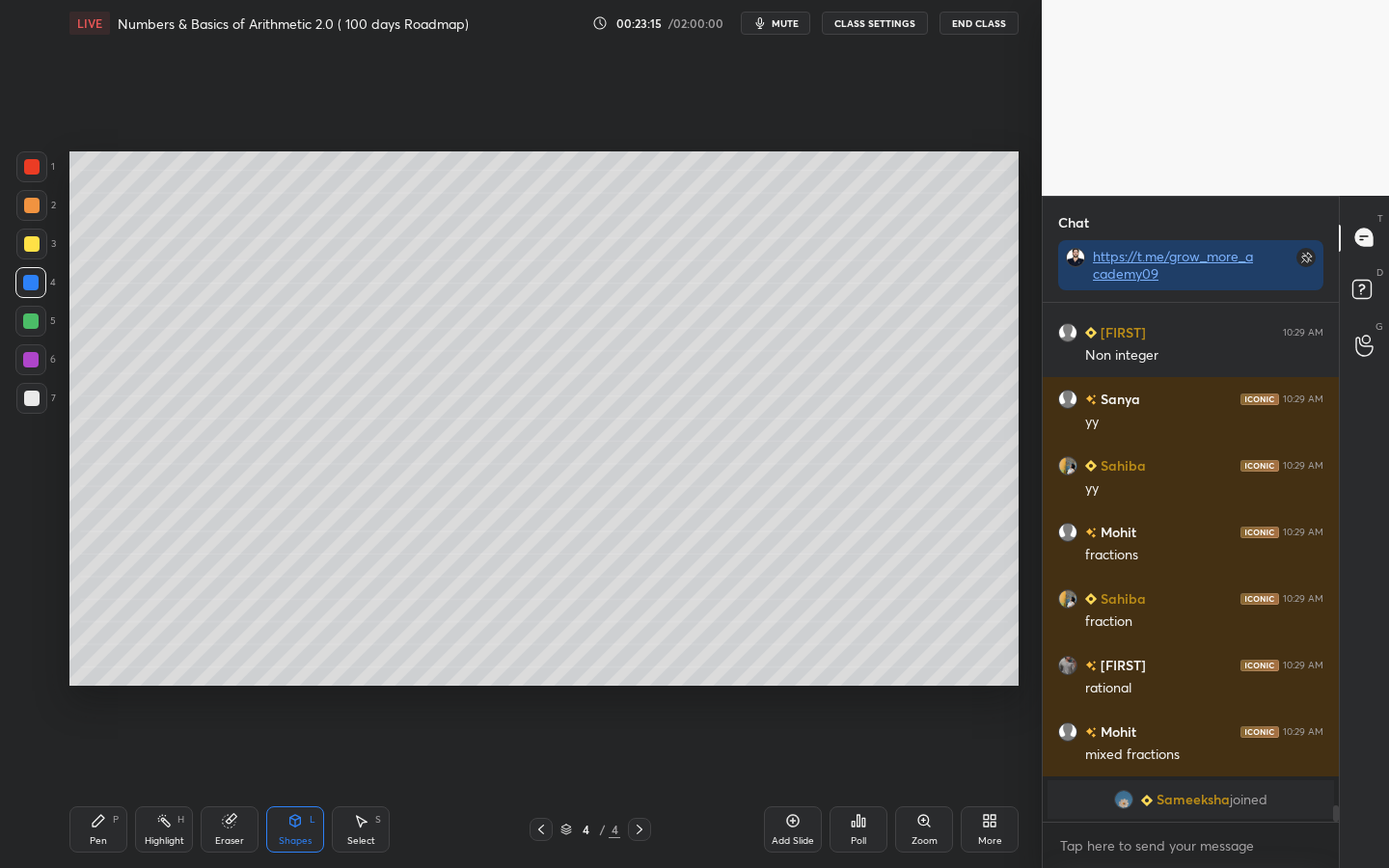 click on "5" at bounding box center [36, 325] 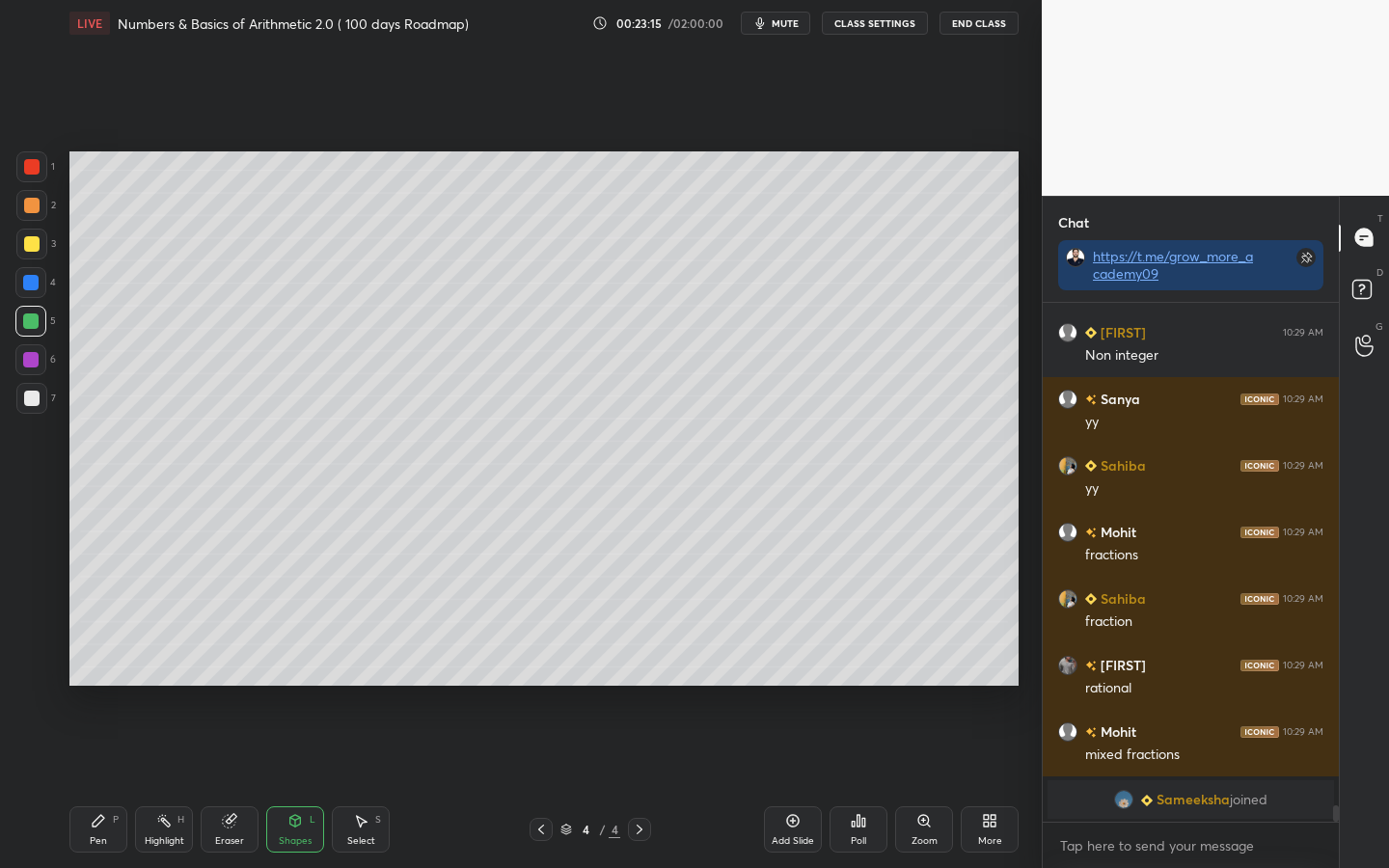 drag, startPoint x: 35, startPoint y: 367, endPoint x: 35, endPoint y: 502, distance: 135 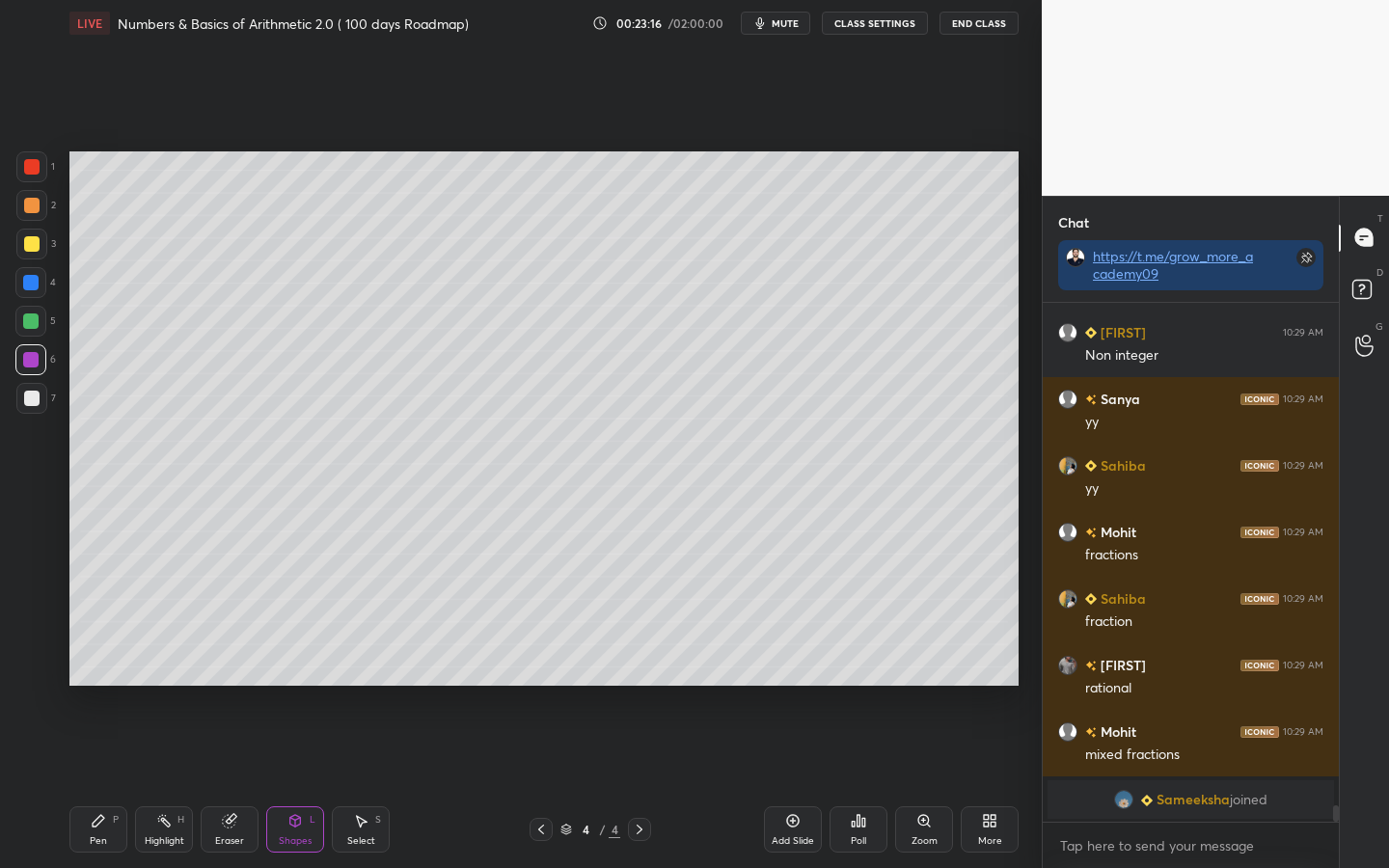 click on "Pen" at bounding box center [98, 841] 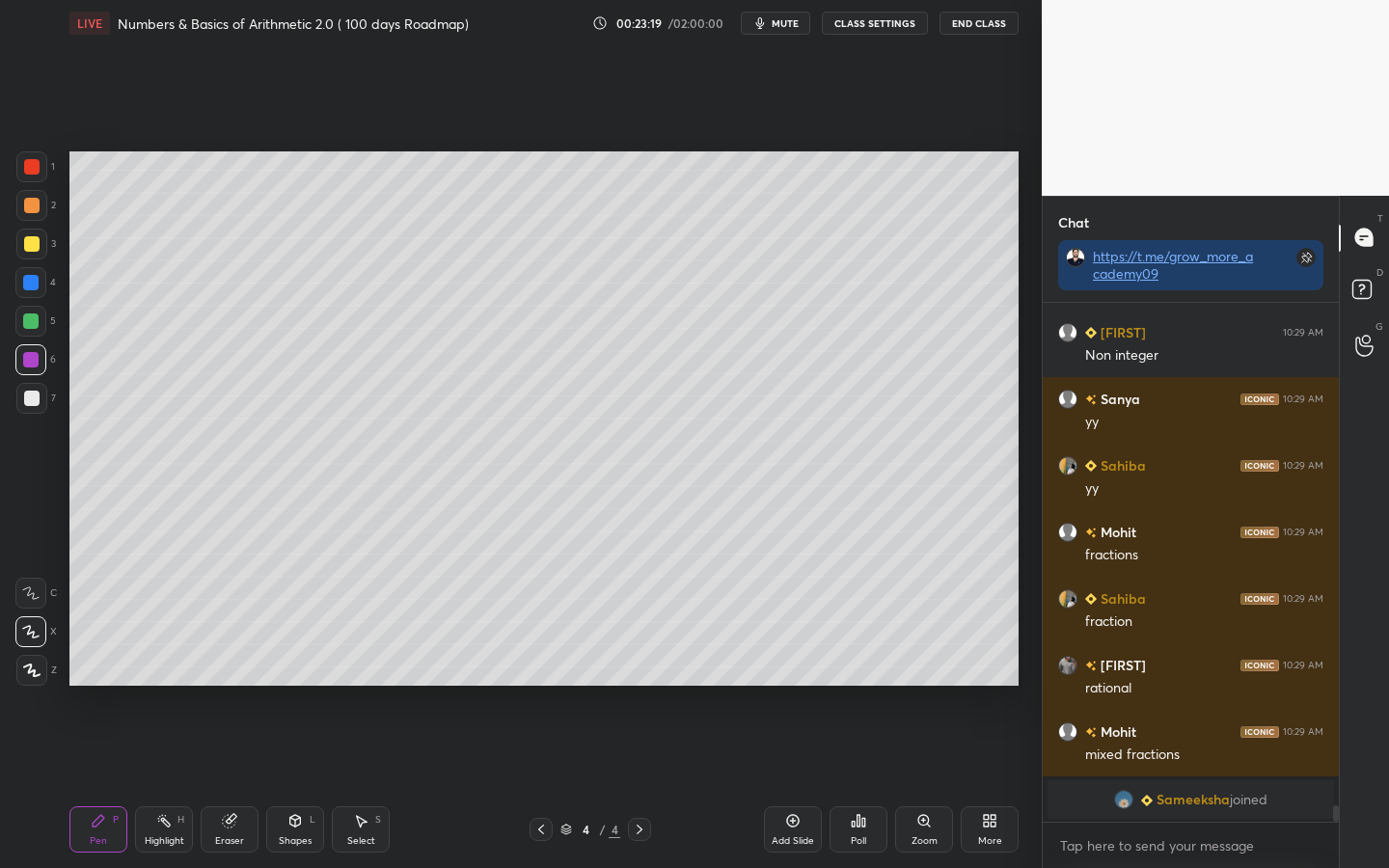 click at bounding box center [31, 321] 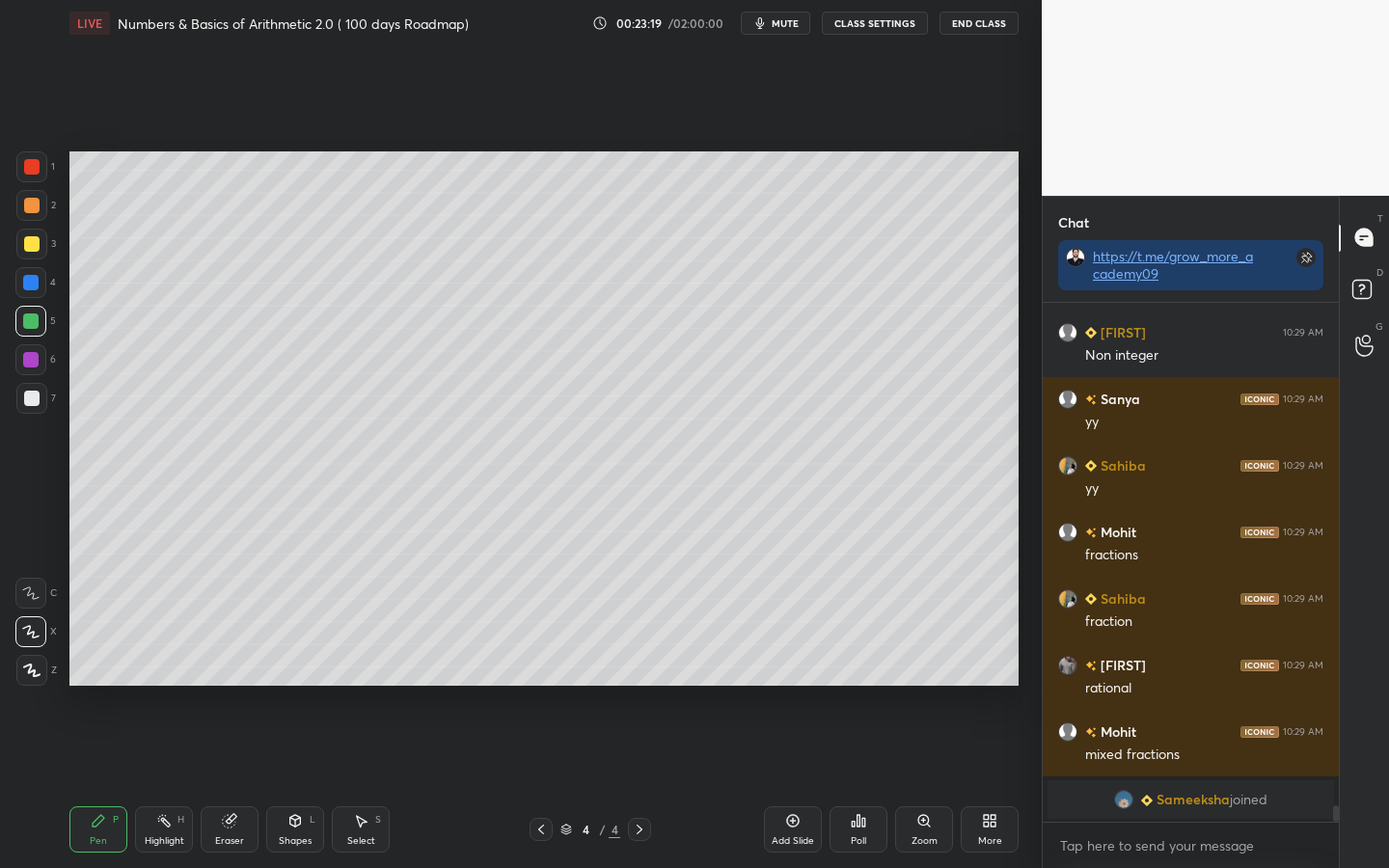 click at bounding box center [32, 244] 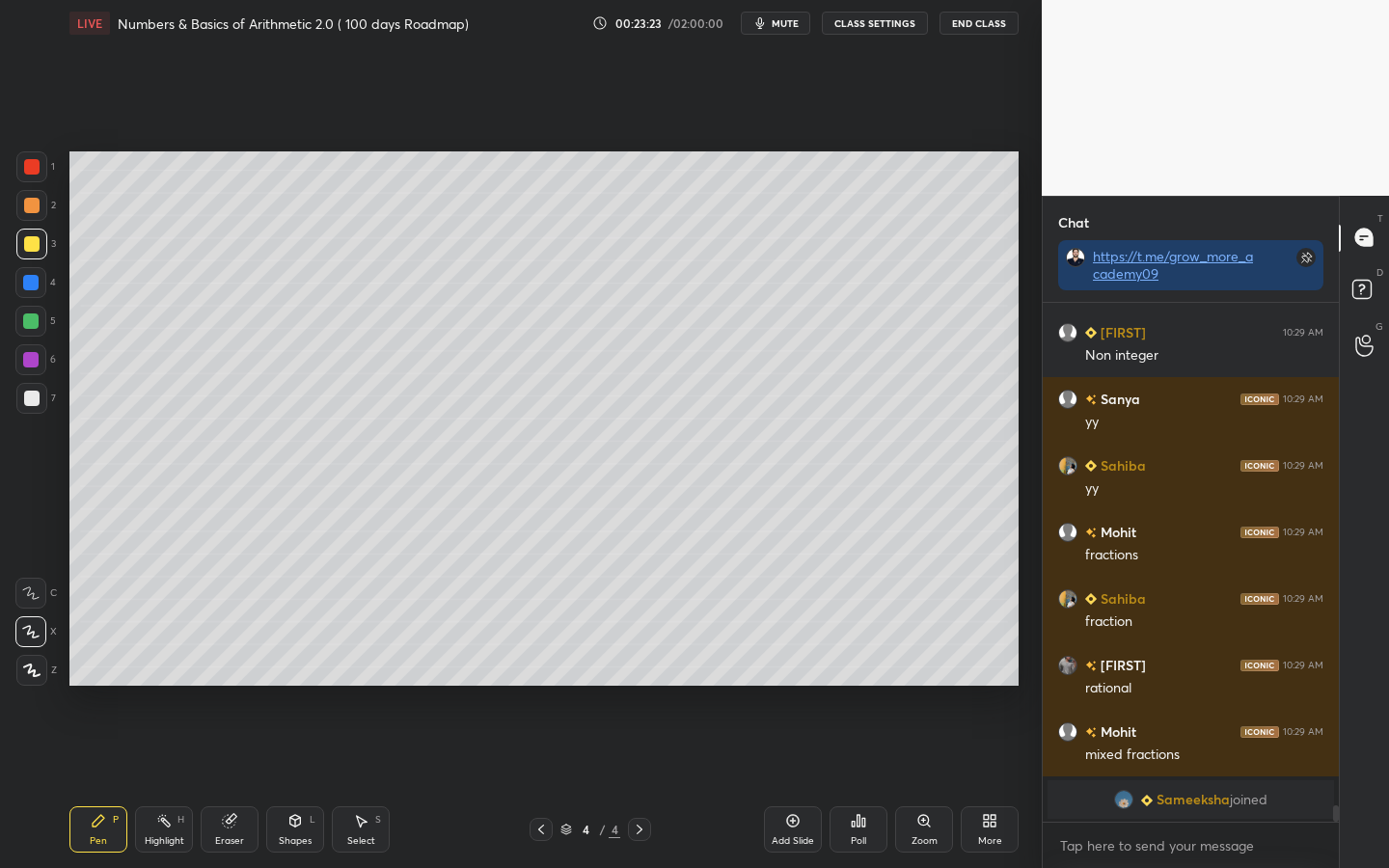 scroll, scrollTop: 15645, scrollLeft: 0, axis: vertical 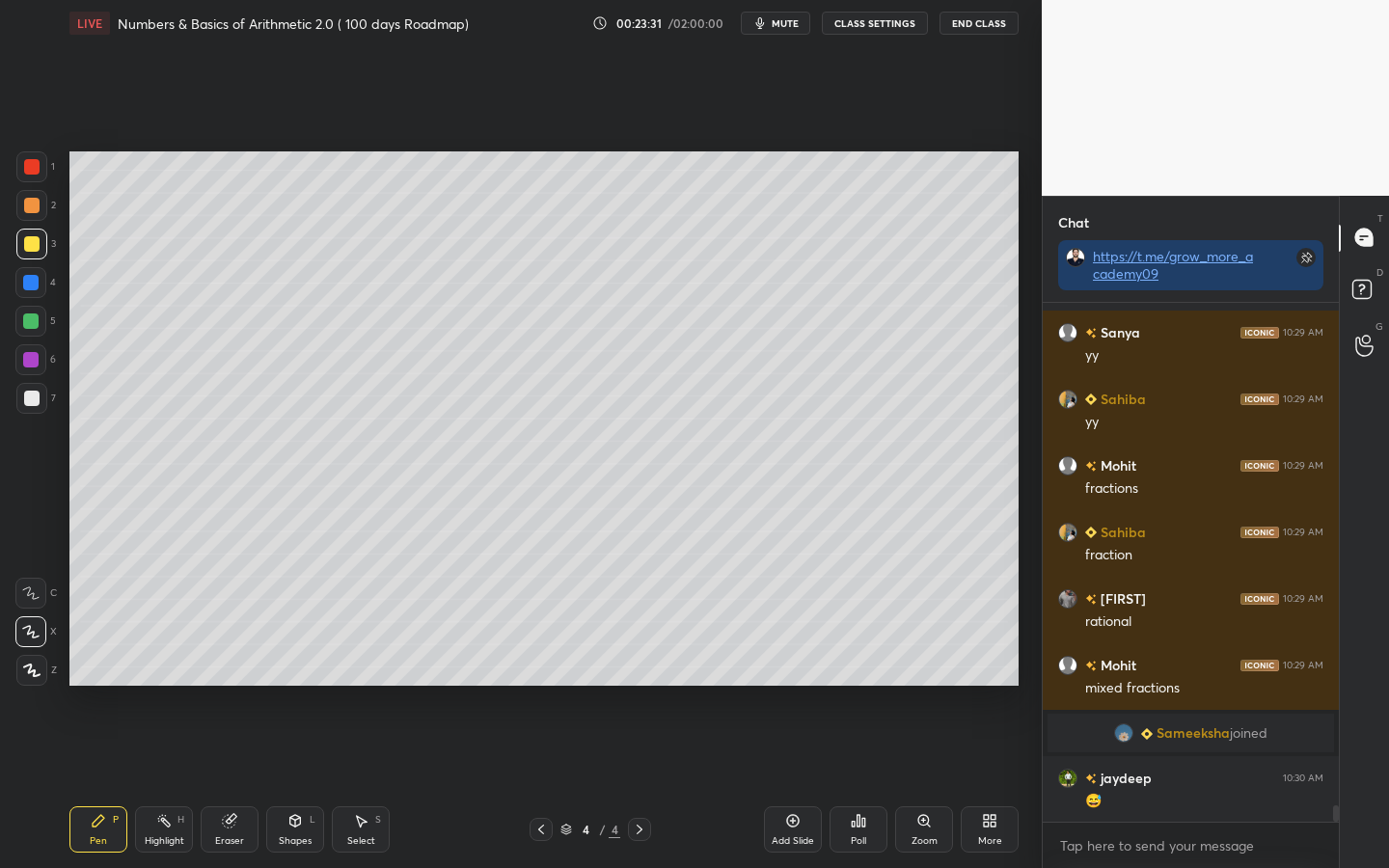 click at bounding box center [31, 321] 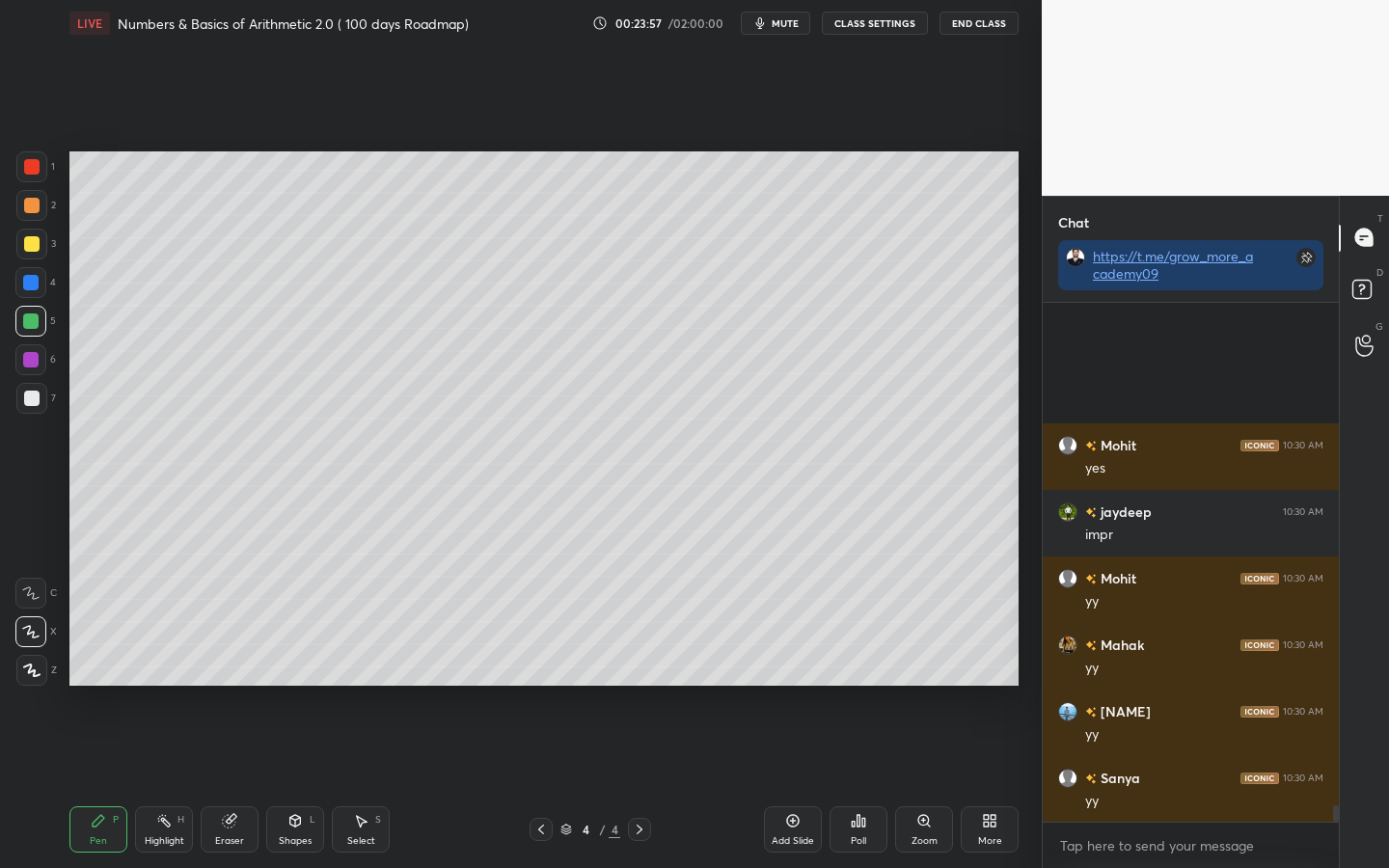 scroll, scrollTop: 16244, scrollLeft: 0, axis: vertical 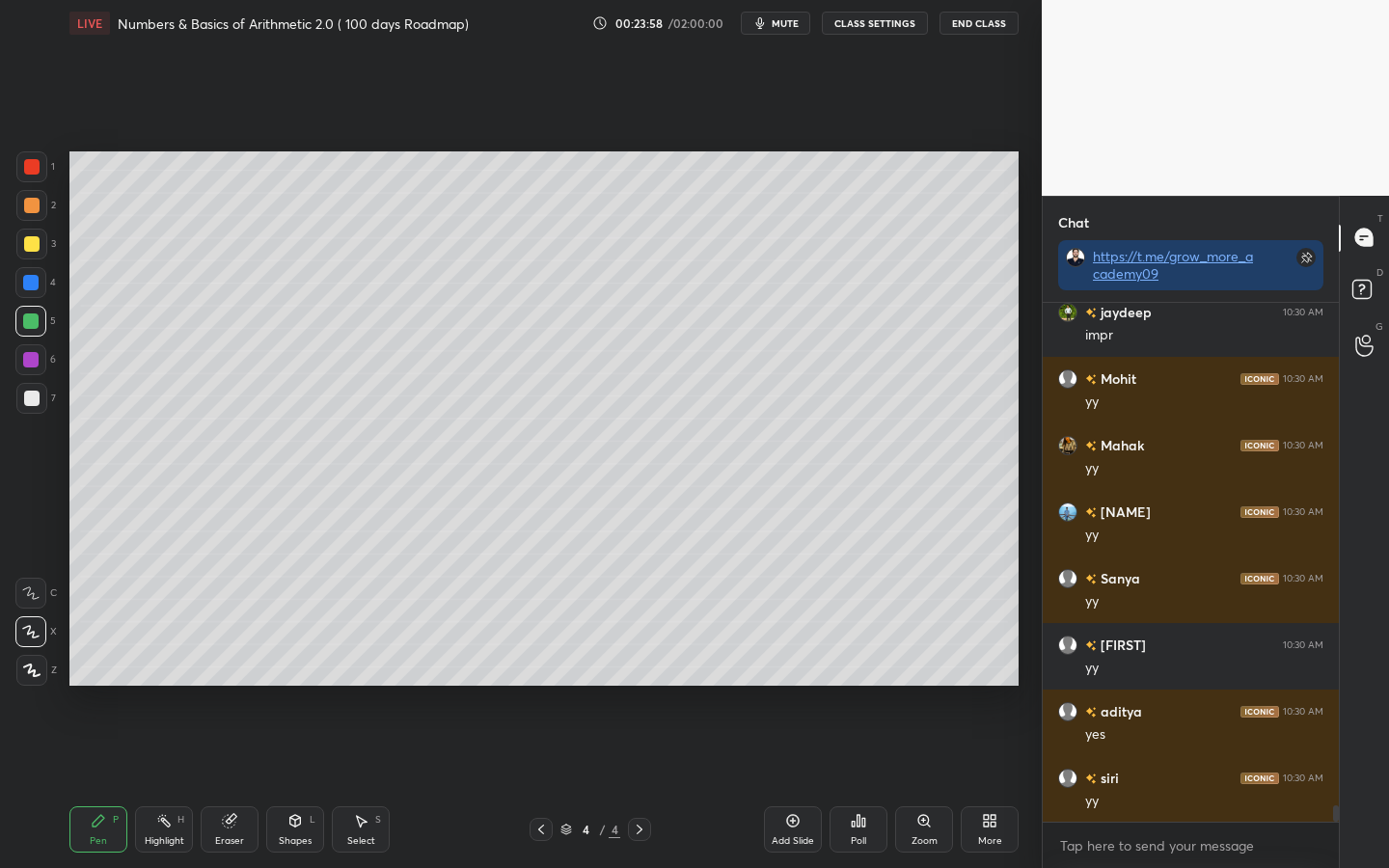 click at bounding box center (32, 398) 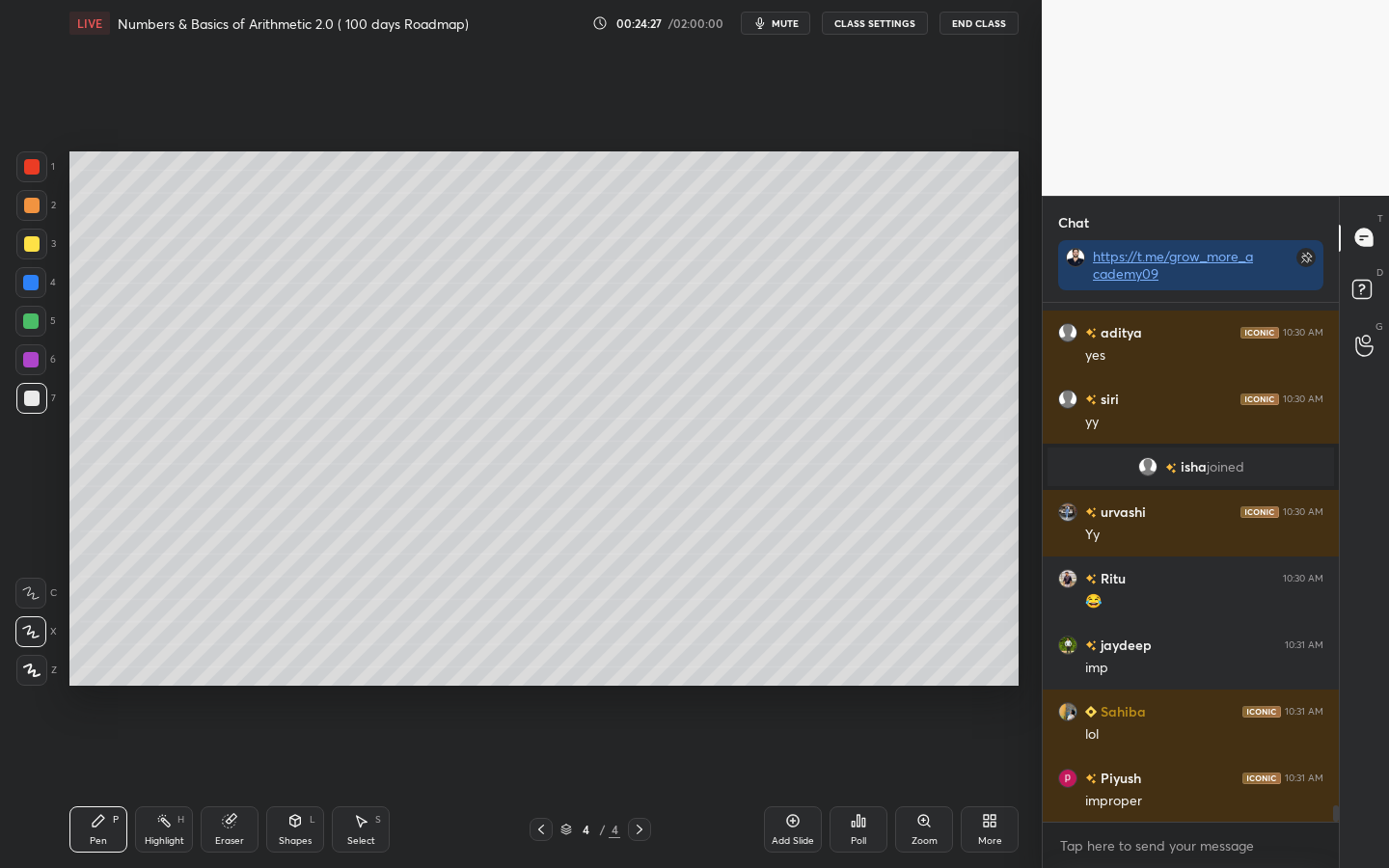 scroll, scrollTop: 16505, scrollLeft: 0, axis: vertical 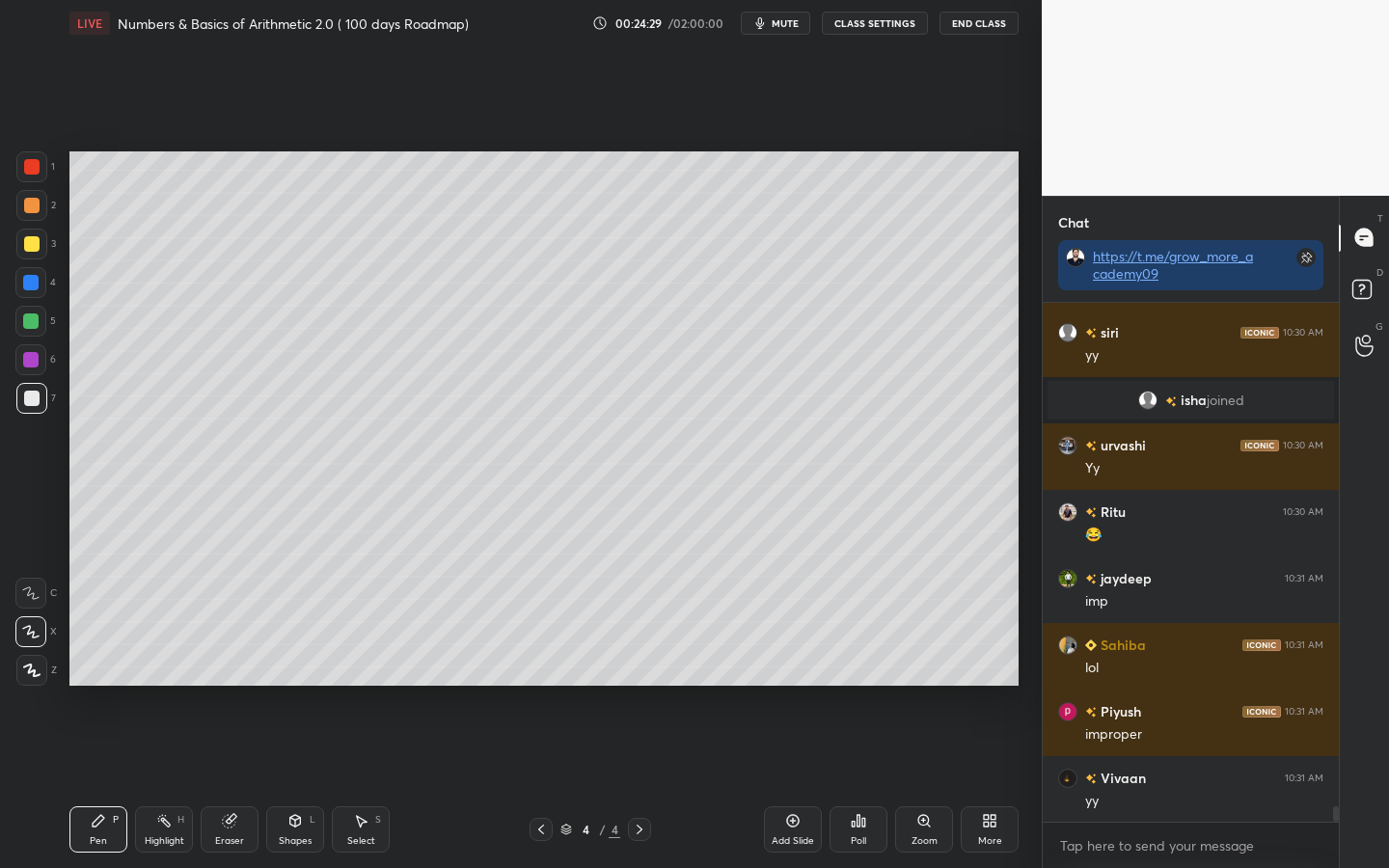 click at bounding box center (31, 283) 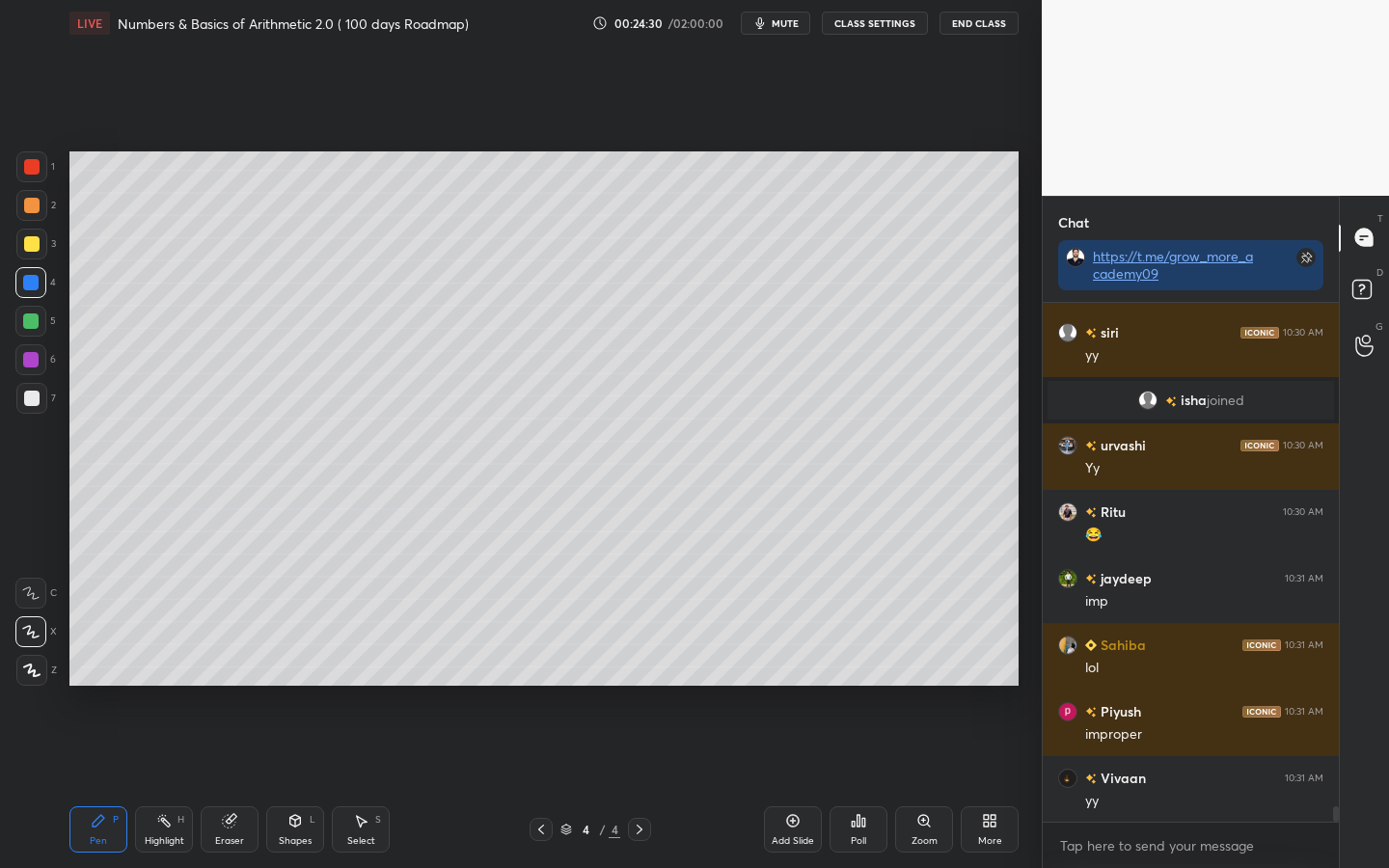 drag, startPoint x: 34, startPoint y: 159, endPoint x: 61, endPoint y: 186, distance: 38.18377 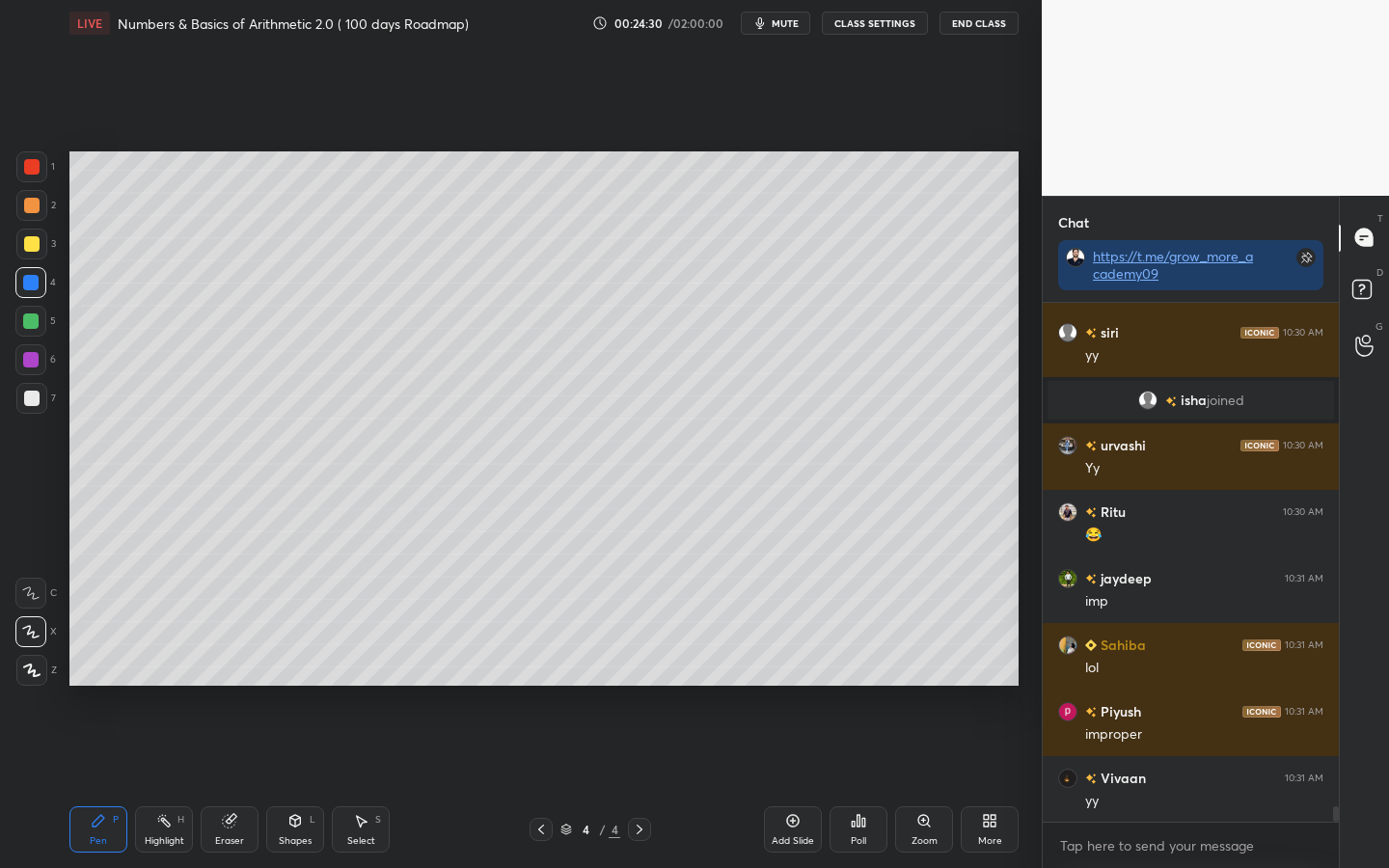 click at bounding box center (32, 167) 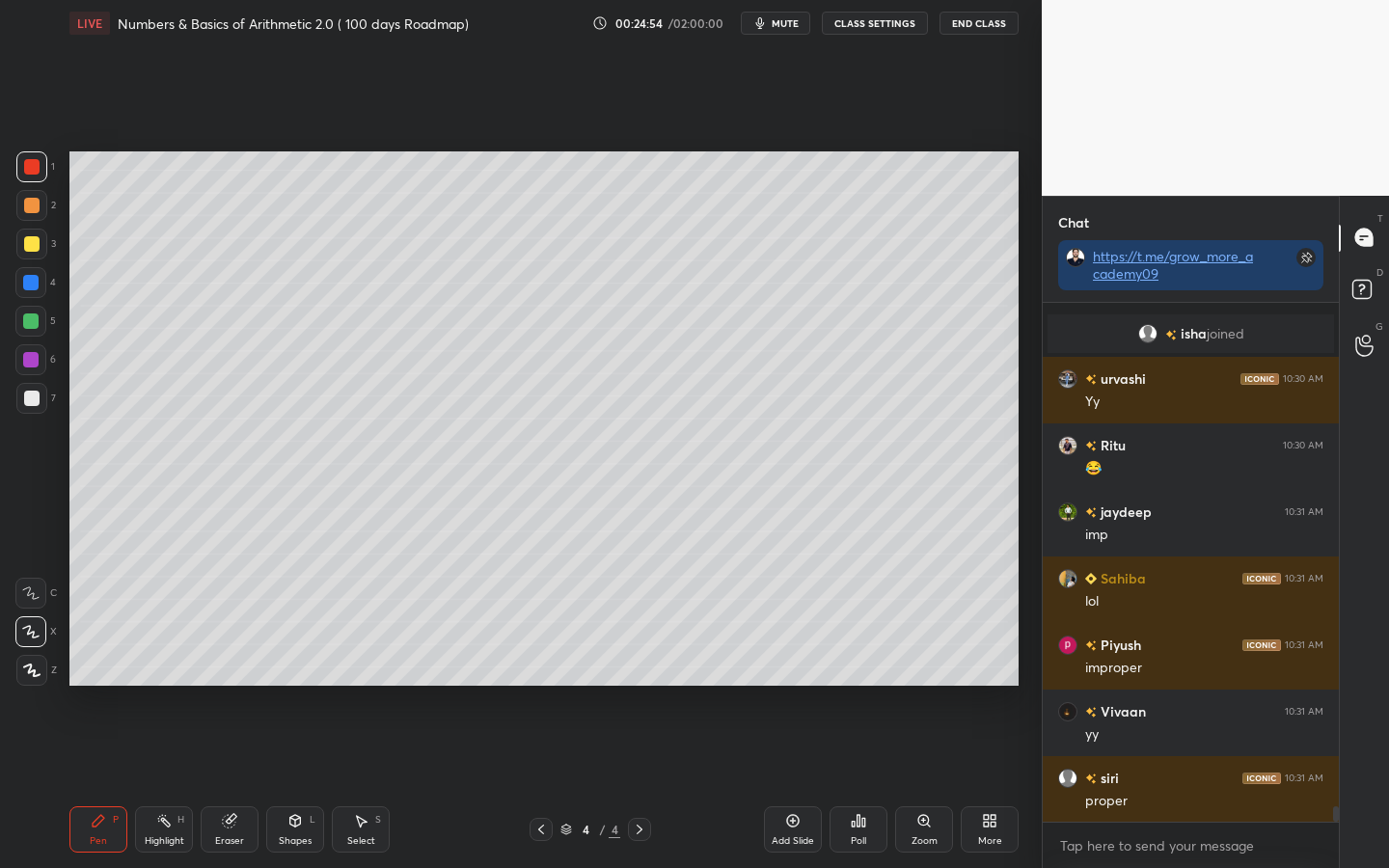 scroll, scrollTop: 16638, scrollLeft: 0, axis: vertical 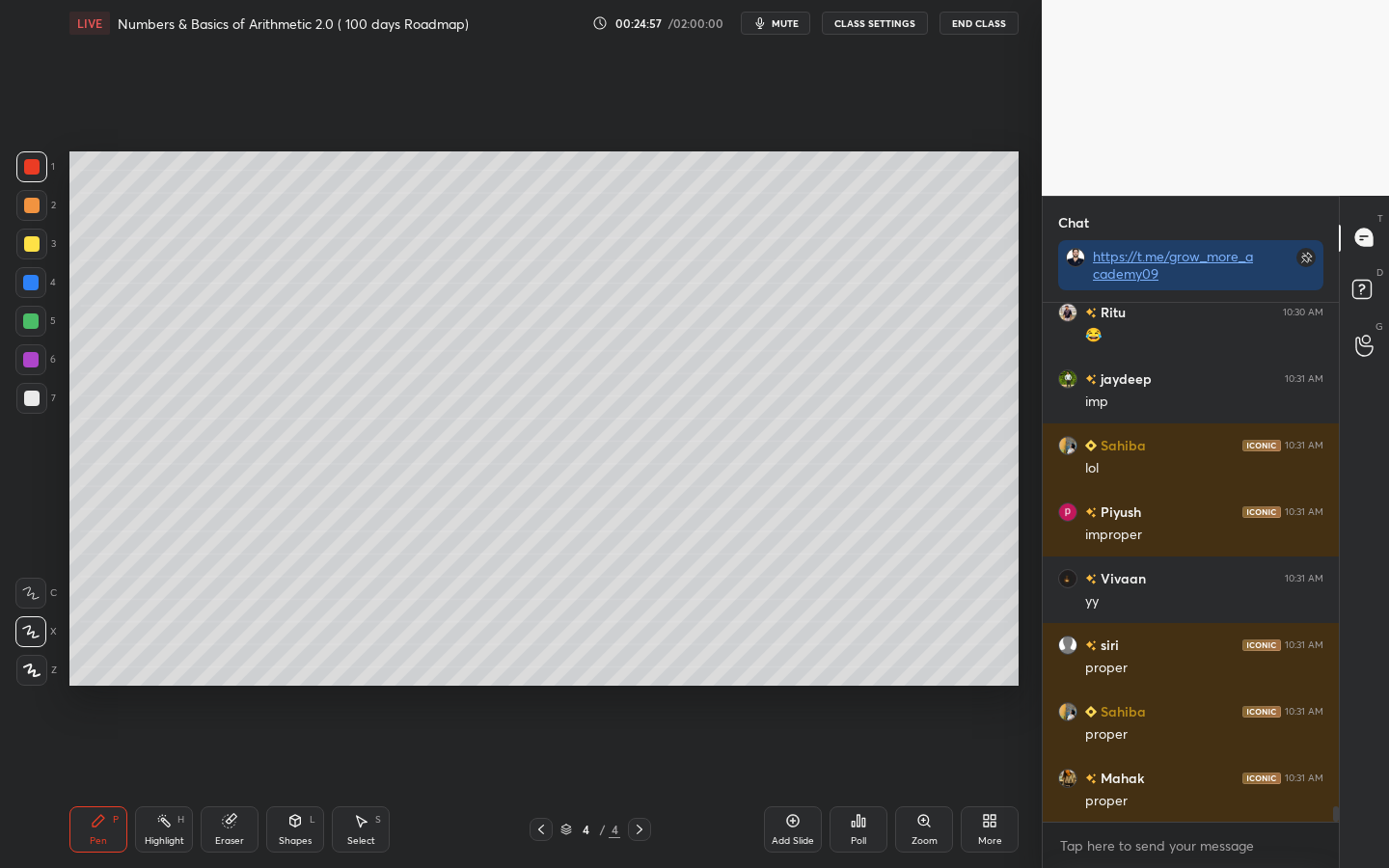 click at bounding box center (31, 283) 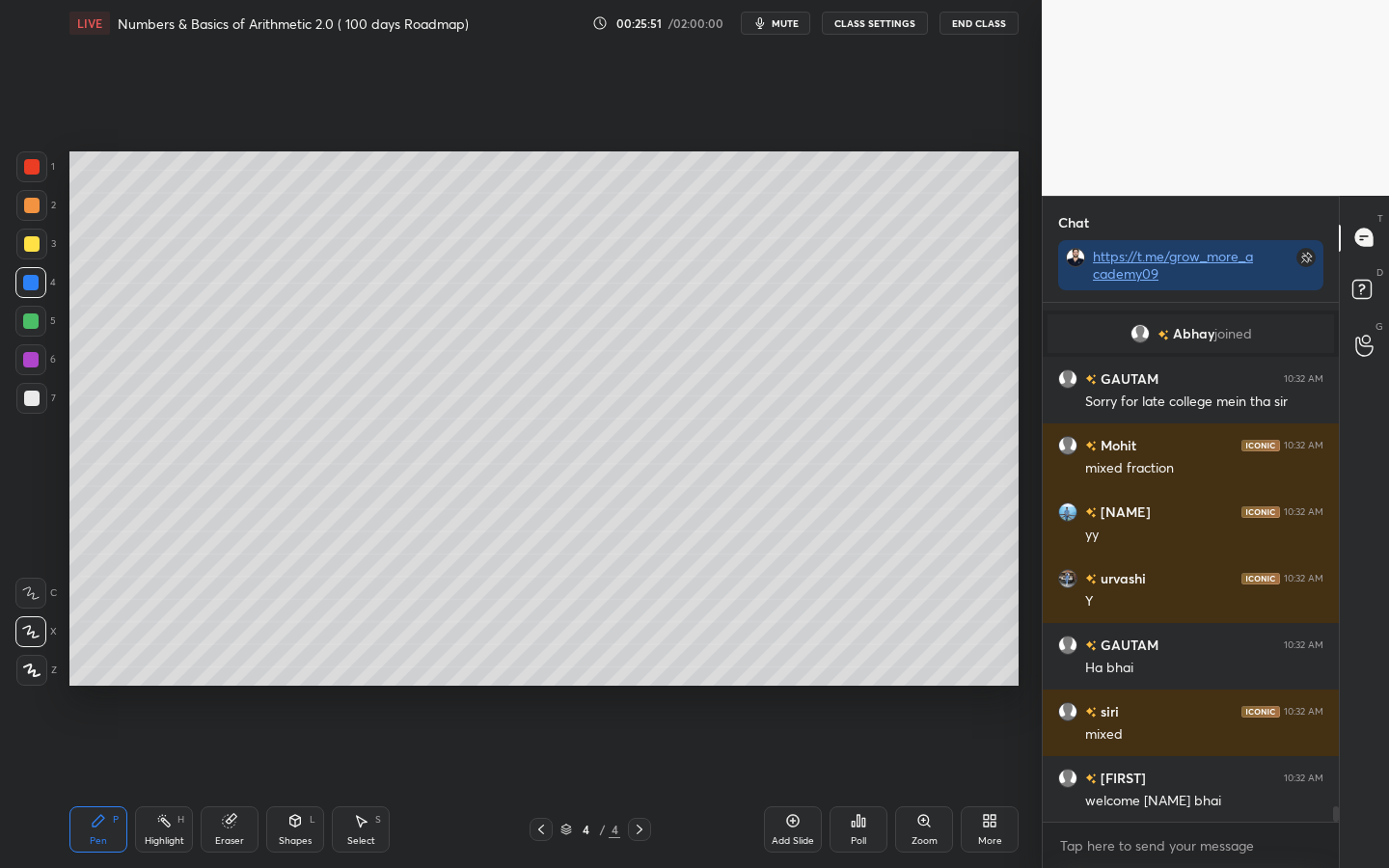 scroll, scrollTop: 17602, scrollLeft: 0, axis: vertical 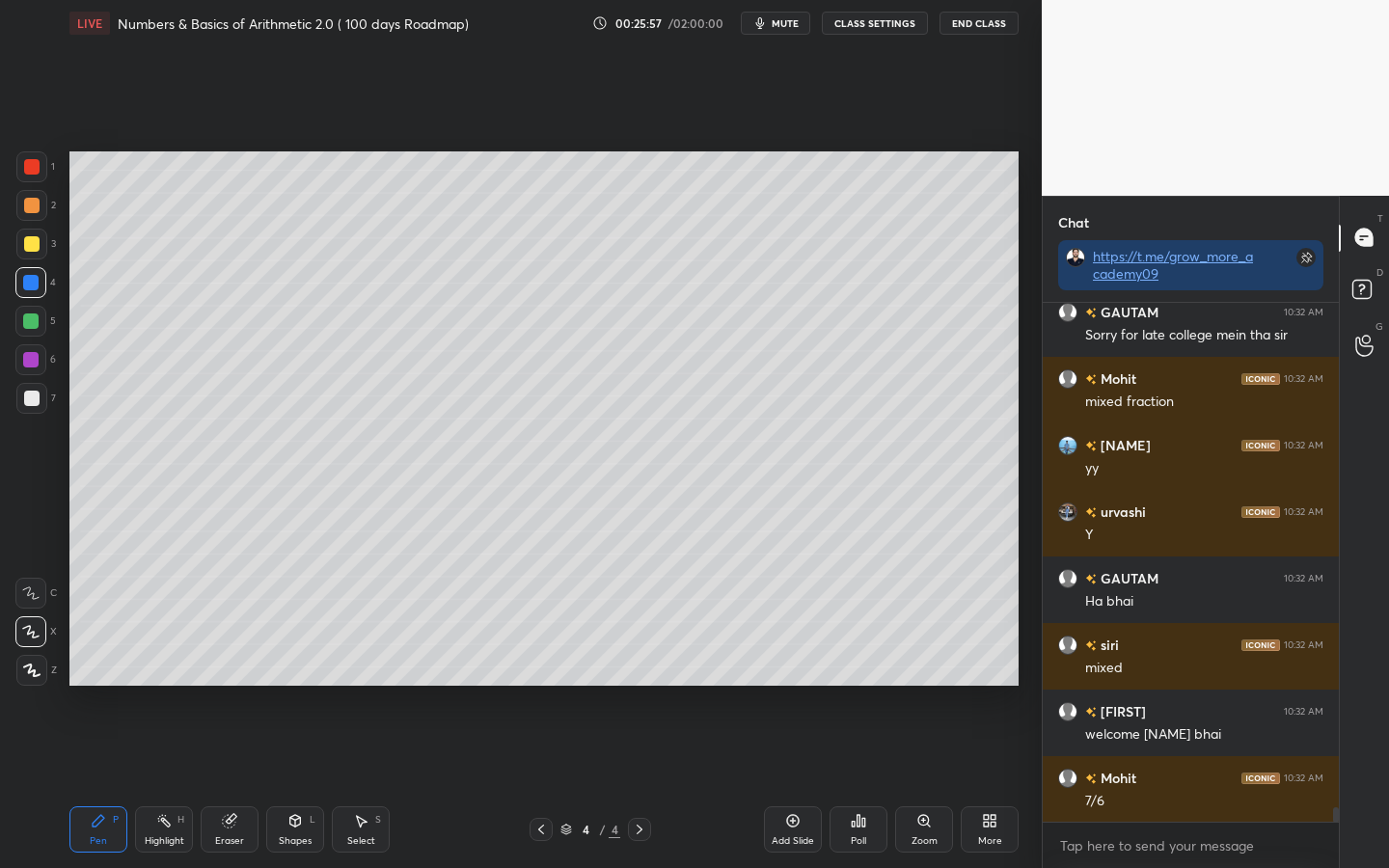 click at bounding box center (32, 398) 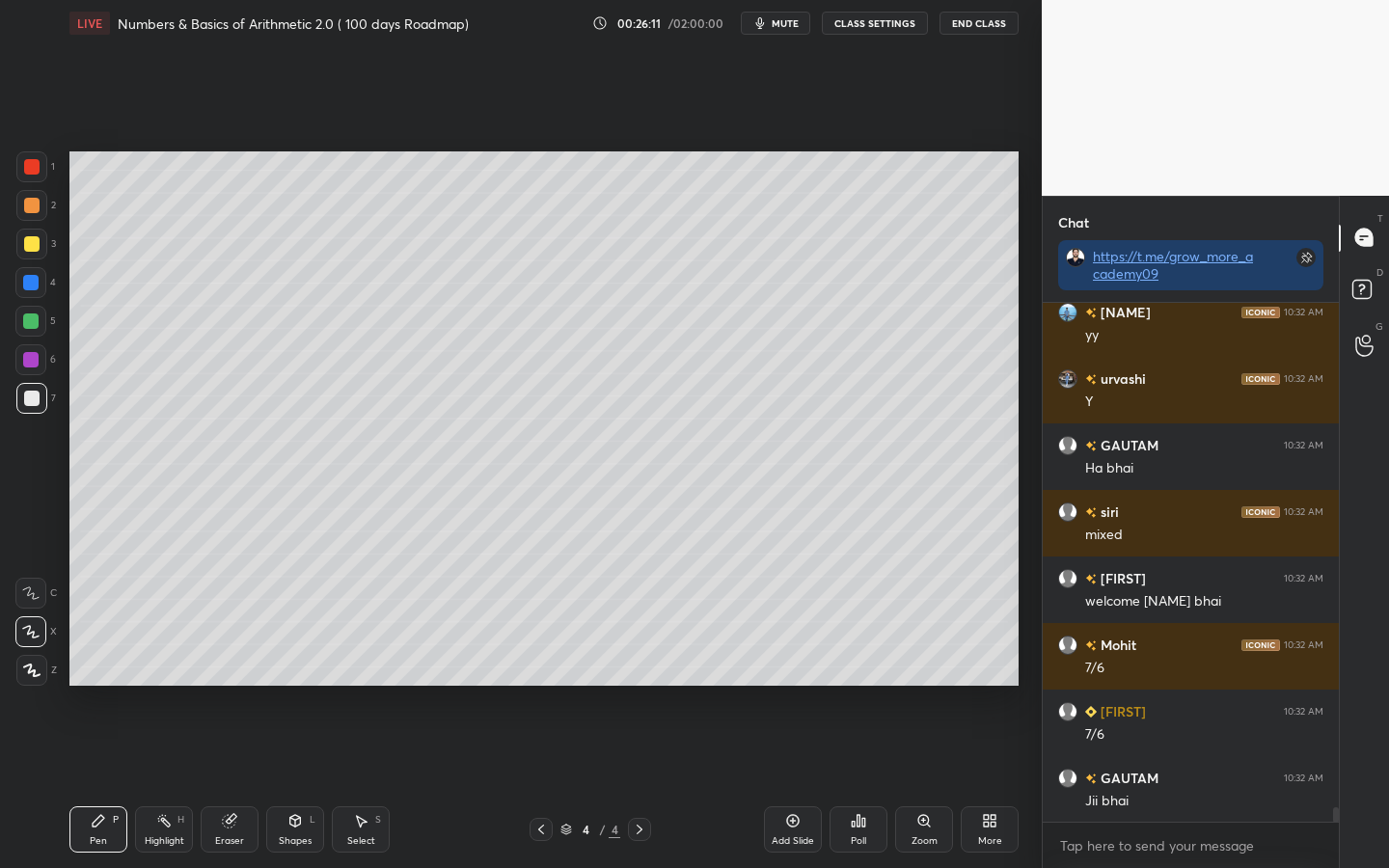 scroll, scrollTop: 17781, scrollLeft: 0, axis: vertical 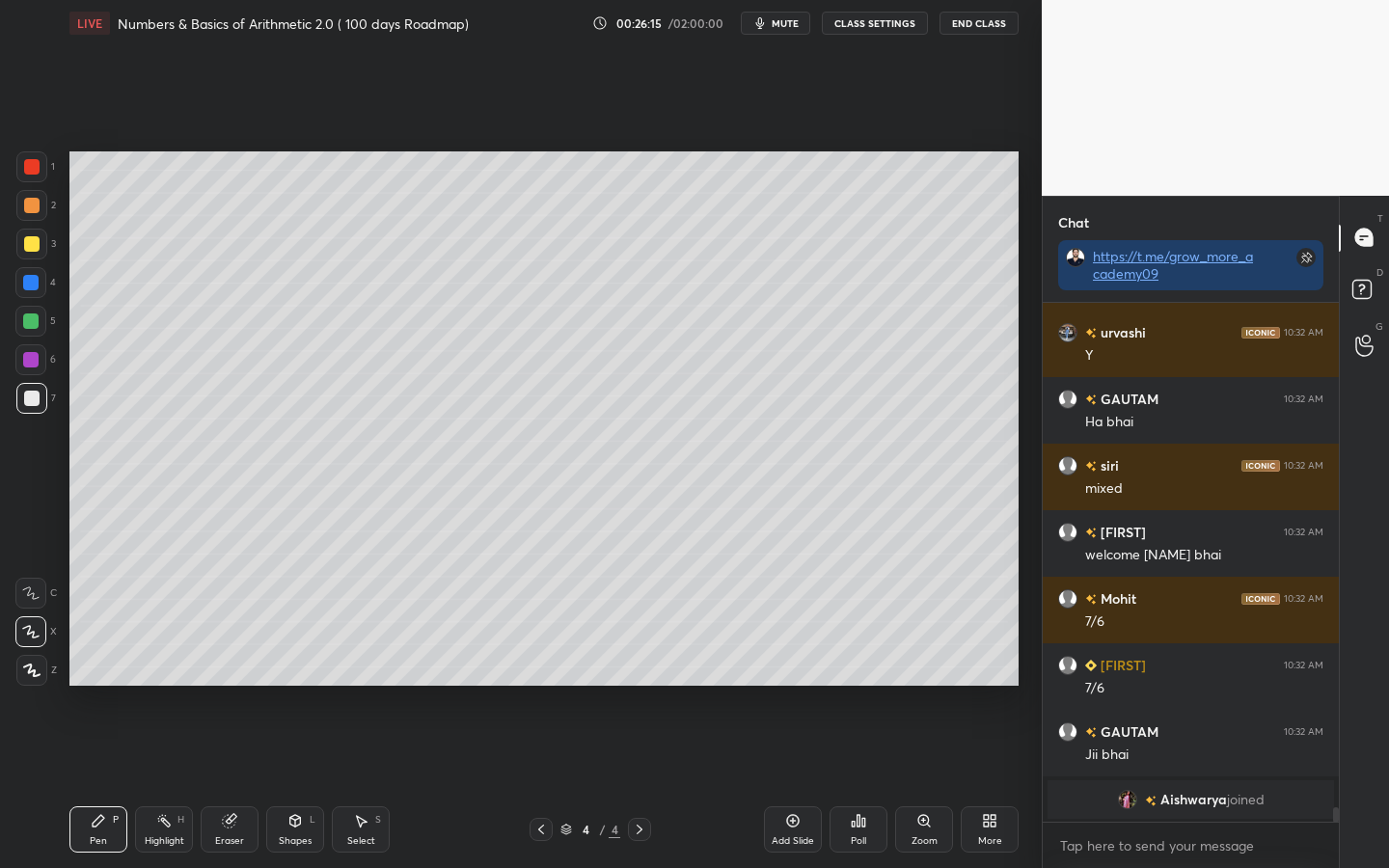 click at bounding box center [31, 360] 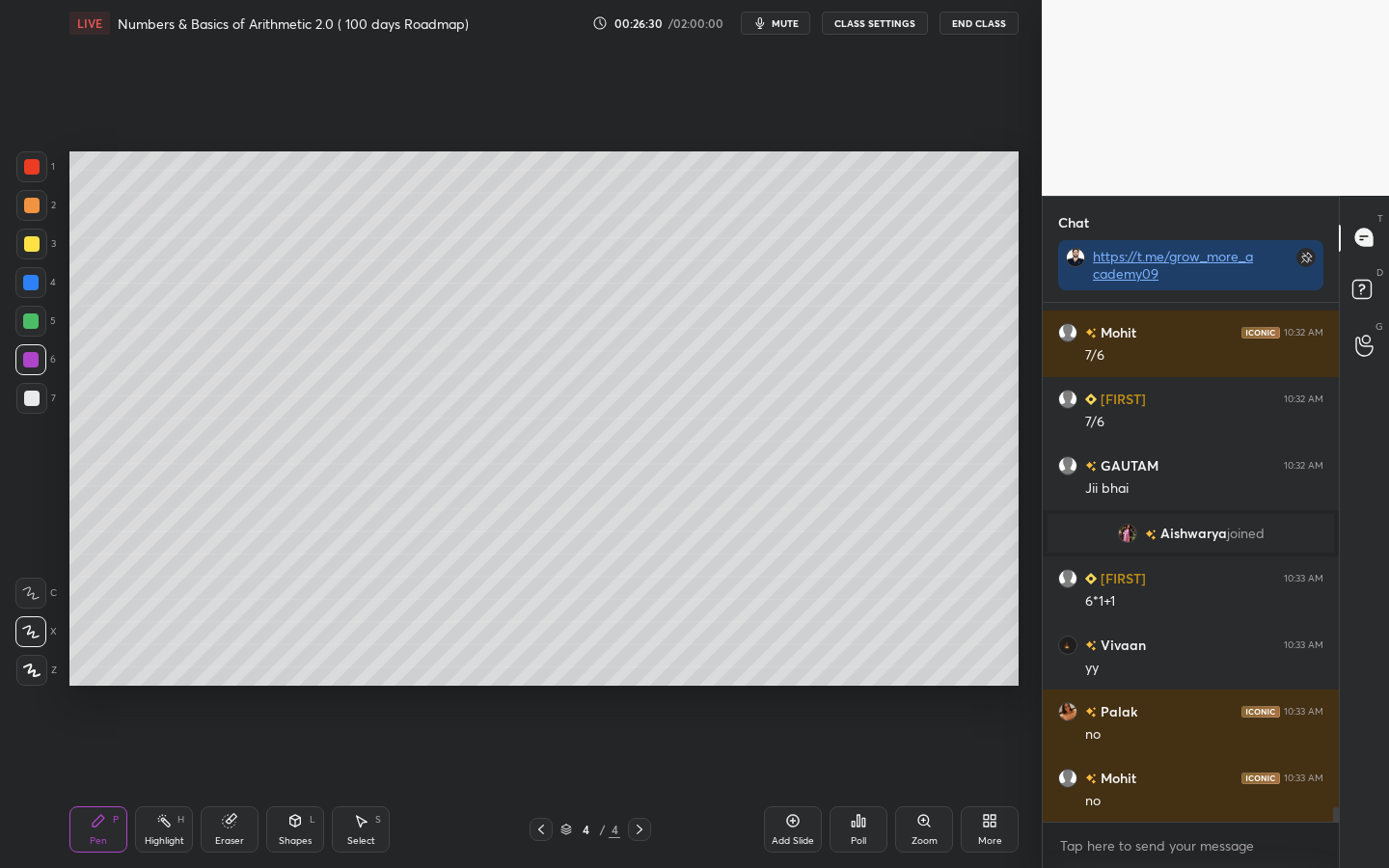 scroll, scrollTop: 17894, scrollLeft: 0, axis: vertical 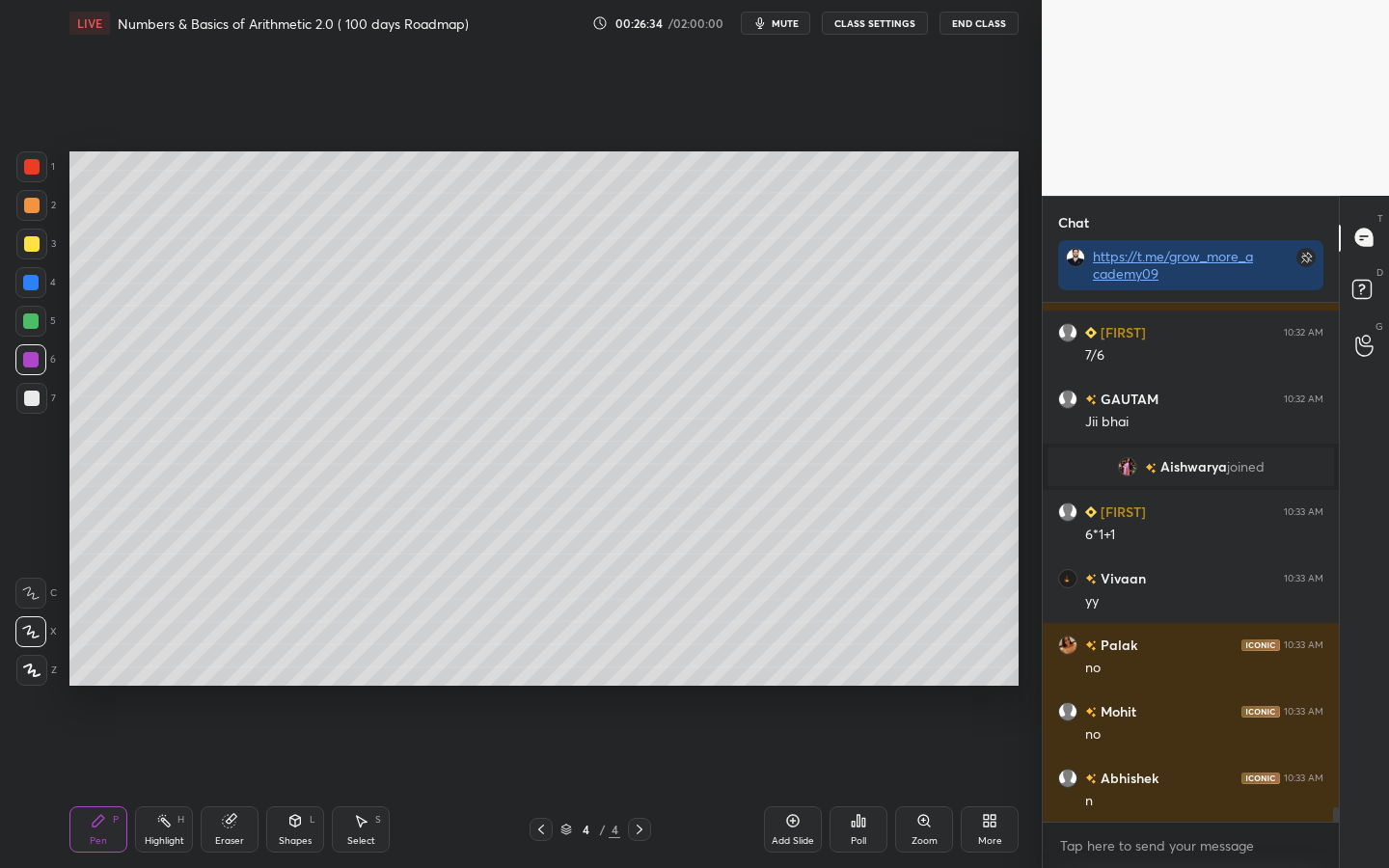 click 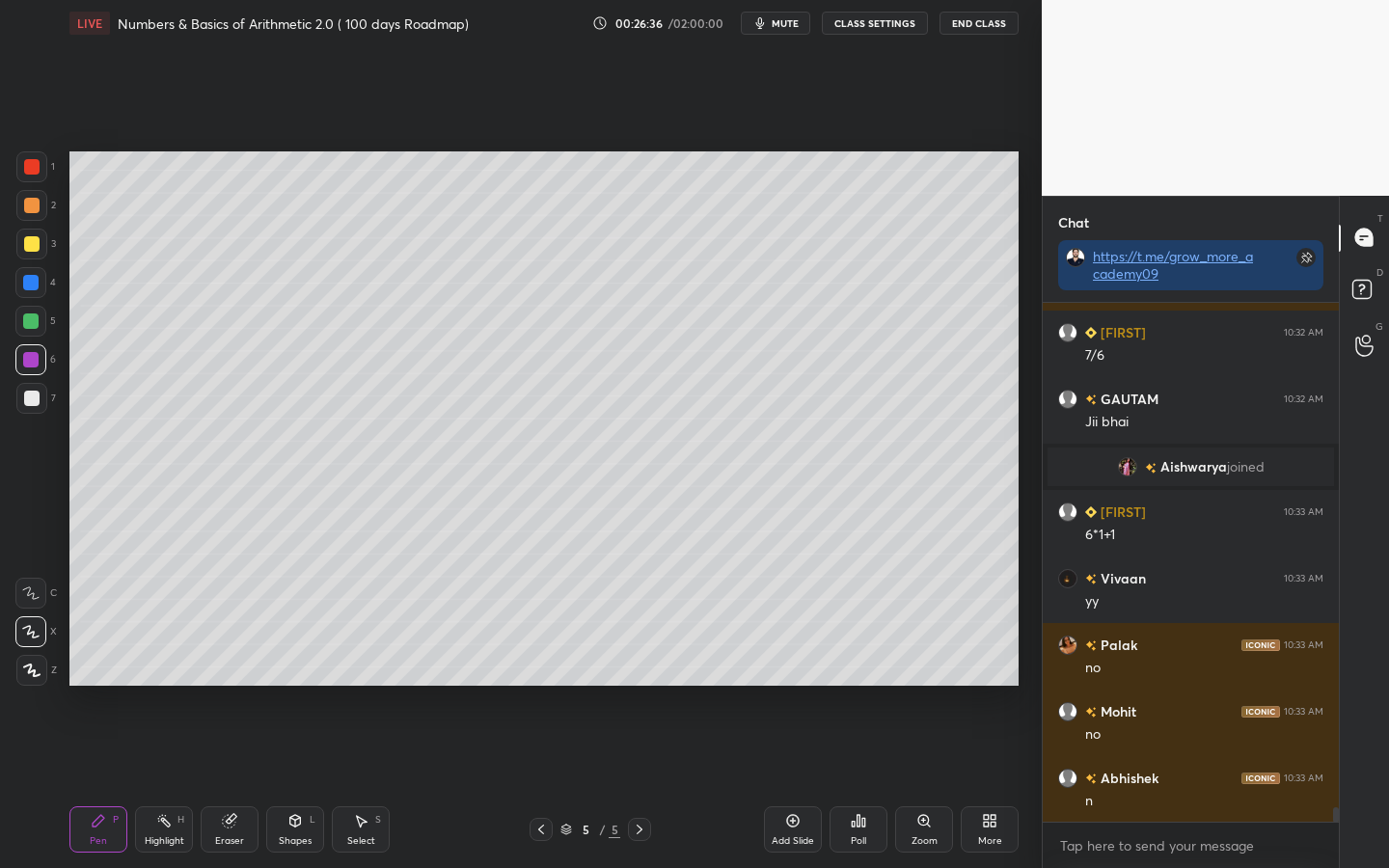 click at bounding box center [32, 205] 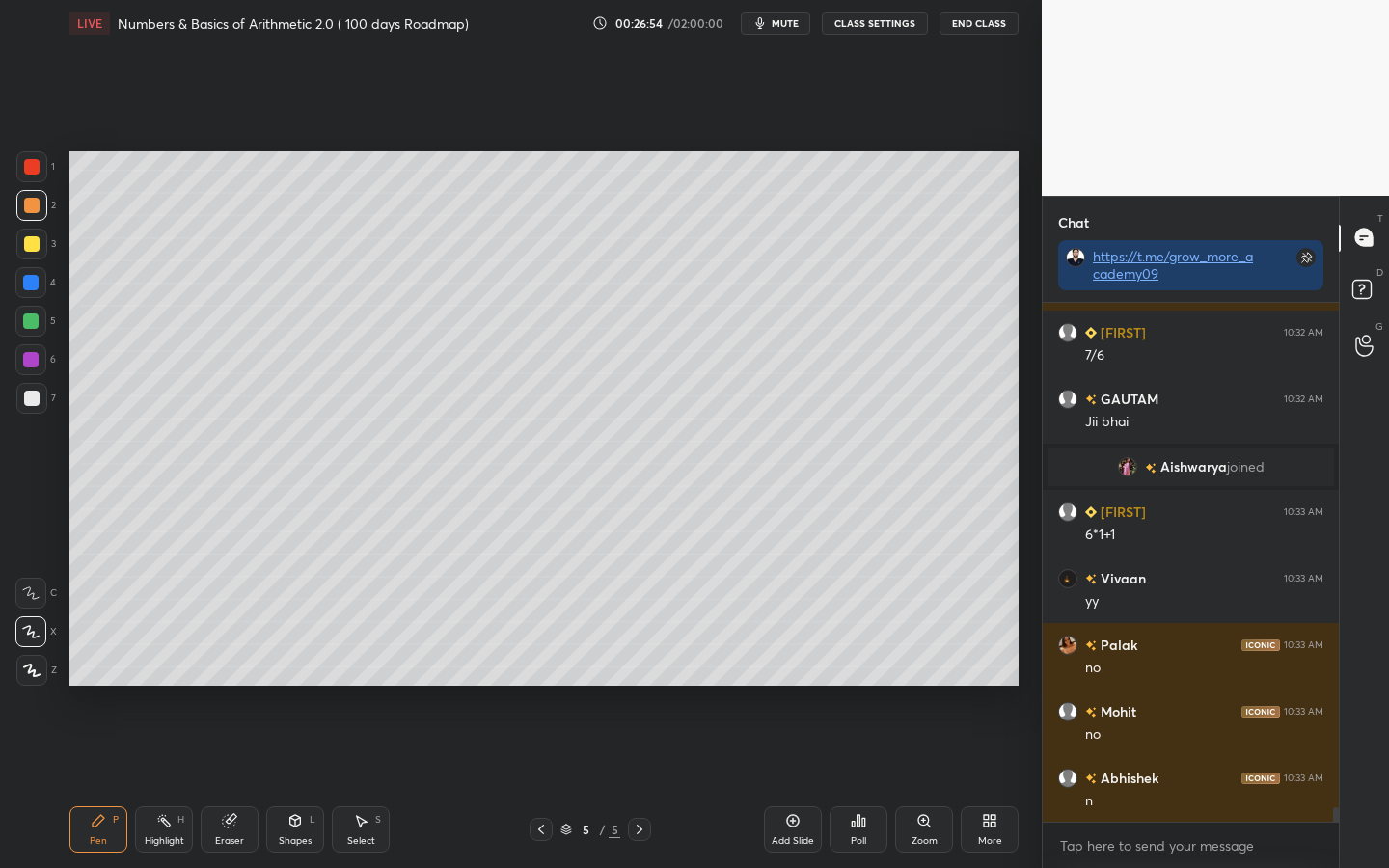 click on "Shapes L" at bounding box center (295, 829) 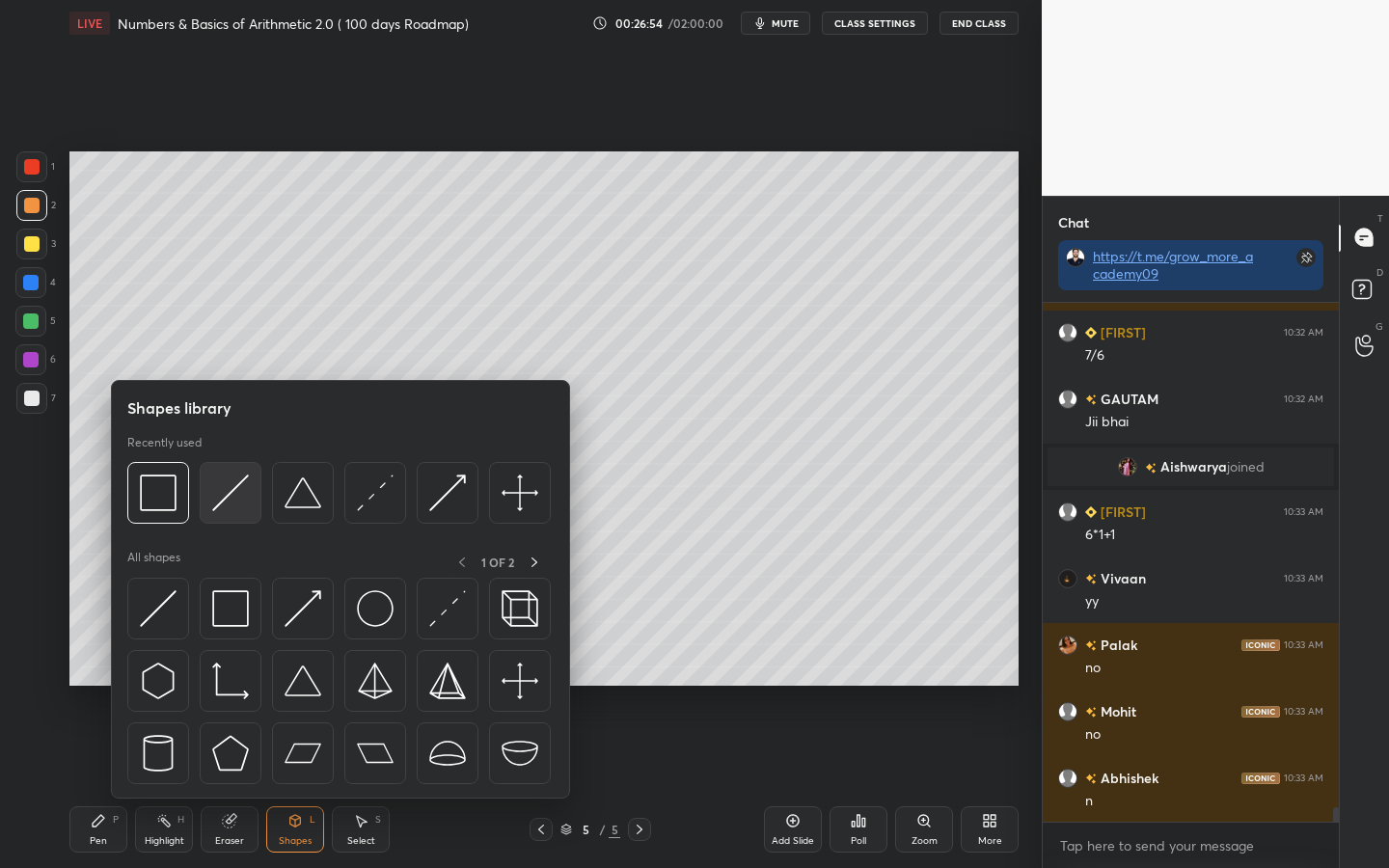 click at bounding box center (231, 493) 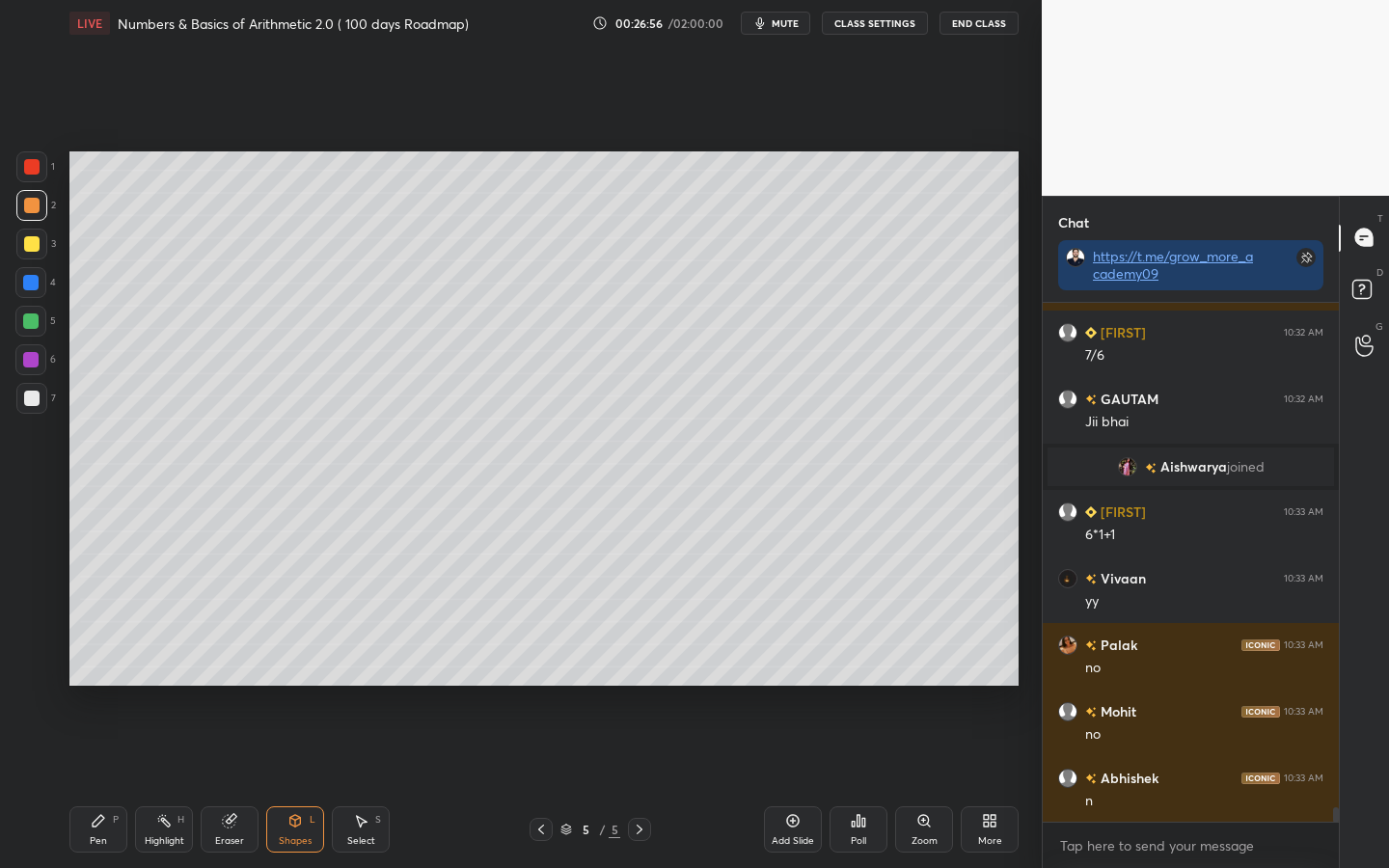 click at bounding box center (31, 283) 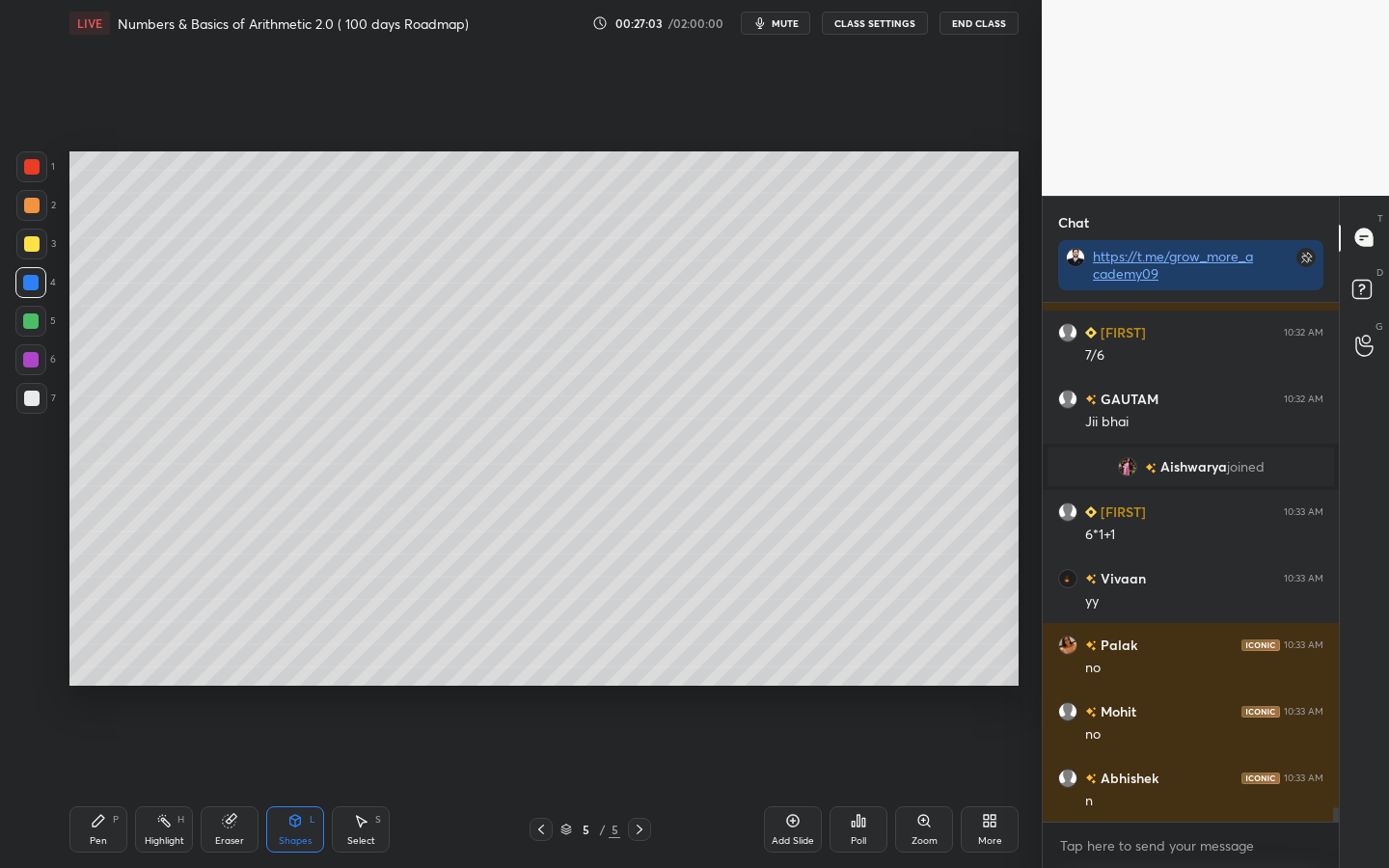 drag, startPoint x: 84, startPoint y: 835, endPoint x: 126, endPoint y: 789, distance: 62.28965 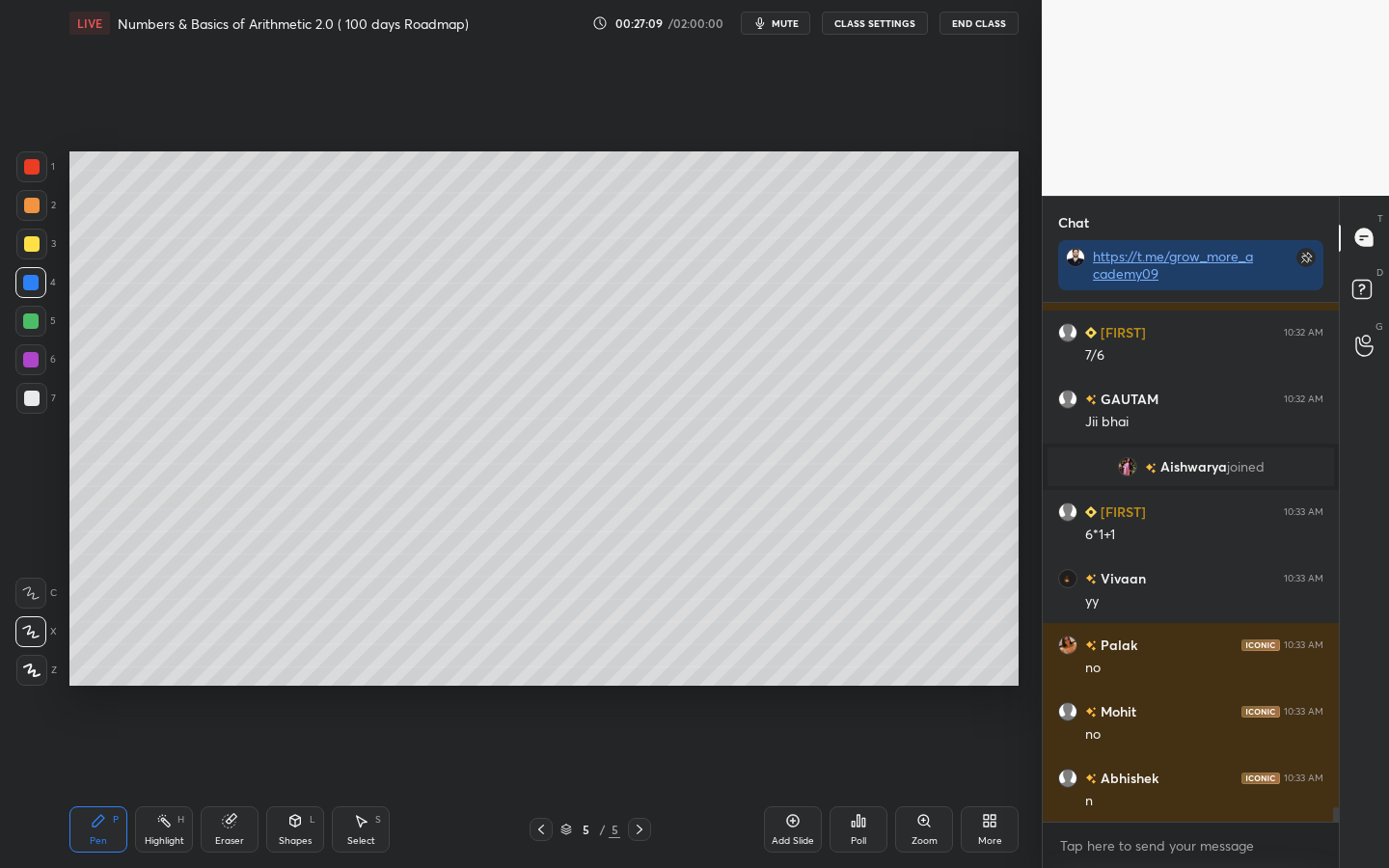 click at bounding box center (31, 321) 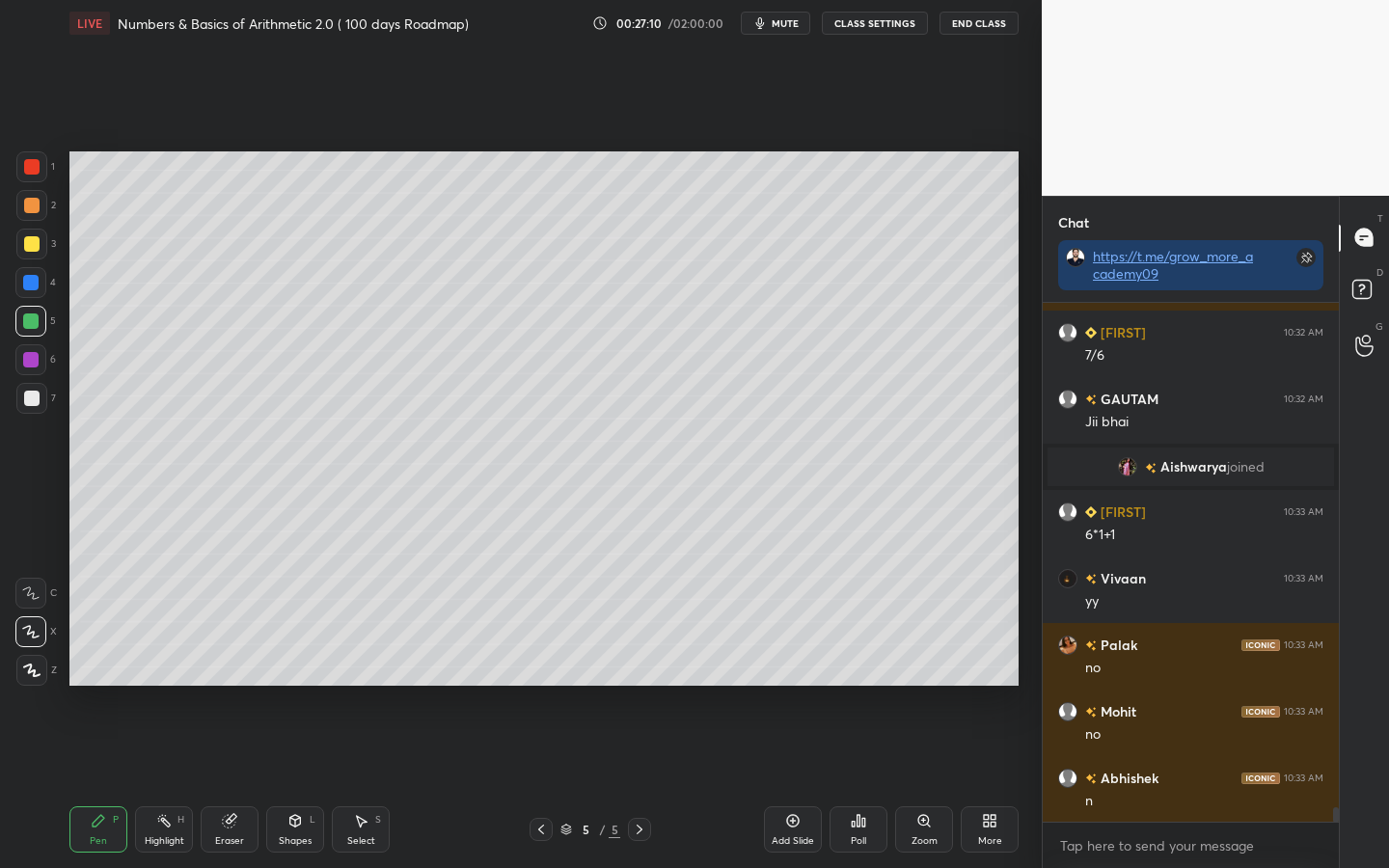 drag, startPoint x: 30, startPoint y: 244, endPoint x: 66, endPoint y: 261, distance: 39.81206 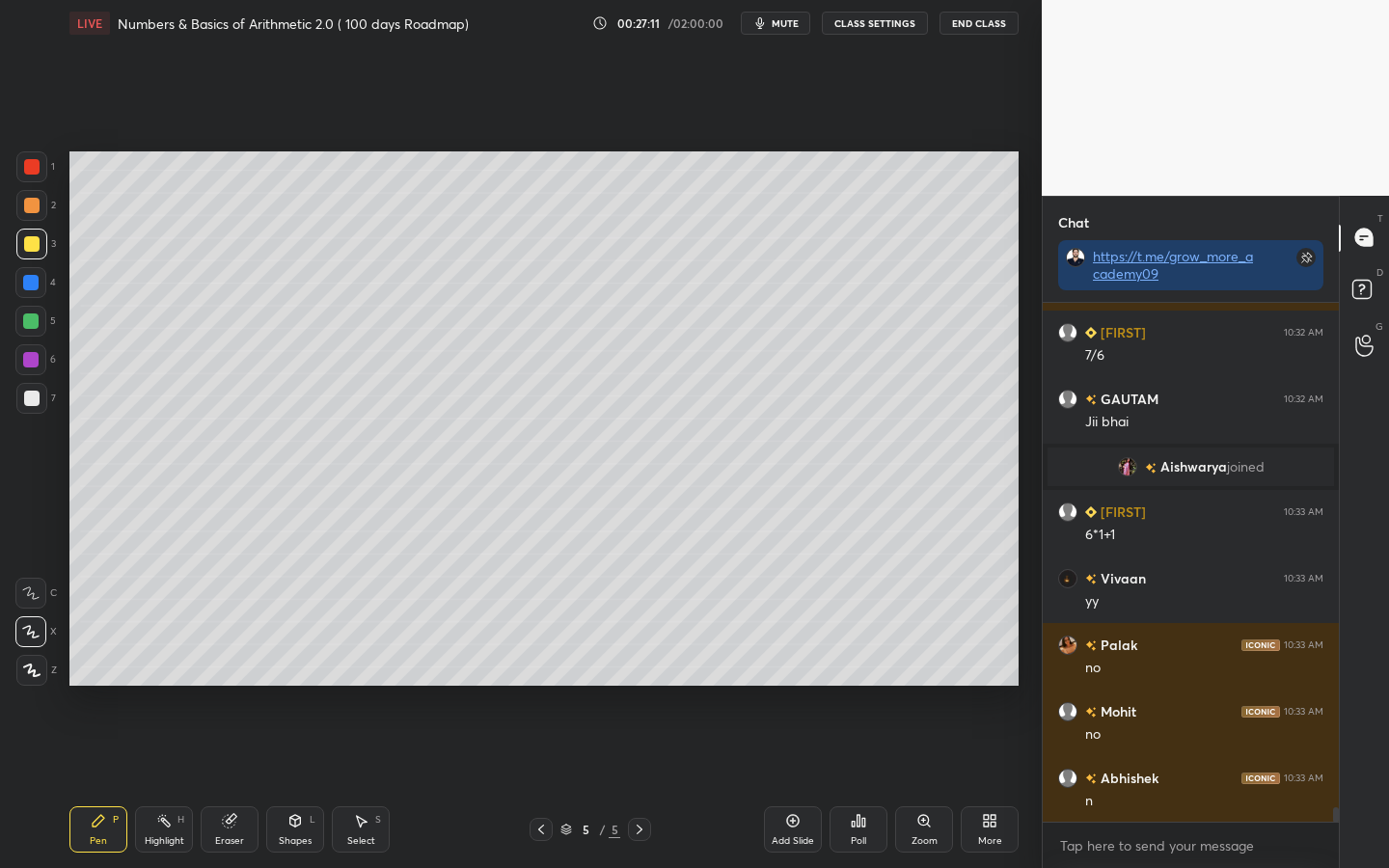 drag, startPoint x: 29, startPoint y: 322, endPoint x: 51, endPoint y: 321, distance: 22.022716 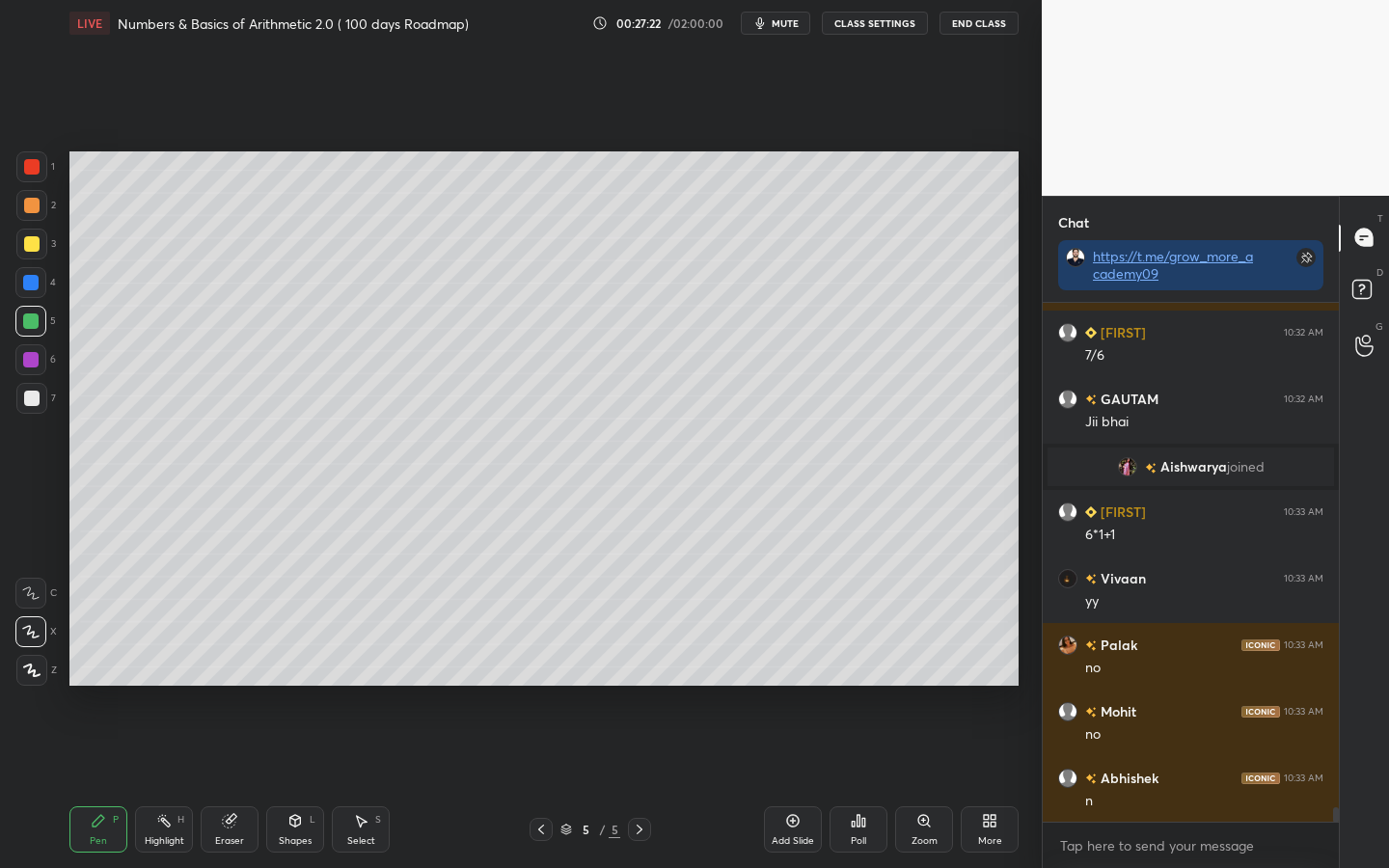 click on "Shapes" at bounding box center [295, 841] 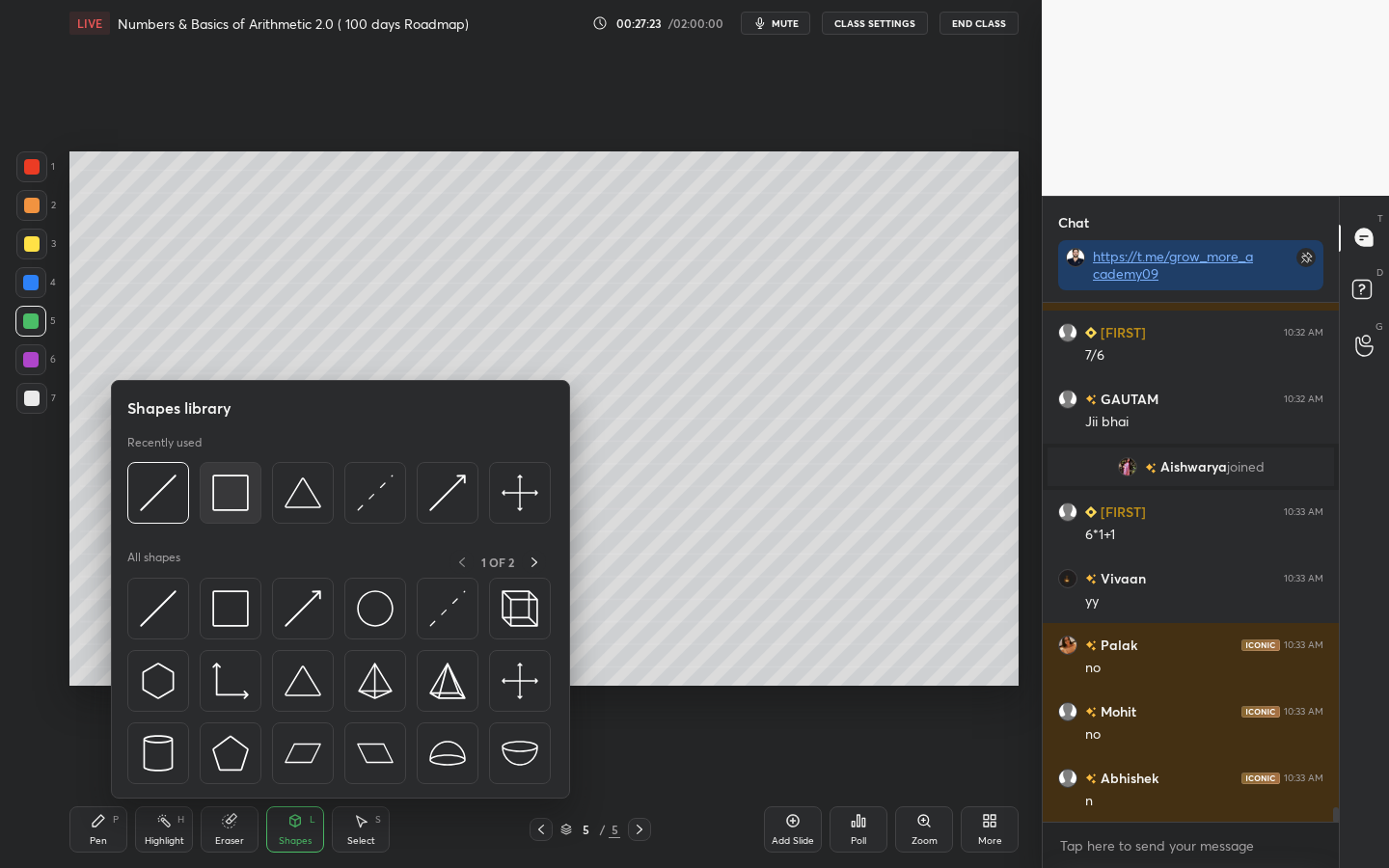 click at bounding box center [231, 493] 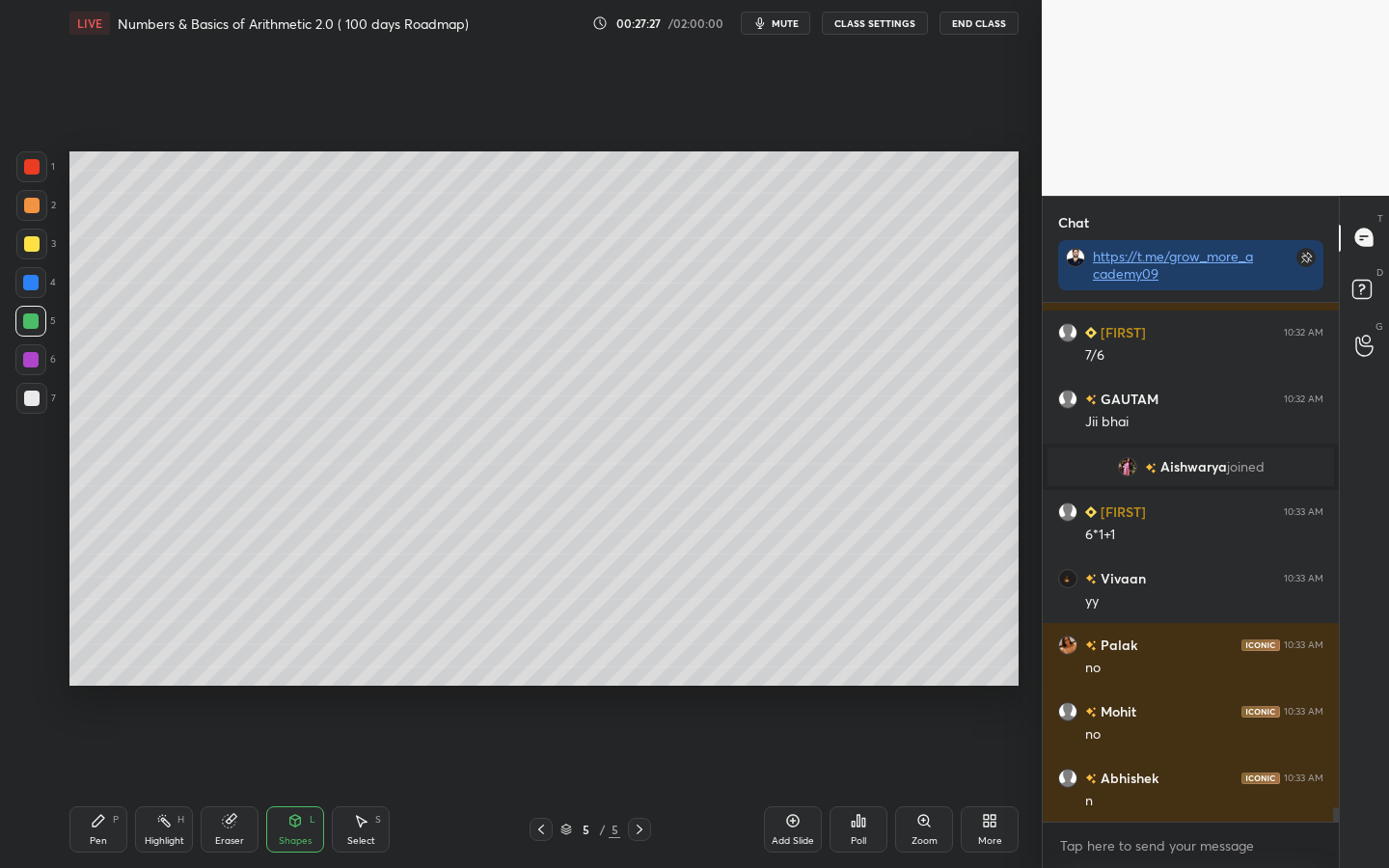 click on "Pen P" at bounding box center (98, 829) 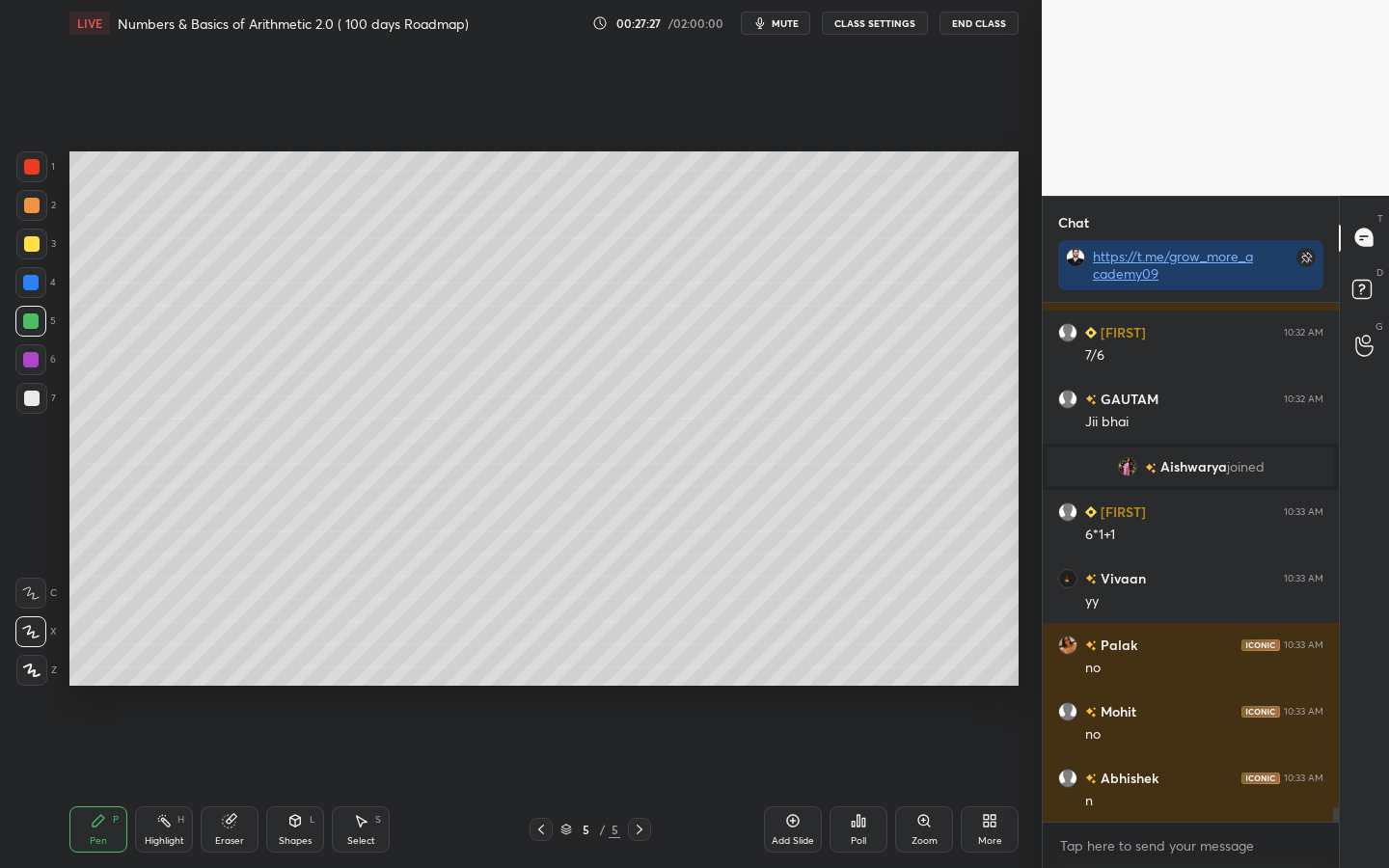 click at bounding box center [31, 283] 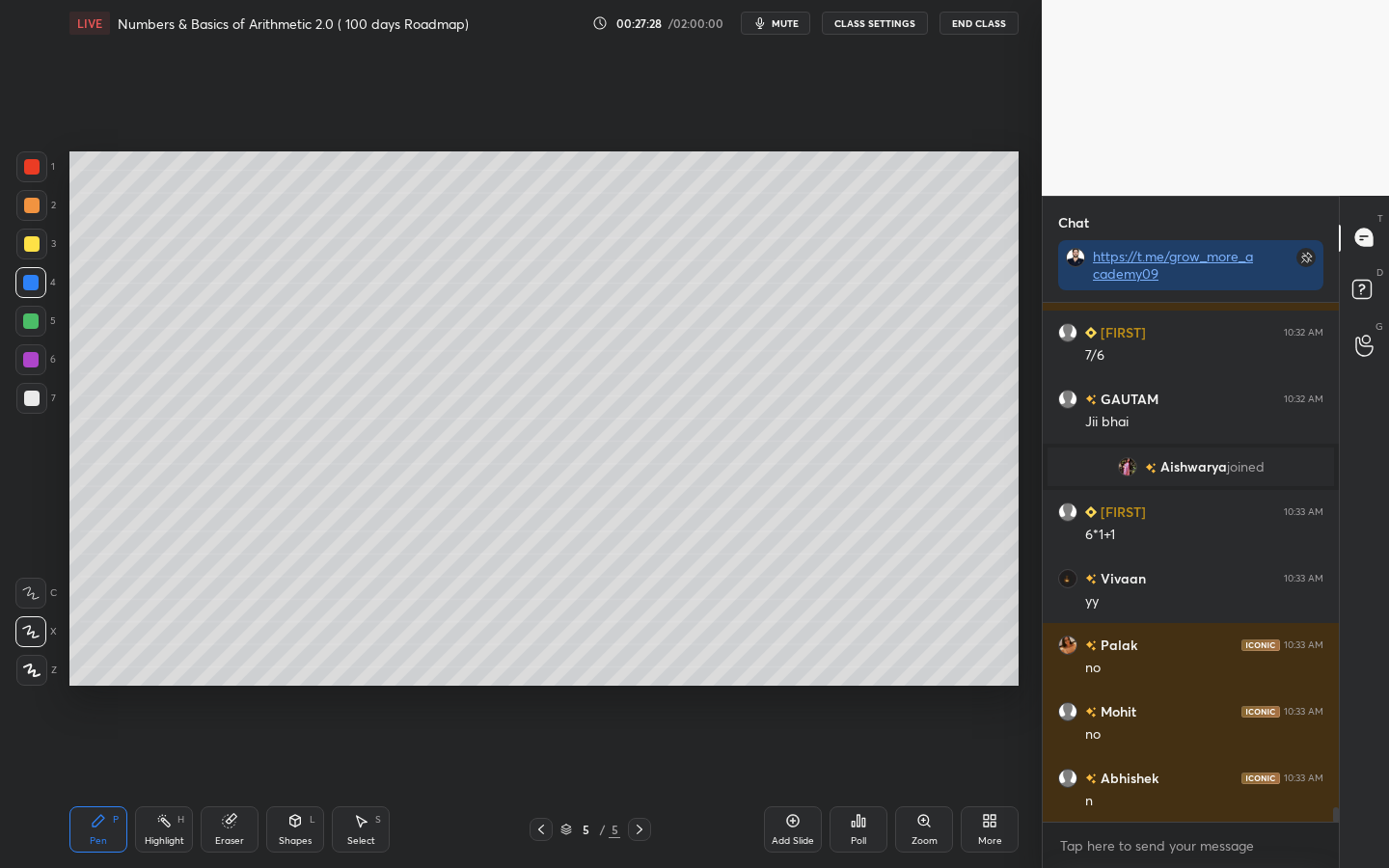 drag, startPoint x: 31, startPoint y: 218, endPoint x: 50, endPoint y: 238, distance: 28 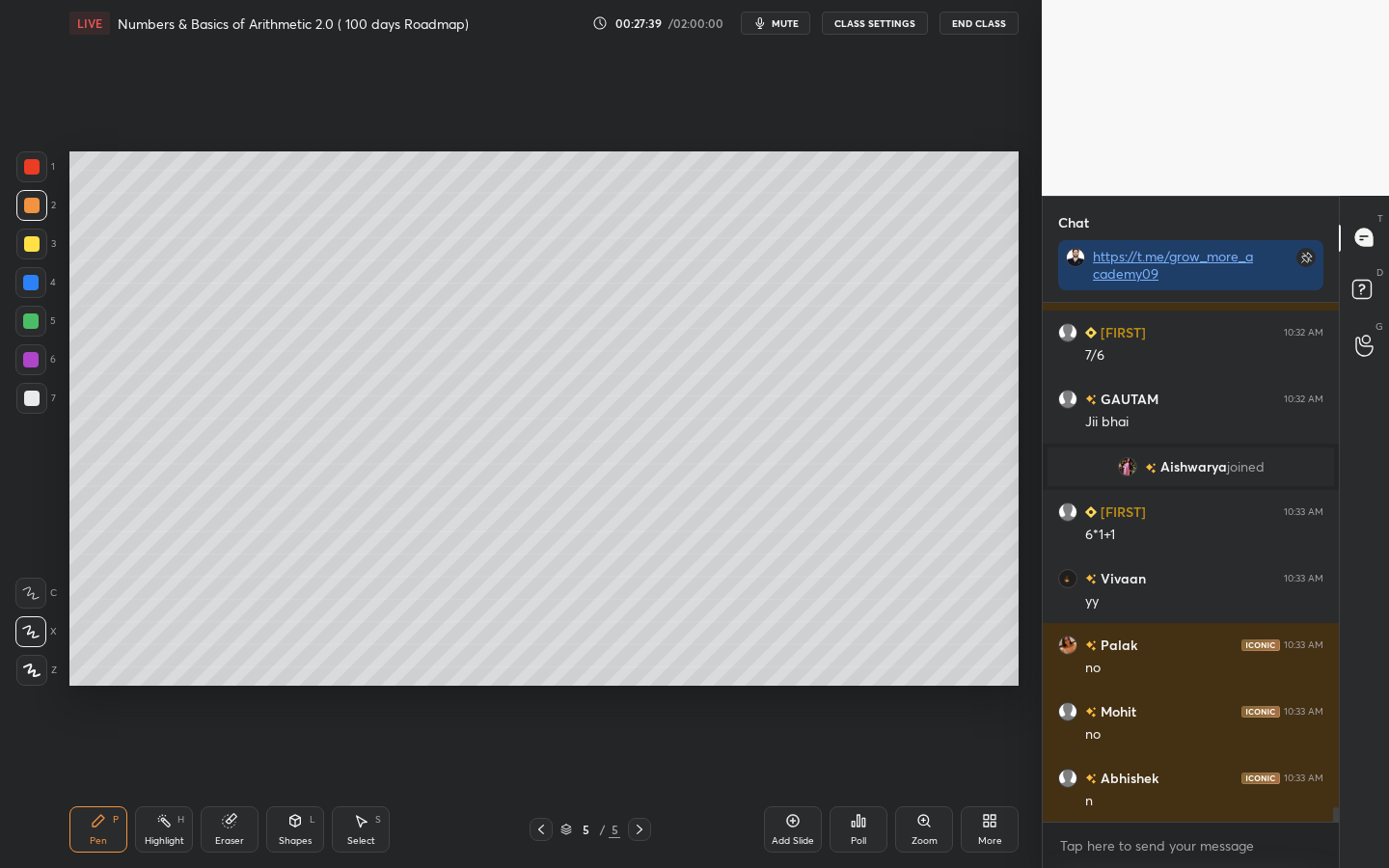 scroll, scrollTop: 17961, scrollLeft: 0, axis: vertical 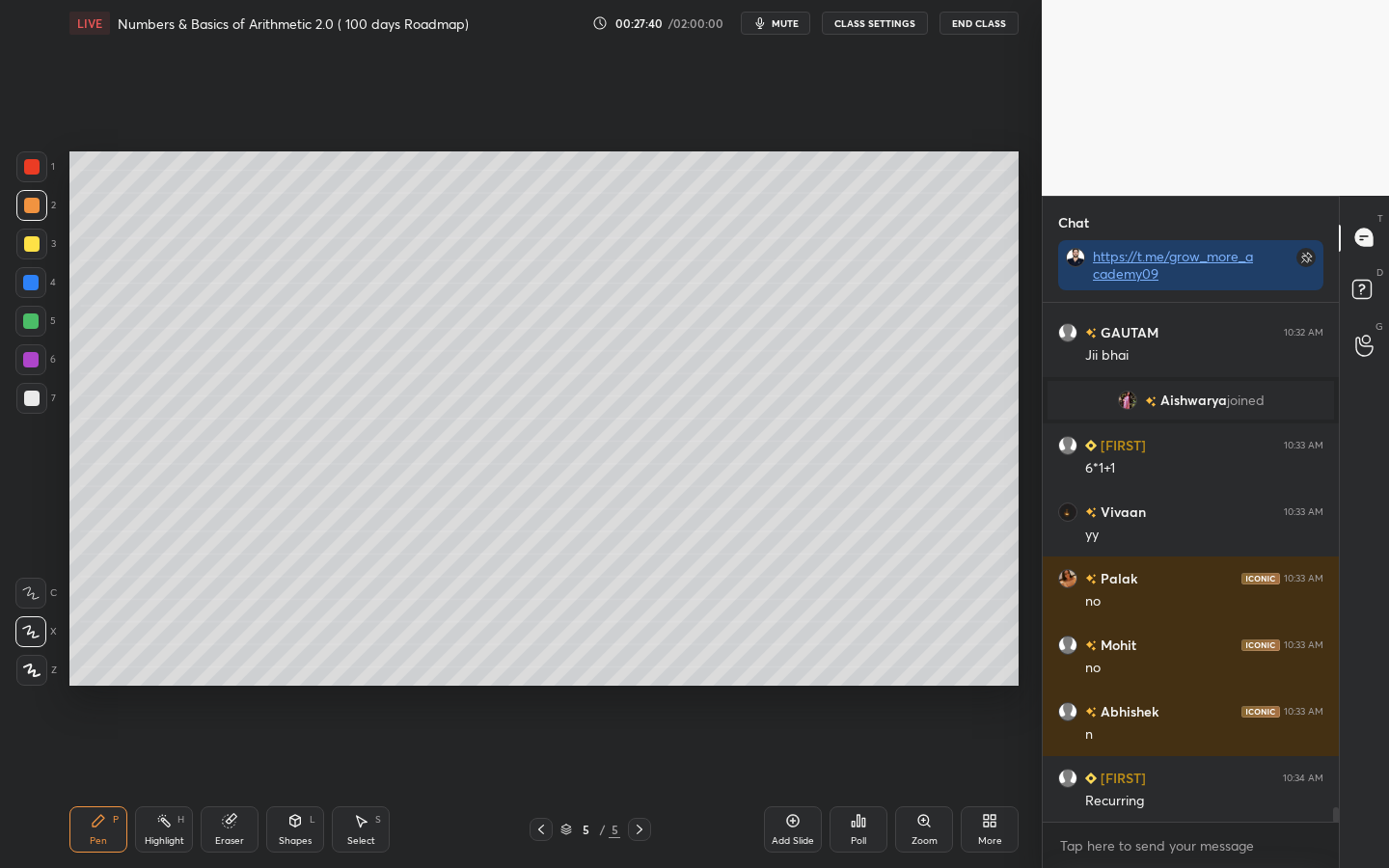 click at bounding box center (31, 321) 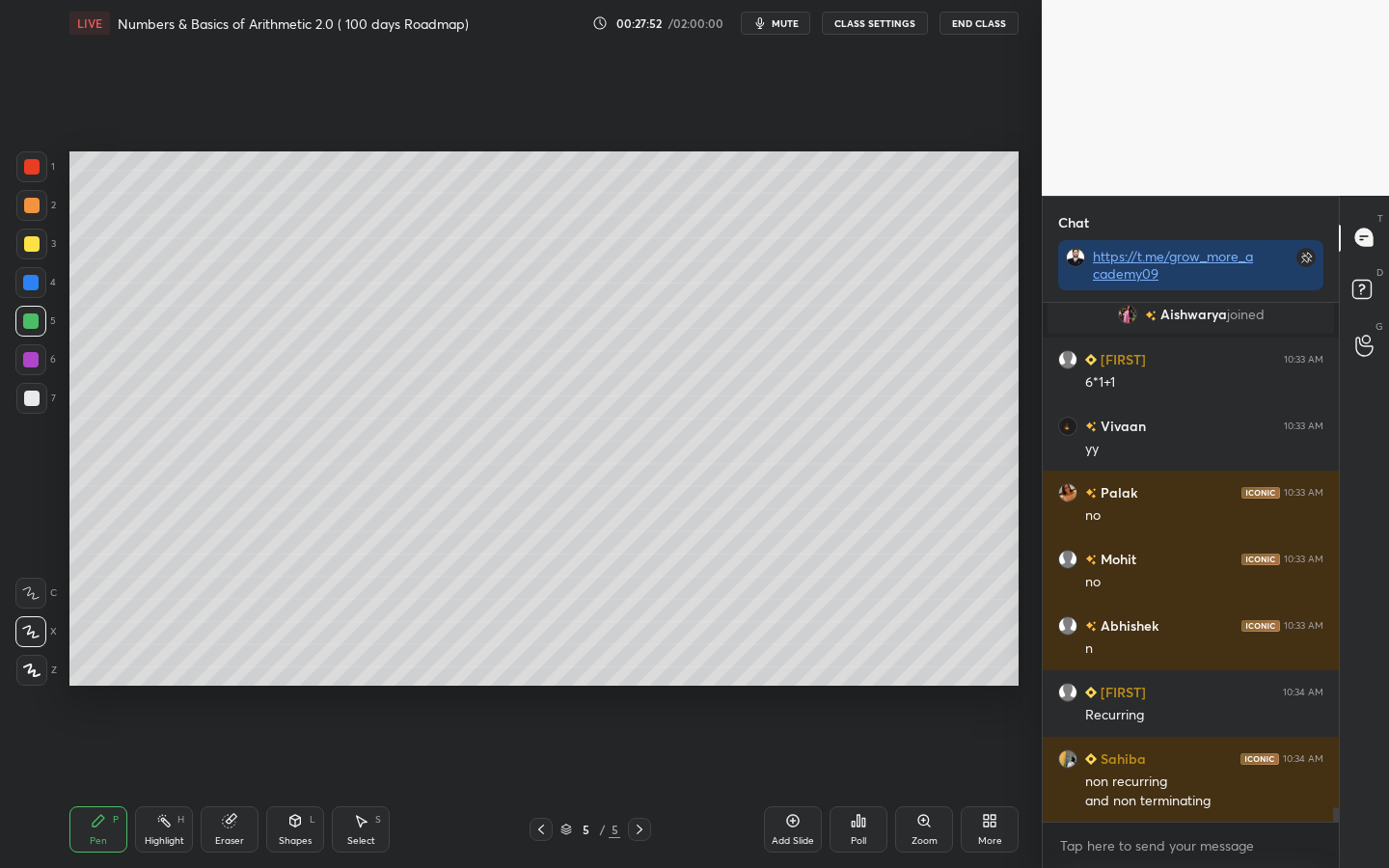 scroll, scrollTop: 18113, scrollLeft: 0, axis: vertical 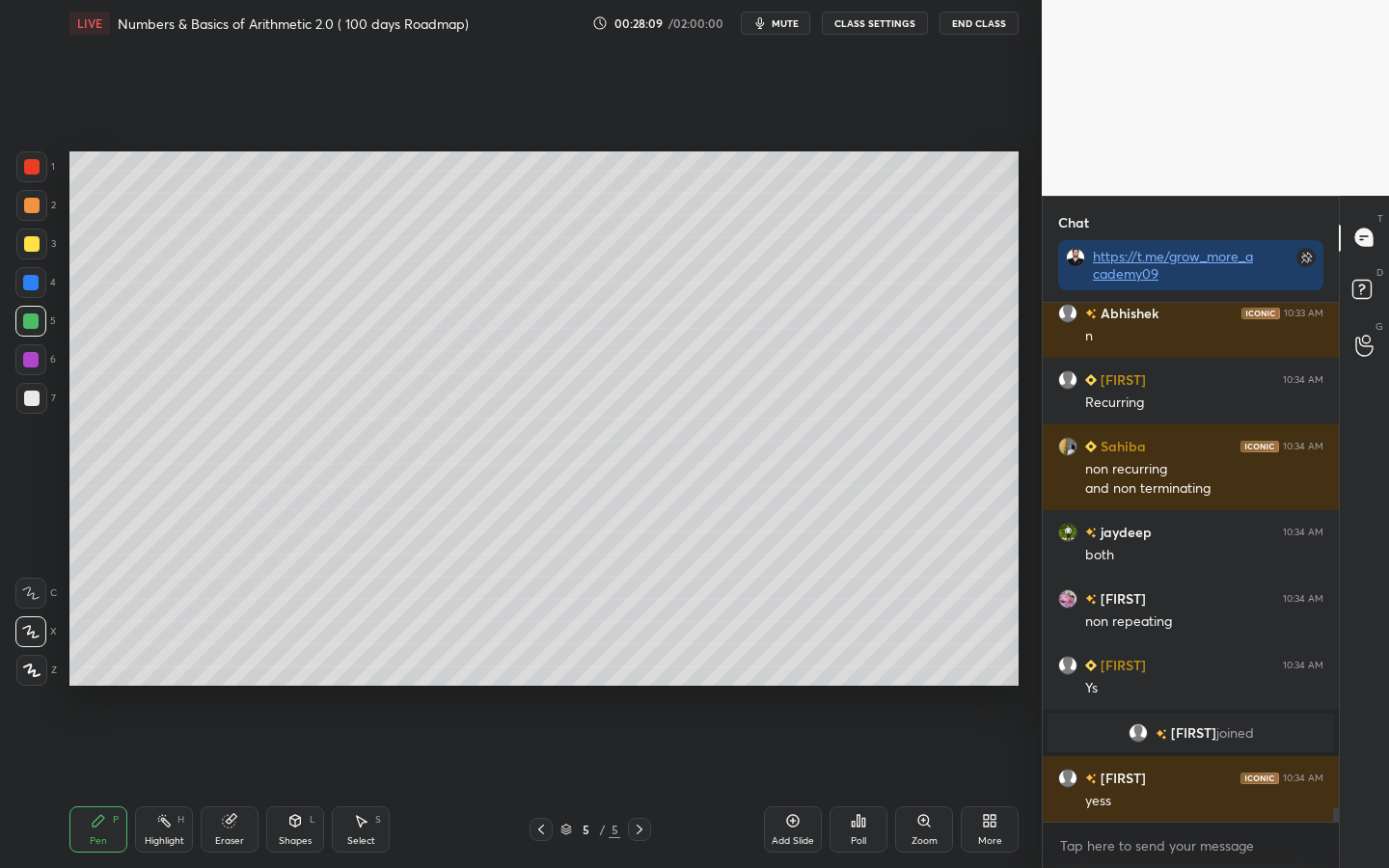 click at bounding box center (31, 360) 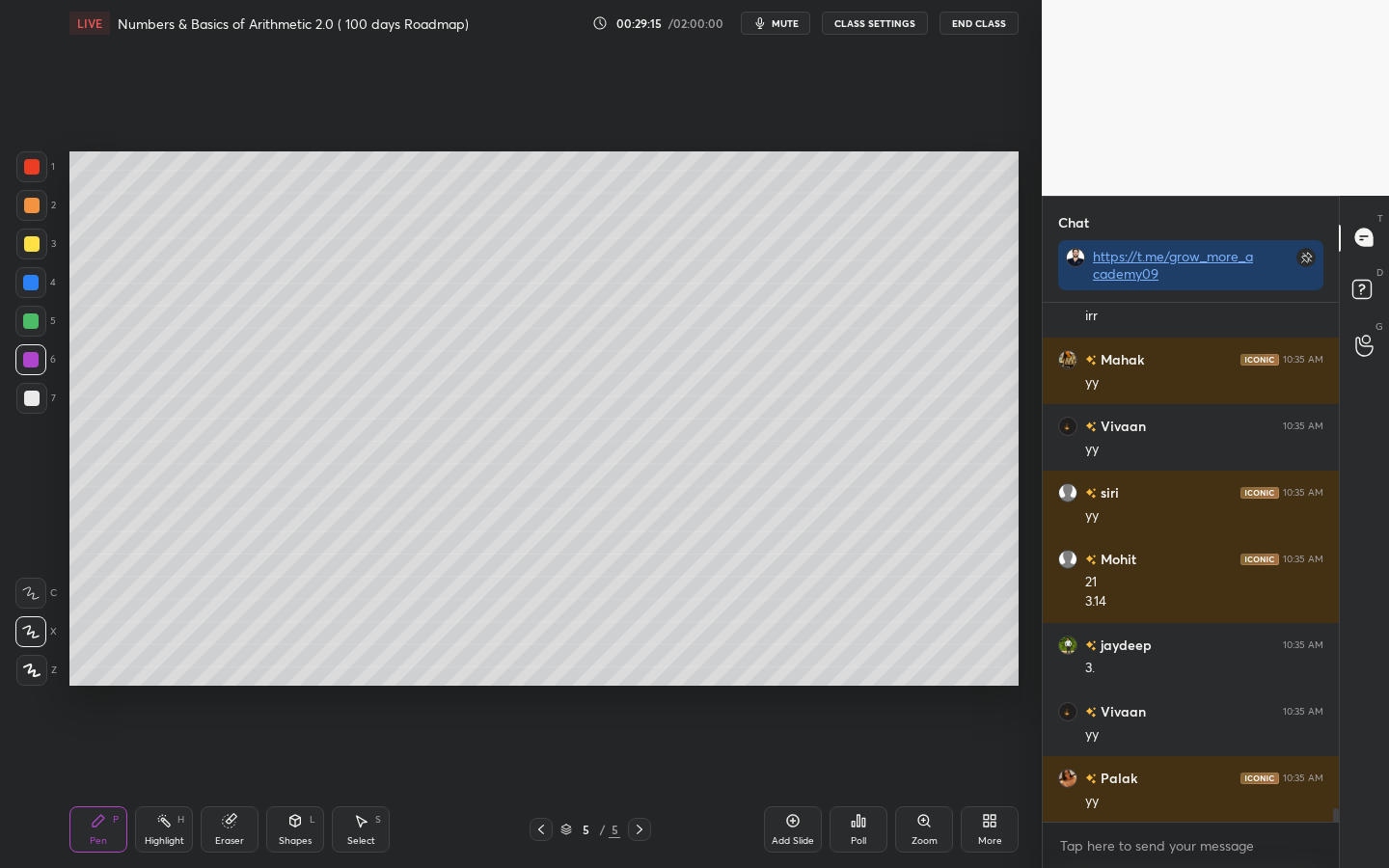 scroll, scrollTop: 18816, scrollLeft: 0, axis: vertical 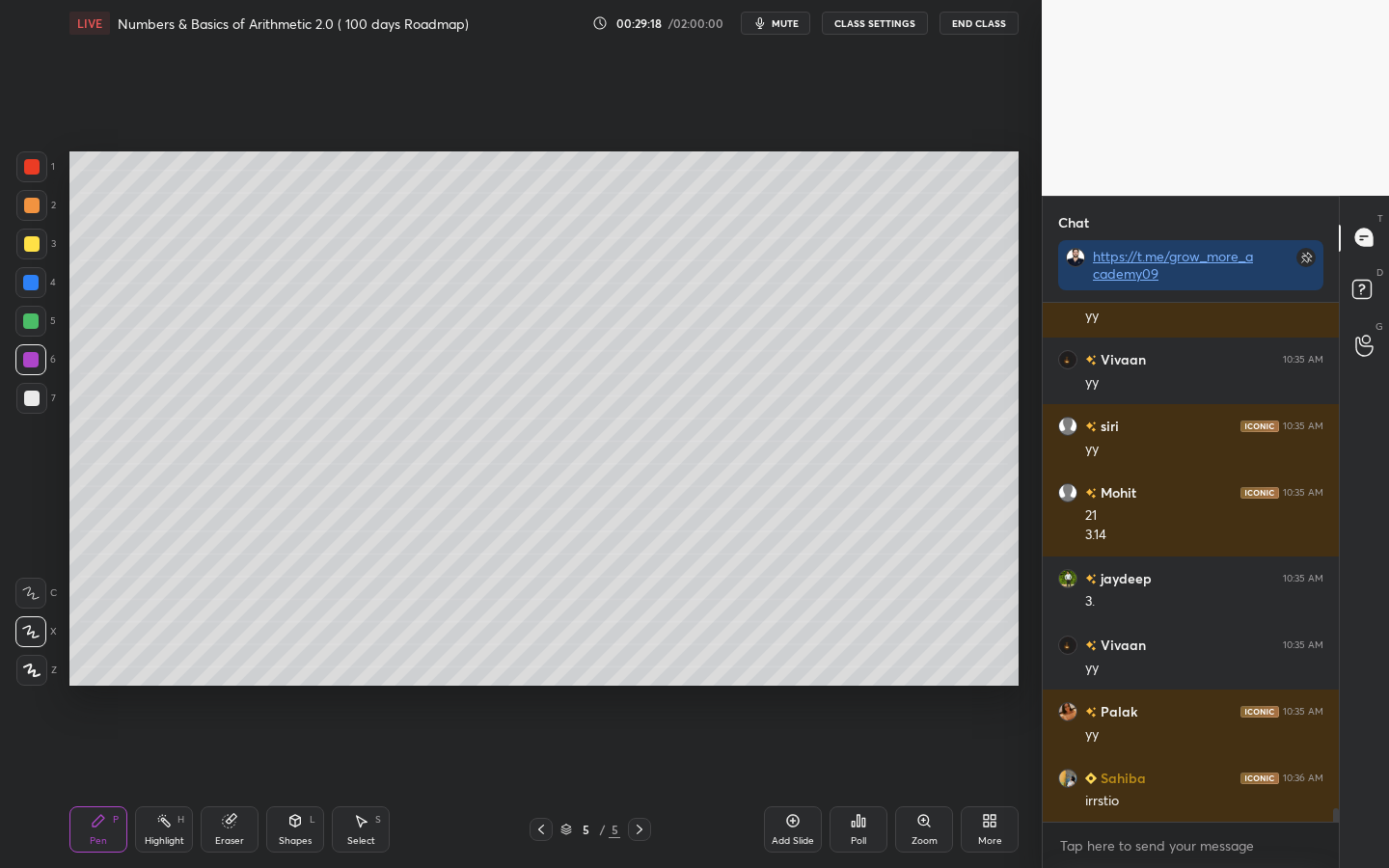 click at bounding box center [31, 283] 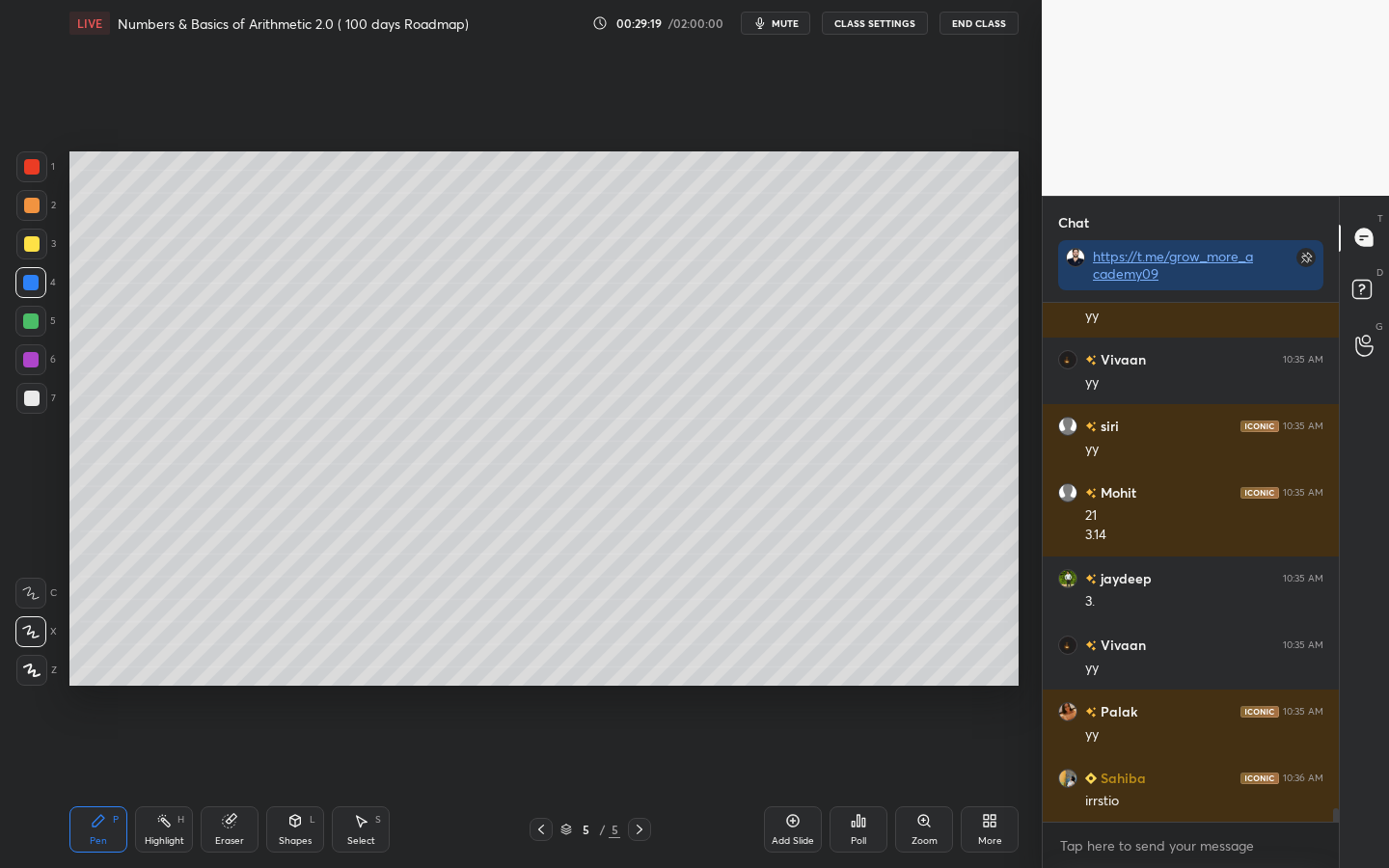 scroll, scrollTop: 18883, scrollLeft: 0, axis: vertical 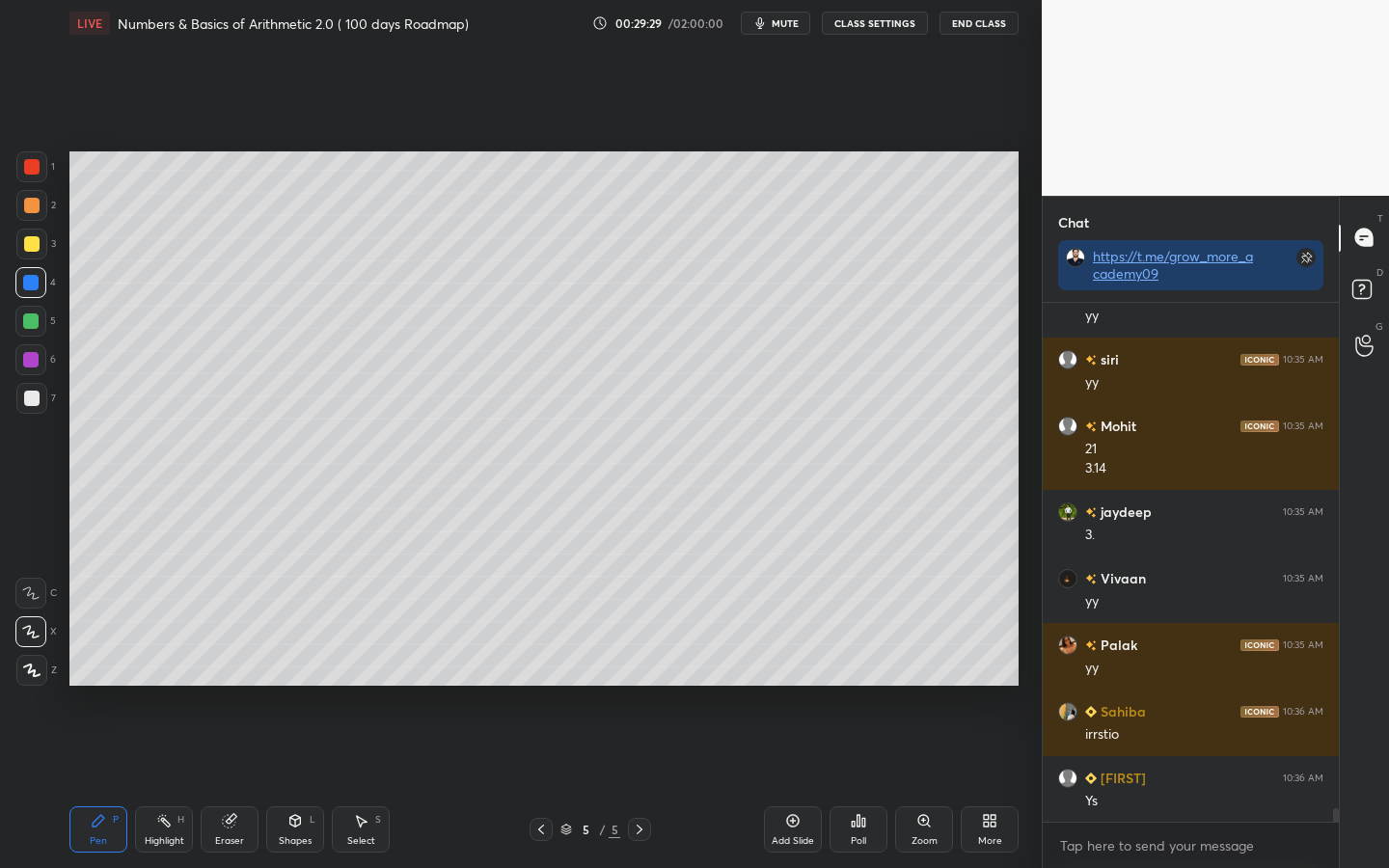 click 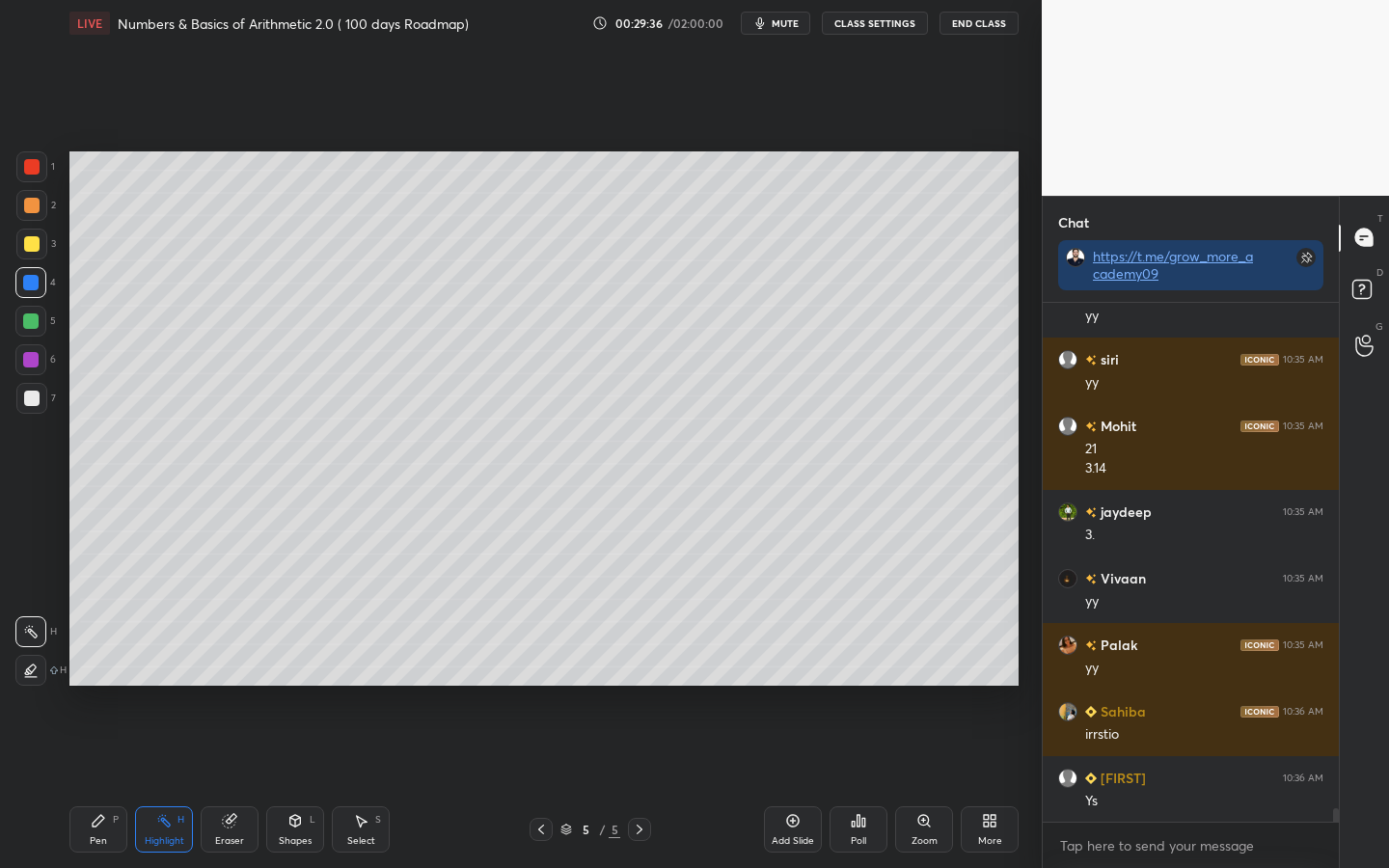 scroll, scrollTop: 18949, scrollLeft: 0, axis: vertical 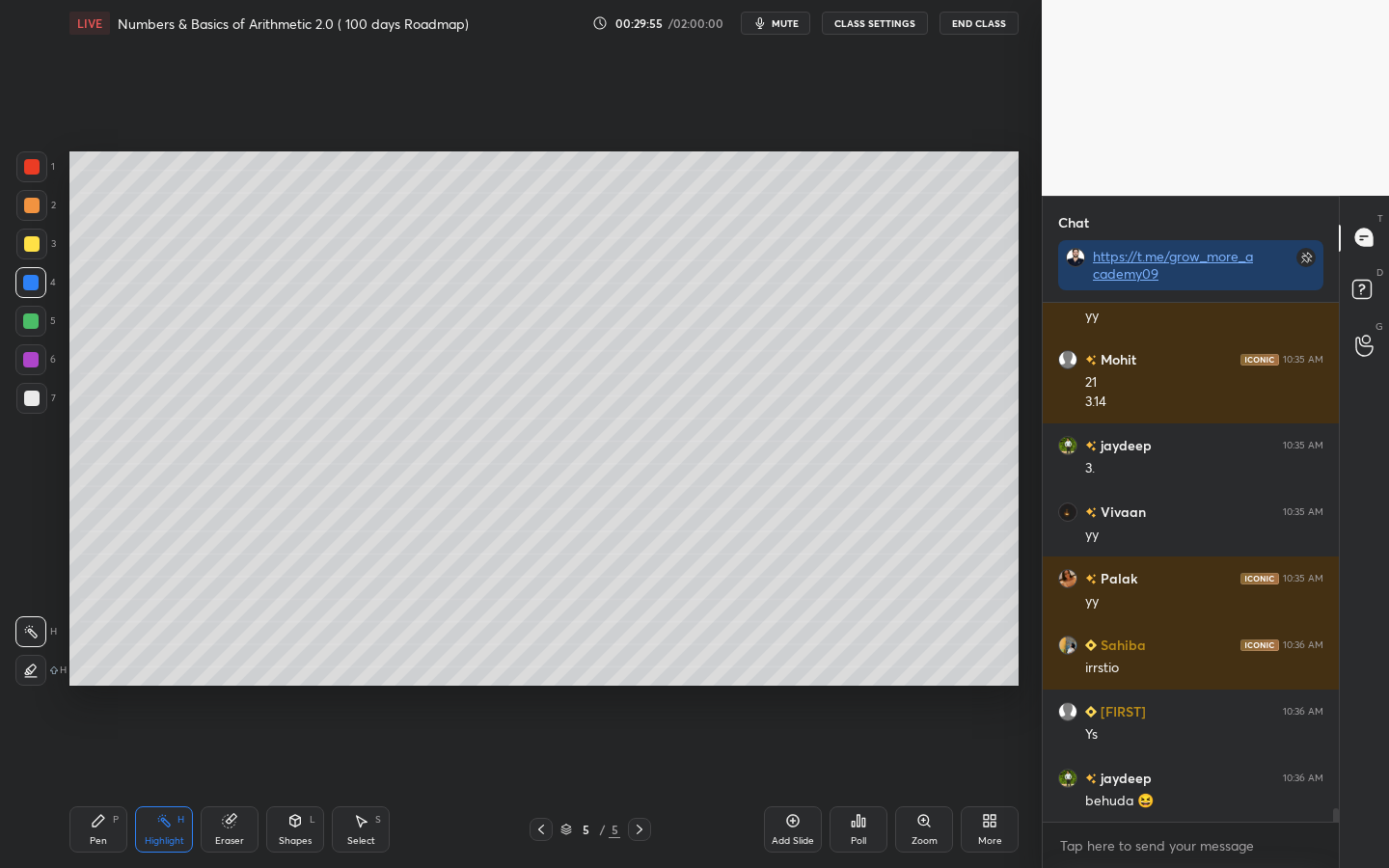 click at bounding box center [31, 321] 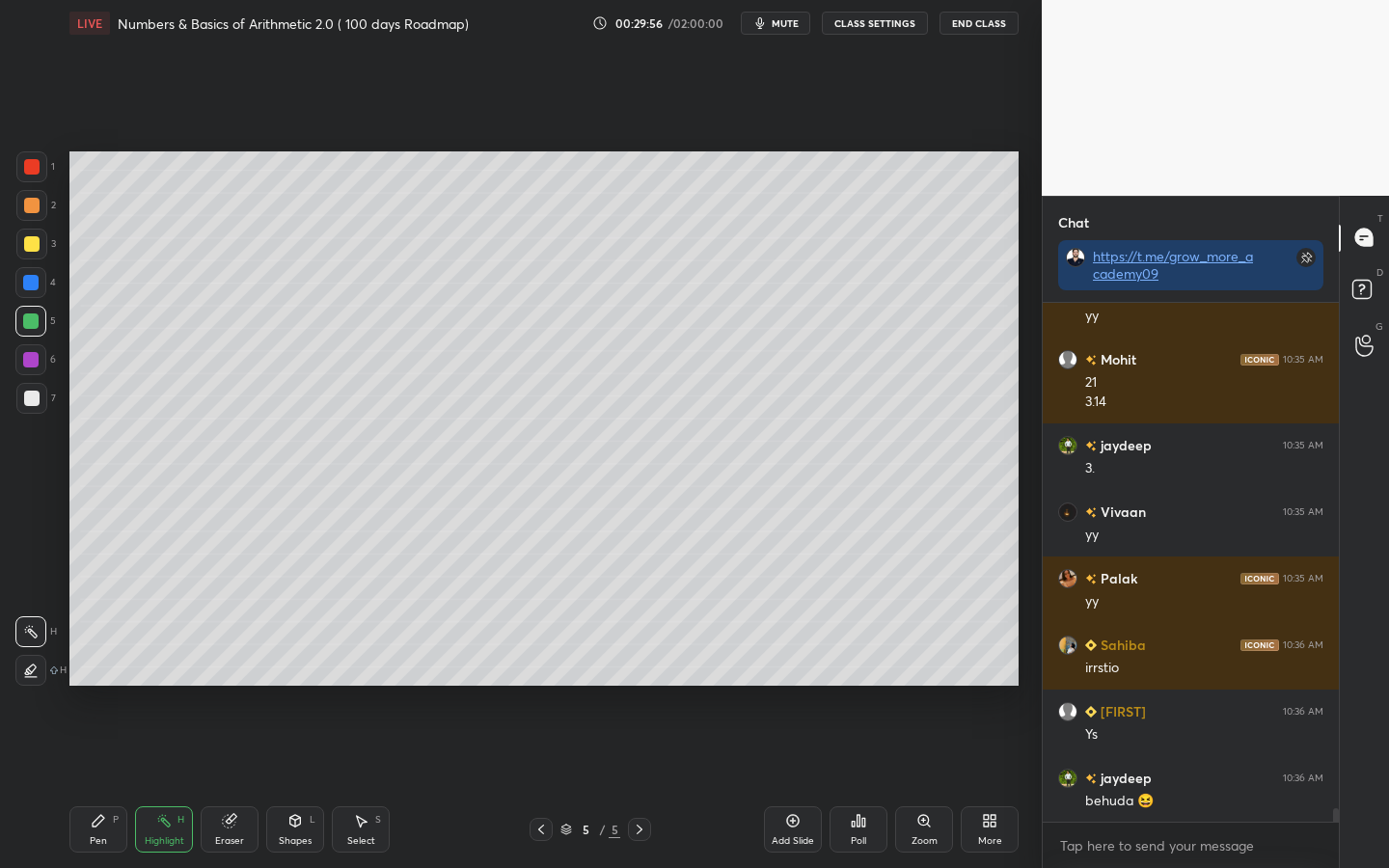 scroll, scrollTop: 19016, scrollLeft: 0, axis: vertical 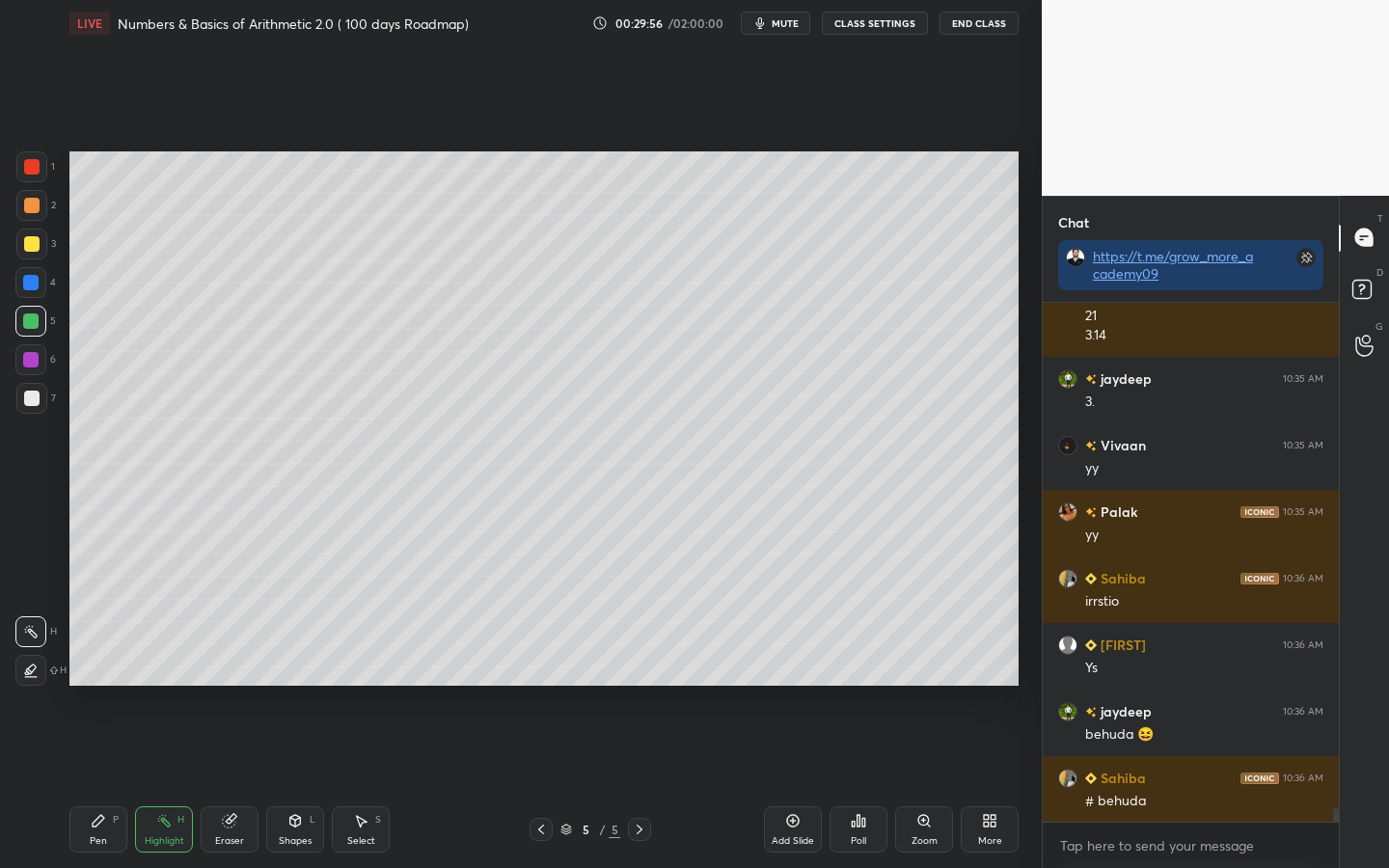 click at bounding box center (32, 398) 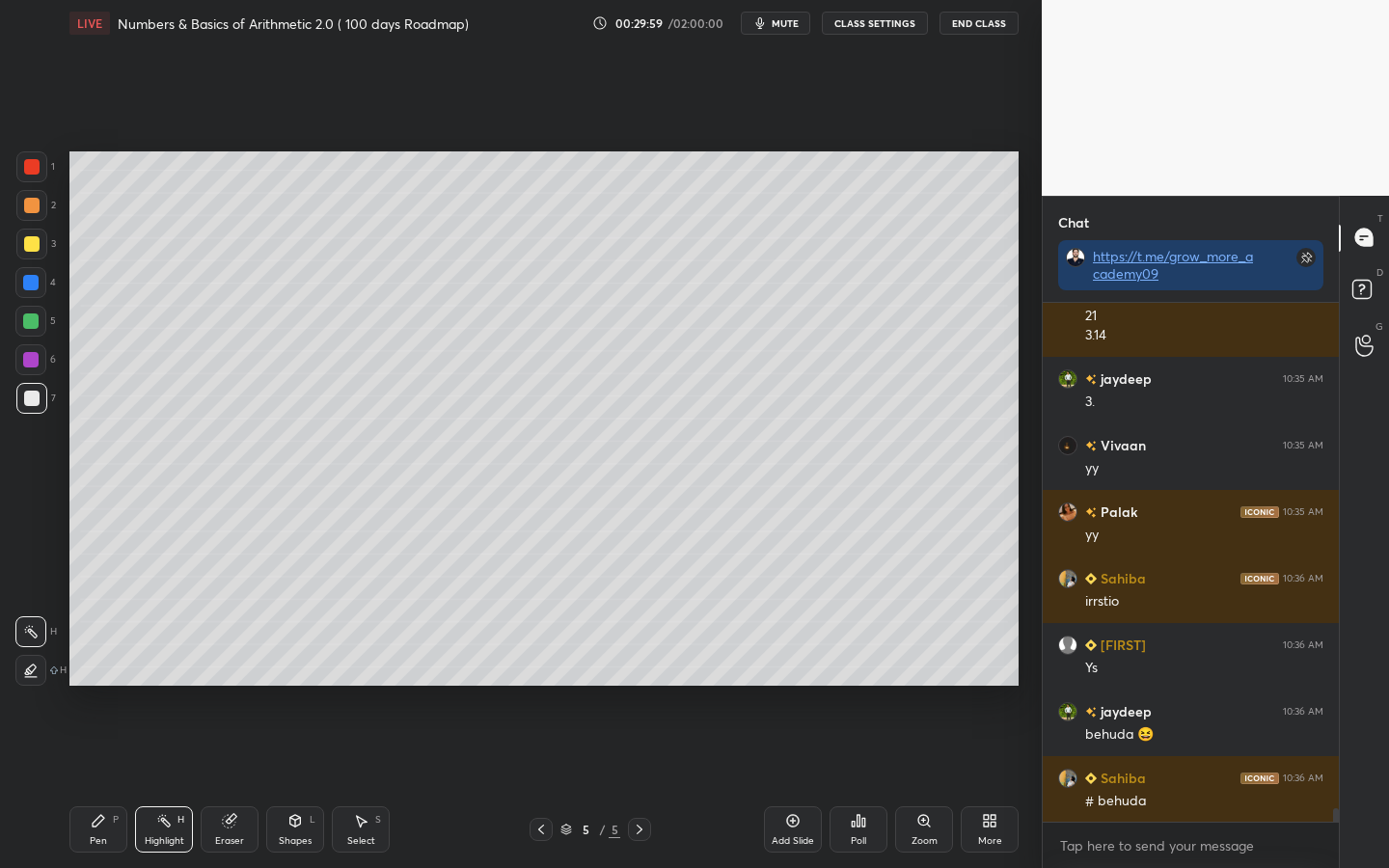 click on "Pen" at bounding box center [98, 841] 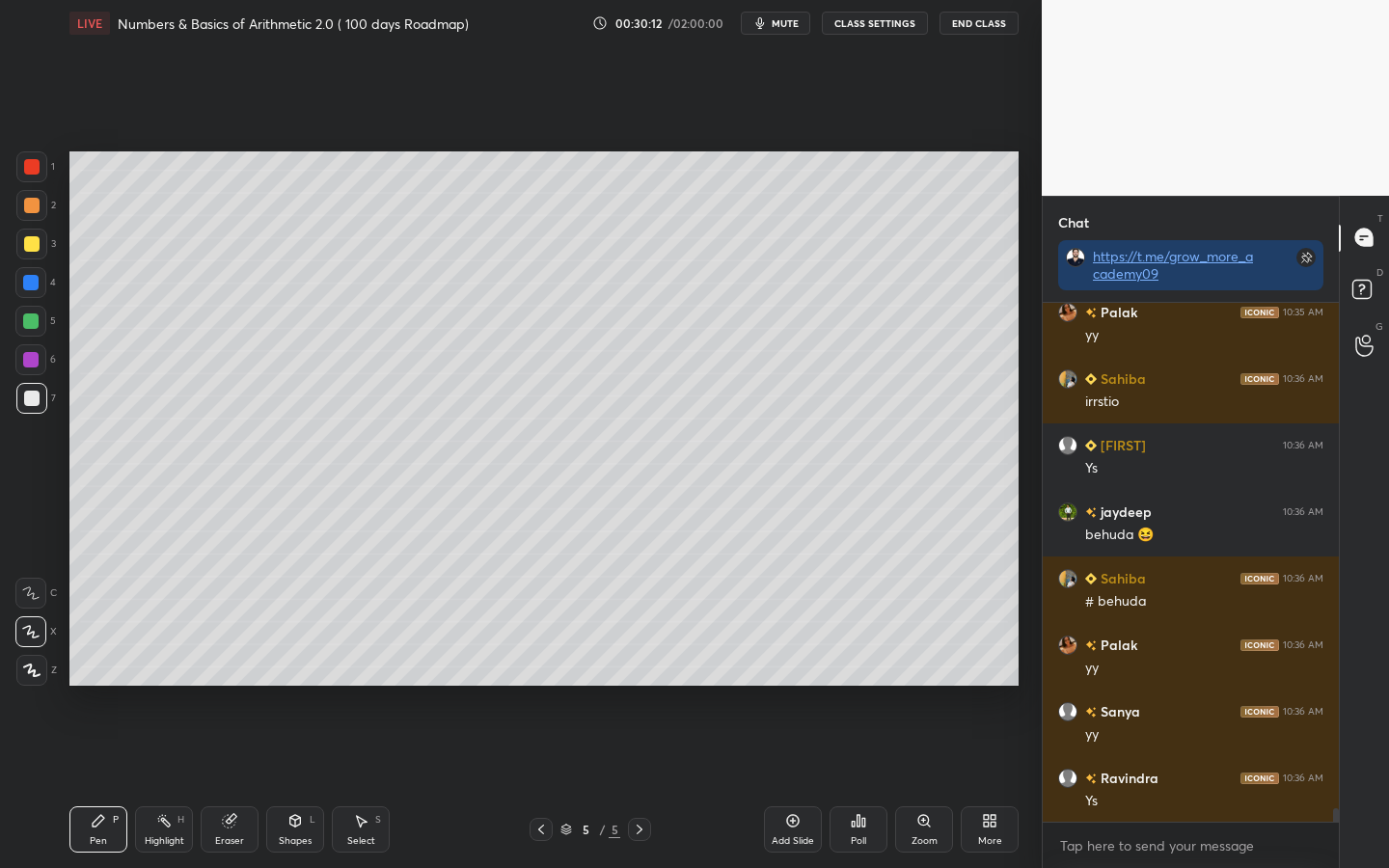 scroll, scrollTop: 19262, scrollLeft: 0, axis: vertical 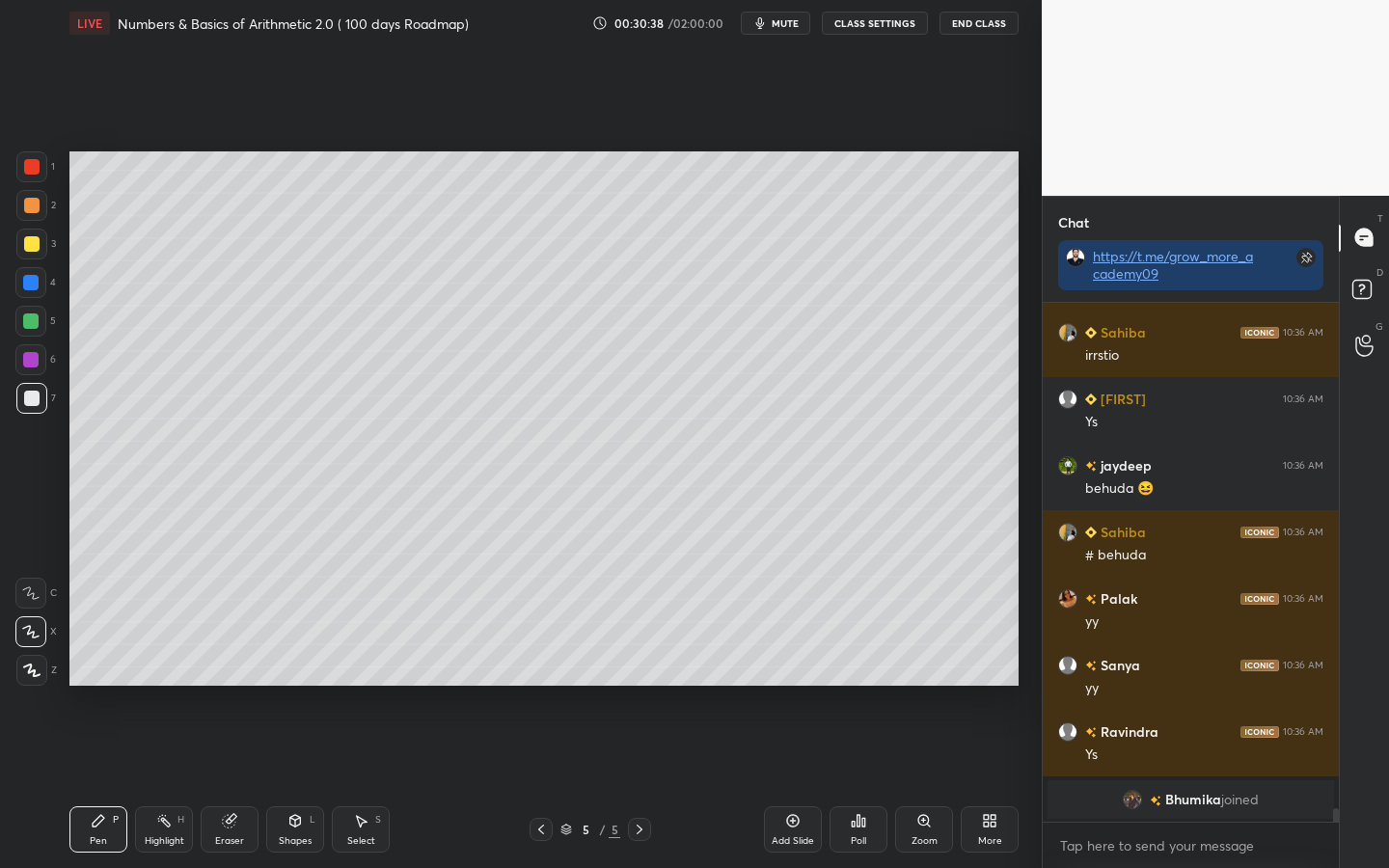click at bounding box center (31, 321) 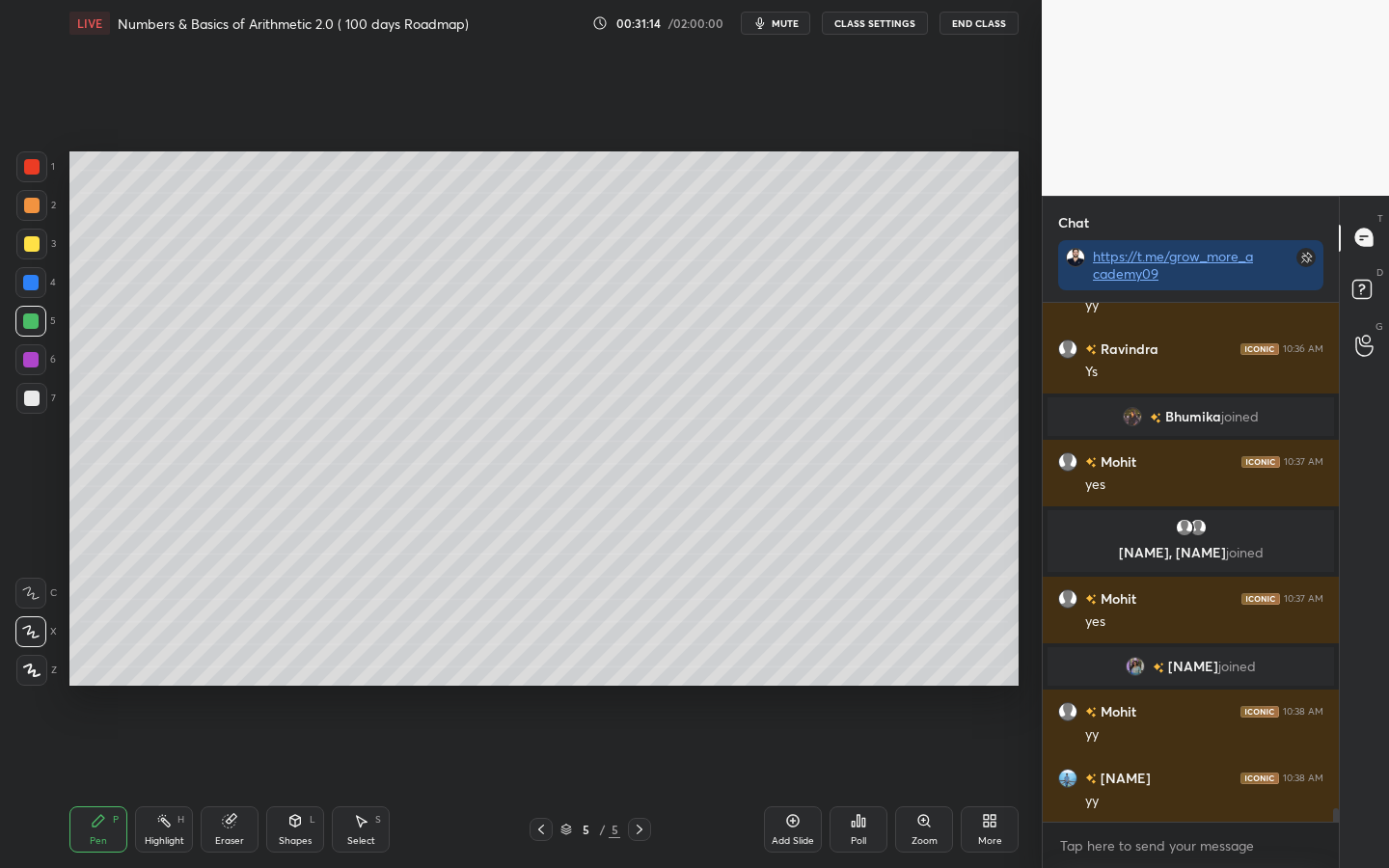 scroll, scrollTop: 19384, scrollLeft: 0, axis: vertical 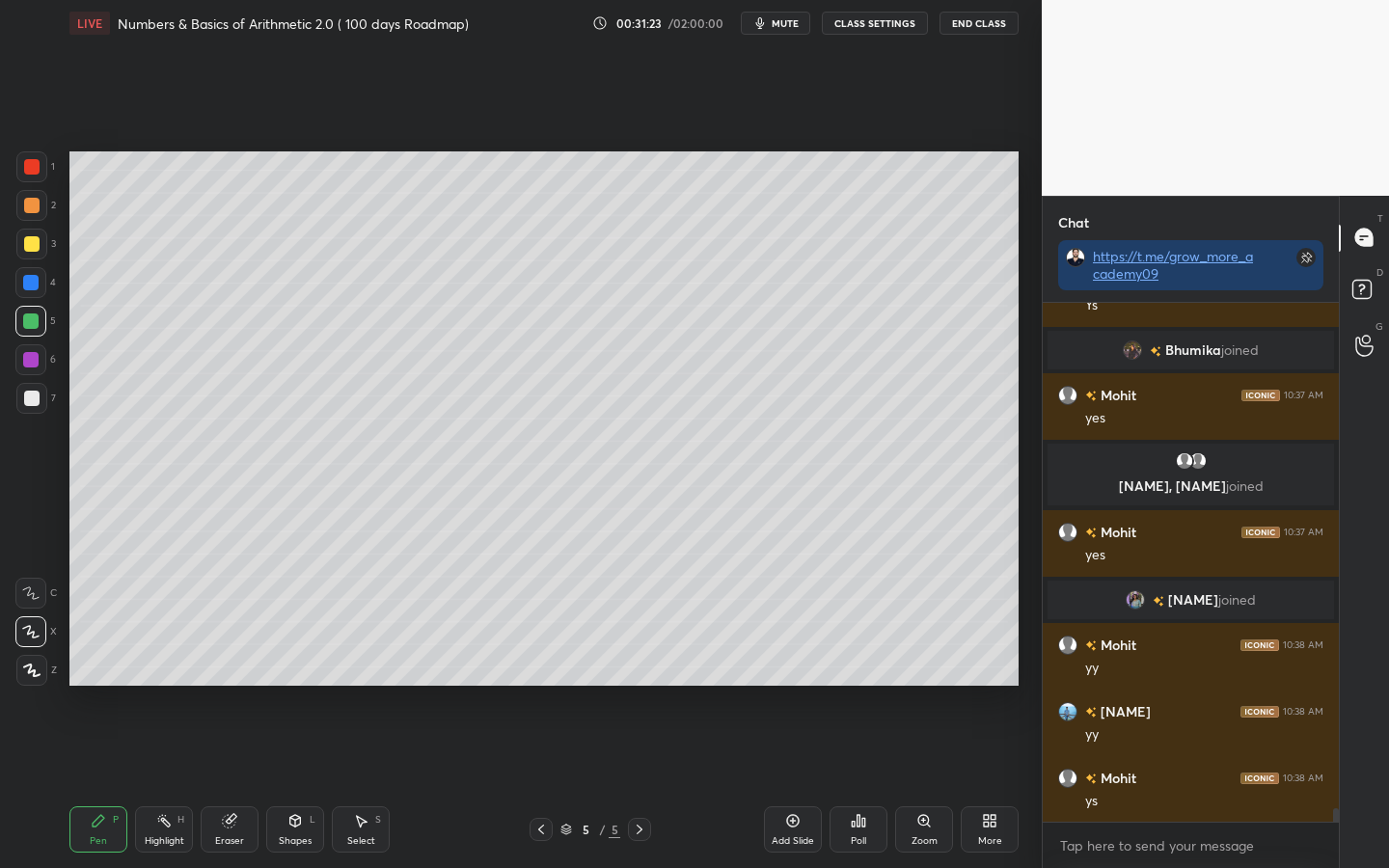 click at bounding box center [31, 283] 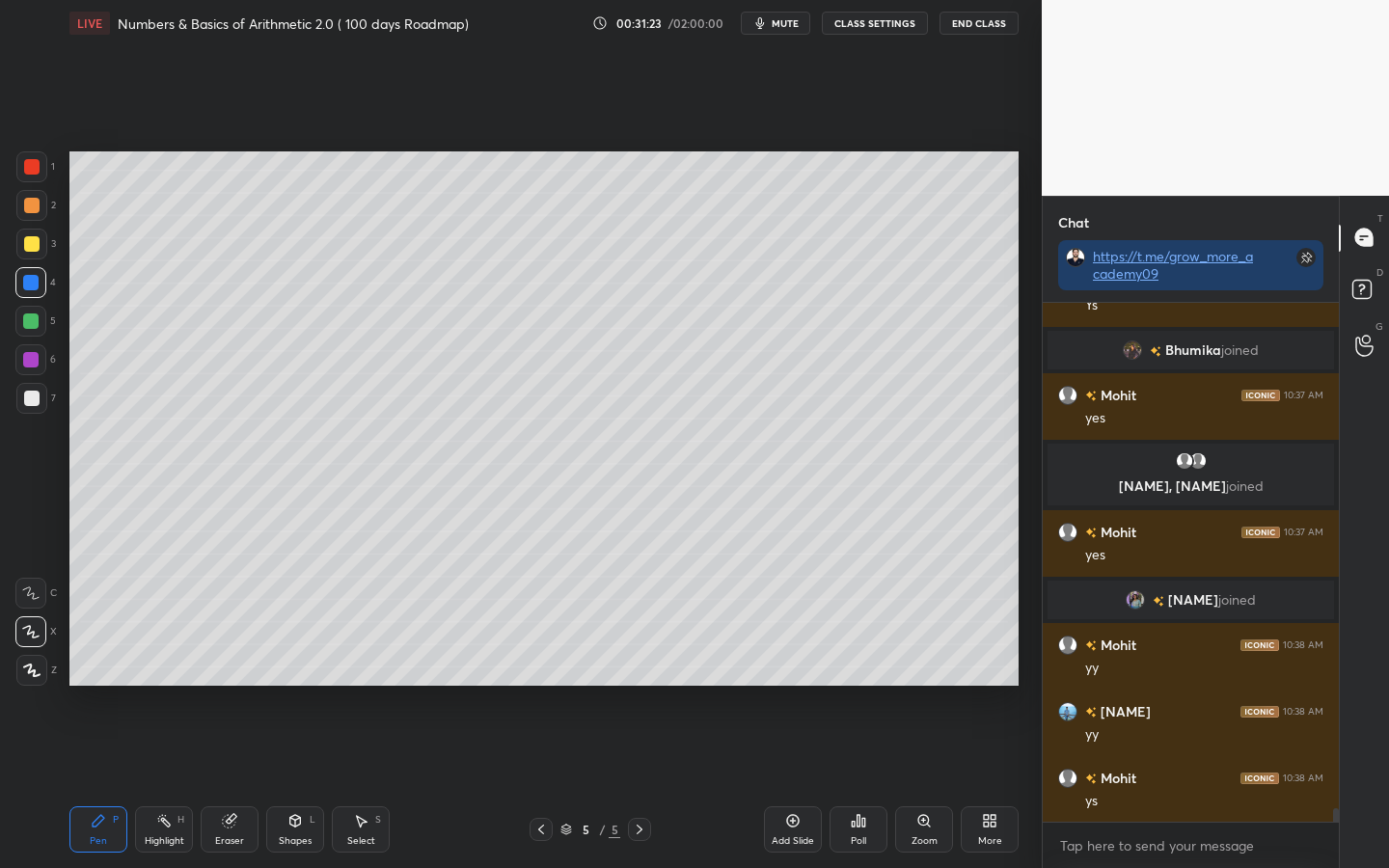 click at bounding box center (31, 360) 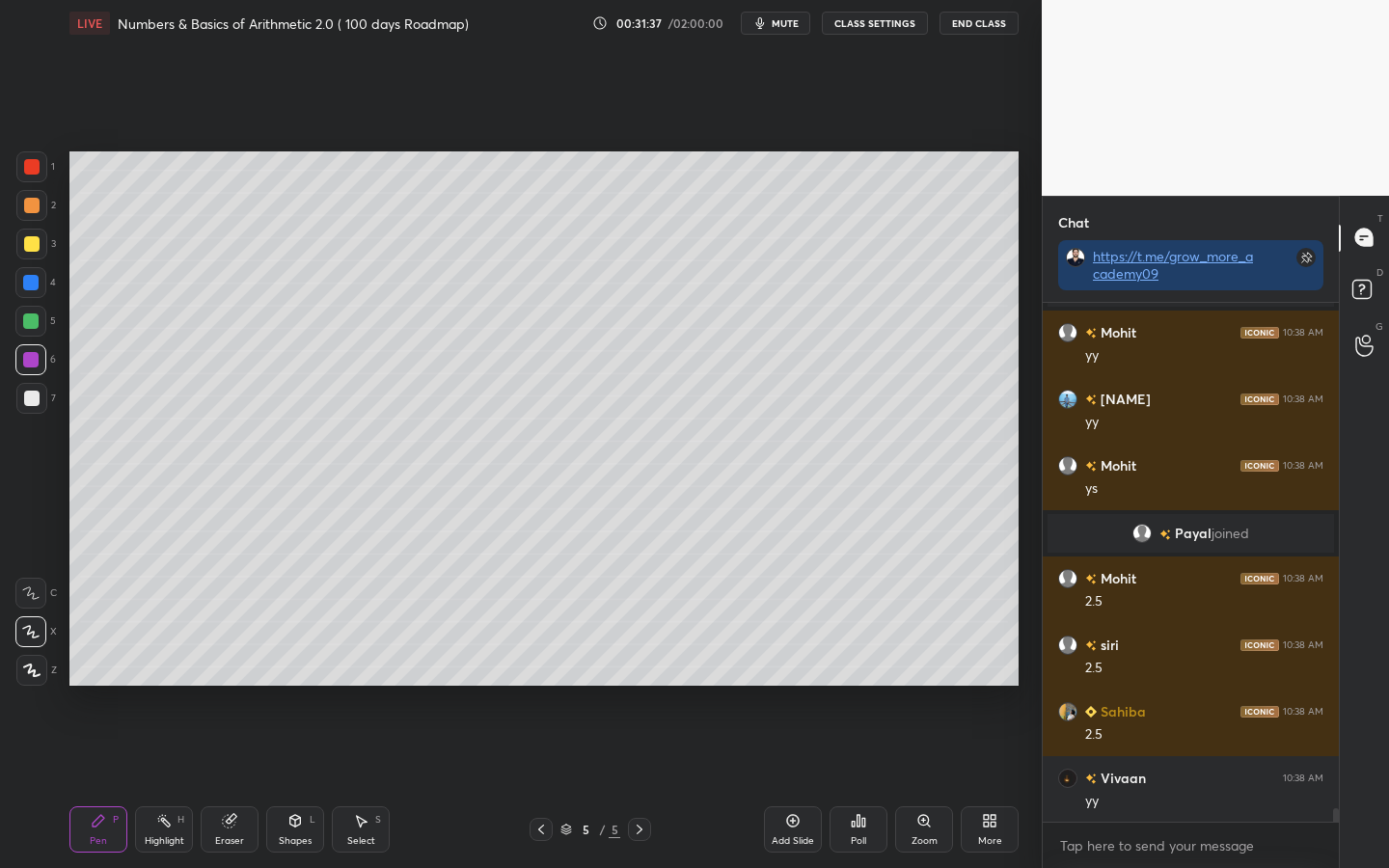 scroll, scrollTop: 19690, scrollLeft: 0, axis: vertical 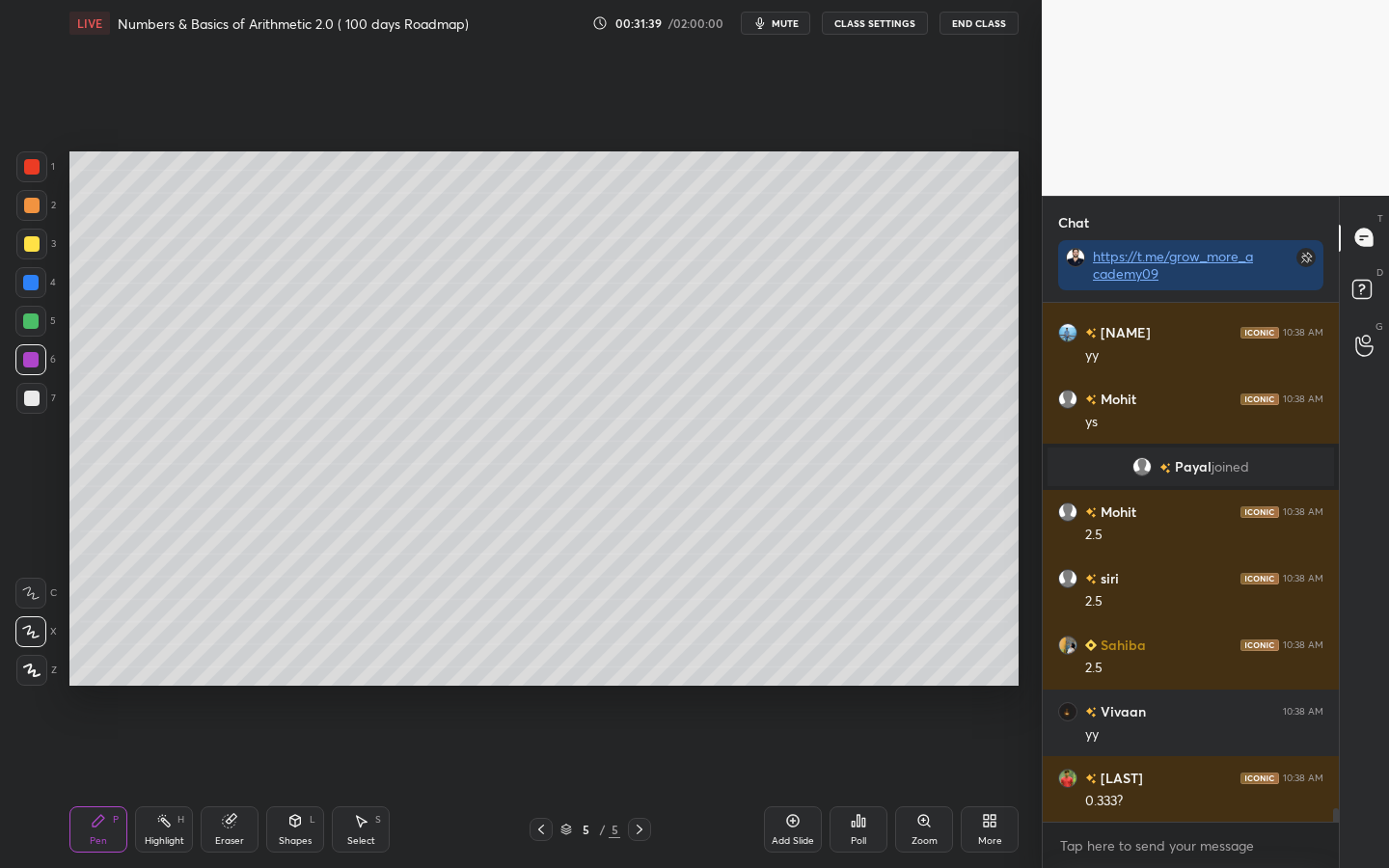 click at bounding box center (31, 321) 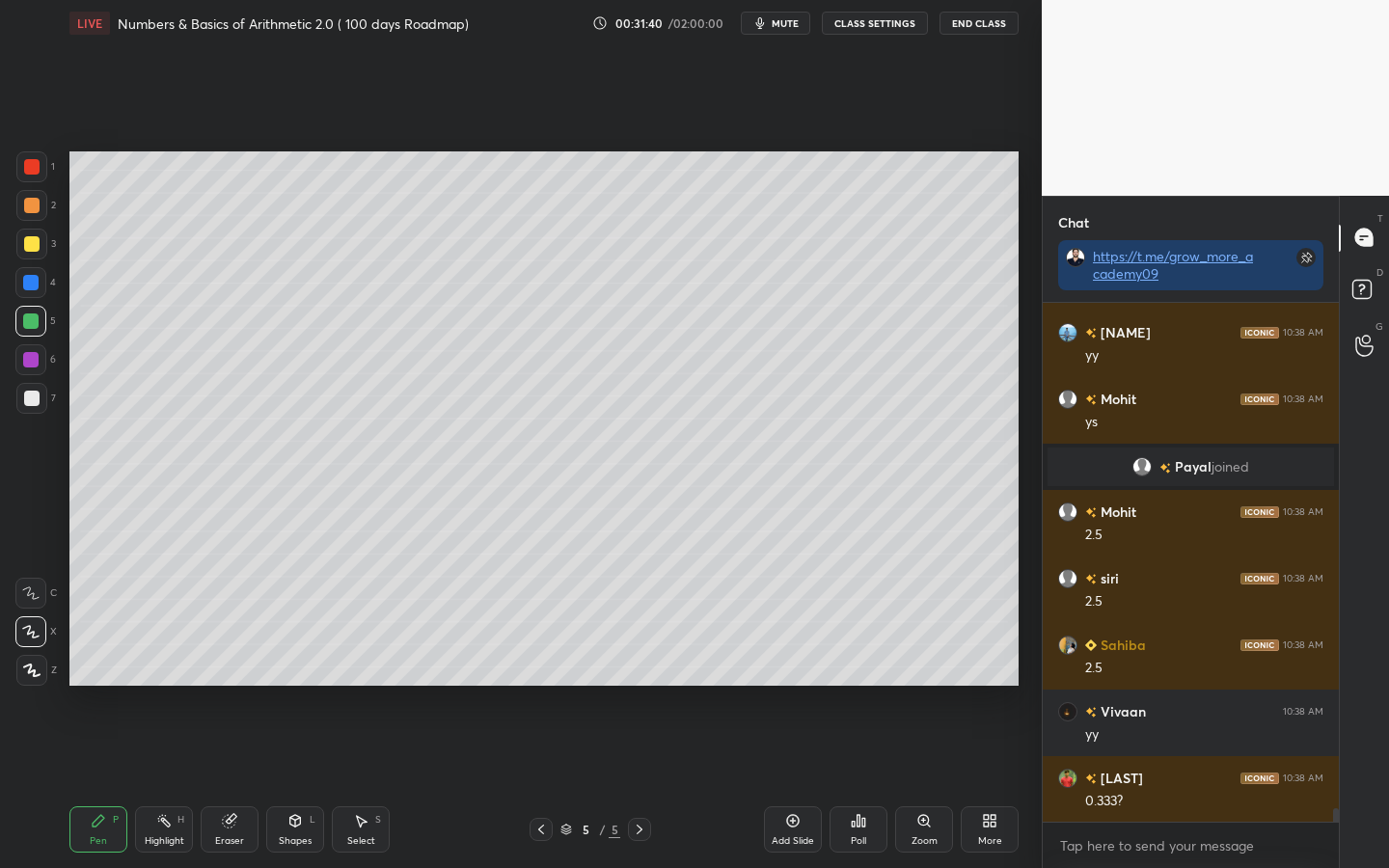 click at bounding box center (31, 283) 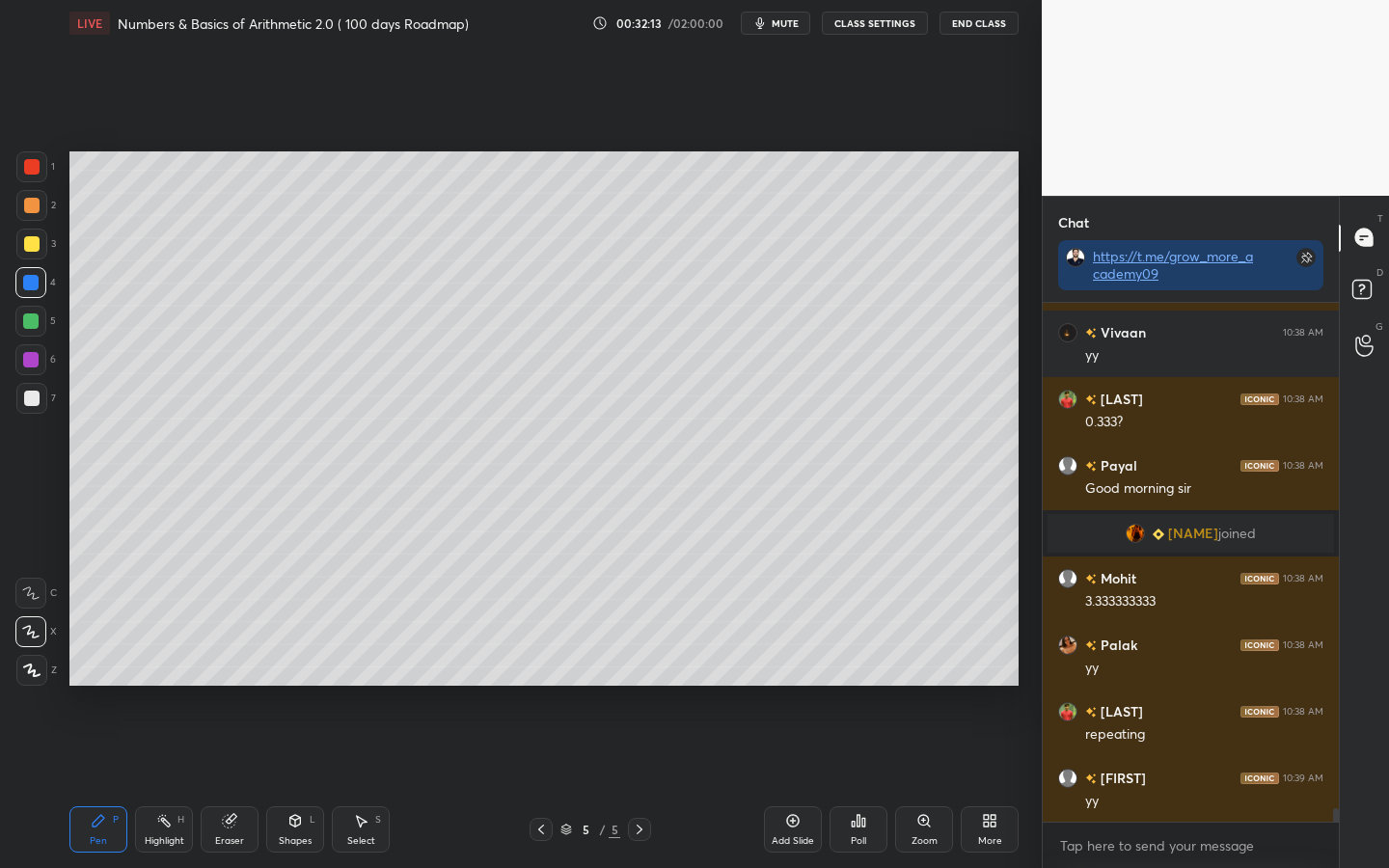 scroll, scrollTop: 19950, scrollLeft: 0, axis: vertical 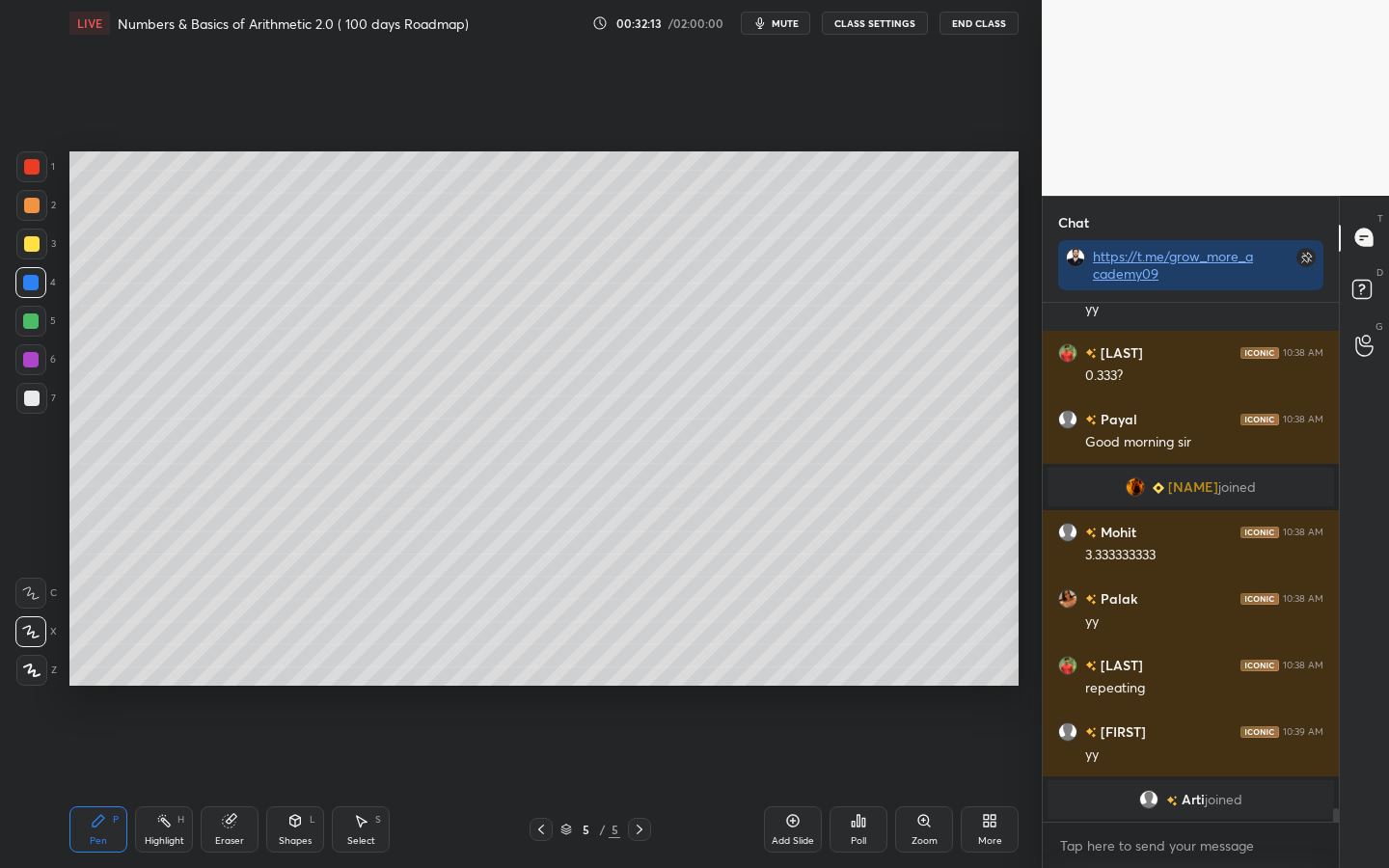 click at bounding box center (31, 321) 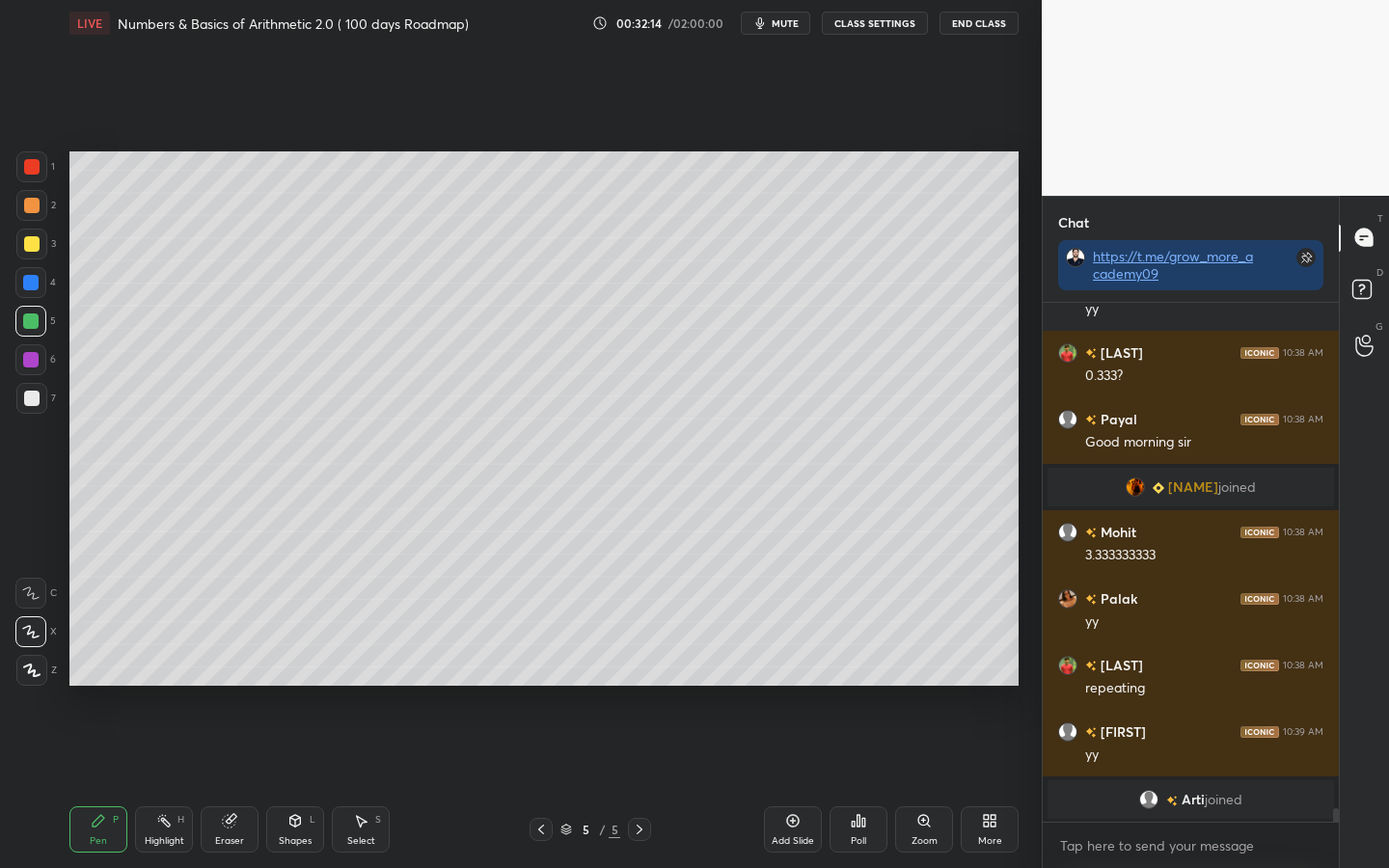 click at bounding box center [32, 398] 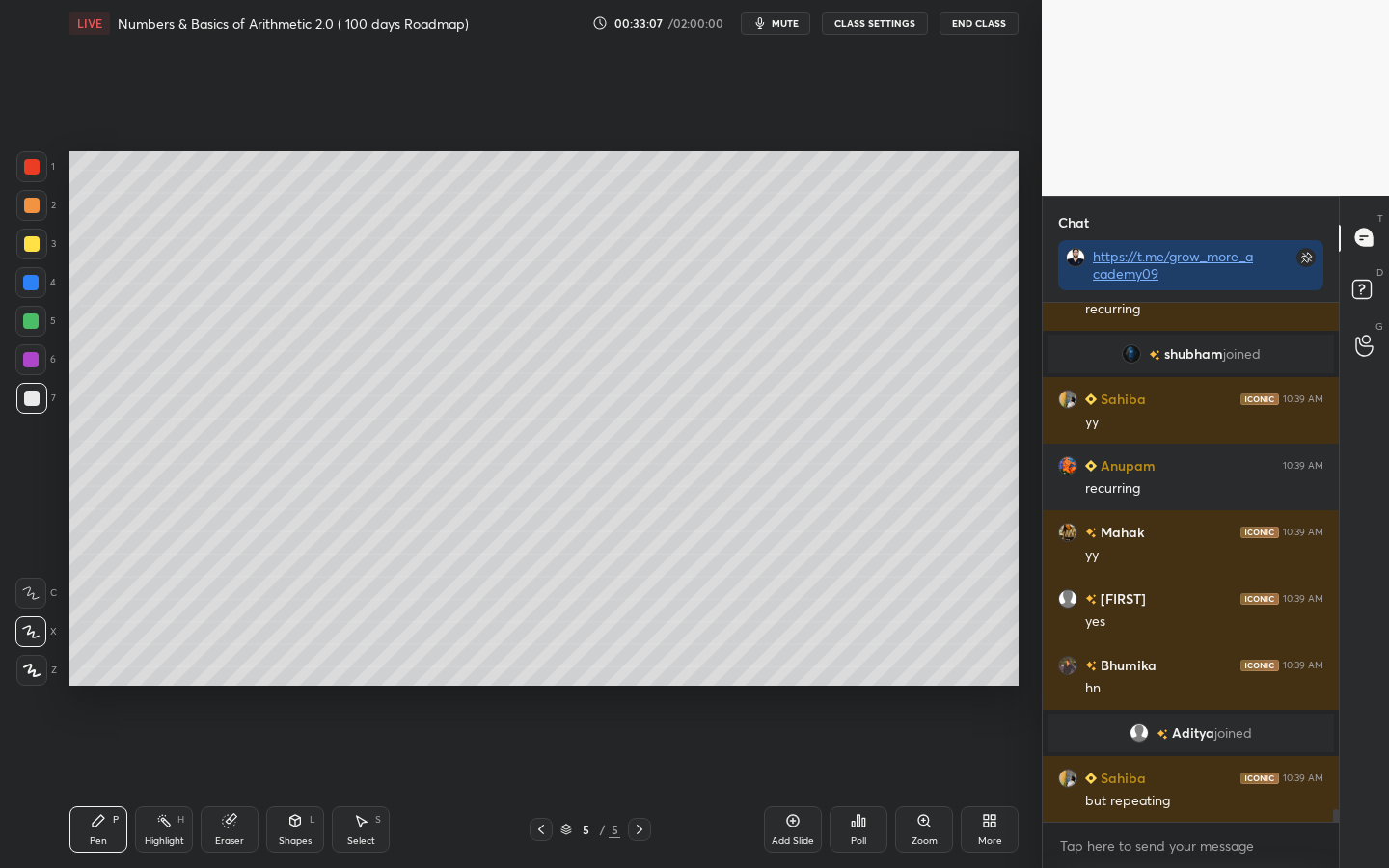 scroll, scrollTop: 20393, scrollLeft: 0, axis: vertical 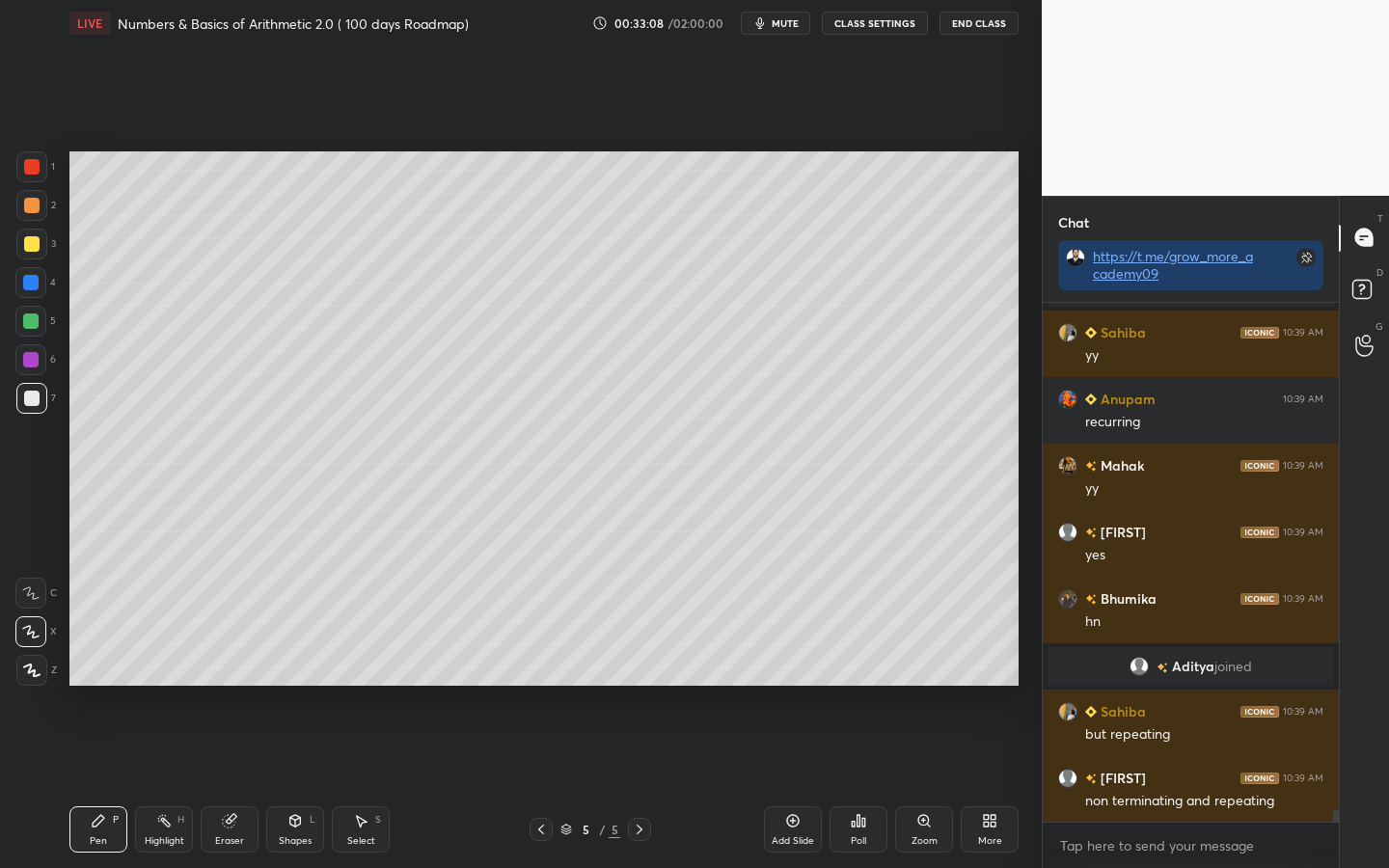 click at bounding box center [32, 244] 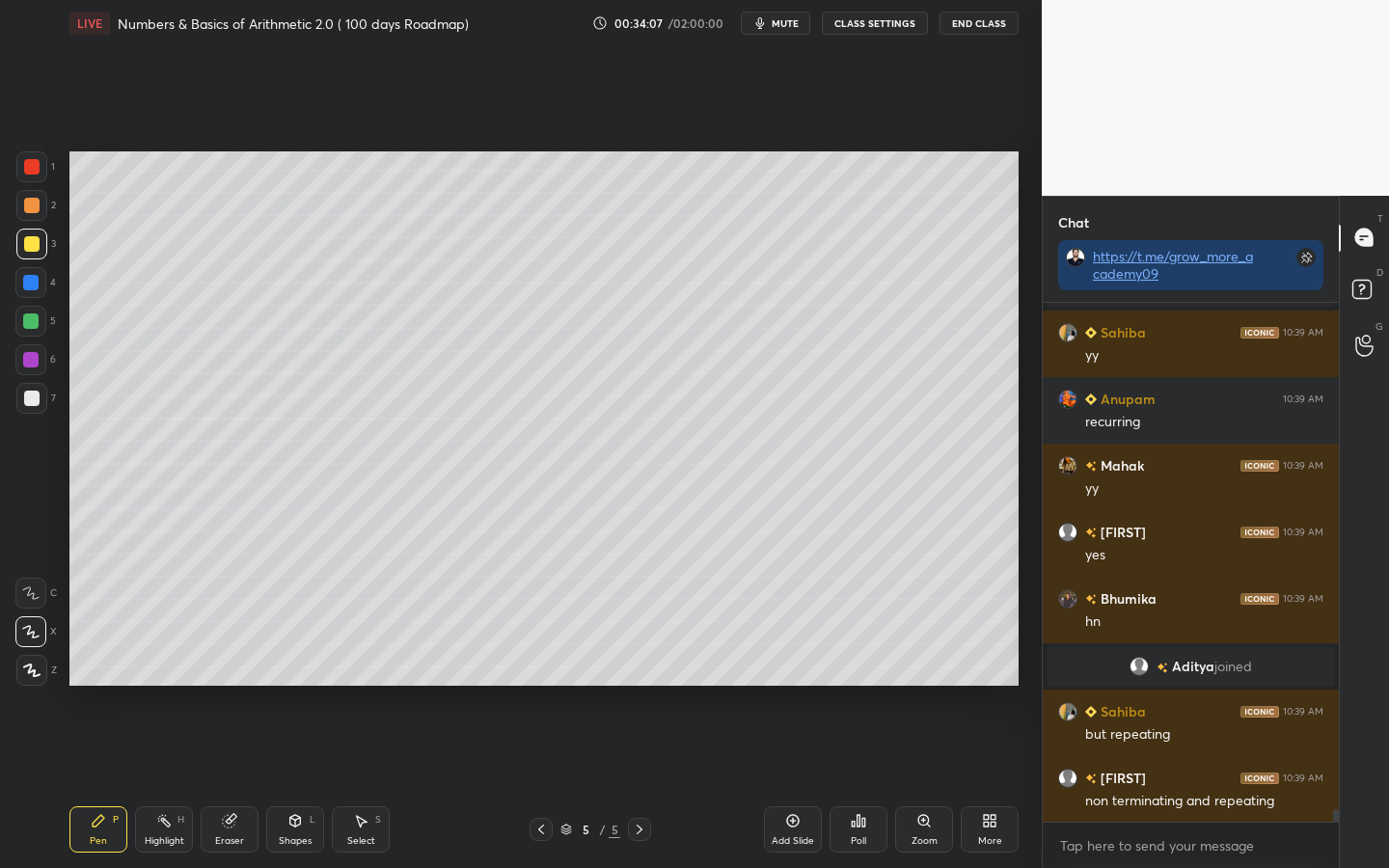 click at bounding box center [31, 321] 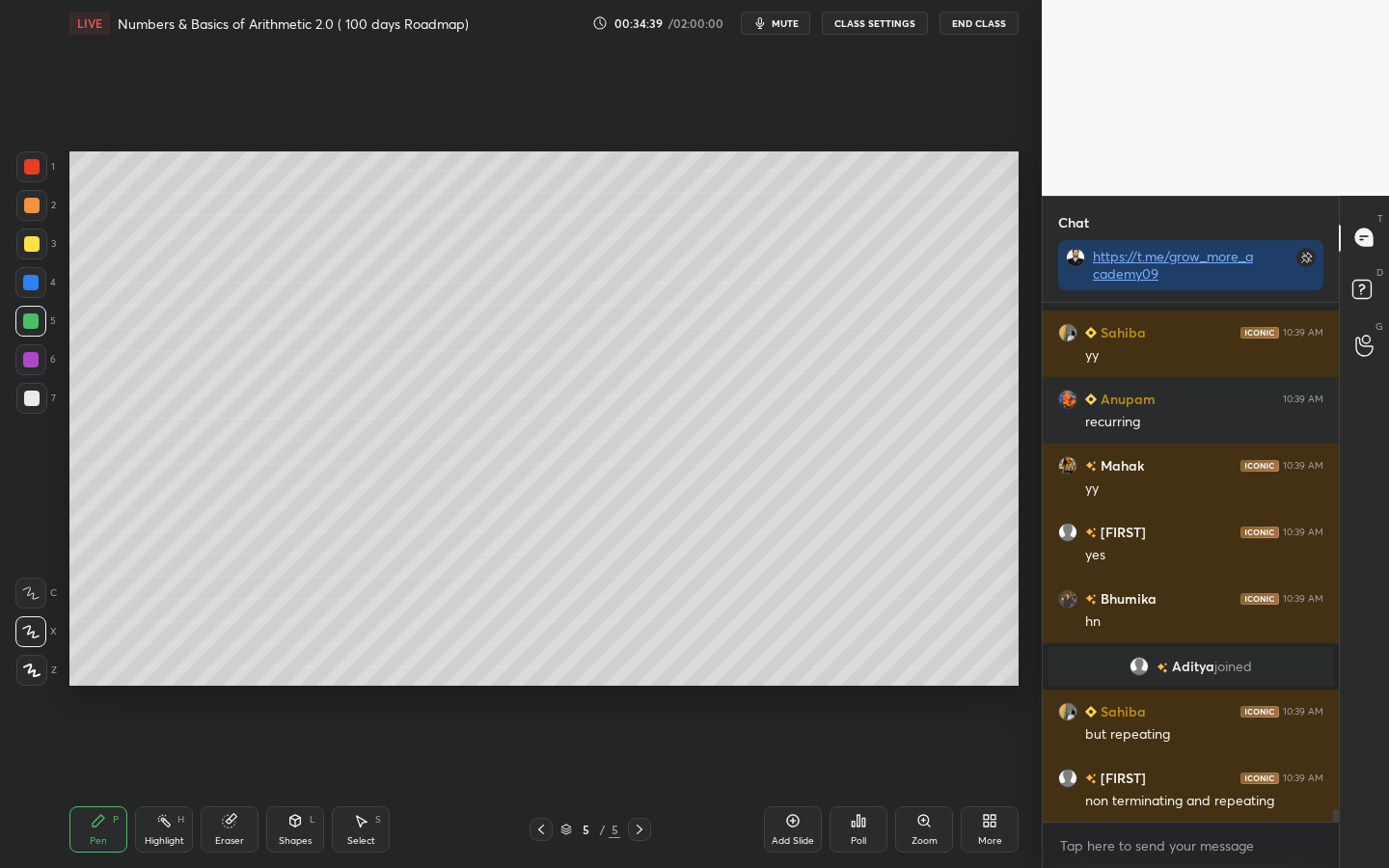 click at bounding box center [31, 360] 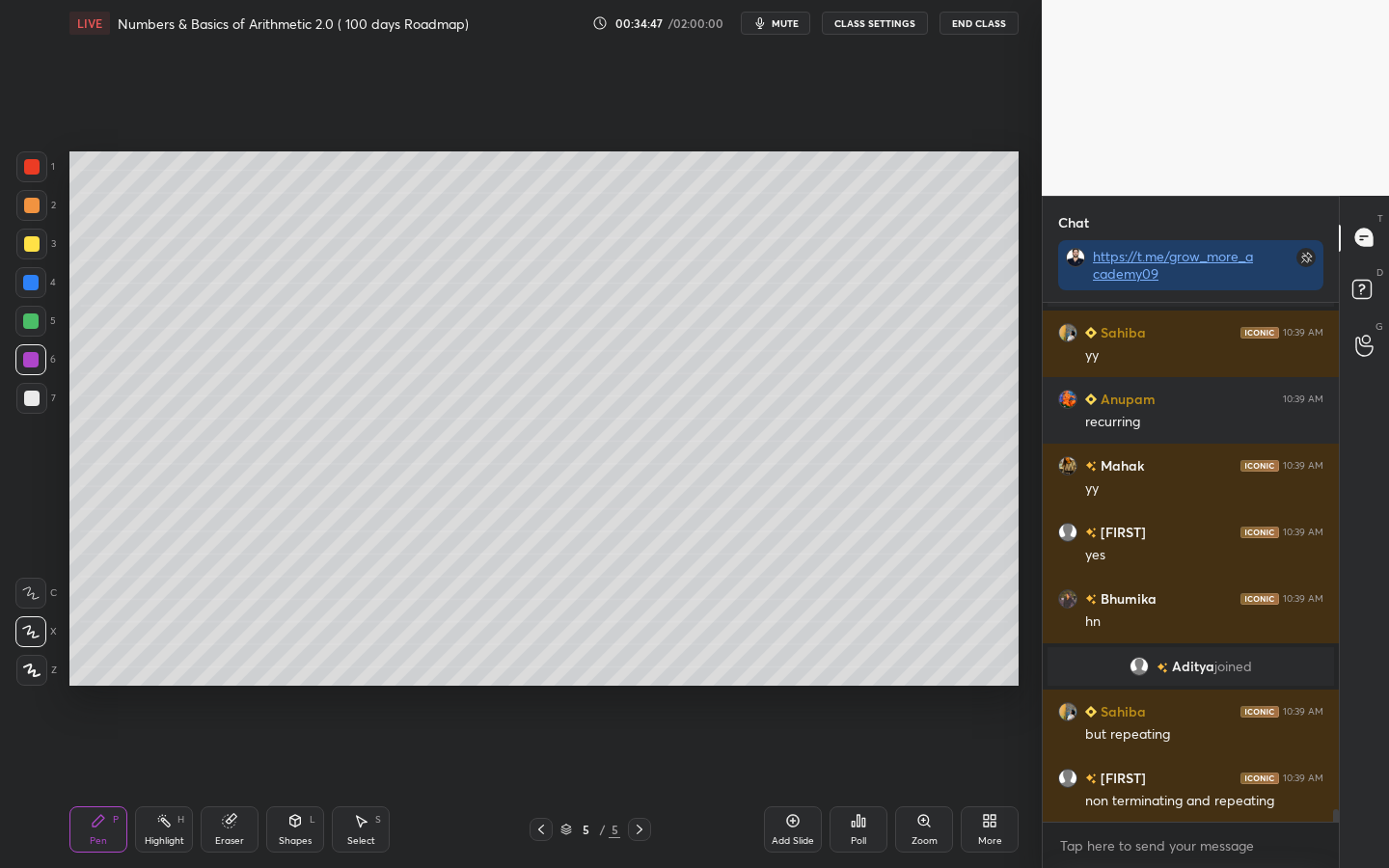scroll, scrollTop: 20439, scrollLeft: 0, axis: vertical 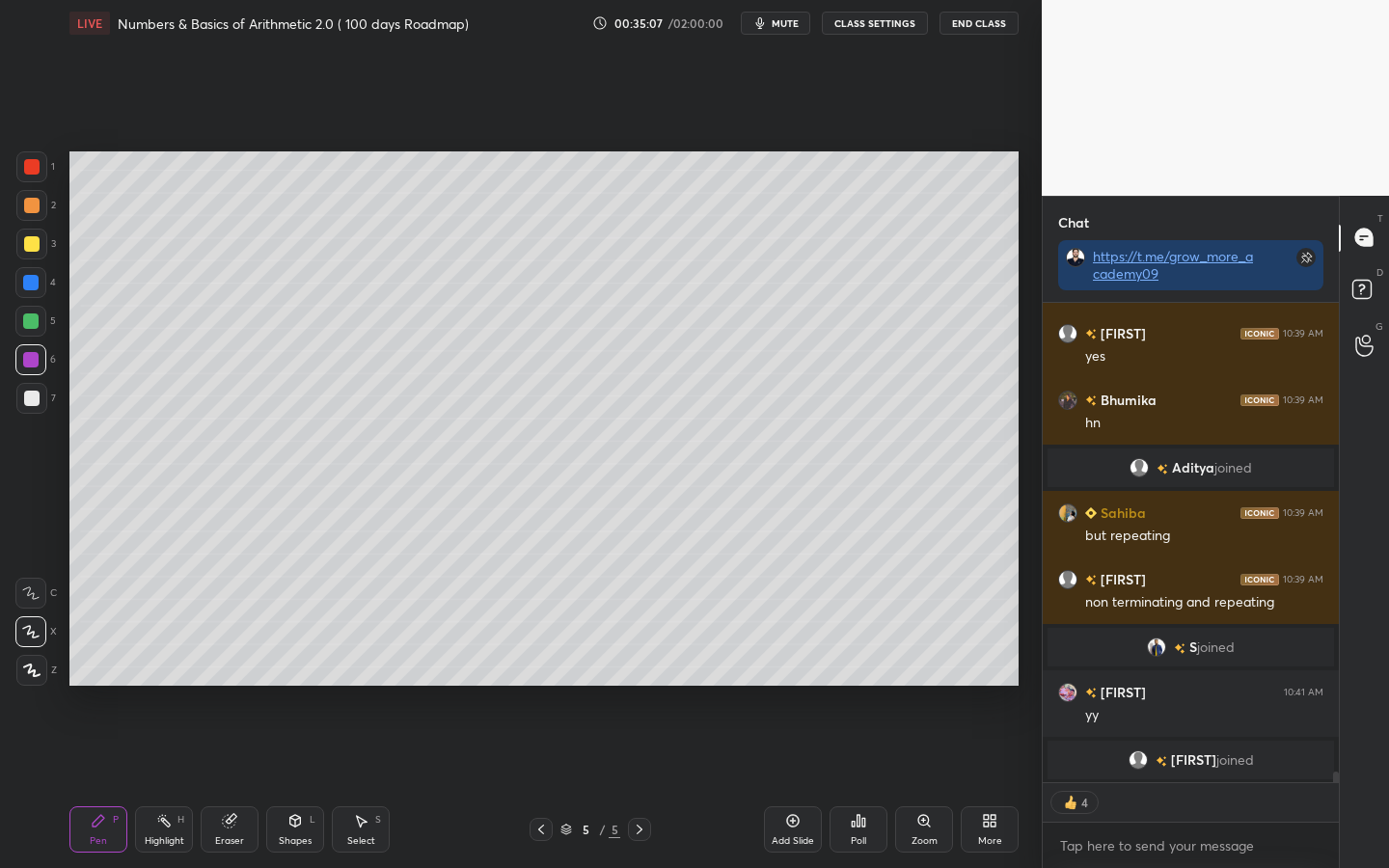 click 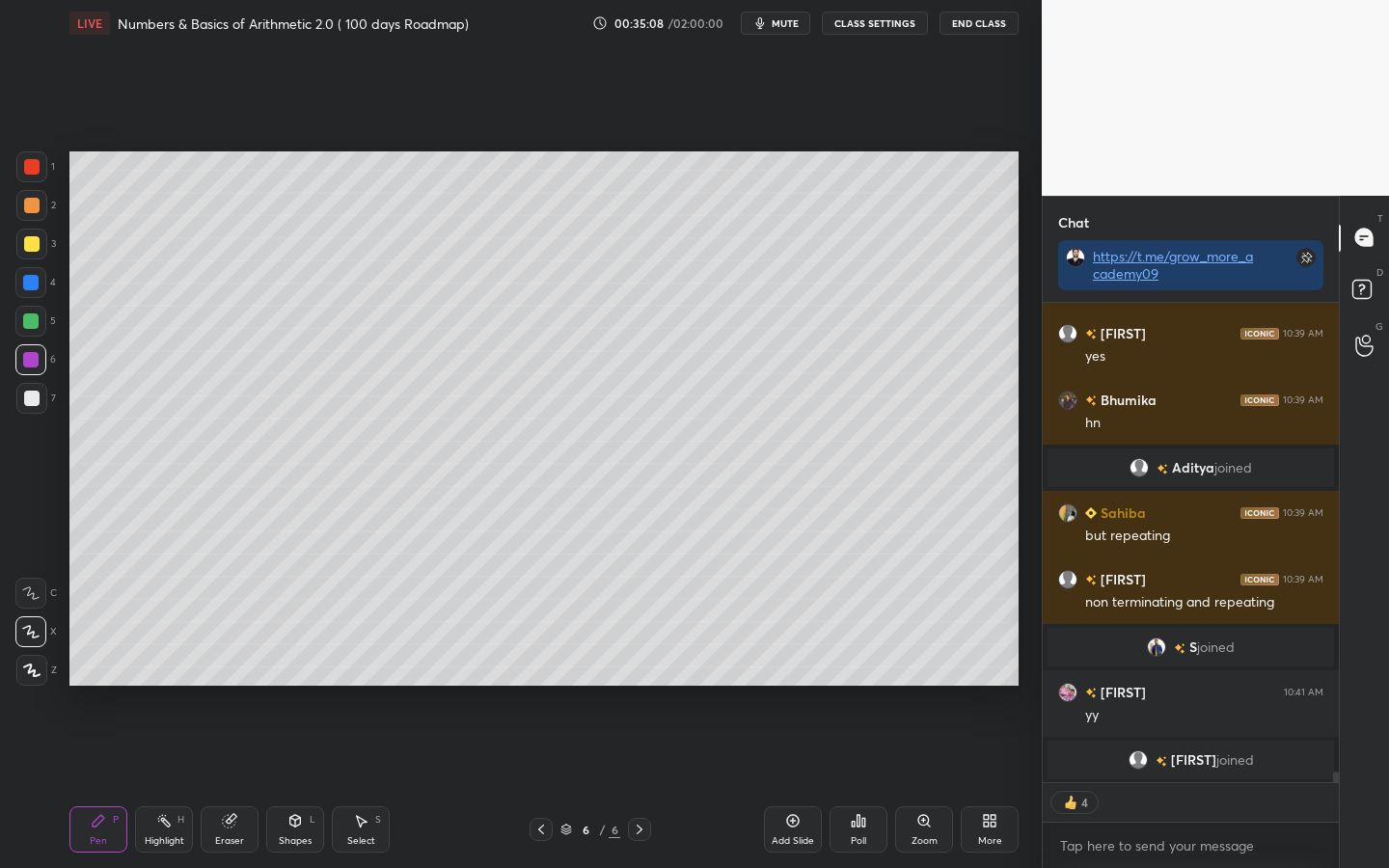 click at bounding box center (32, 167) 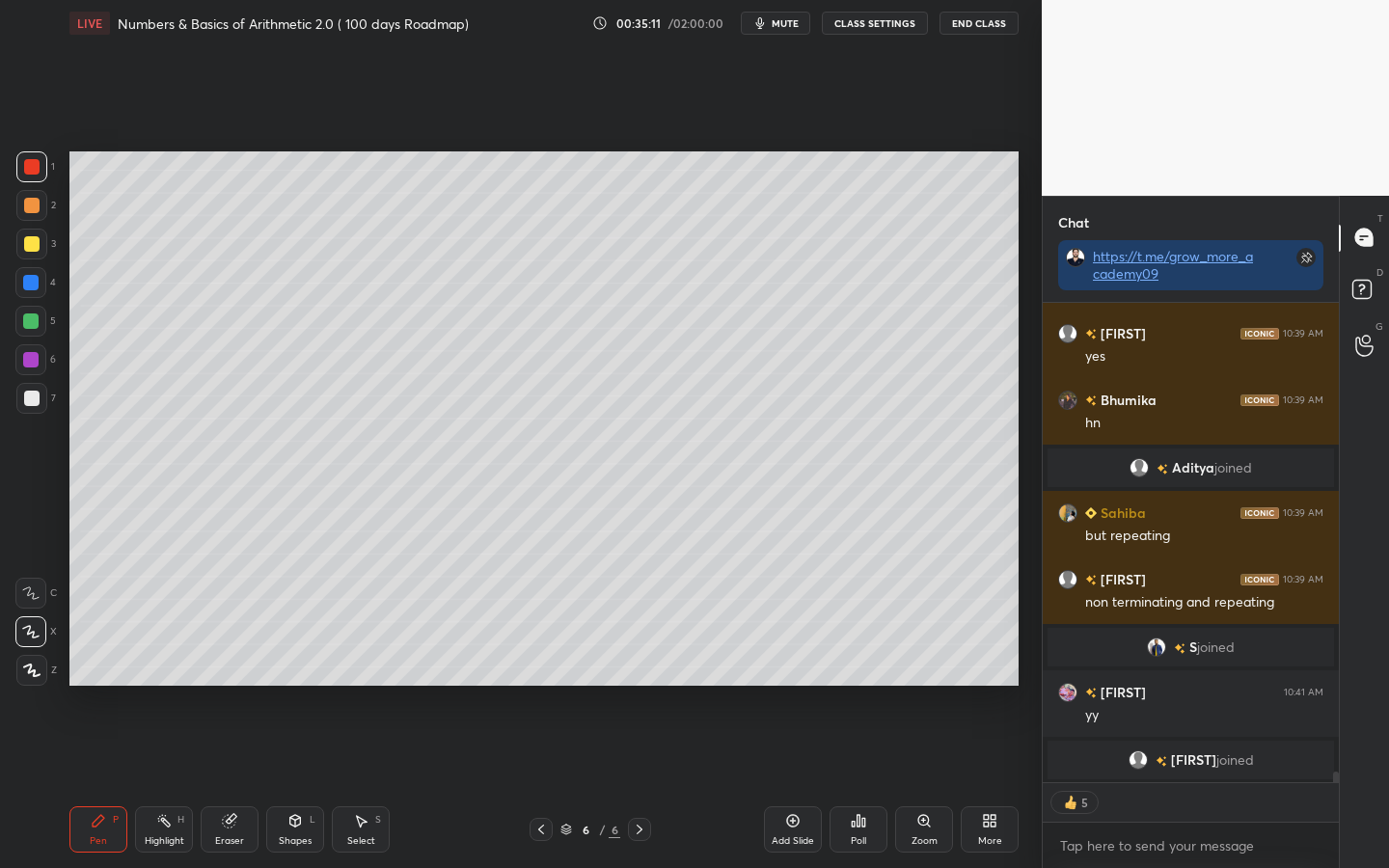 click 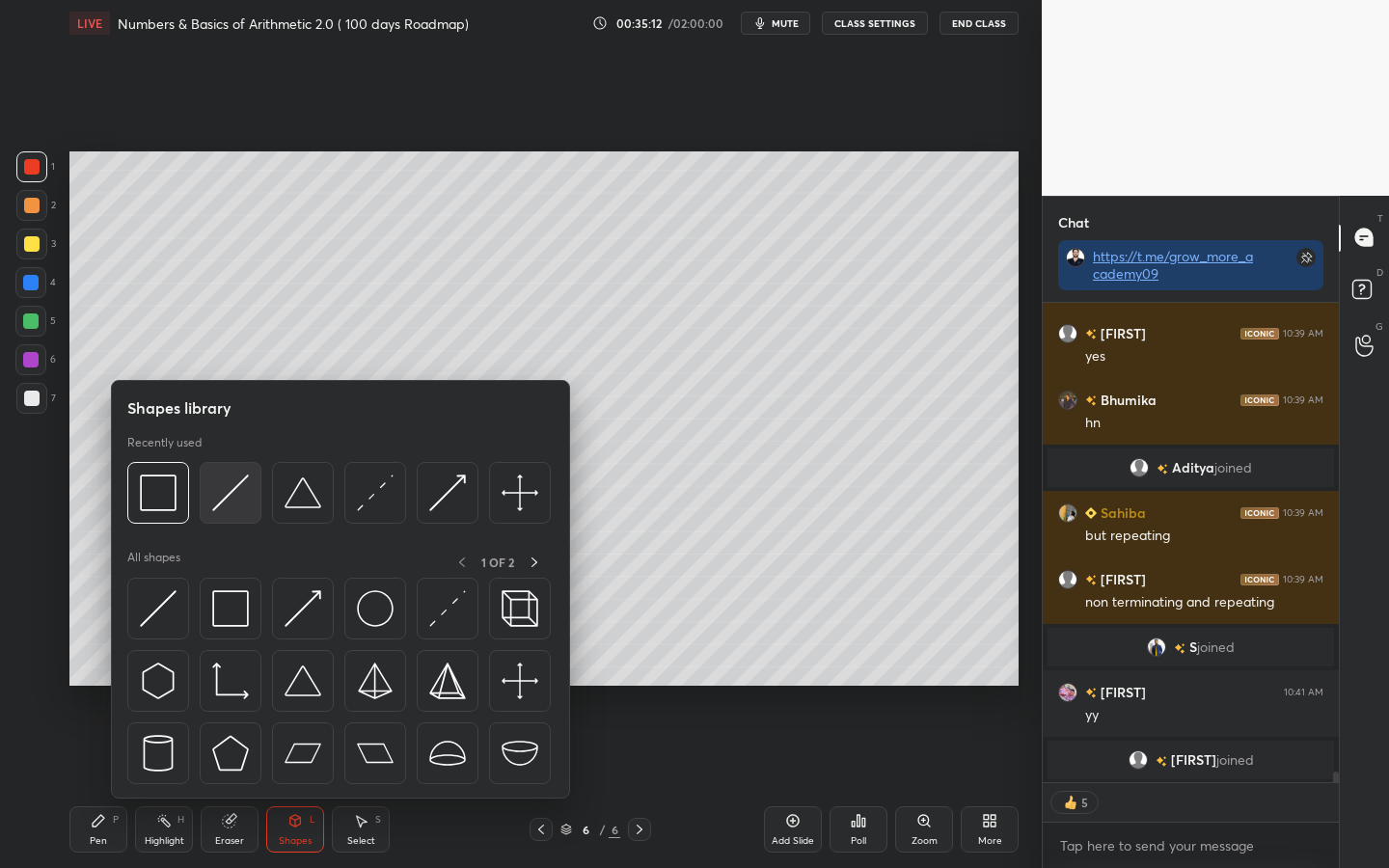 click at bounding box center (231, 493) 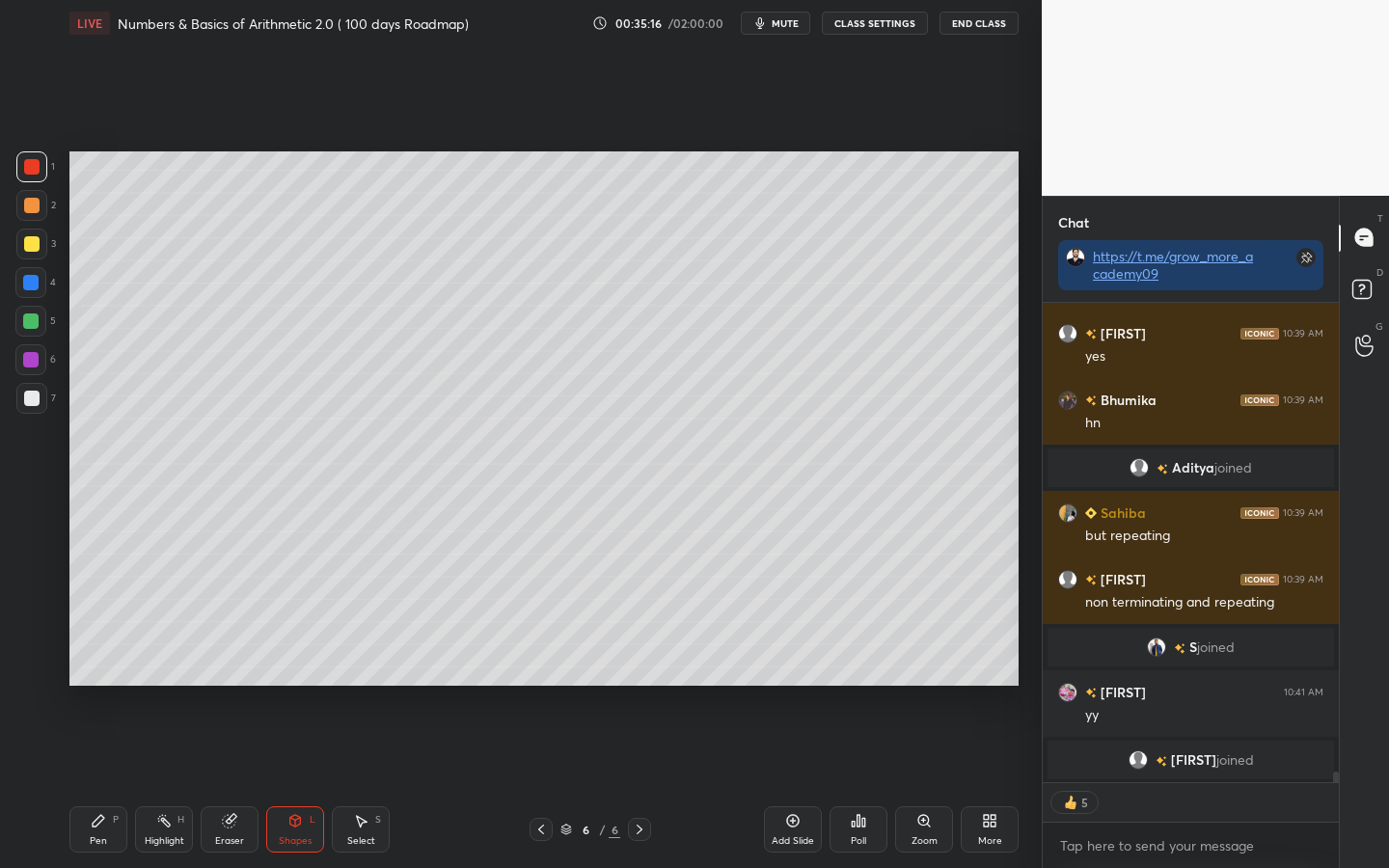click at bounding box center (31, 321) 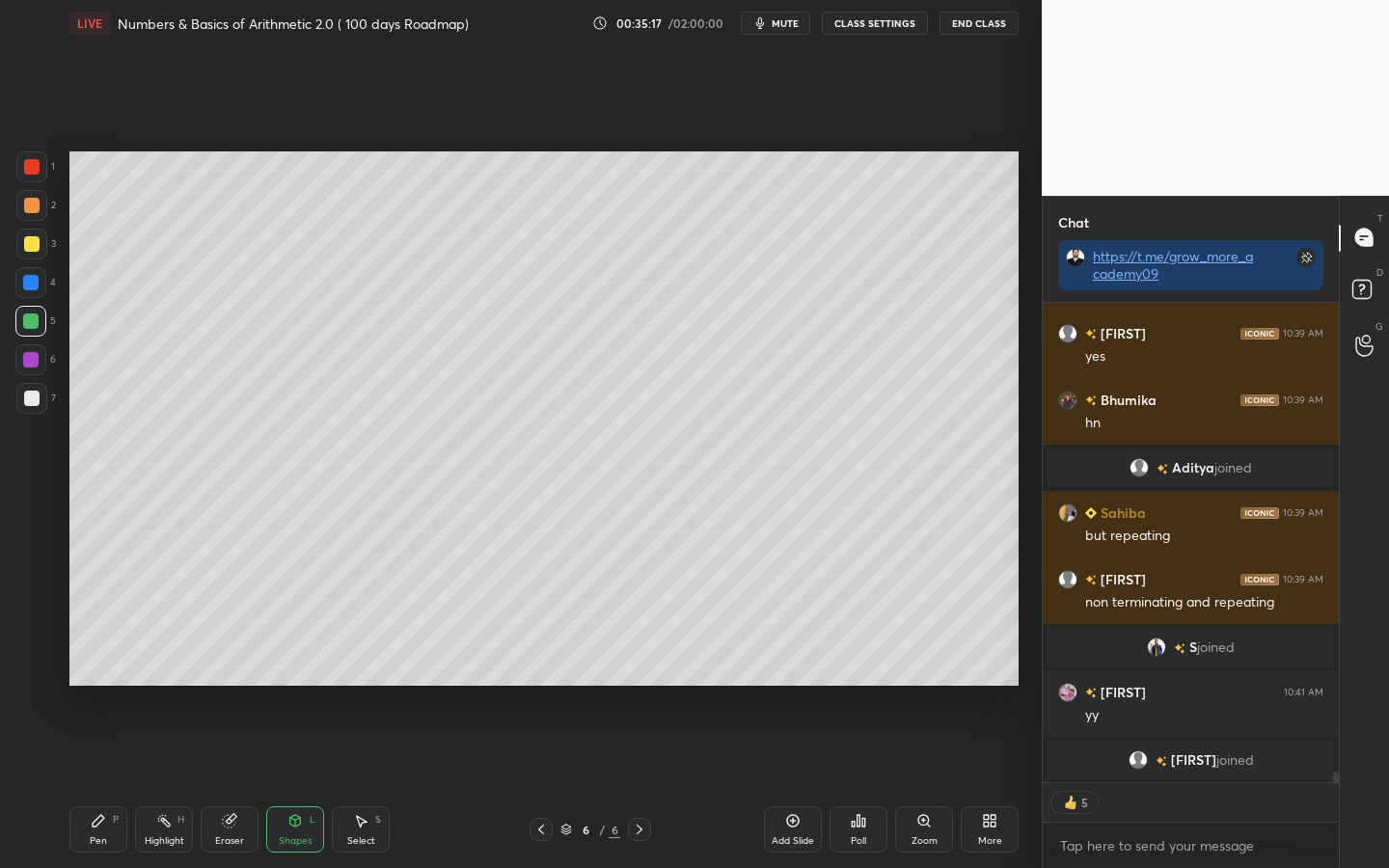 click on "Pen P" at bounding box center [98, 829] 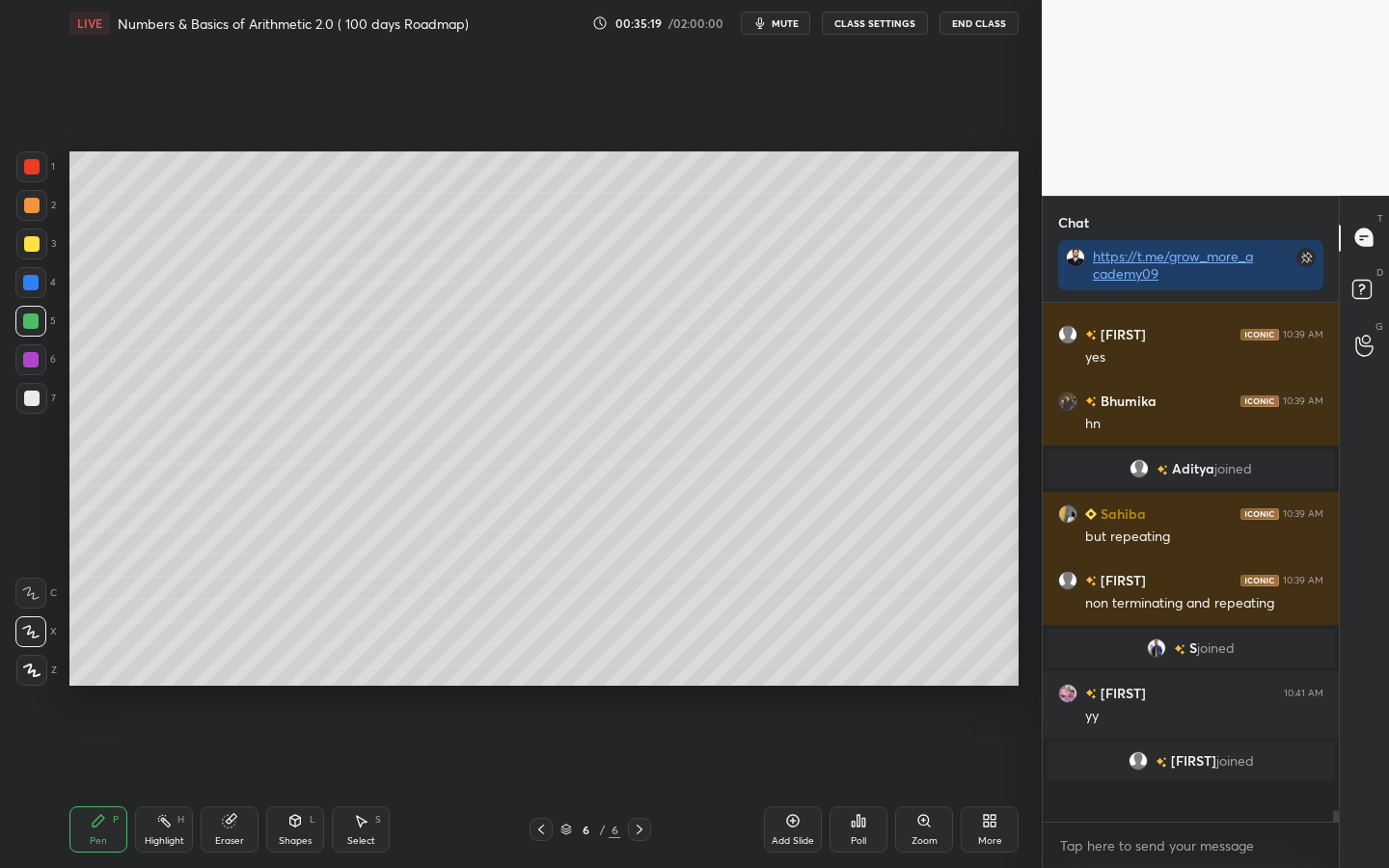 scroll, scrollTop: 7, scrollLeft: 7, axis: both 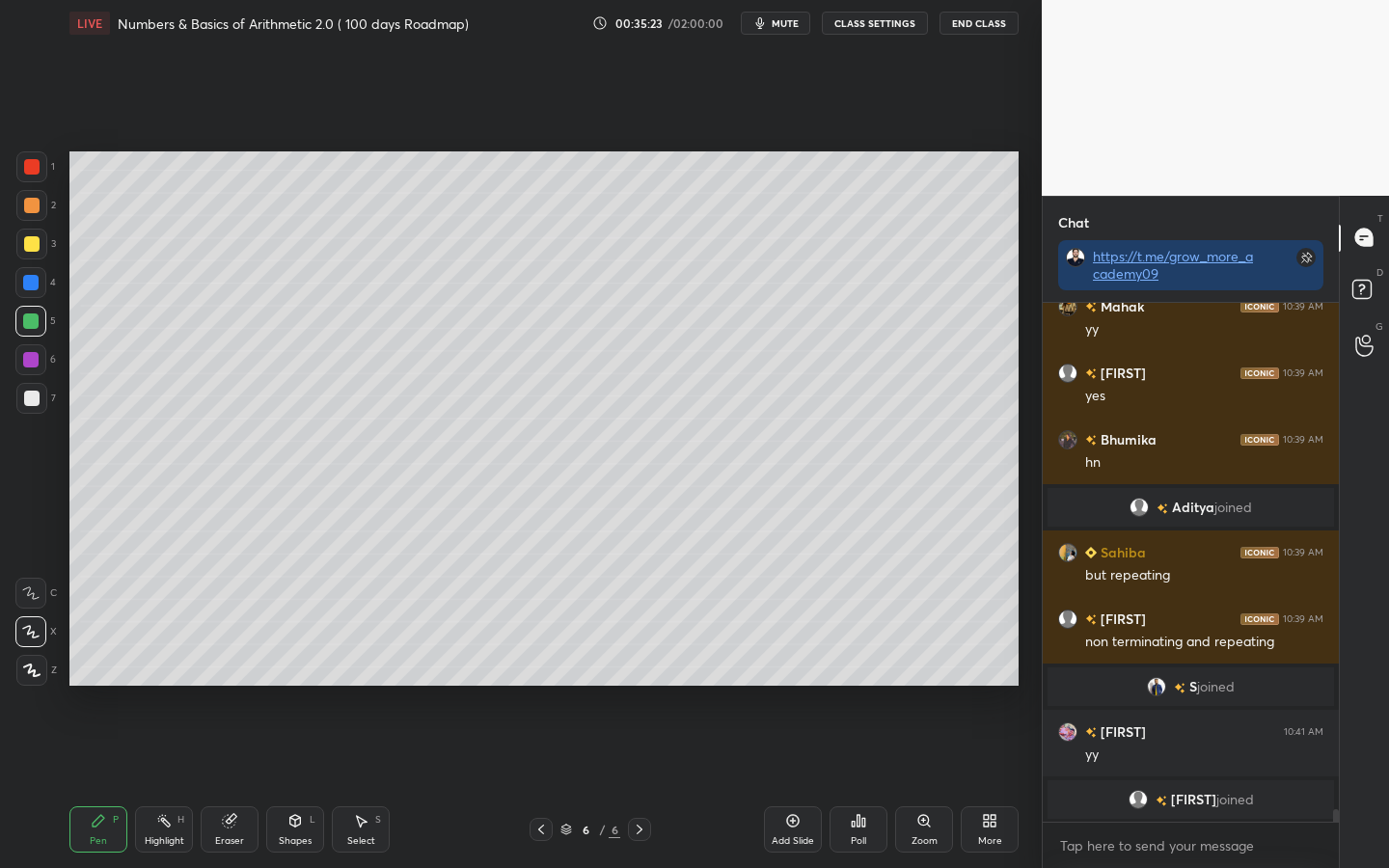 click at bounding box center [31, 283] 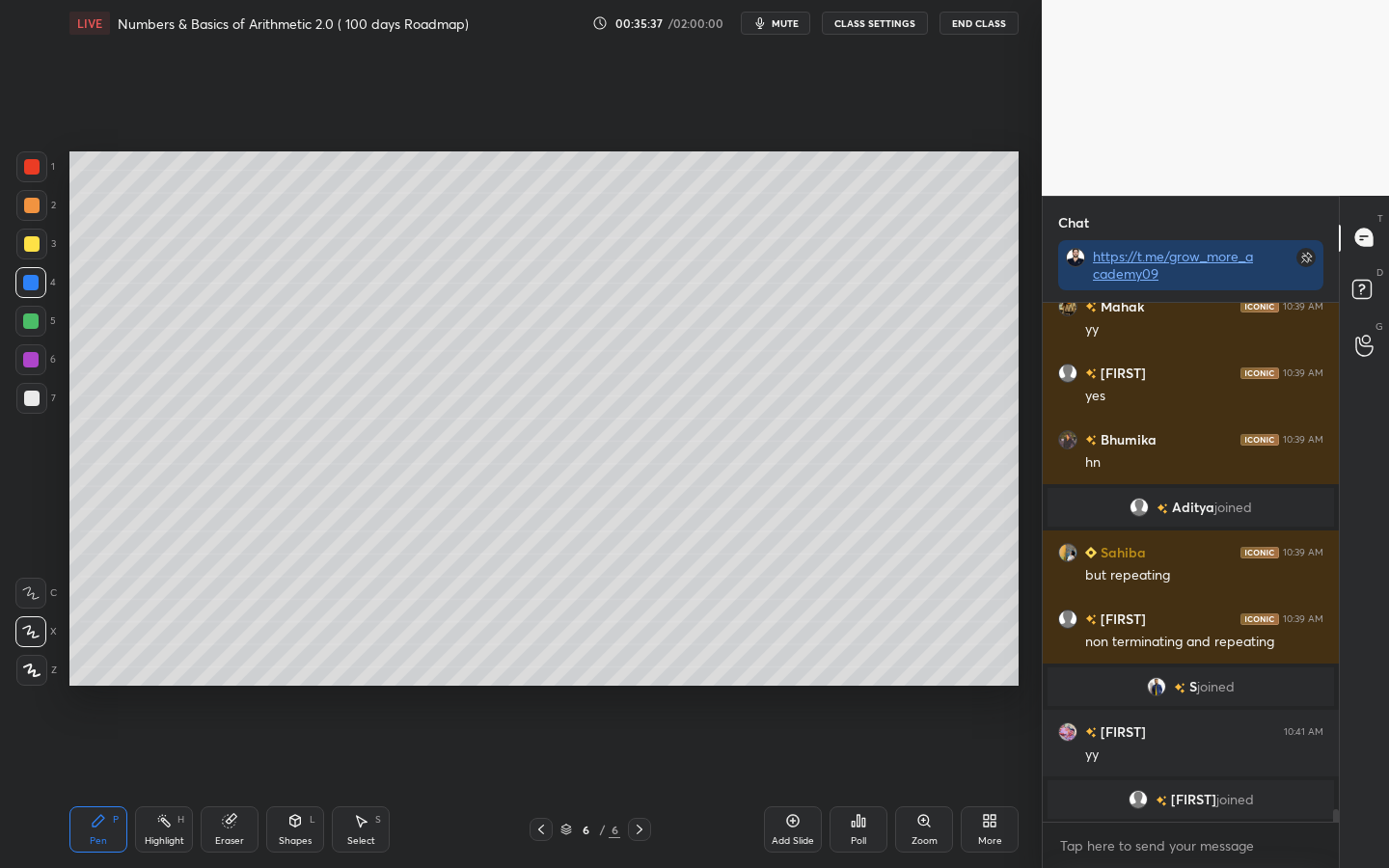 click at bounding box center (31, 321) 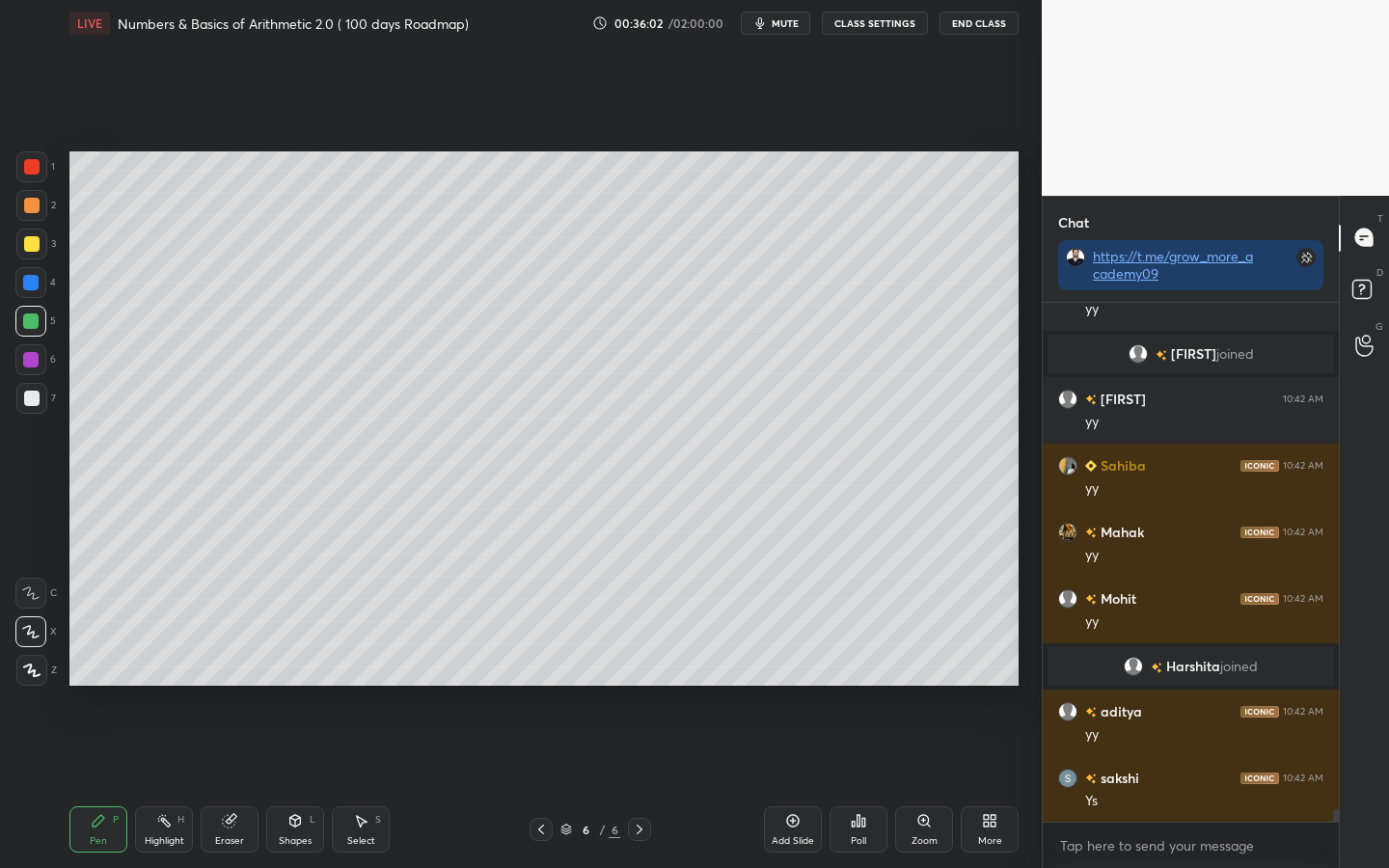 scroll, scrollTop: 20901, scrollLeft: 0, axis: vertical 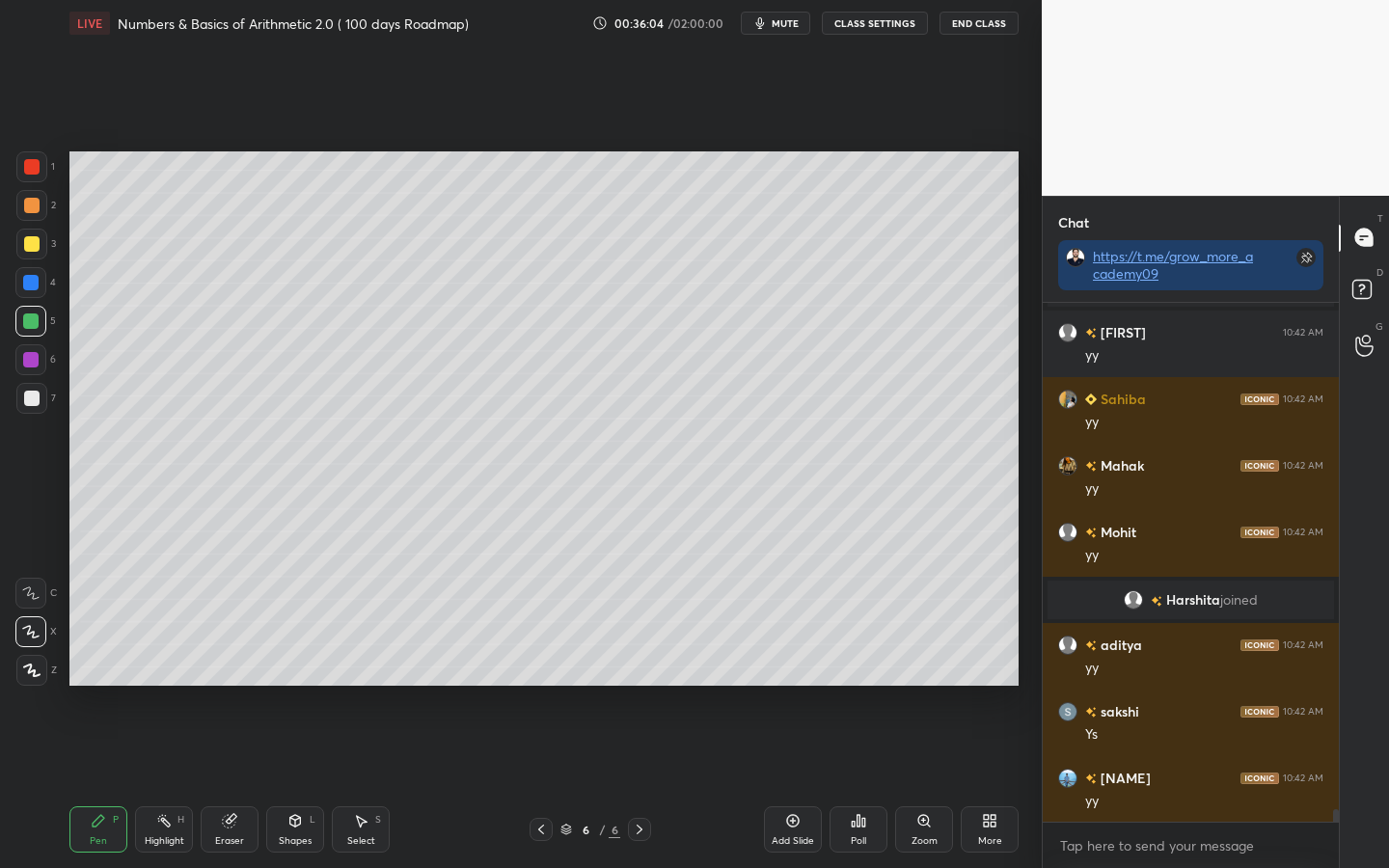 click at bounding box center (31, 283) 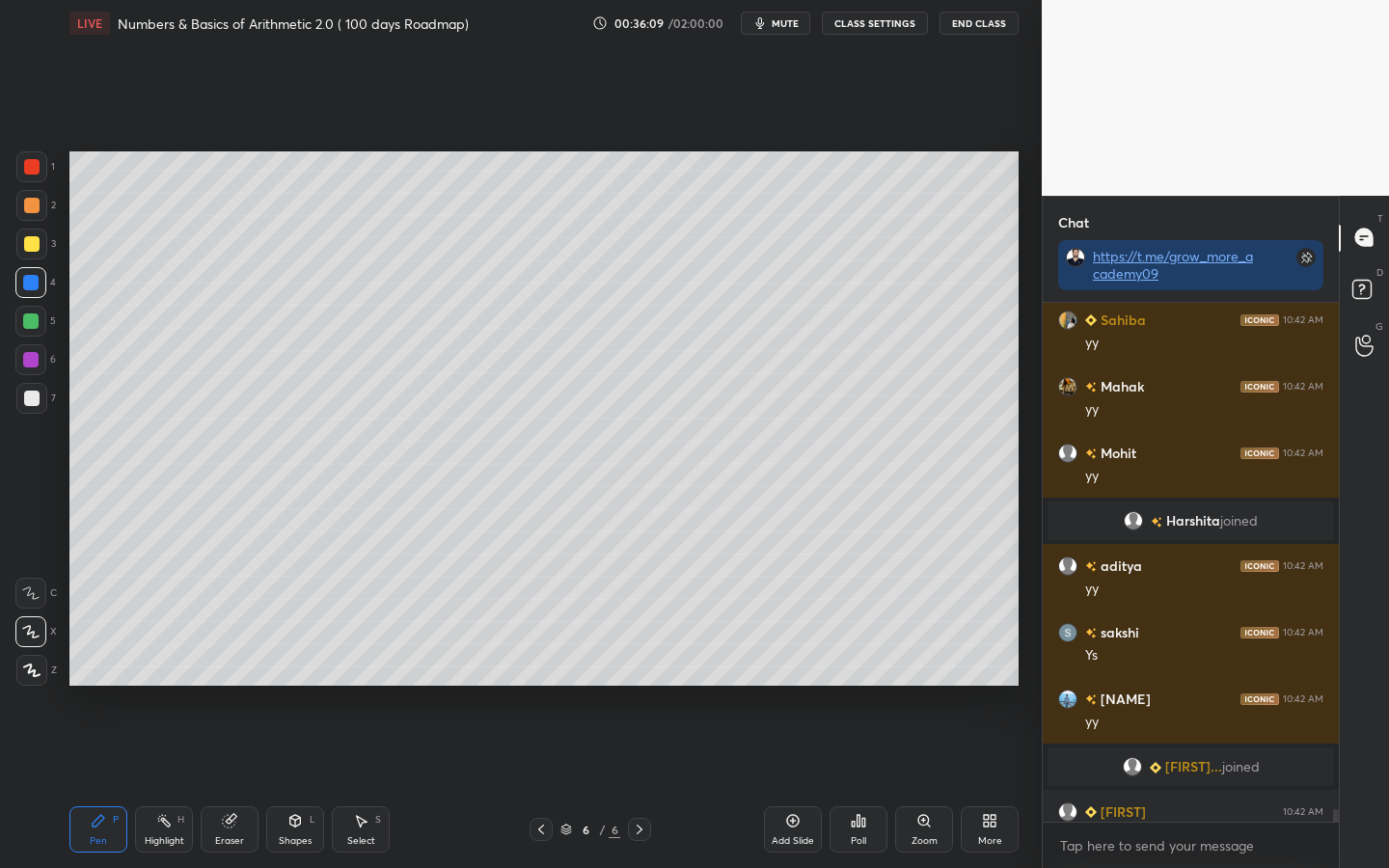 scroll, scrollTop: 20981, scrollLeft: 0, axis: vertical 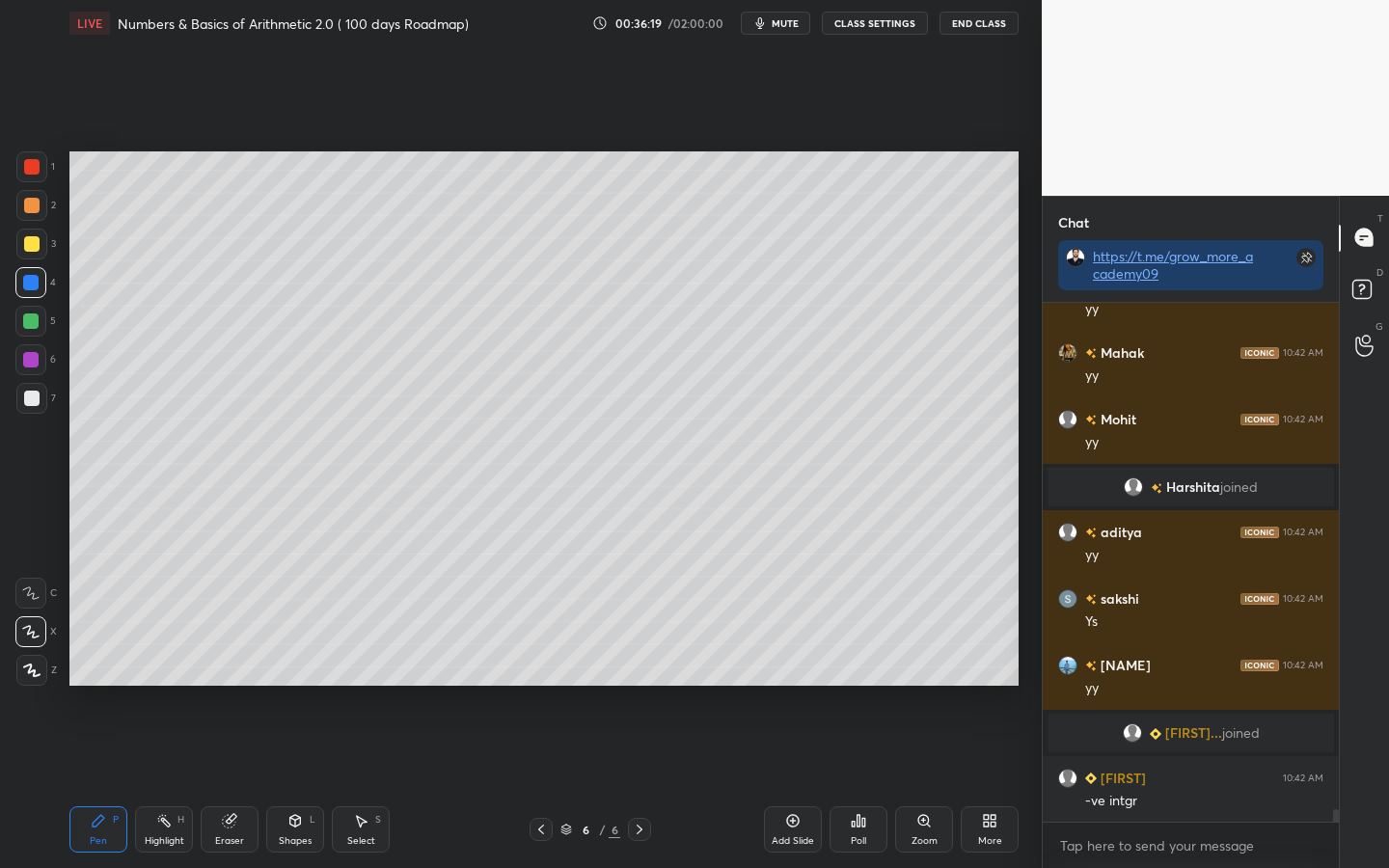 click at bounding box center (31, 321) 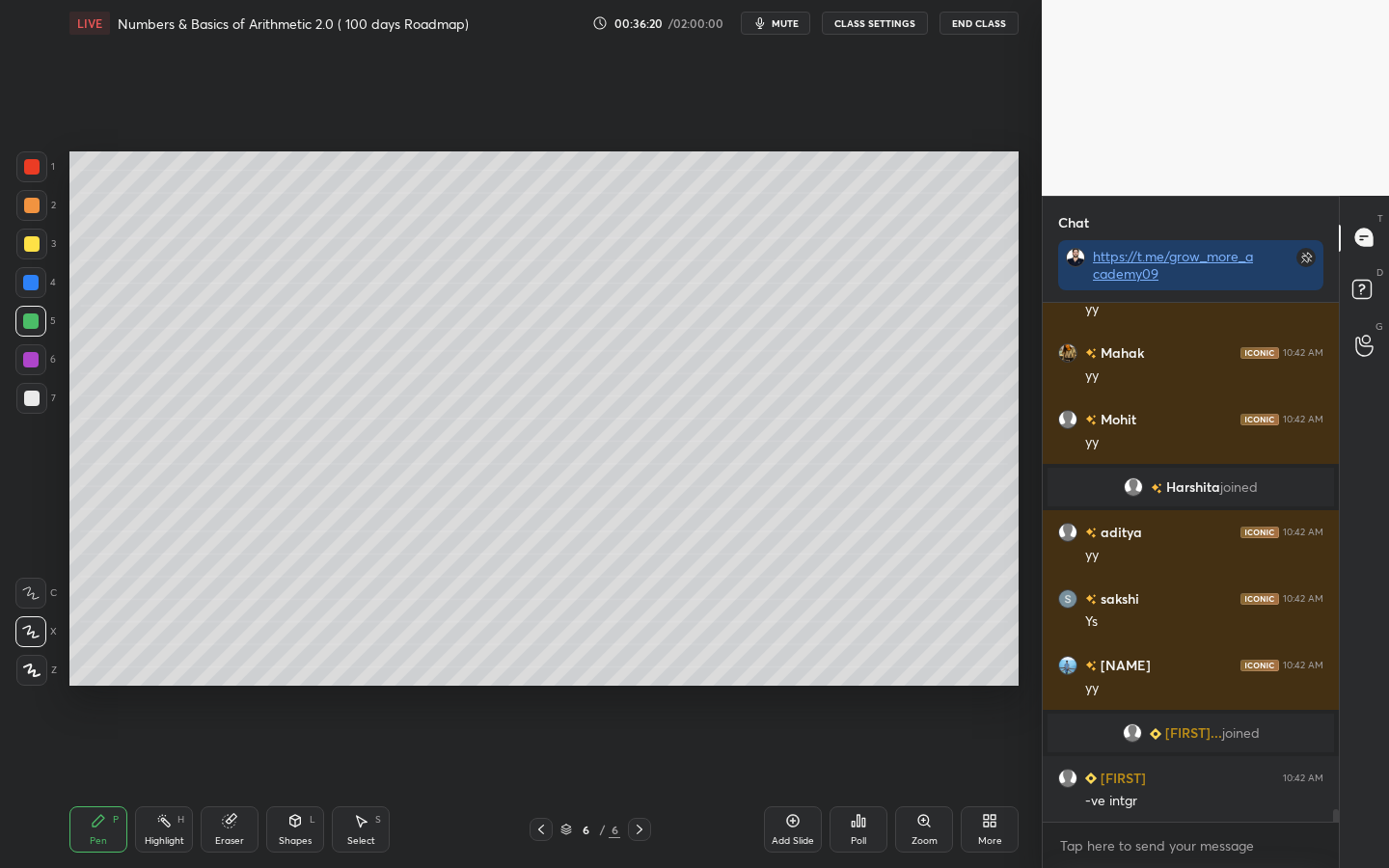 scroll, scrollTop: 21048, scrollLeft: 0, axis: vertical 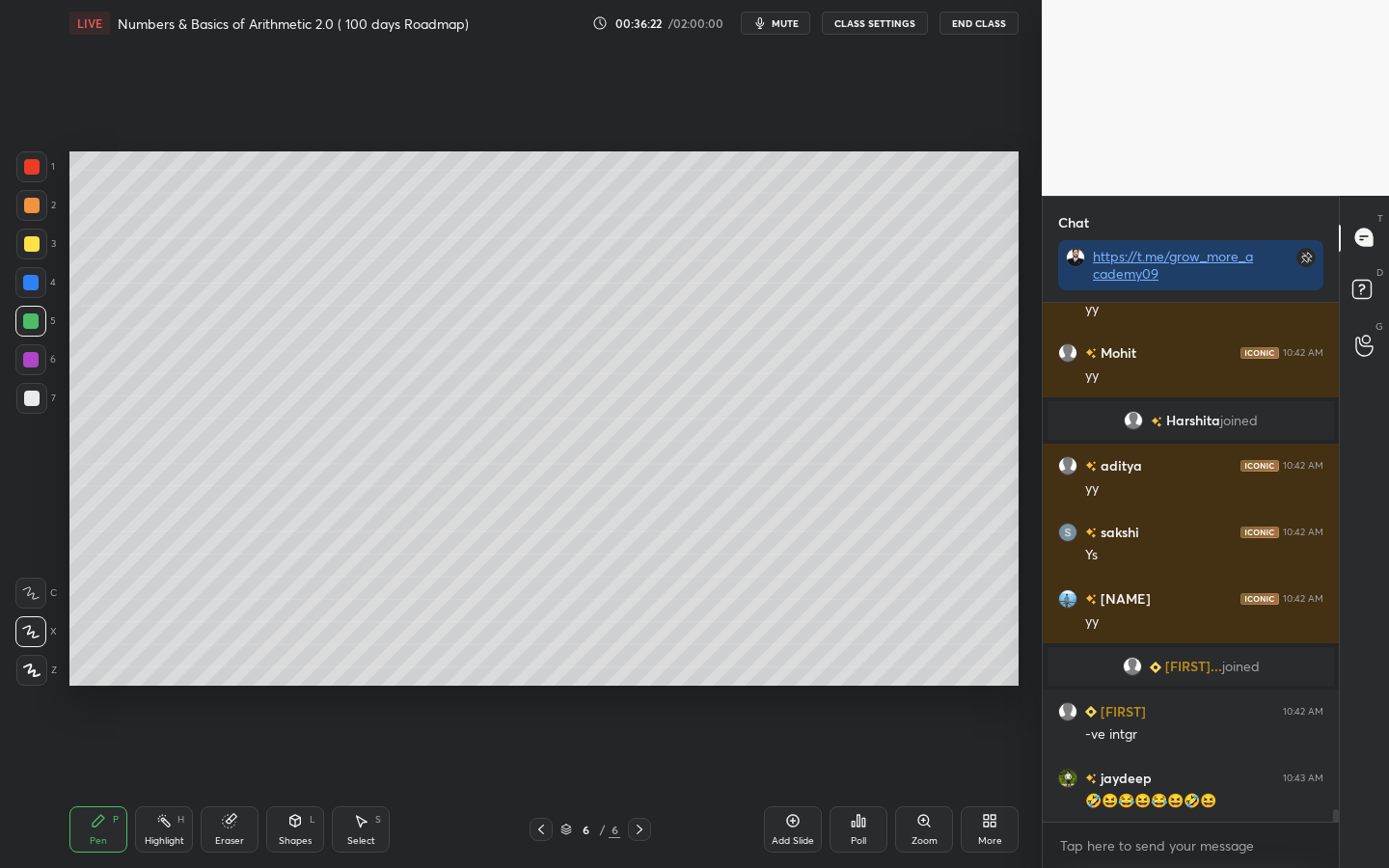 click at bounding box center [32, 244] 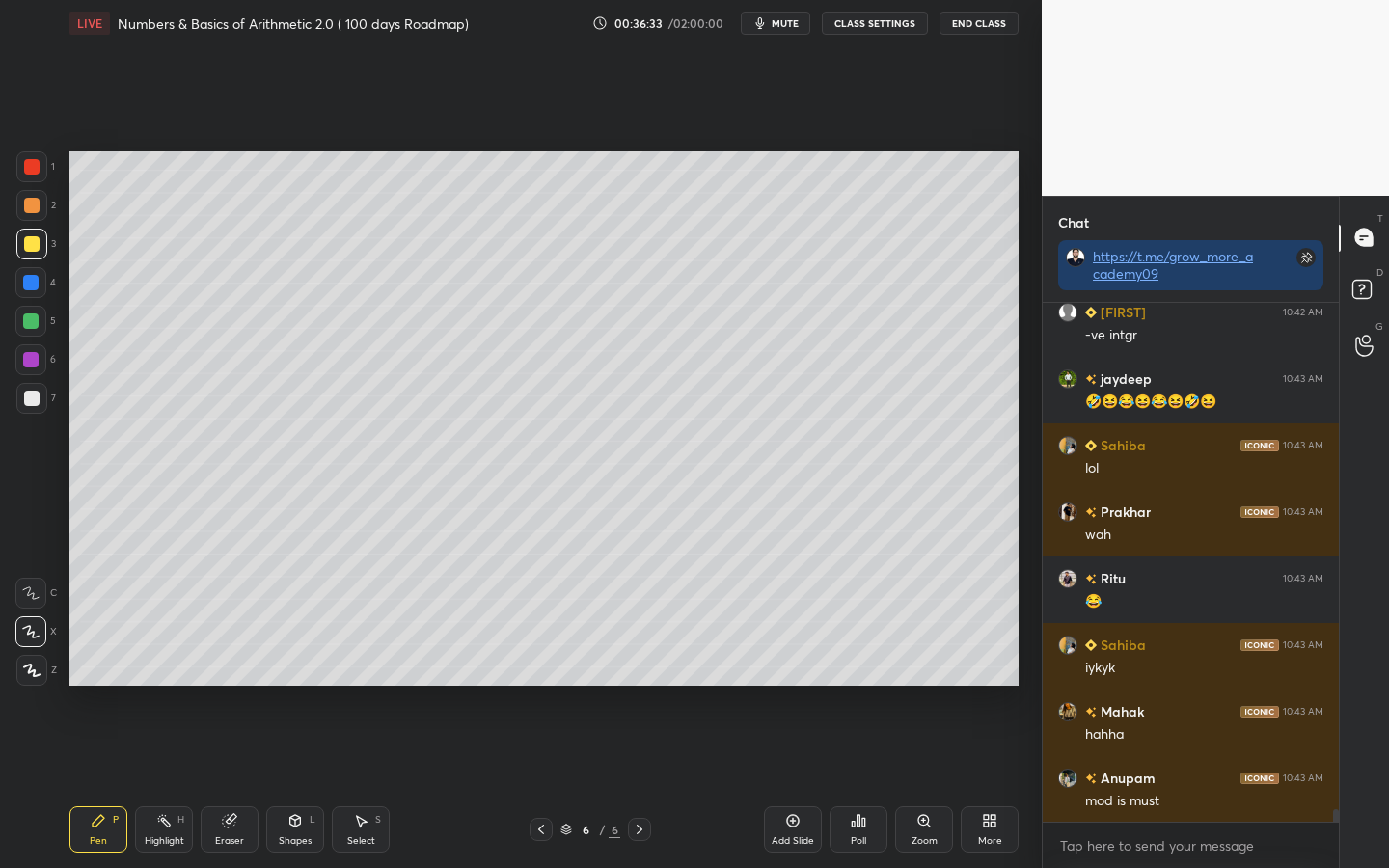 scroll, scrollTop: 21514, scrollLeft: 0, axis: vertical 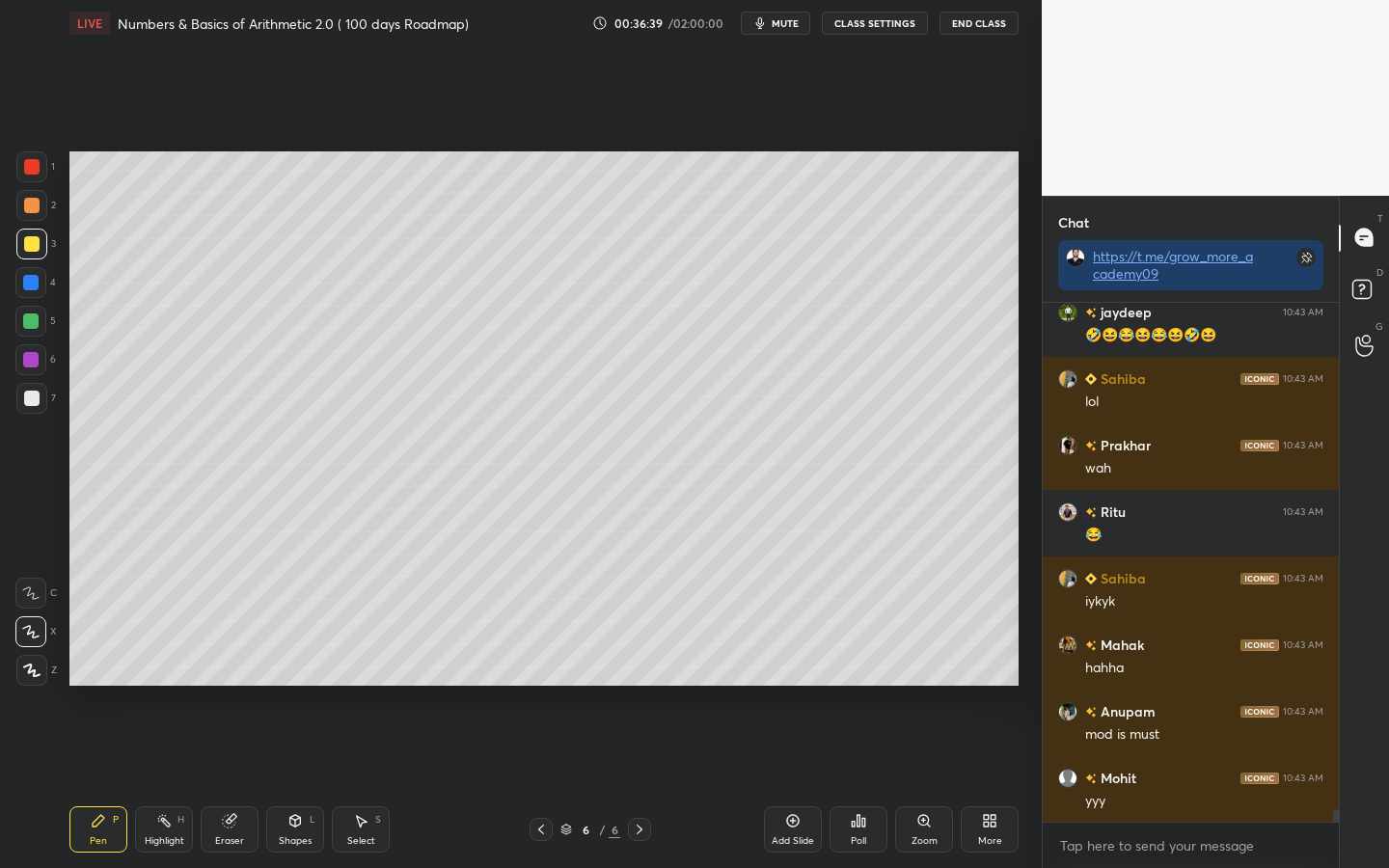 click at bounding box center [31, 321] 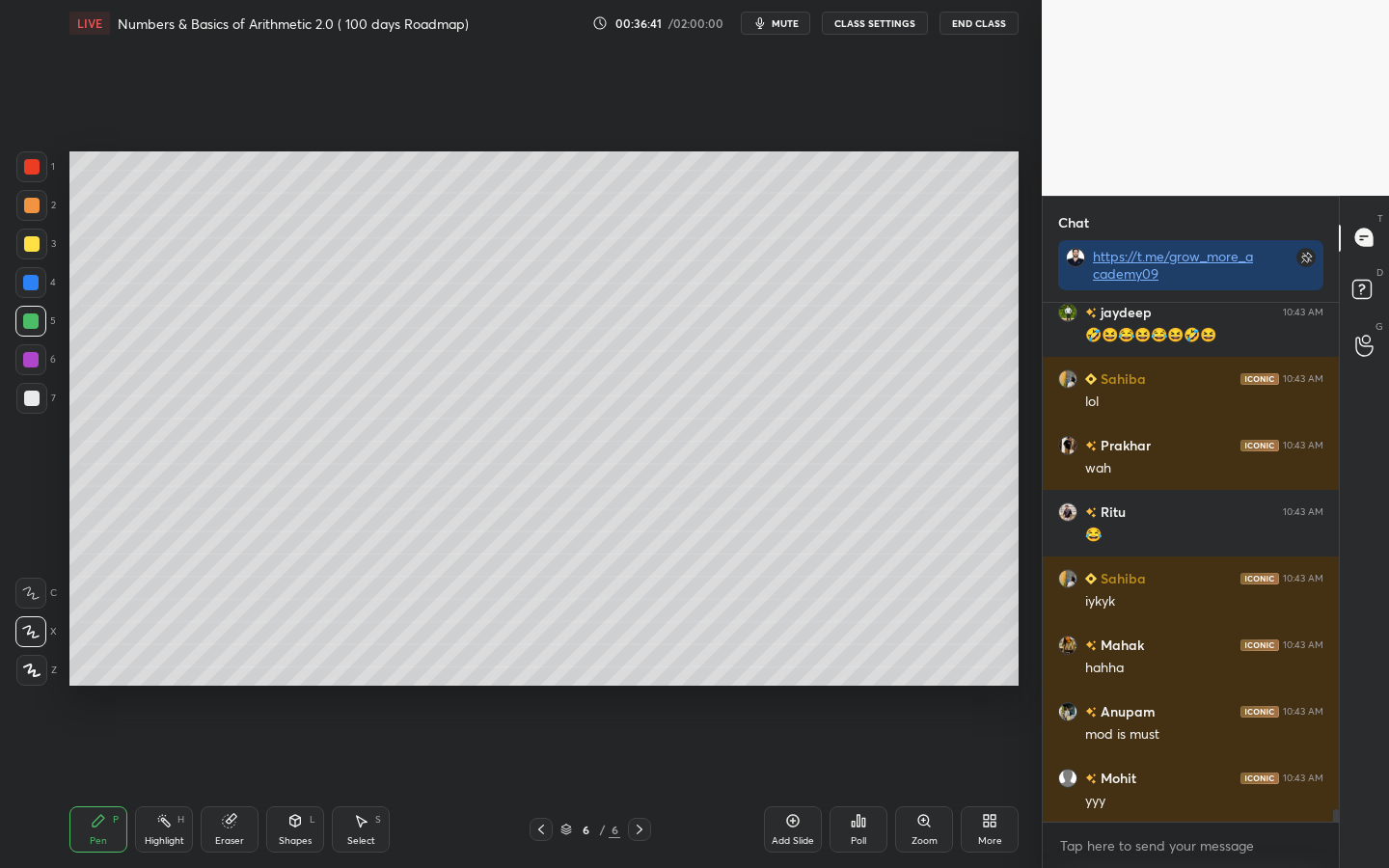 drag, startPoint x: 35, startPoint y: 400, endPoint x: 62, endPoint y: 396, distance: 27.294688 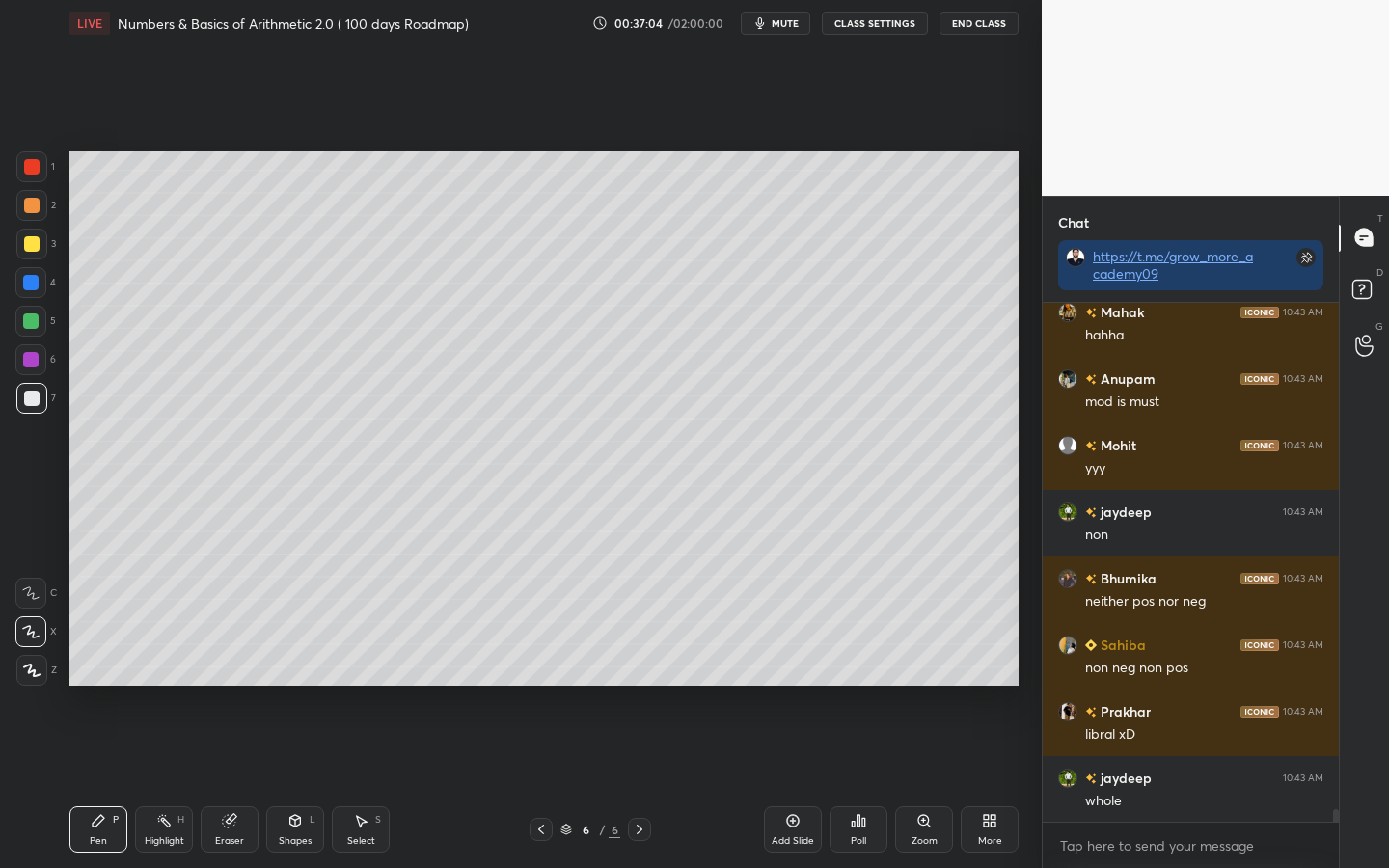 scroll, scrollTop: 21913, scrollLeft: 0, axis: vertical 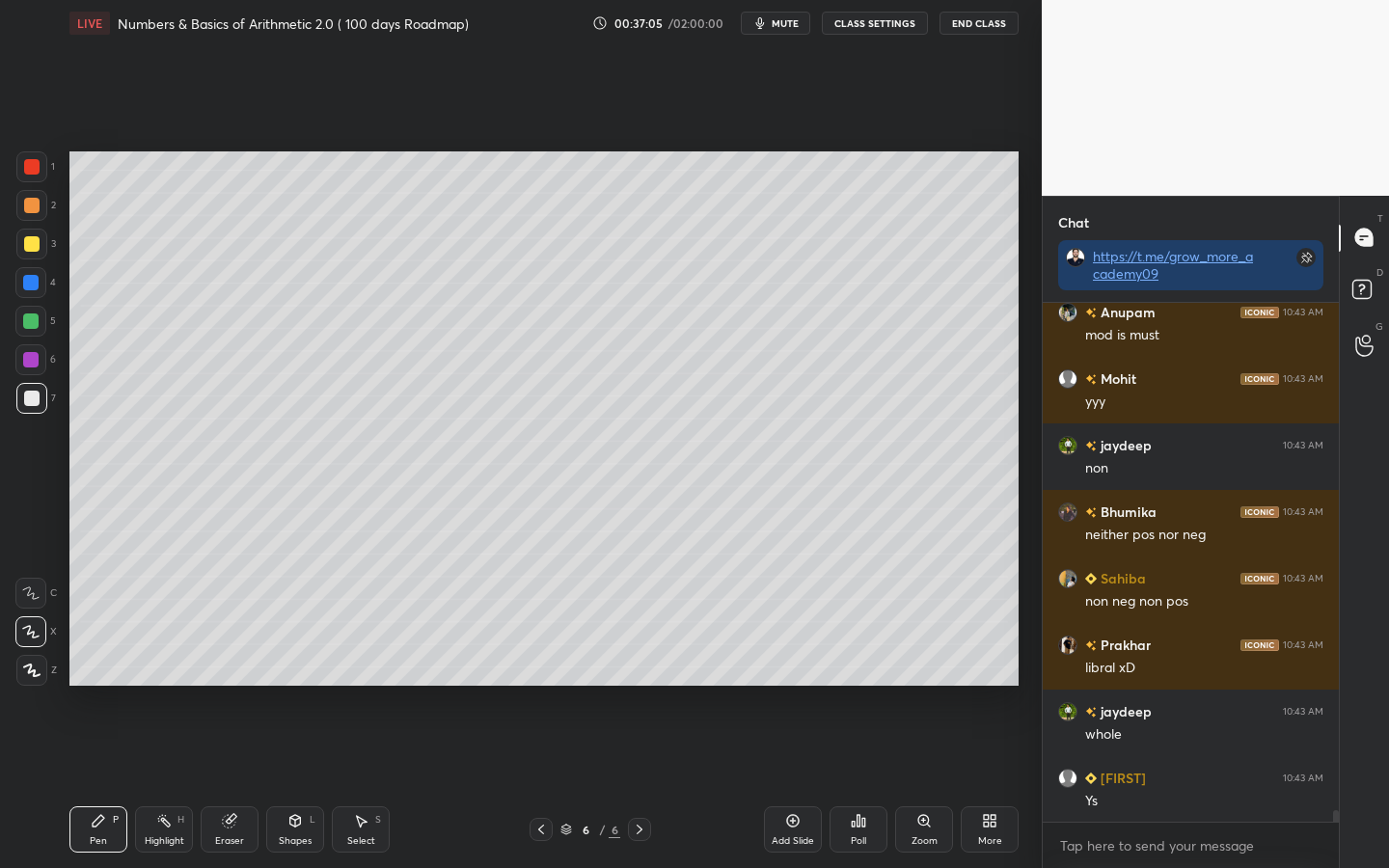 click at bounding box center (32, 244) 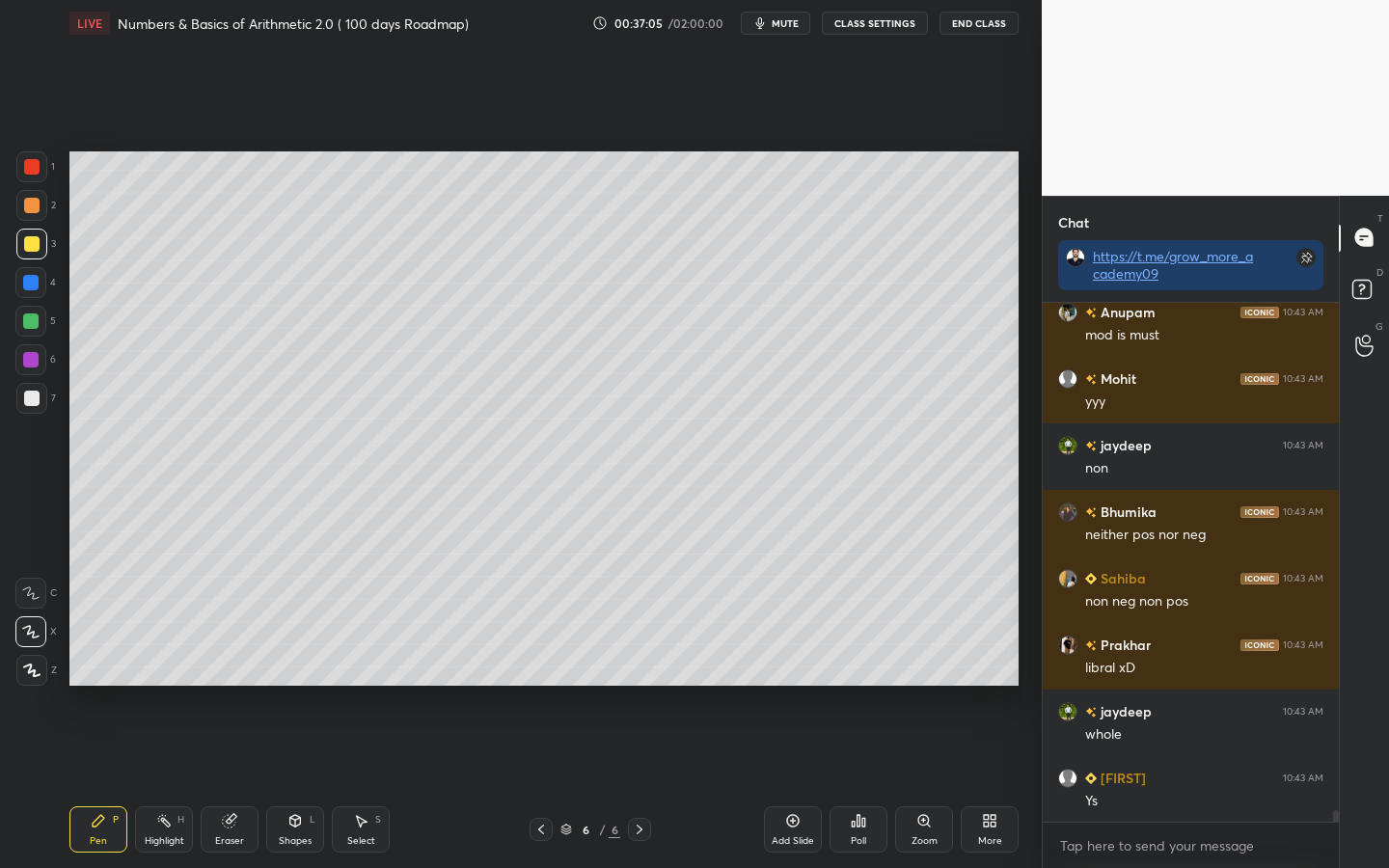 click at bounding box center [32, 205] 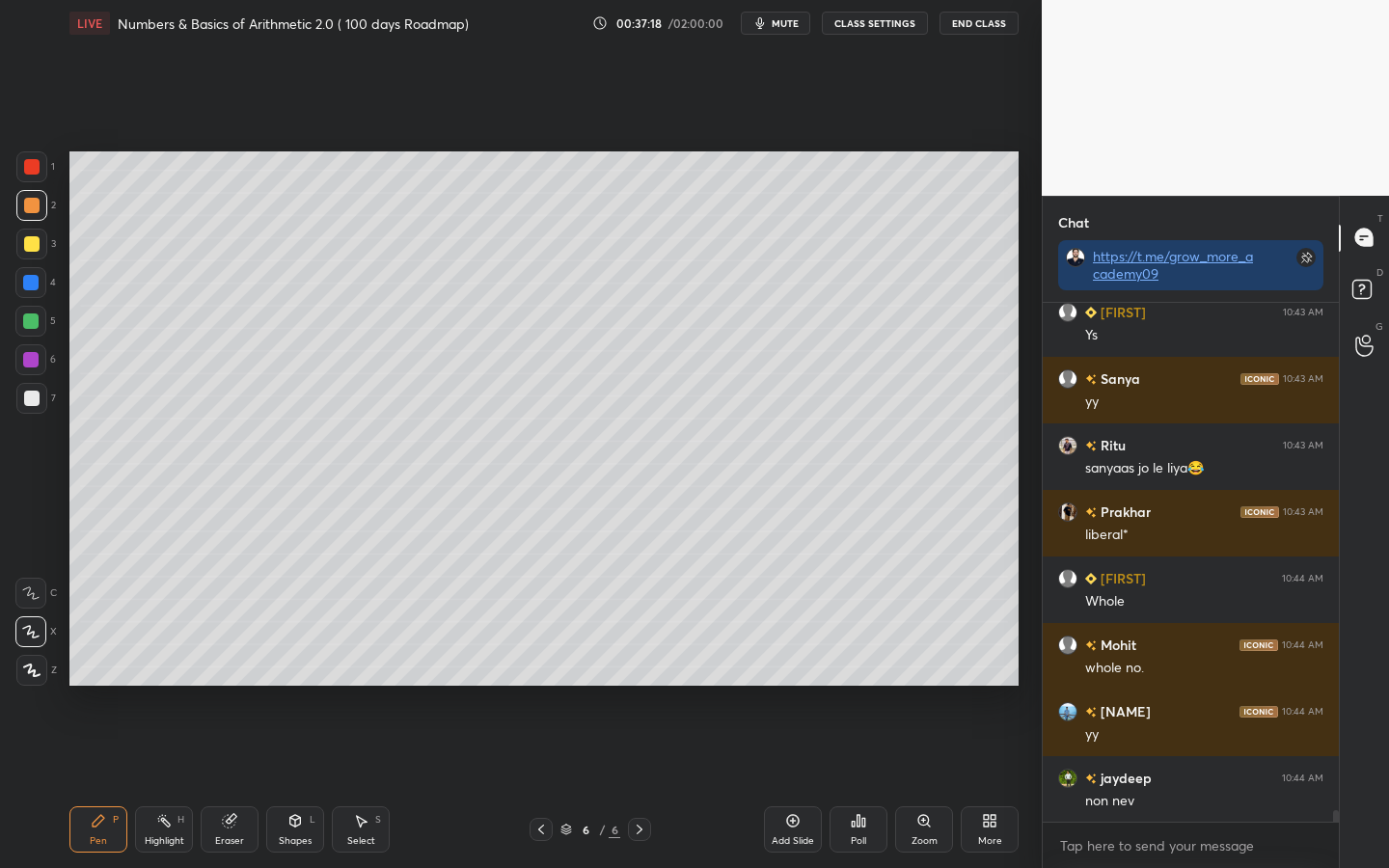 scroll, scrollTop: 22446, scrollLeft: 0, axis: vertical 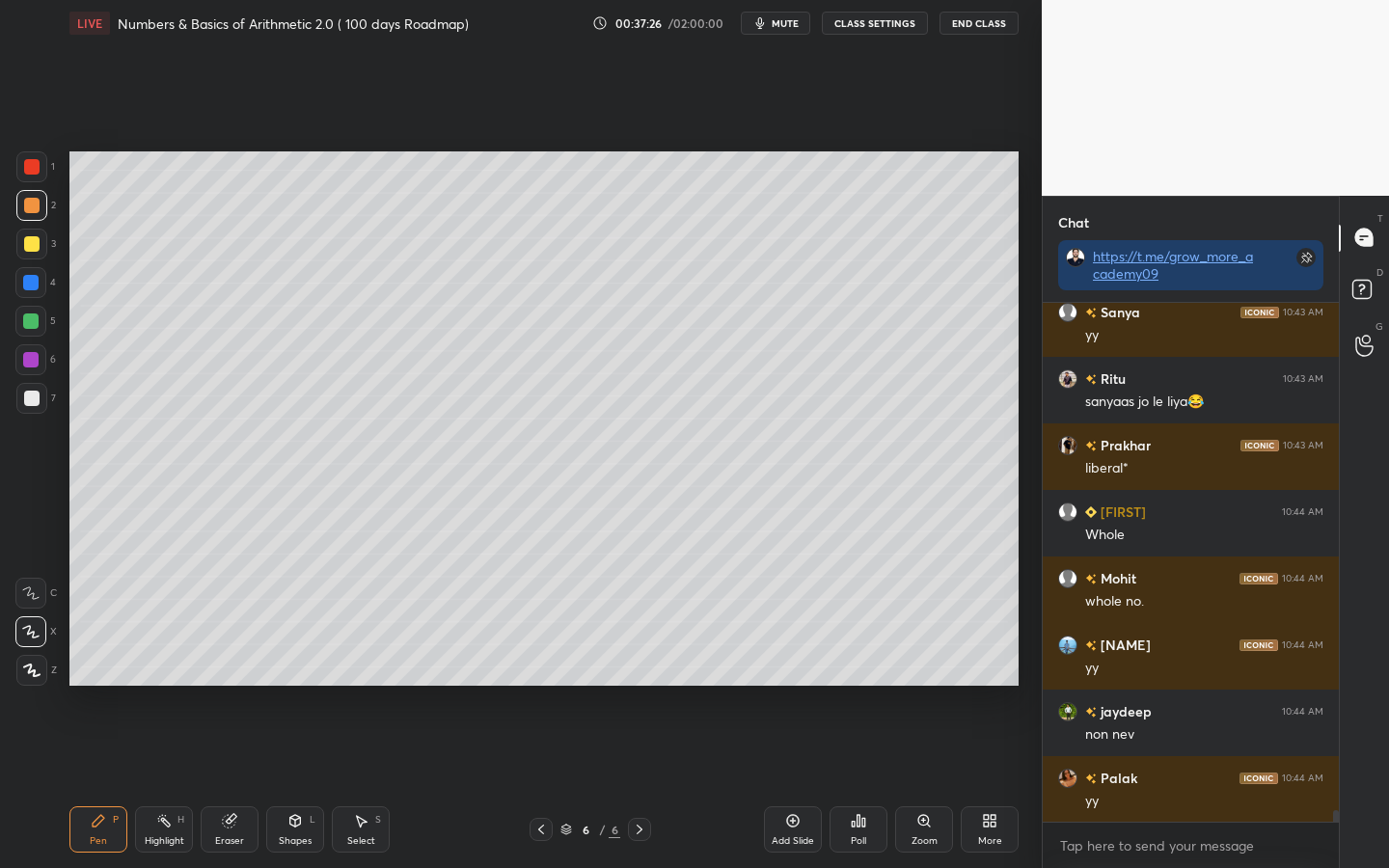 click at bounding box center (31, 283) 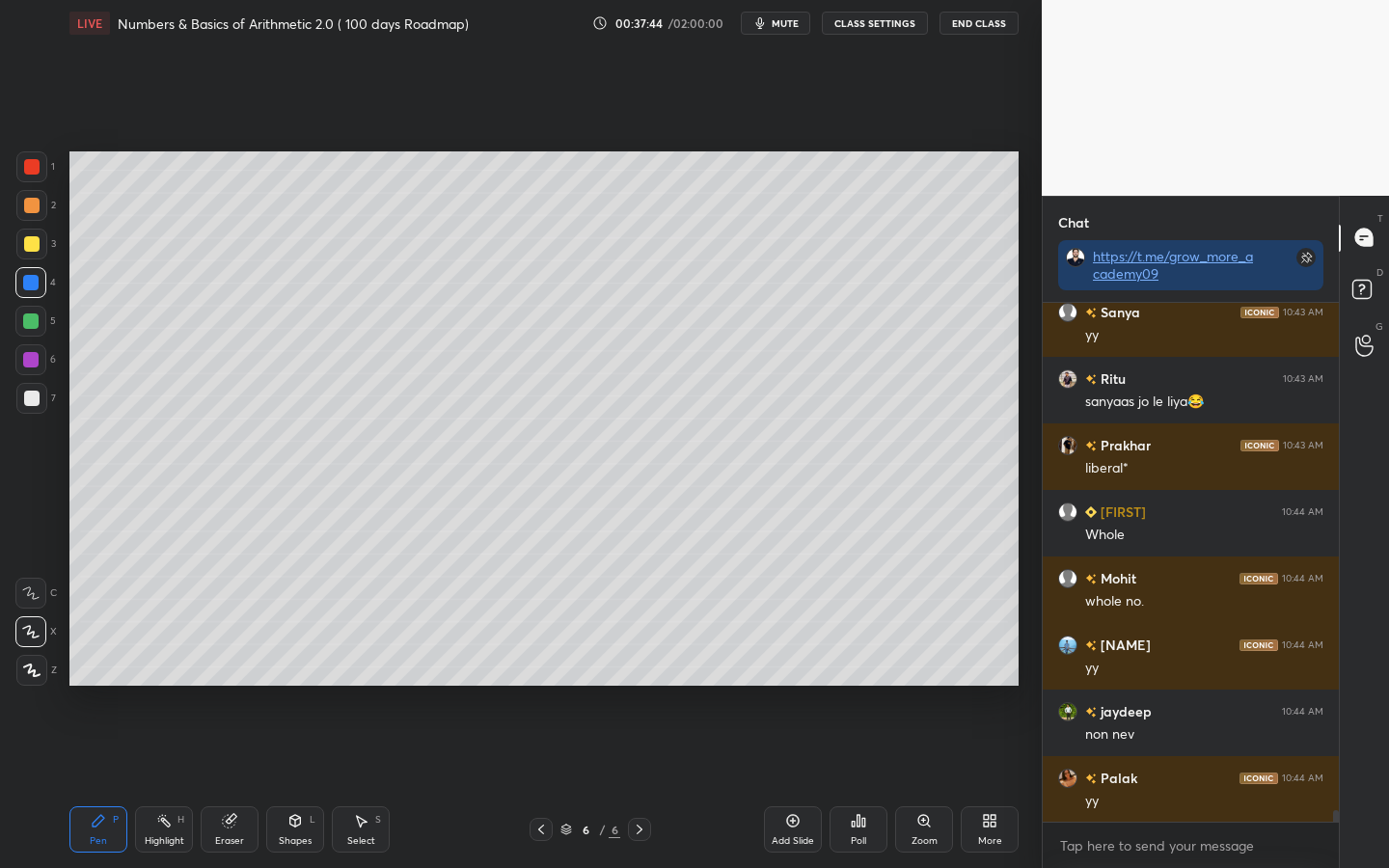 click at bounding box center (31, 360) 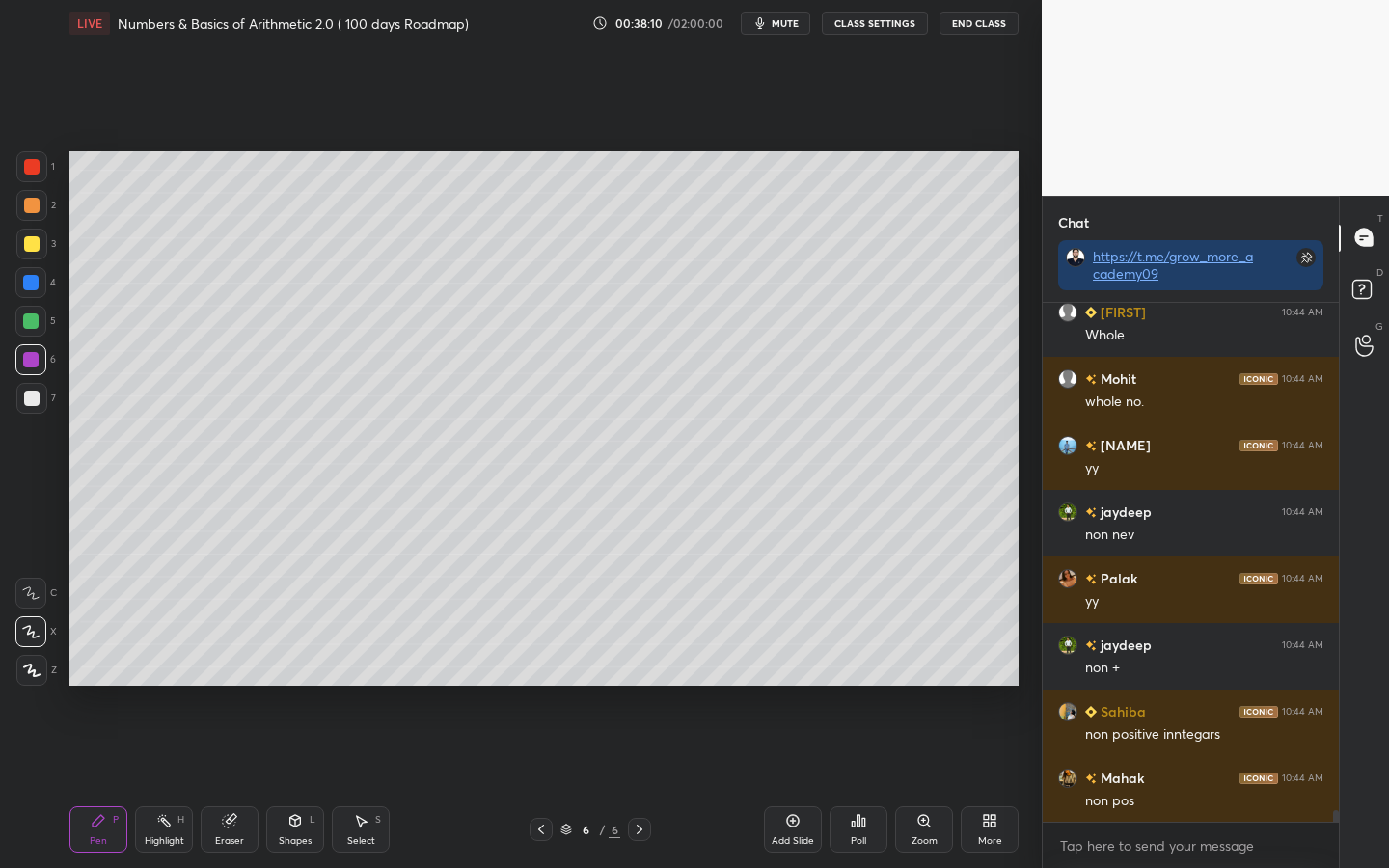 scroll, scrollTop: 22691, scrollLeft: 0, axis: vertical 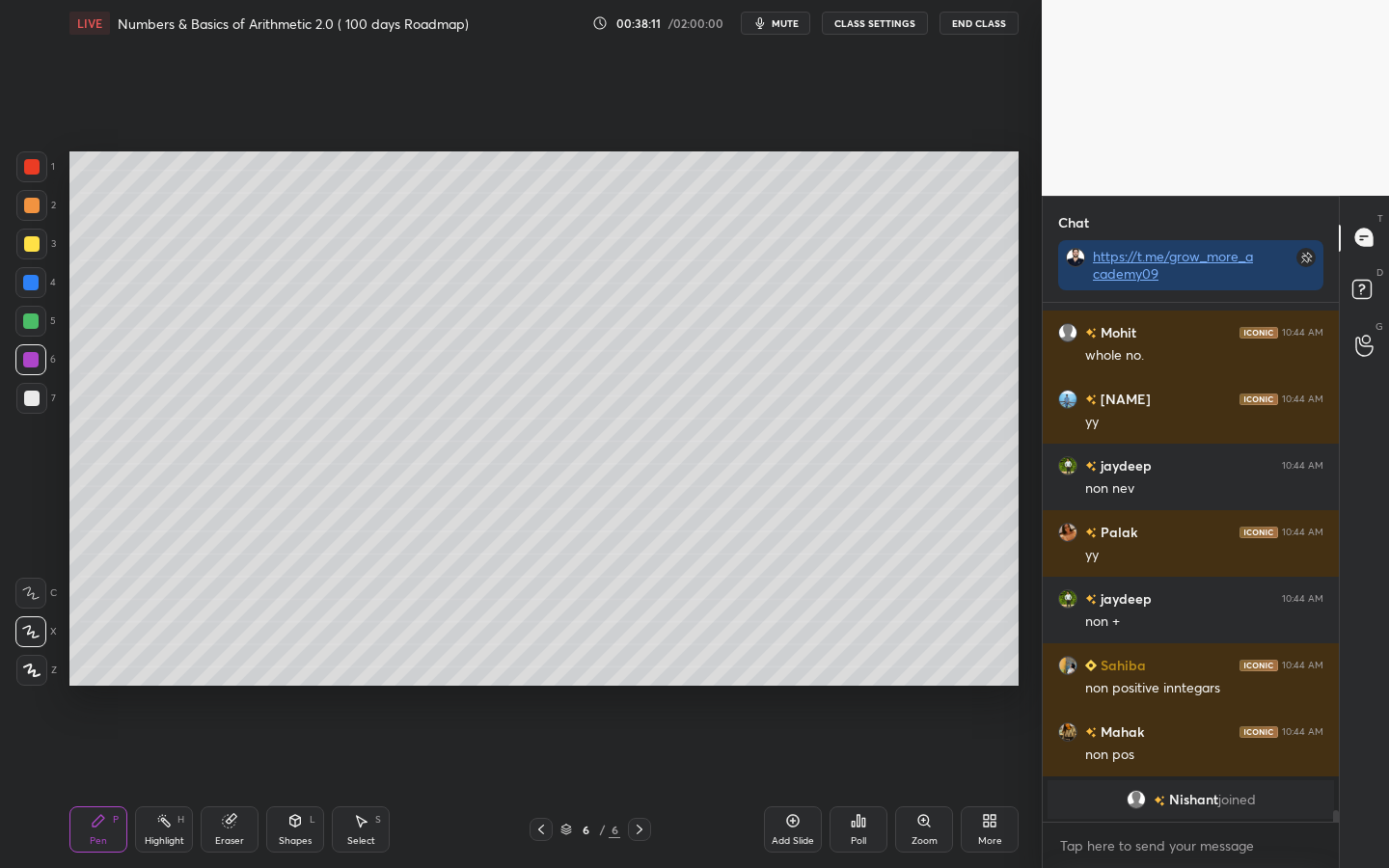 click at bounding box center (32, 398) 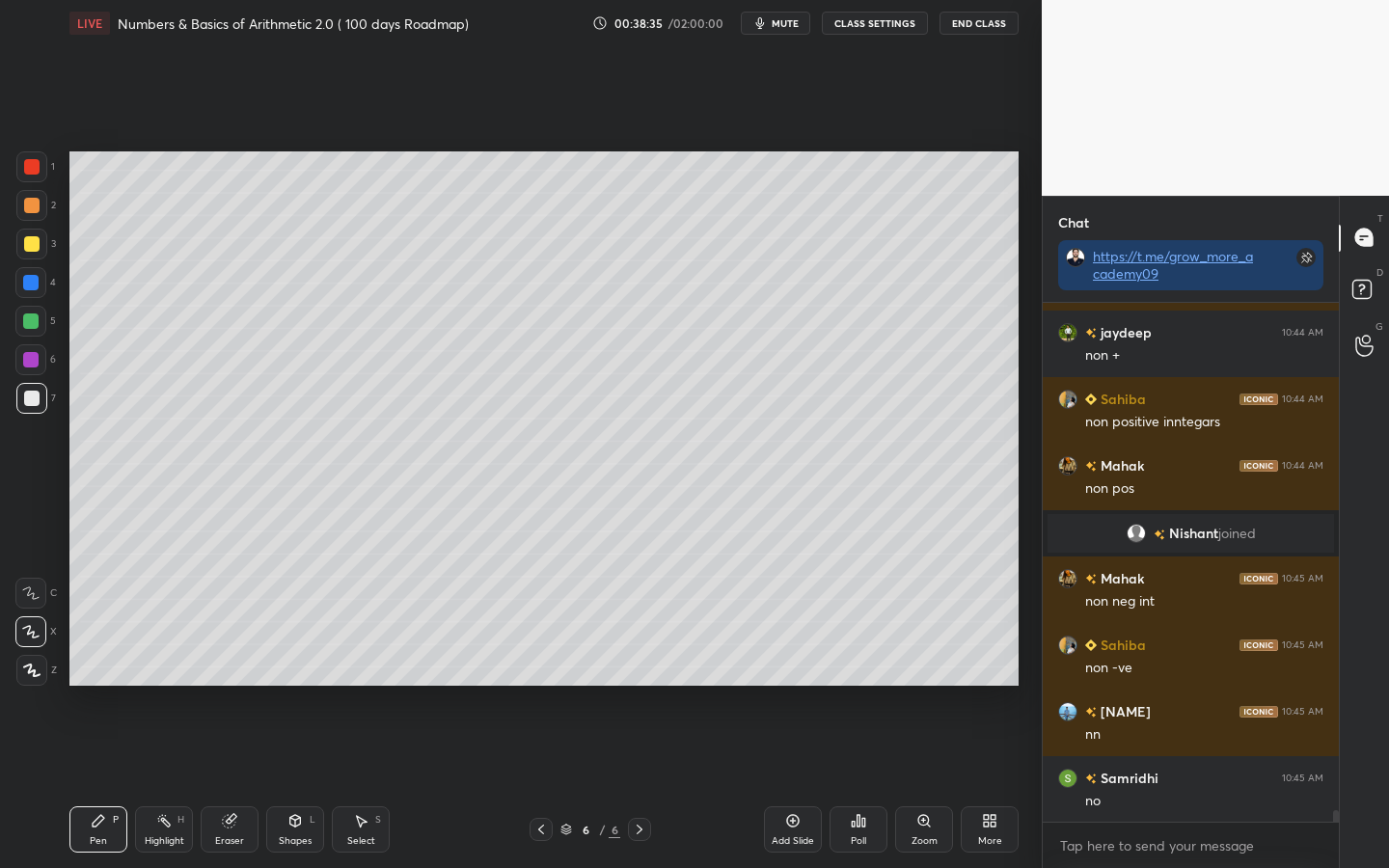 scroll, scrollTop: 22631, scrollLeft: 0, axis: vertical 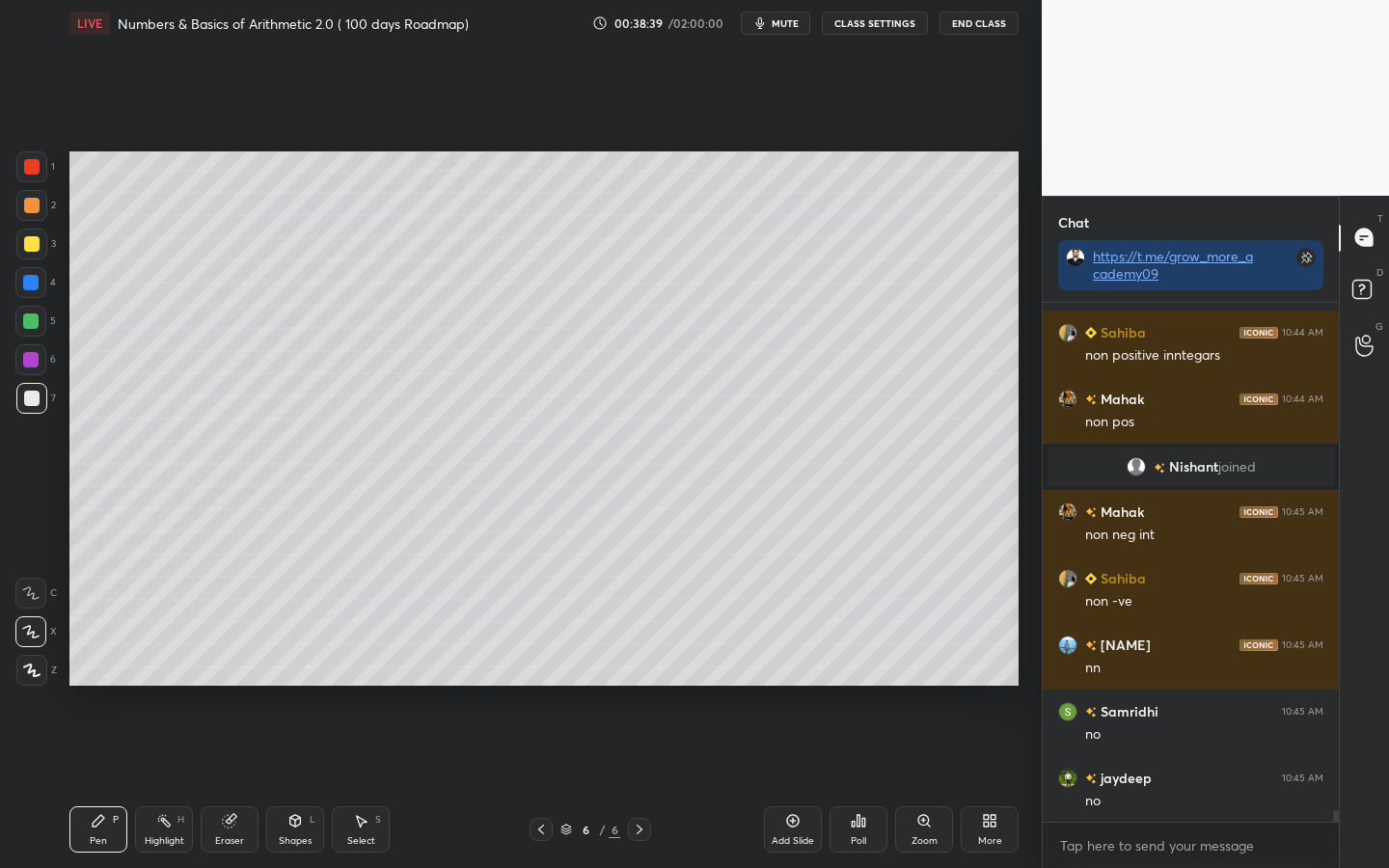 click 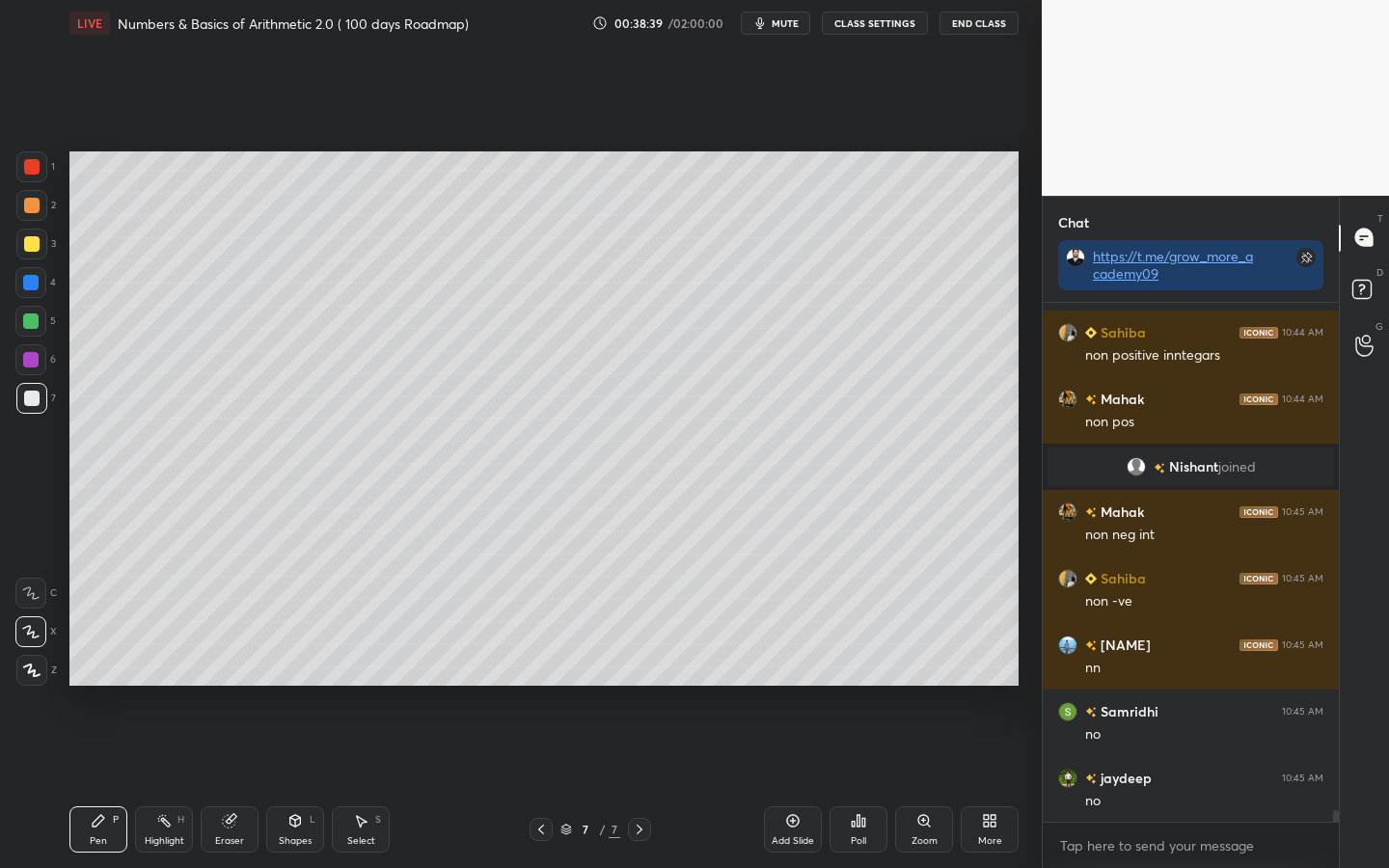 scroll, scrollTop: 22697, scrollLeft: 0, axis: vertical 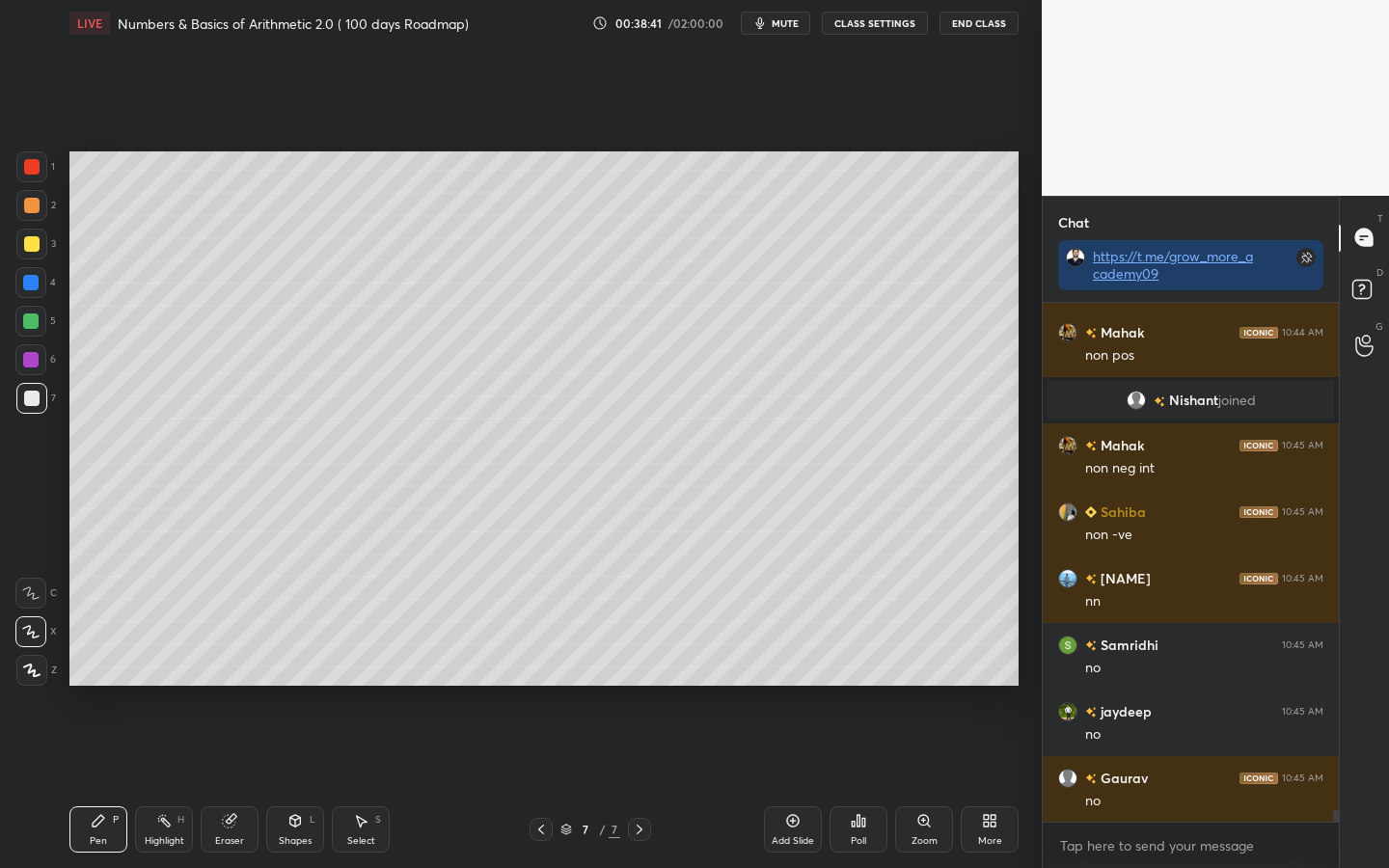 click at bounding box center [32, 244] 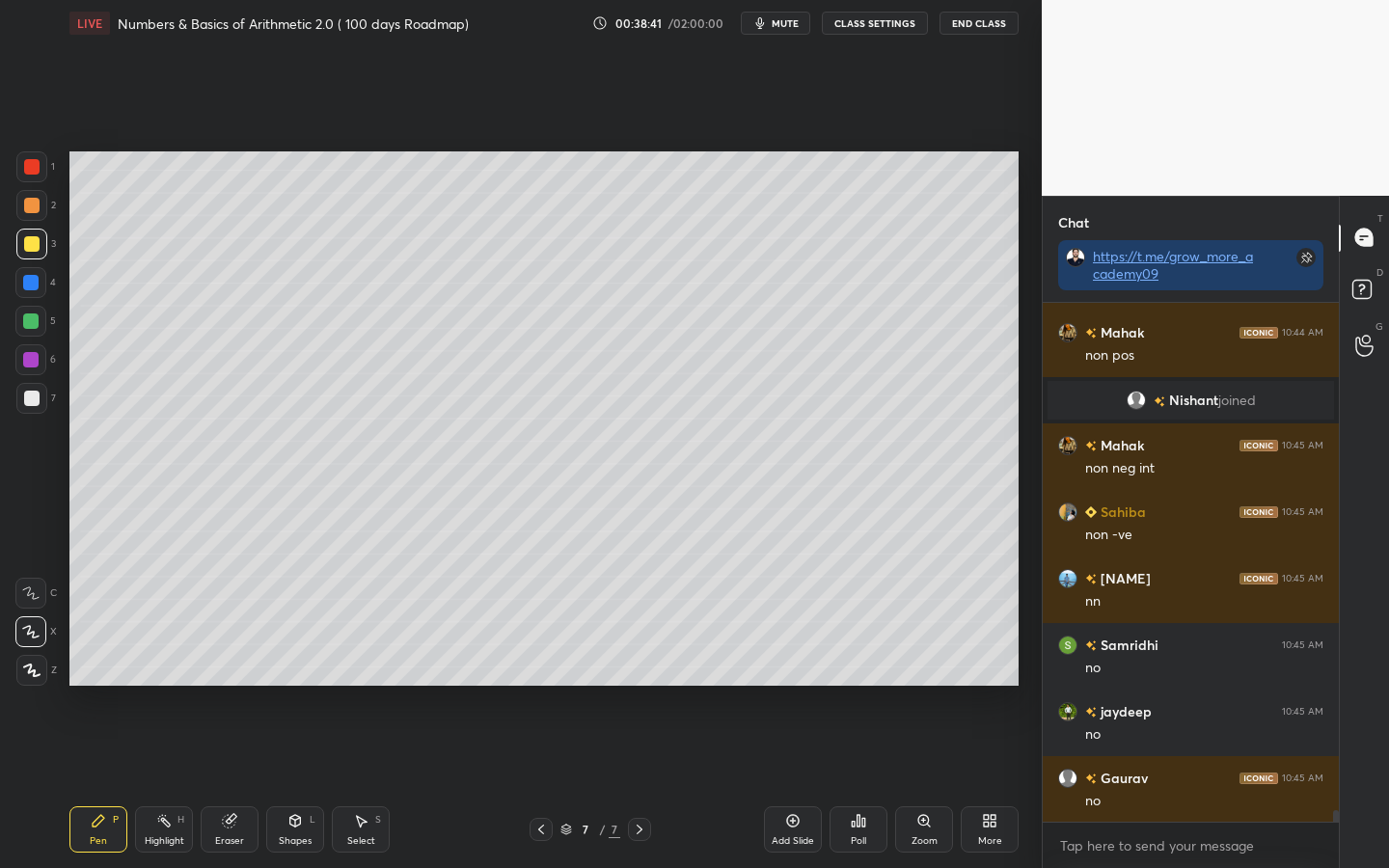 click at bounding box center [31, 283] 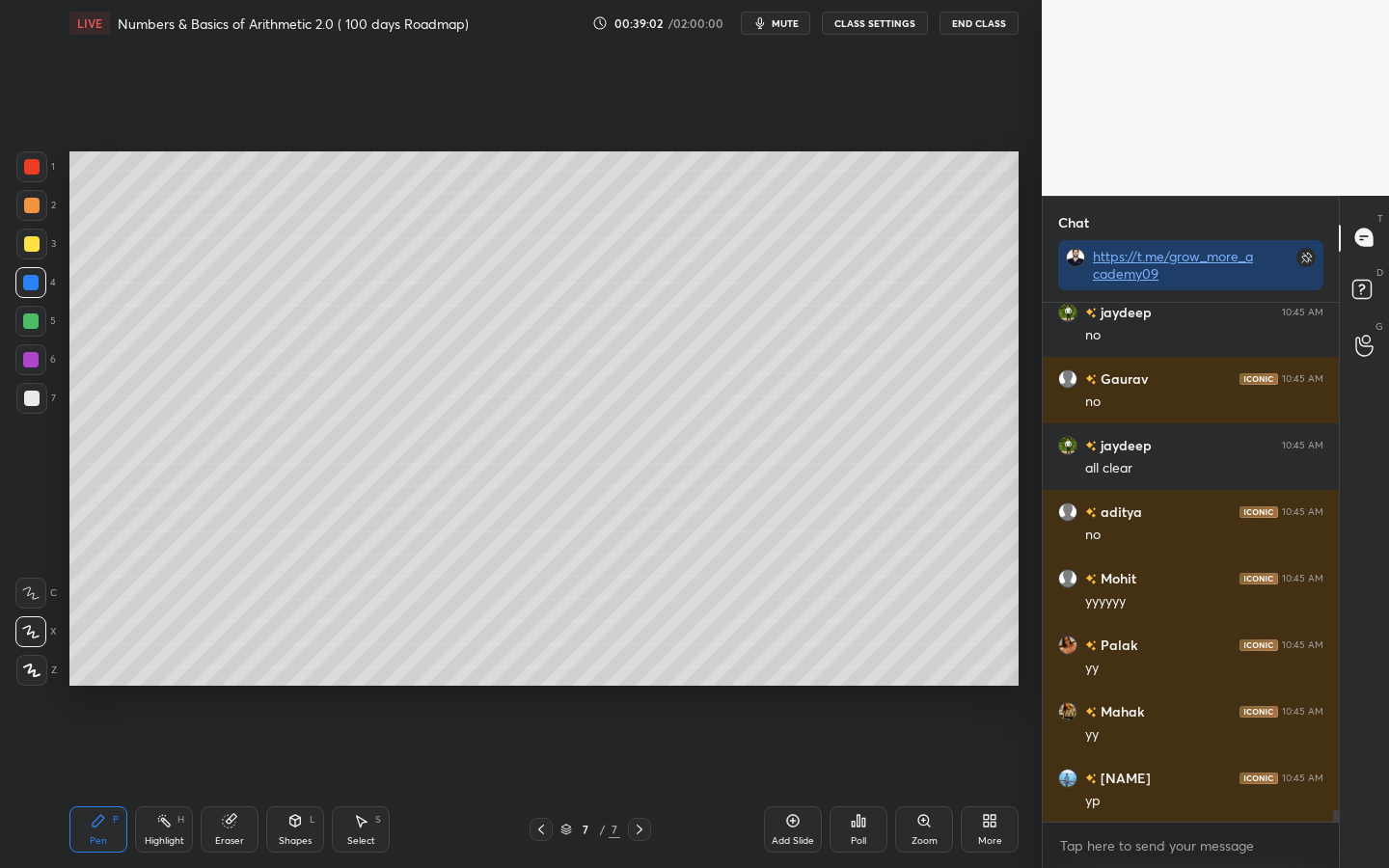 scroll, scrollTop: 23296, scrollLeft: 0, axis: vertical 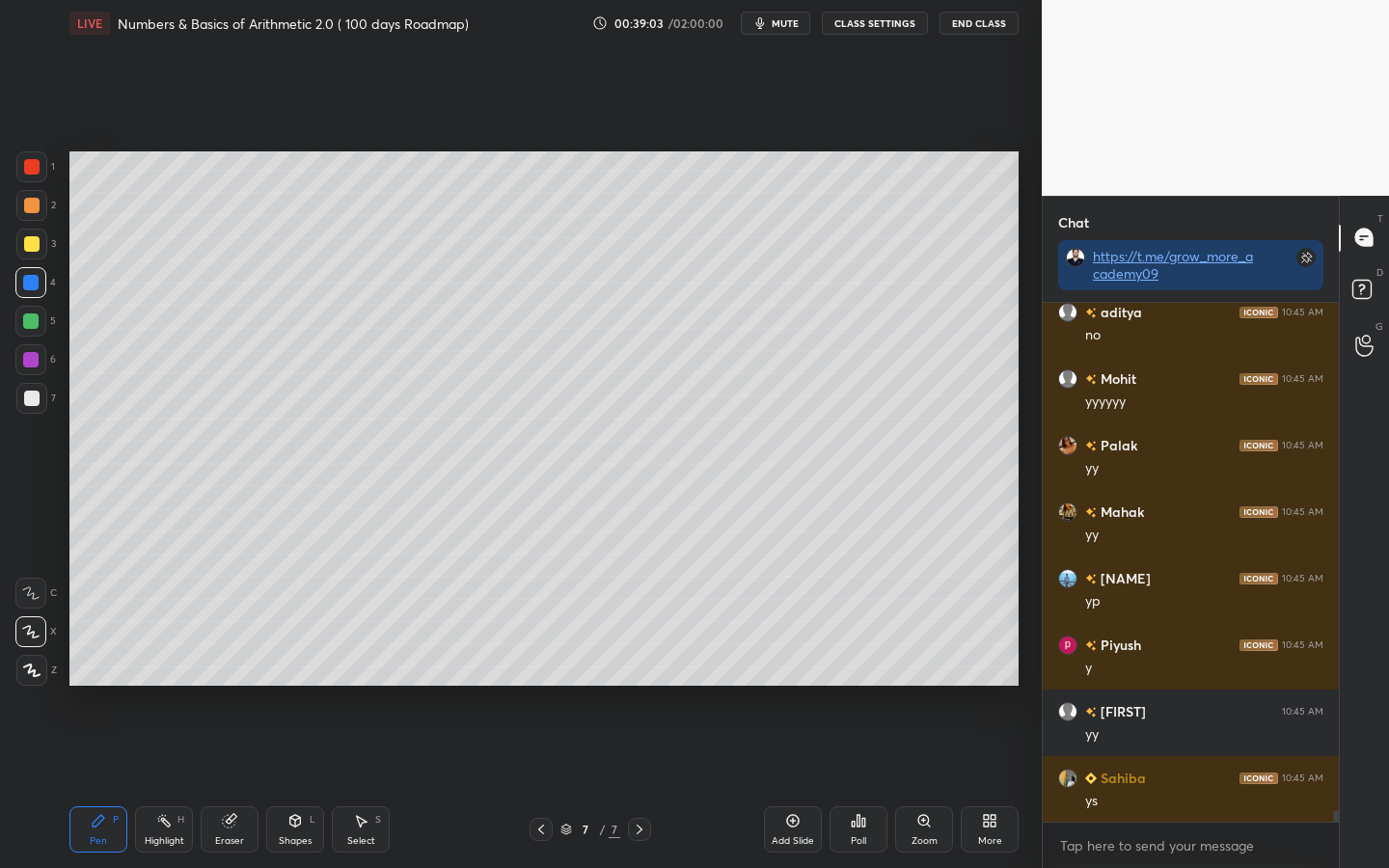 click at bounding box center (31, 321) 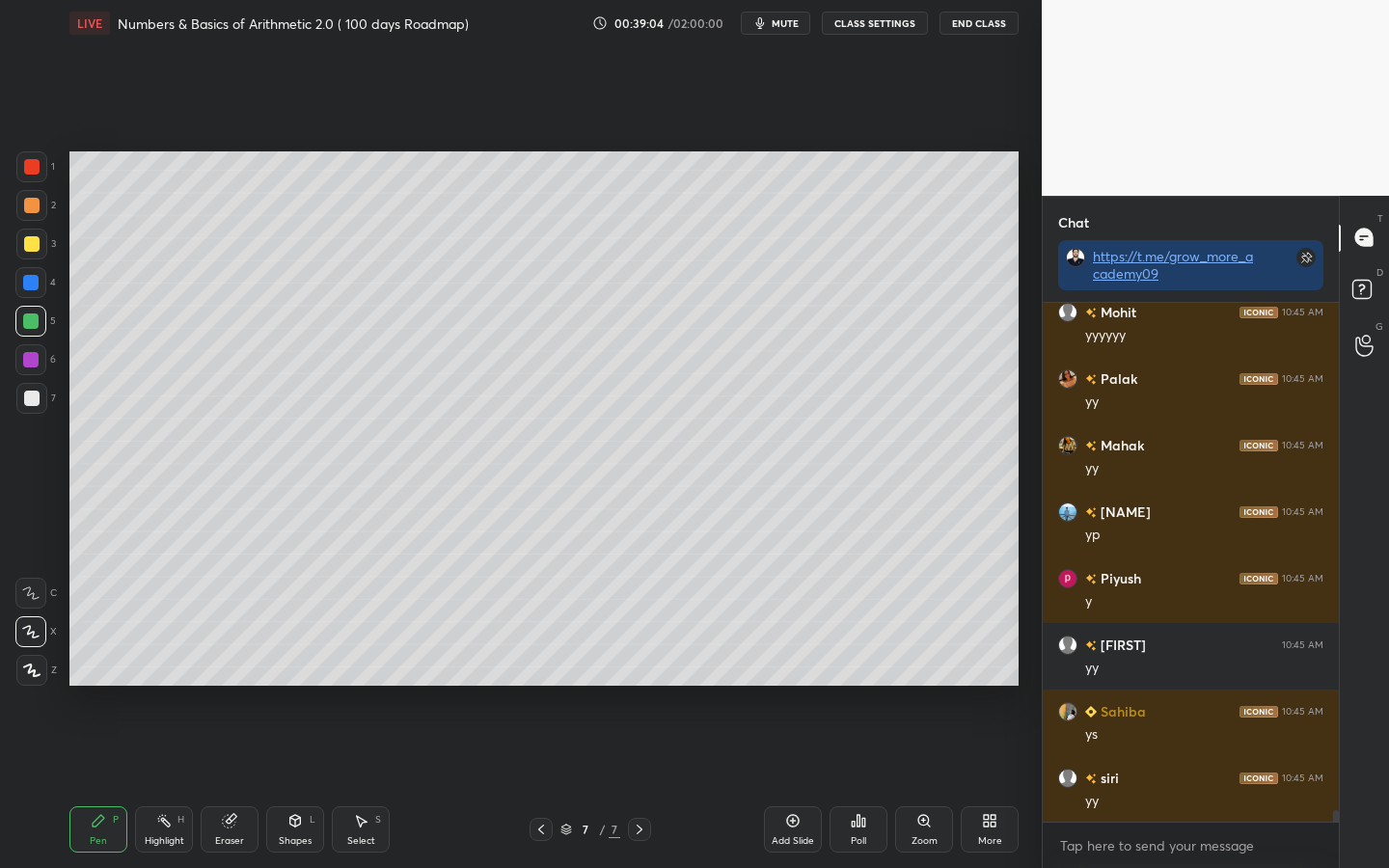 scroll, scrollTop: 23429, scrollLeft: 0, axis: vertical 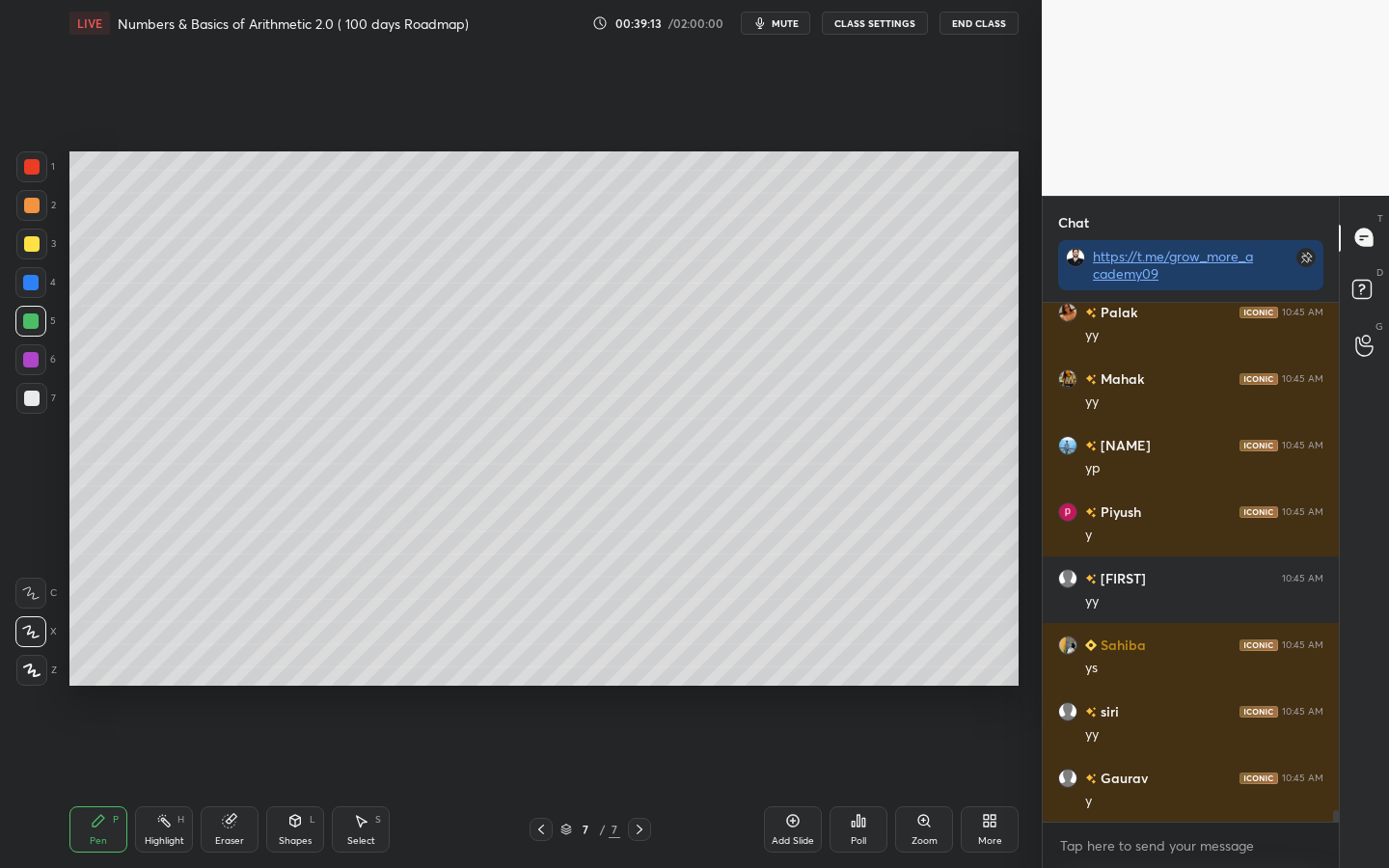 drag, startPoint x: 302, startPoint y: 836, endPoint x: 299, endPoint y: 823, distance: 13.3416641 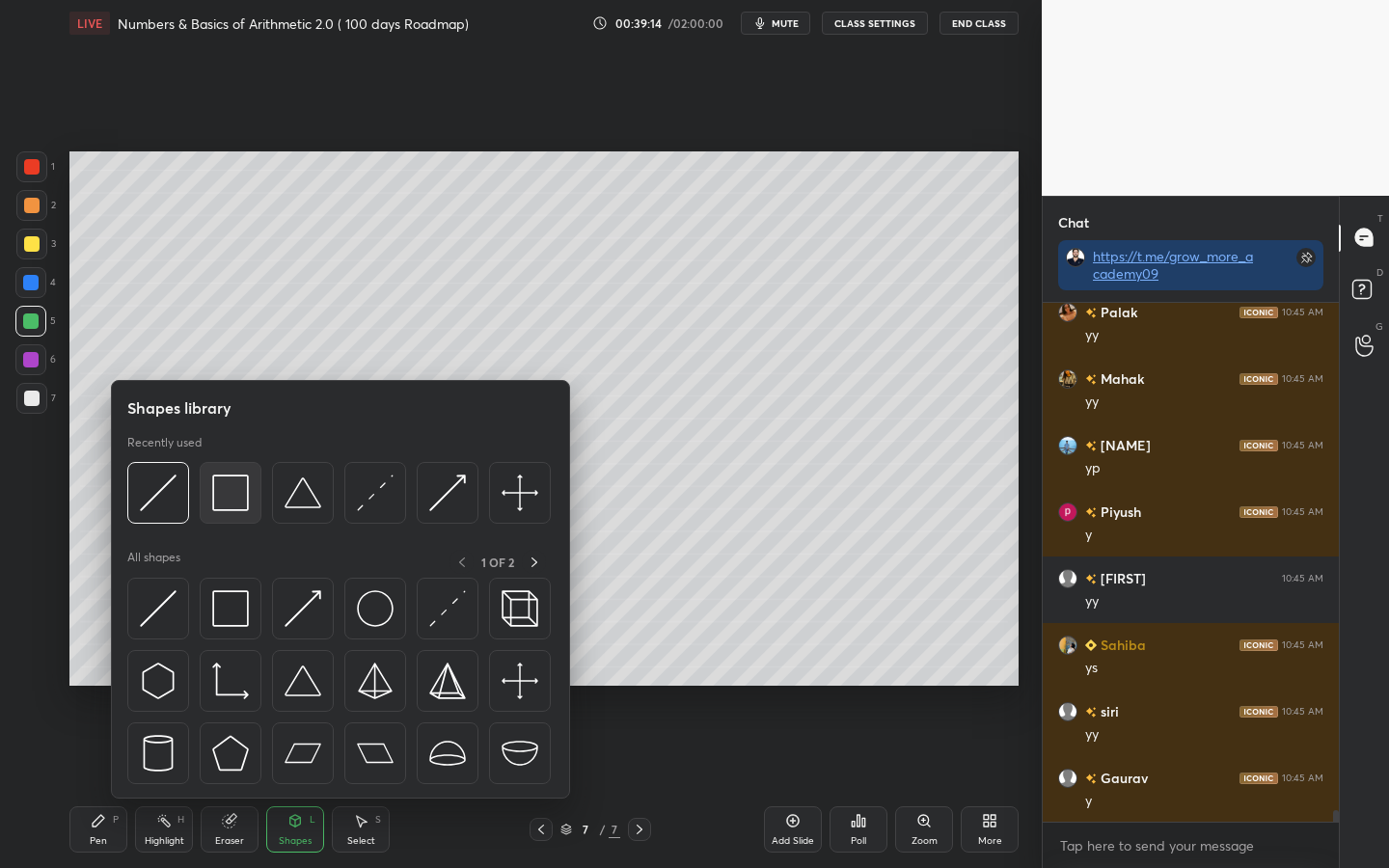 click at bounding box center [231, 493] 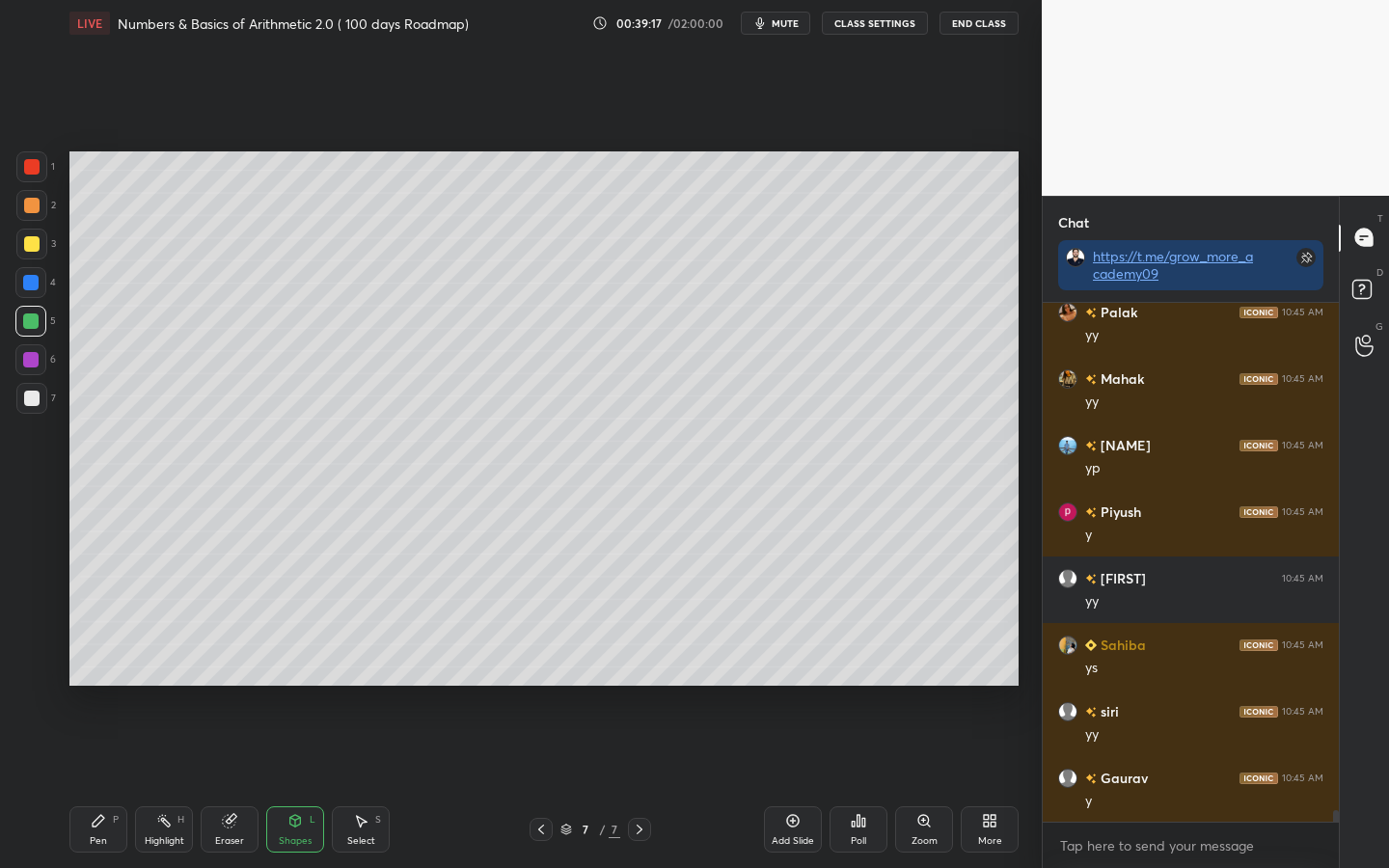 click on "Pen P" at bounding box center [98, 829] 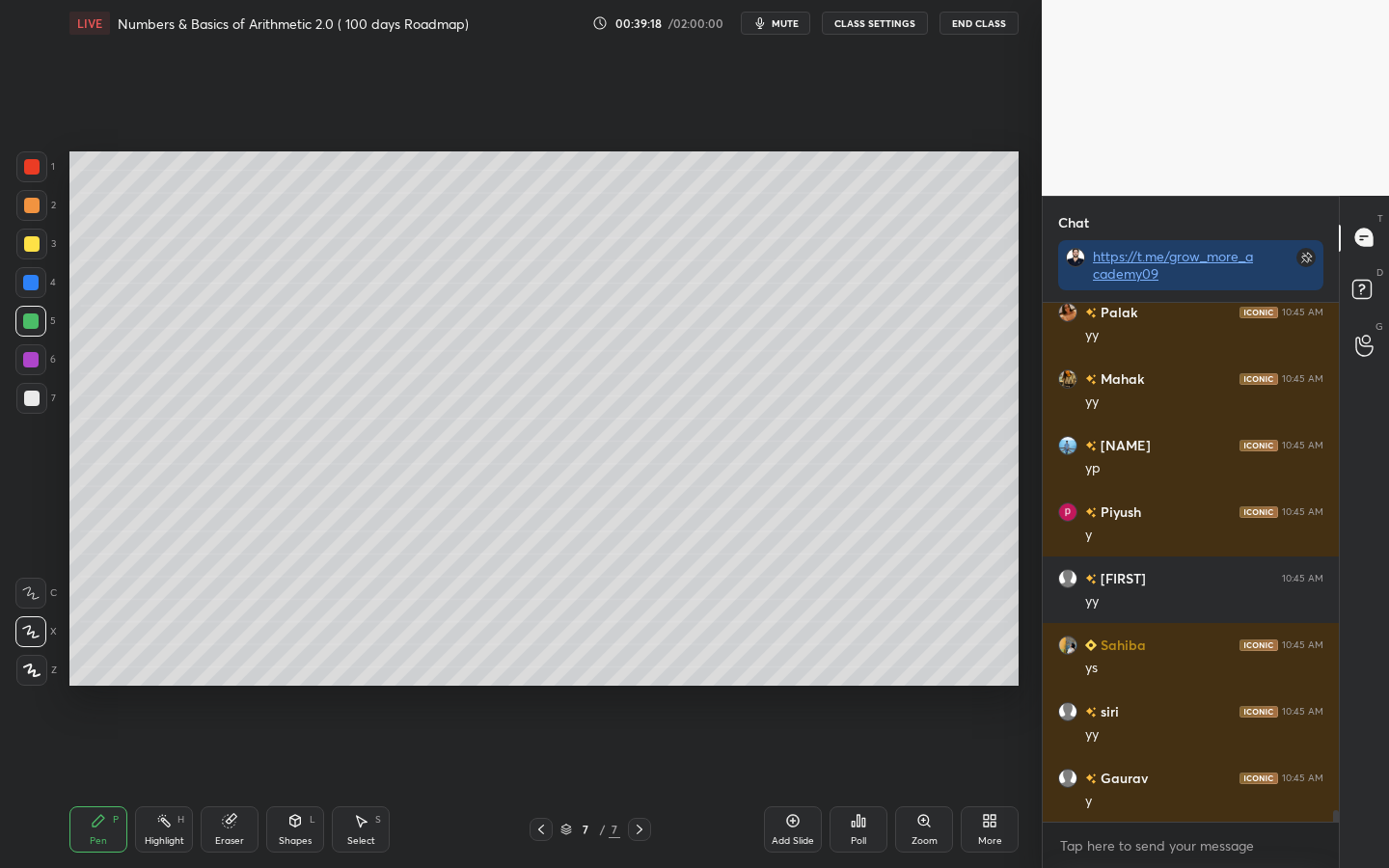 click at bounding box center (31, 360) 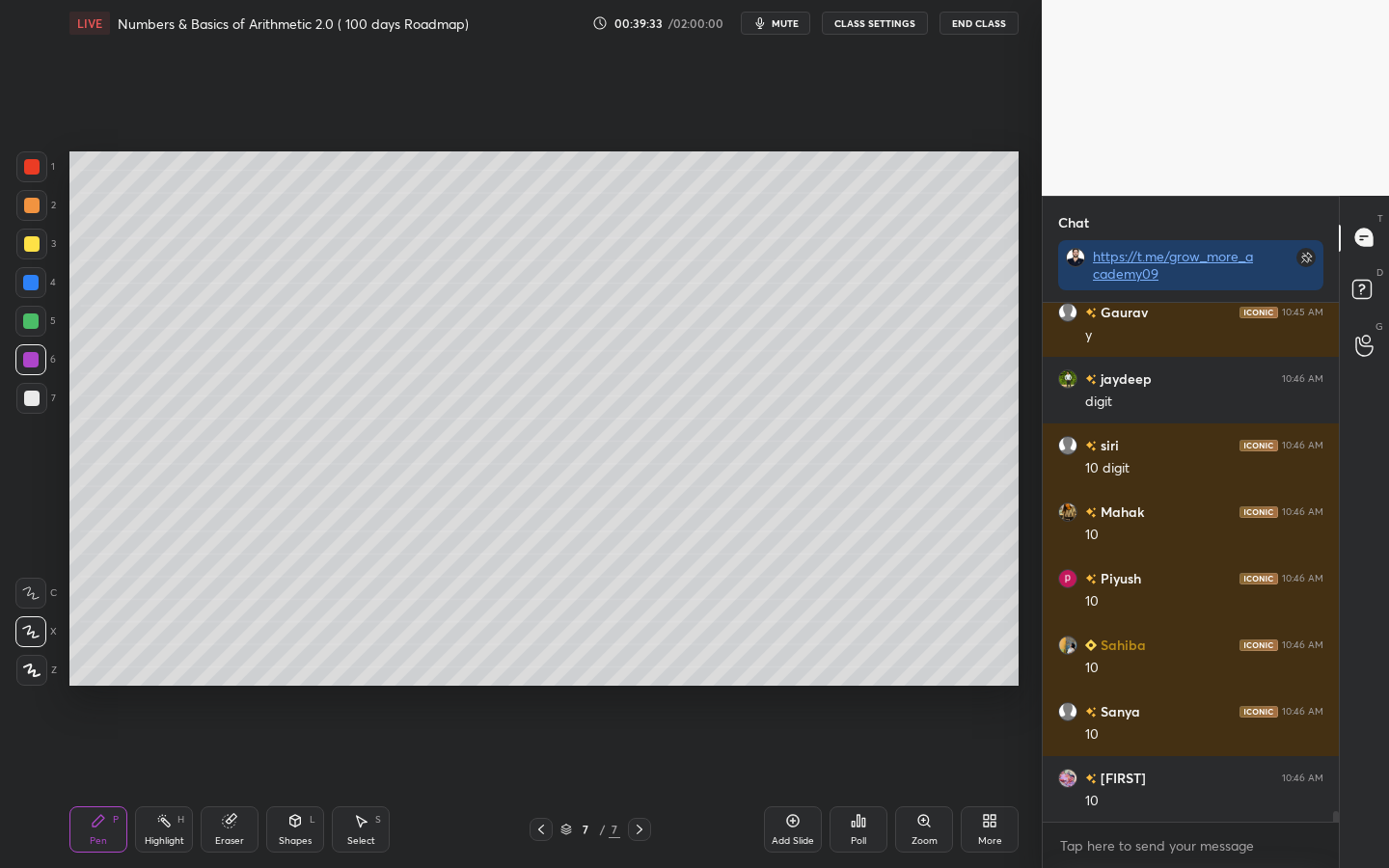 scroll, scrollTop: 23962, scrollLeft: 0, axis: vertical 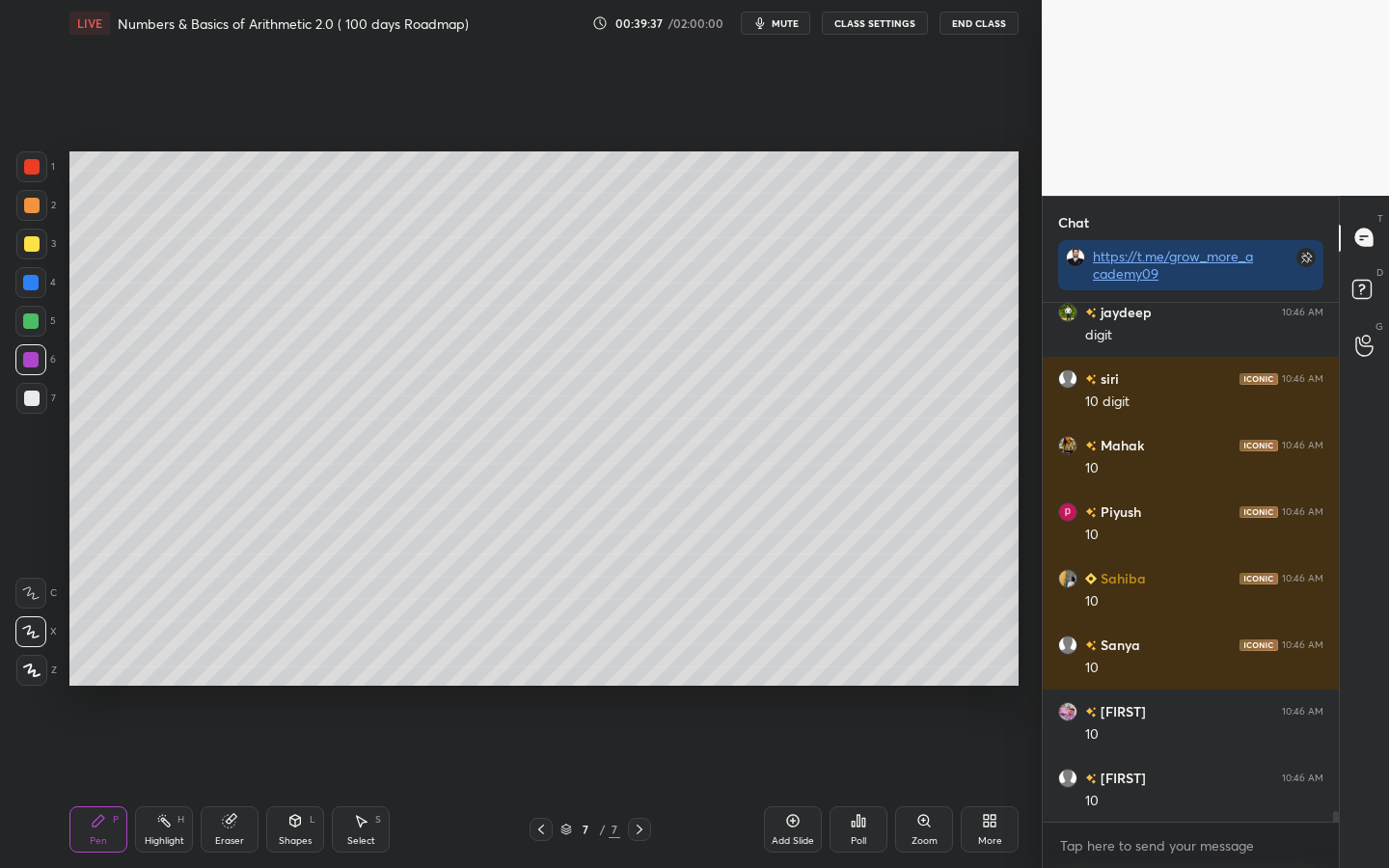 click at bounding box center [32, 244] 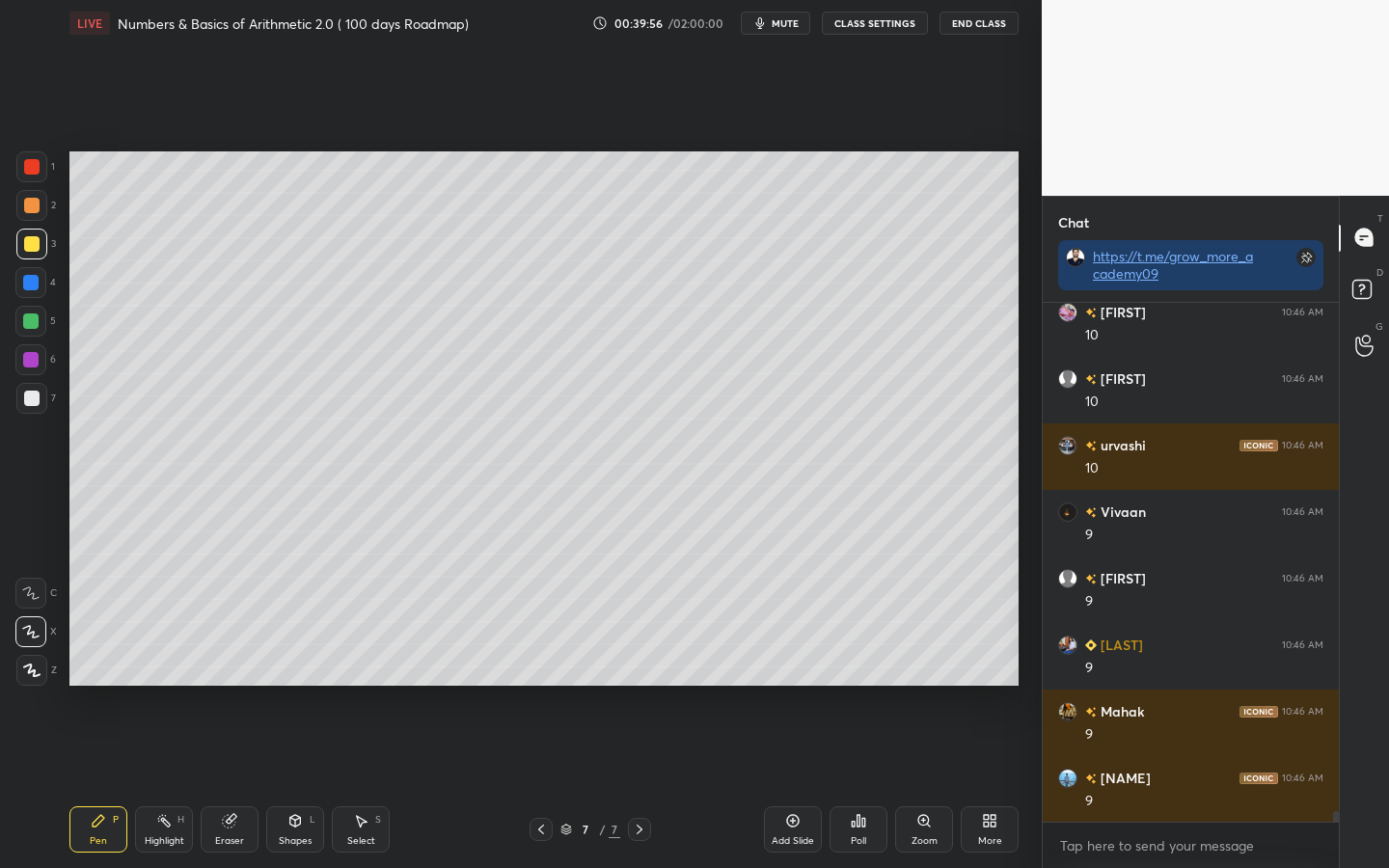scroll, scrollTop: 24427, scrollLeft: 0, axis: vertical 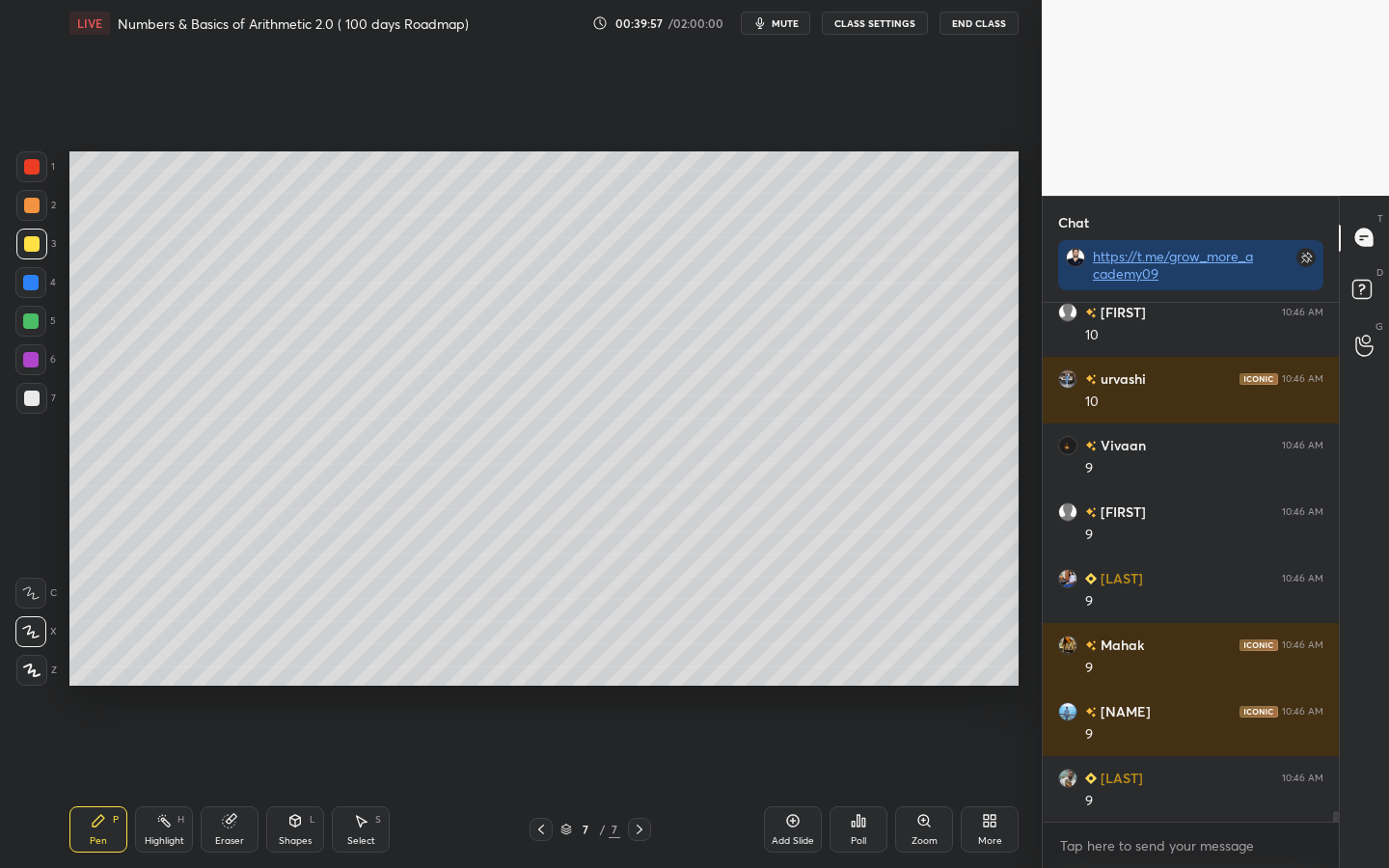 click at bounding box center (31, 321) 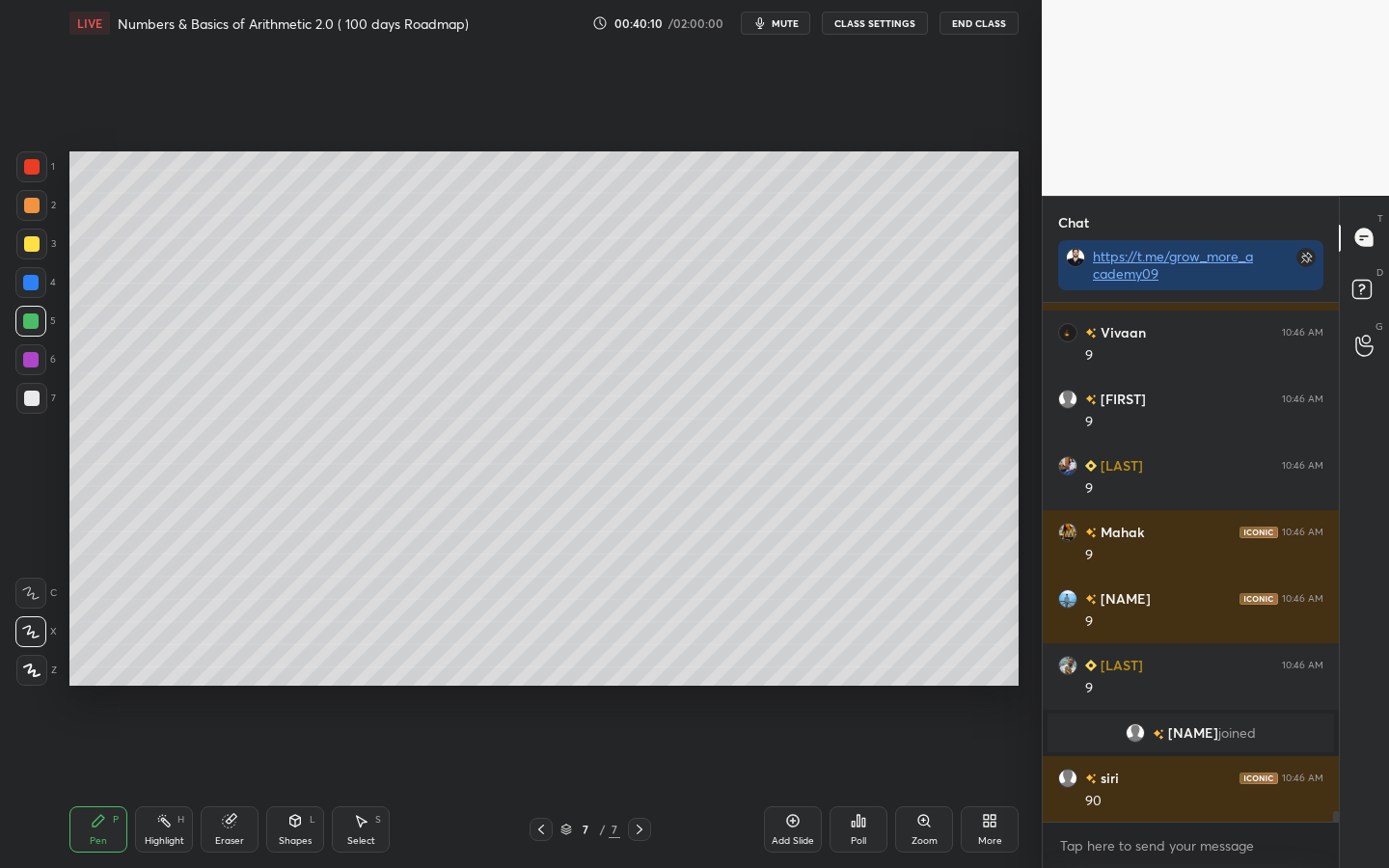 scroll, scrollTop: 23956, scrollLeft: 0, axis: vertical 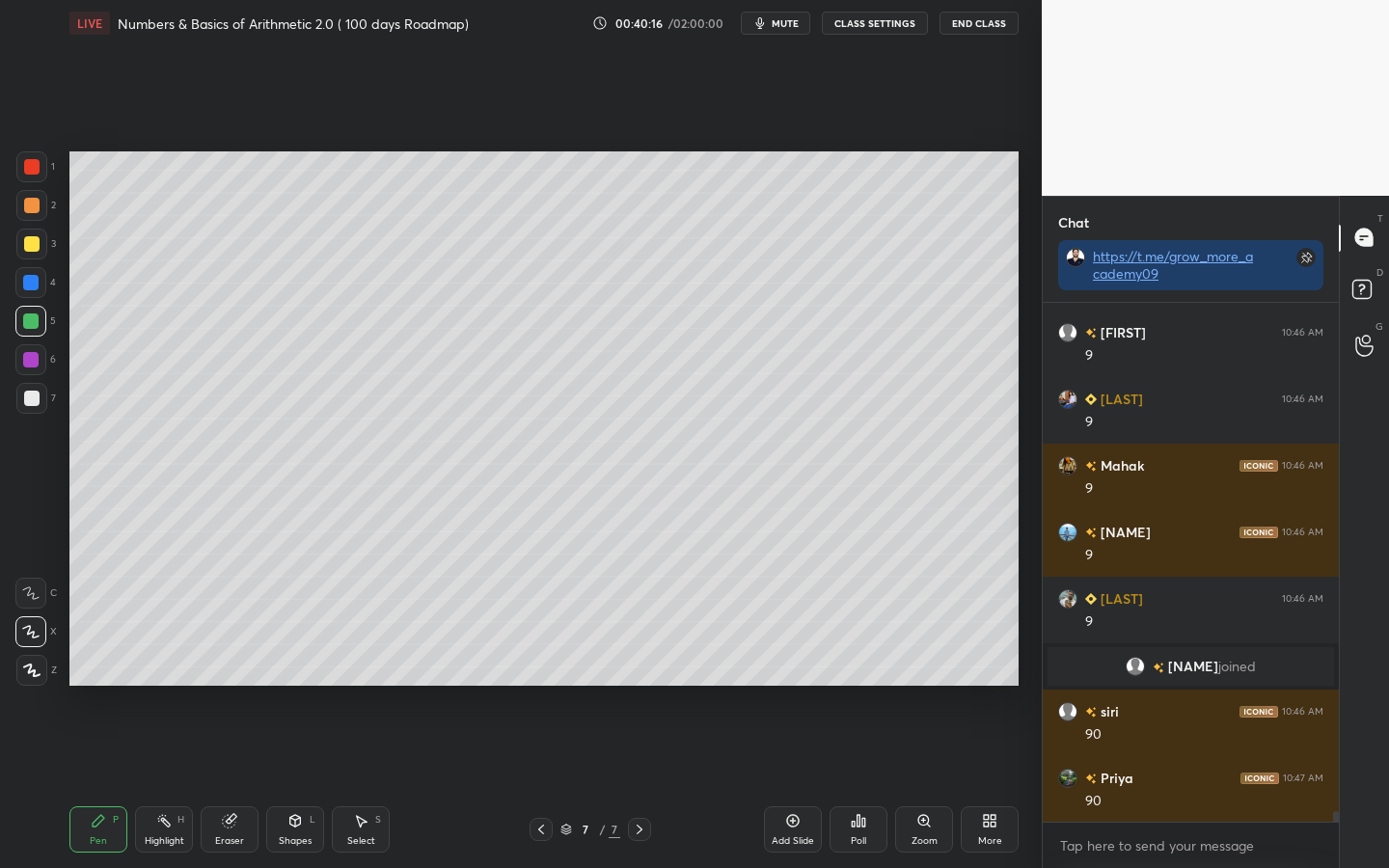 click at bounding box center (31, 283) 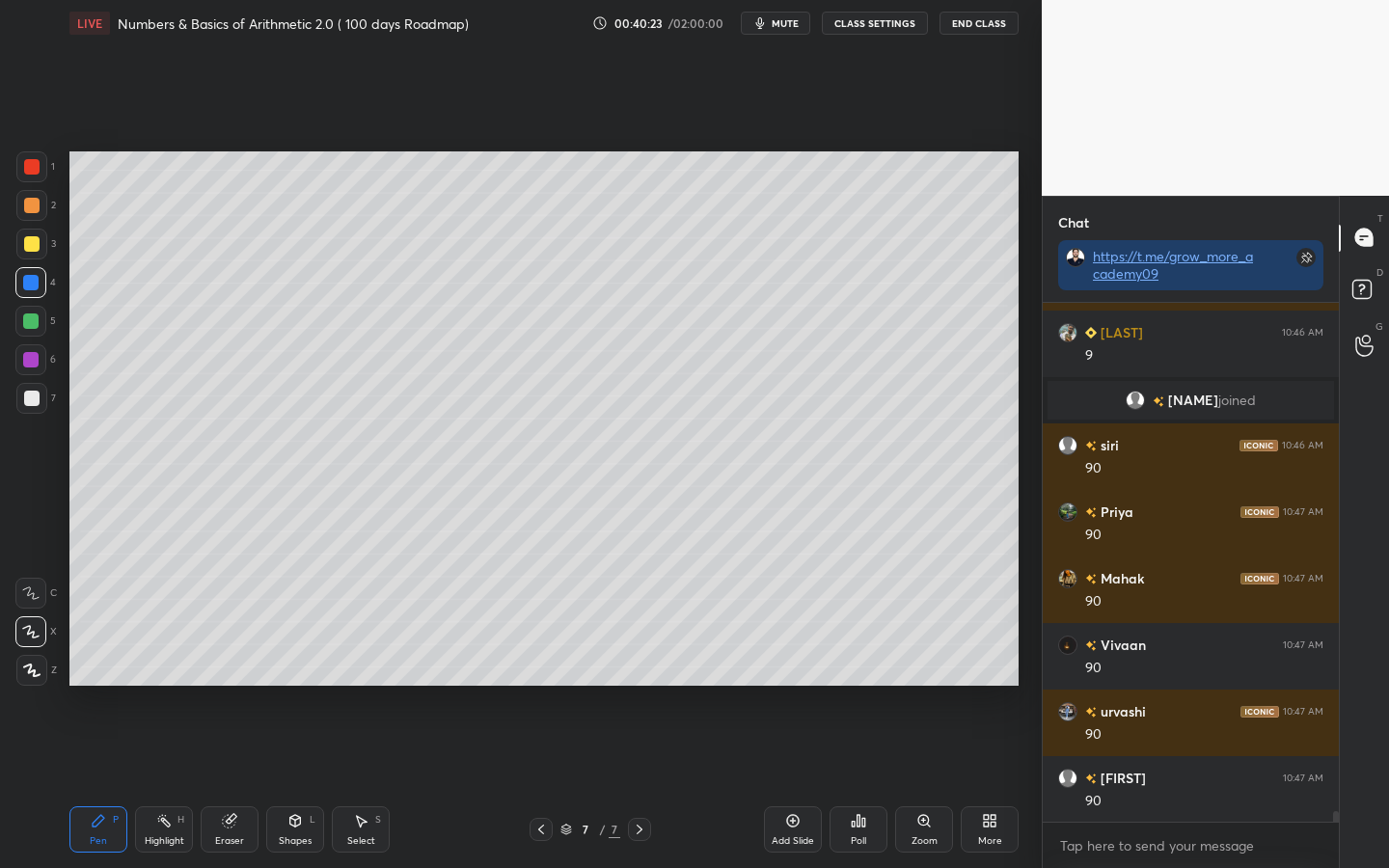 scroll, scrollTop: 24355, scrollLeft: 0, axis: vertical 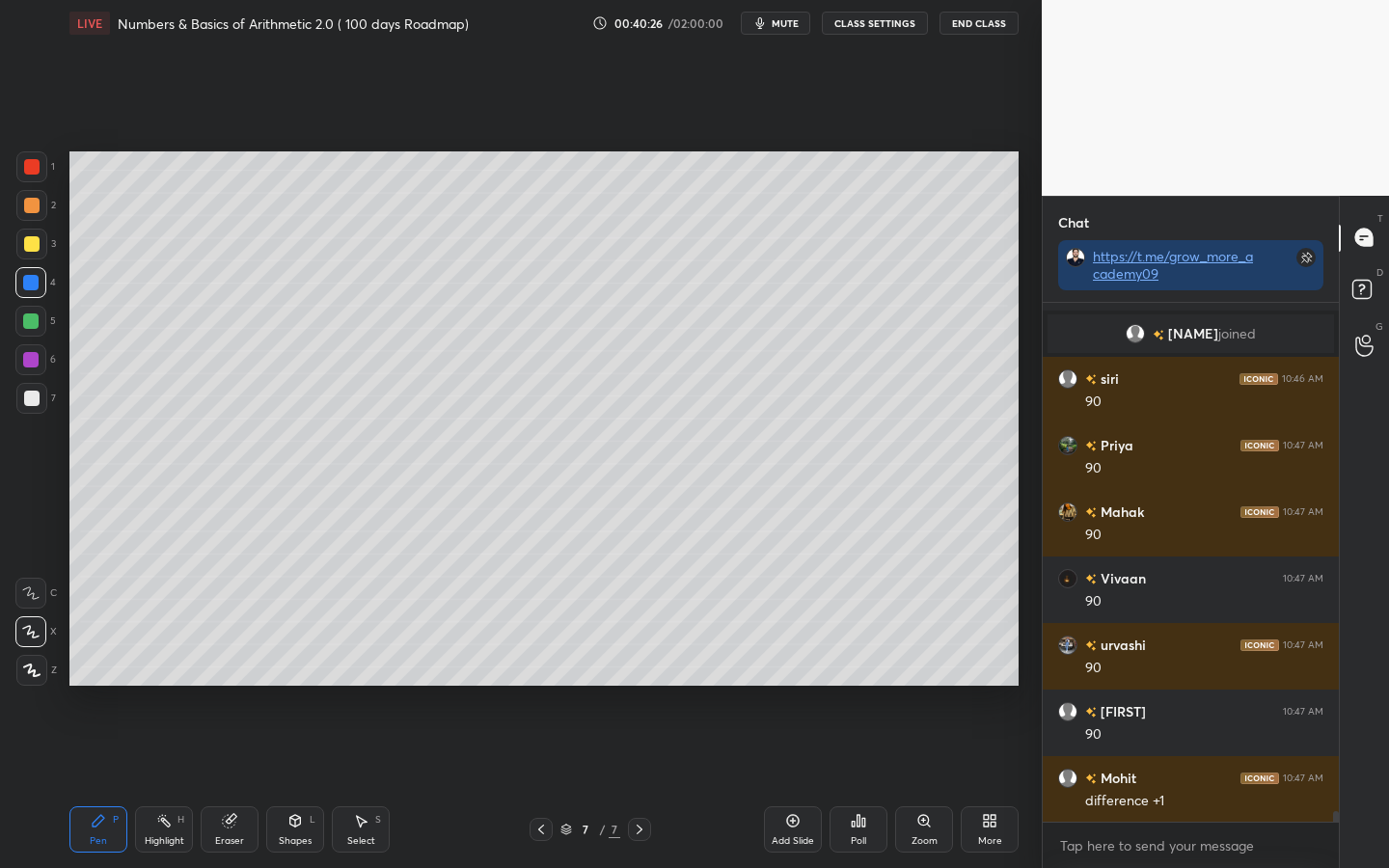 click at bounding box center [32, 398] 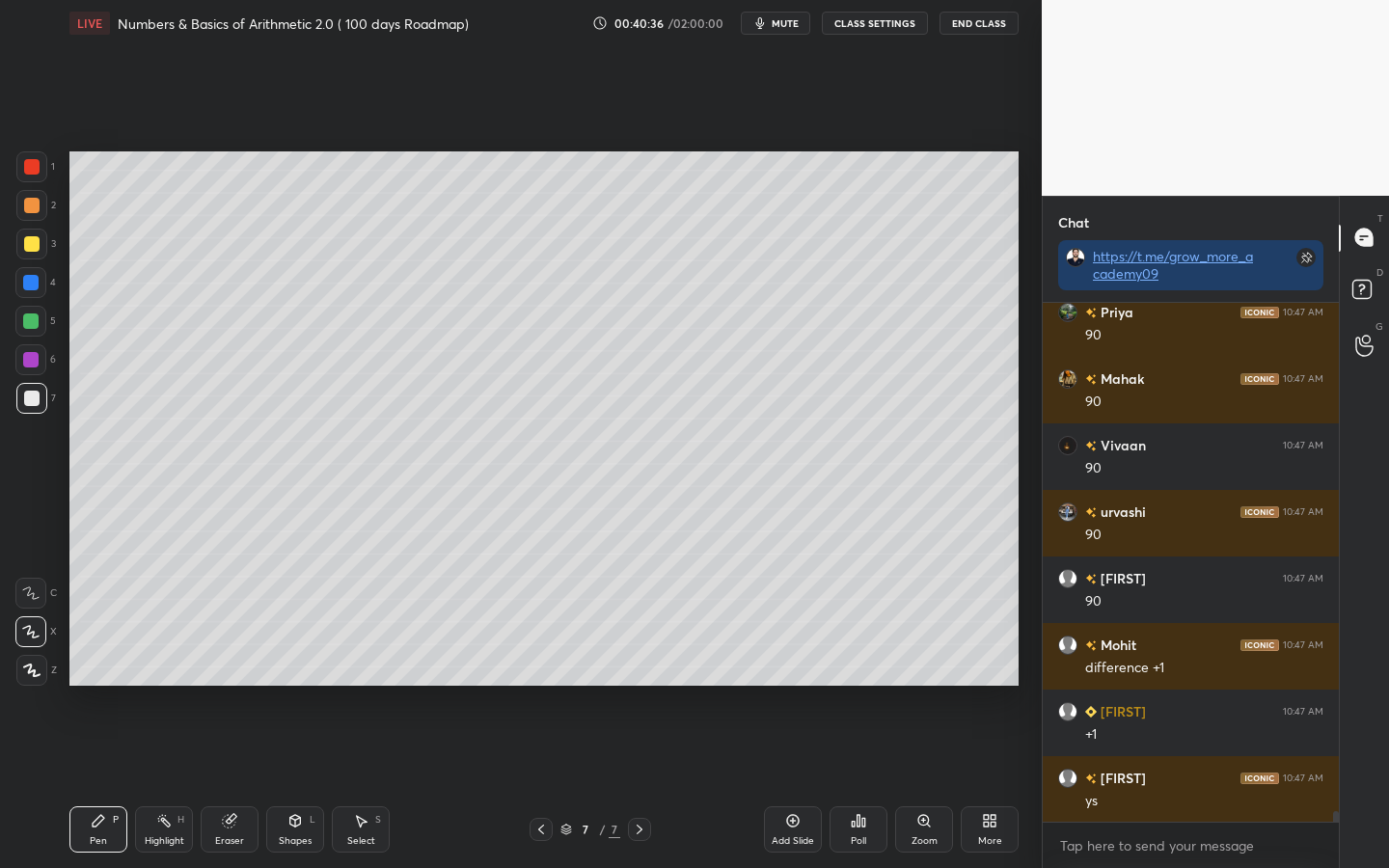 scroll, scrollTop: 24555, scrollLeft: 0, axis: vertical 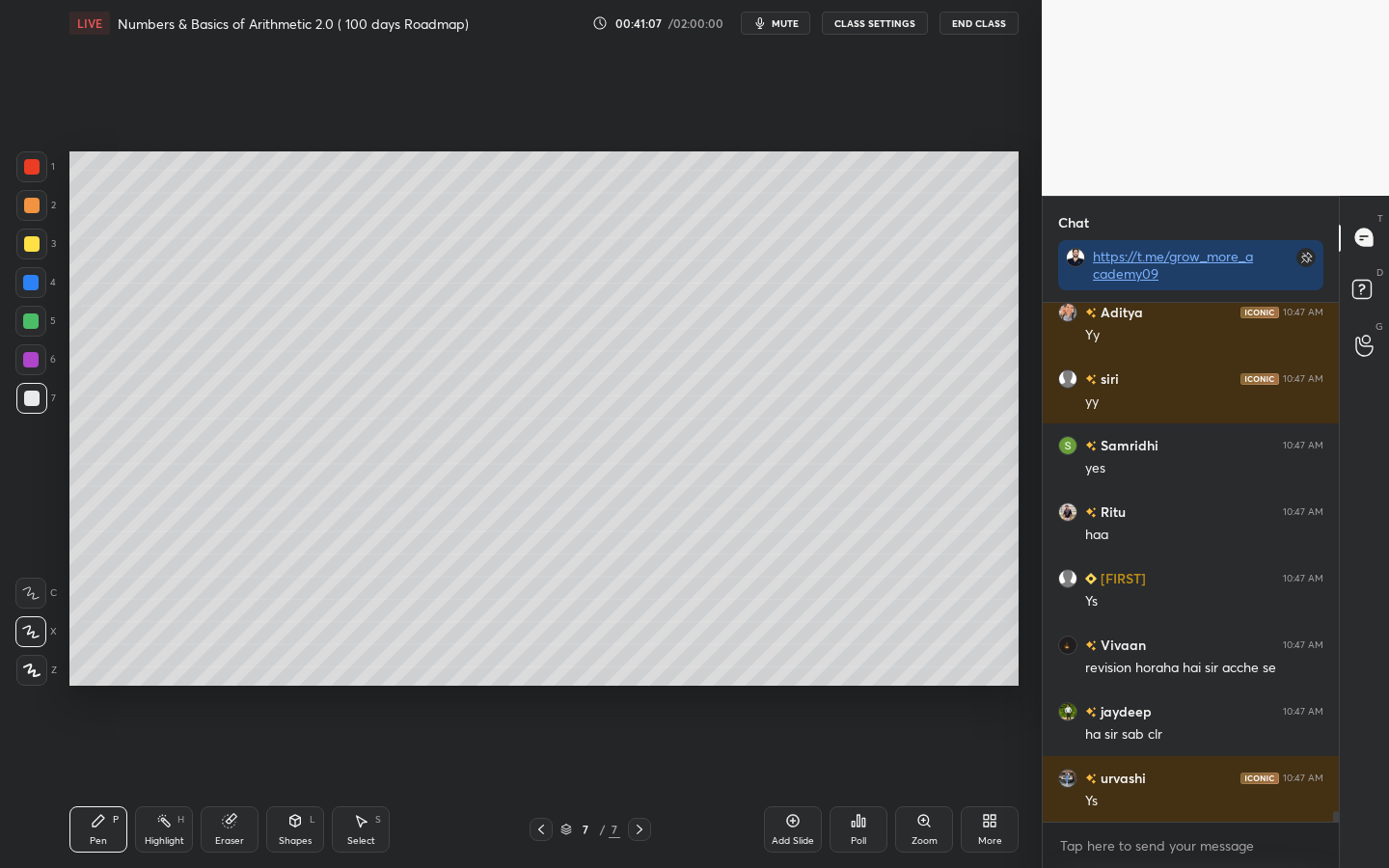 click at bounding box center (31, 360) 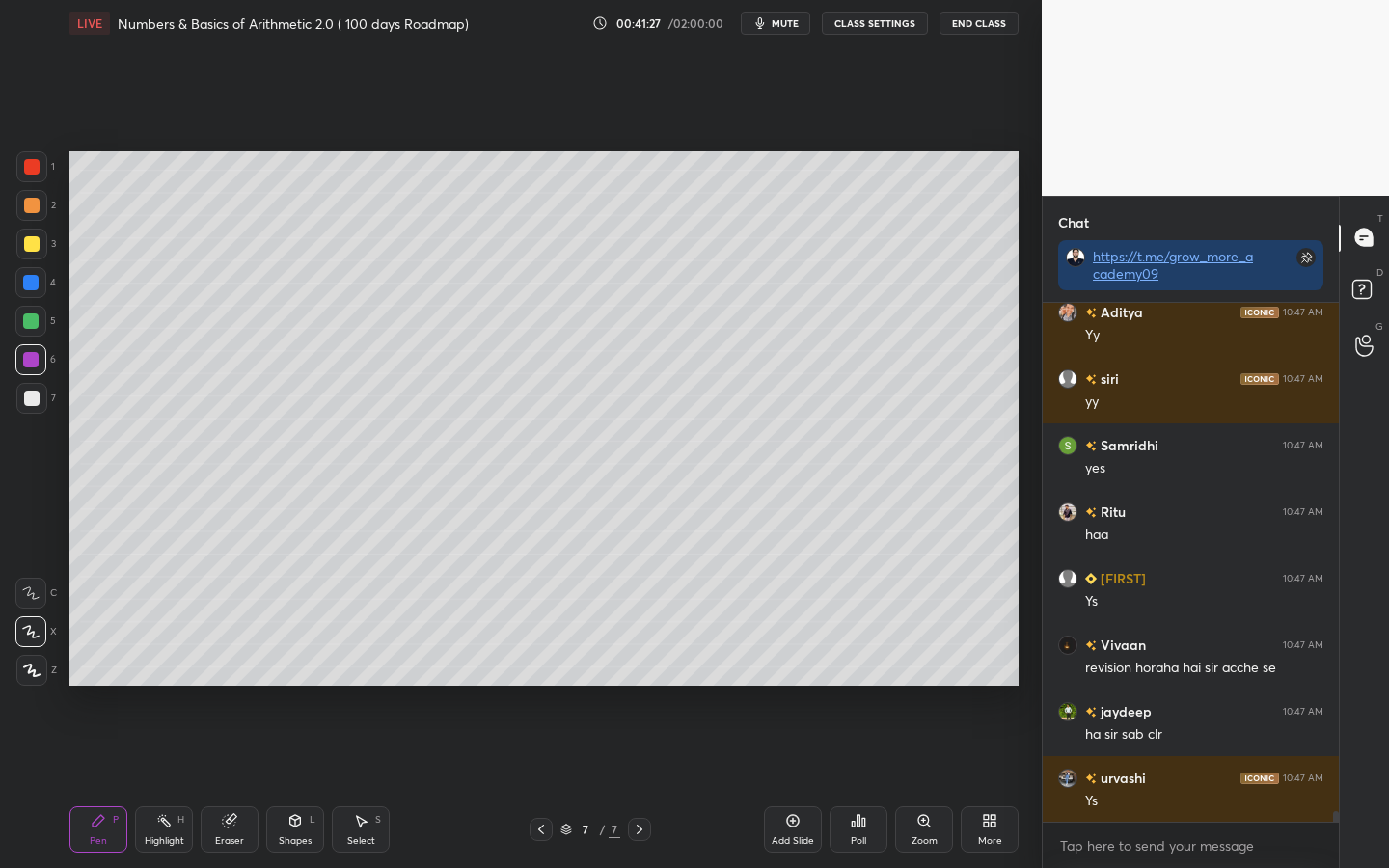 click on "Eraser" at bounding box center (230, 829) 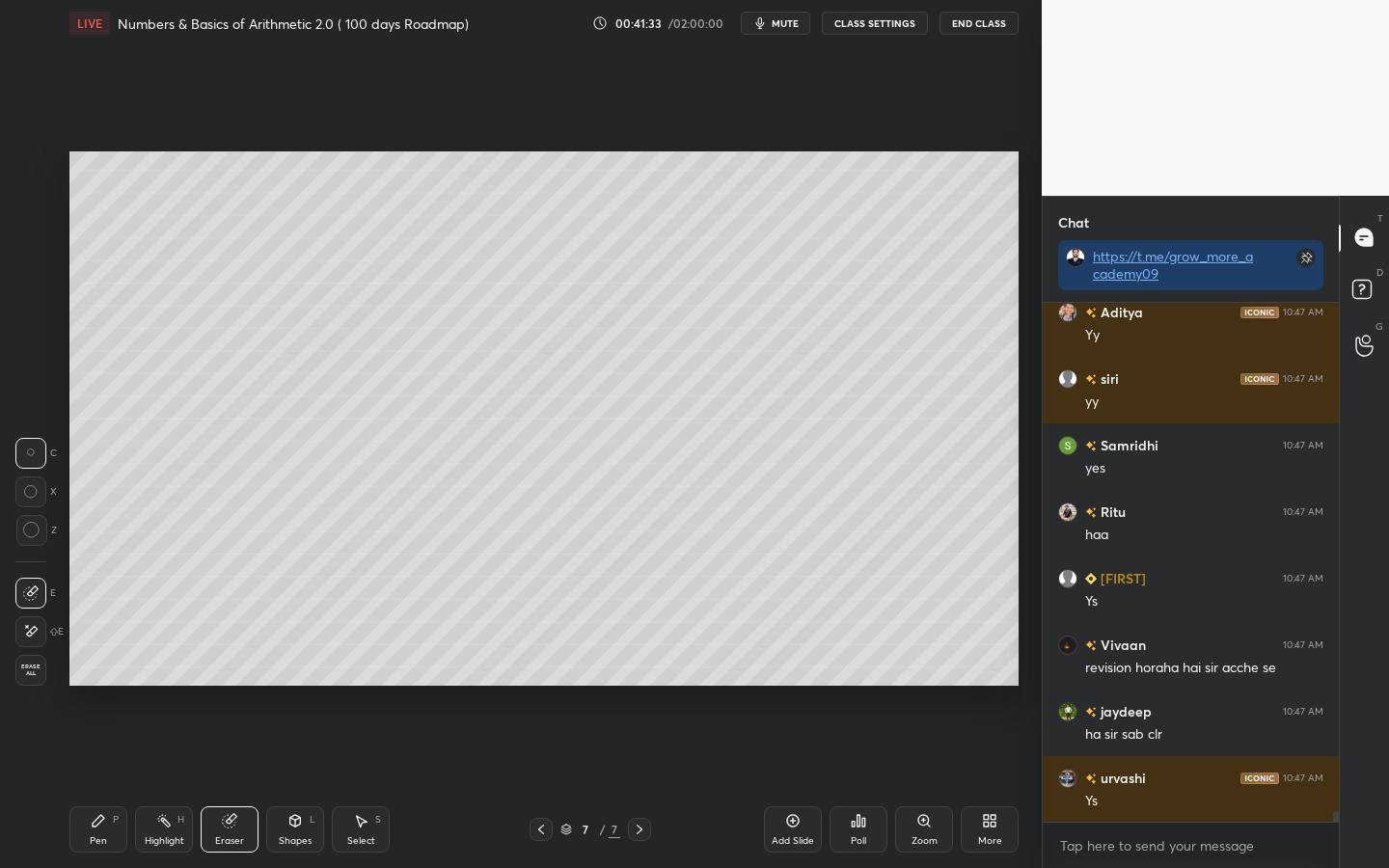 click 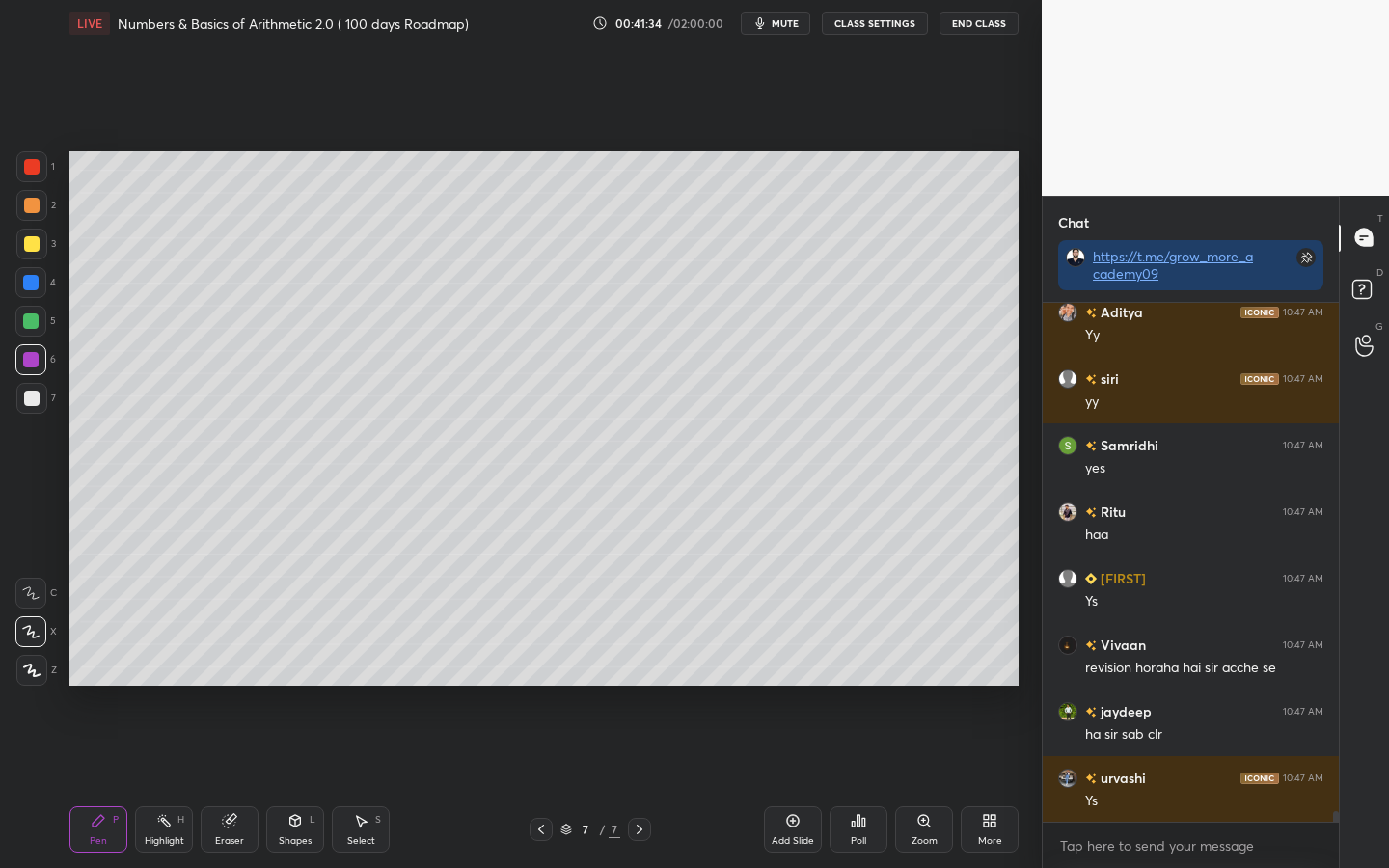 click at bounding box center [32, 244] 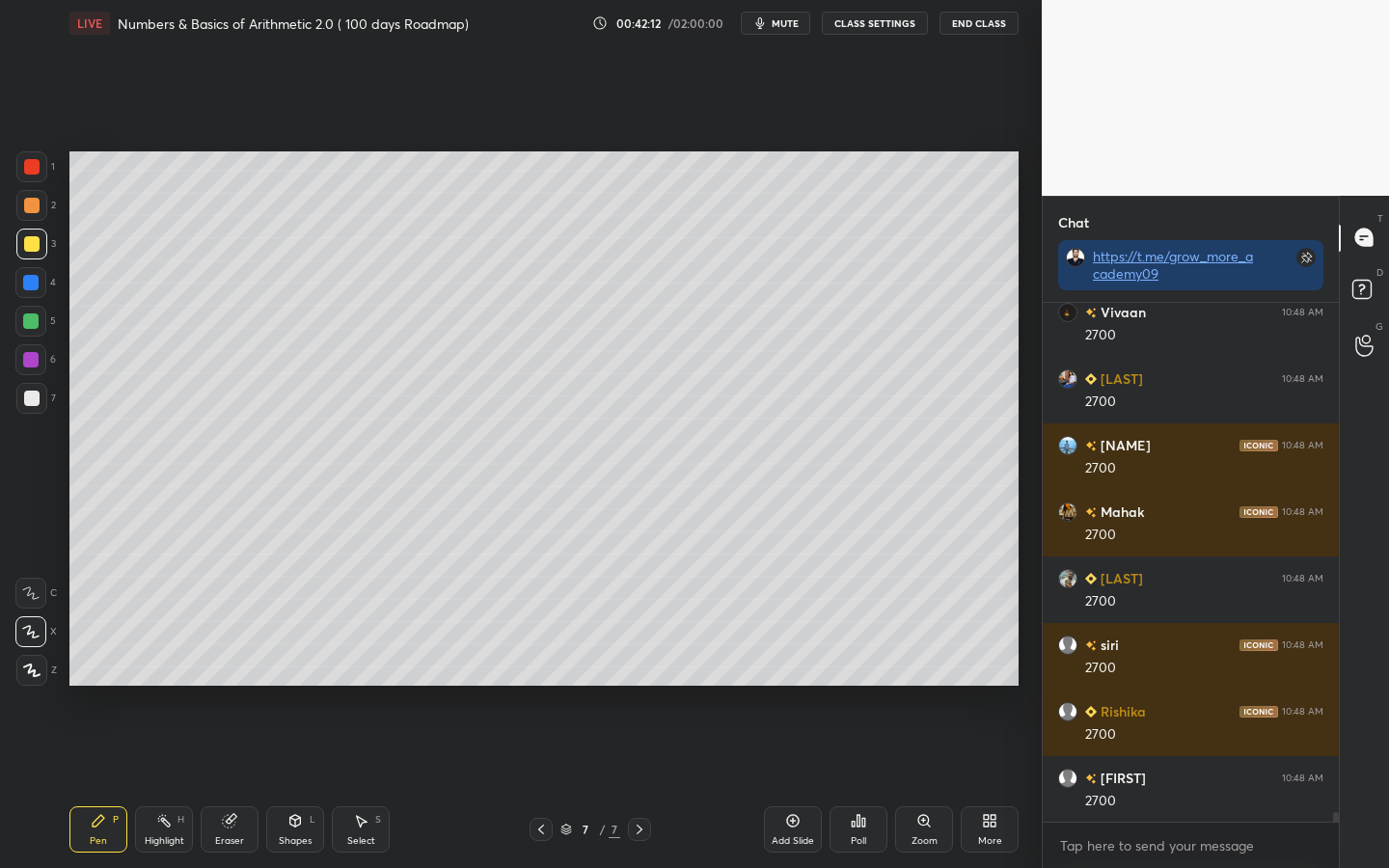scroll, scrollTop: 27025, scrollLeft: 0, axis: vertical 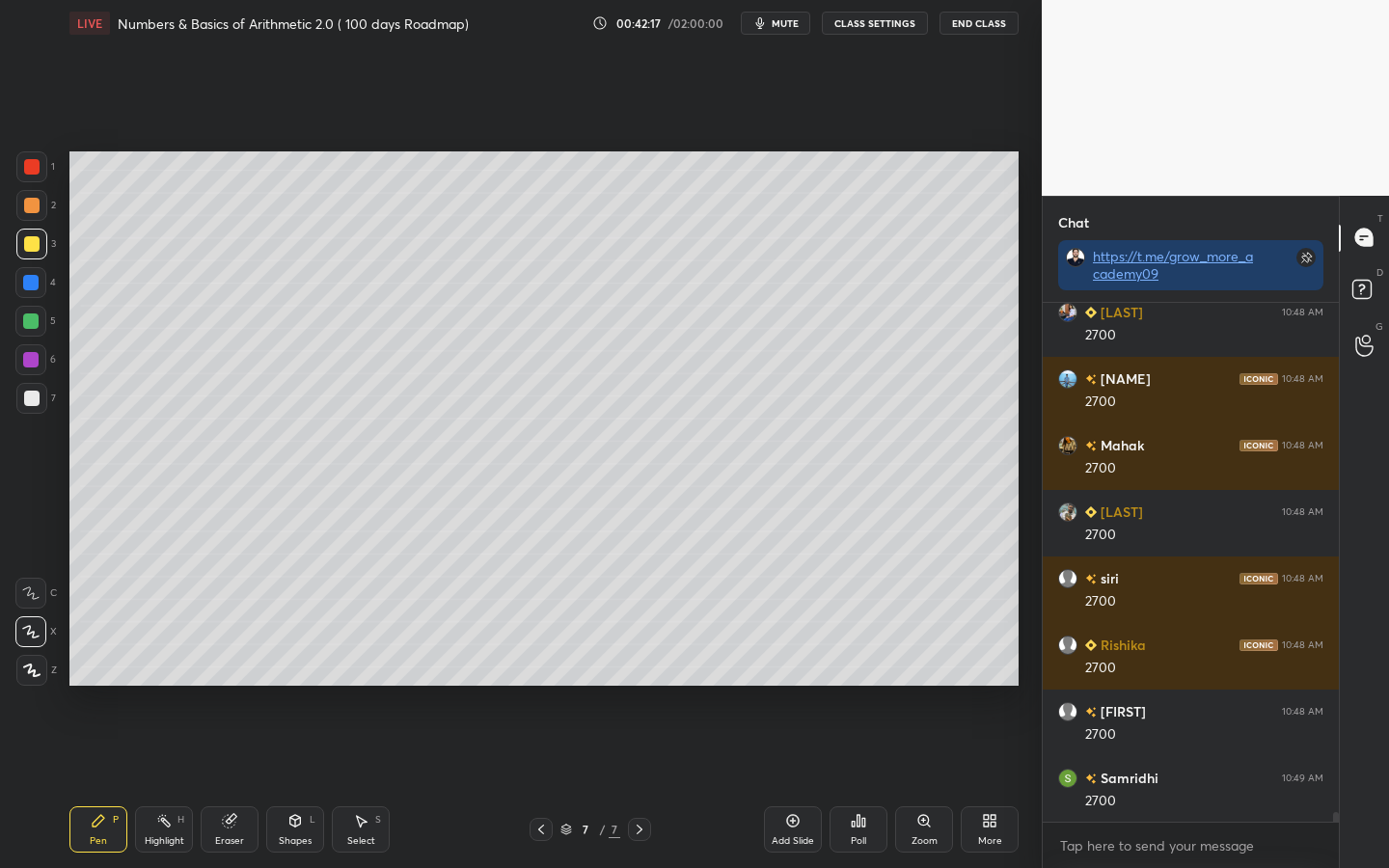 click at bounding box center (31, 360) 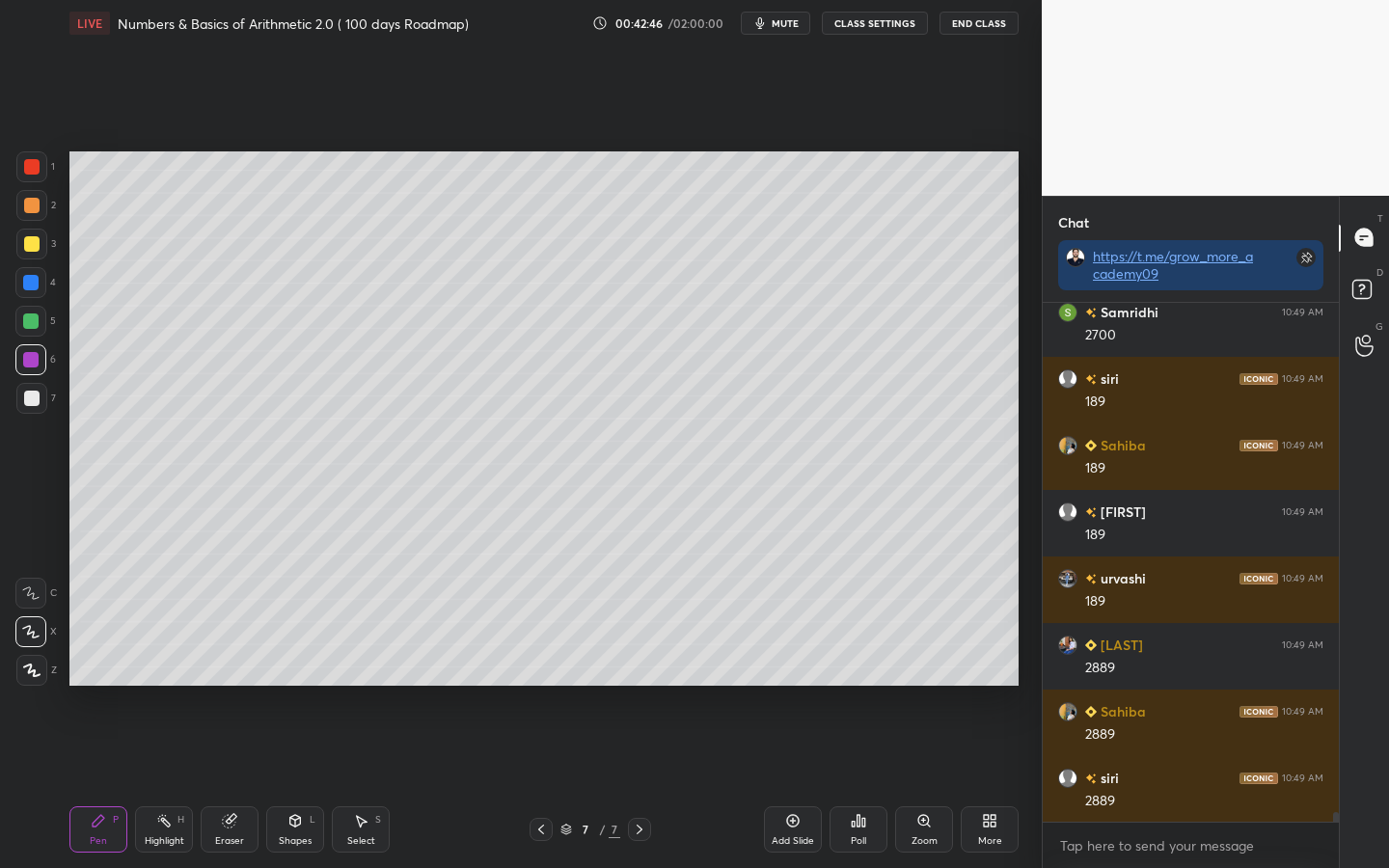 scroll, scrollTop: 27557, scrollLeft: 0, axis: vertical 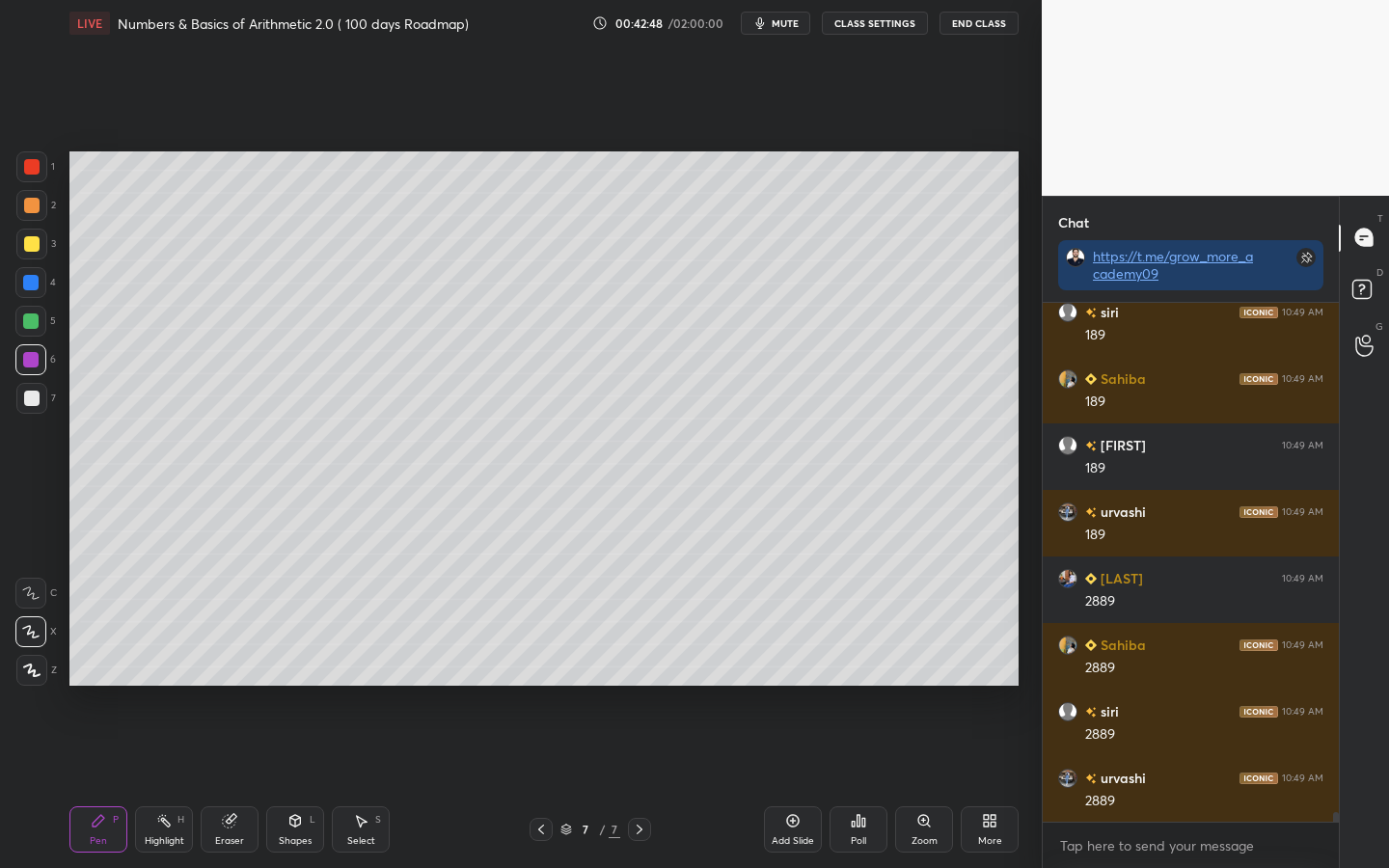 click at bounding box center (31, 321) 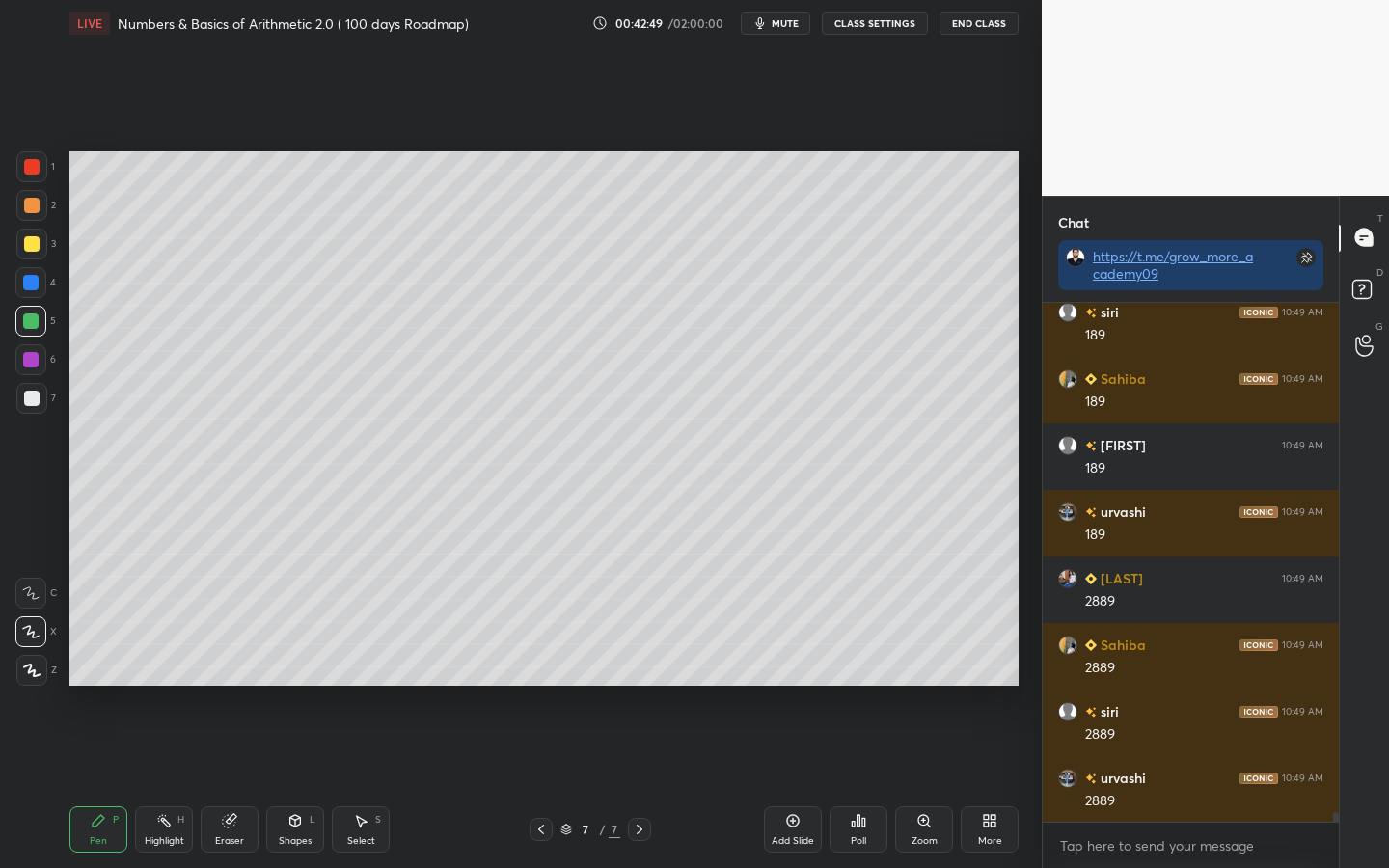 click at bounding box center (32, 244) 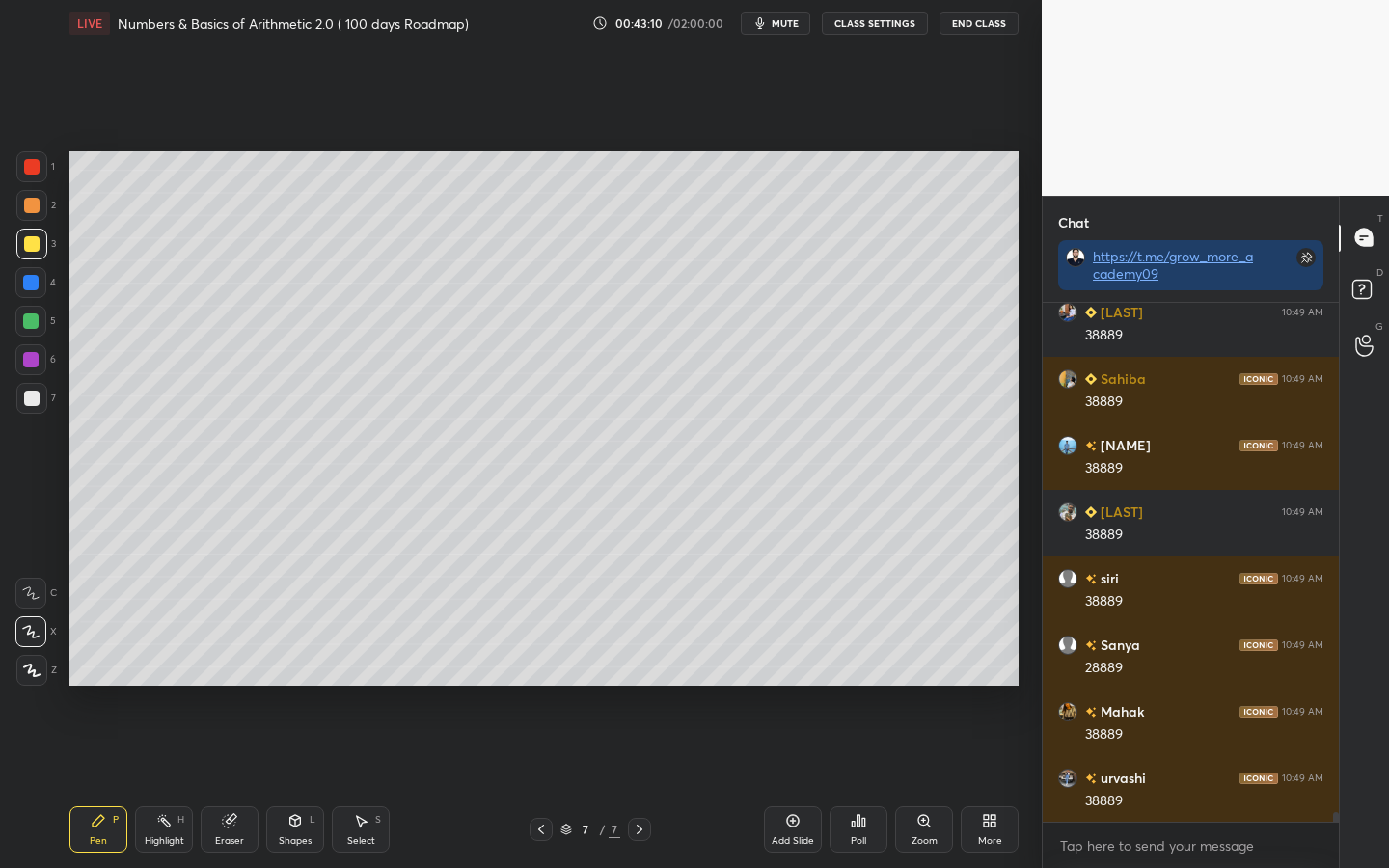 scroll, scrollTop: 28156, scrollLeft: 0, axis: vertical 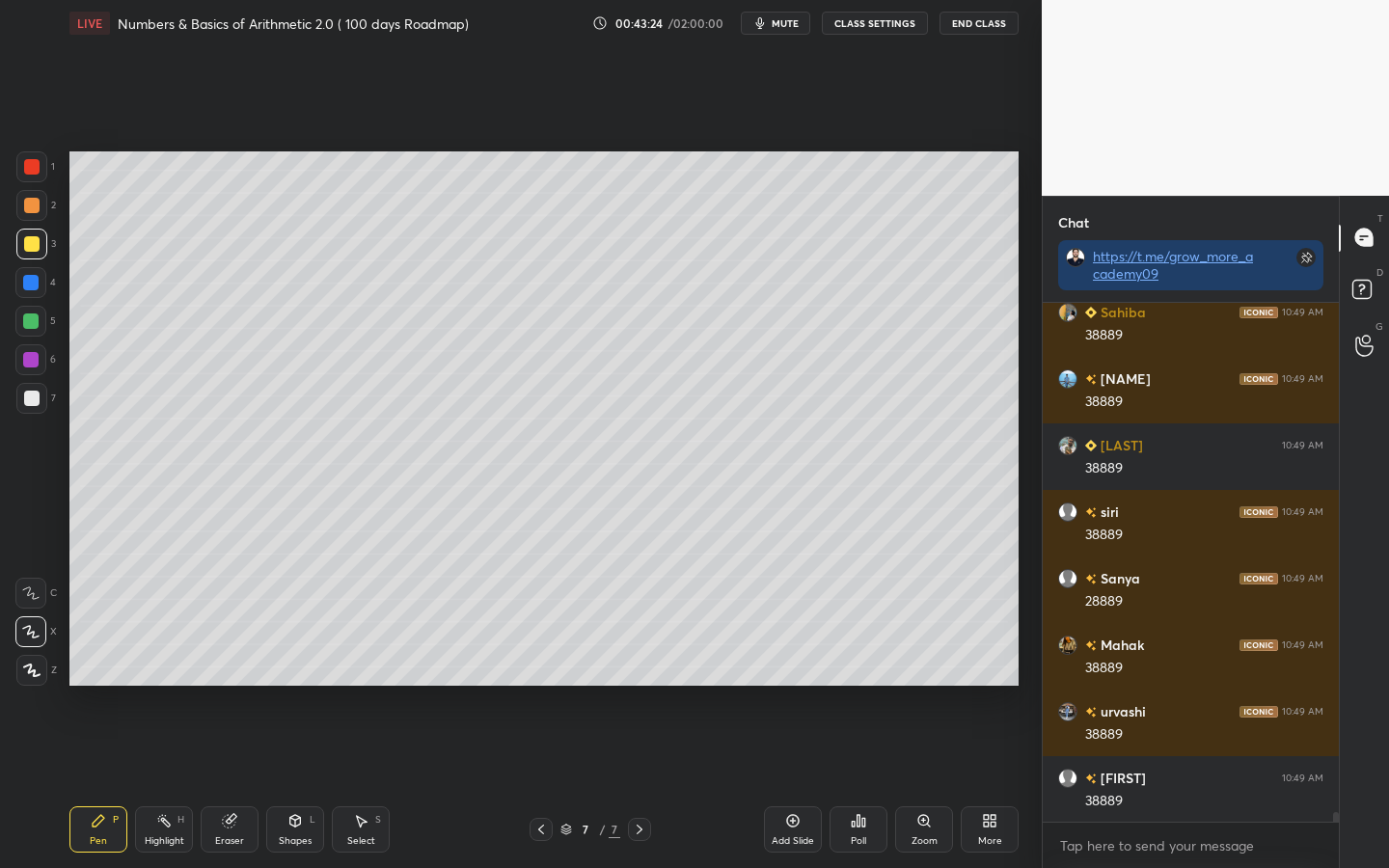 click at bounding box center (31, 360) 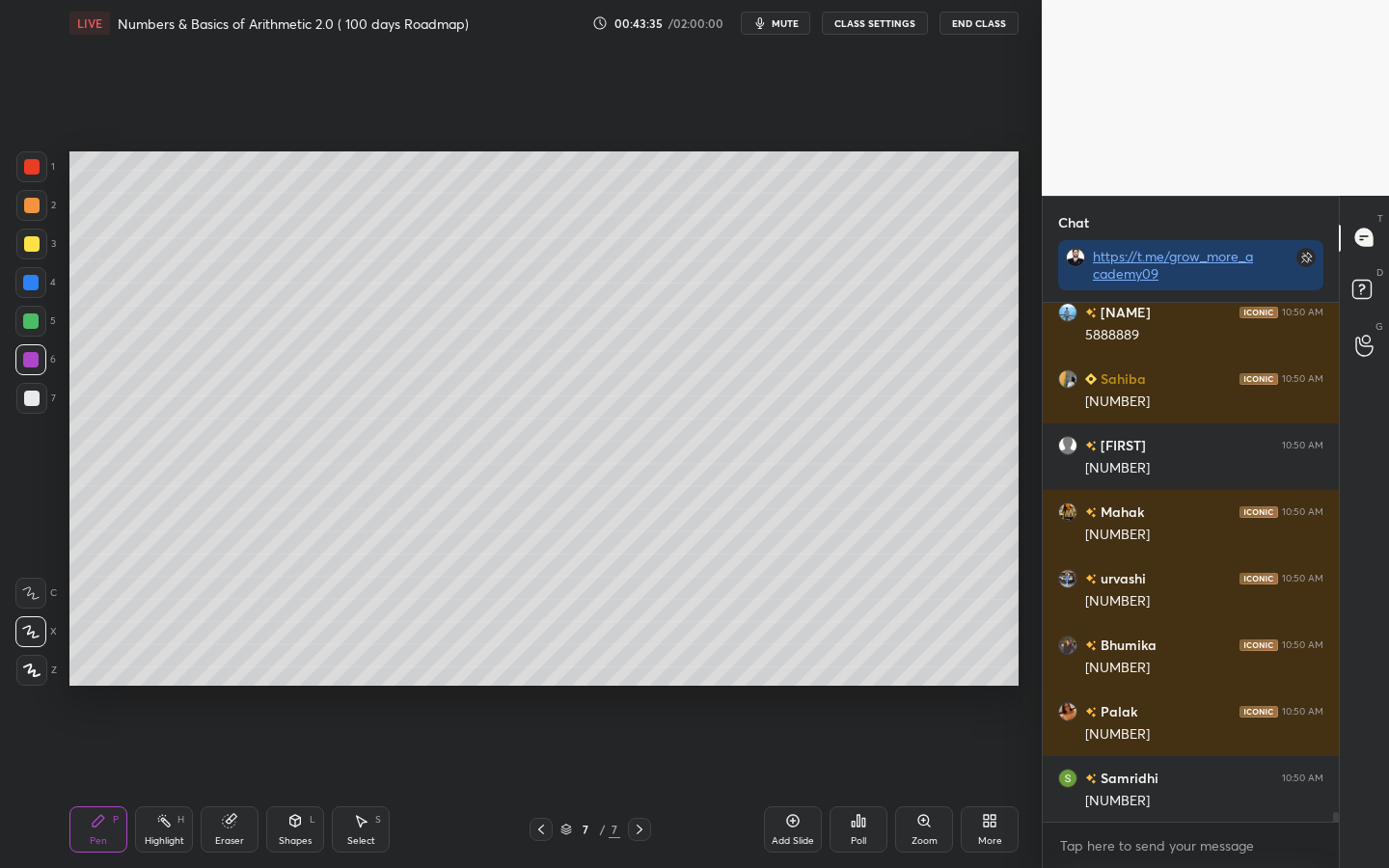 scroll, scrollTop: 28755, scrollLeft: 0, axis: vertical 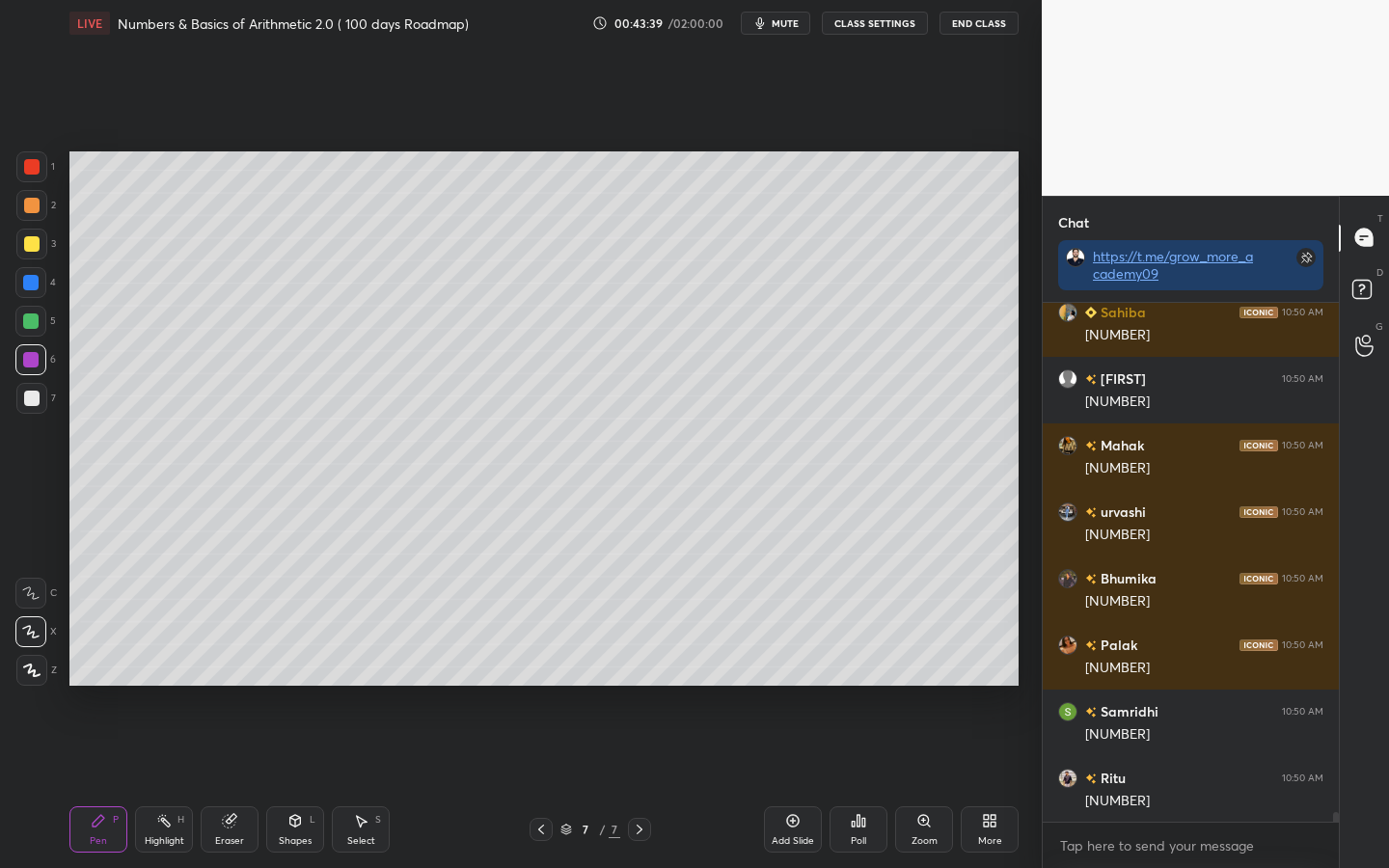 click on "Highlight H" at bounding box center [164, 829] 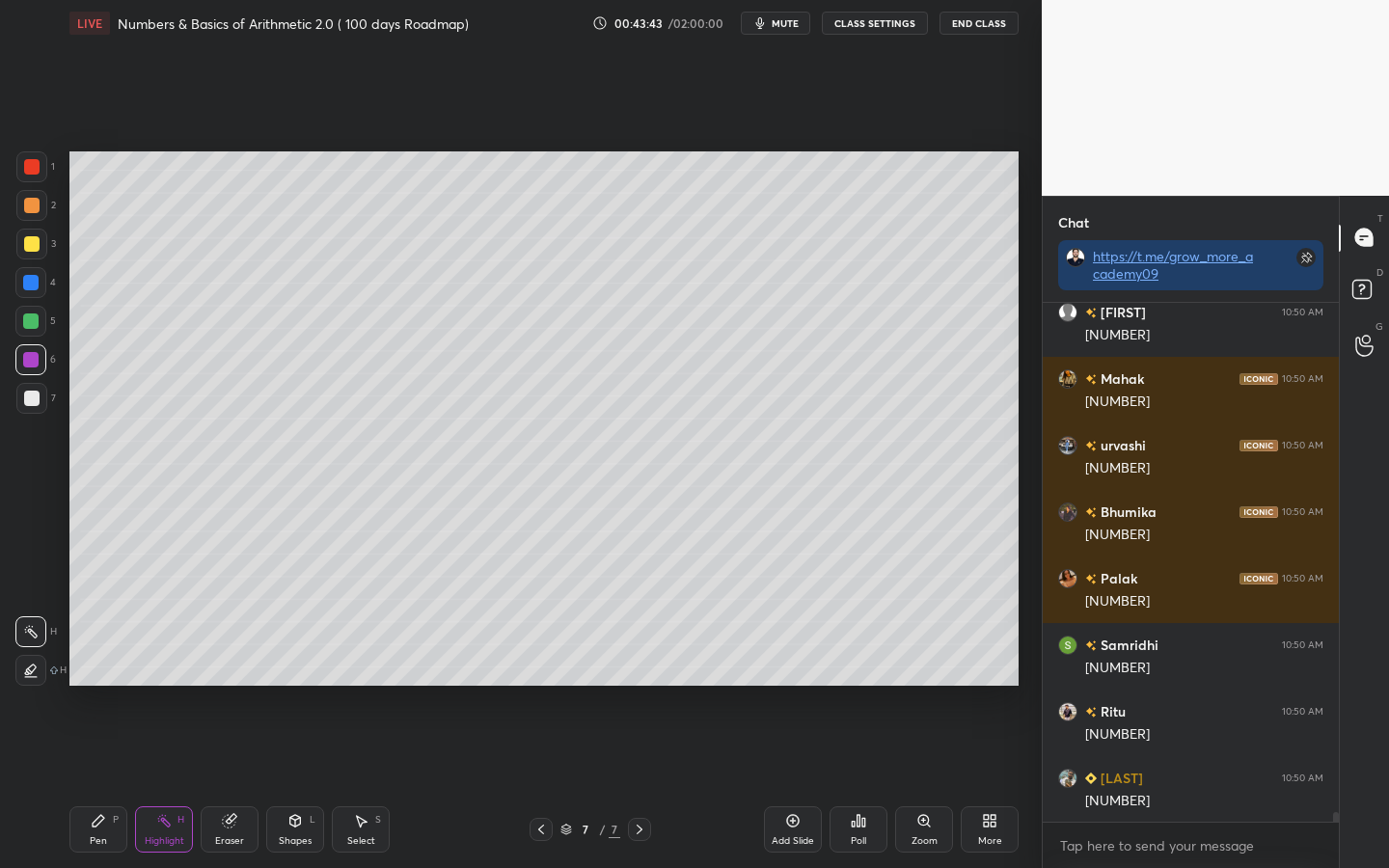 scroll, scrollTop: 28888, scrollLeft: 0, axis: vertical 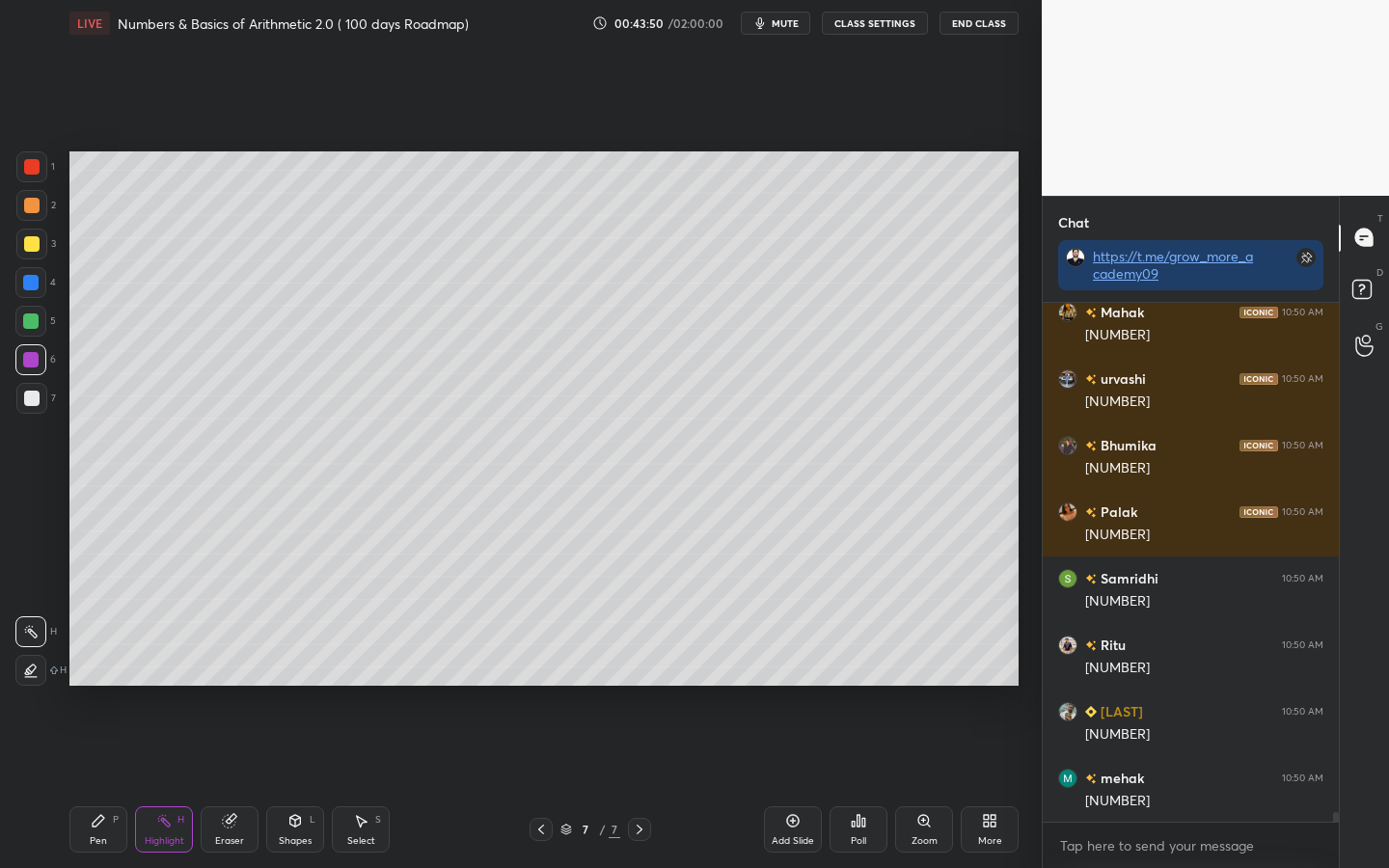 click on "Pen P" at bounding box center (98, 829) 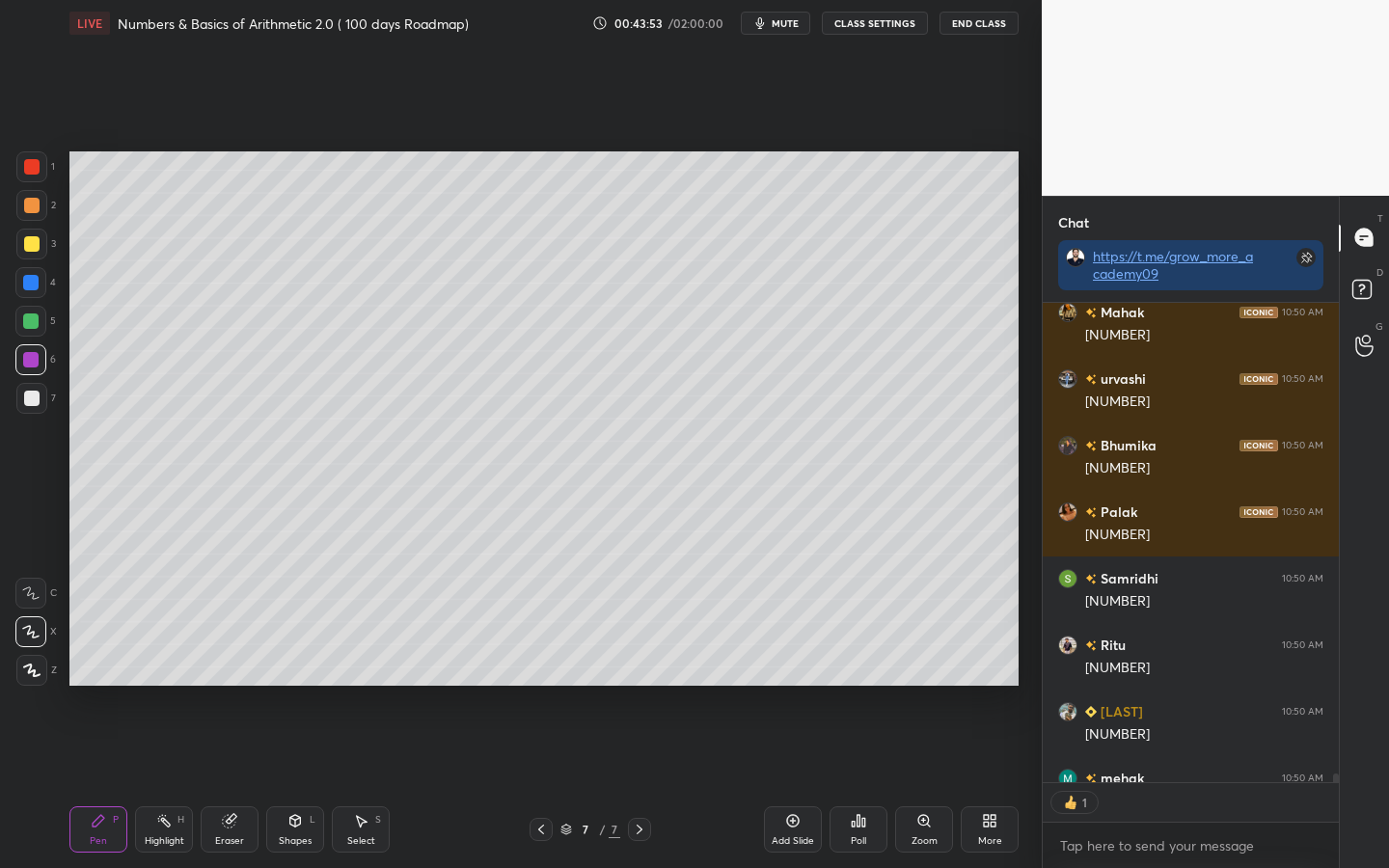 scroll, scrollTop: 474, scrollLeft: 290, axis: both 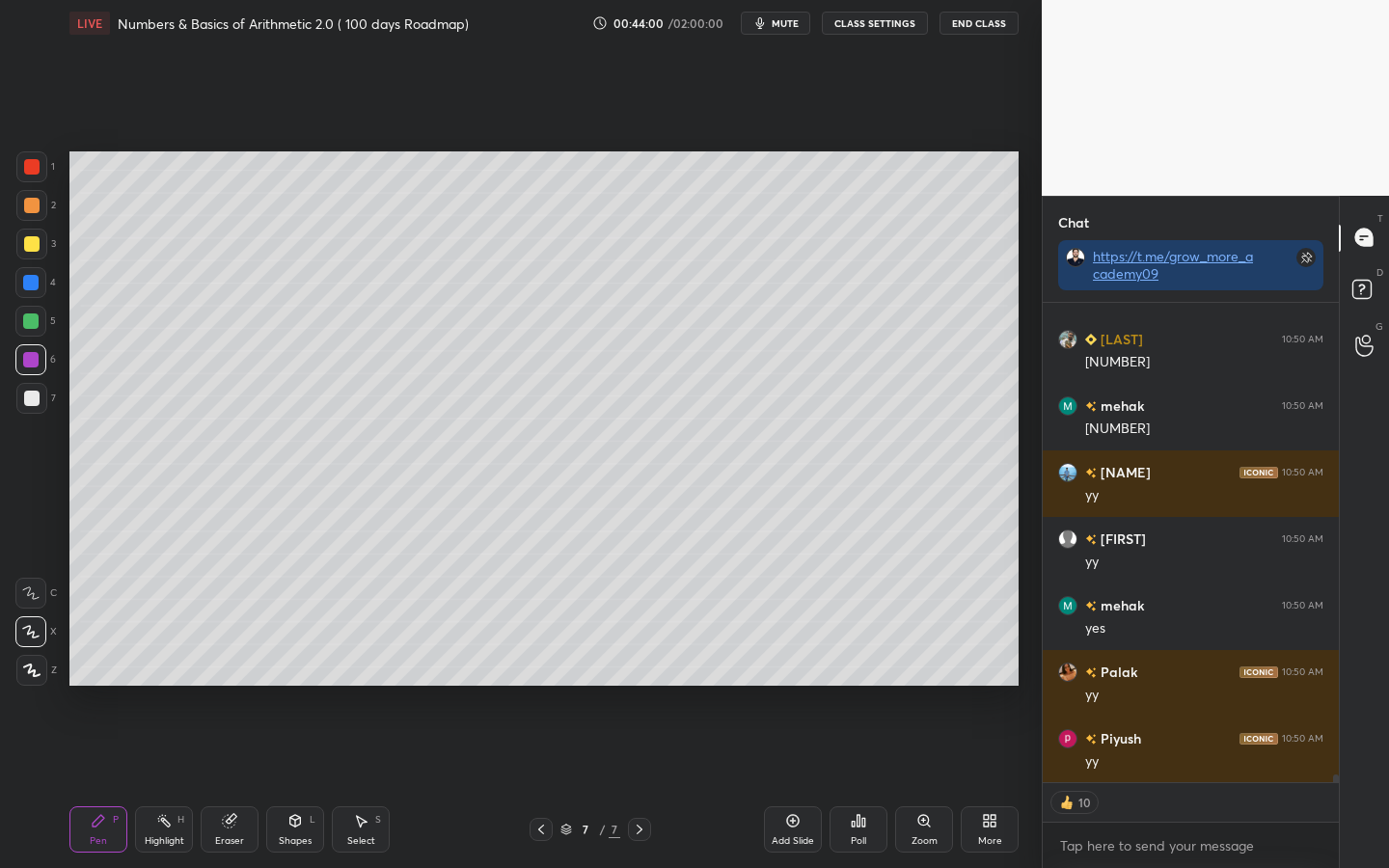click 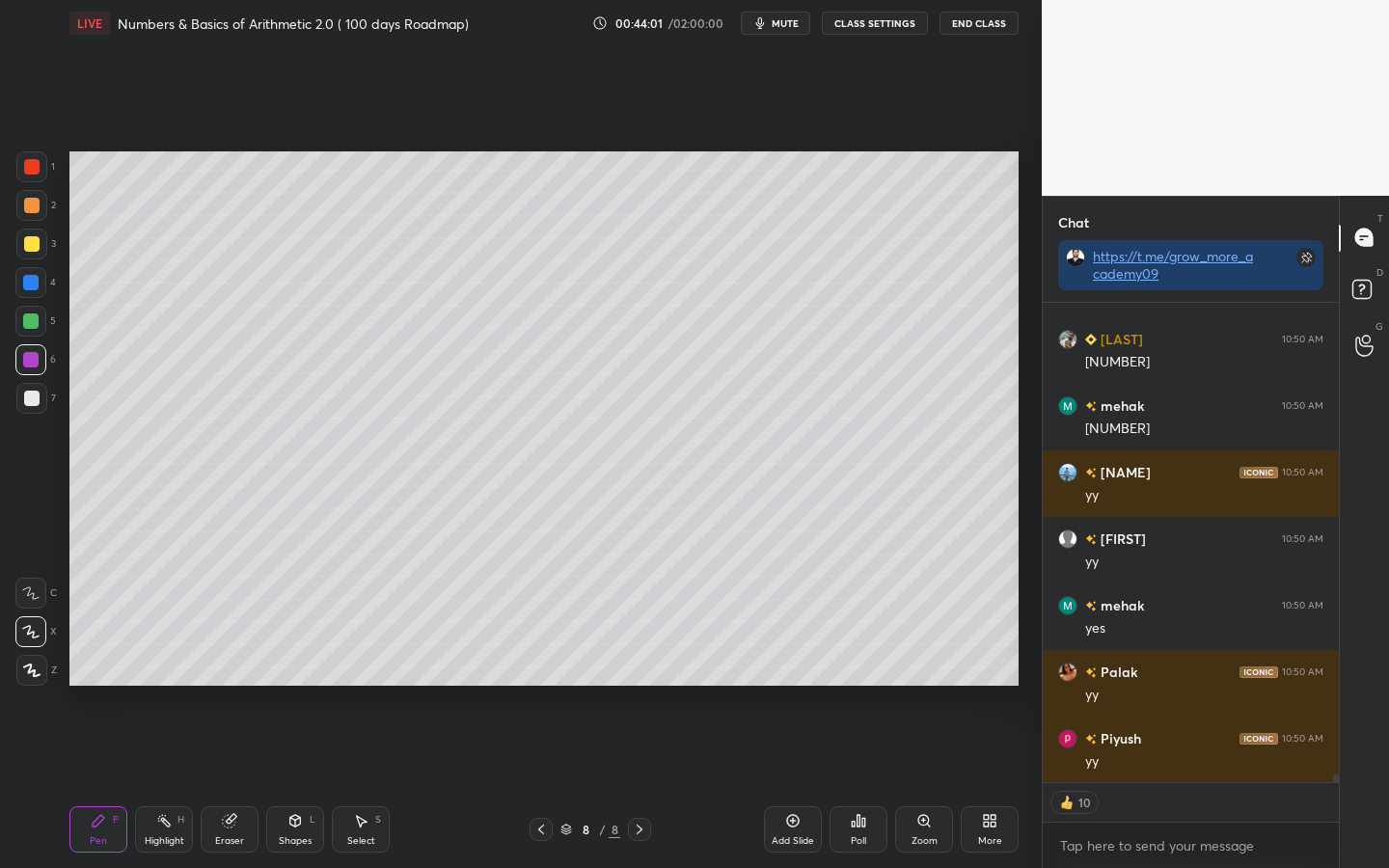 click at bounding box center (32, 167) 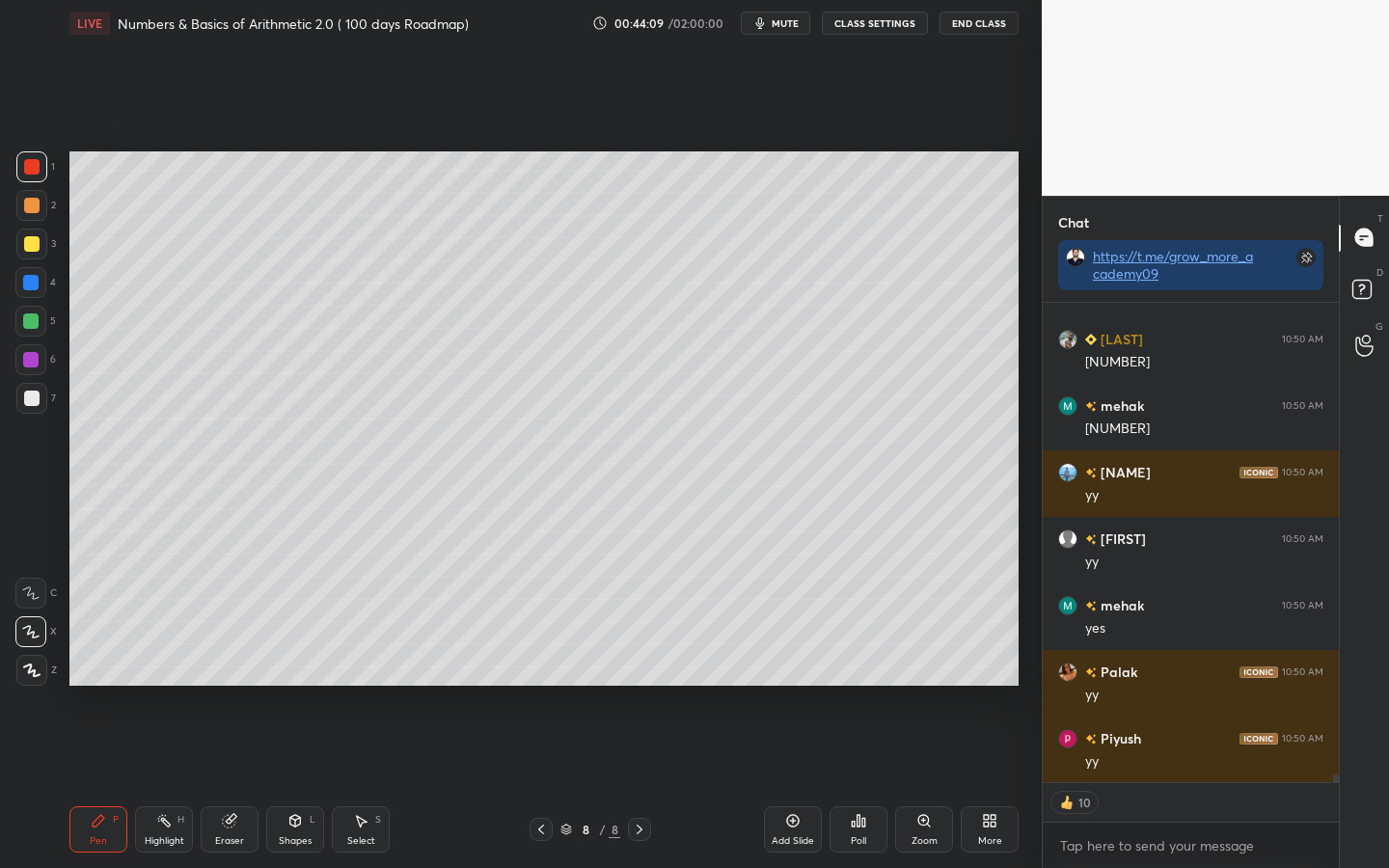 type on "x" 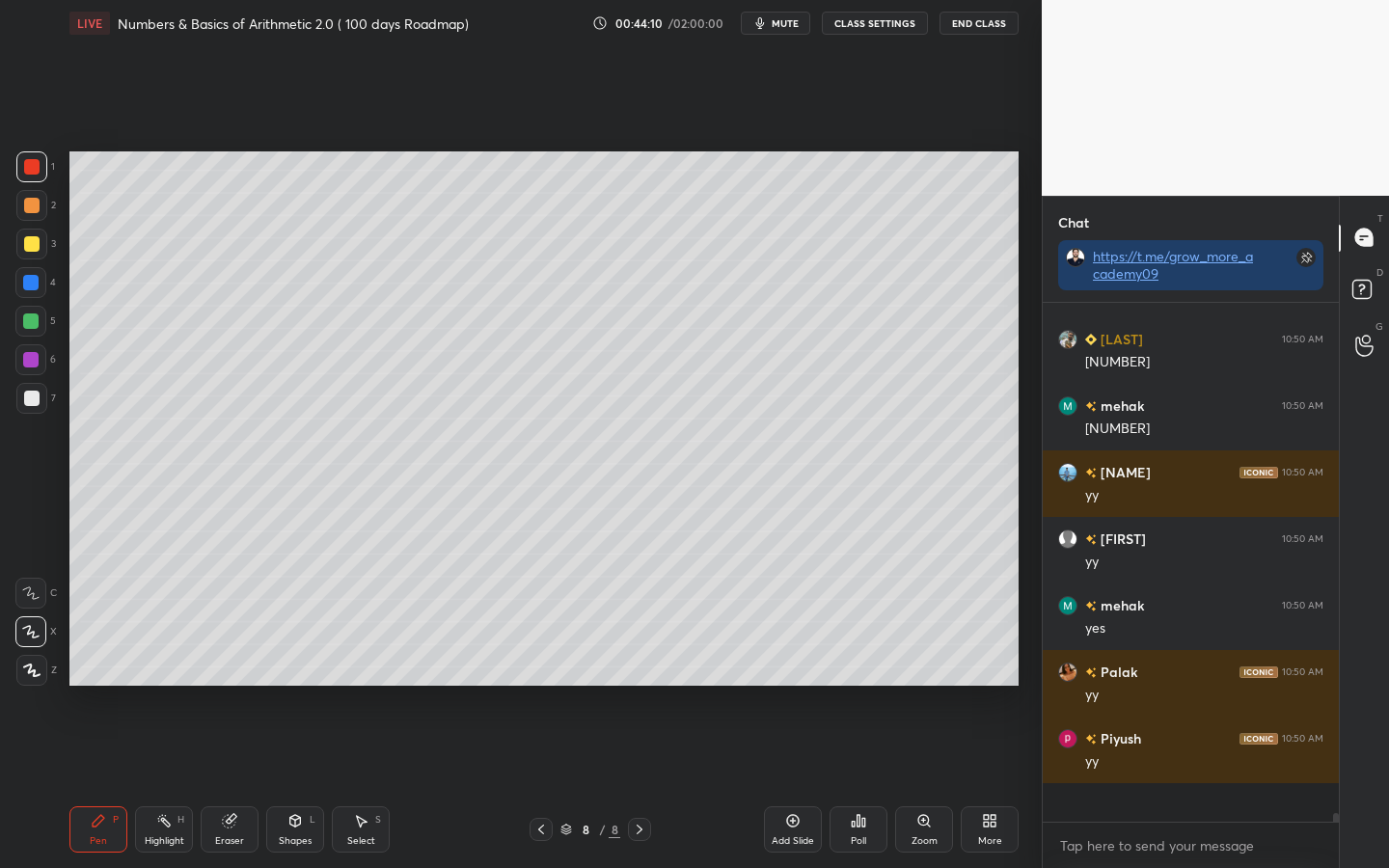 scroll, scrollTop: 7, scrollLeft: 7, axis: both 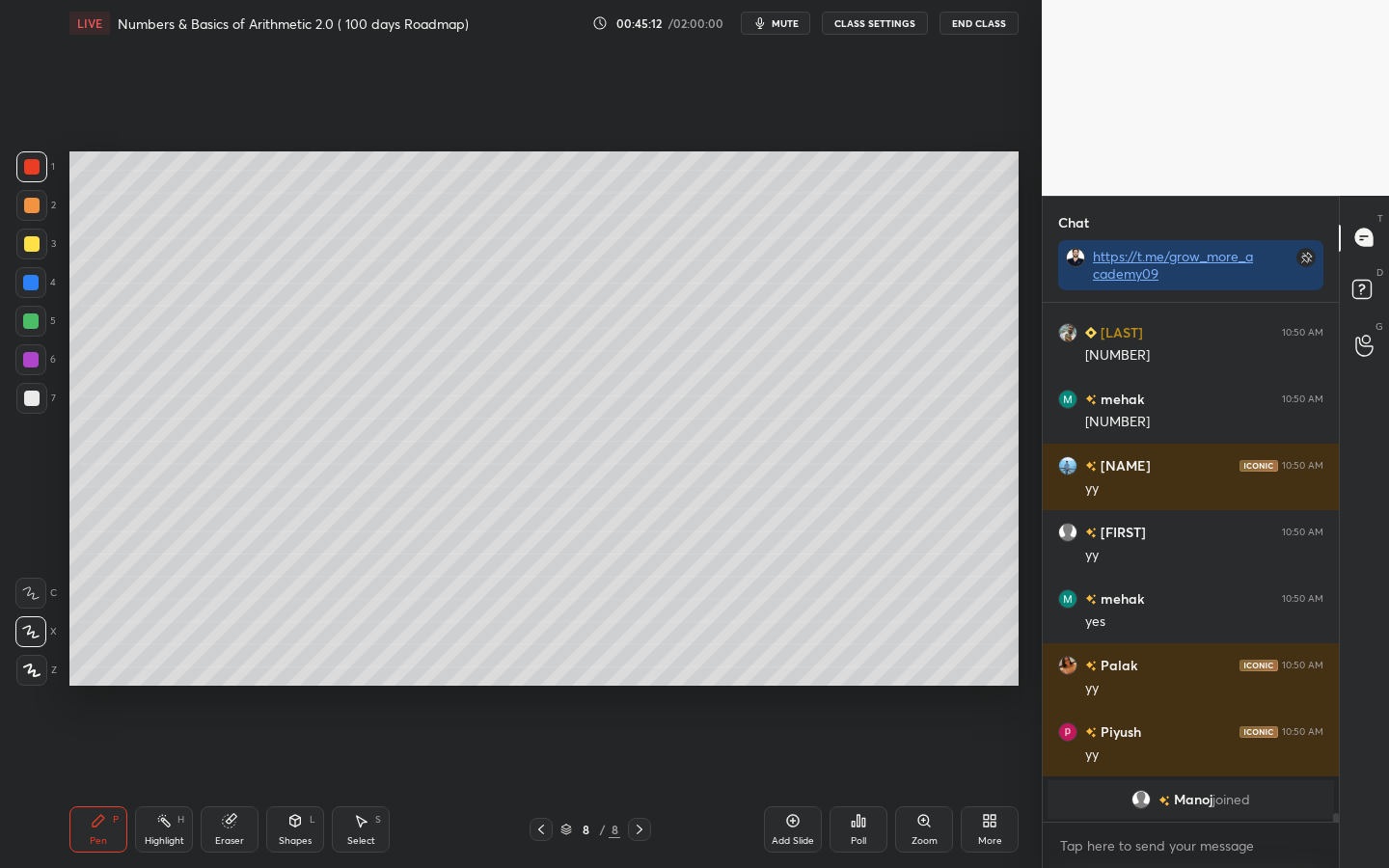 click at bounding box center [31, 283] 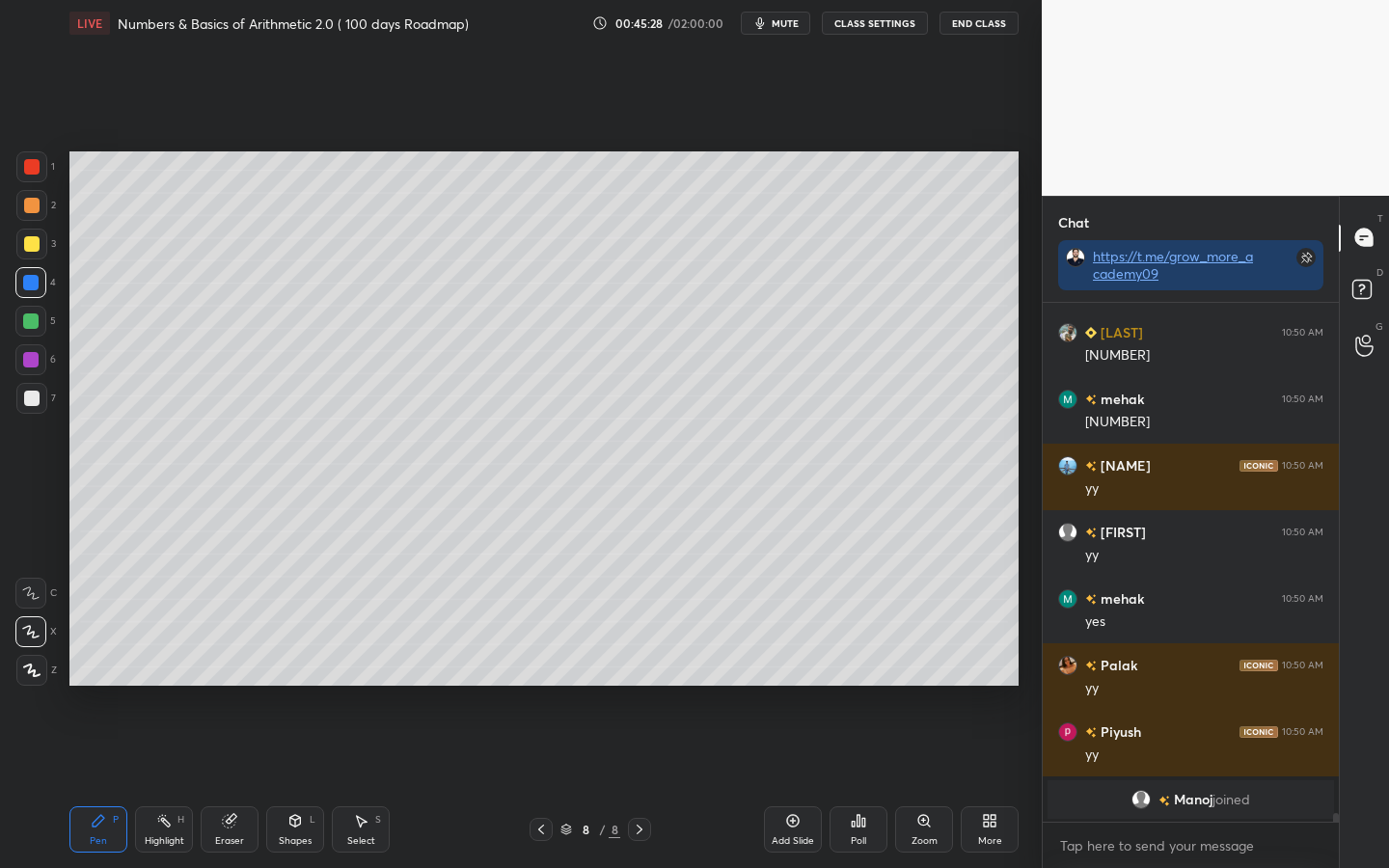 click on "Poll" at bounding box center (858, 829) 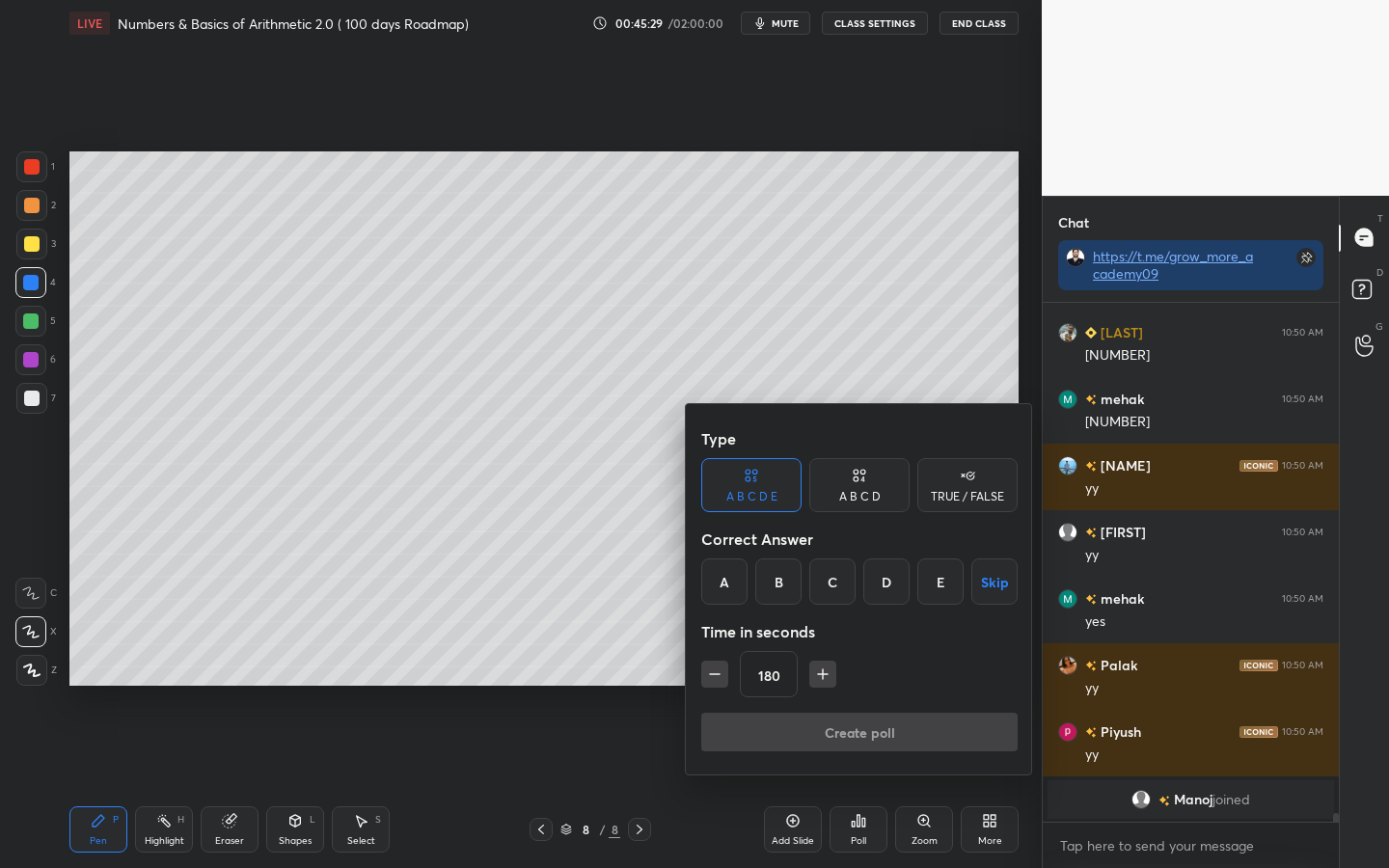 click 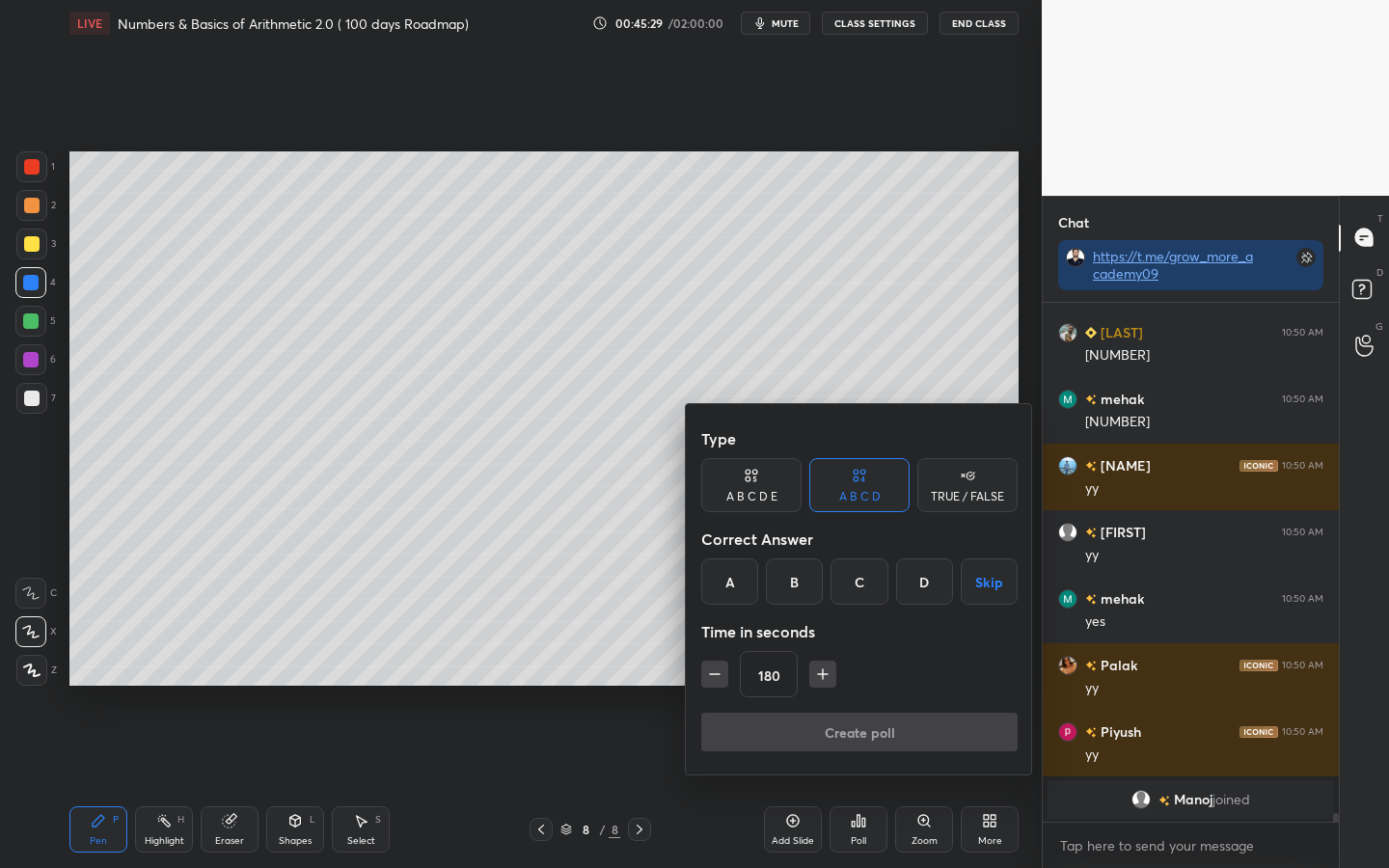 click at bounding box center (715, 674) 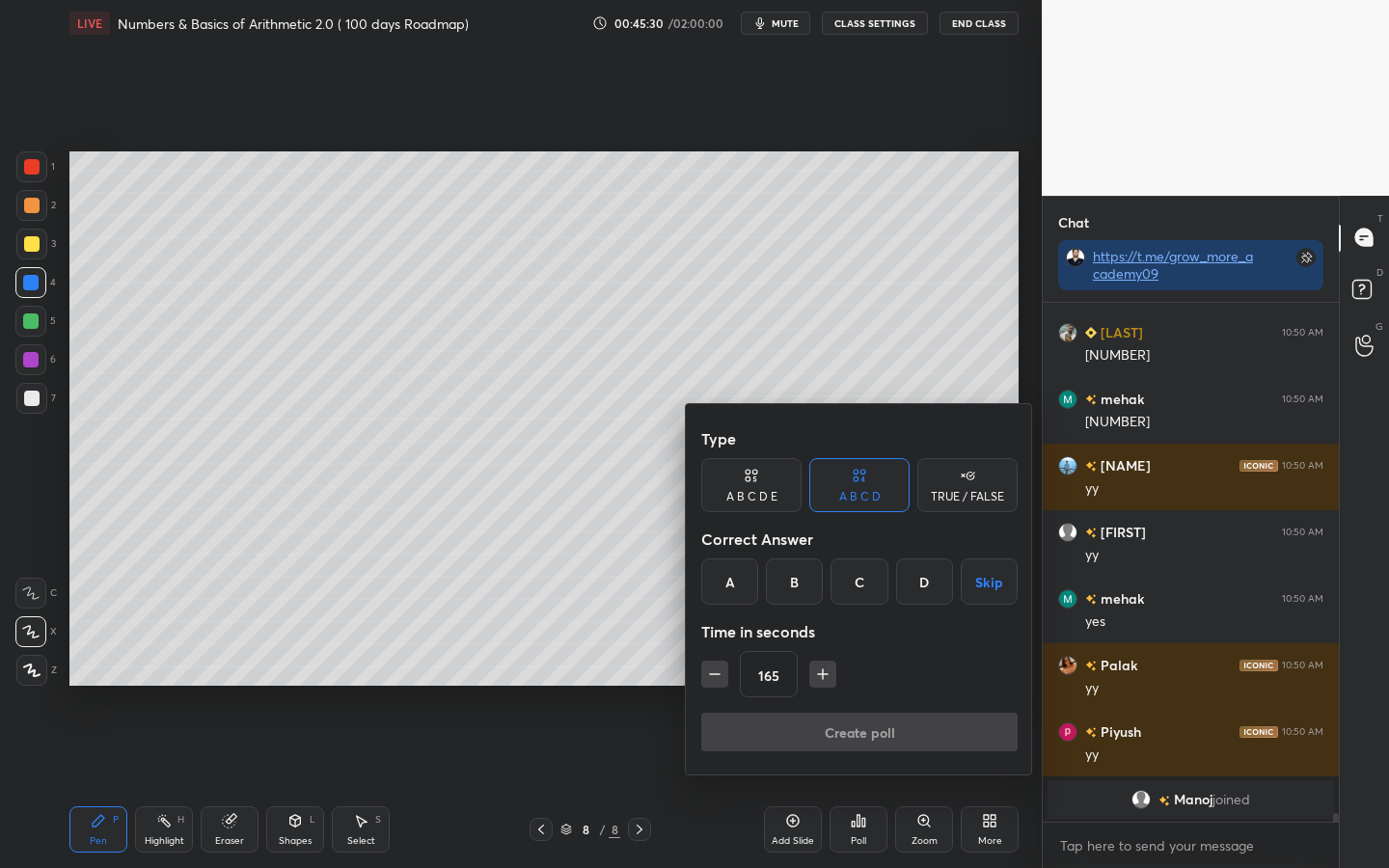 click at bounding box center (715, 674) 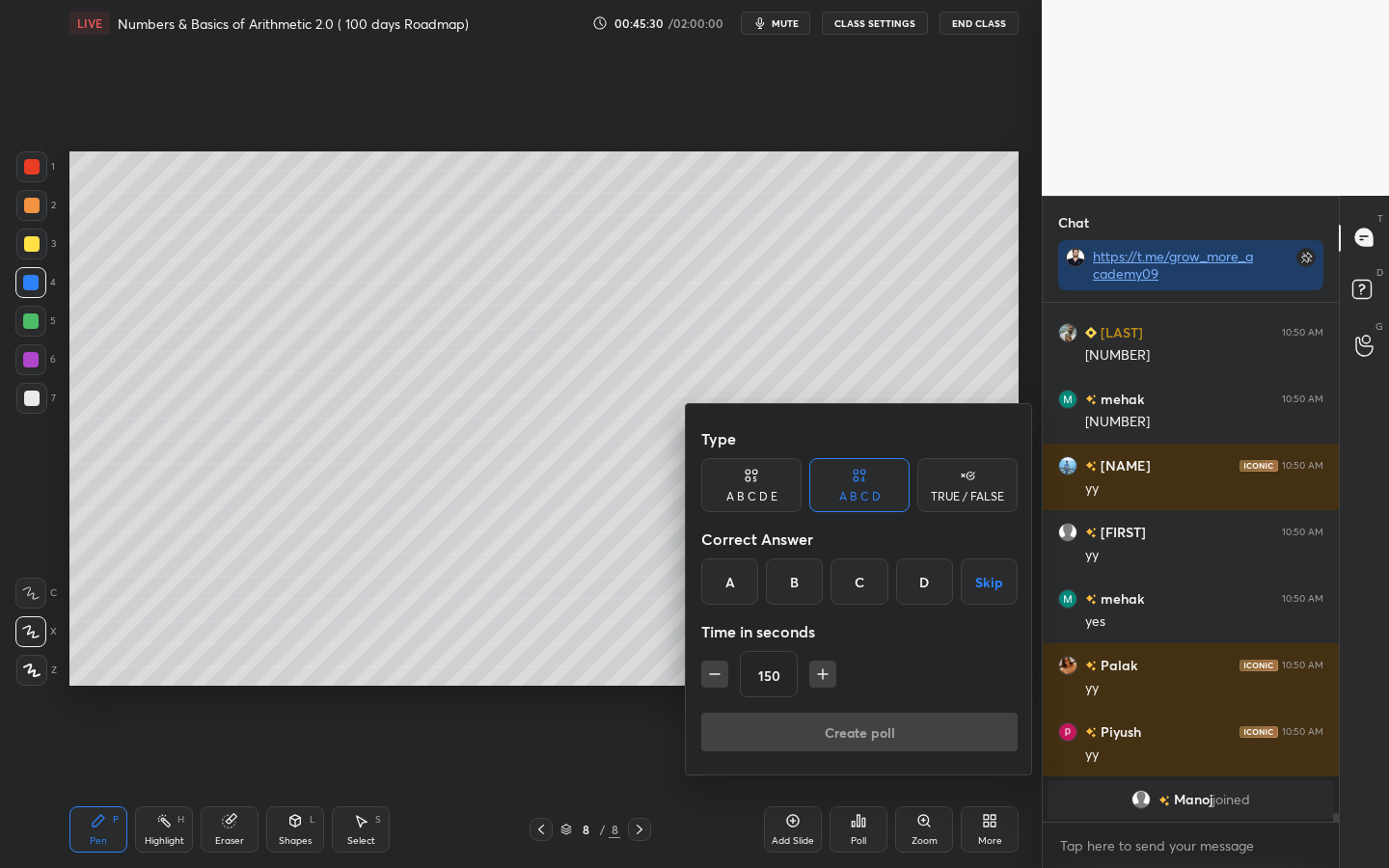 click 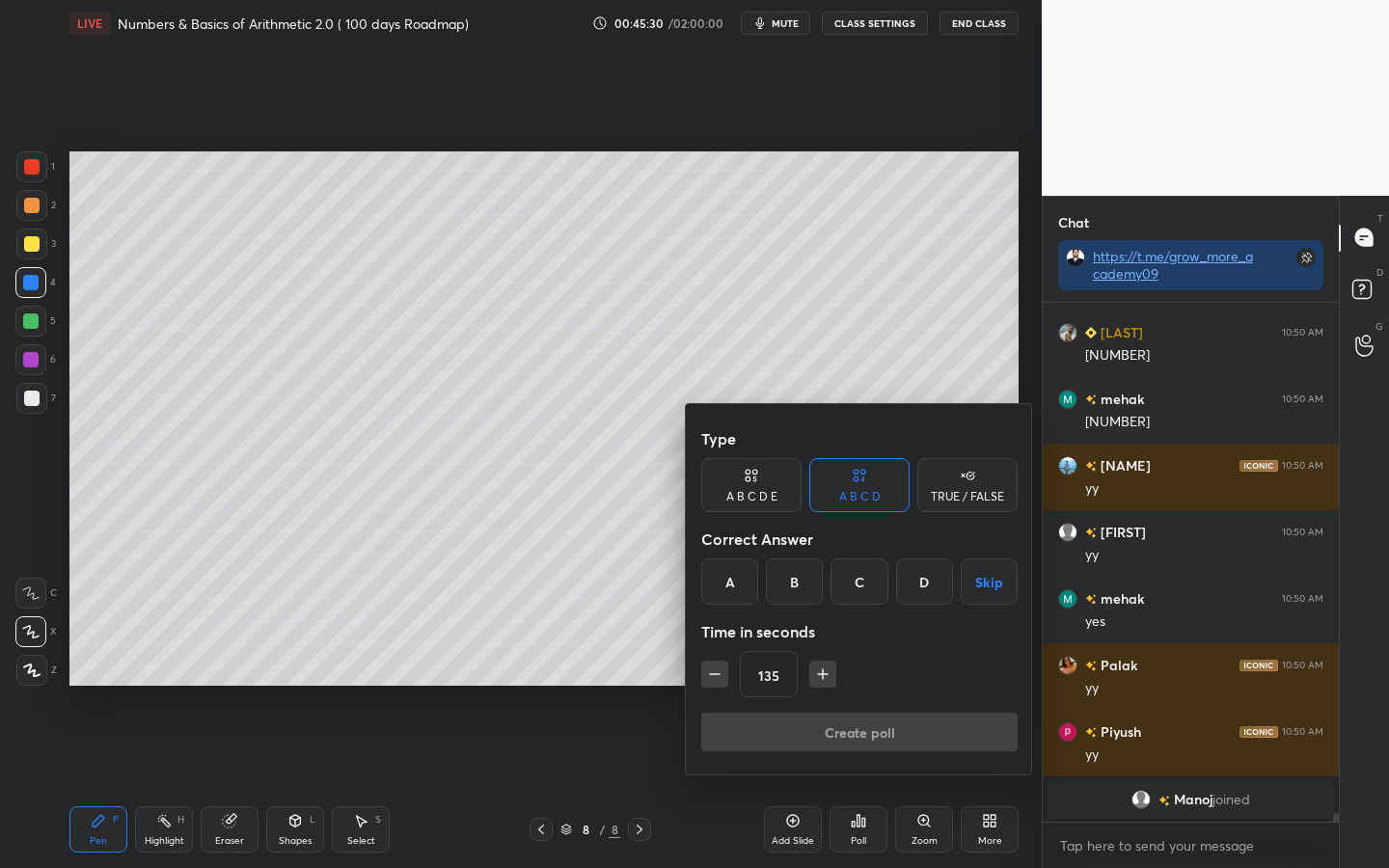 click 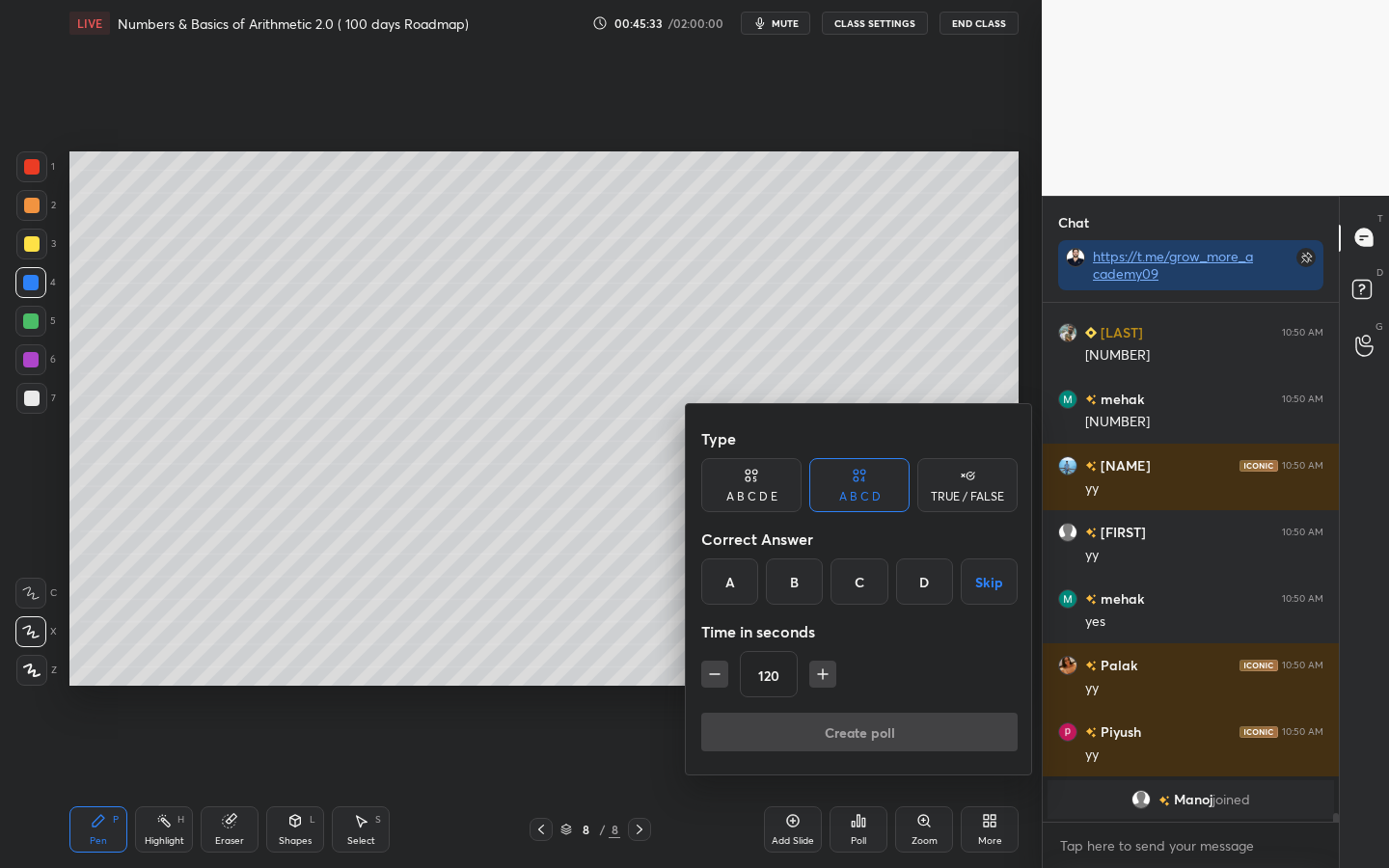 click on "D" at bounding box center (924, 582) 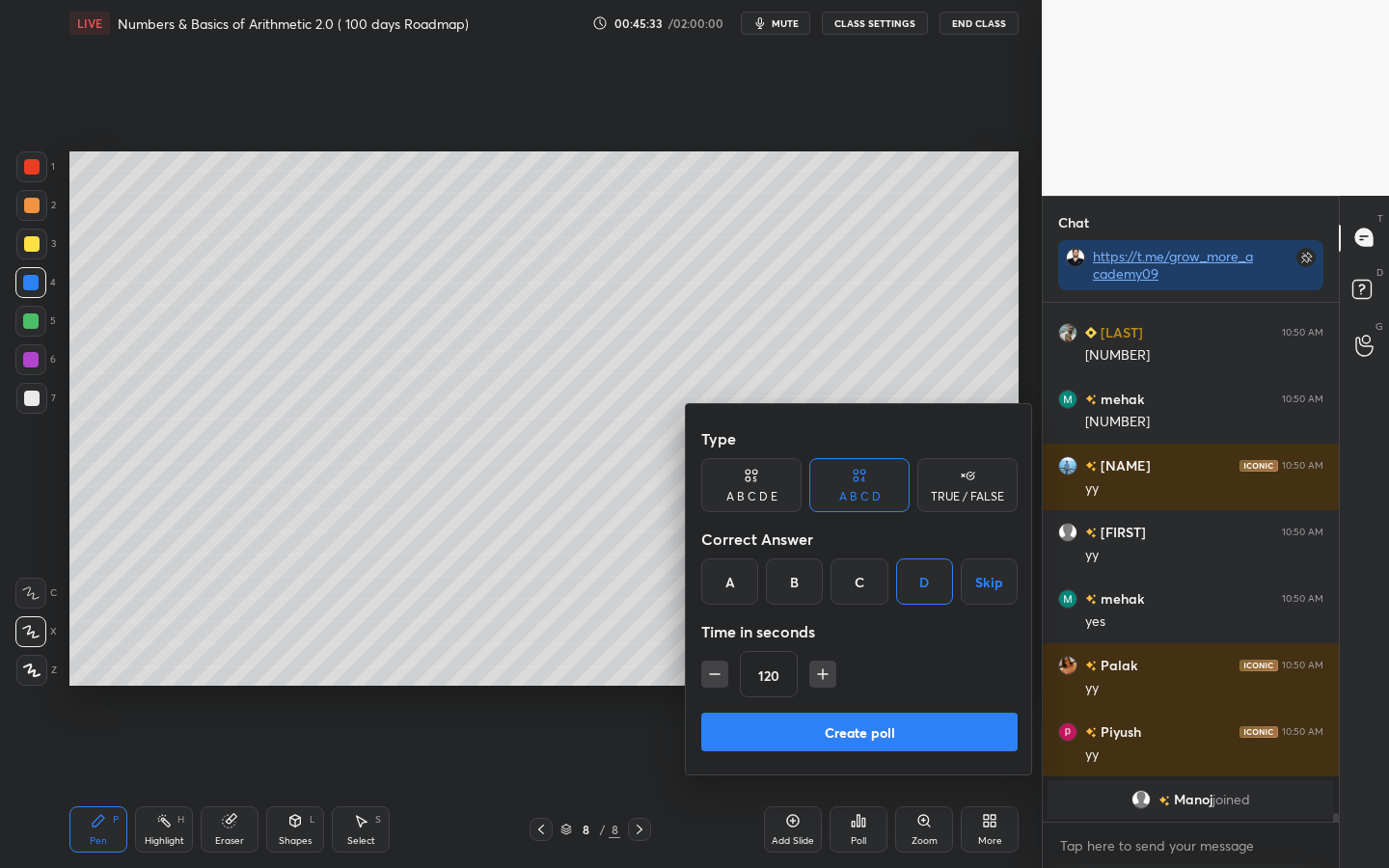 click on "Create poll" at bounding box center [859, 732] 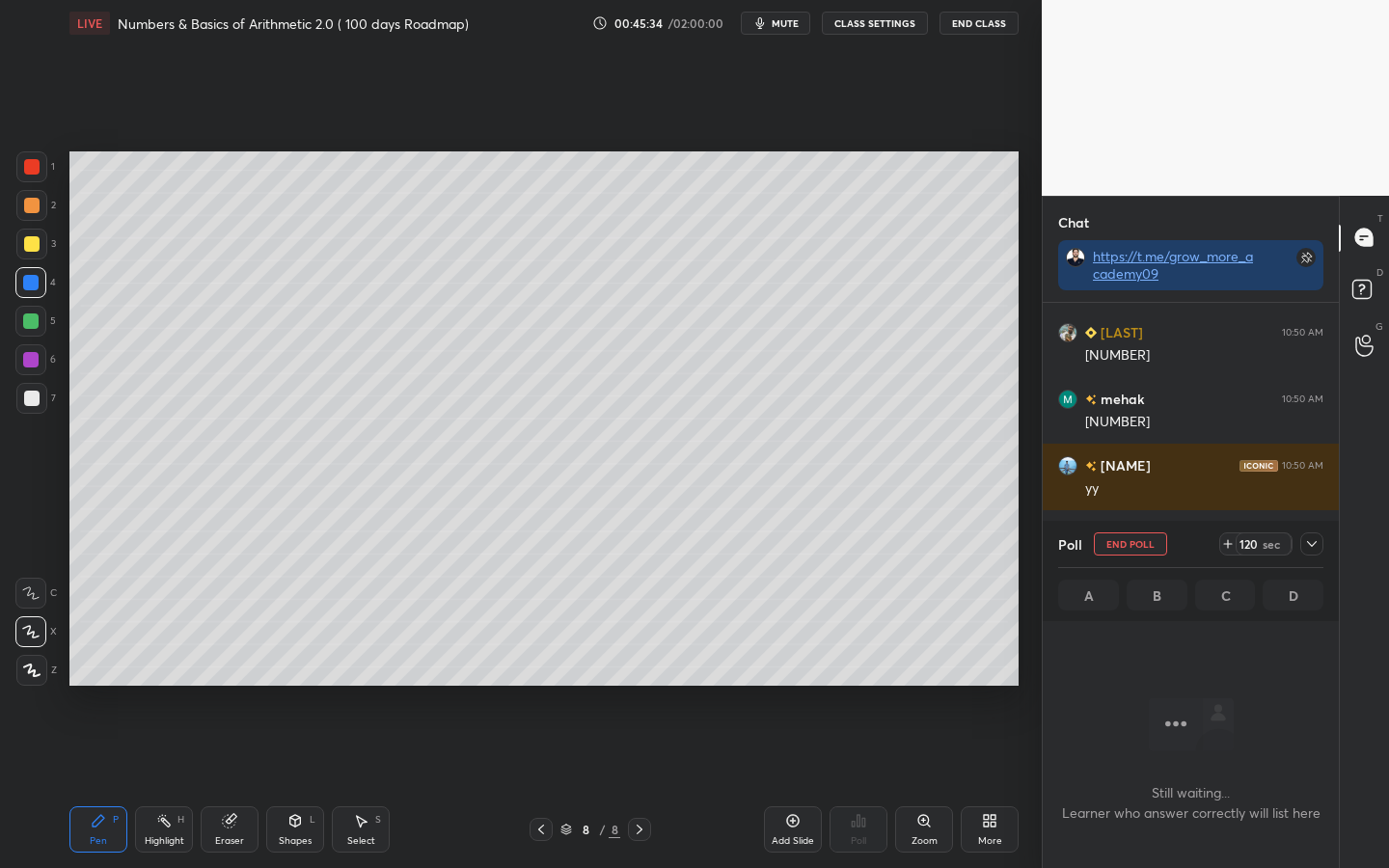 scroll, scrollTop: 477, scrollLeft: 290, axis: both 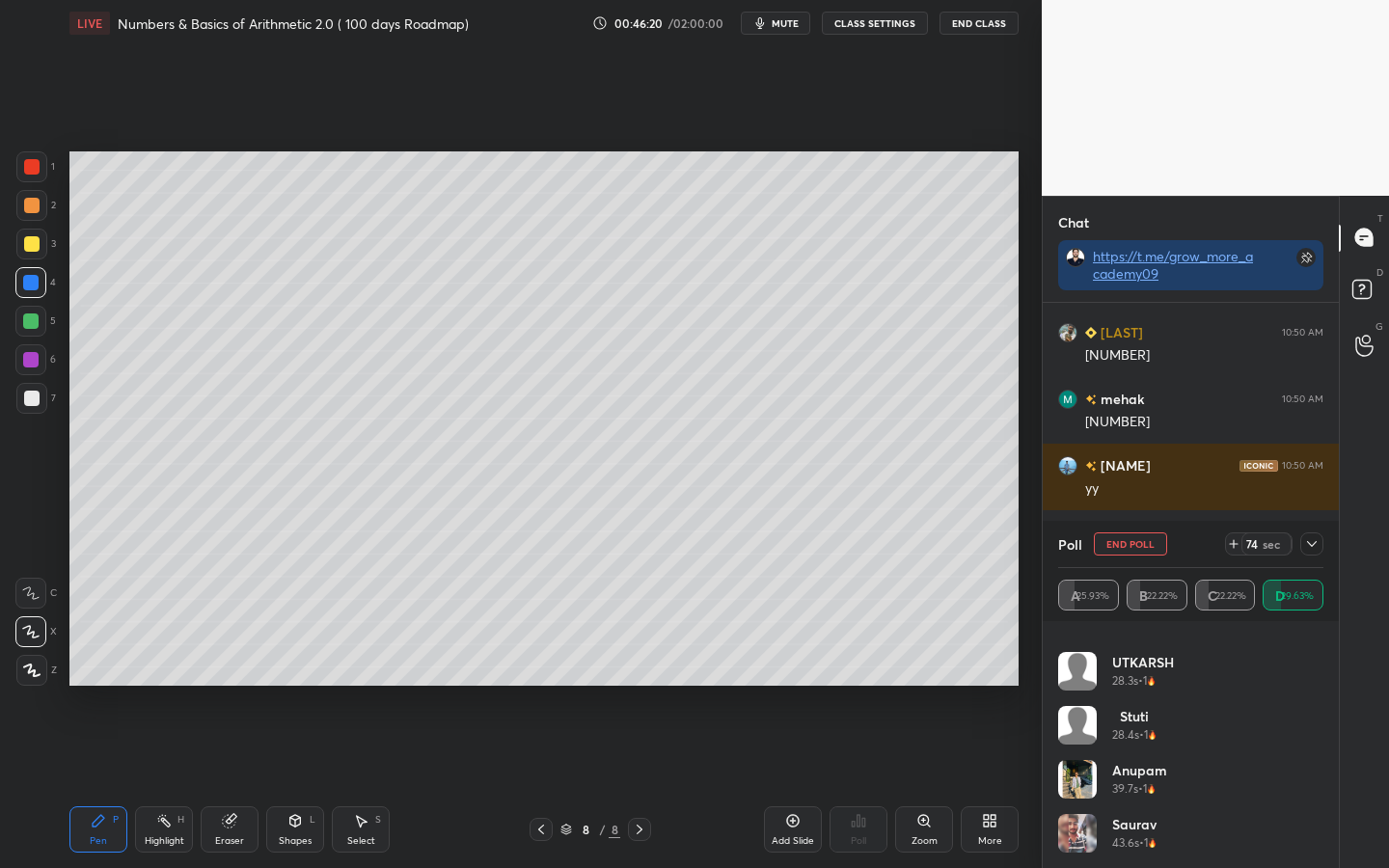 click 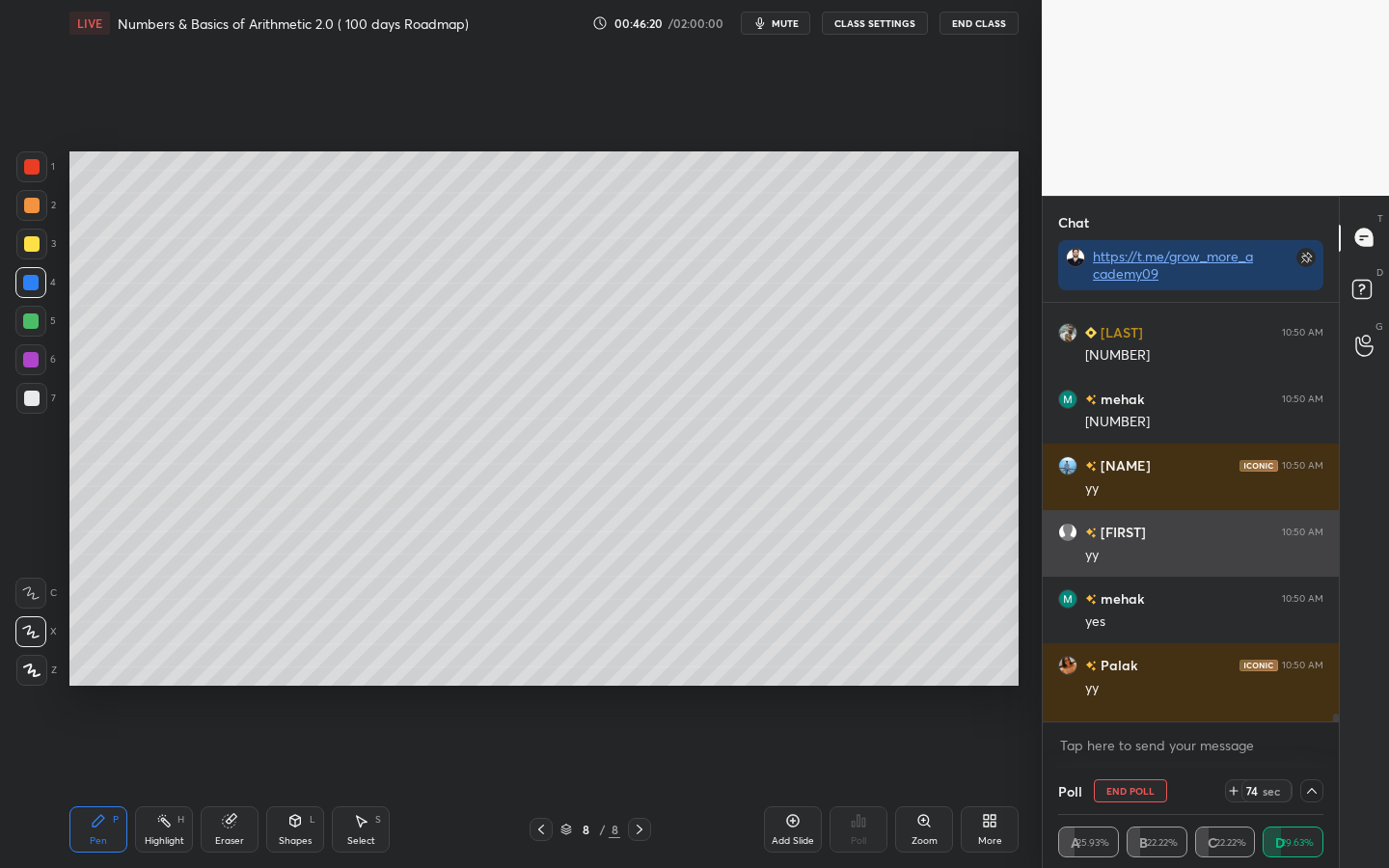 scroll, scrollTop: 114, scrollLeft: 259, axis: both 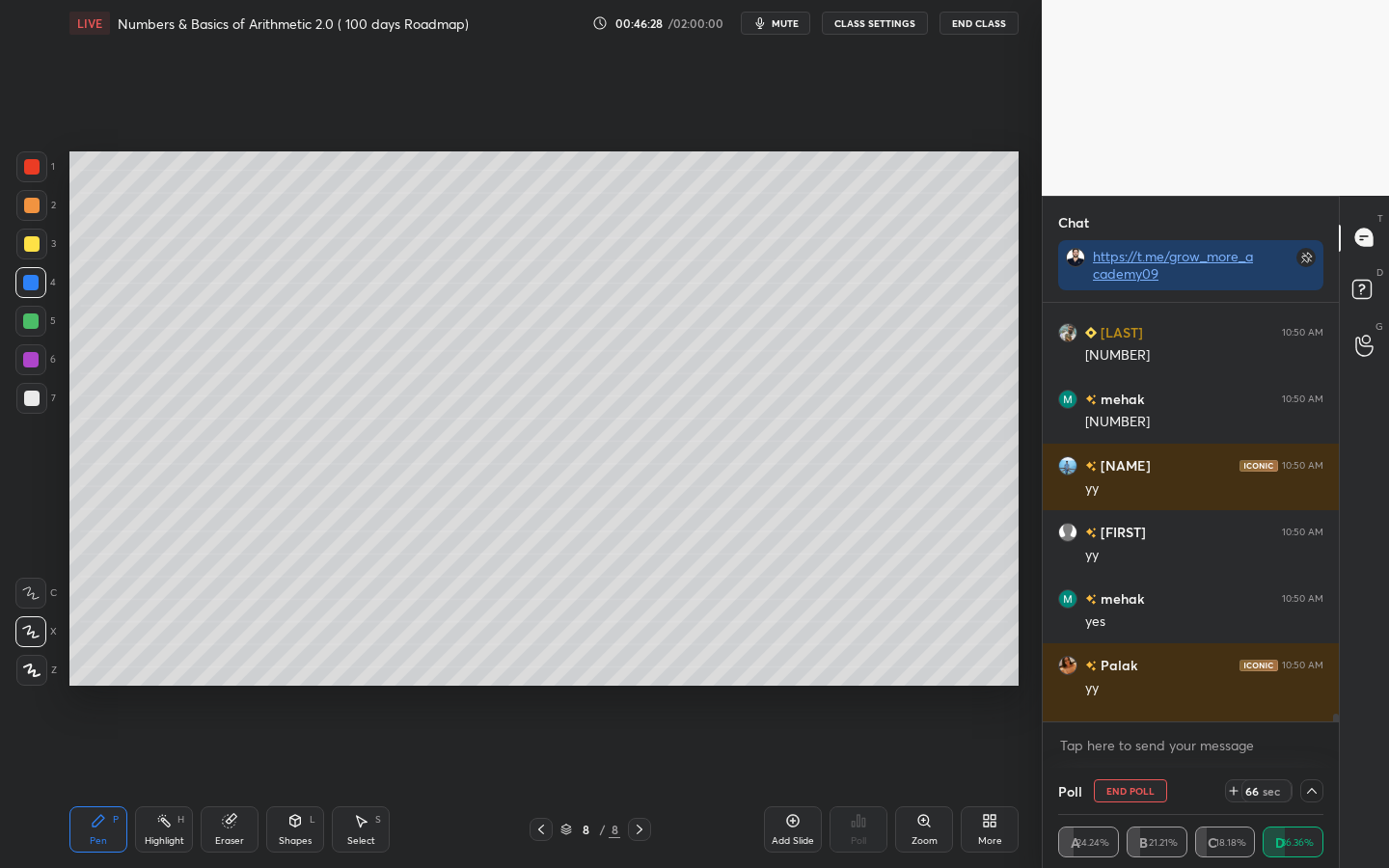 click at bounding box center [31, 321] 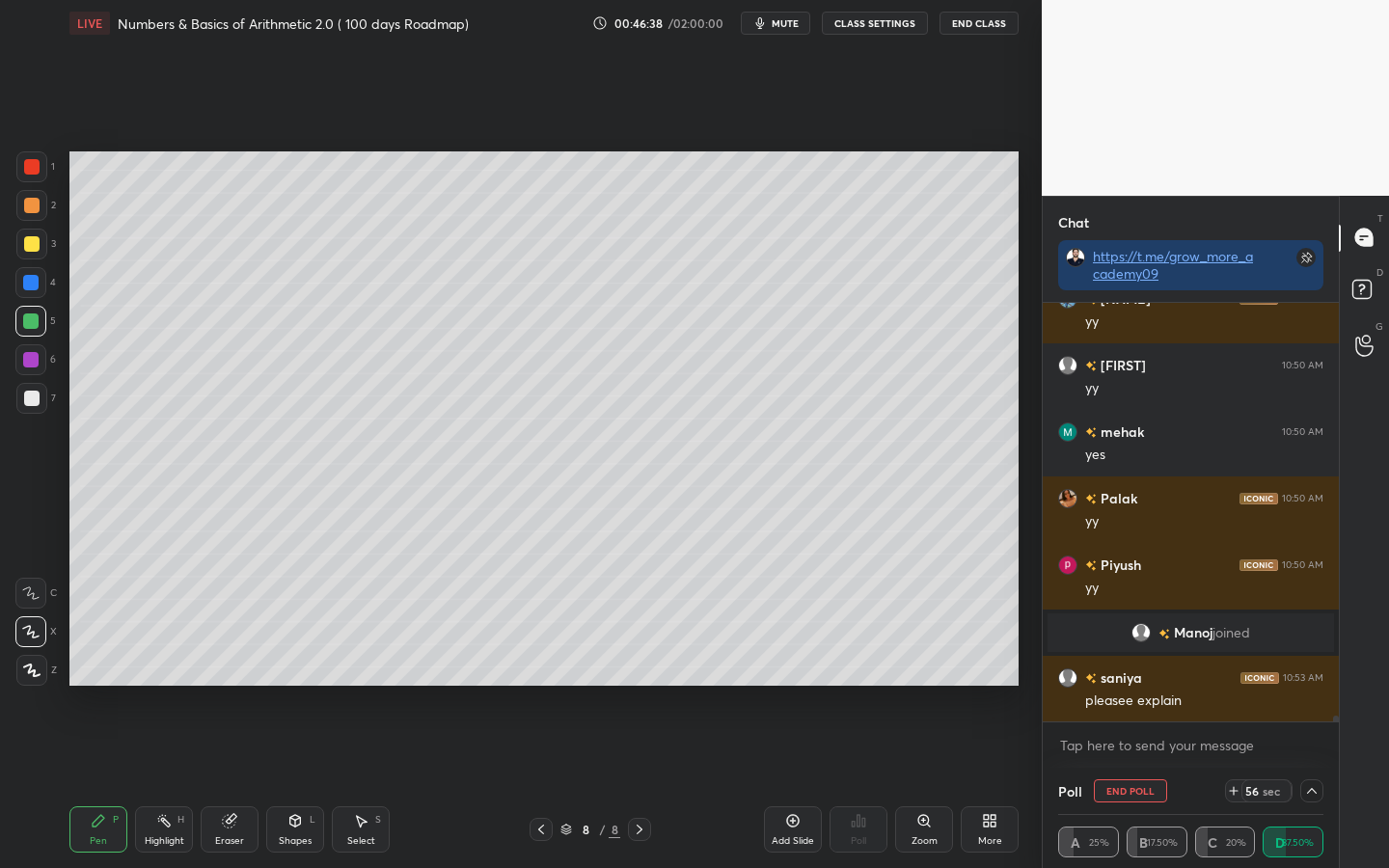 scroll, scrollTop: 28137, scrollLeft: 0, axis: vertical 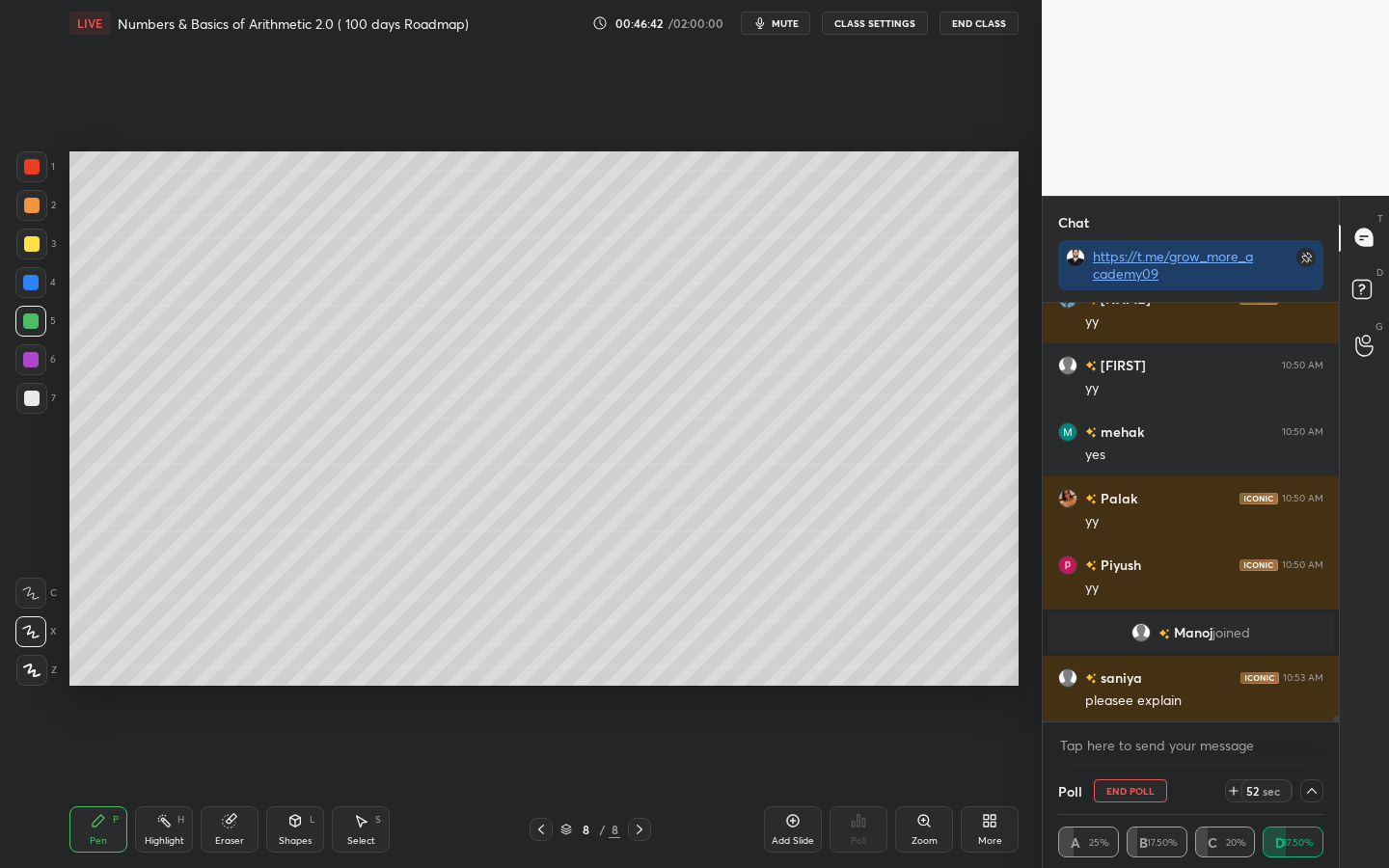 click on "End Poll" at bounding box center [1130, 791] 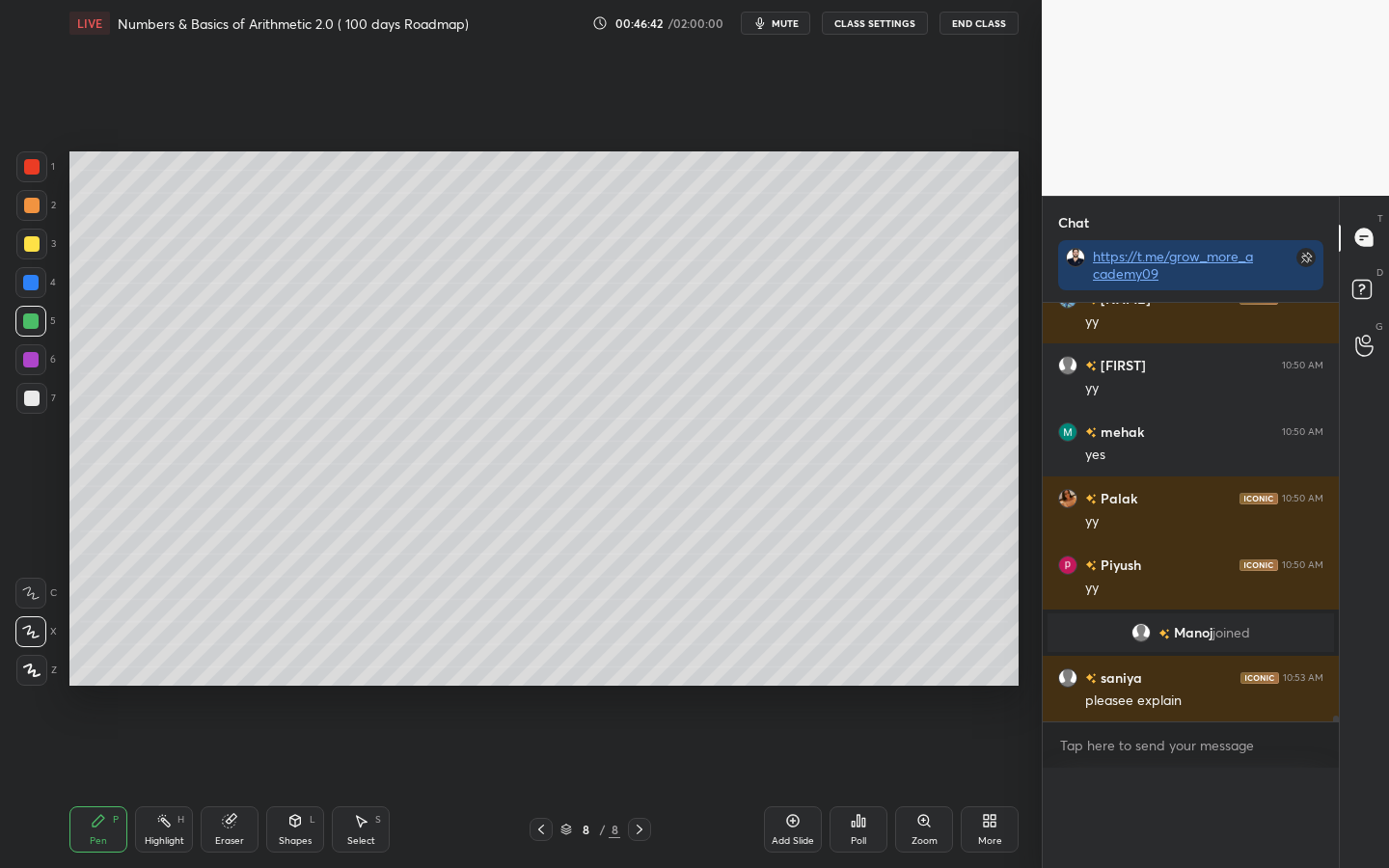 scroll, scrollTop: 7, scrollLeft: 7, axis: both 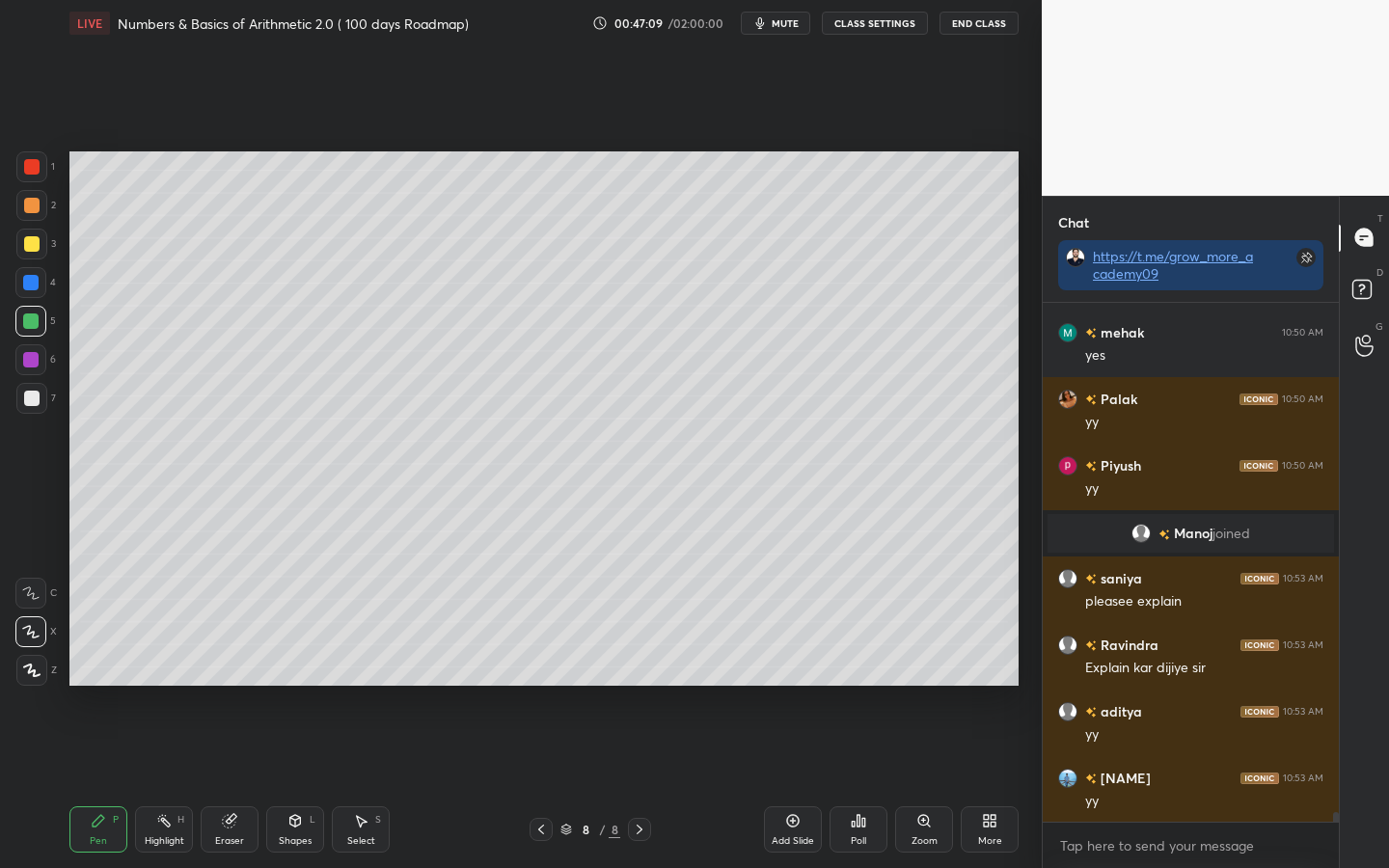 click at bounding box center (31, 283) 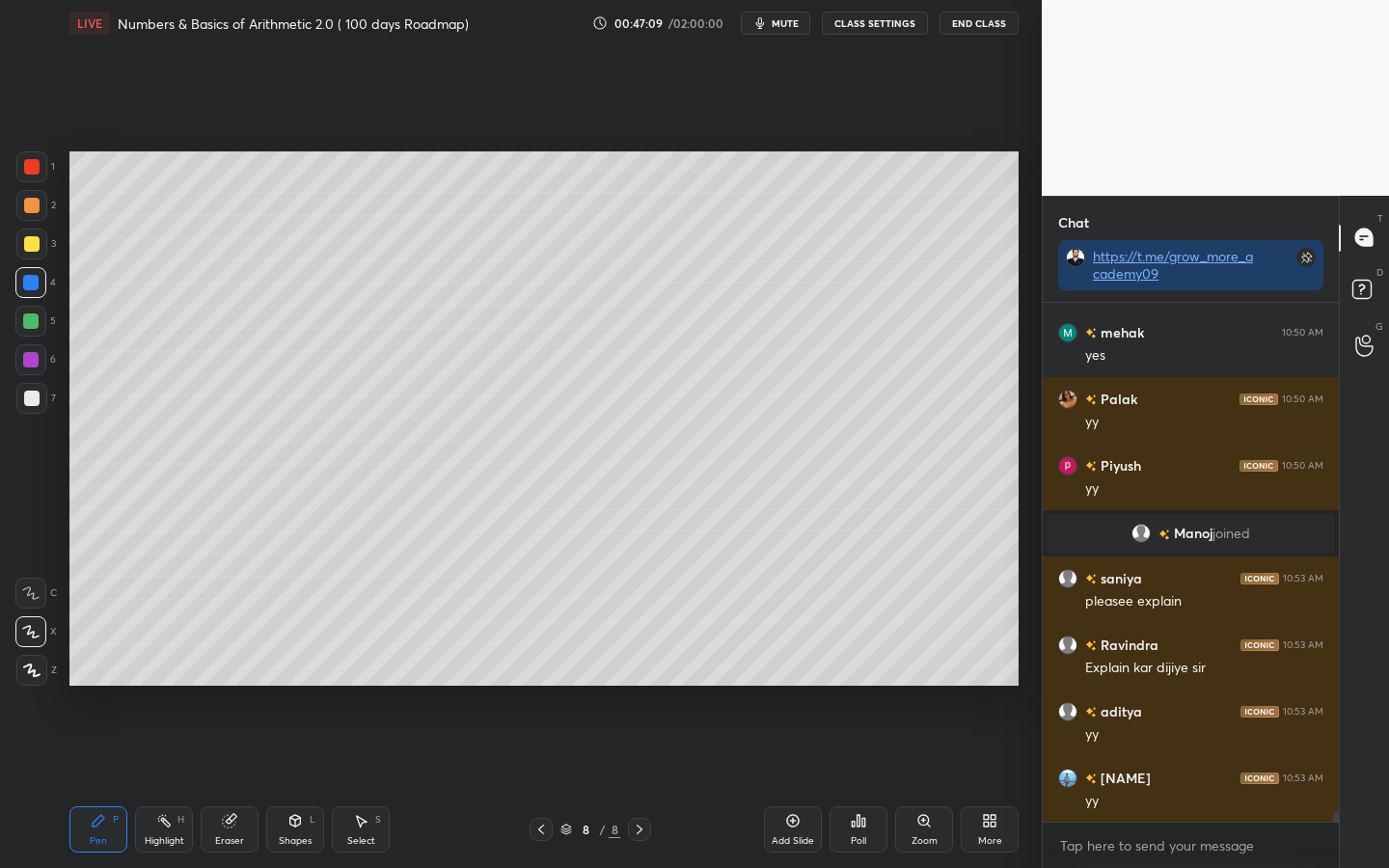 drag, startPoint x: 31, startPoint y: 239, endPoint x: 58, endPoint y: 262, distance: 35.468296 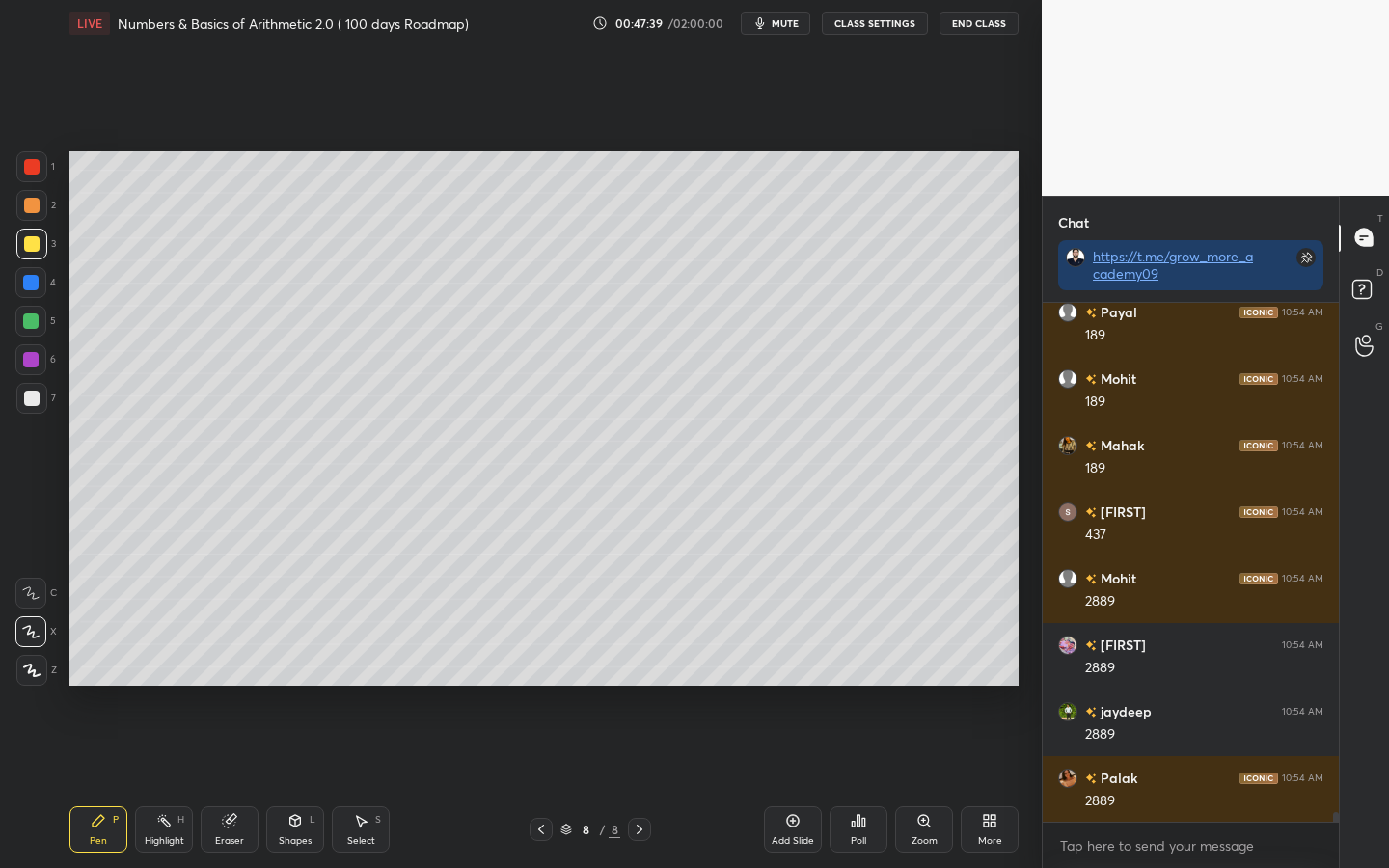 scroll, scrollTop: 29035, scrollLeft: 0, axis: vertical 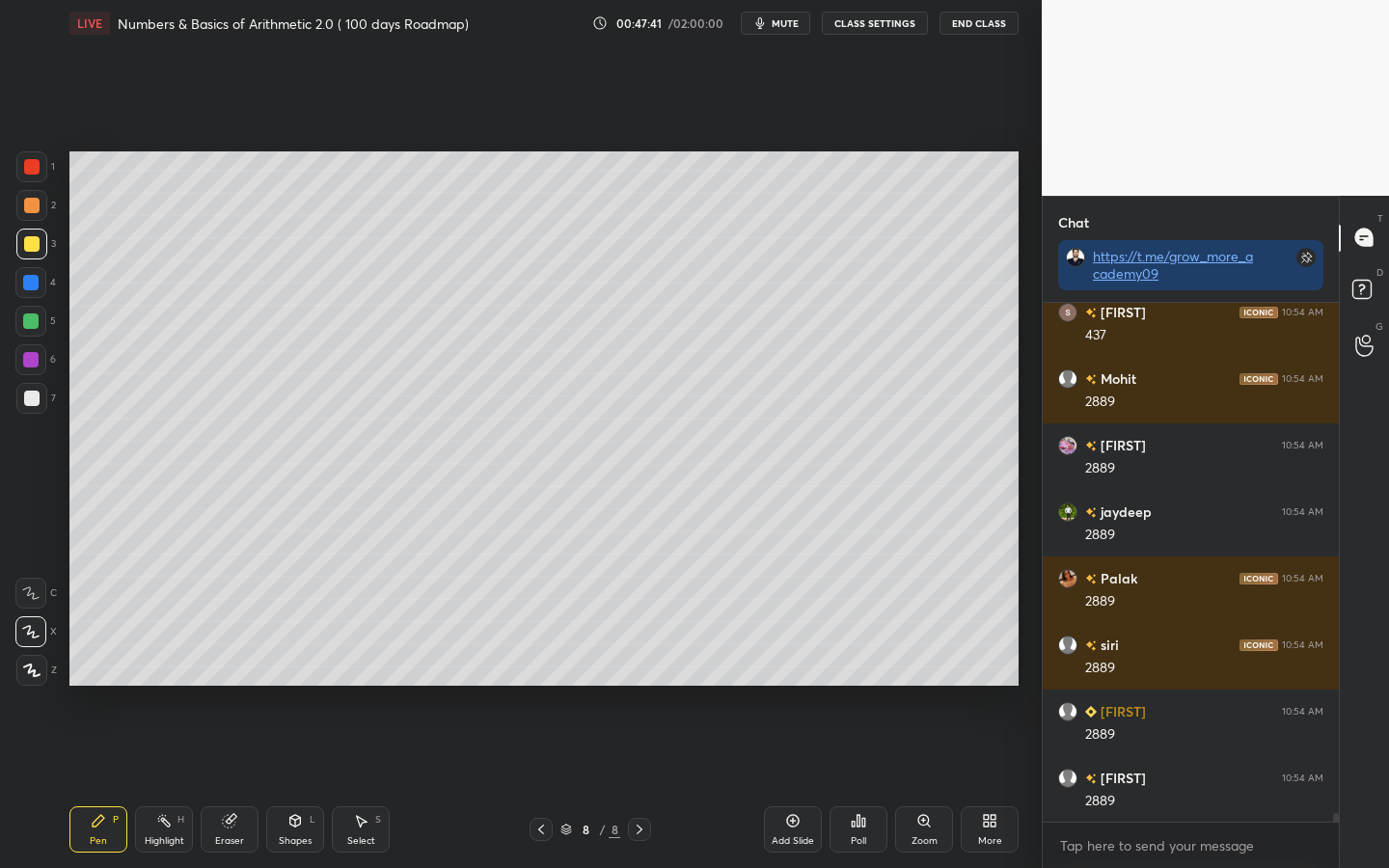 click at bounding box center (31, 360) 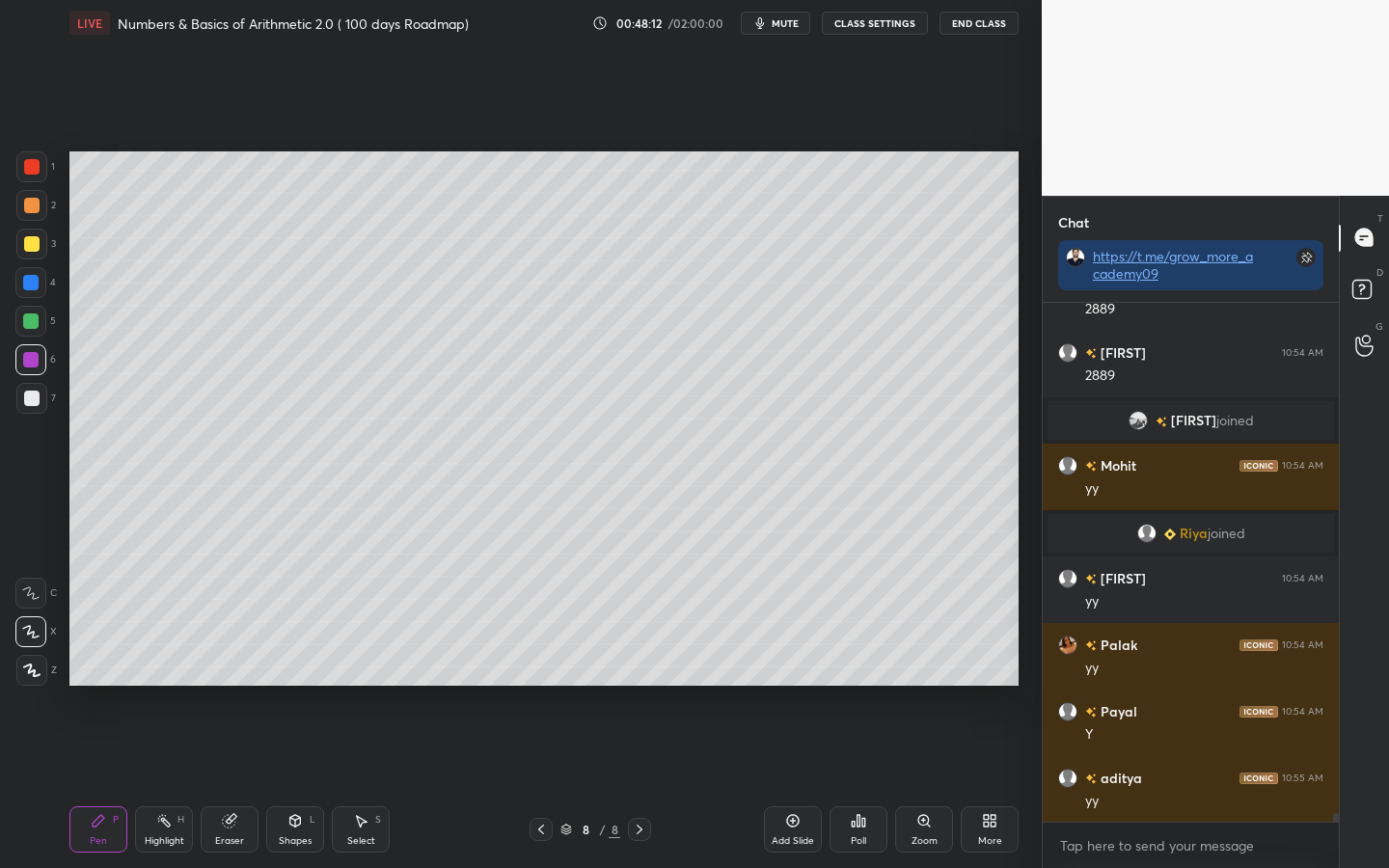 scroll, scrollTop: 29233, scrollLeft: 0, axis: vertical 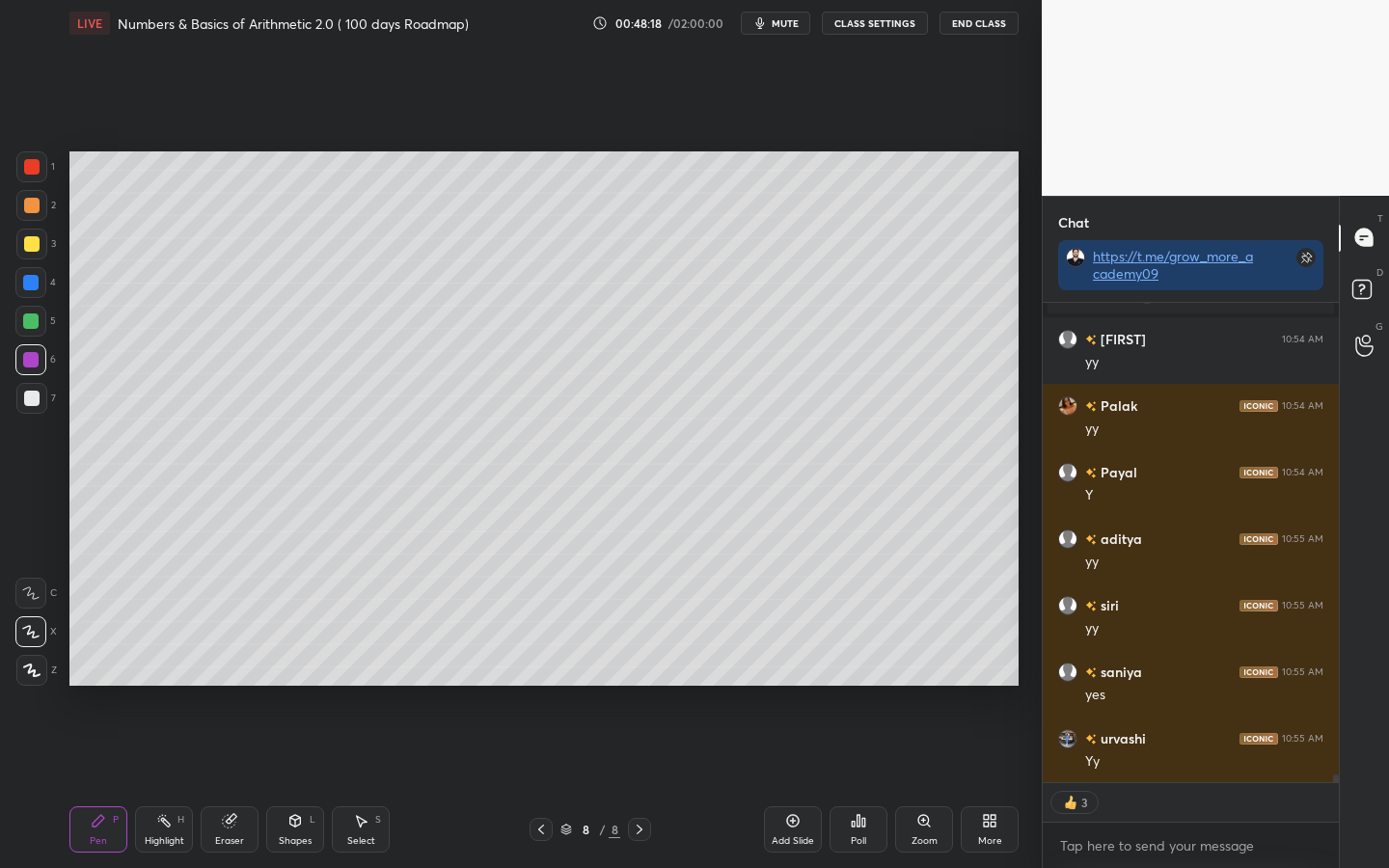 drag, startPoint x: 32, startPoint y: 396, endPoint x: 63, endPoint y: 407, distance: 32.89377 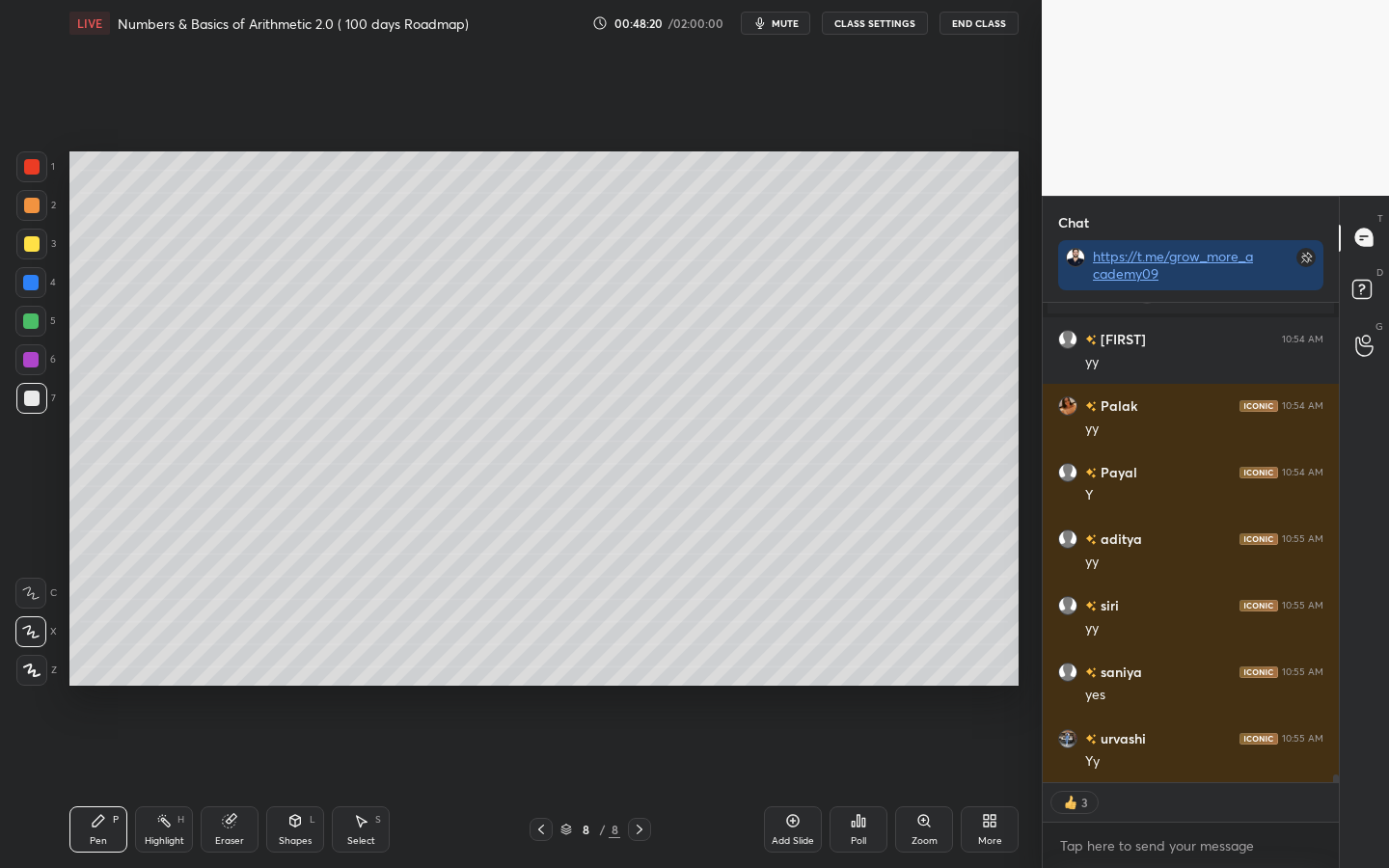 scroll, scrollTop: 29472, scrollLeft: 0, axis: vertical 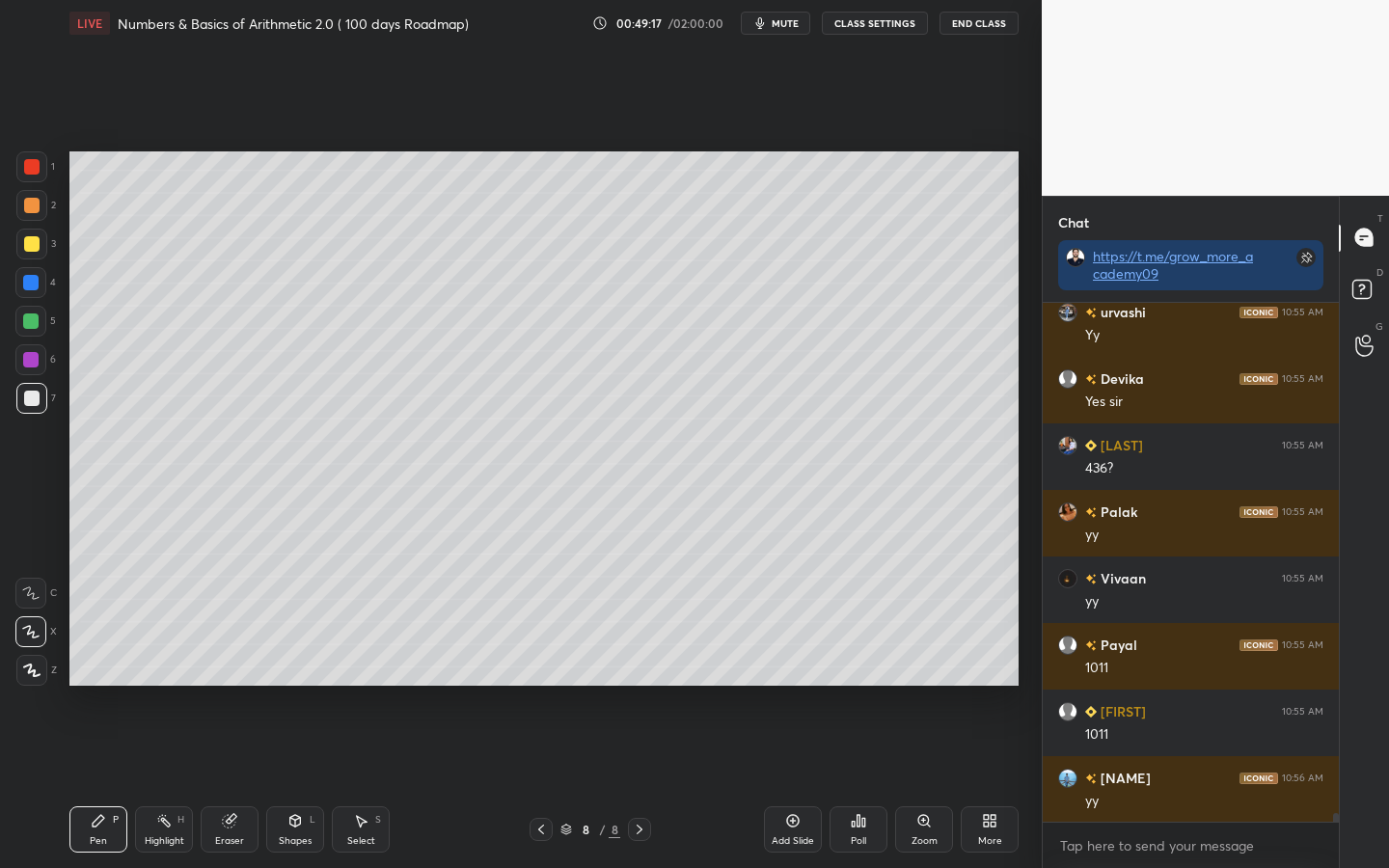click at bounding box center (31, 283) 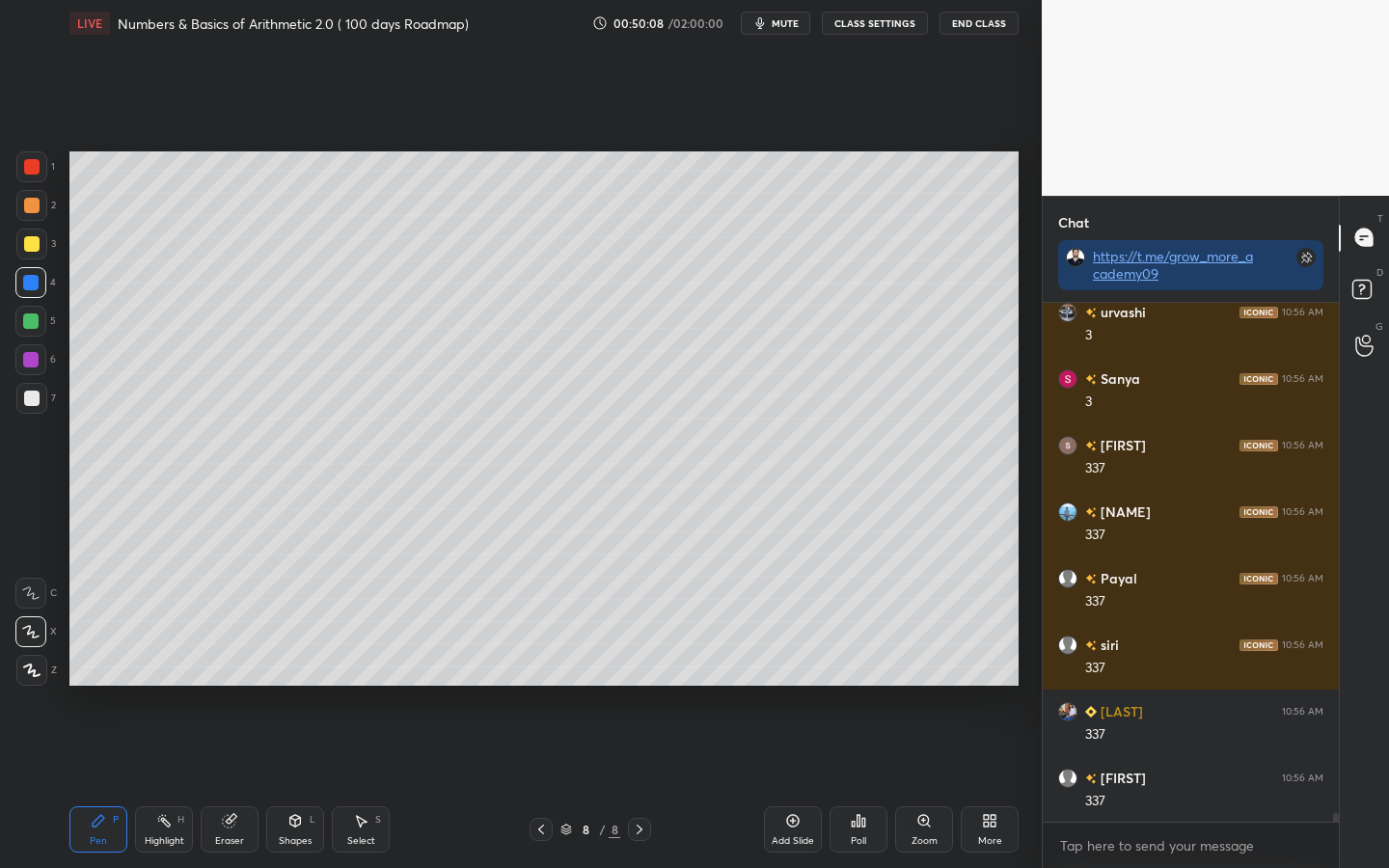 scroll, scrollTop: 31230, scrollLeft: 0, axis: vertical 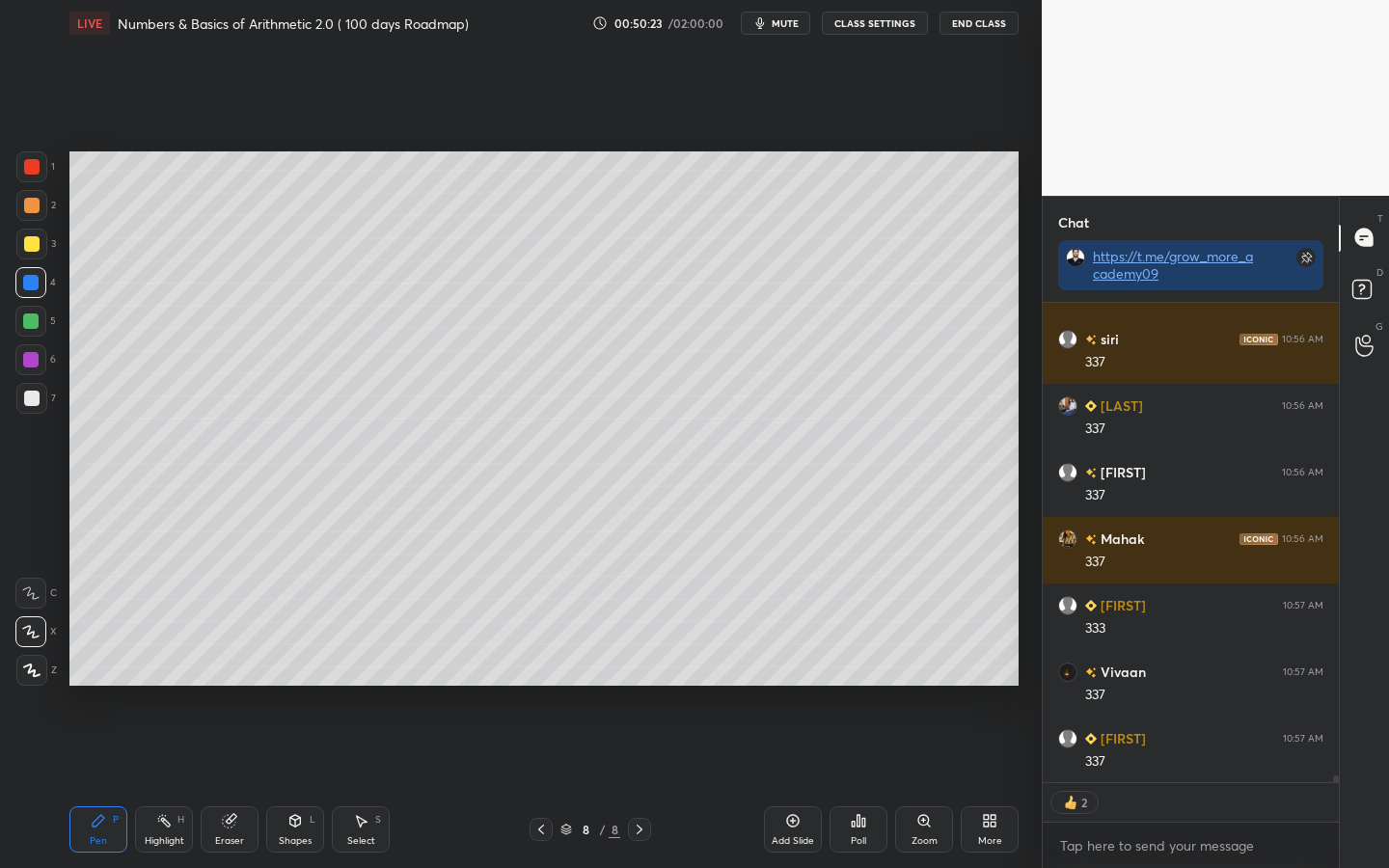 click at bounding box center (31, 321) 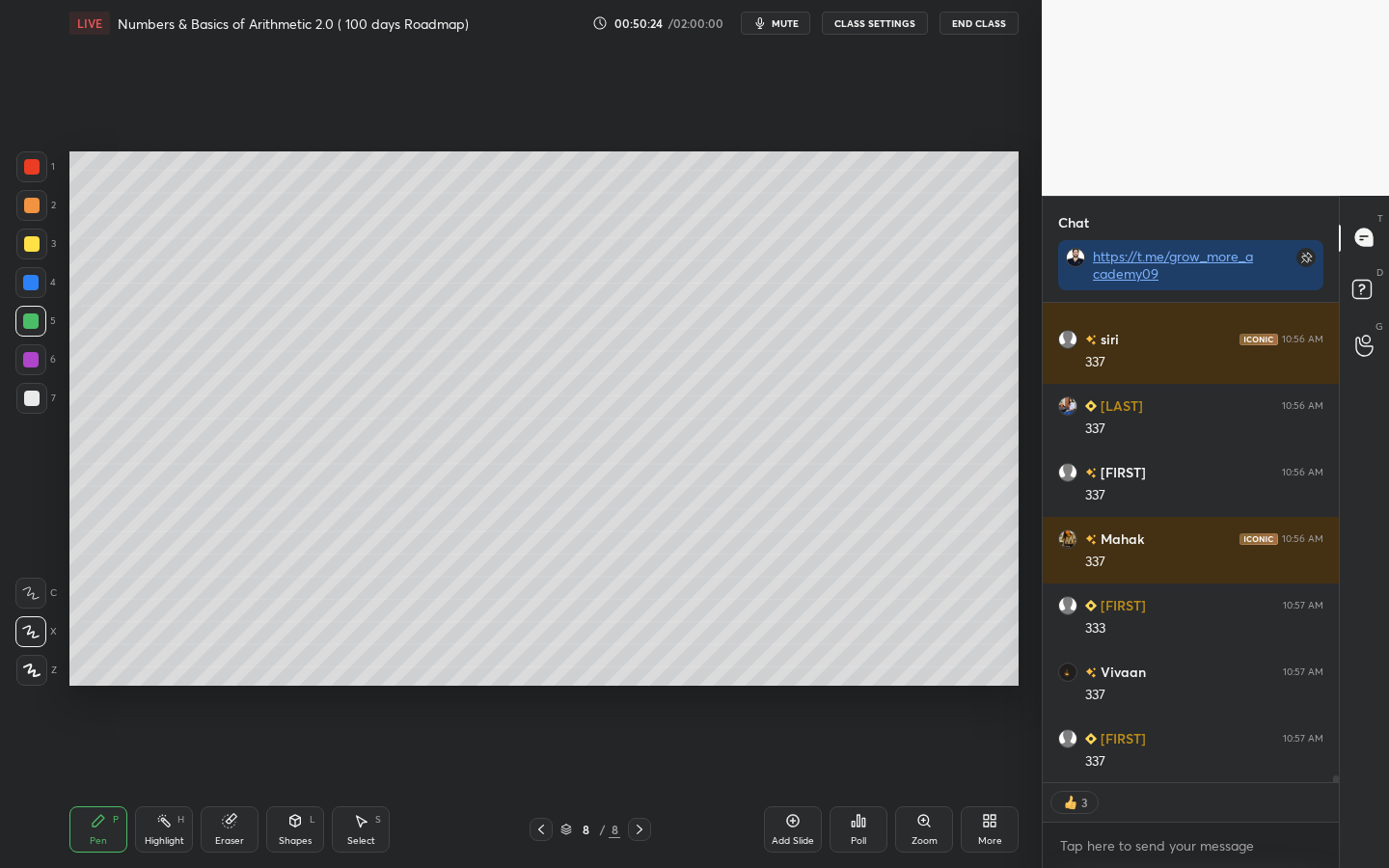 click at bounding box center (32, 398) 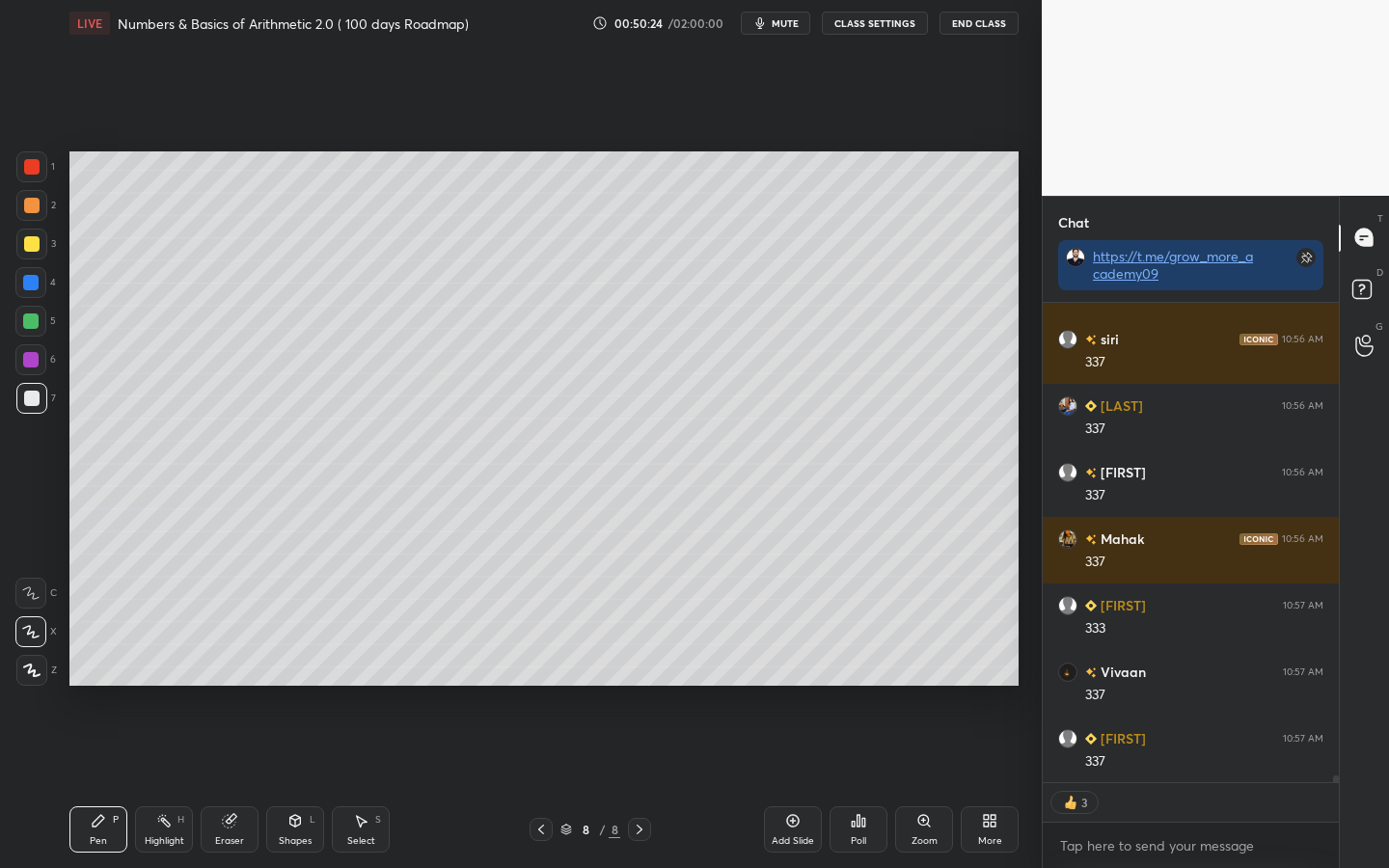 scroll, scrollTop: 31535, scrollLeft: 0, axis: vertical 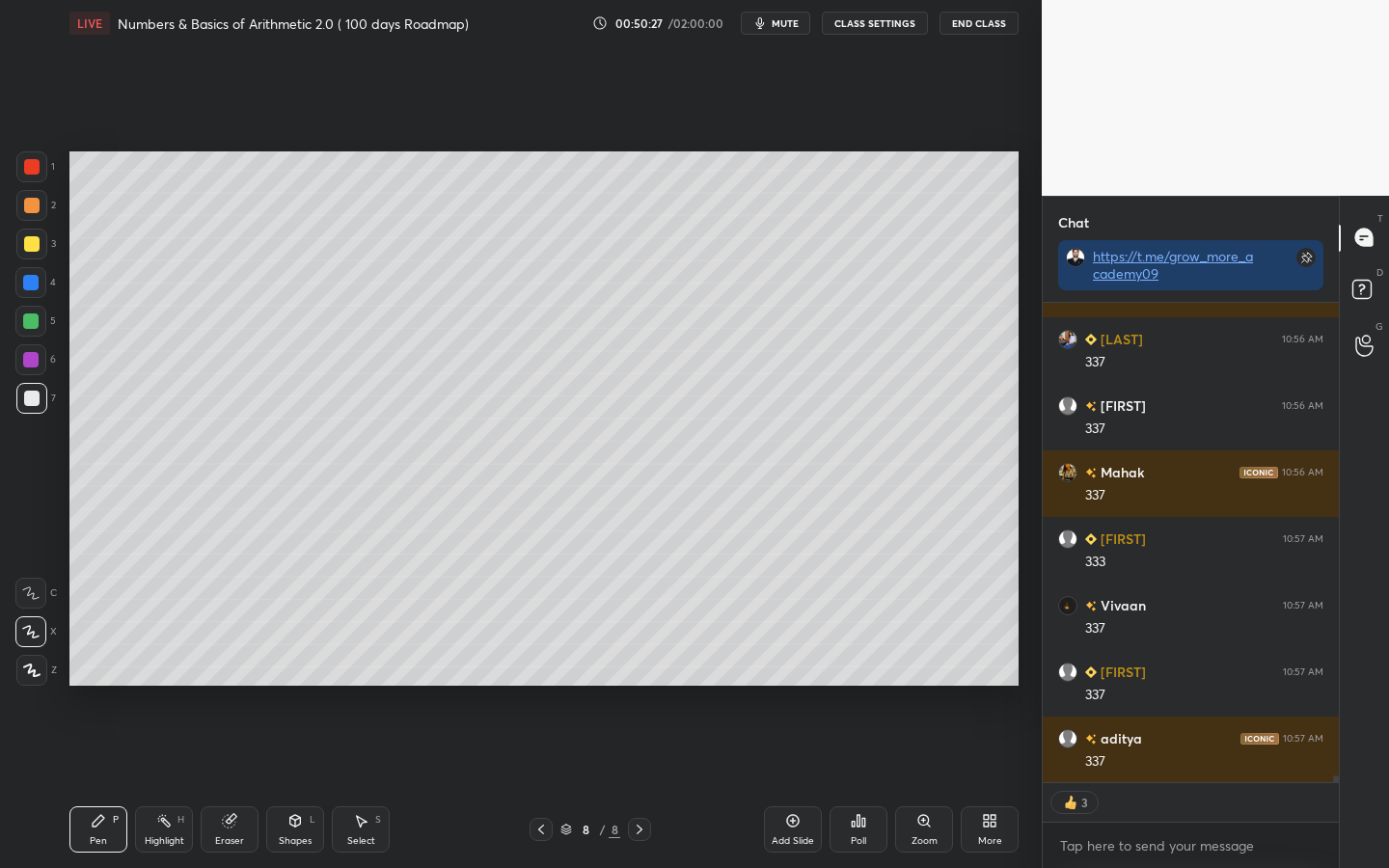 click at bounding box center [31, 321] 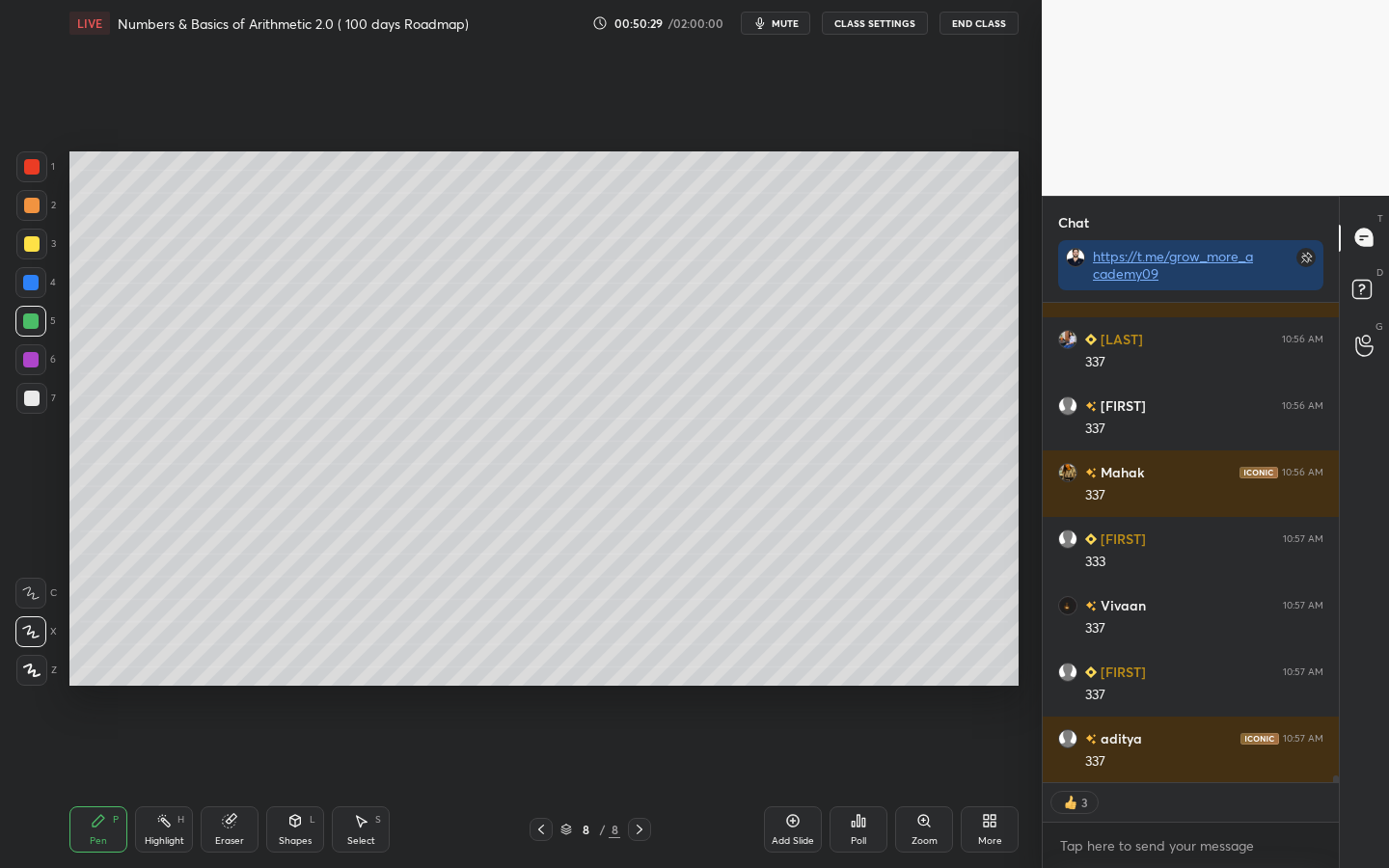 click at bounding box center [32, 244] 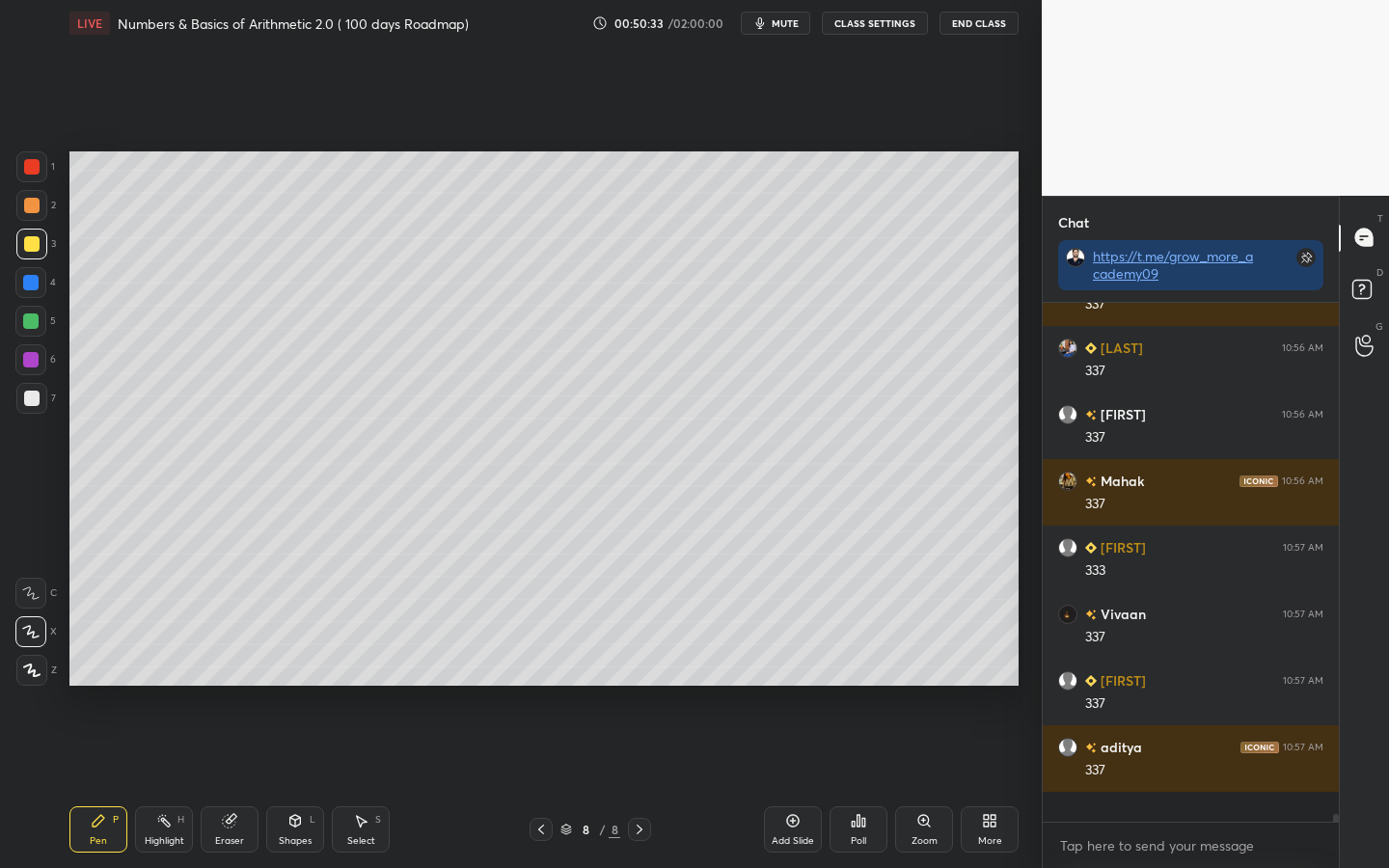 scroll, scrollTop: 7, scrollLeft: 7, axis: both 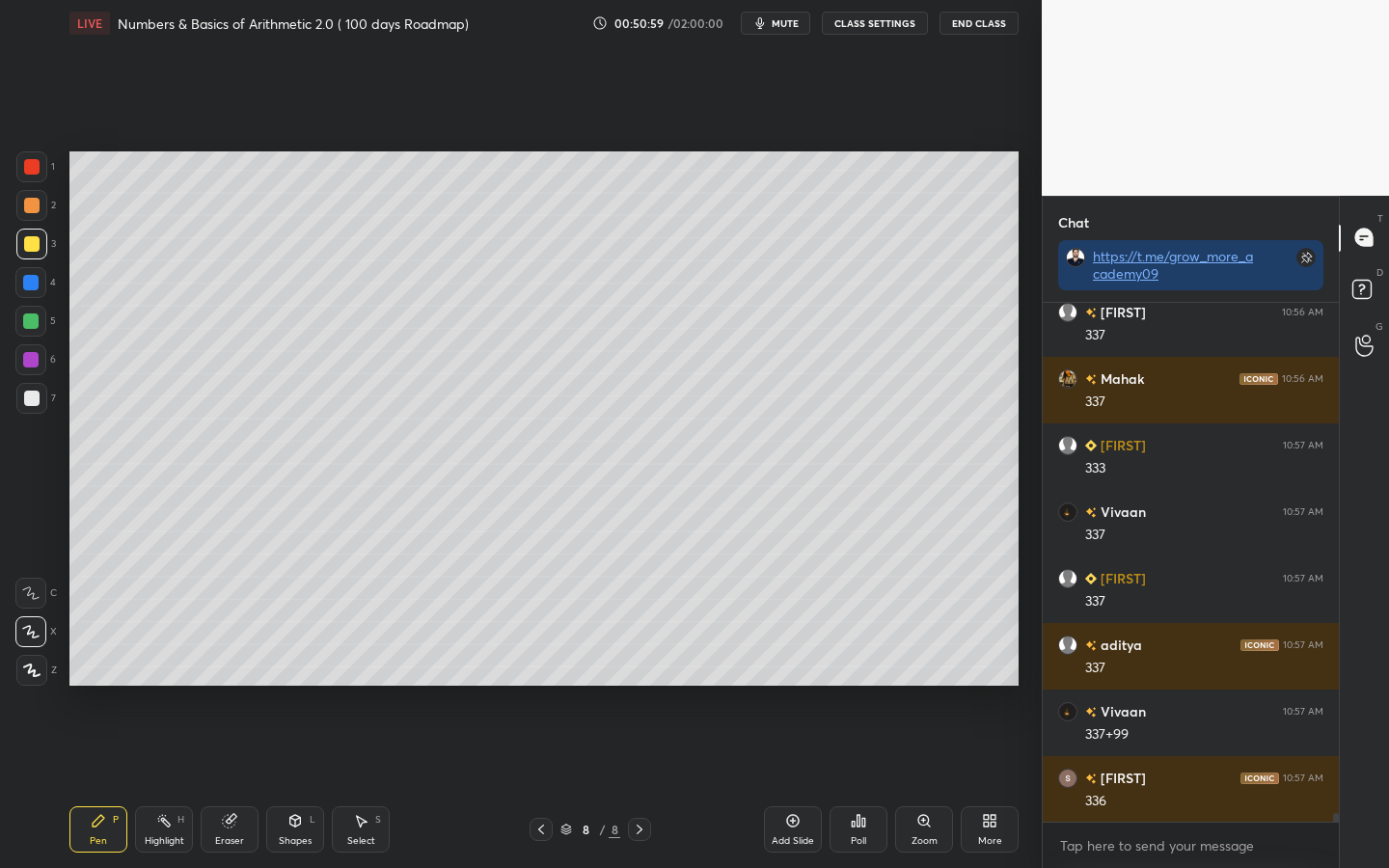 click at bounding box center [31, 360] 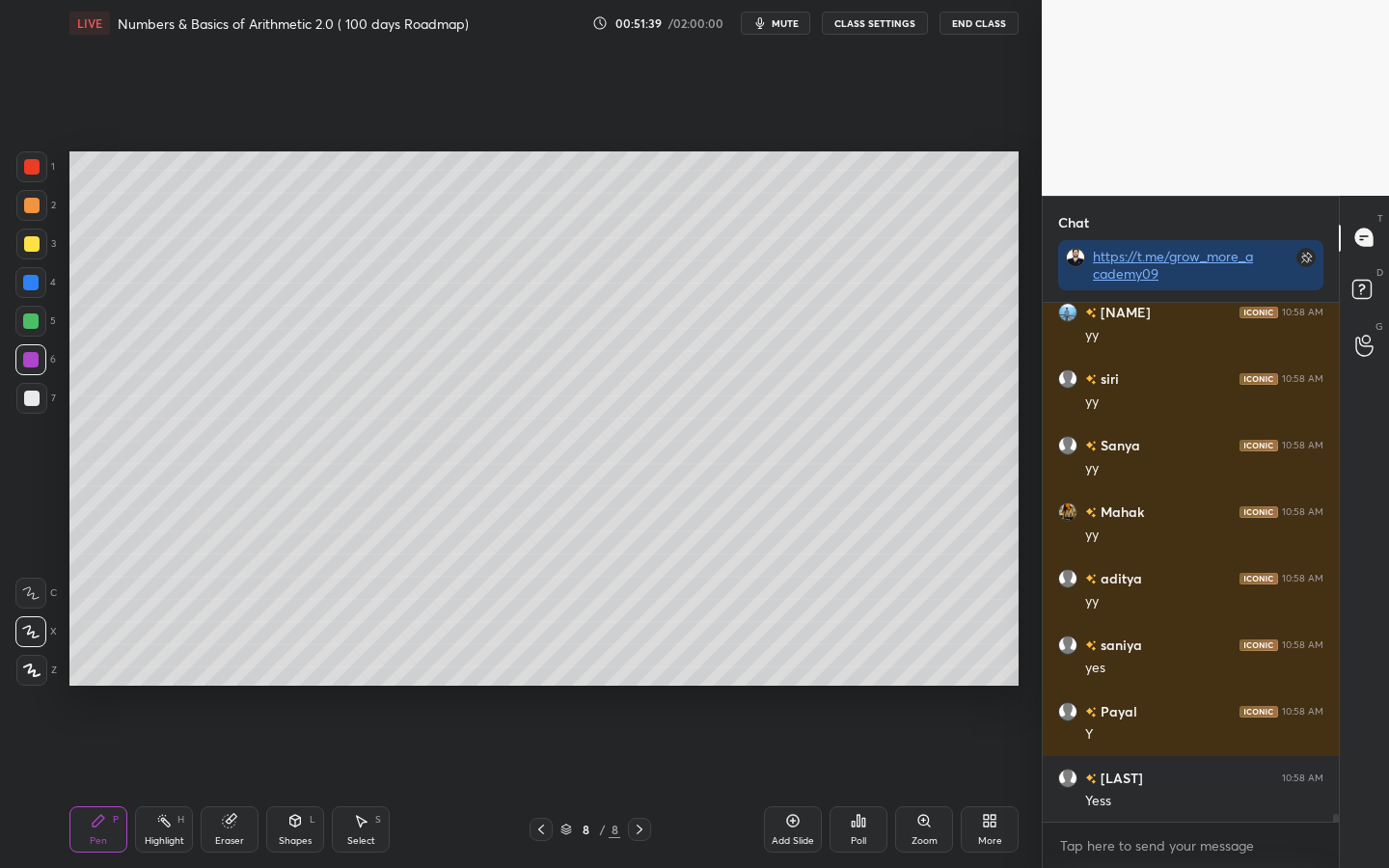 scroll, scrollTop: 32561, scrollLeft: 0, axis: vertical 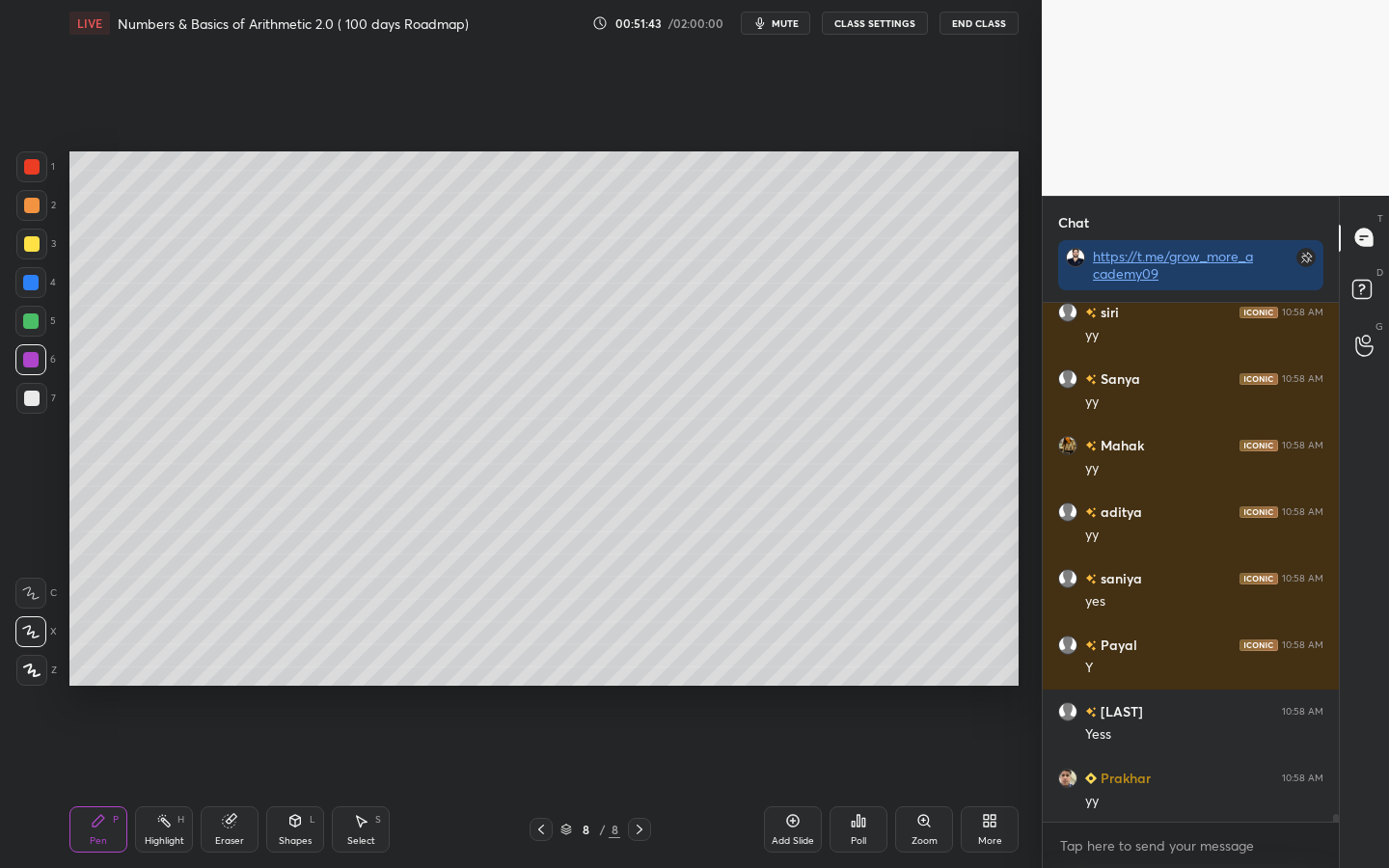 click 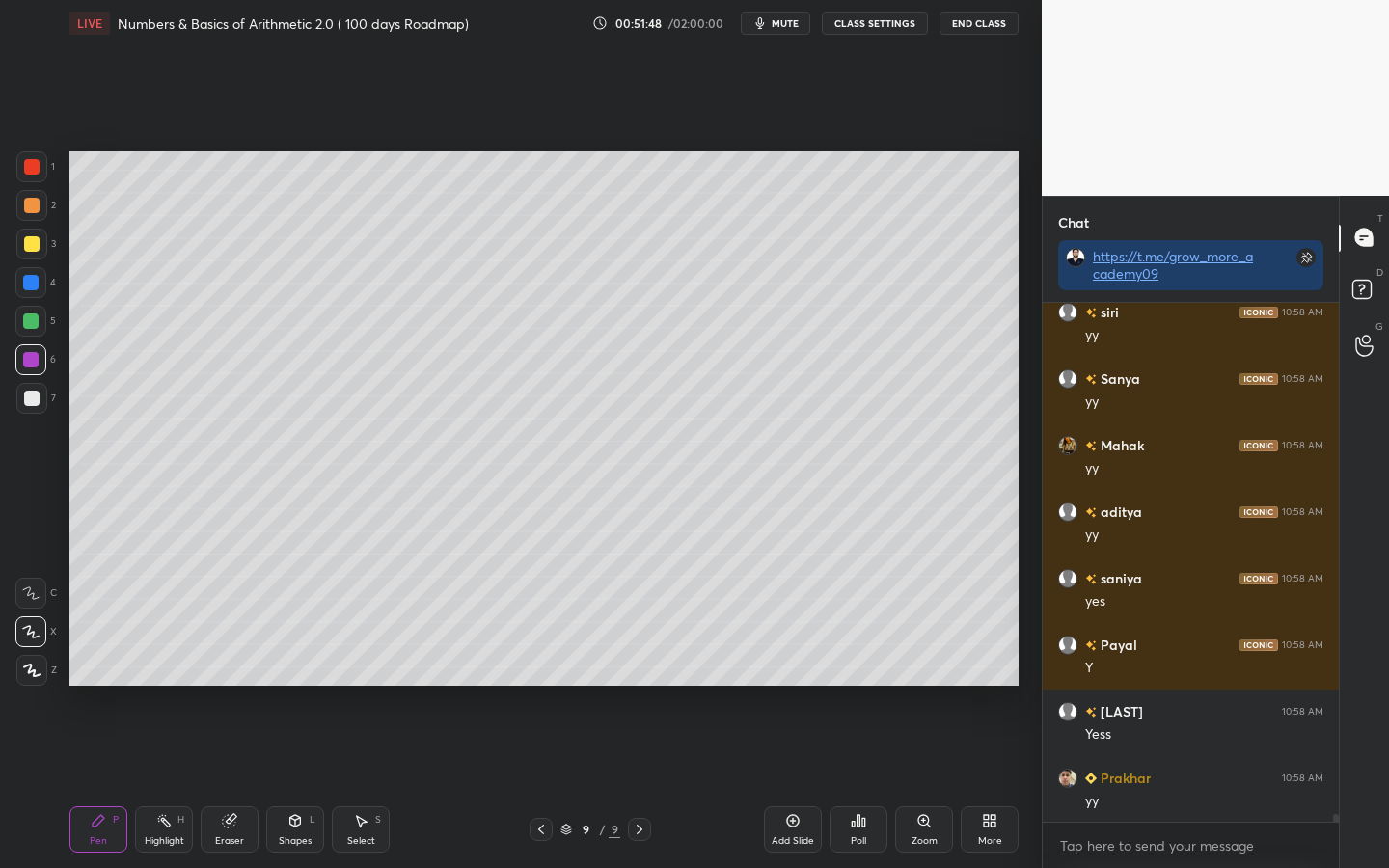 click at bounding box center [32, 205] 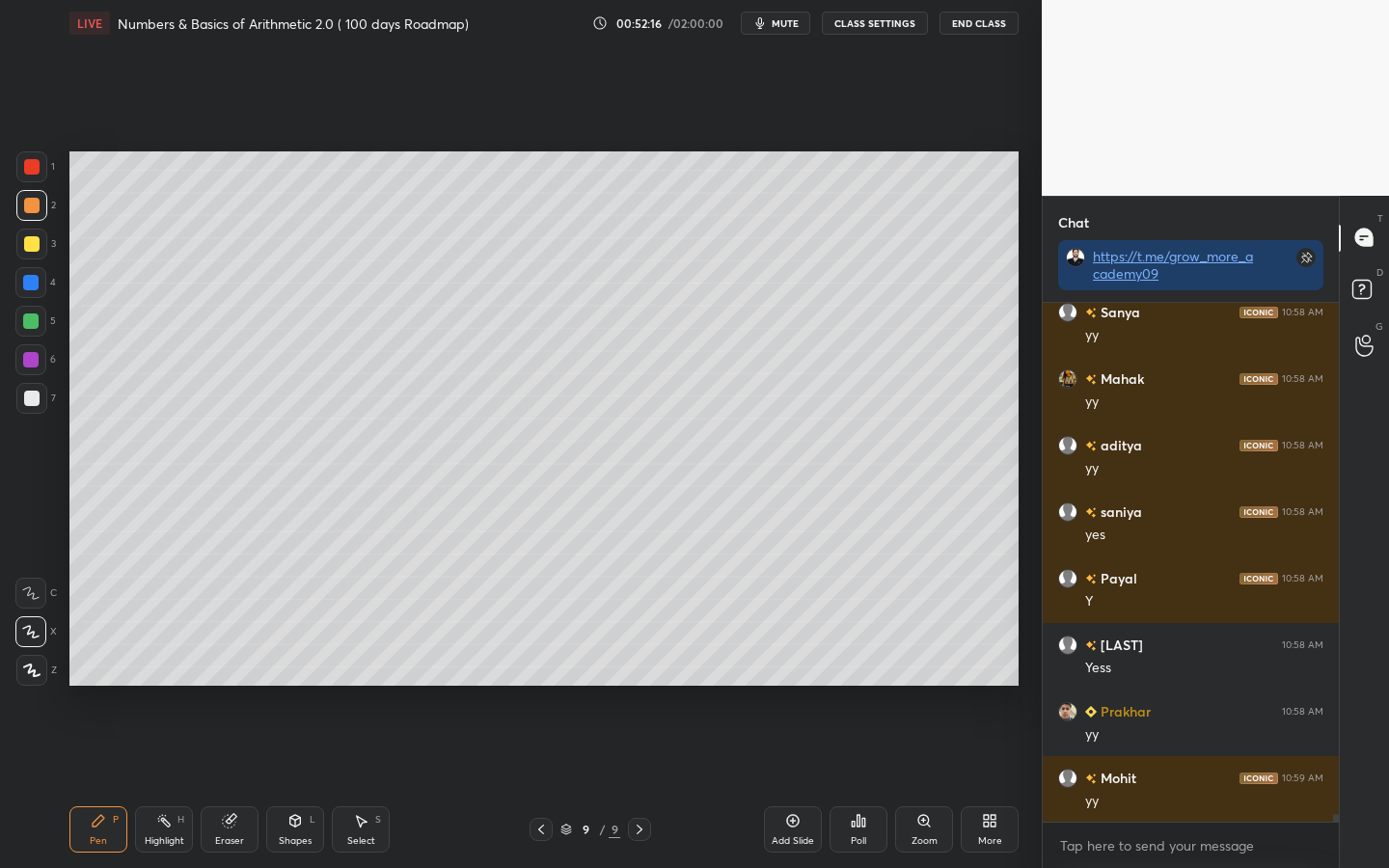scroll, scrollTop: 32694, scrollLeft: 0, axis: vertical 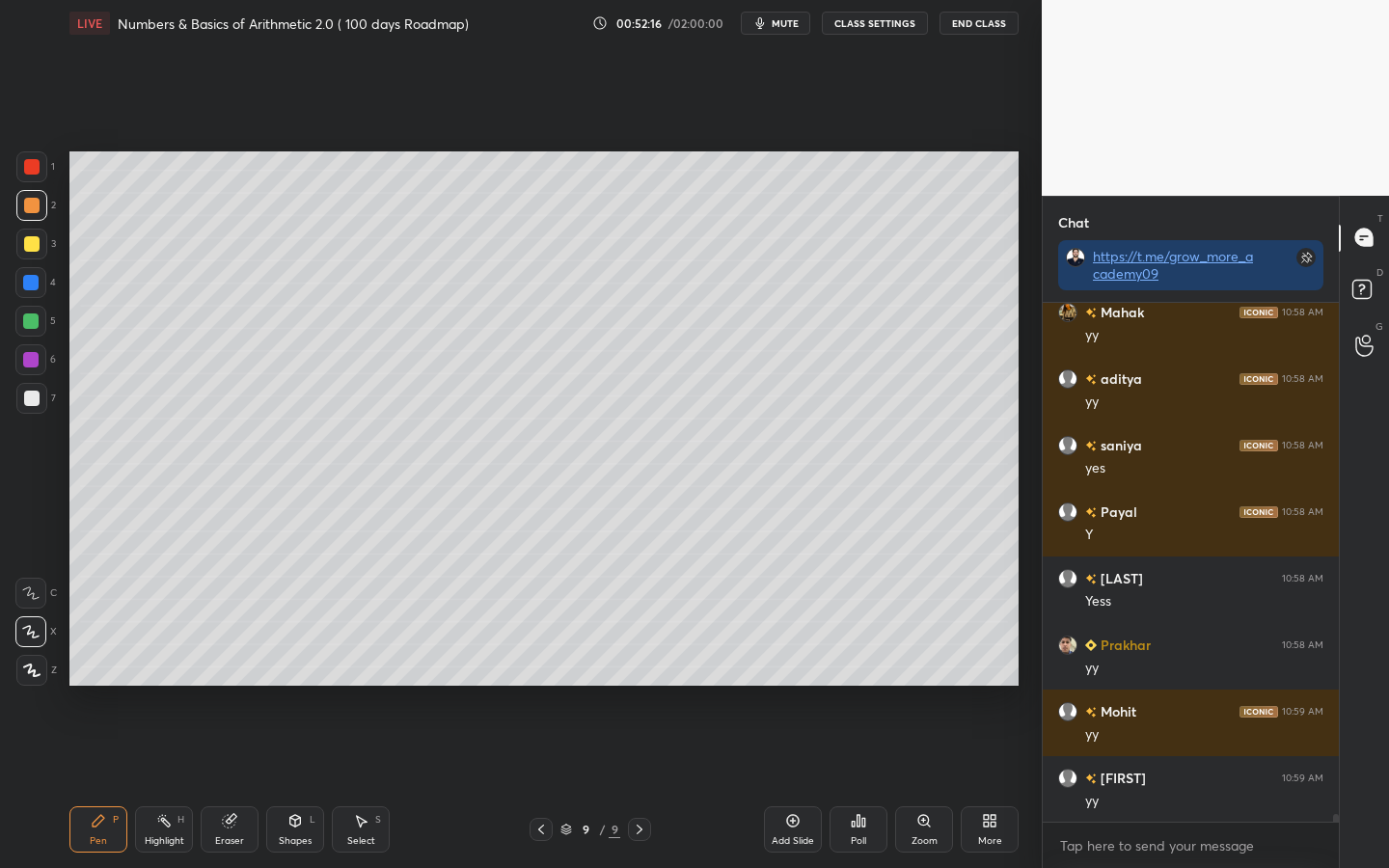 click at bounding box center [31, 283] 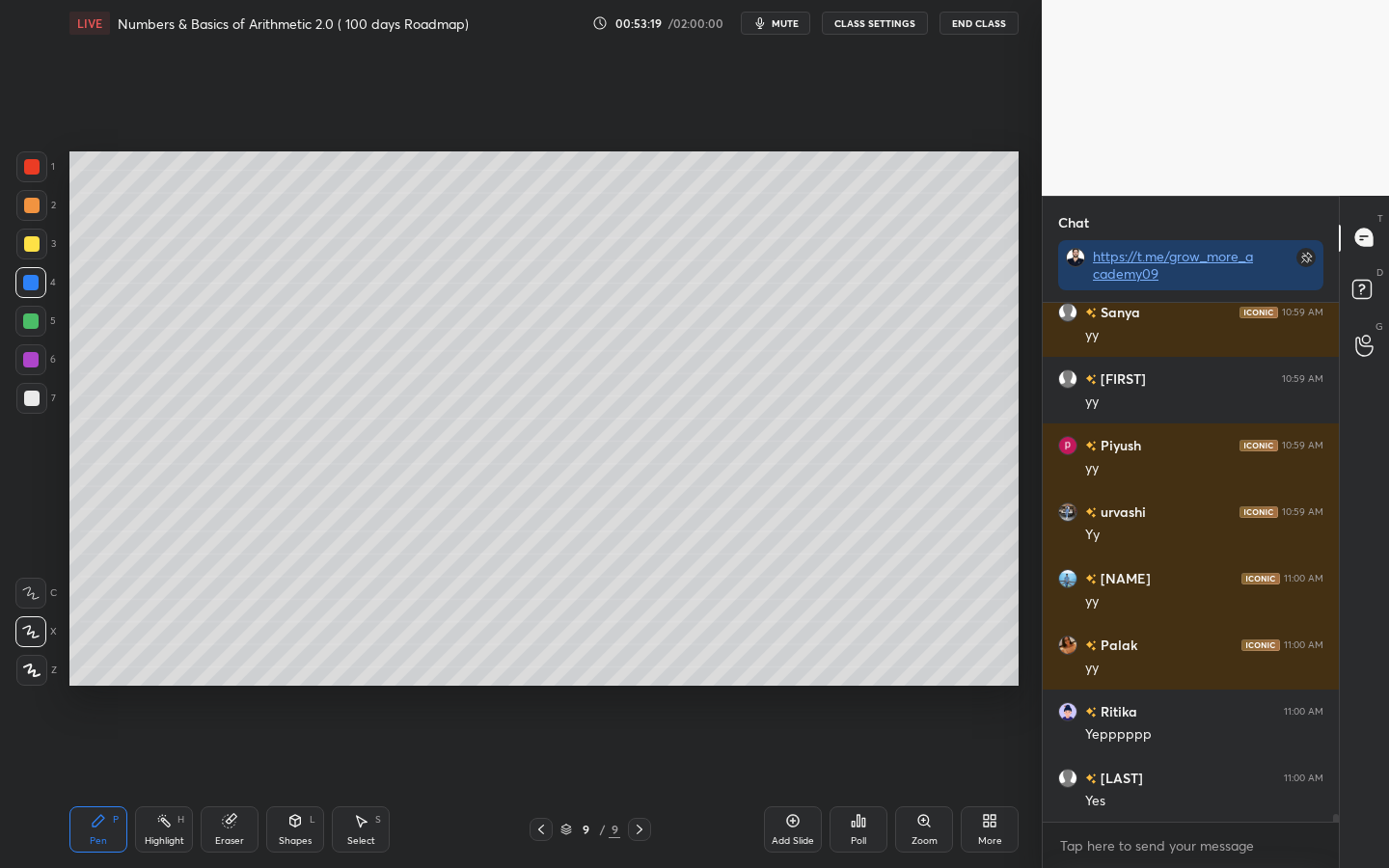 scroll, scrollTop: 32567, scrollLeft: 0, axis: vertical 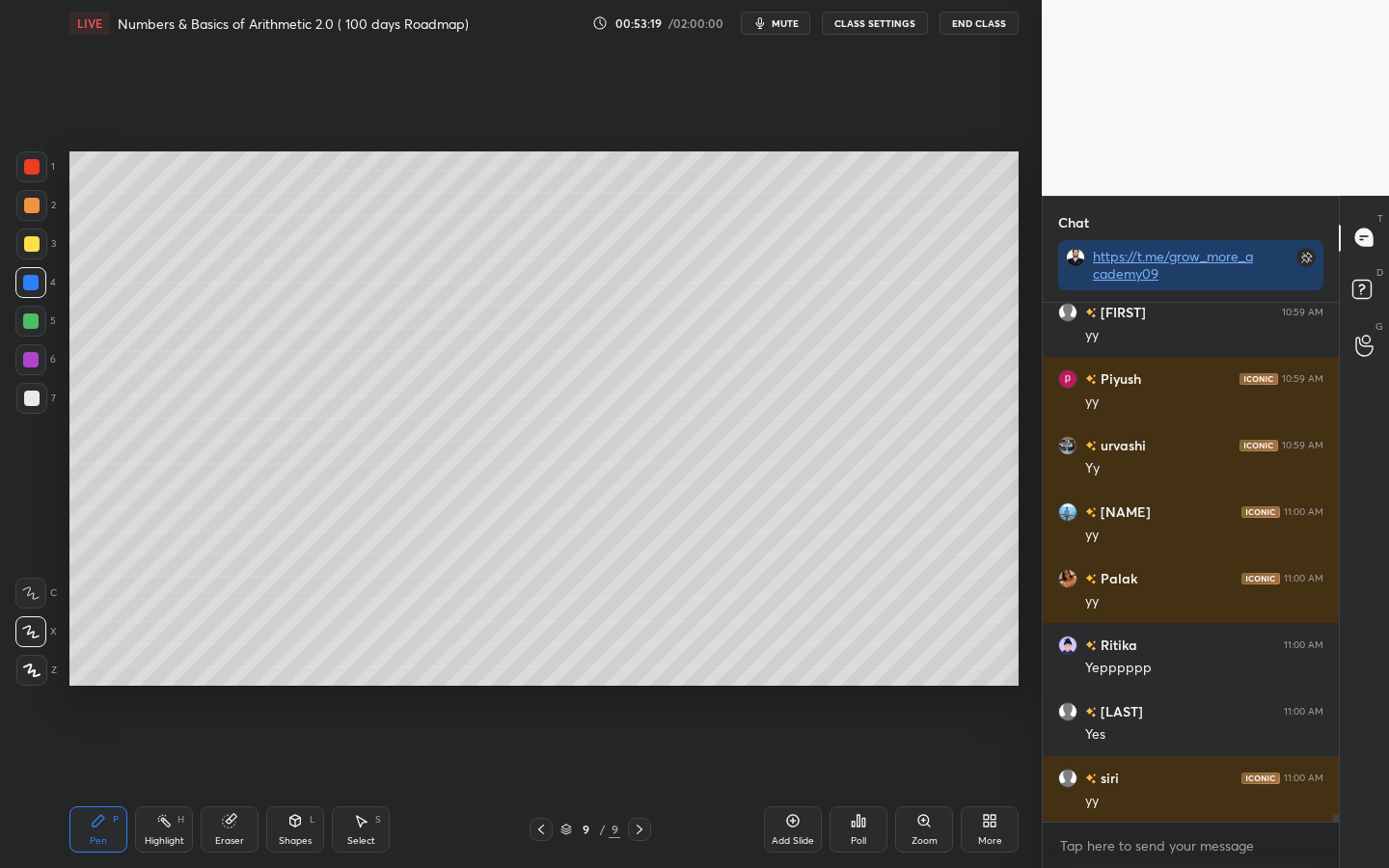 click at bounding box center (31, 321) 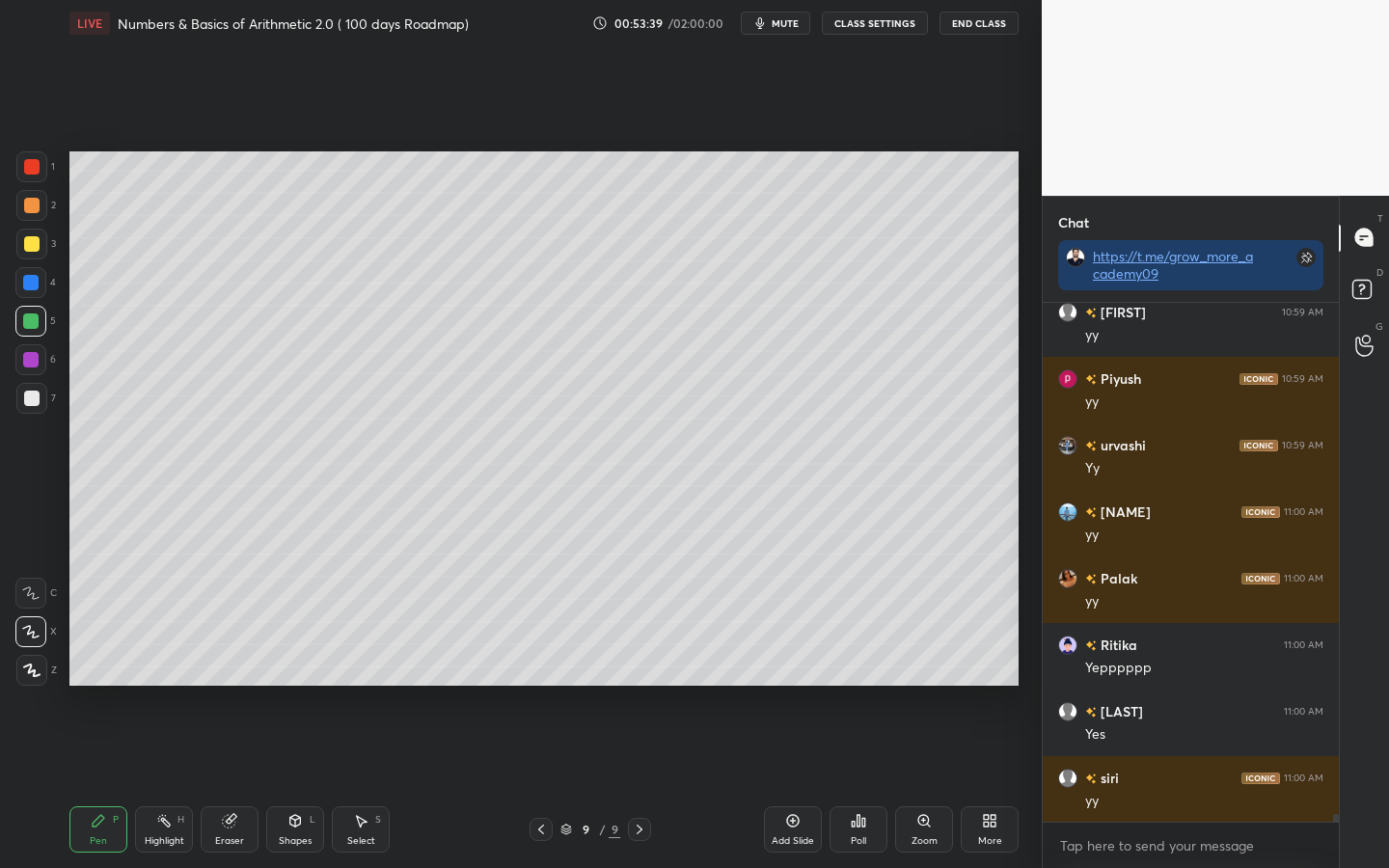 click at bounding box center (32, 167) 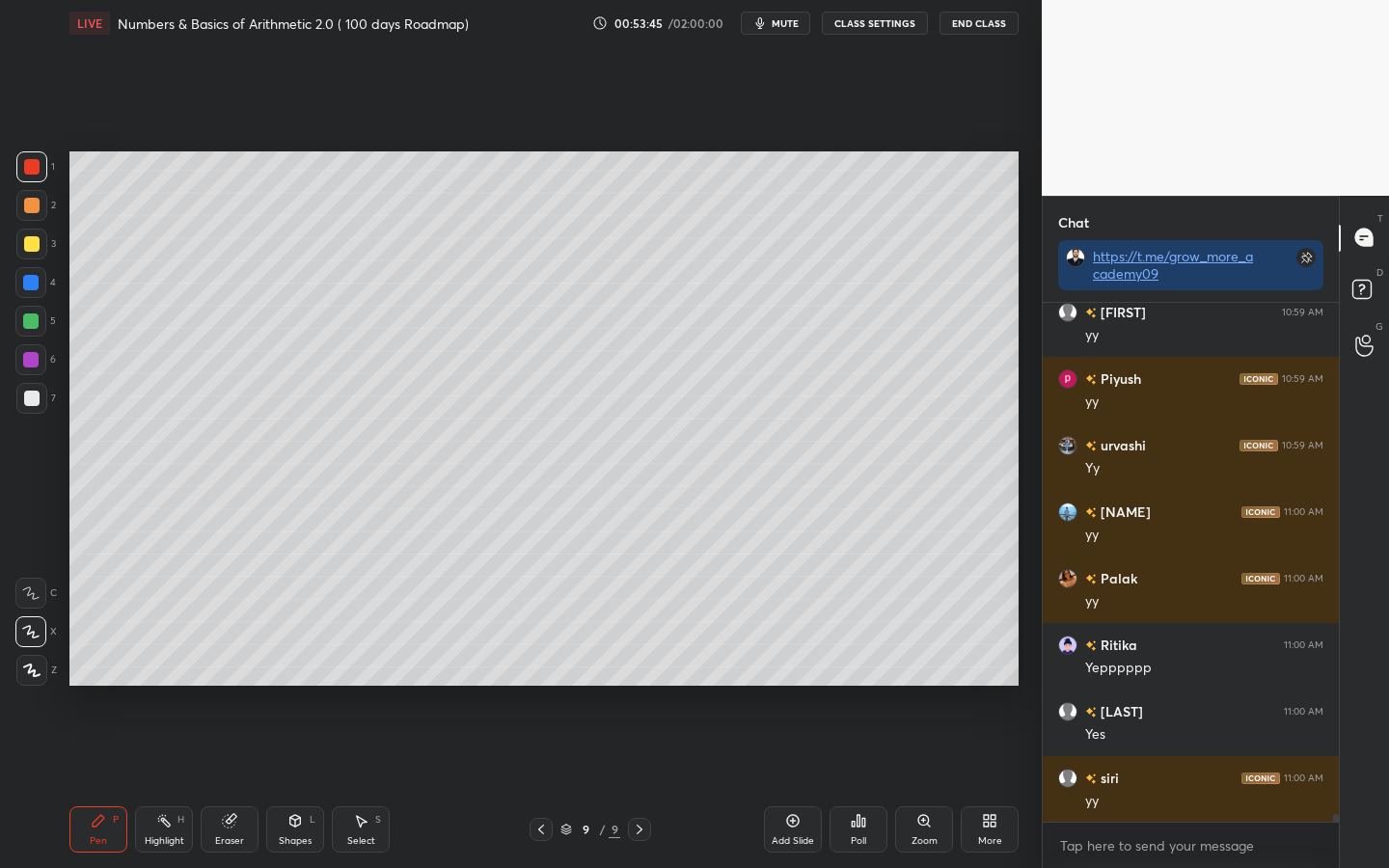 scroll, scrollTop: 32651, scrollLeft: 0, axis: vertical 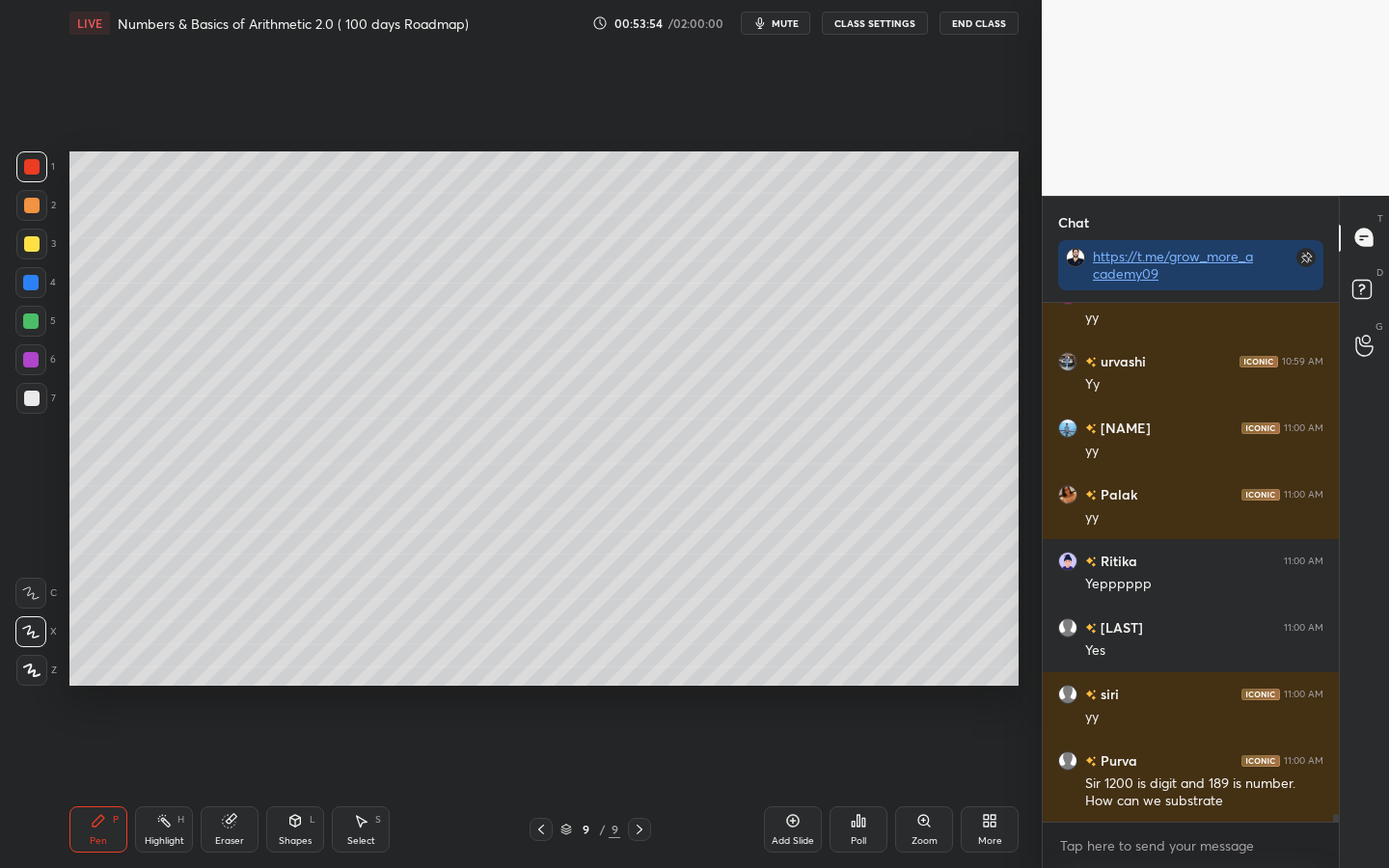 click 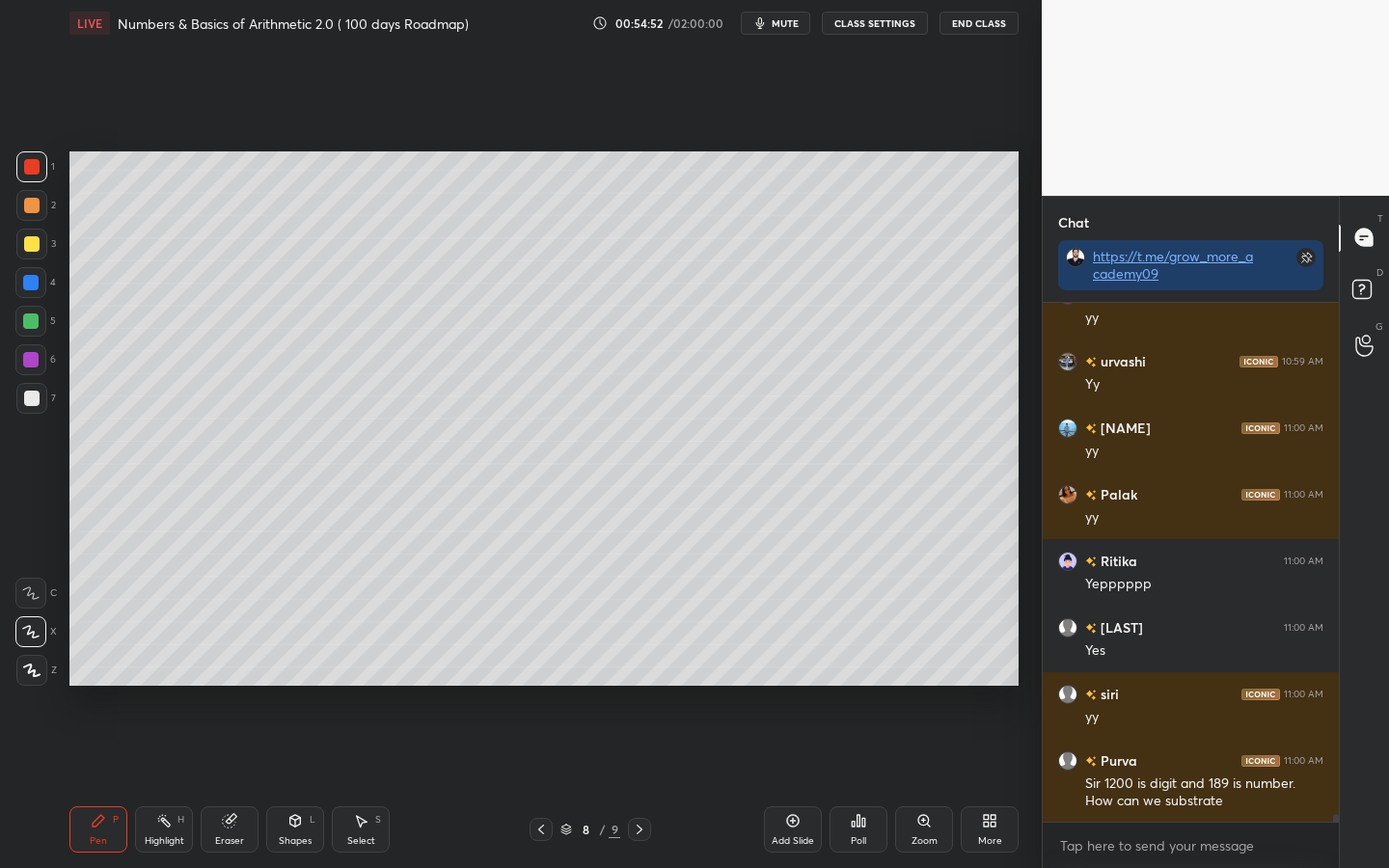 scroll, scrollTop: 32718, scrollLeft: 0, axis: vertical 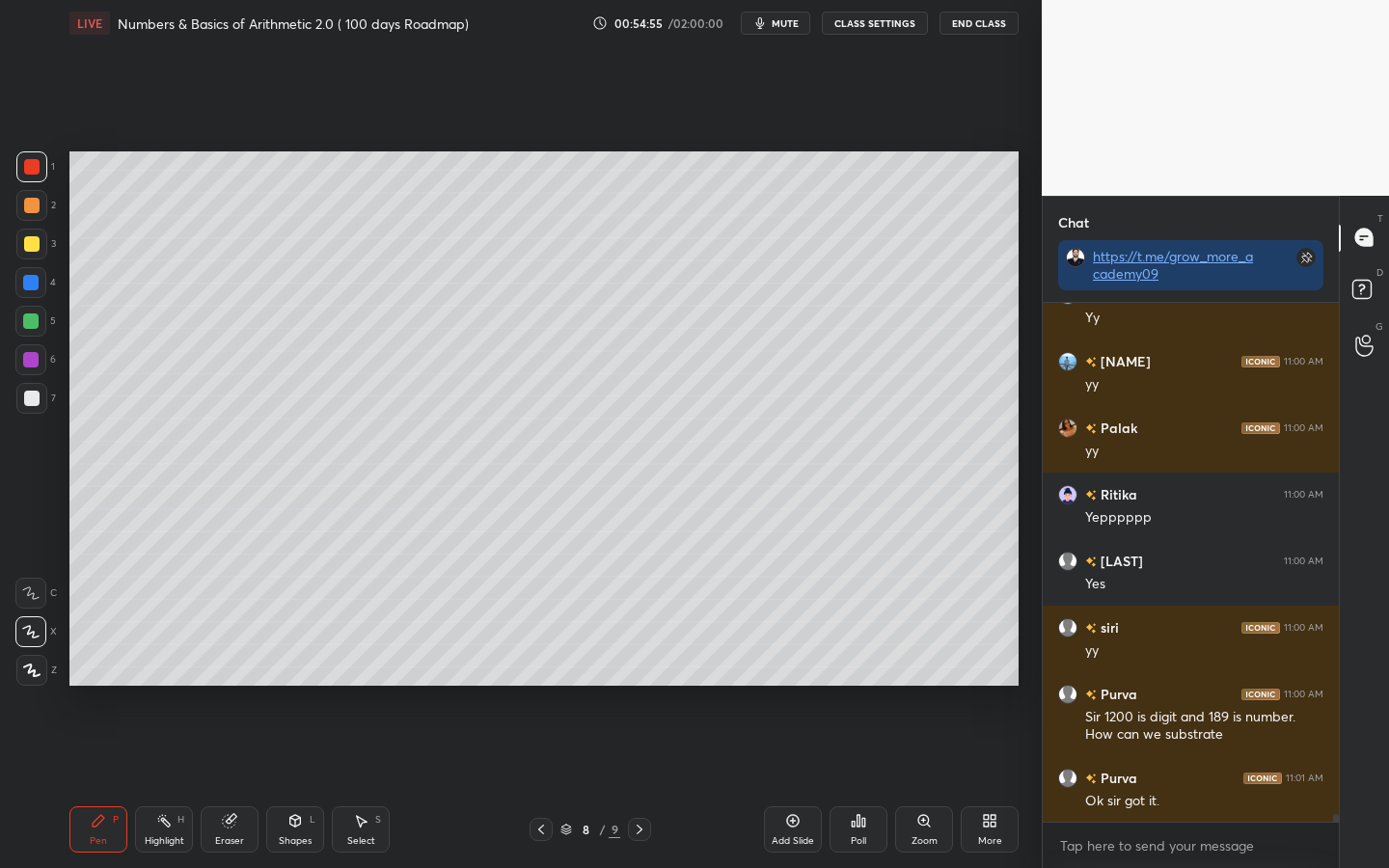 click 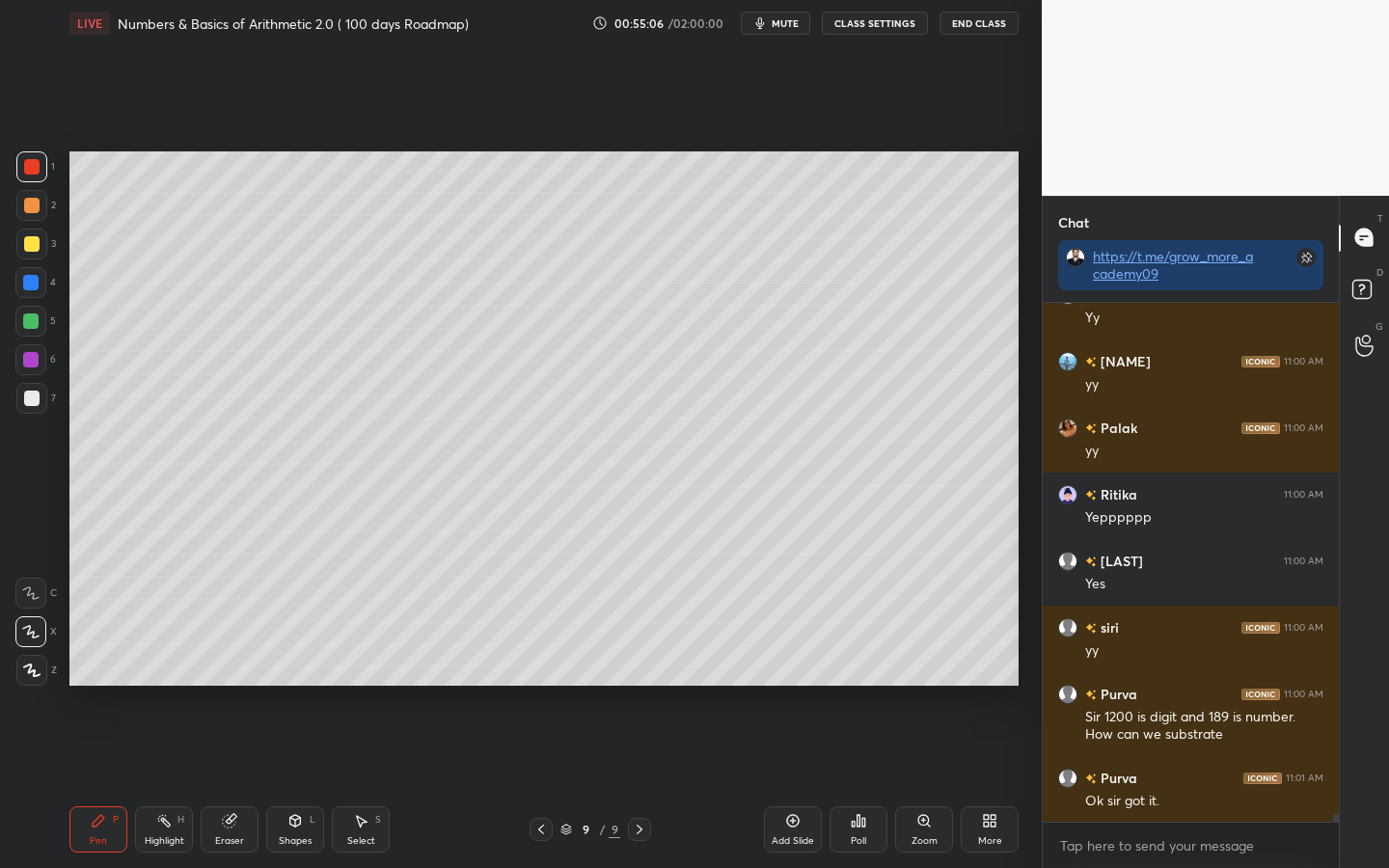 scroll, scrollTop: 32784, scrollLeft: 0, axis: vertical 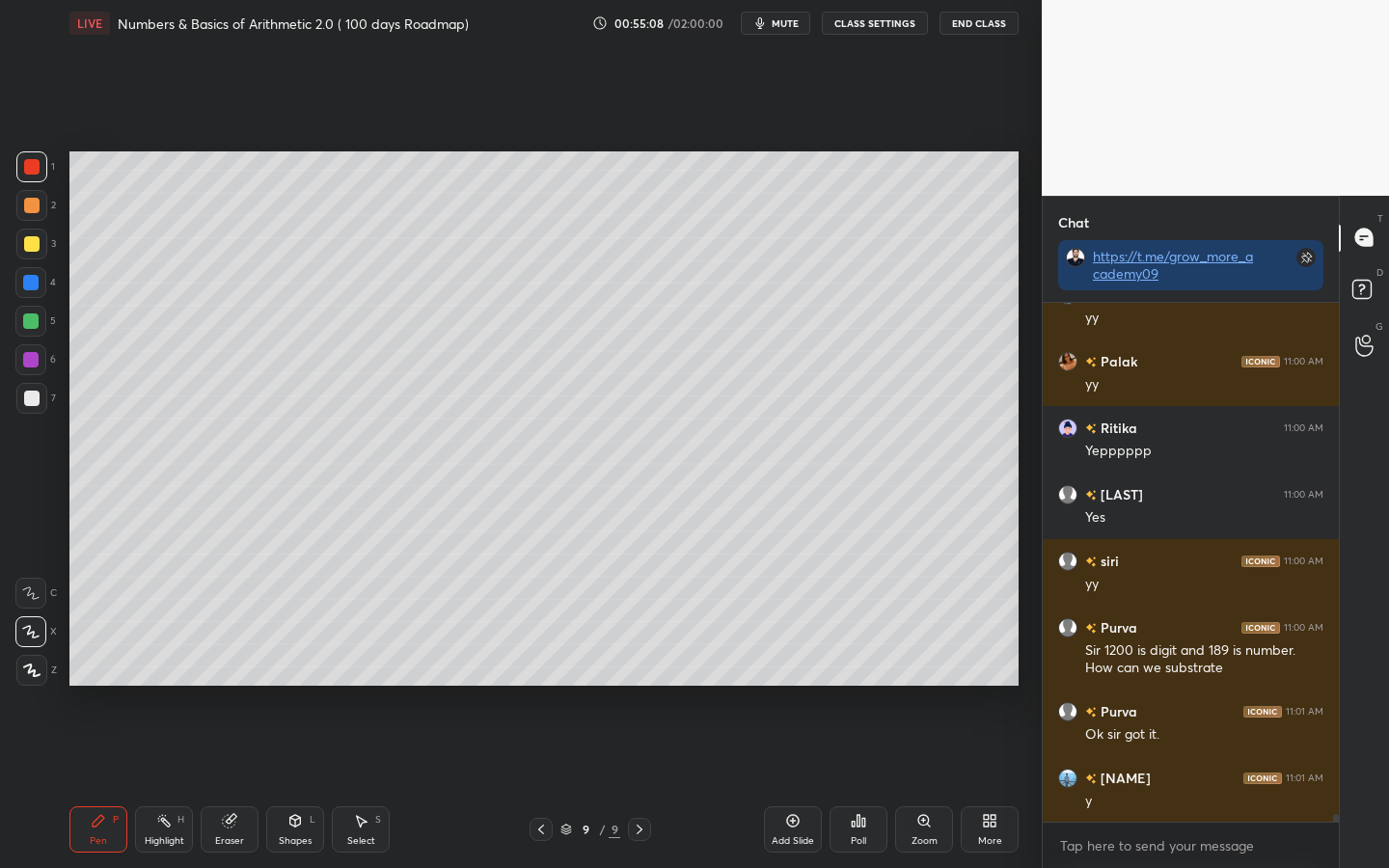 click at bounding box center (31, 321) 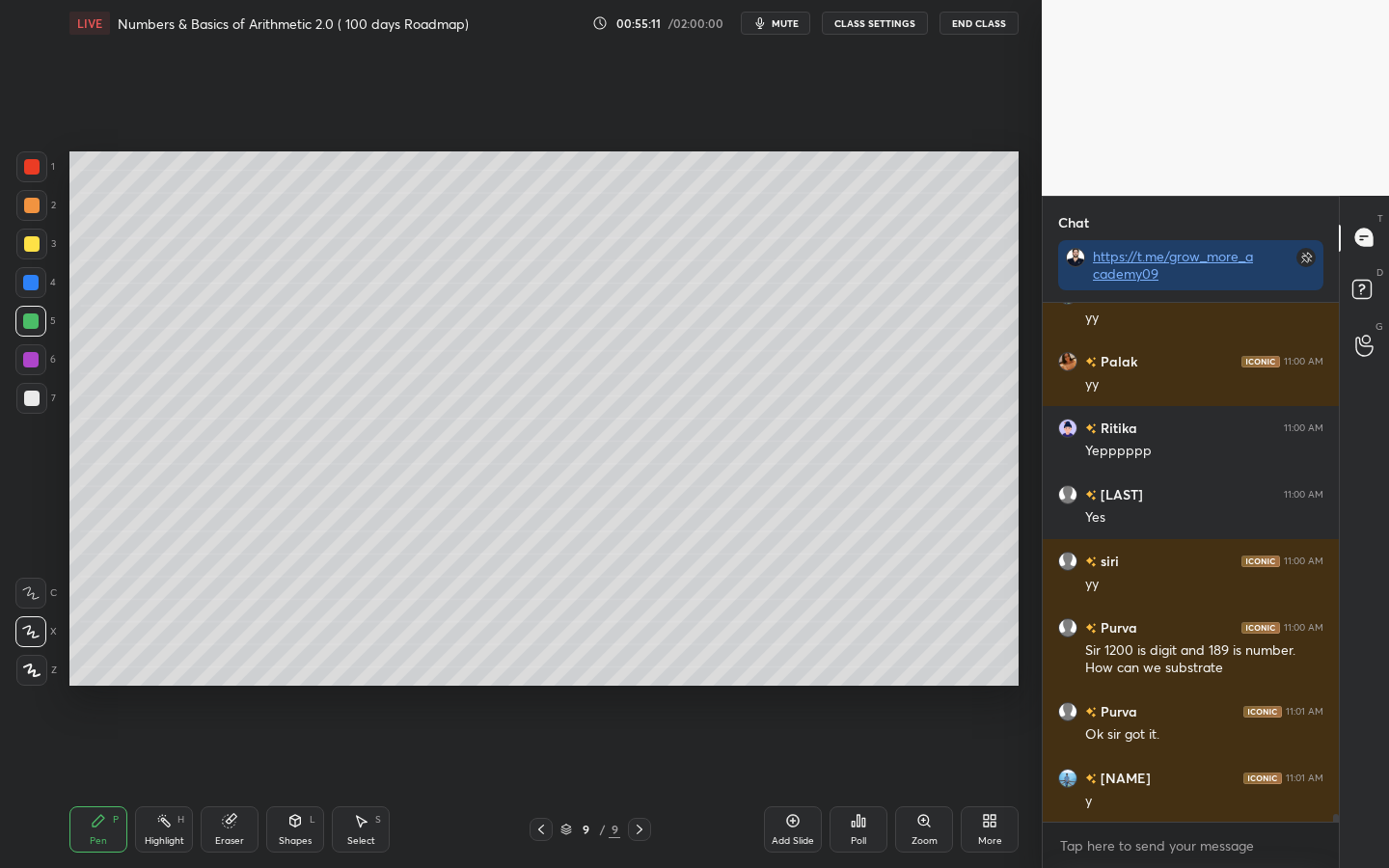 click at bounding box center [32, 244] 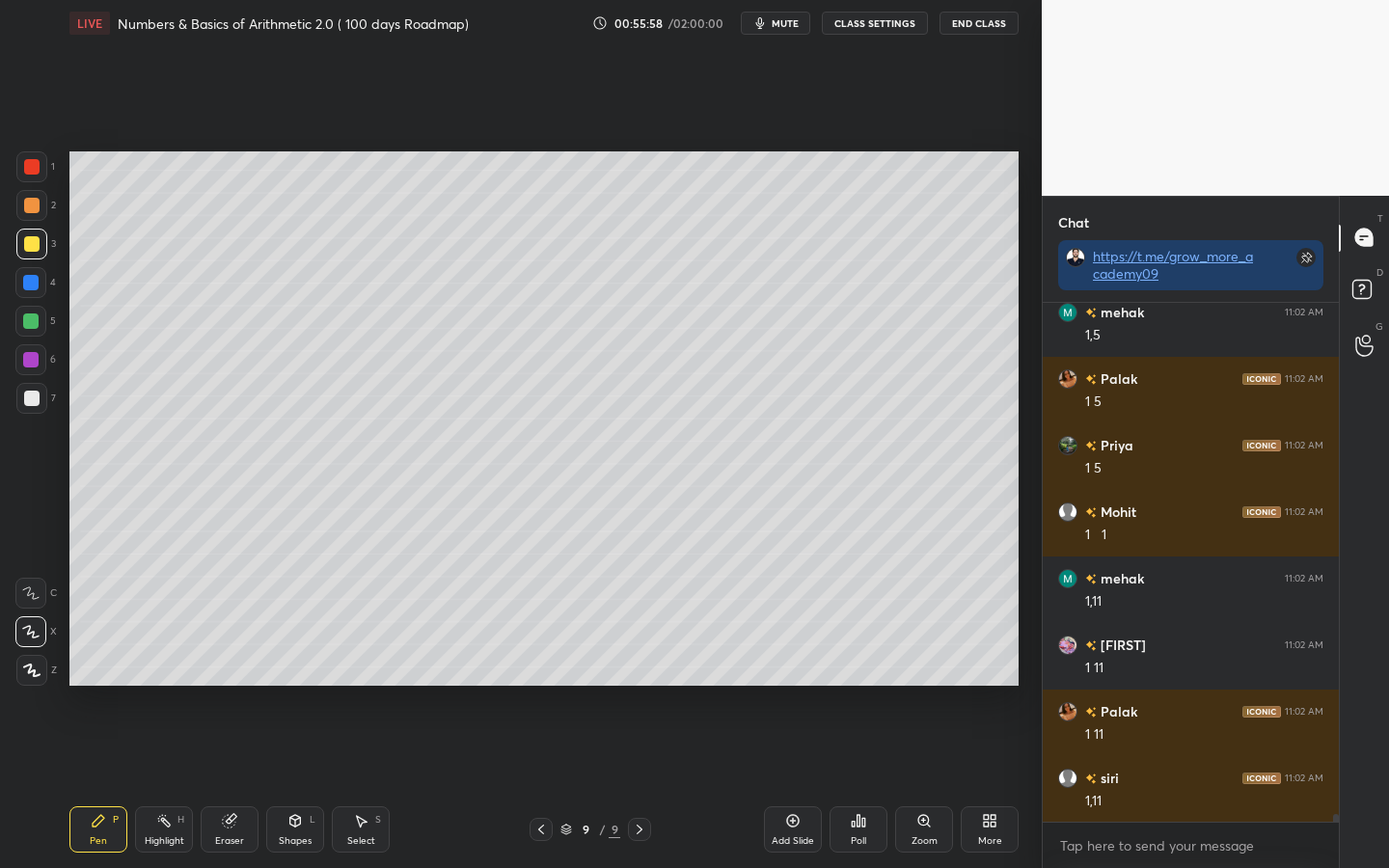 scroll, scrollTop: 34315, scrollLeft: 0, axis: vertical 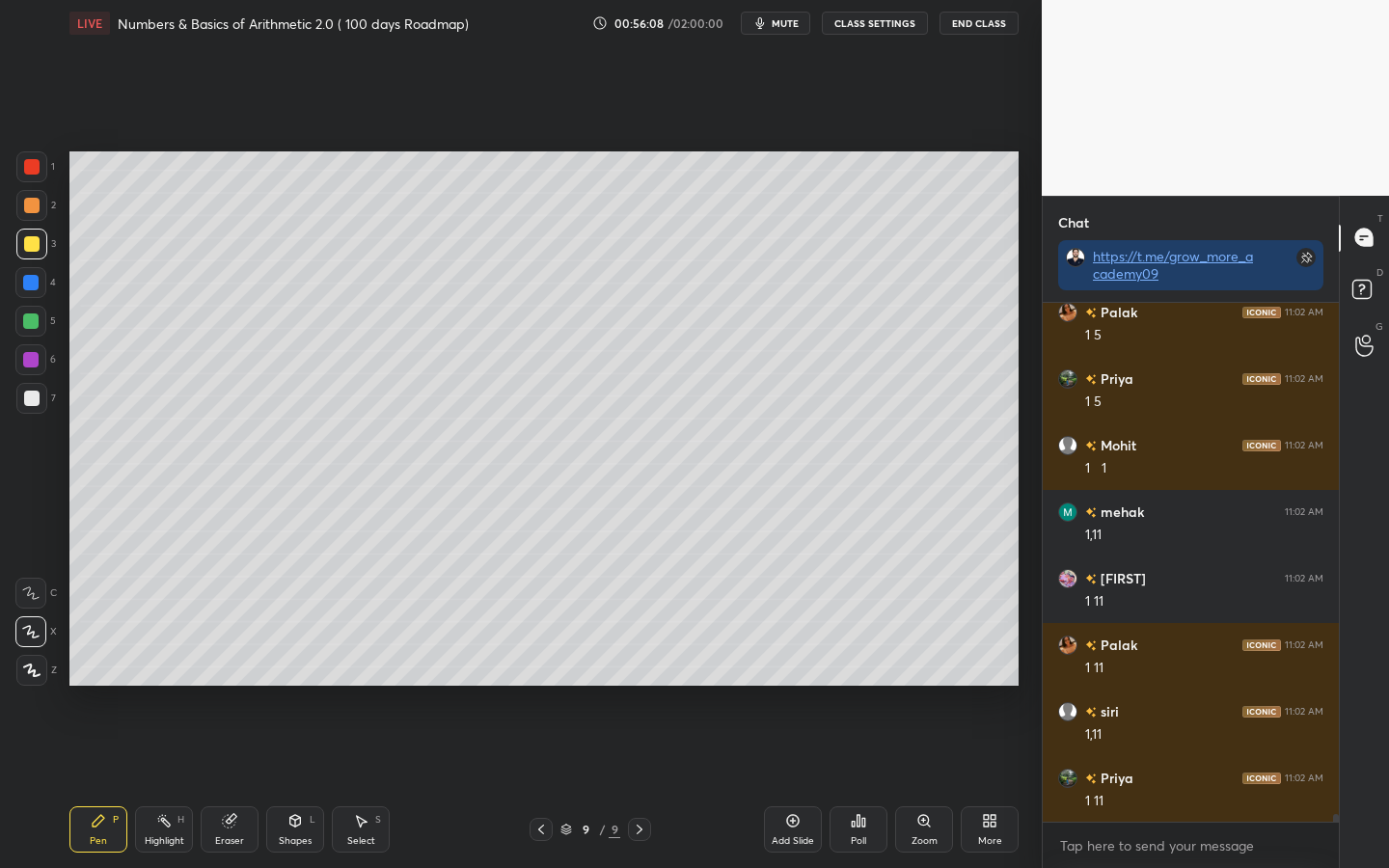 click at bounding box center [31, 360] 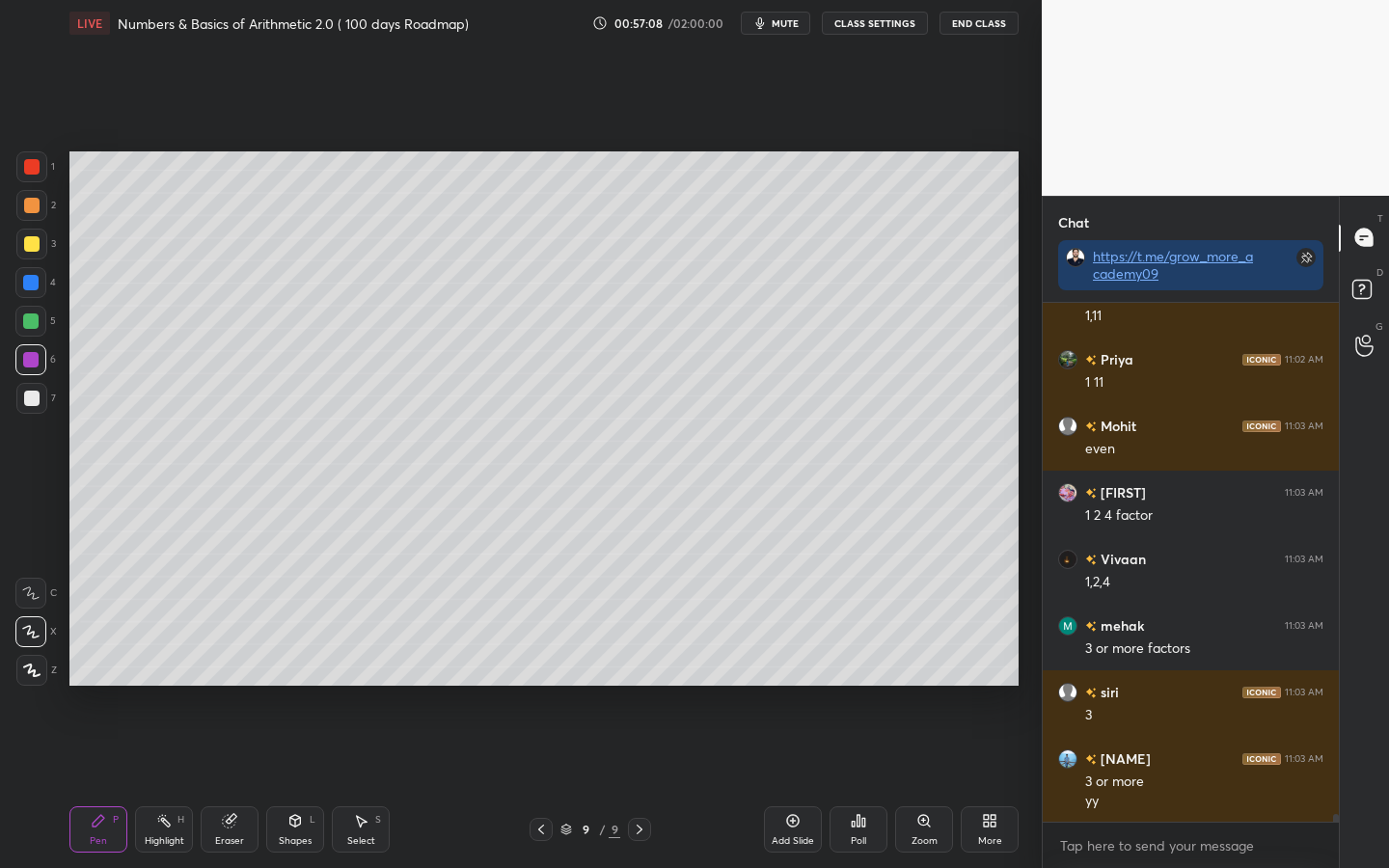 scroll, scrollTop: 34800, scrollLeft: 0, axis: vertical 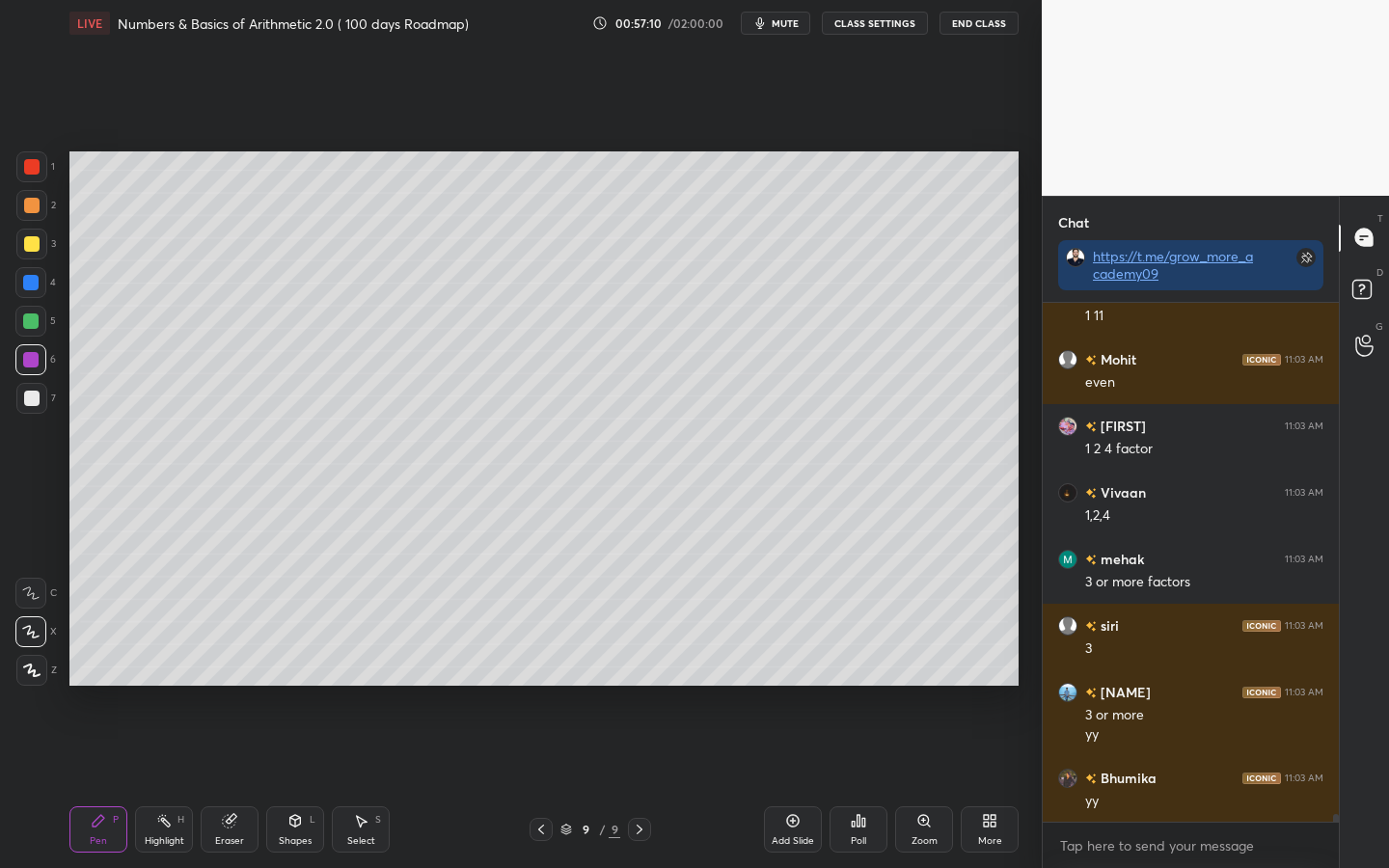 click at bounding box center (32, 398) 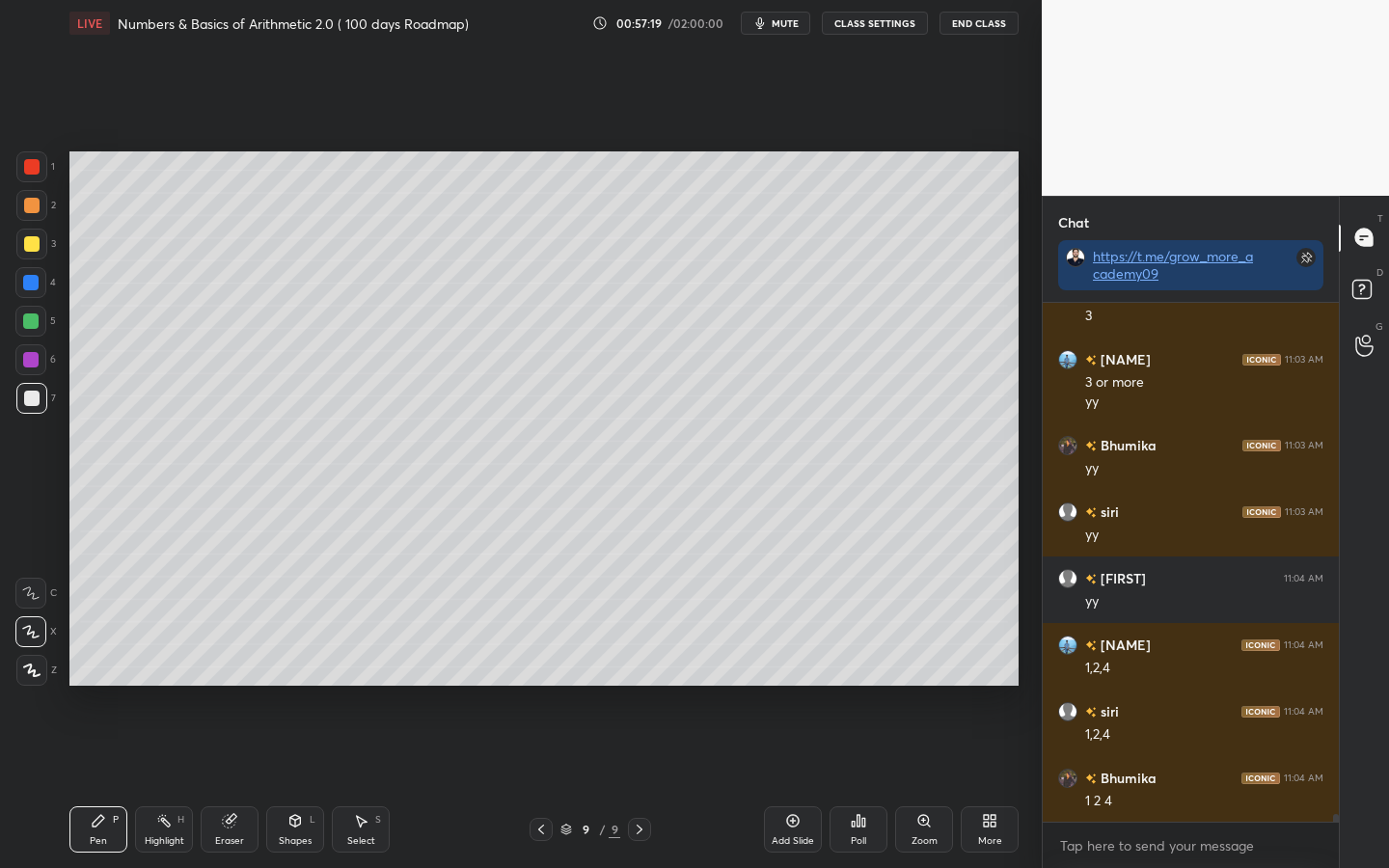 scroll, scrollTop: 35199, scrollLeft: 0, axis: vertical 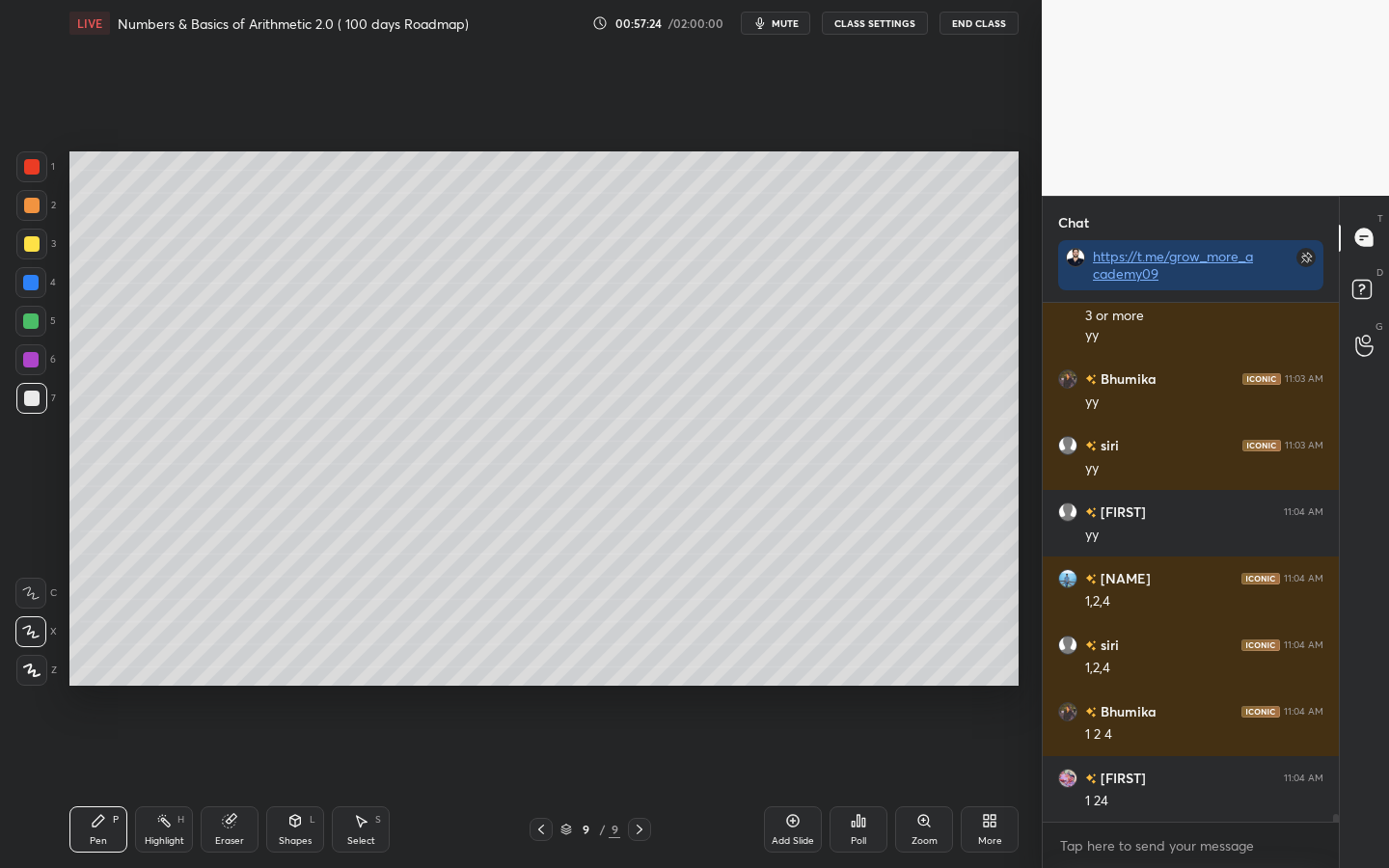 click 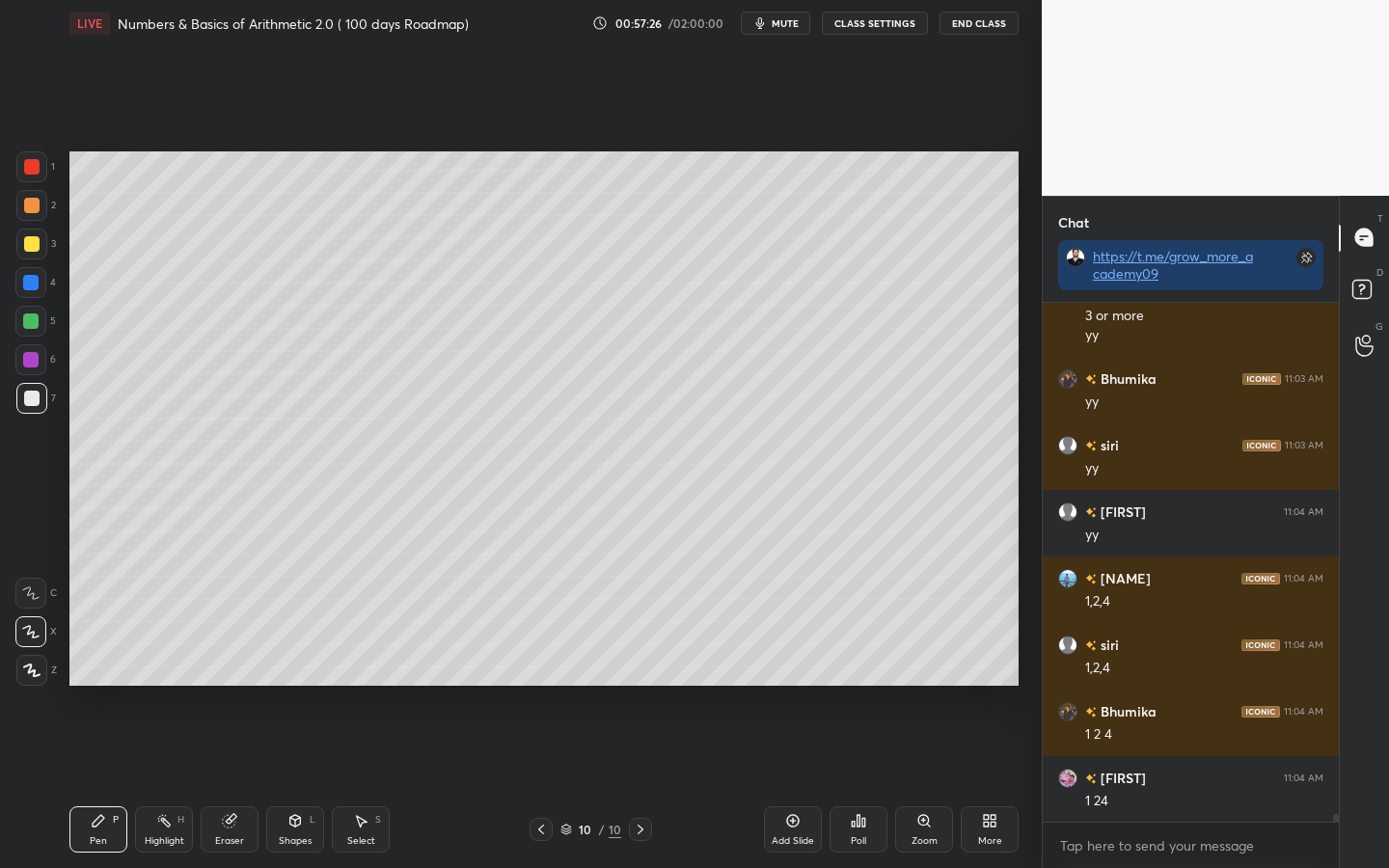 drag, startPoint x: 35, startPoint y: 166, endPoint x: 60, endPoint y: 170, distance: 25.317978 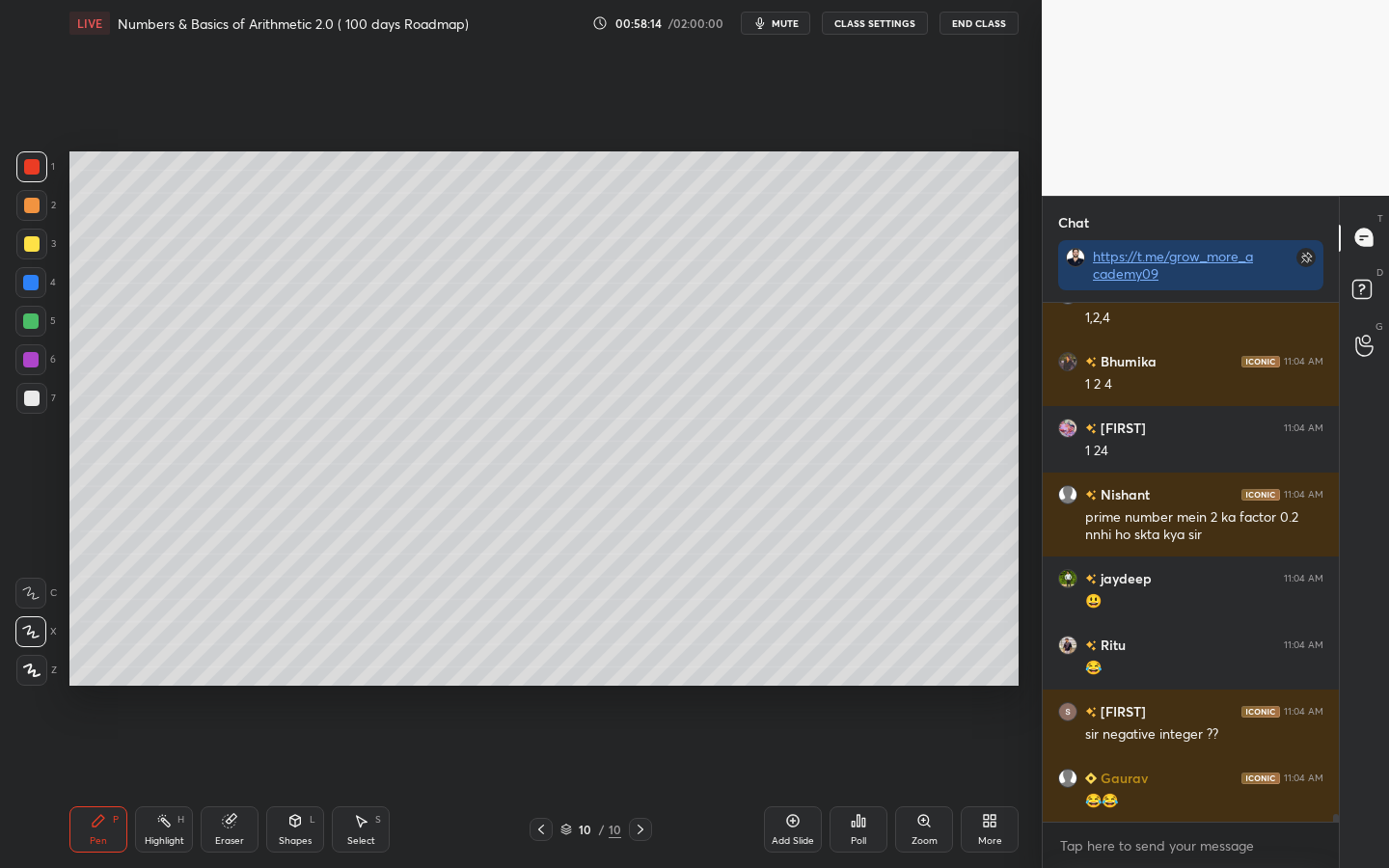 scroll, scrollTop: 35616, scrollLeft: 0, axis: vertical 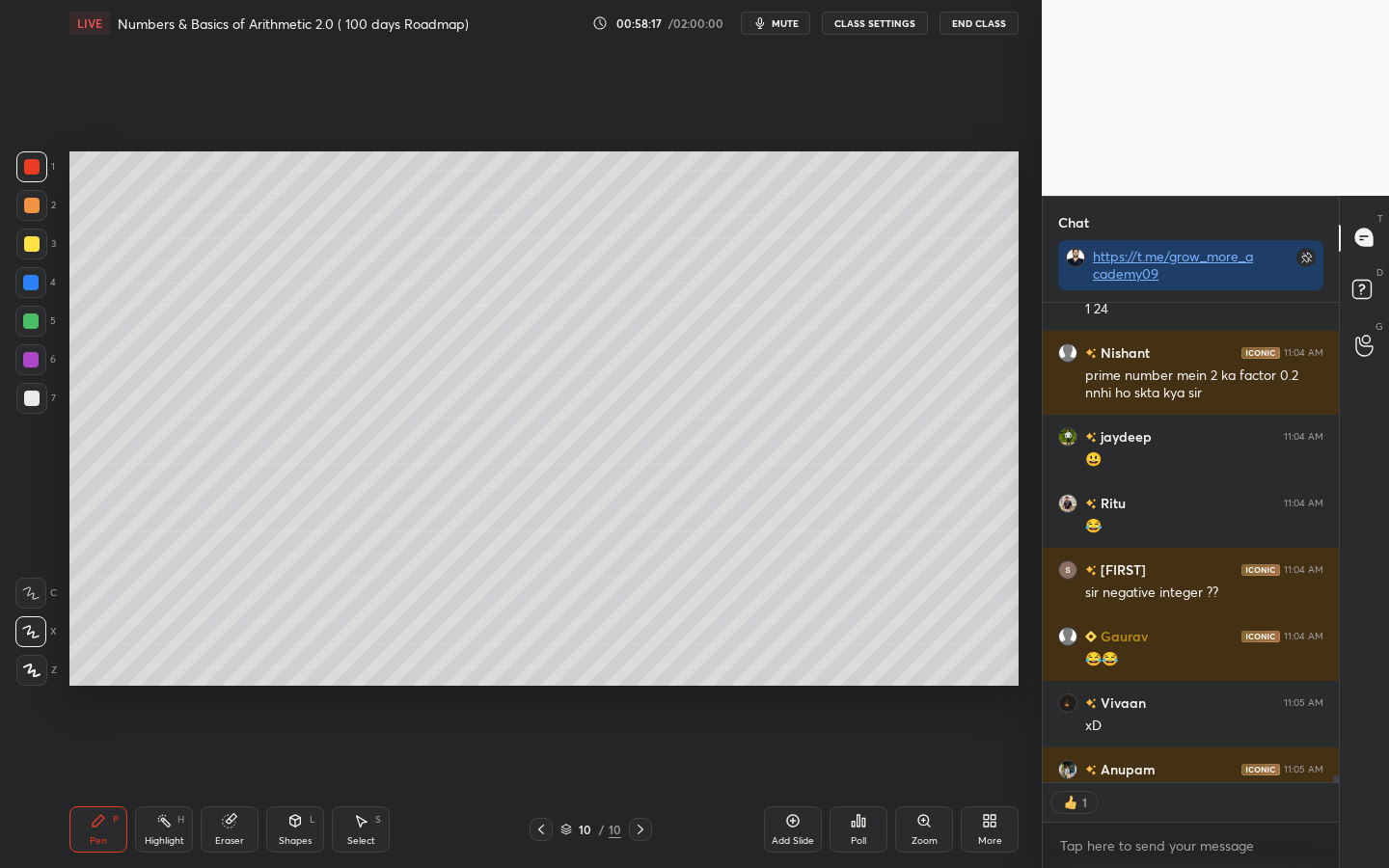 click on "Shapes" at bounding box center (295, 841) 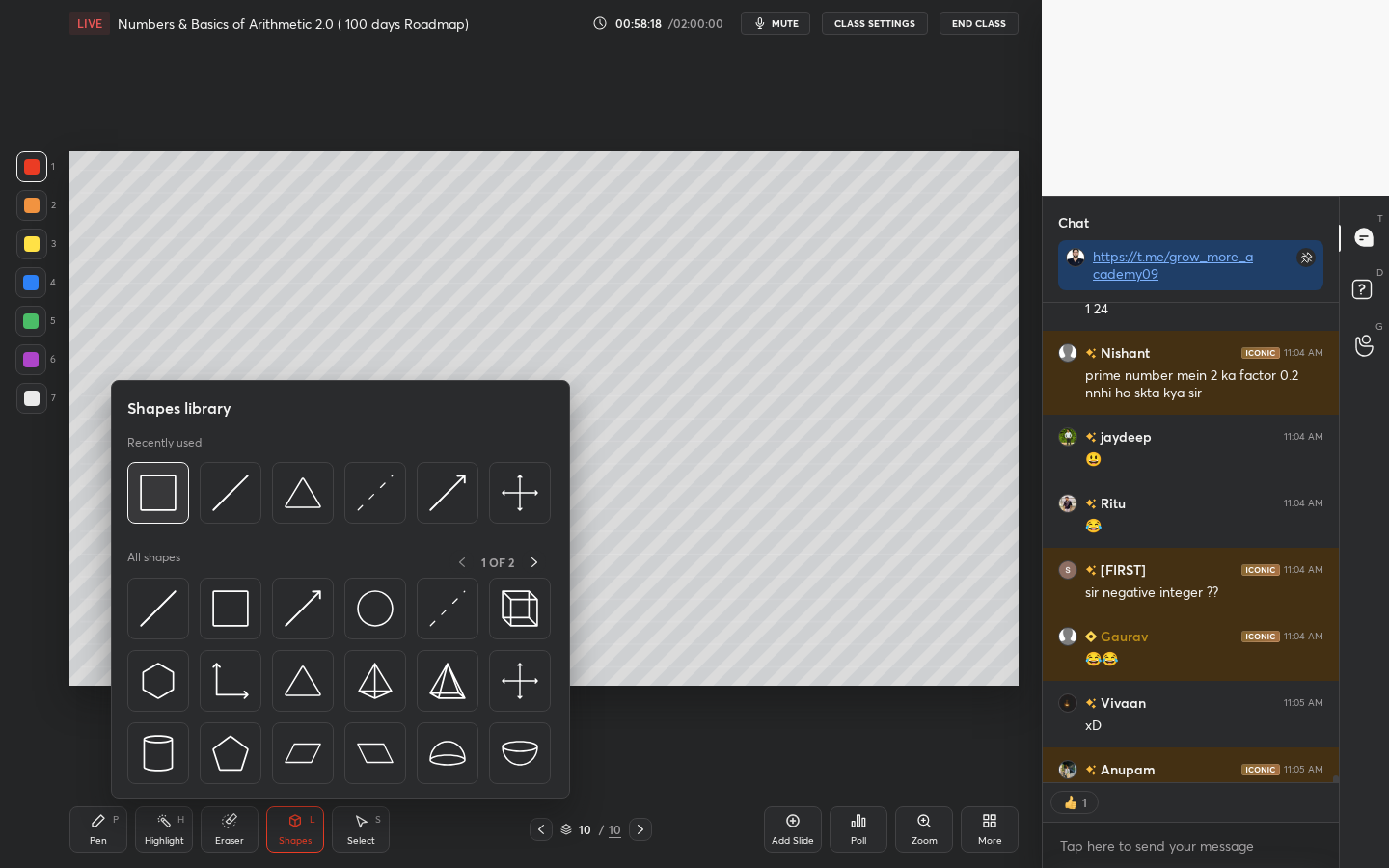 click at bounding box center [158, 493] 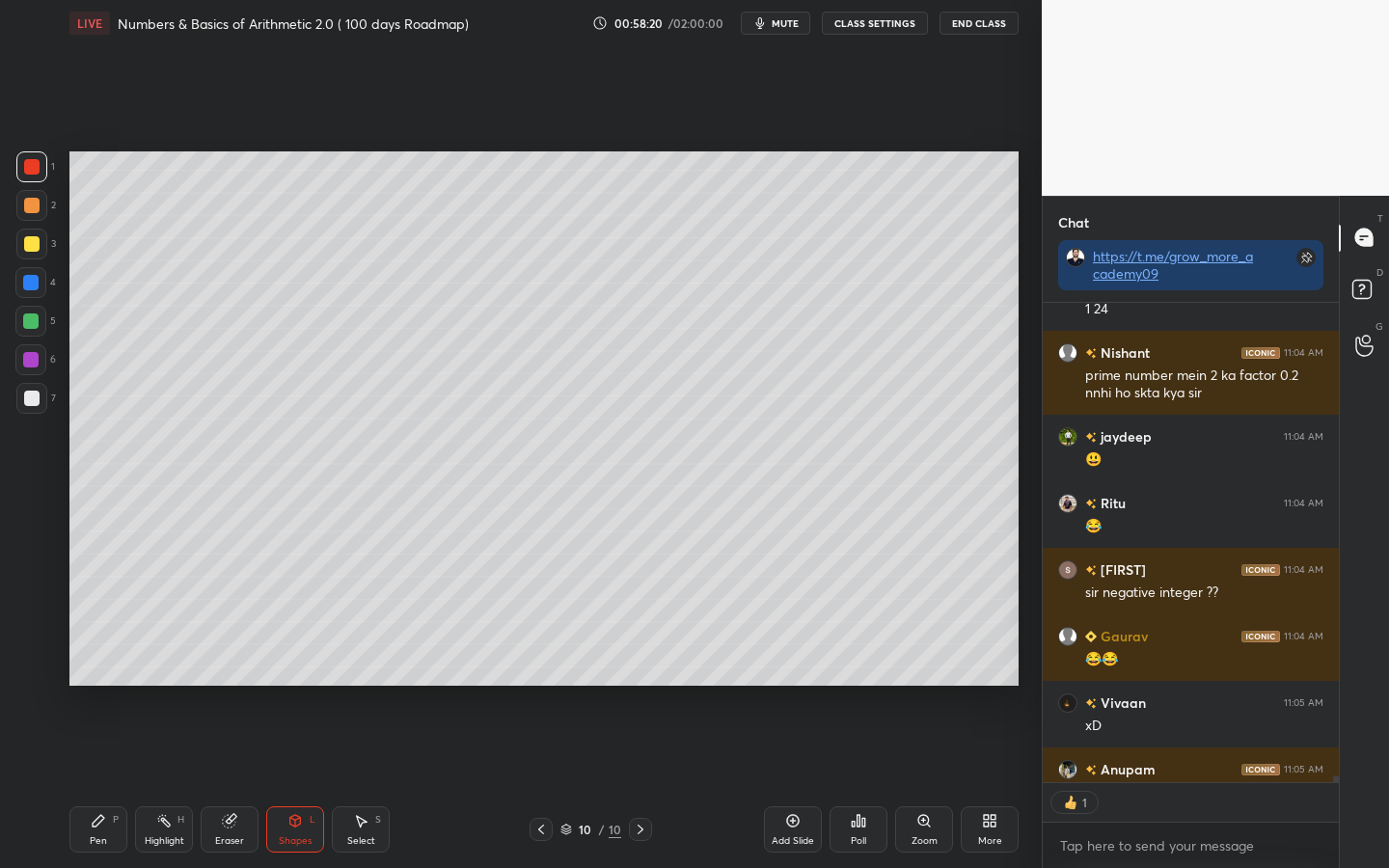 scroll, scrollTop: 35789, scrollLeft: 0, axis: vertical 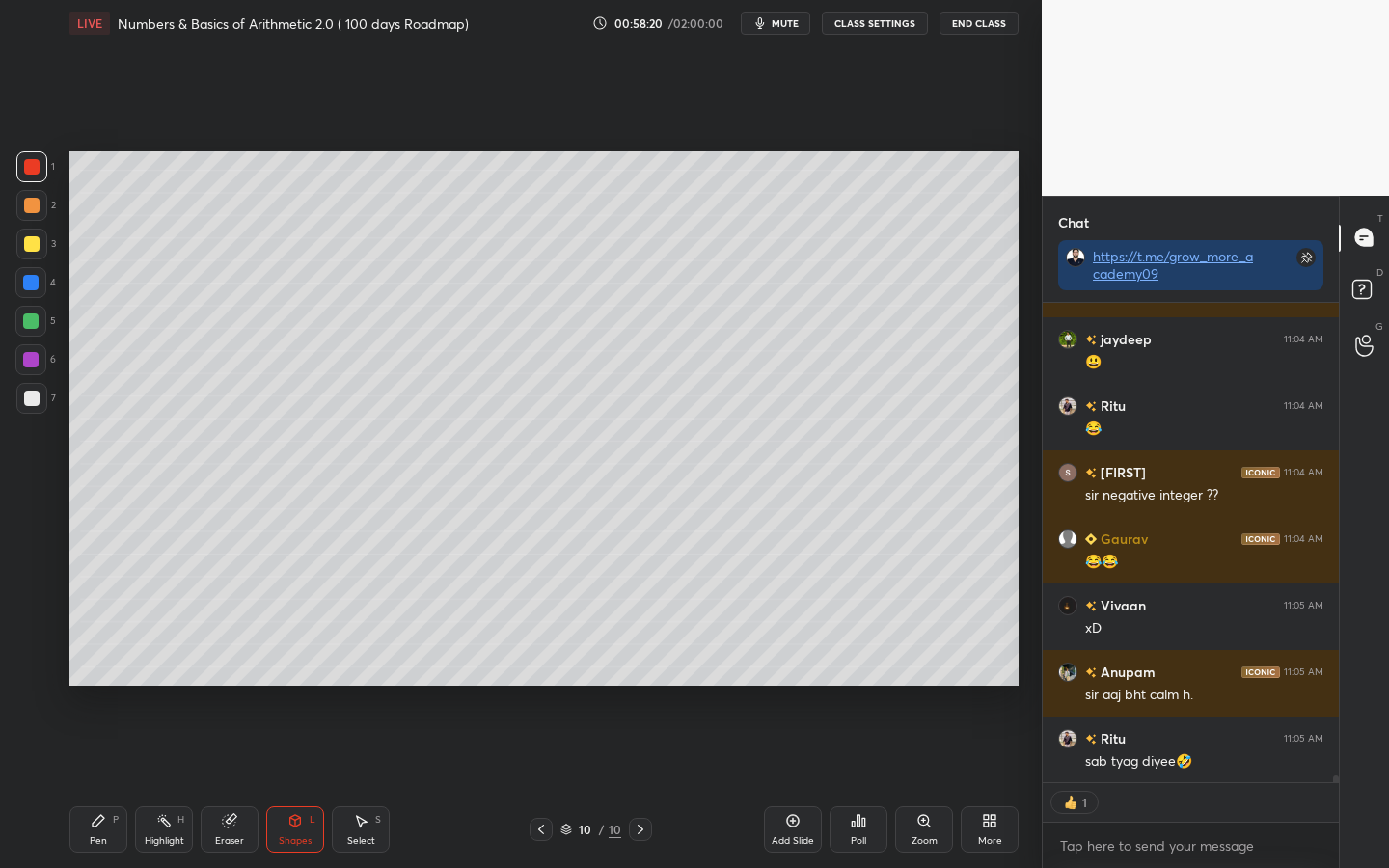 click at bounding box center [31, 283] 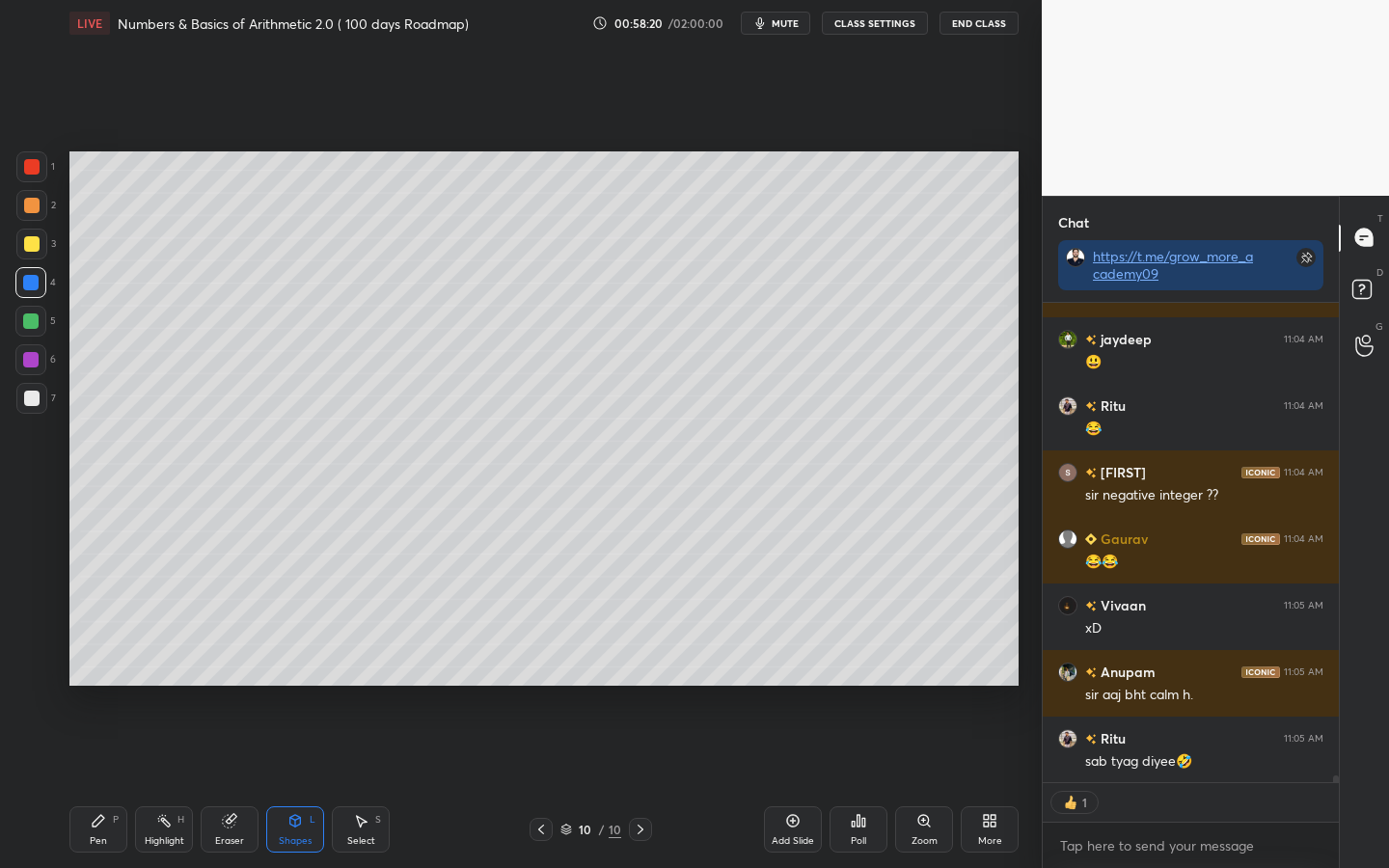 click at bounding box center (31, 321) 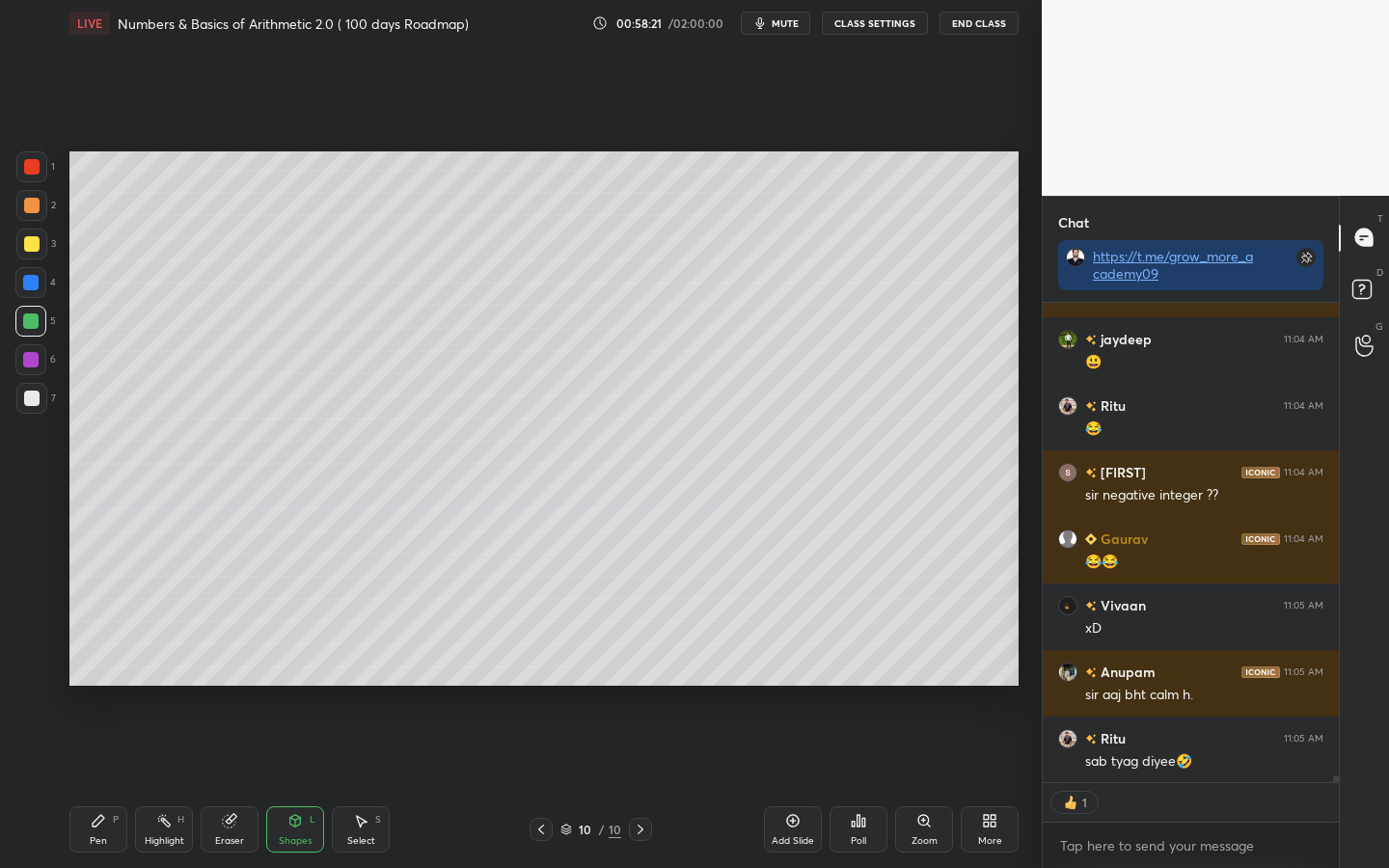 scroll, scrollTop: 35855, scrollLeft: 0, axis: vertical 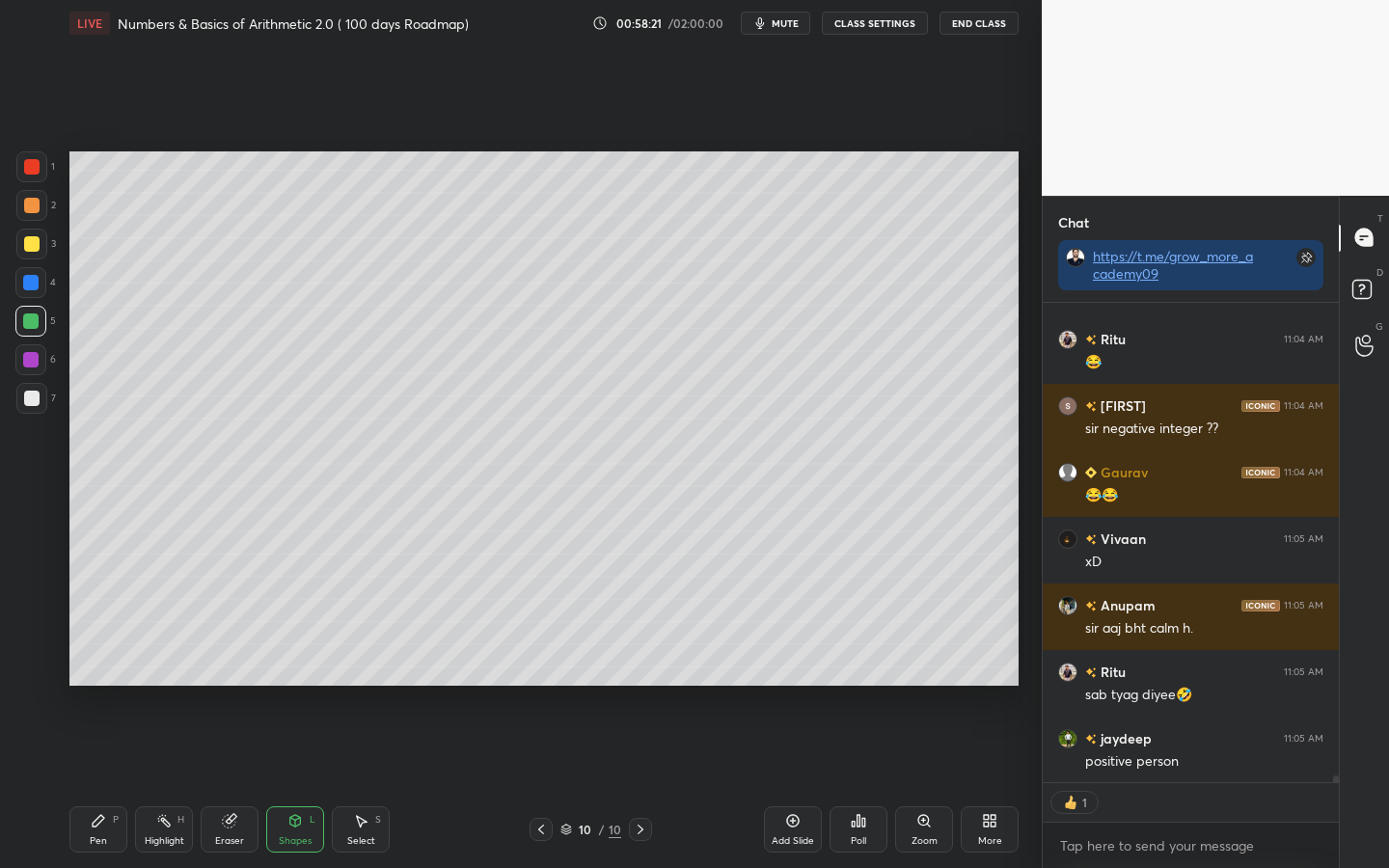 click on "Pen P" at bounding box center [98, 829] 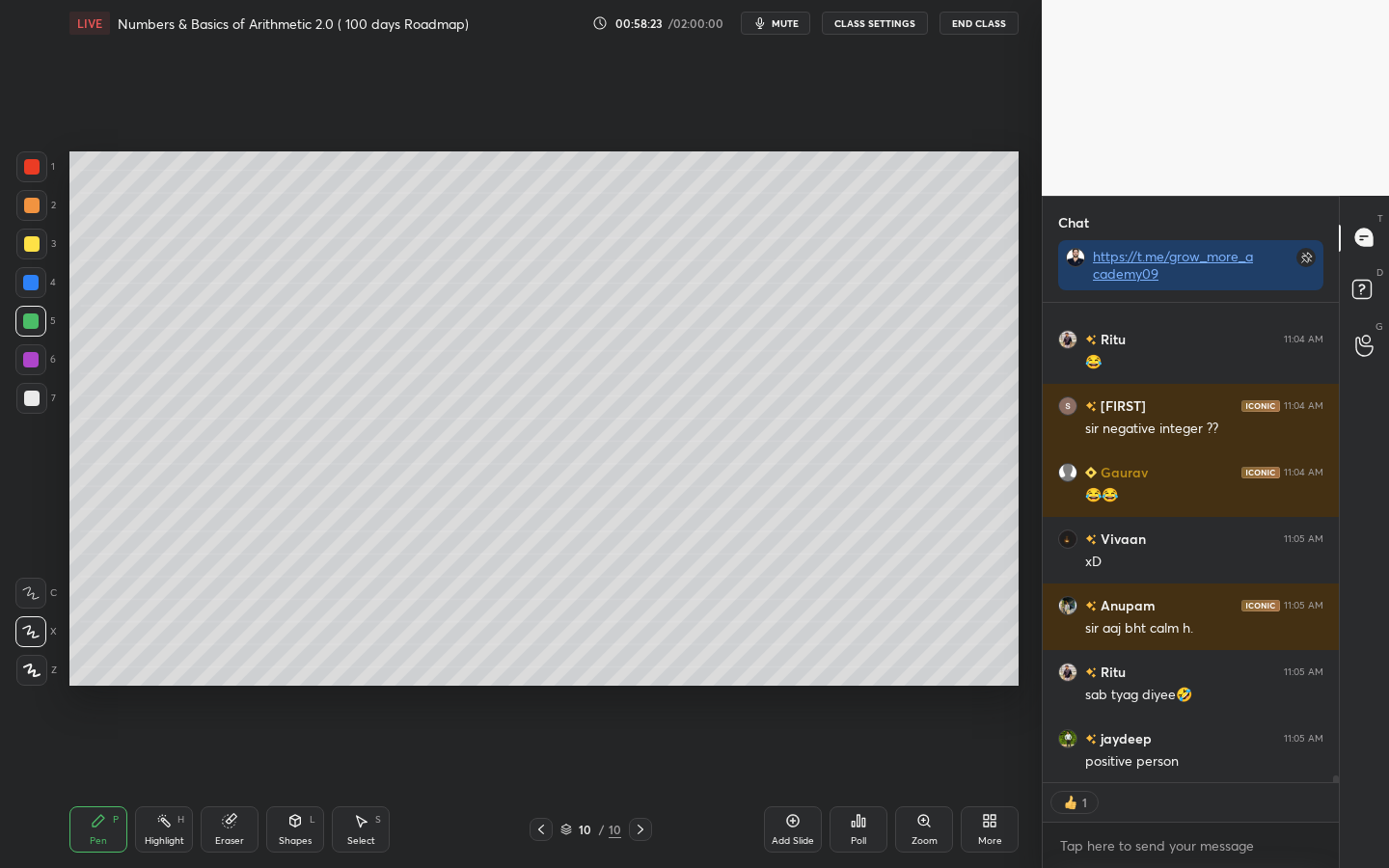 scroll, scrollTop: 35922, scrollLeft: 0, axis: vertical 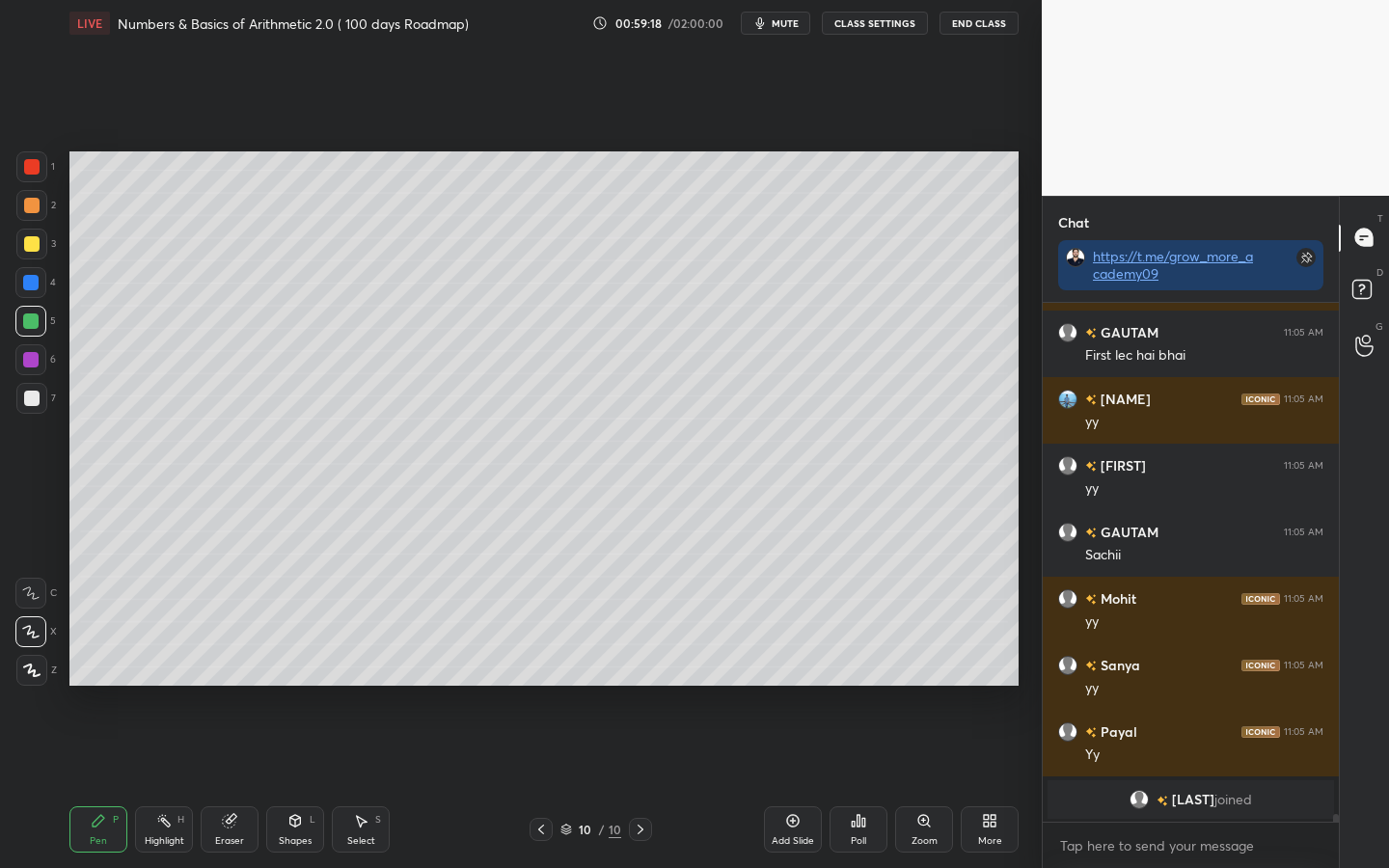 click at bounding box center [31, 360] 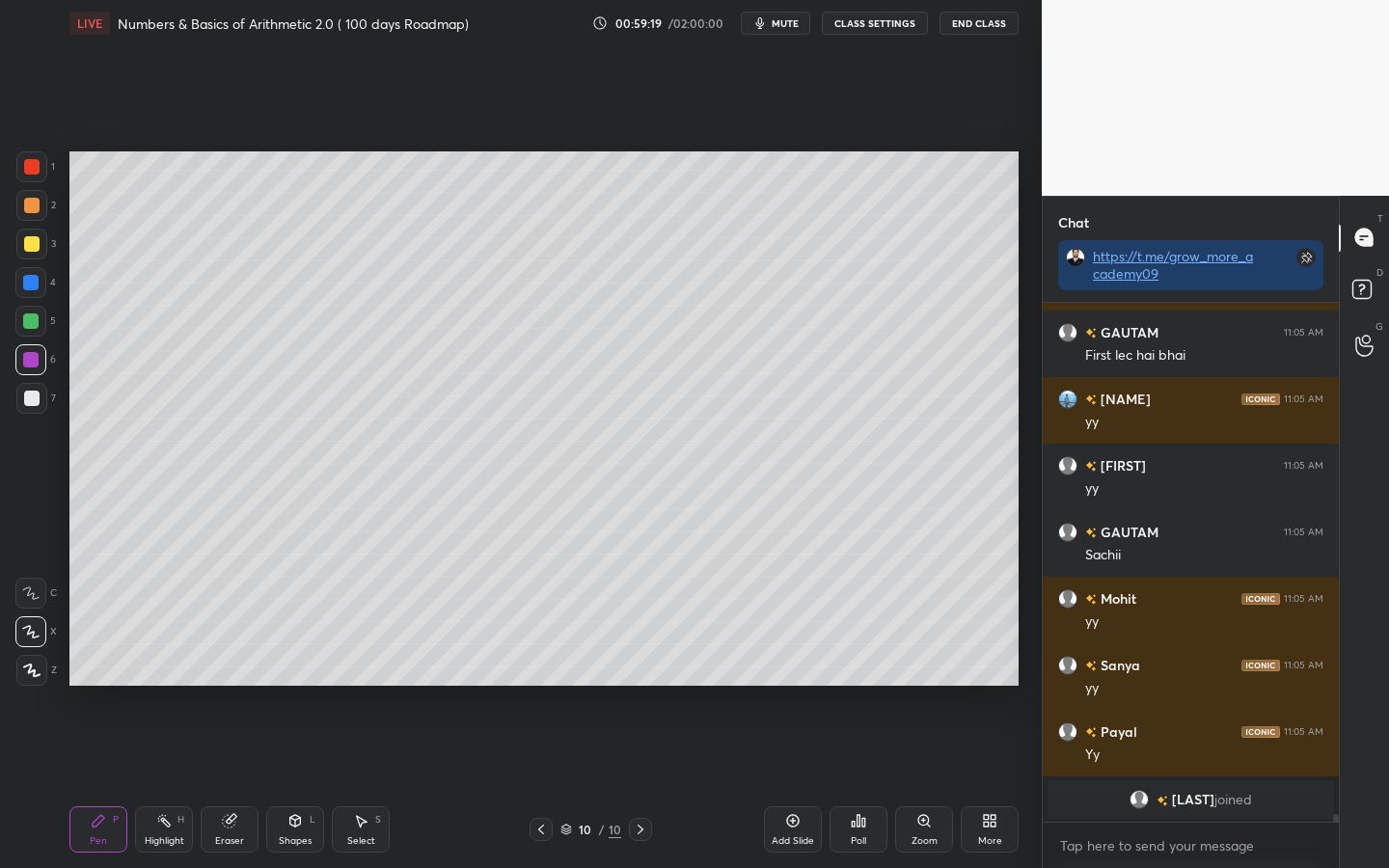 click at bounding box center [31, 283] 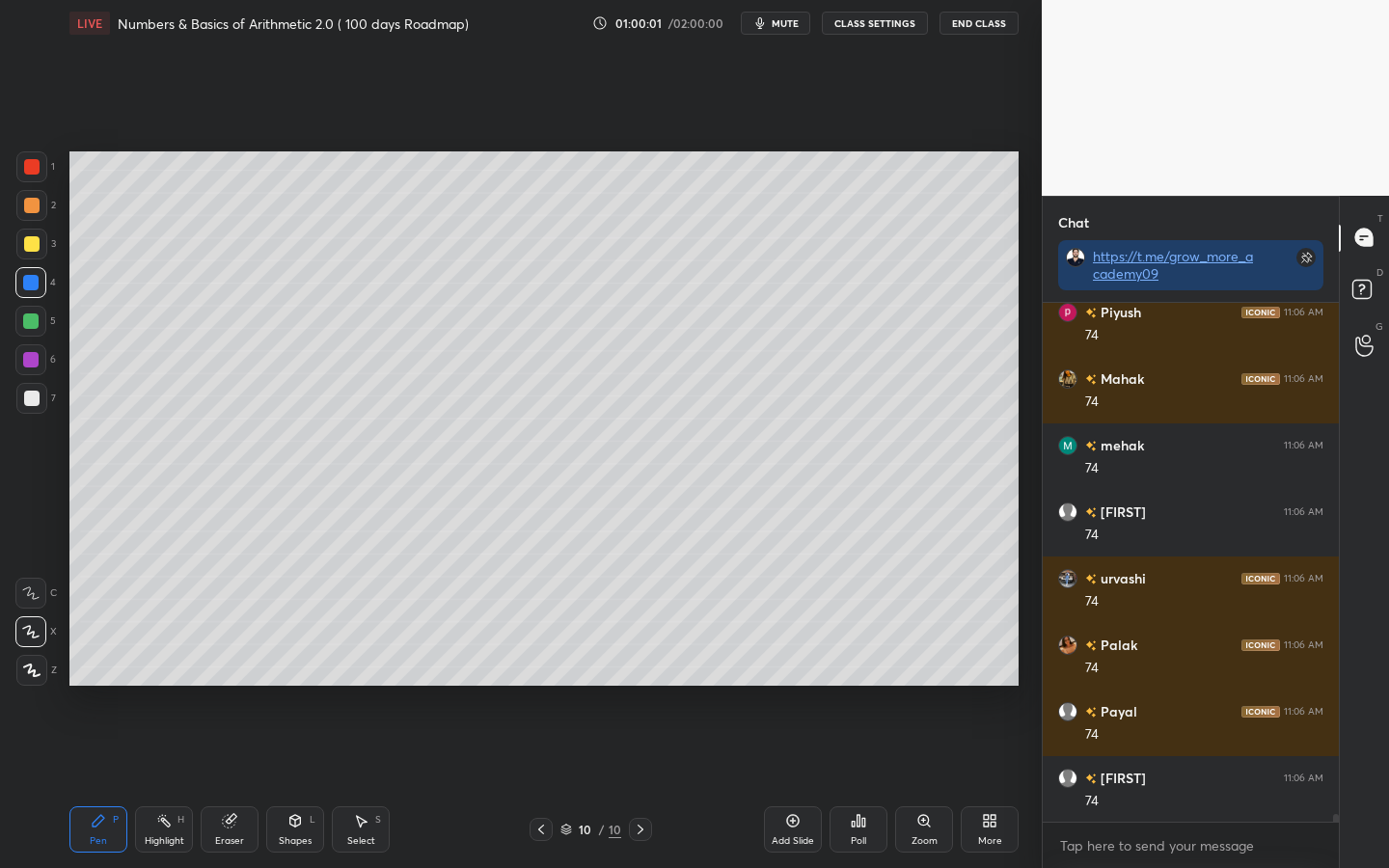 scroll, scrollTop: 36520, scrollLeft: 0, axis: vertical 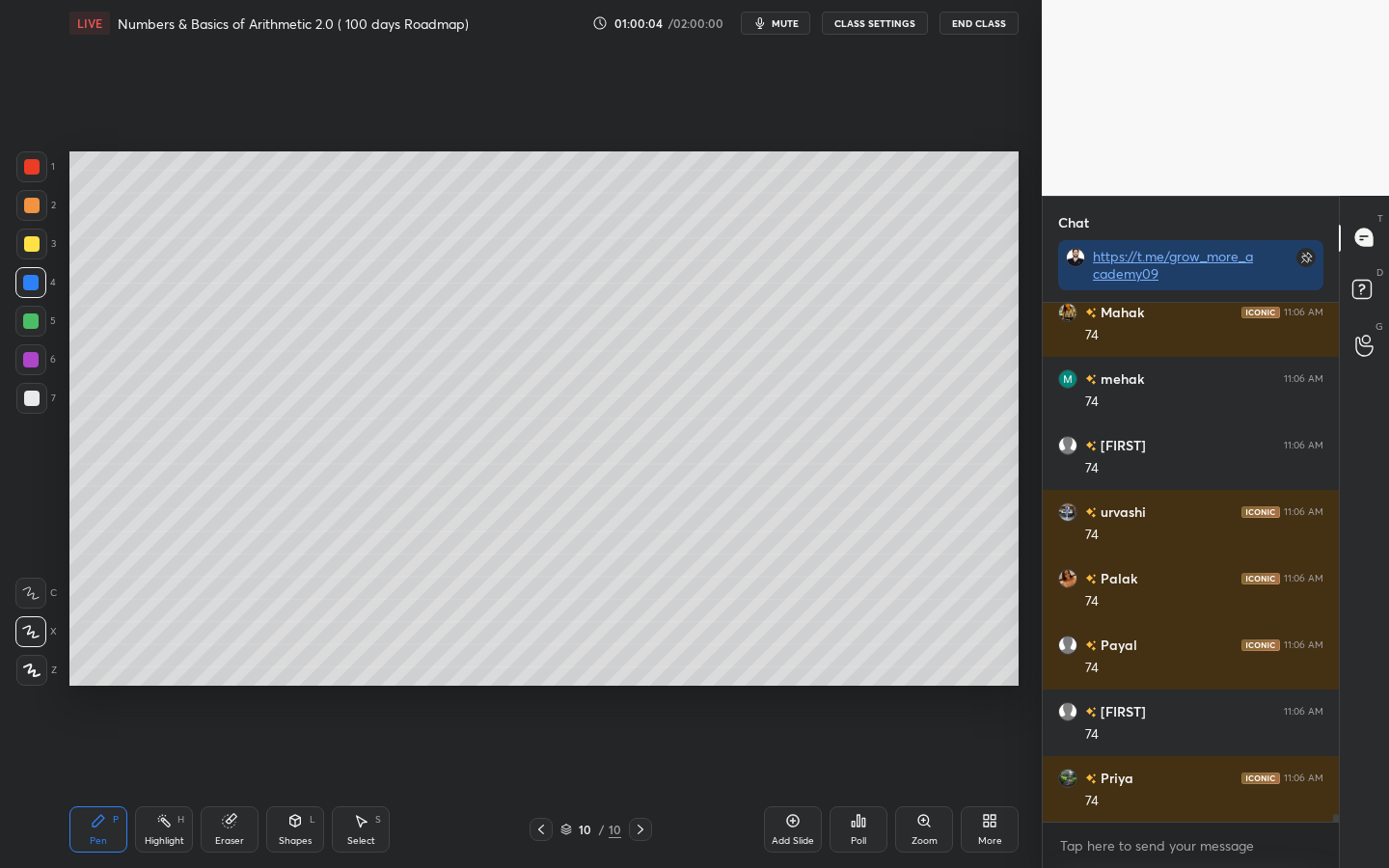 click at bounding box center (31, 321) 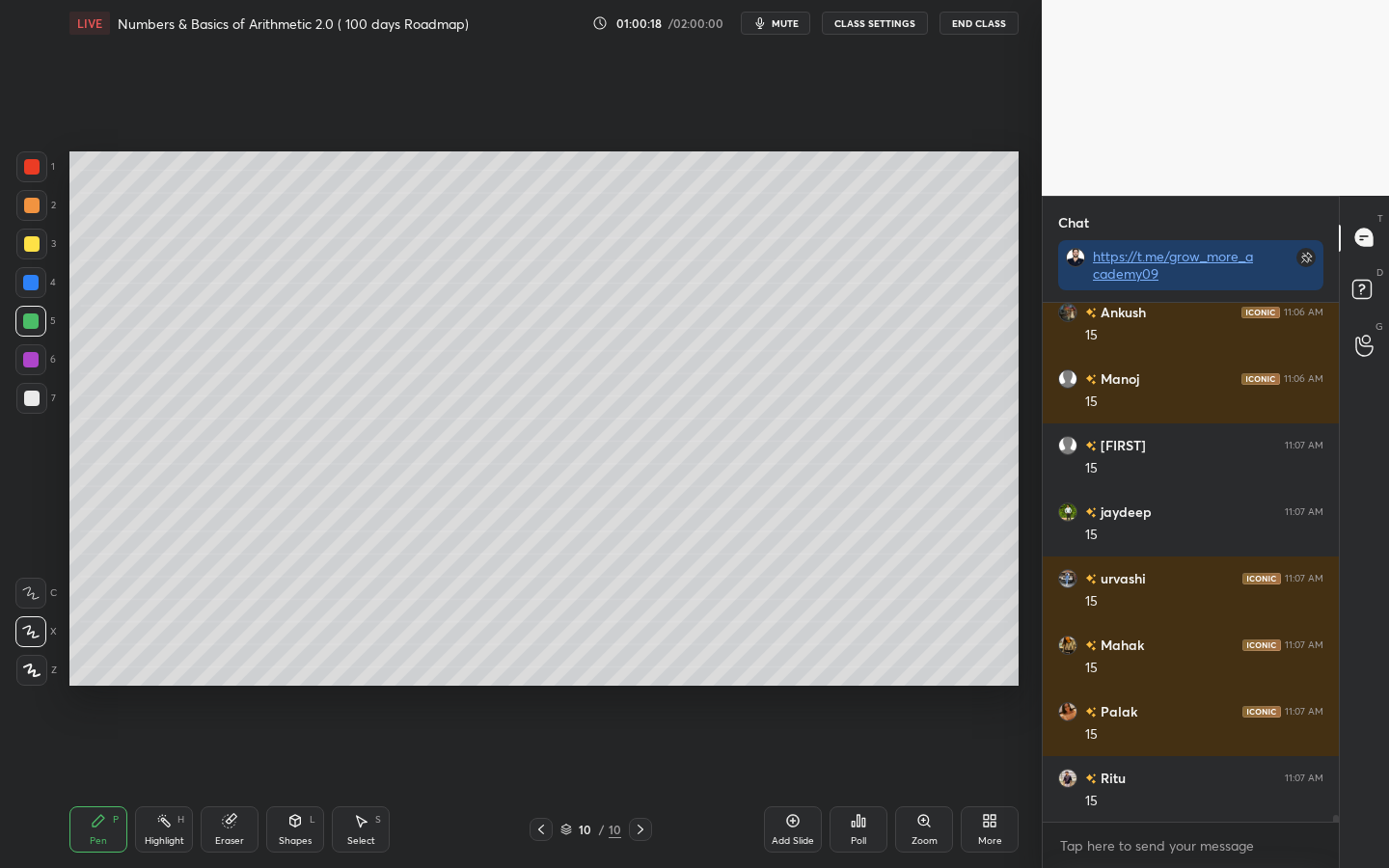scroll, scrollTop: 37252, scrollLeft: 0, axis: vertical 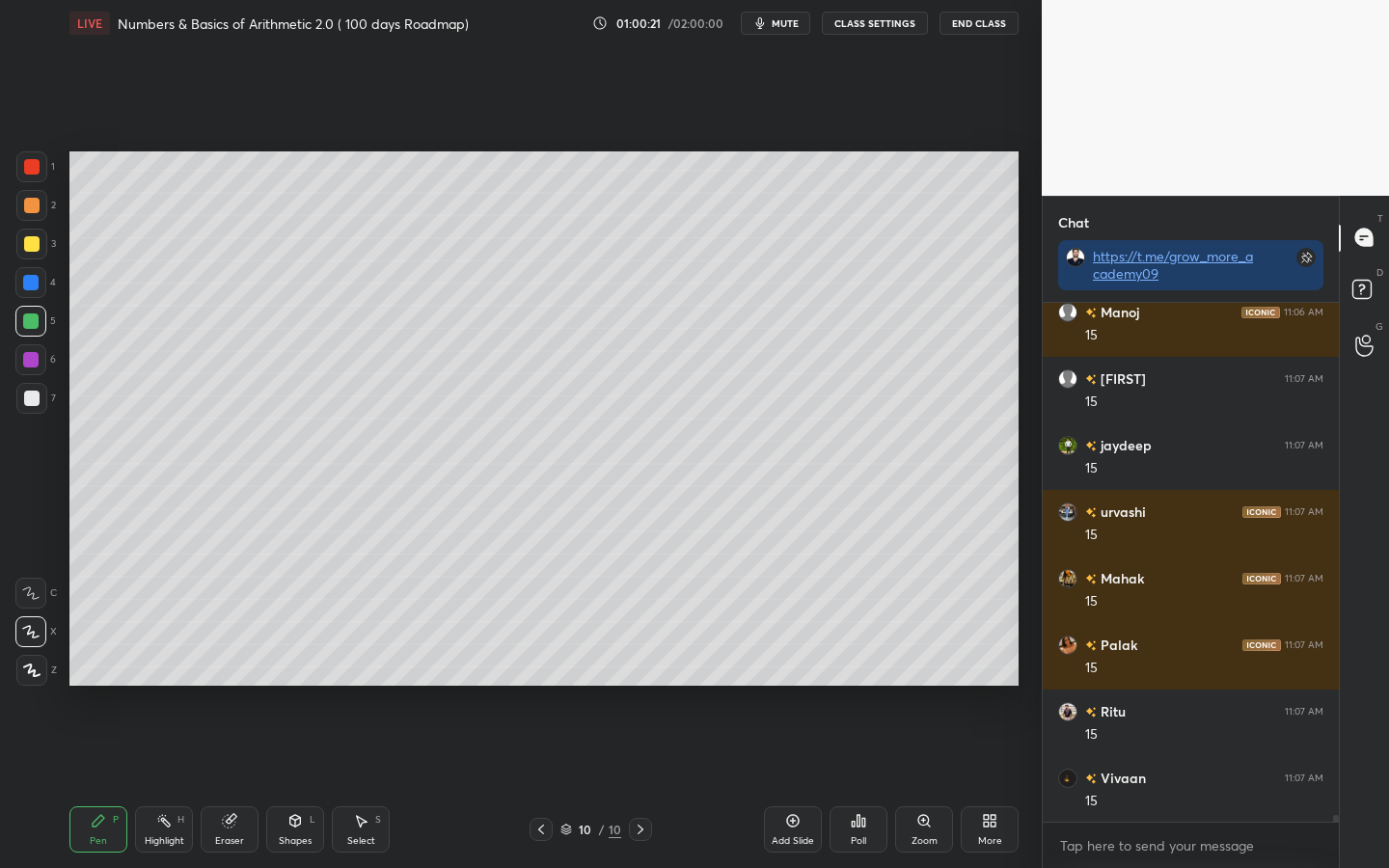 click at bounding box center (32, 244) 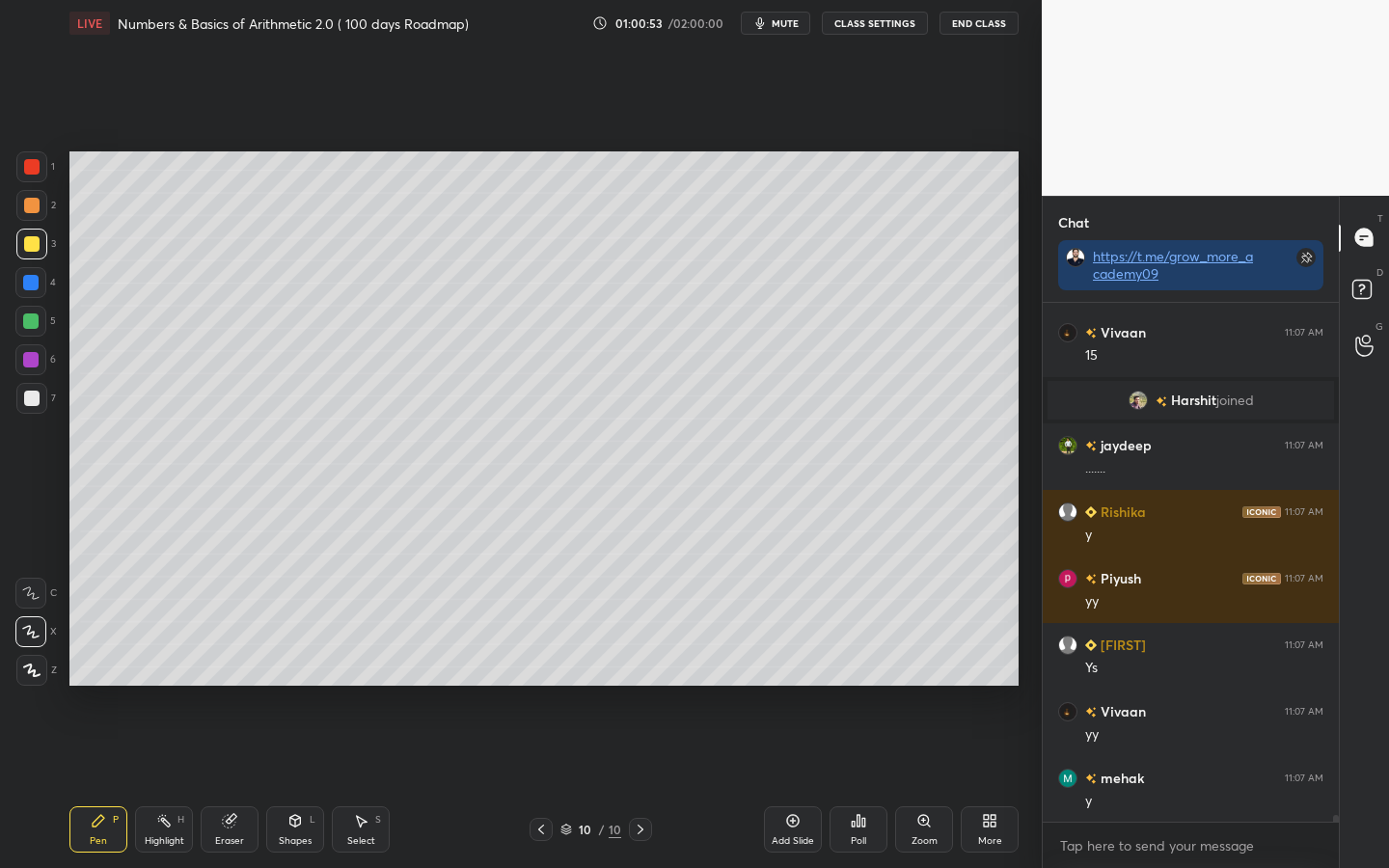 scroll, scrollTop: 37182, scrollLeft: 0, axis: vertical 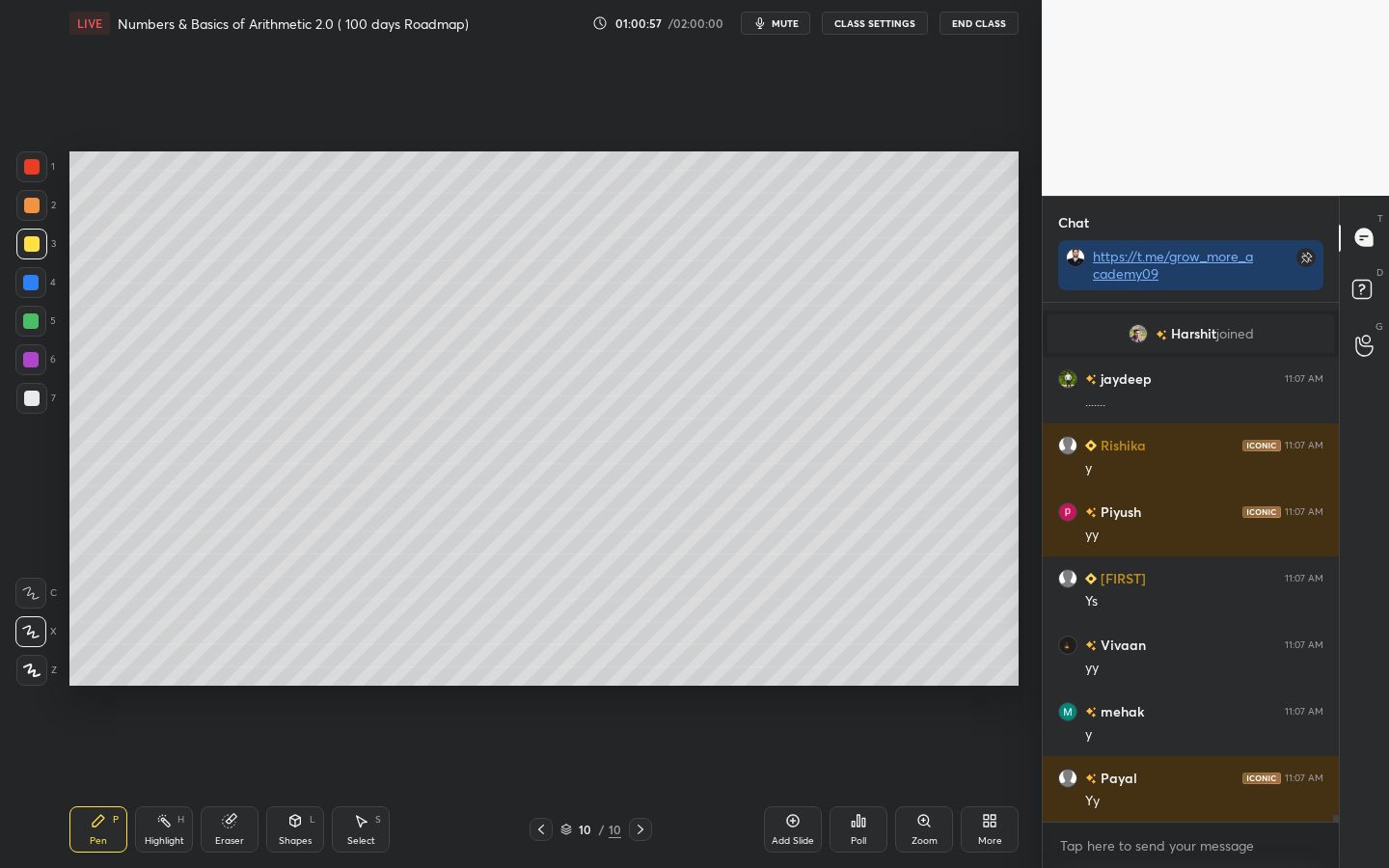 click at bounding box center (32, 398) 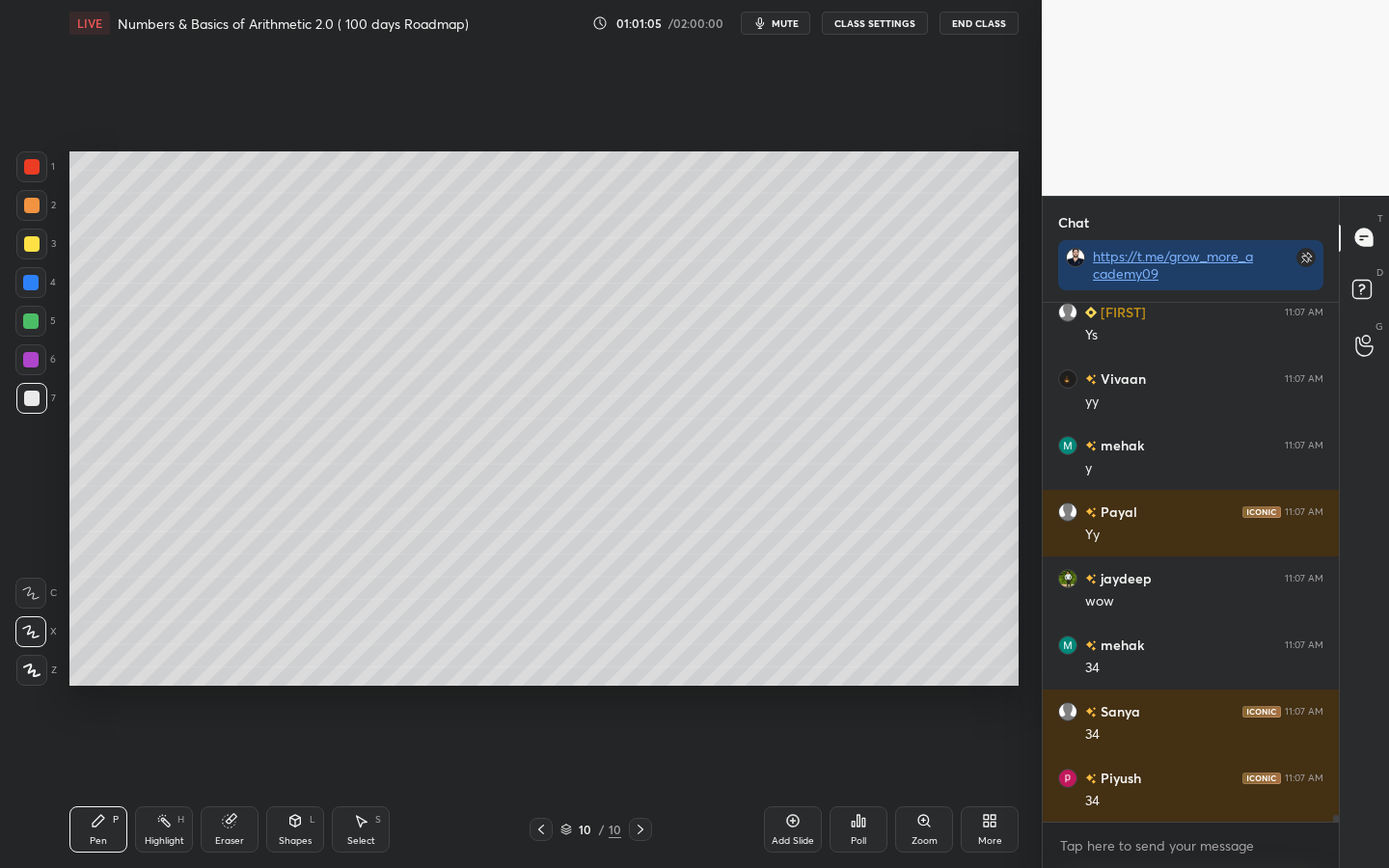 scroll, scrollTop: 37515, scrollLeft: 0, axis: vertical 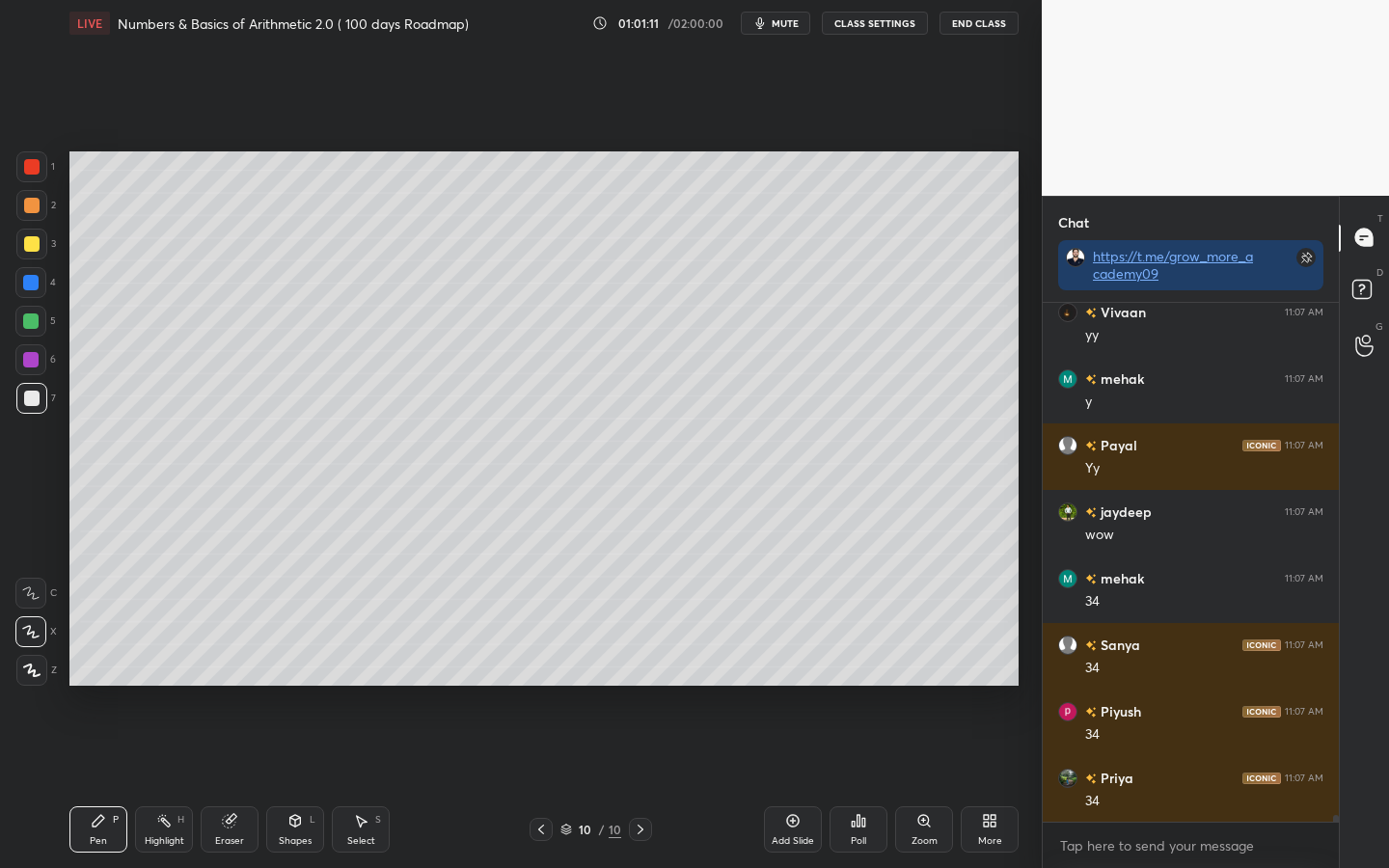 click on "1 2 3 4 5 6 7" at bounding box center [36, 286] 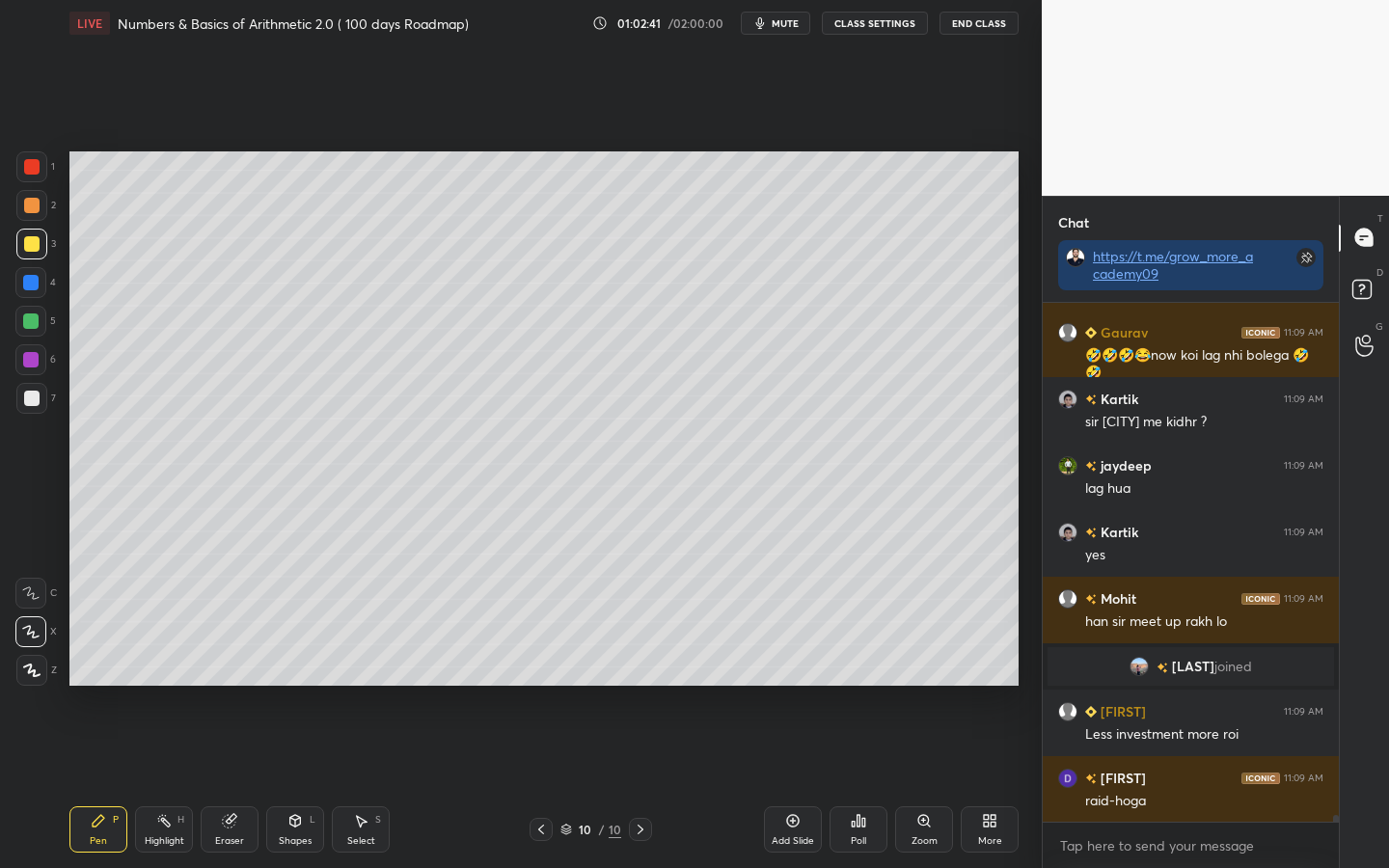 scroll, scrollTop: 39249, scrollLeft: 0, axis: vertical 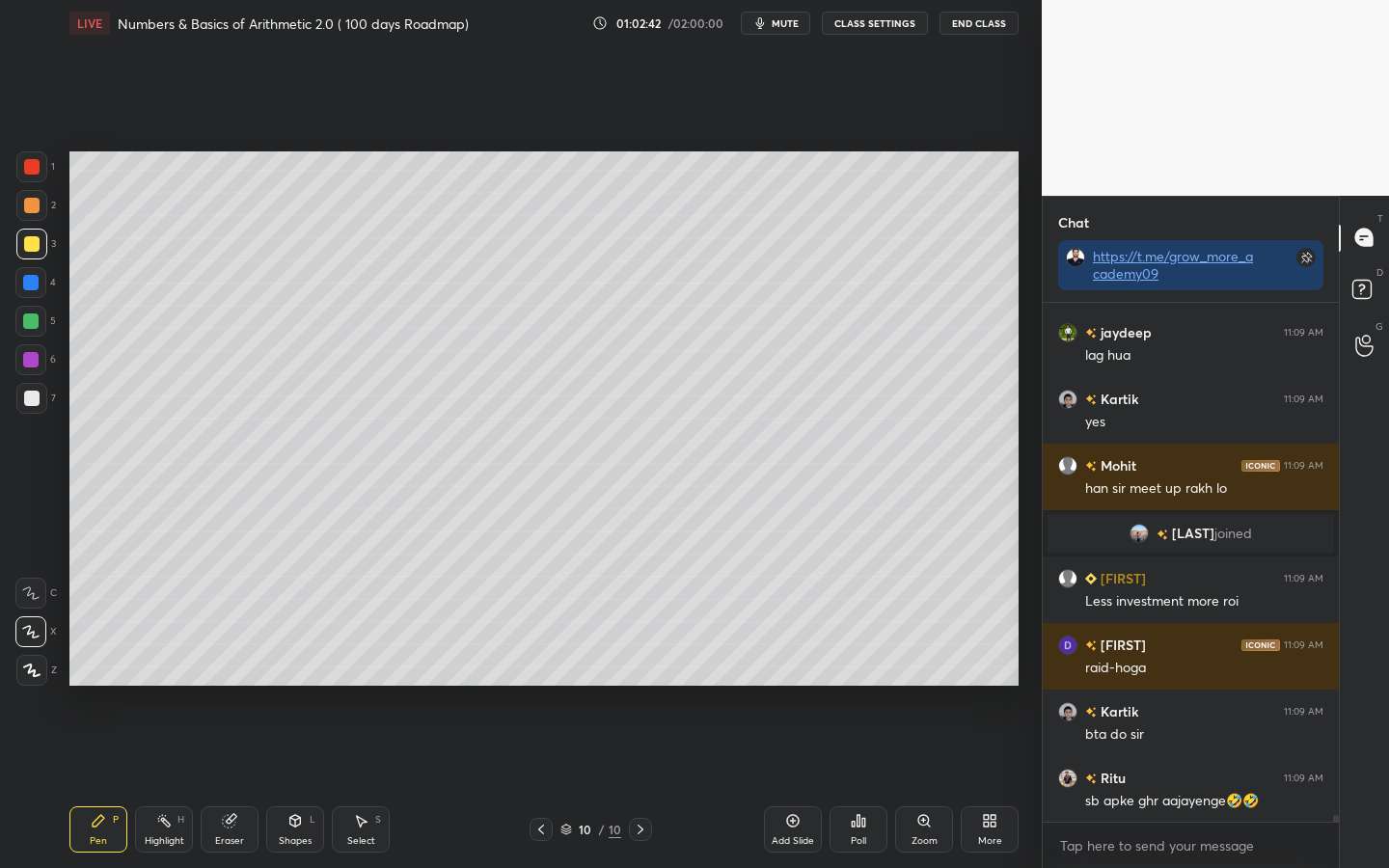 click 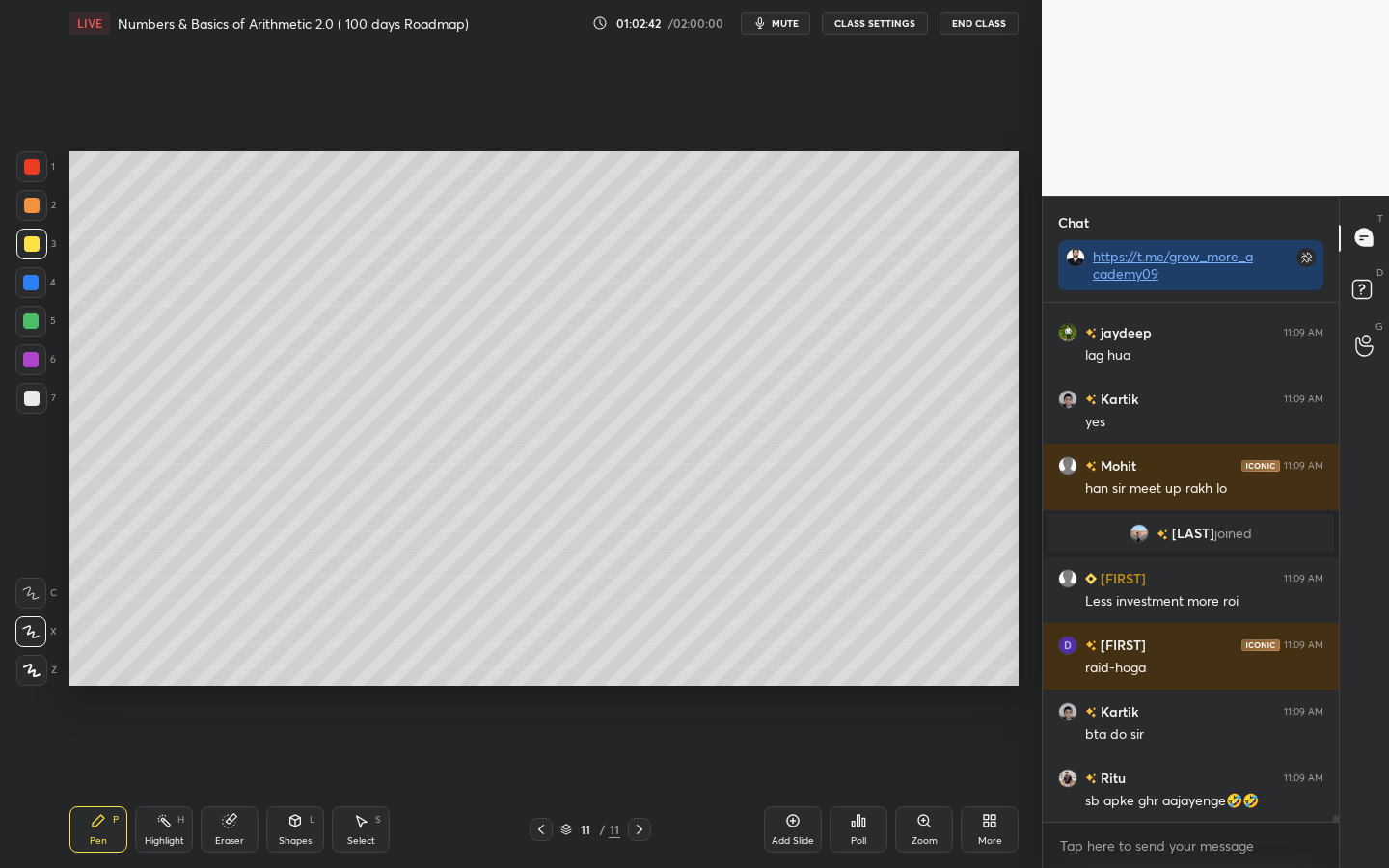 scroll, scrollTop: 39316, scrollLeft: 0, axis: vertical 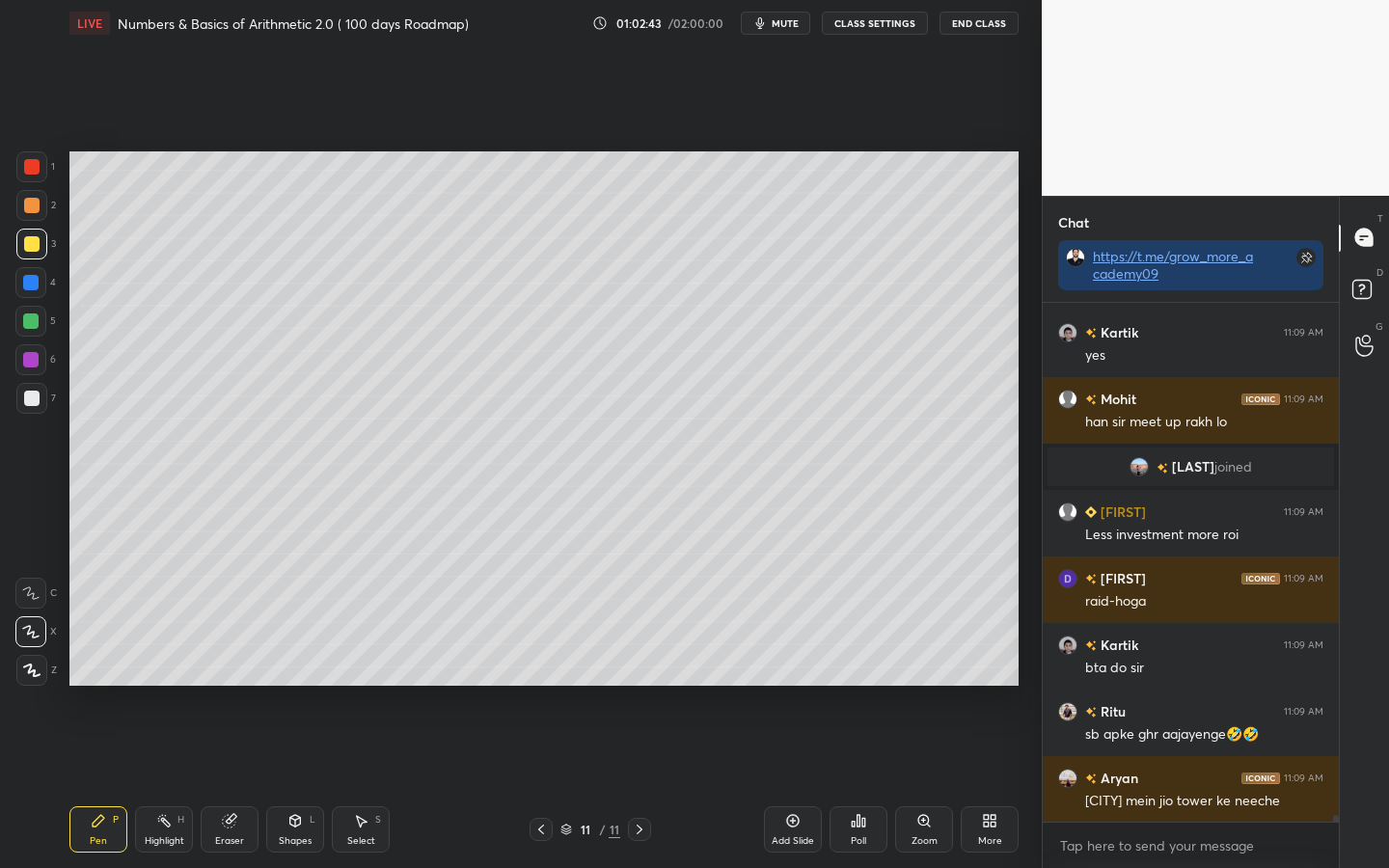 click at bounding box center (32, 167) 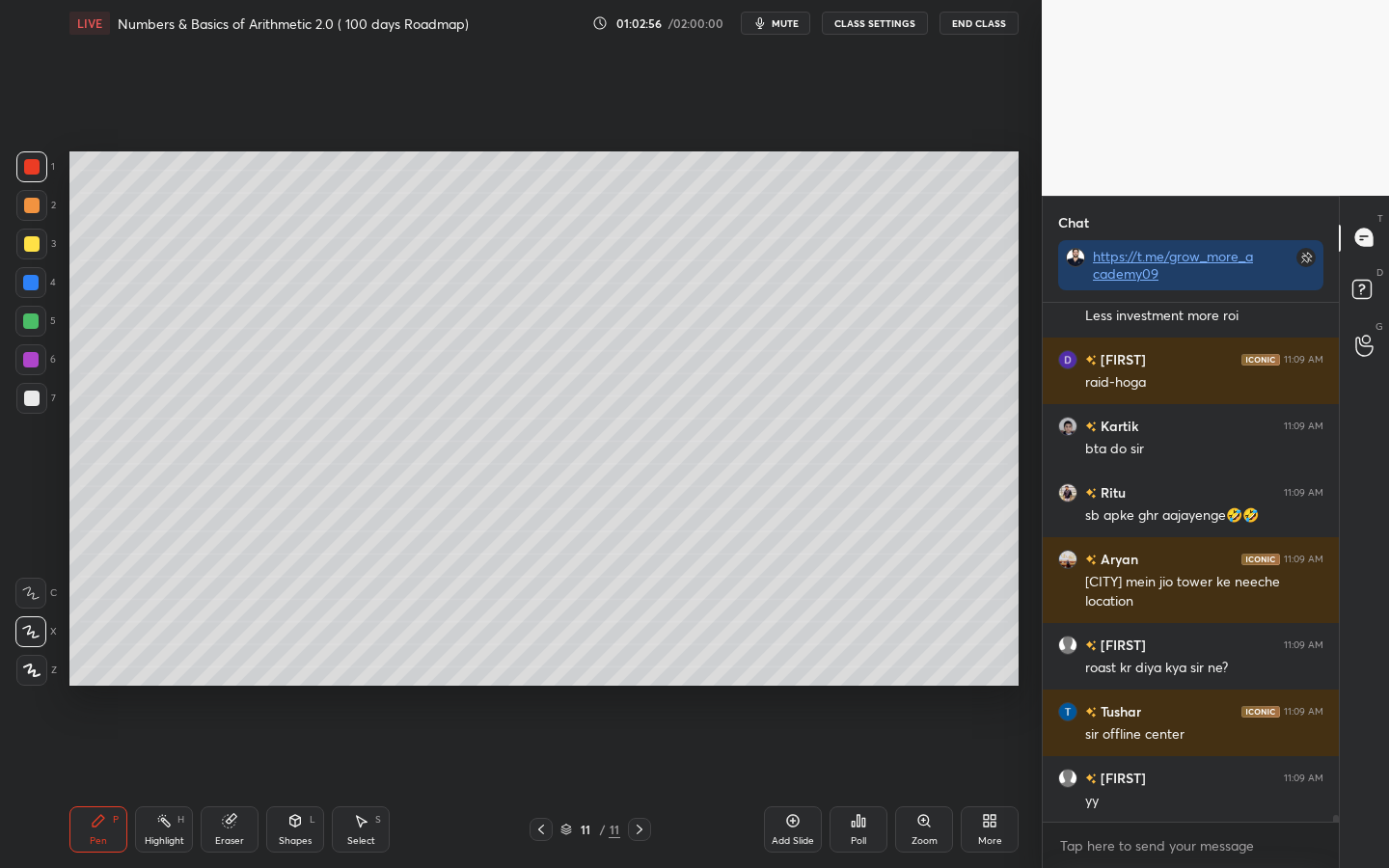 scroll, scrollTop: 39601, scrollLeft: 0, axis: vertical 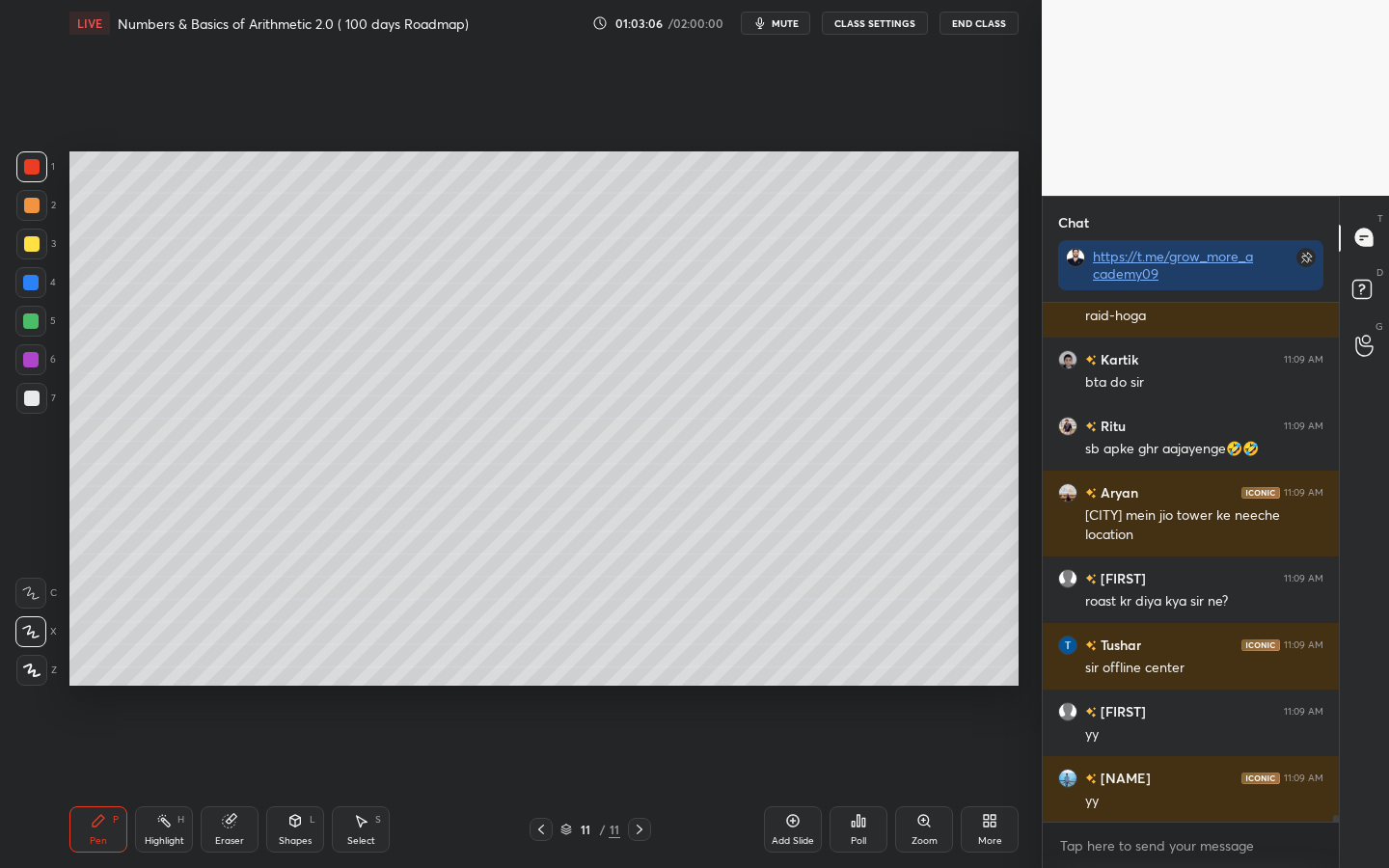 click 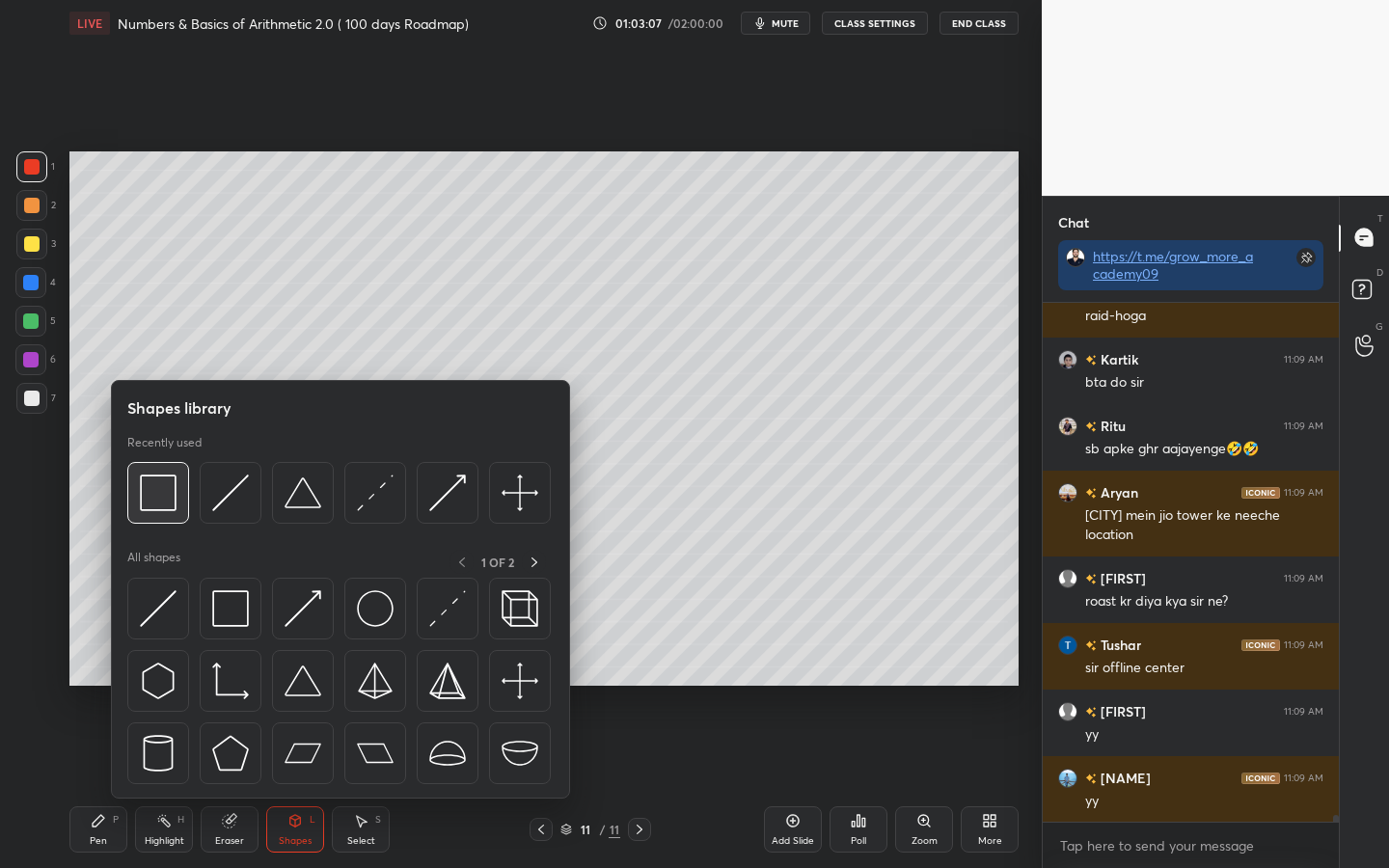 click at bounding box center [158, 493] 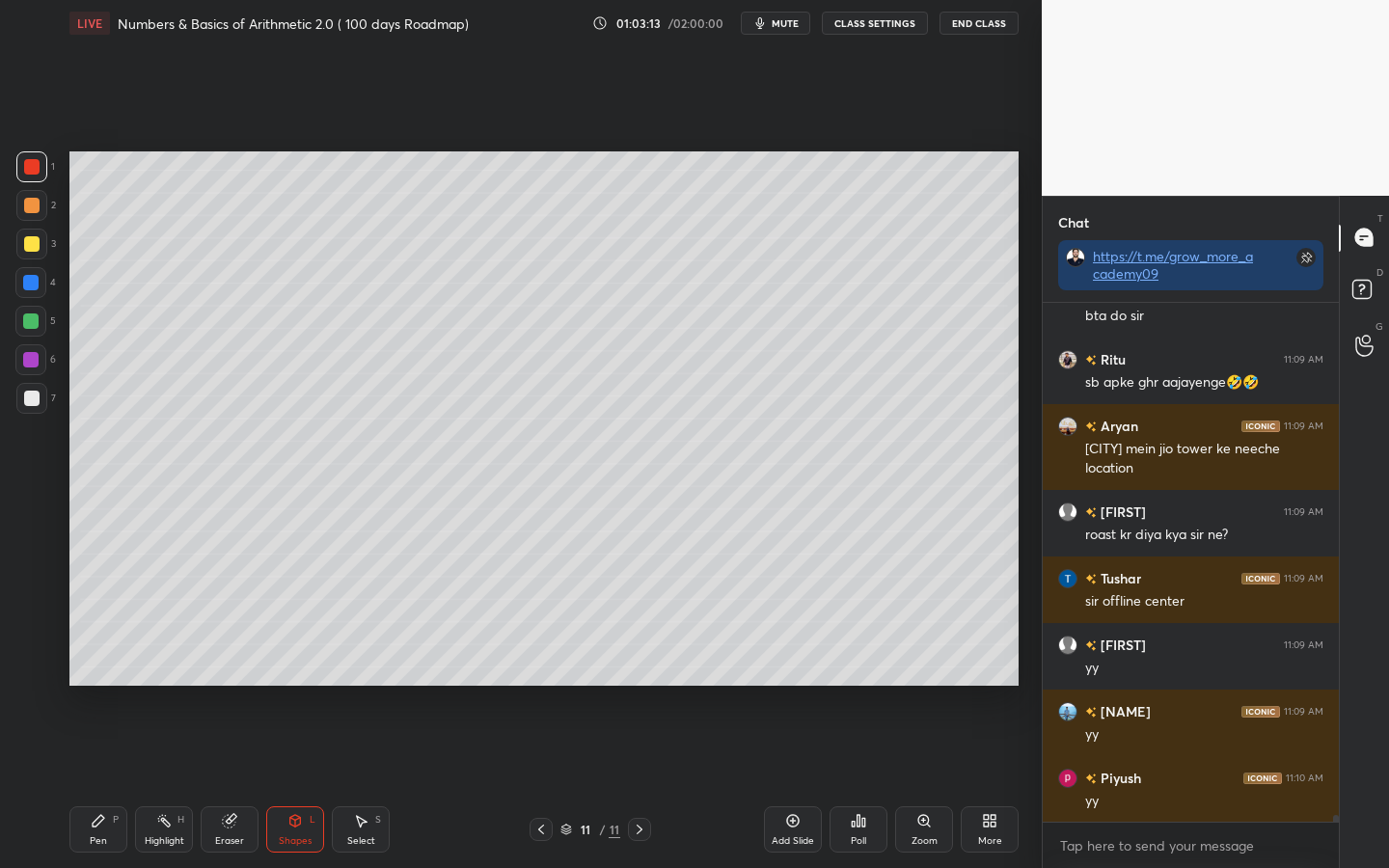 scroll, scrollTop: 39734, scrollLeft: 0, axis: vertical 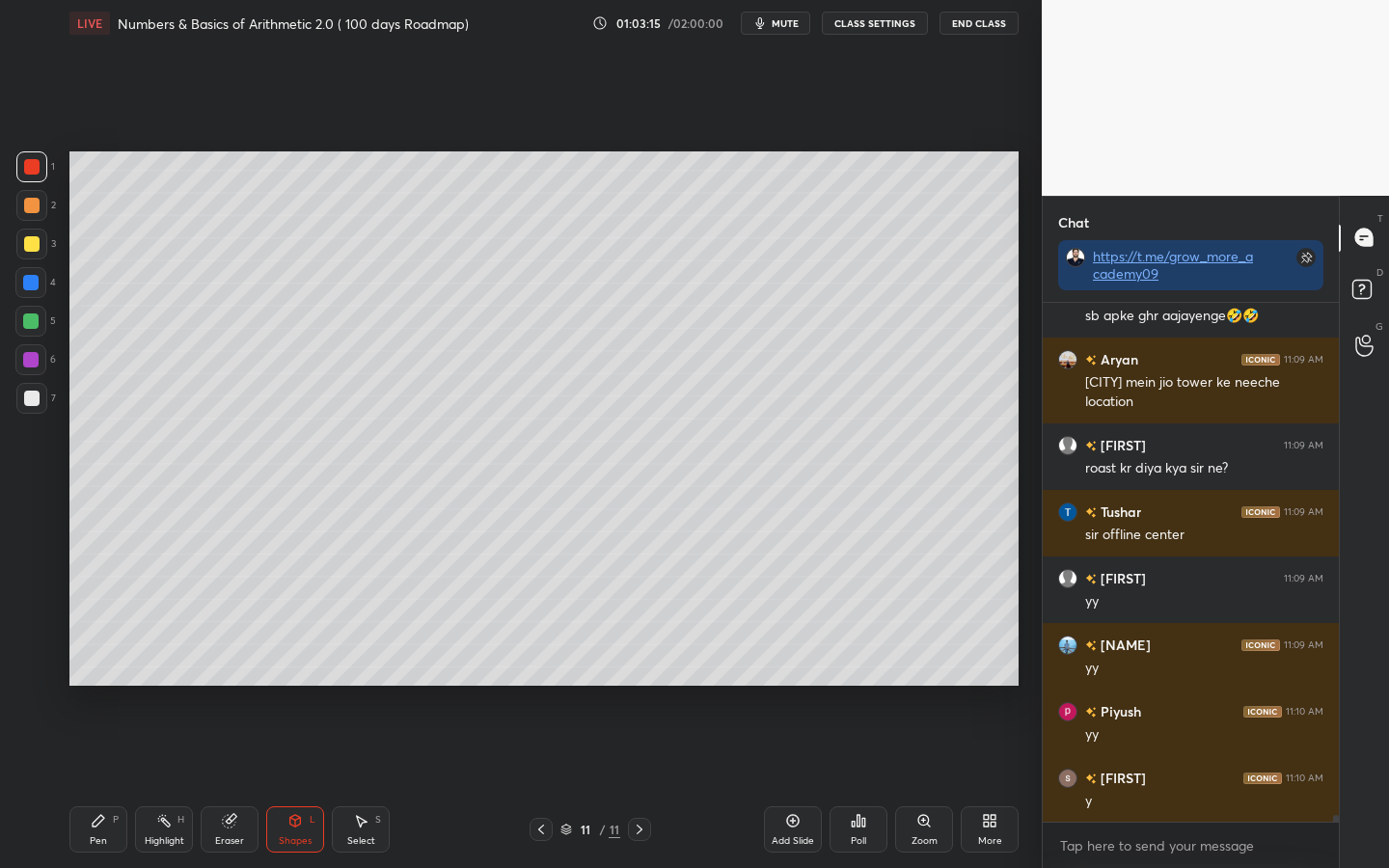 click on "Pen P" at bounding box center (98, 829) 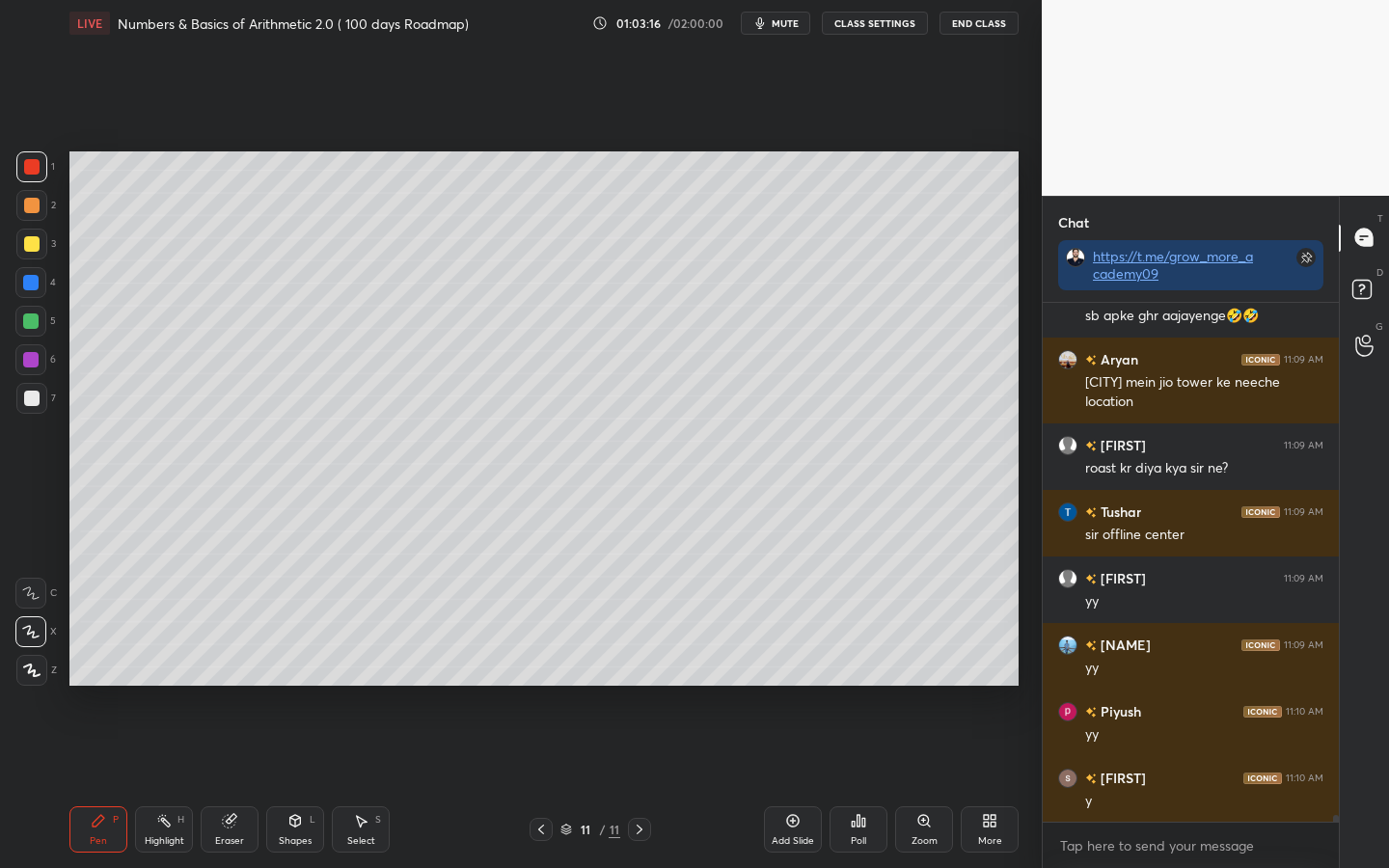 scroll, scrollTop: 39801, scrollLeft: 0, axis: vertical 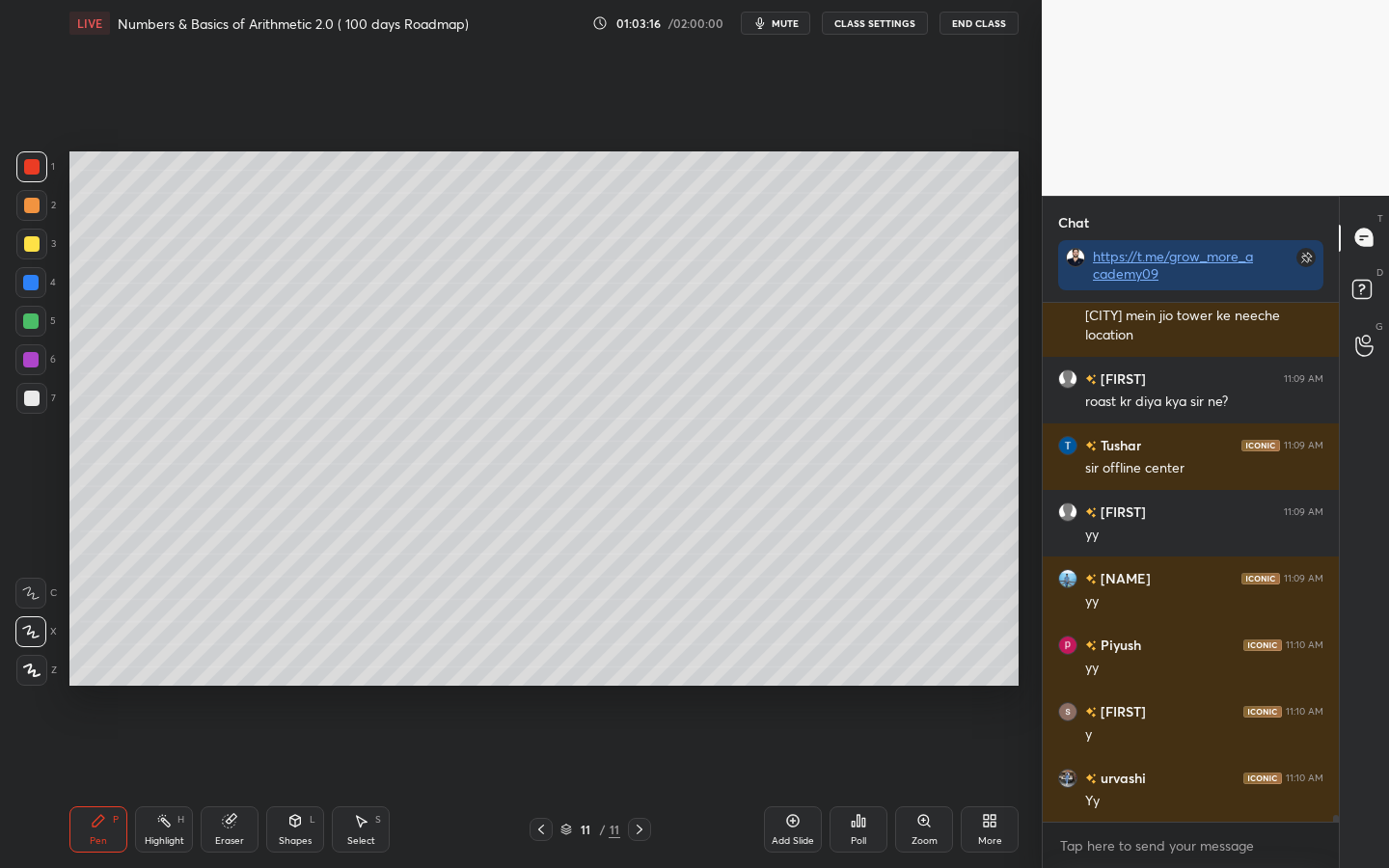 click at bounding box center [31, 360] 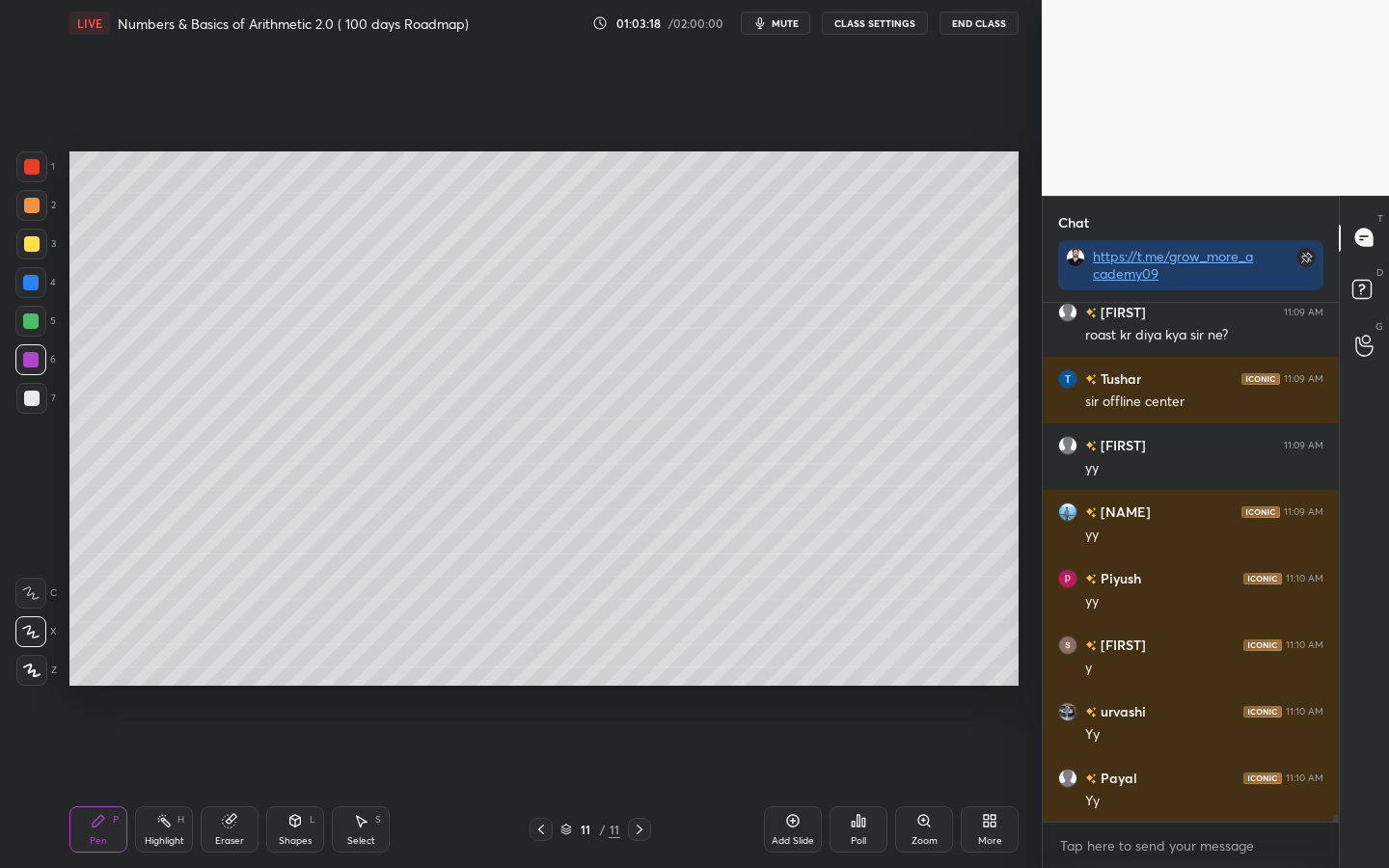 scroll, scrollTop: 39934, scrollLeft: 0, axis: vertical 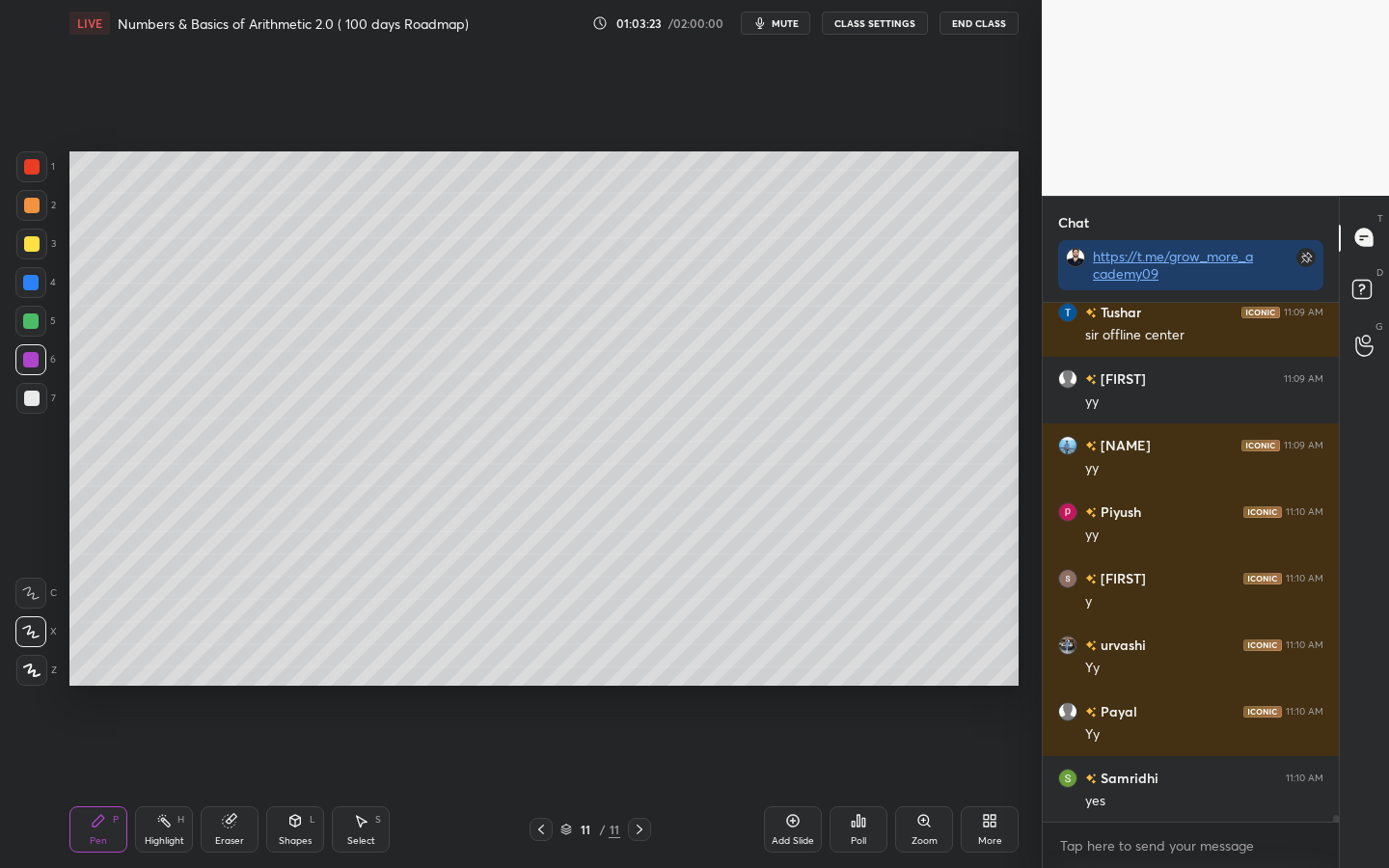 click at bounding box center [31, 283] 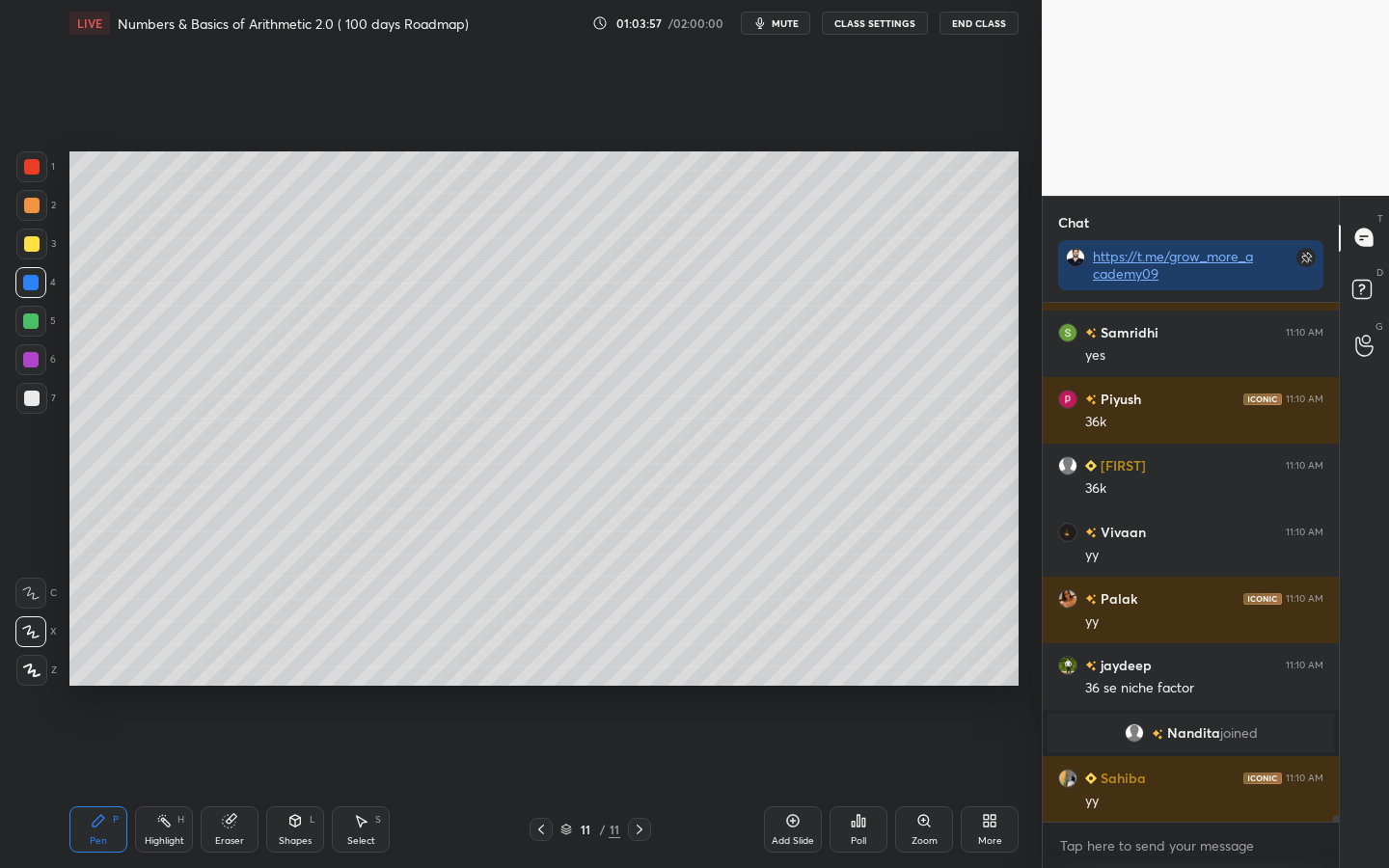 scroll, scrollTop: 40098, scrollLeft: 0, axis: vertical 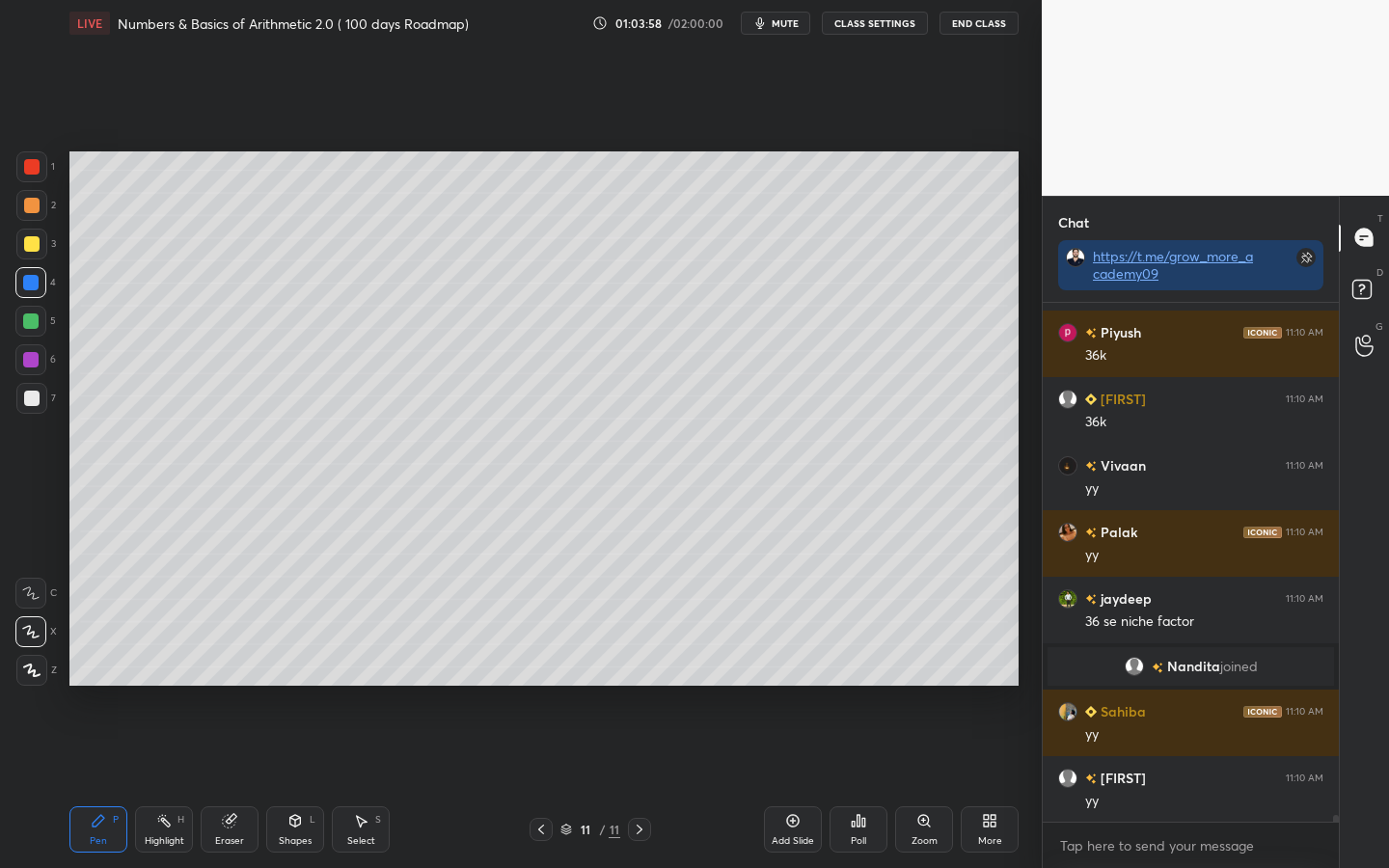 click at bounding box center (31, 321) 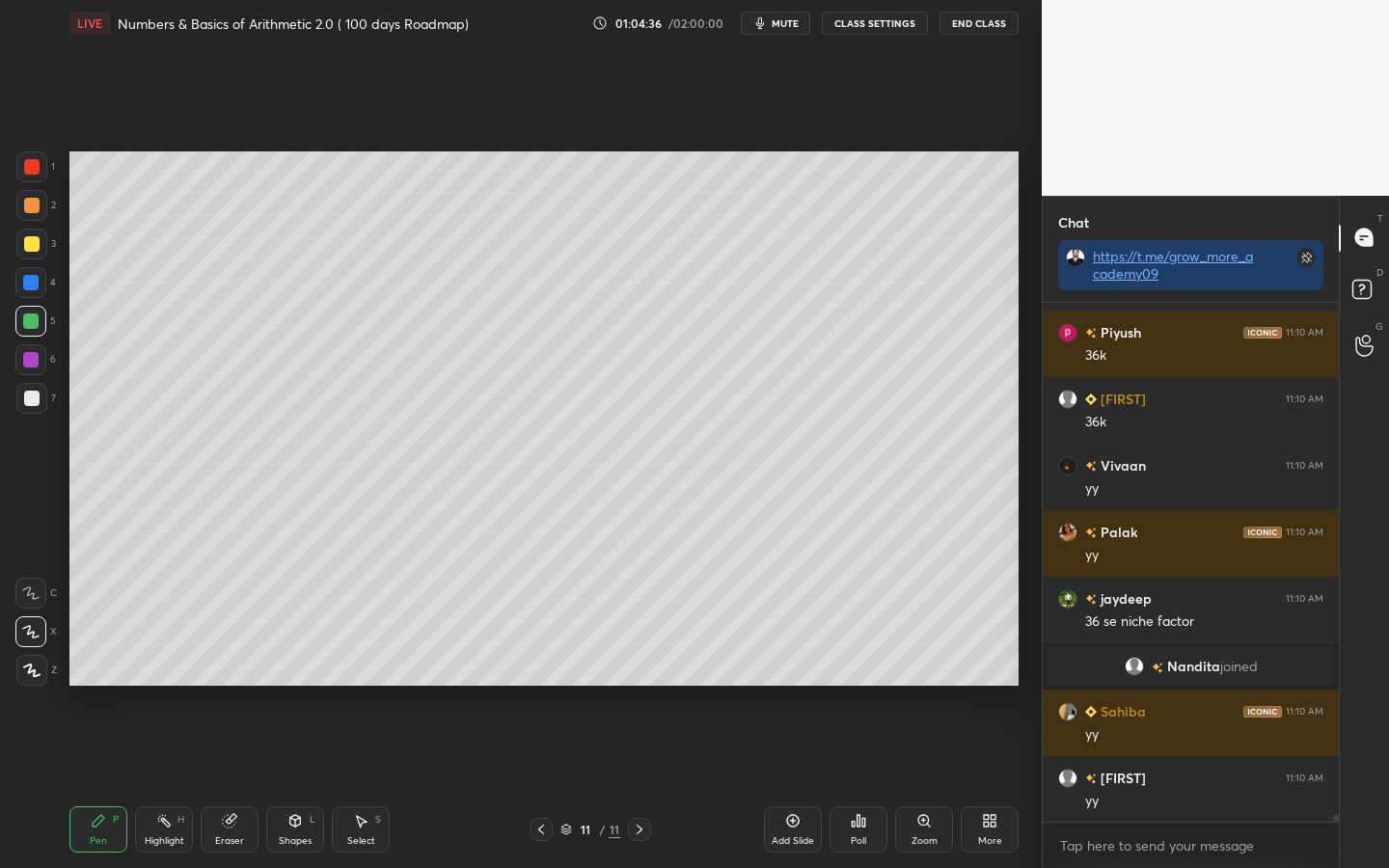 click at bounding box center (31, 283) 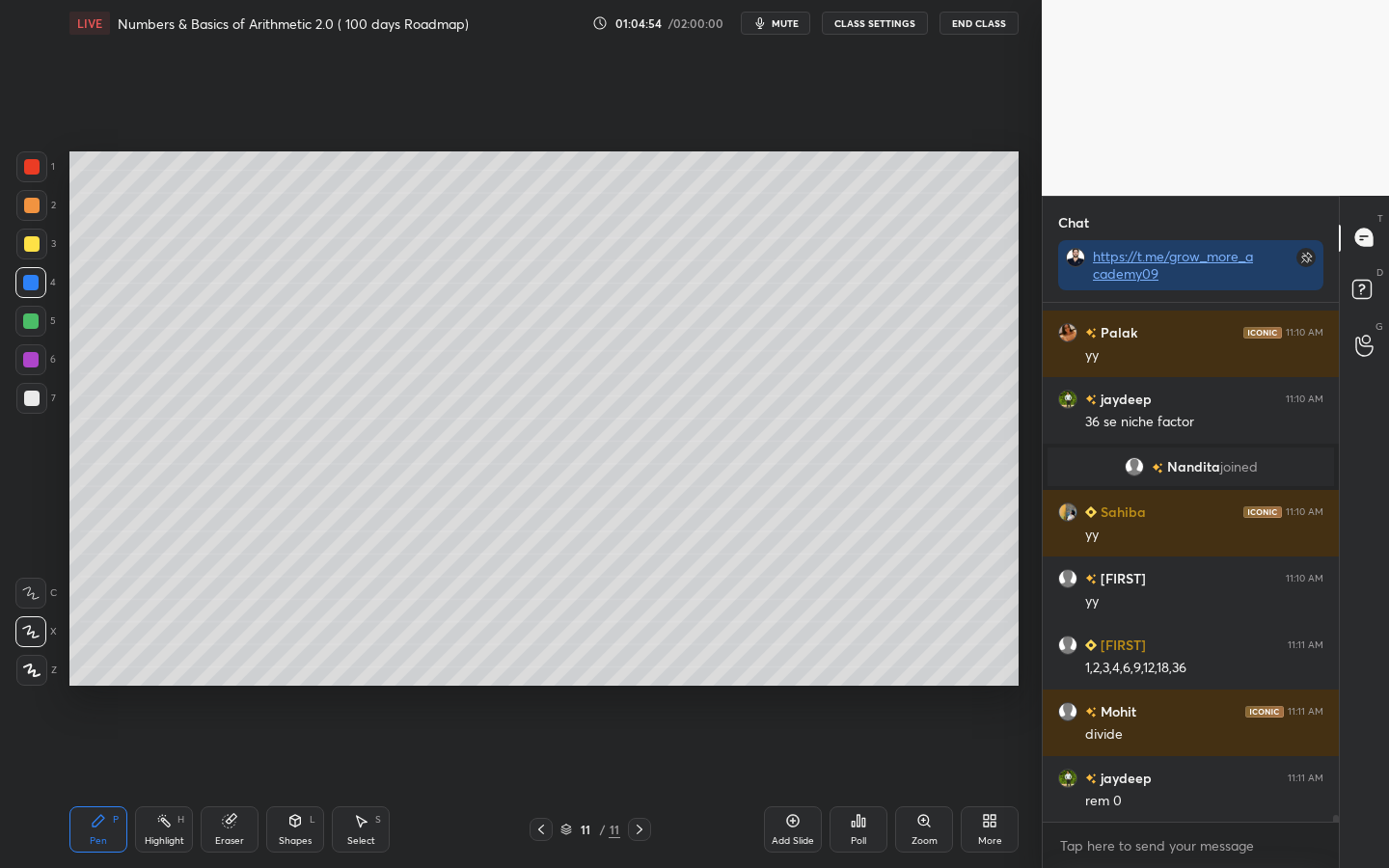 scroll, scrollTop: 40364, scrollLeft: 0, axis: vertical 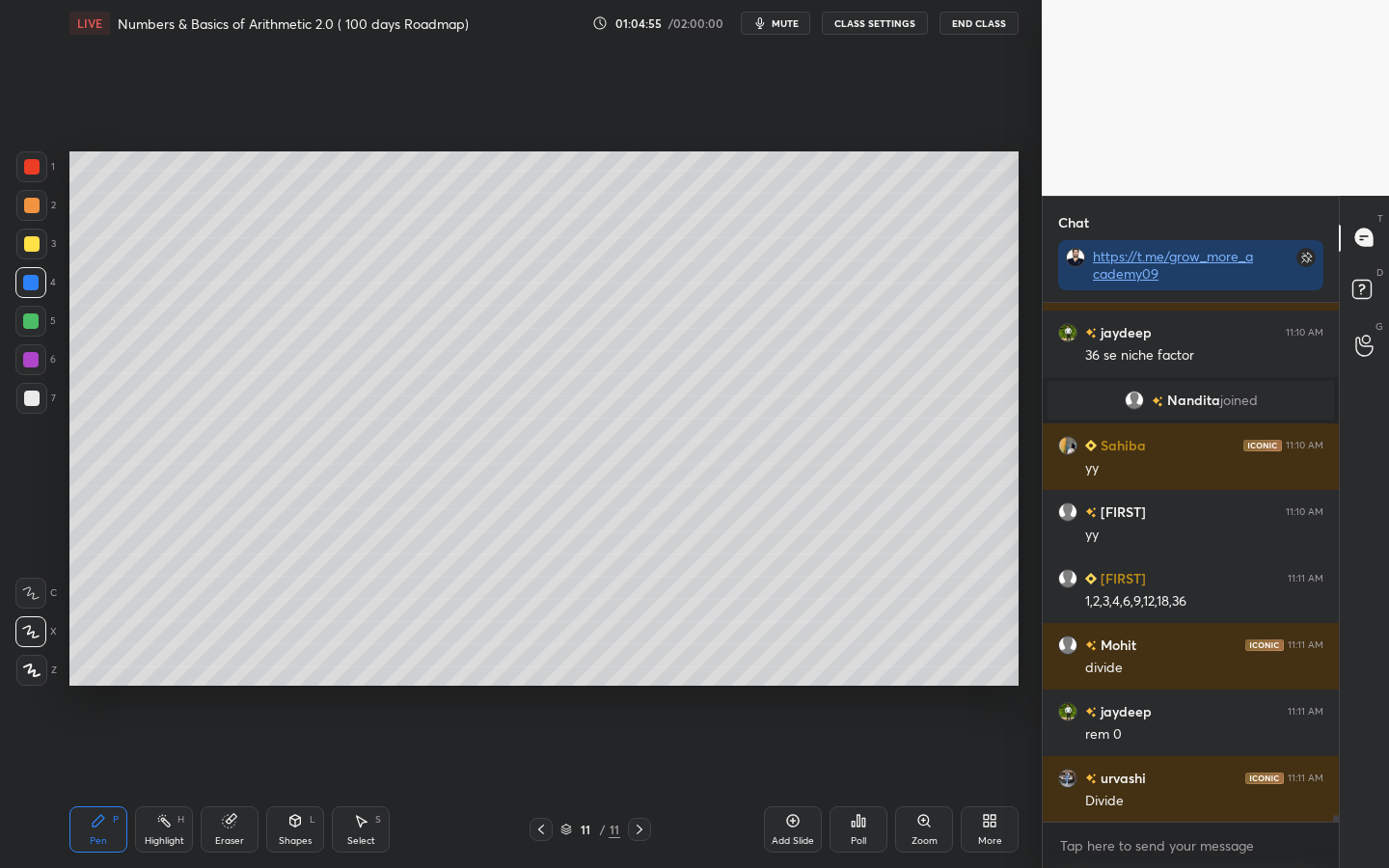 drag, startPoint x: 30, startPoint y: 248, endPoint x: 44, endPoint y: 251, distance: 14.317821 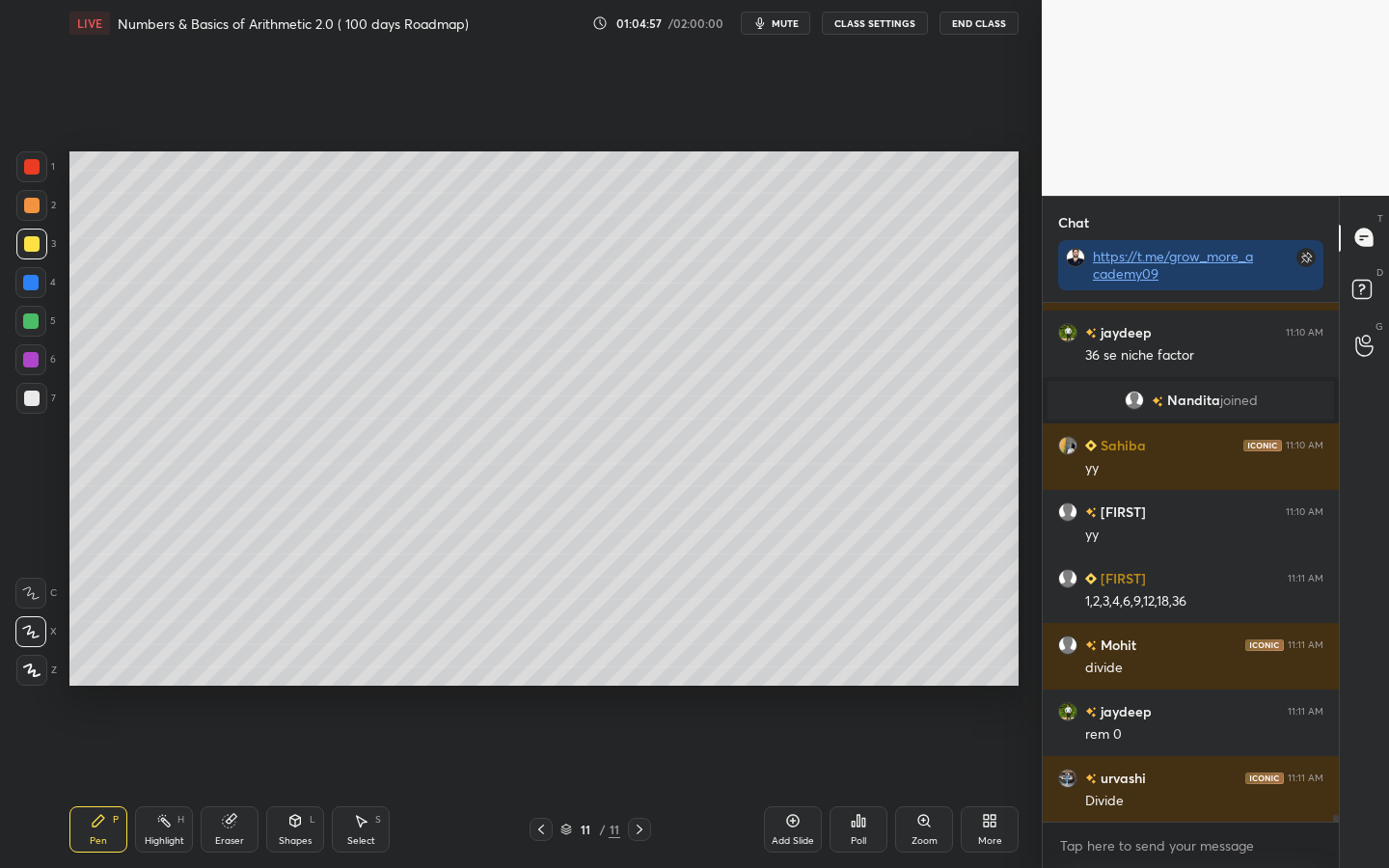 scroll, scrollTop: 40430, scrollLeft: 0, axis: vertical 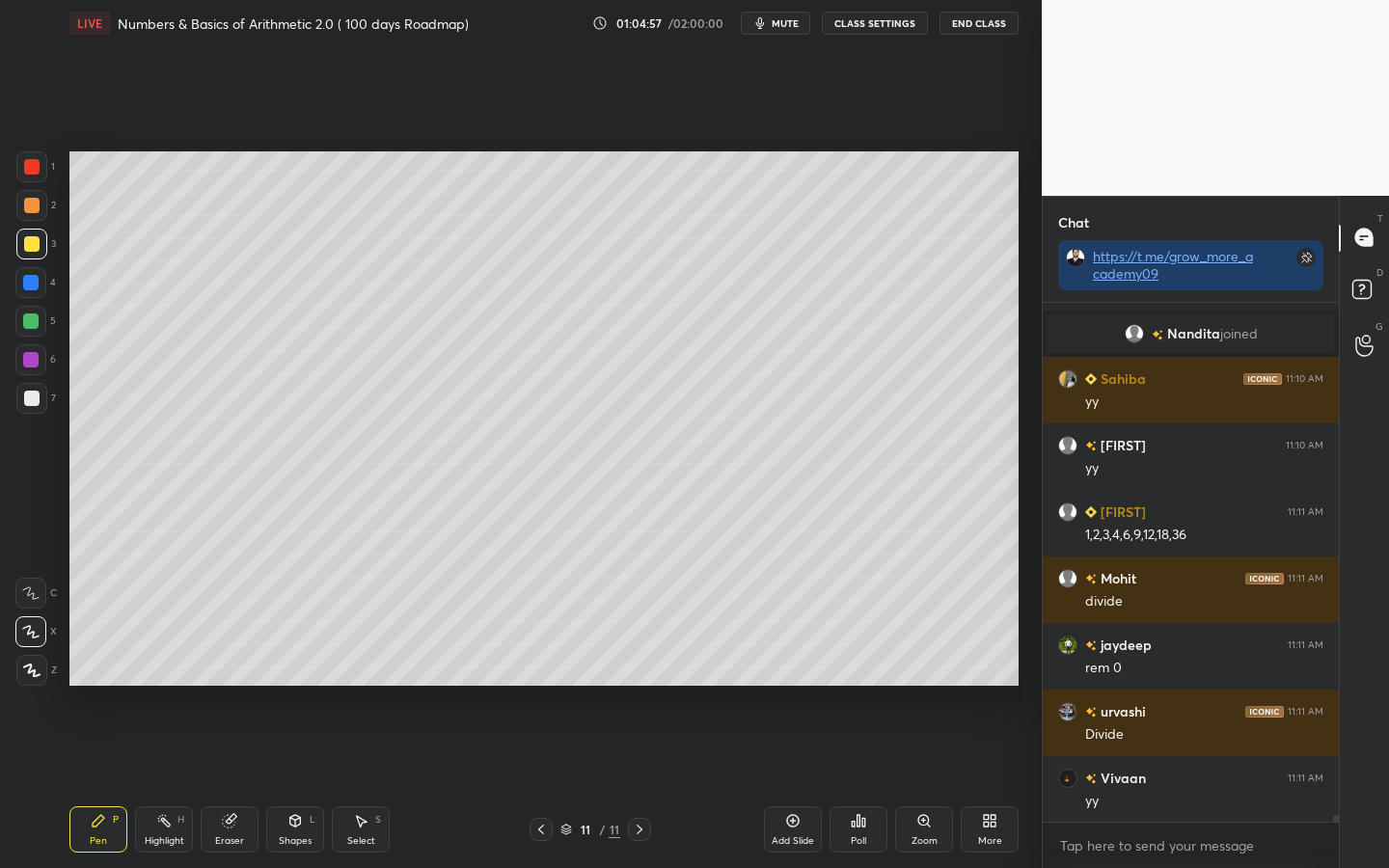 click at bounding box center [31, 321] 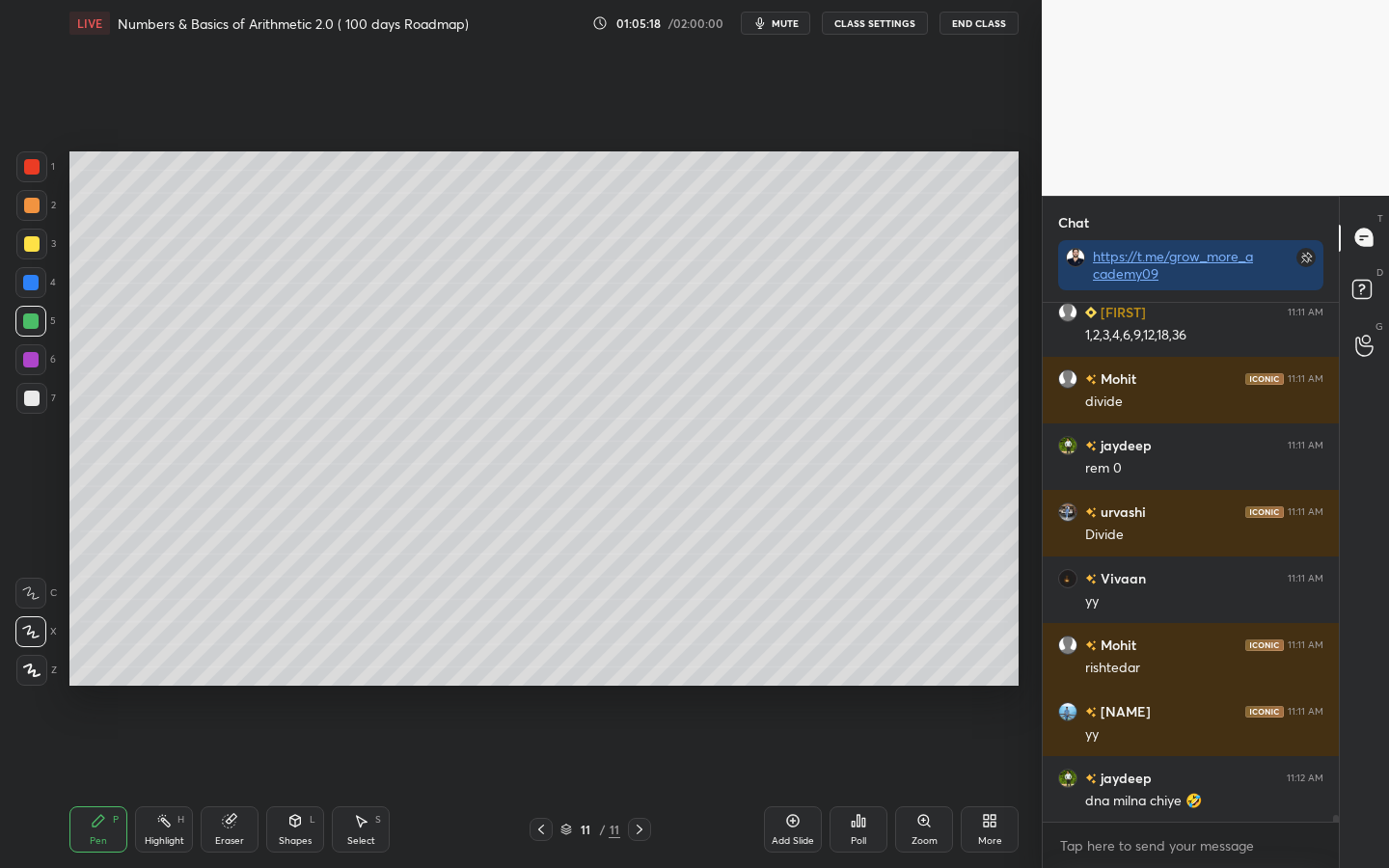 scroll, scrollTop: 40697, scrollLeft: 0, axis: vertical 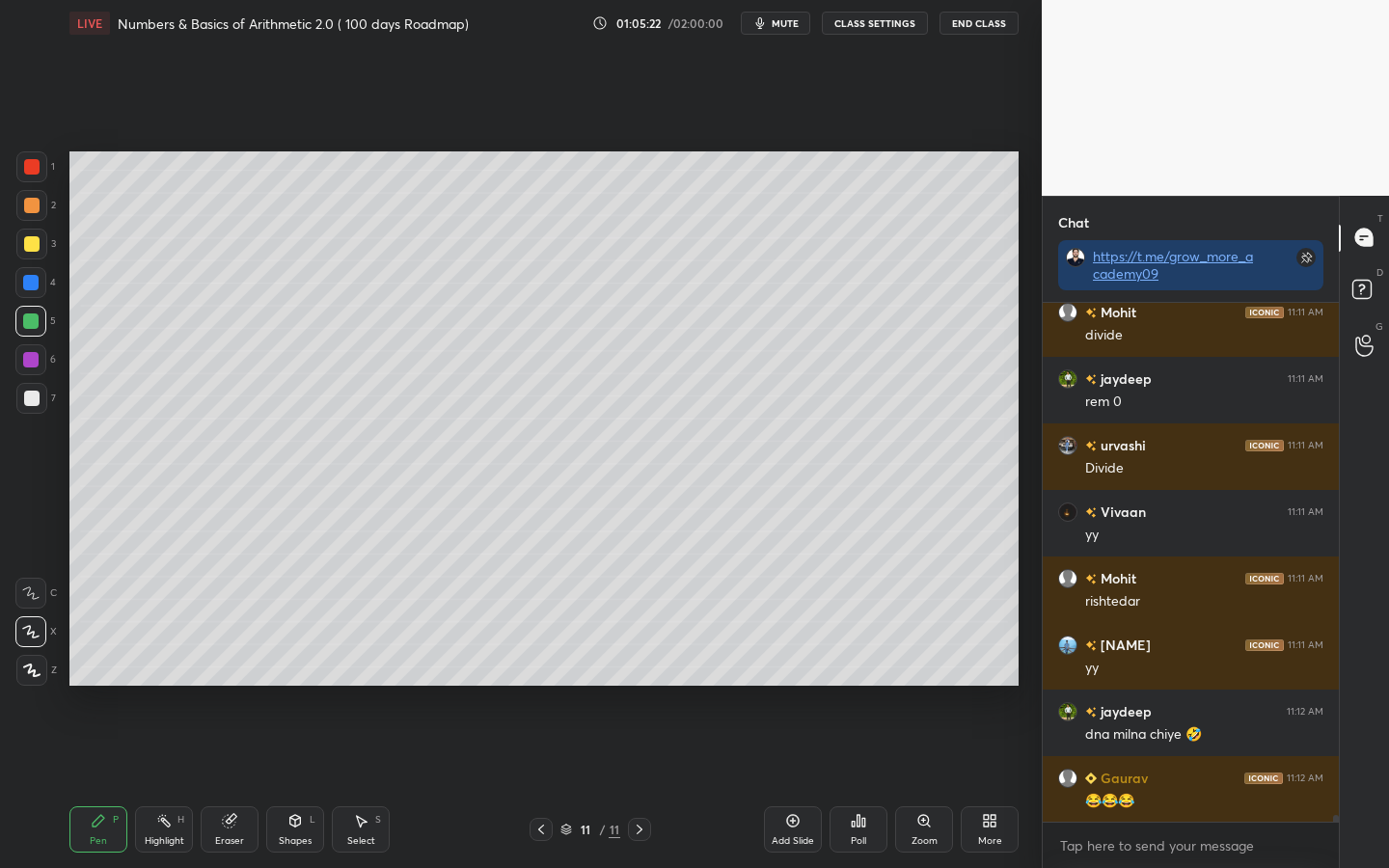 click at bounding box center [31, 360] 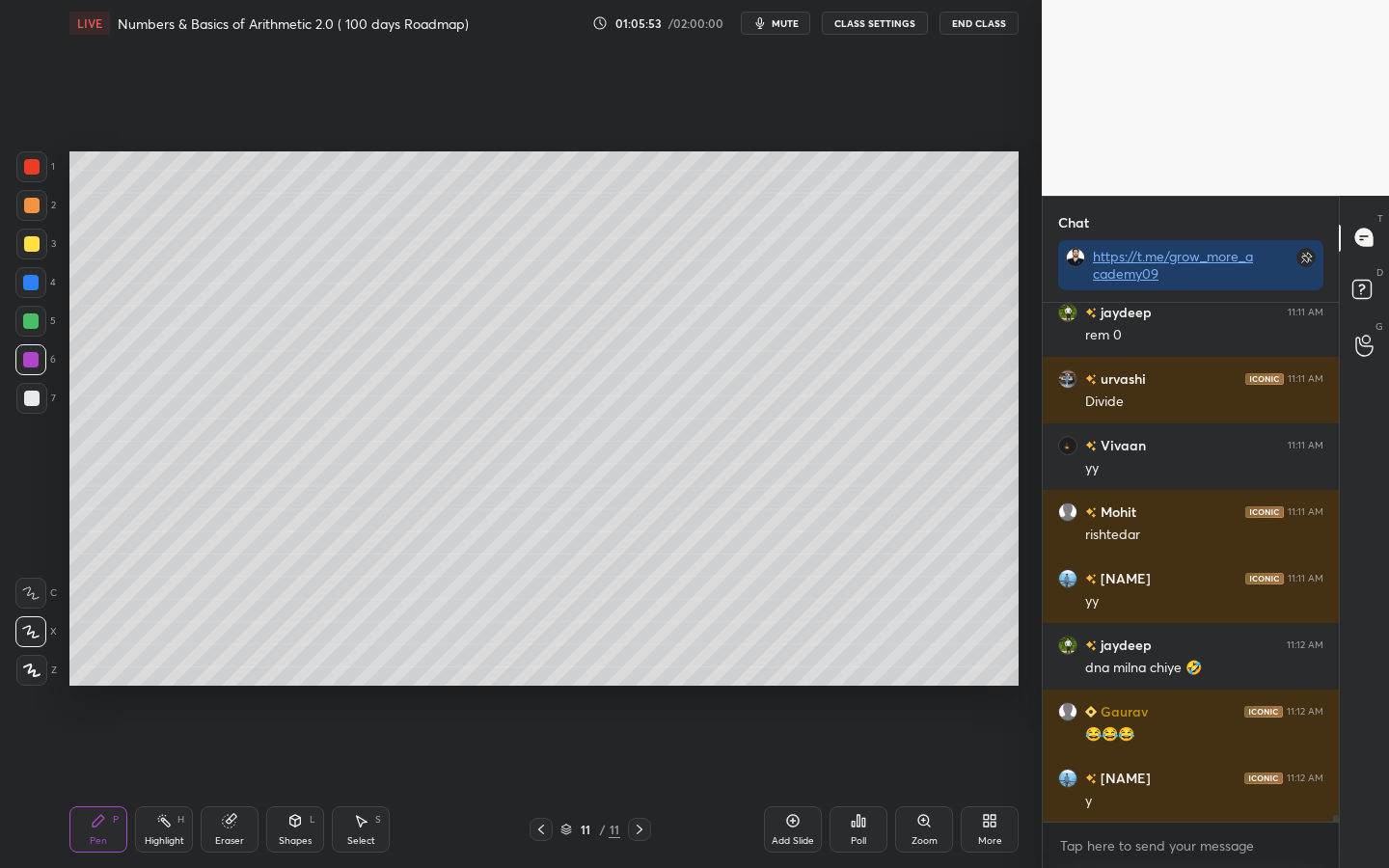 click at bounding box center [32, 244] 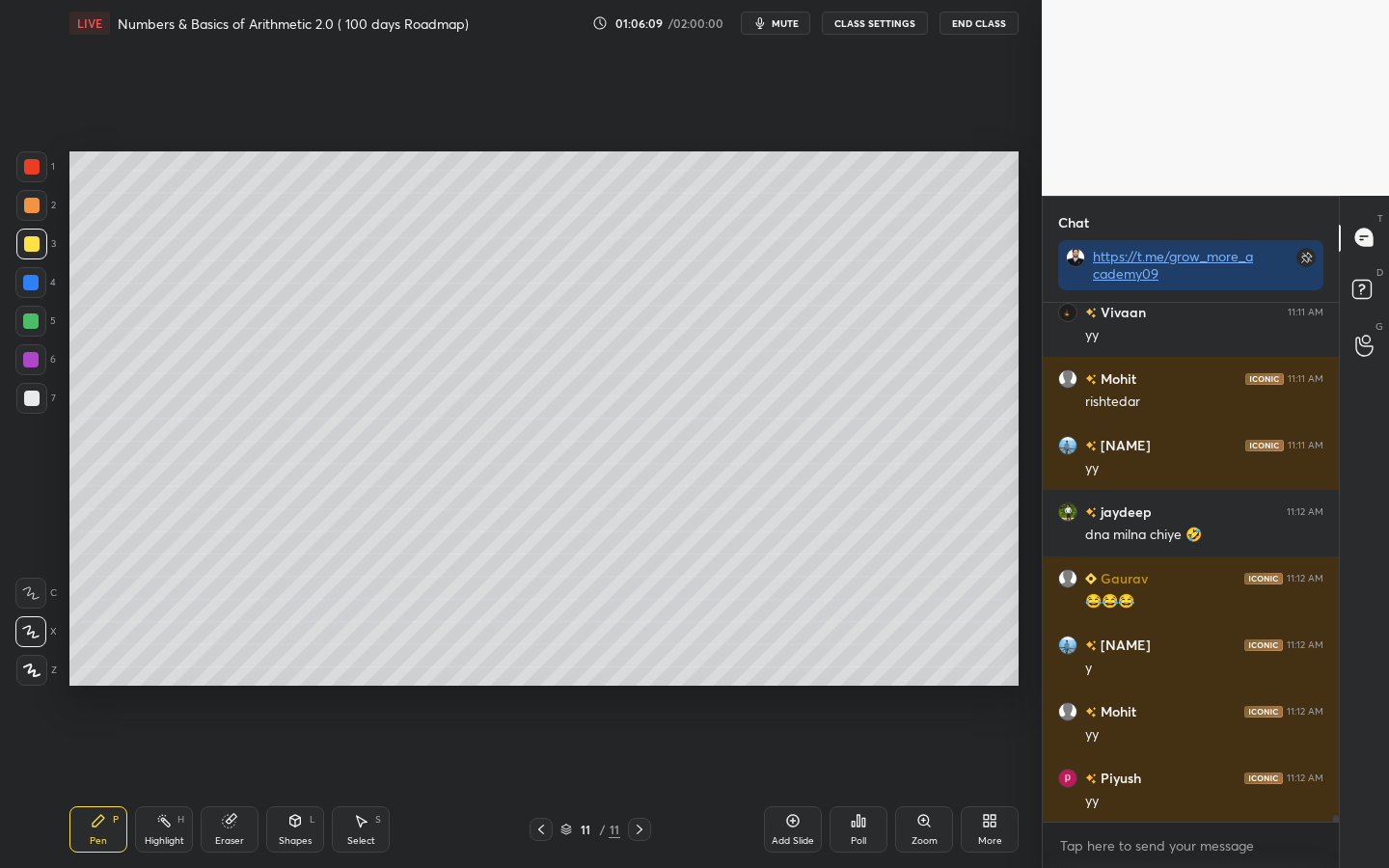 scroll, scrollTop: 40963, scrollLeft: 0, axis: vertical 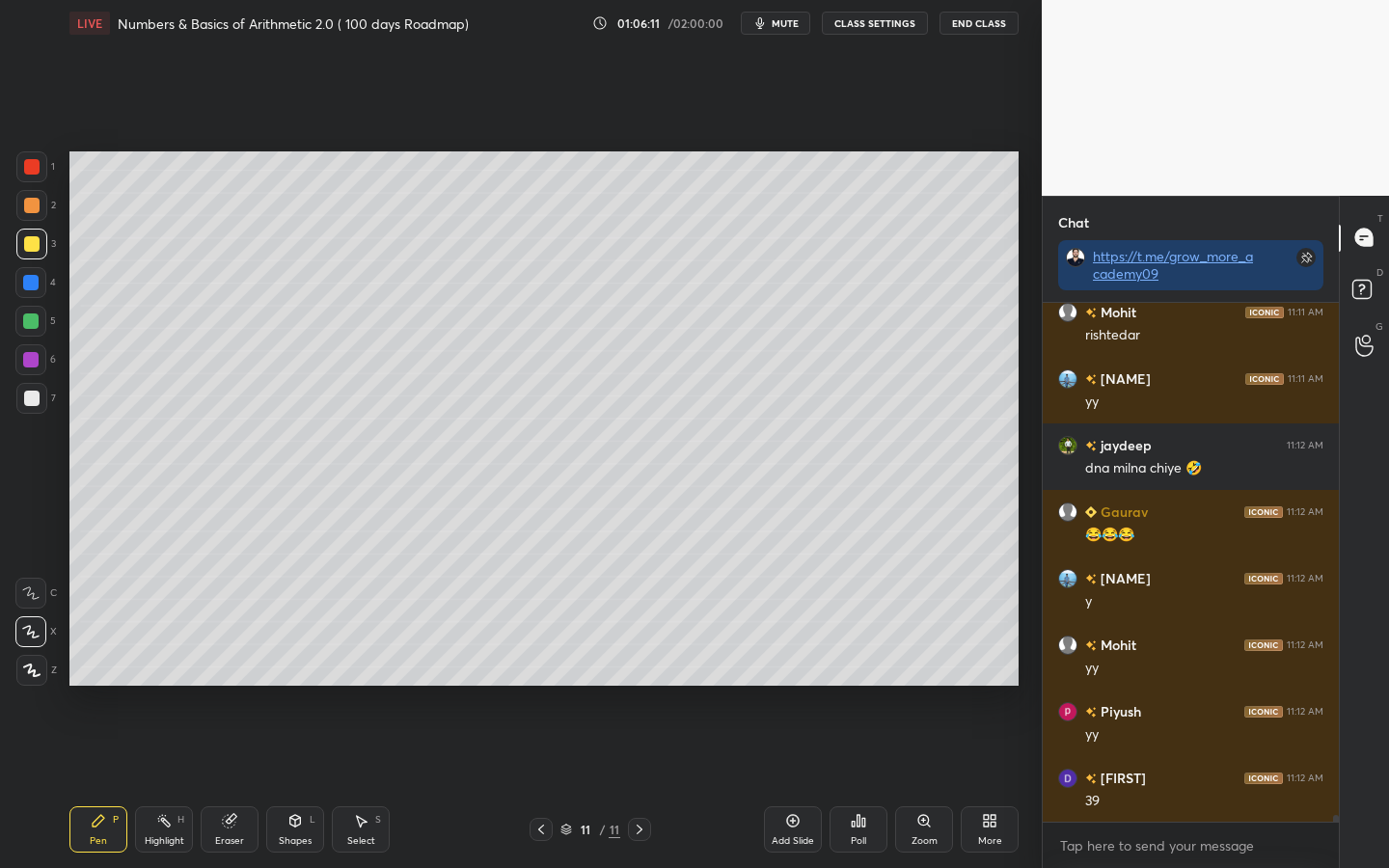 click on "Eraser" at bounding box center [230, 841] 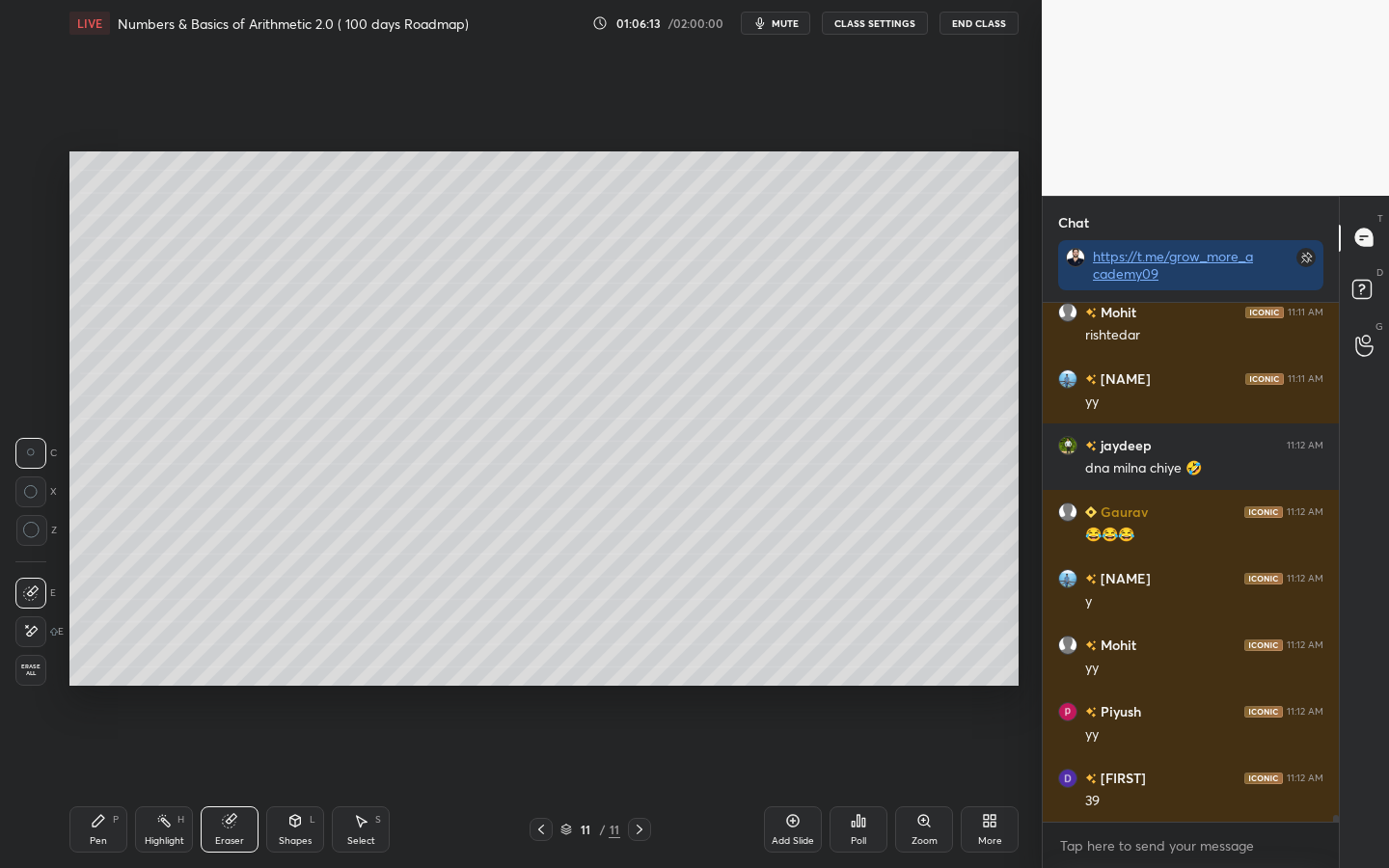 click on "Pen P" at bounding box center (98, 829) 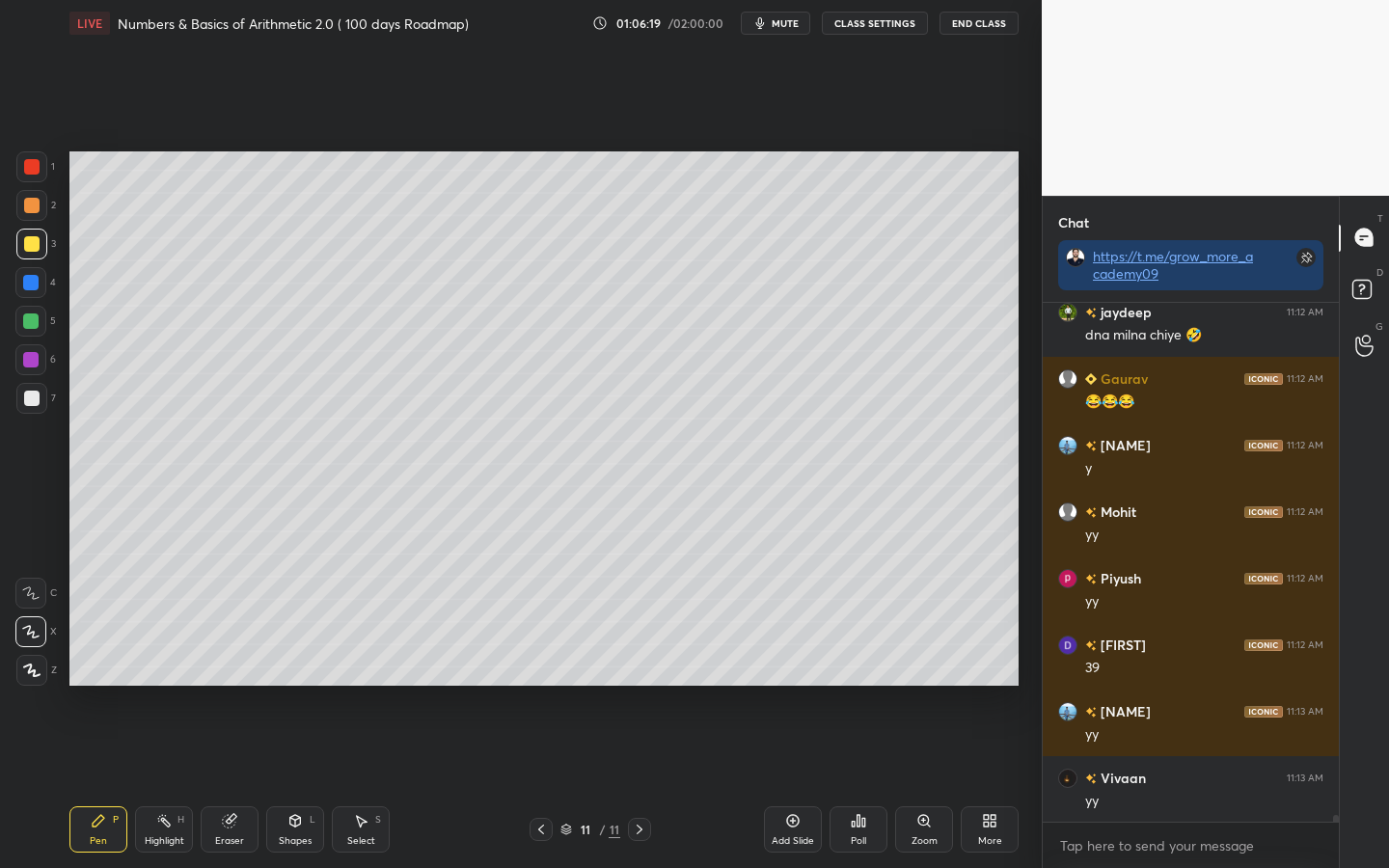 scroll, scrollTop: 41162, scrollLeft: 0, axis: vertical 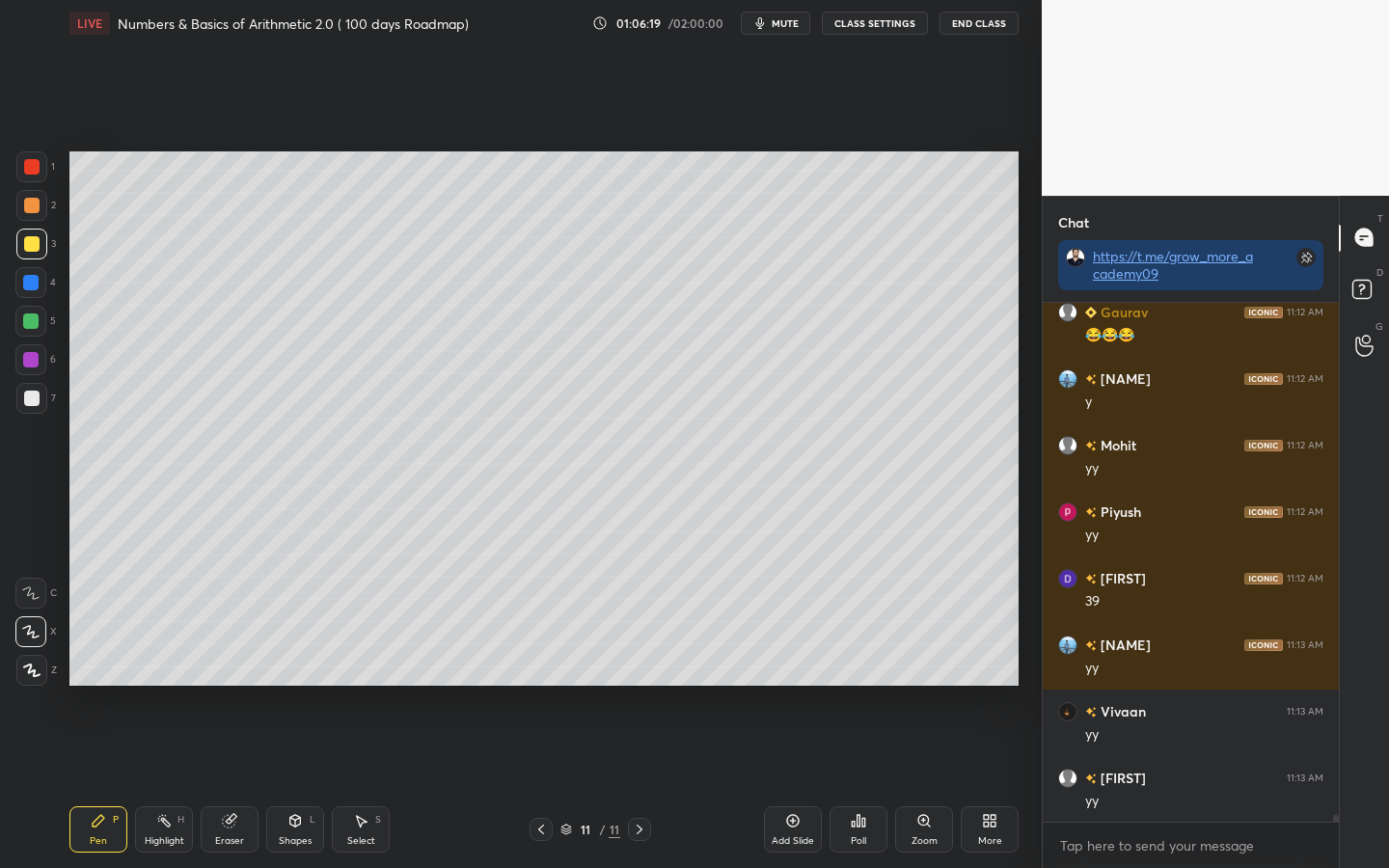 click at bounding box center [31, 321] 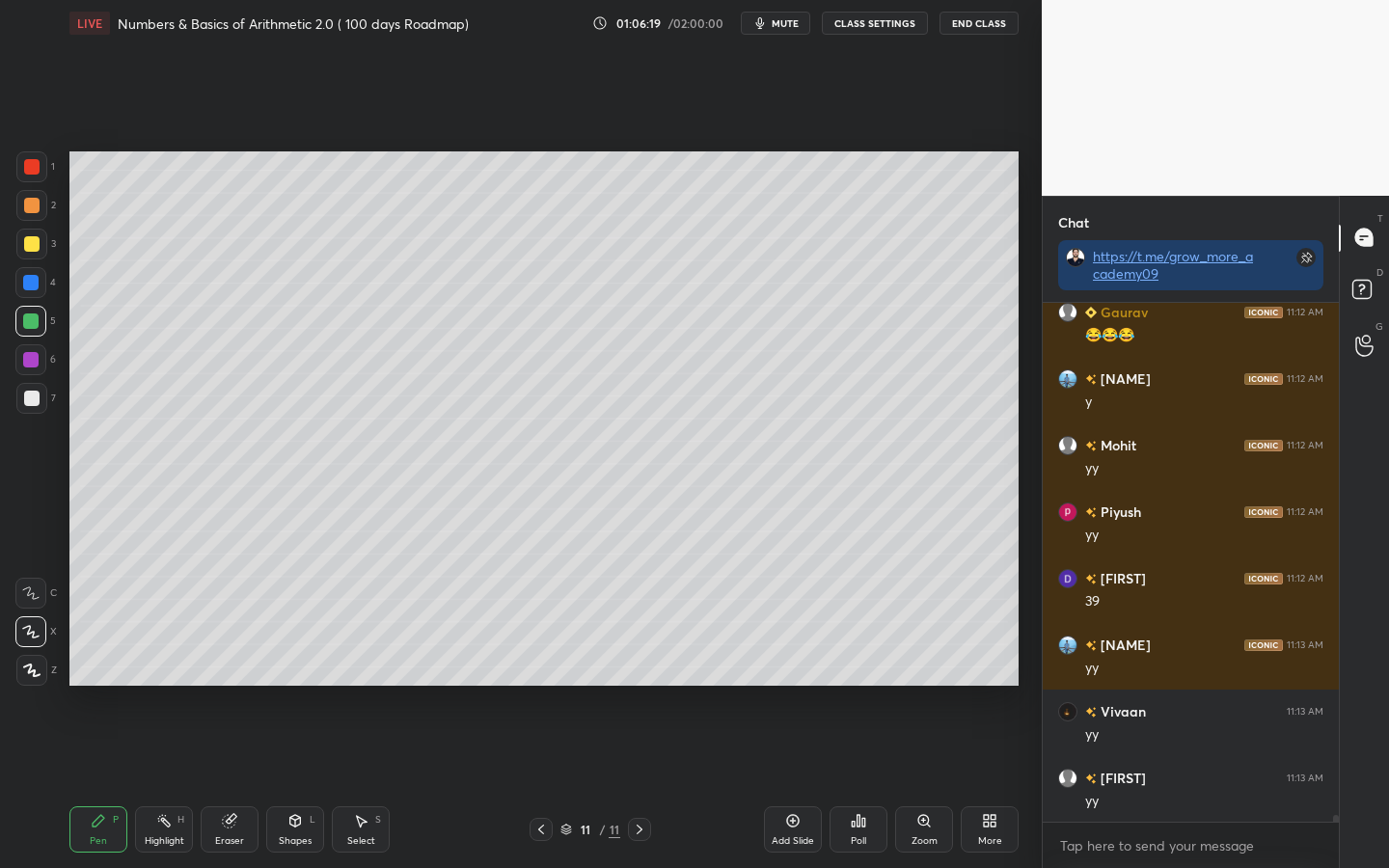 click at bounding box center [31, 360] 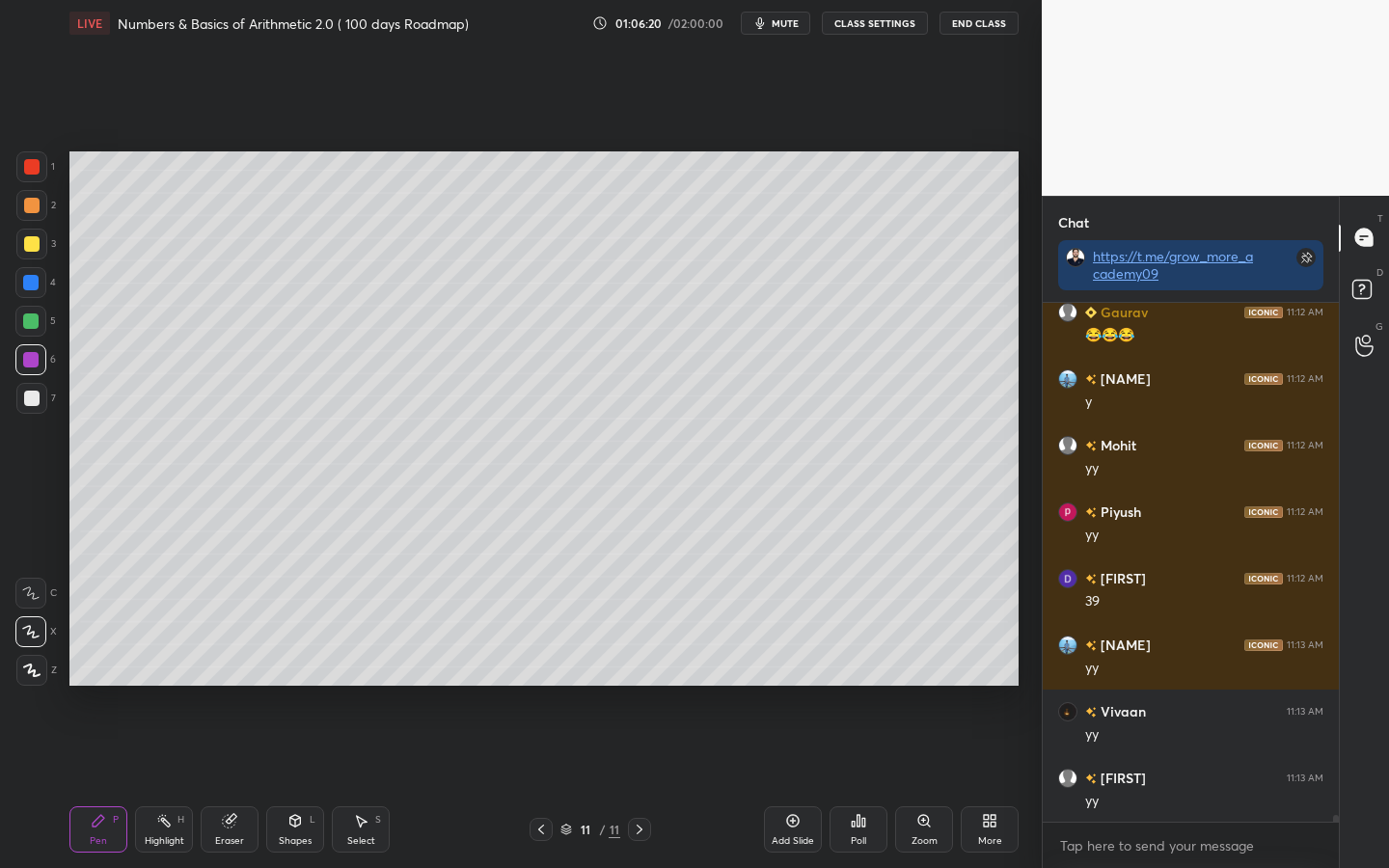 scroll, scrollTop: 41229, scrollLeft: 0, axis: vertical 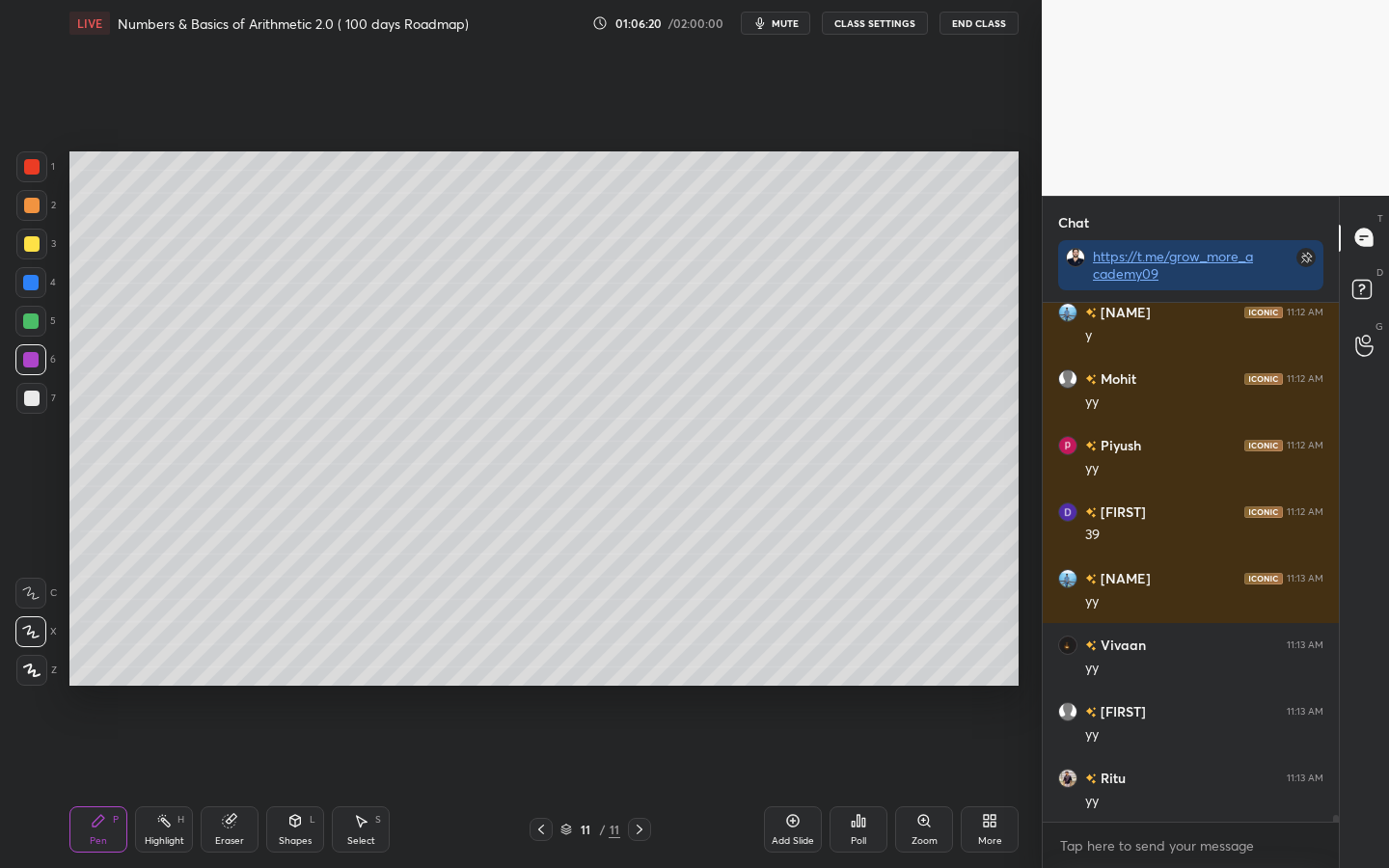 click at bounding box center (32, 398) 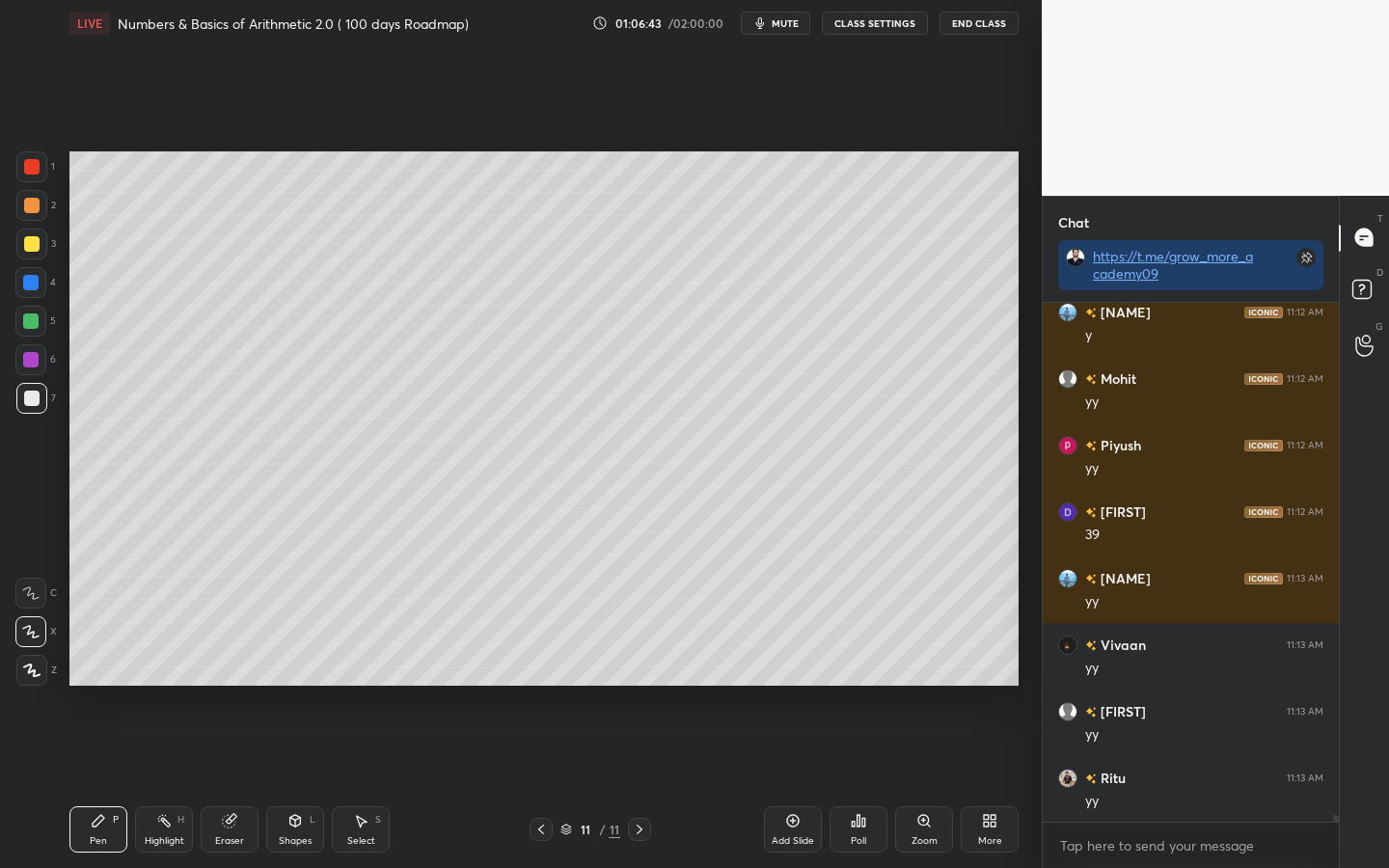 scroll, scrollTop: 41296, scrollLeft: 0, axis: vertical 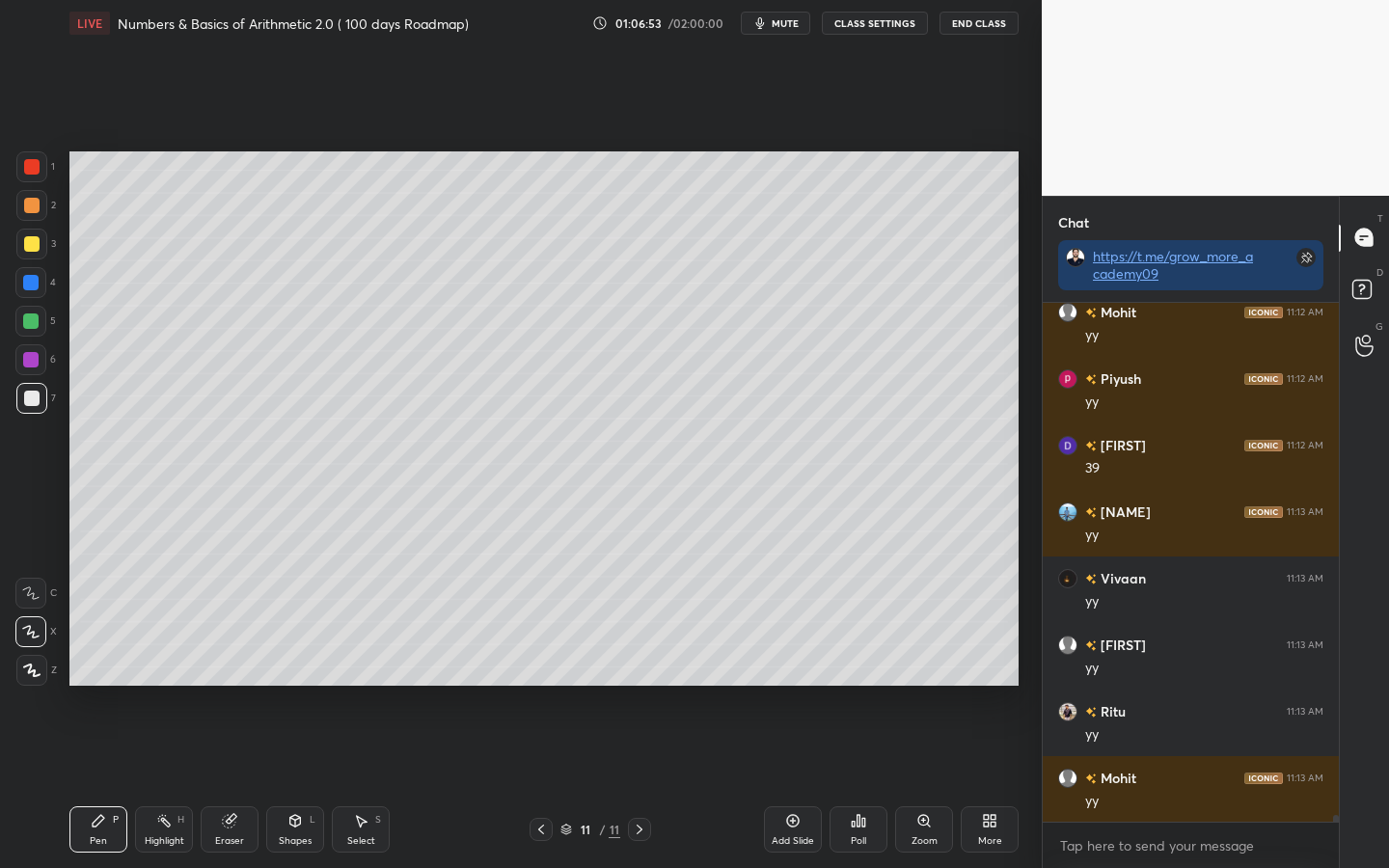 click at bounding box center (31, 321) 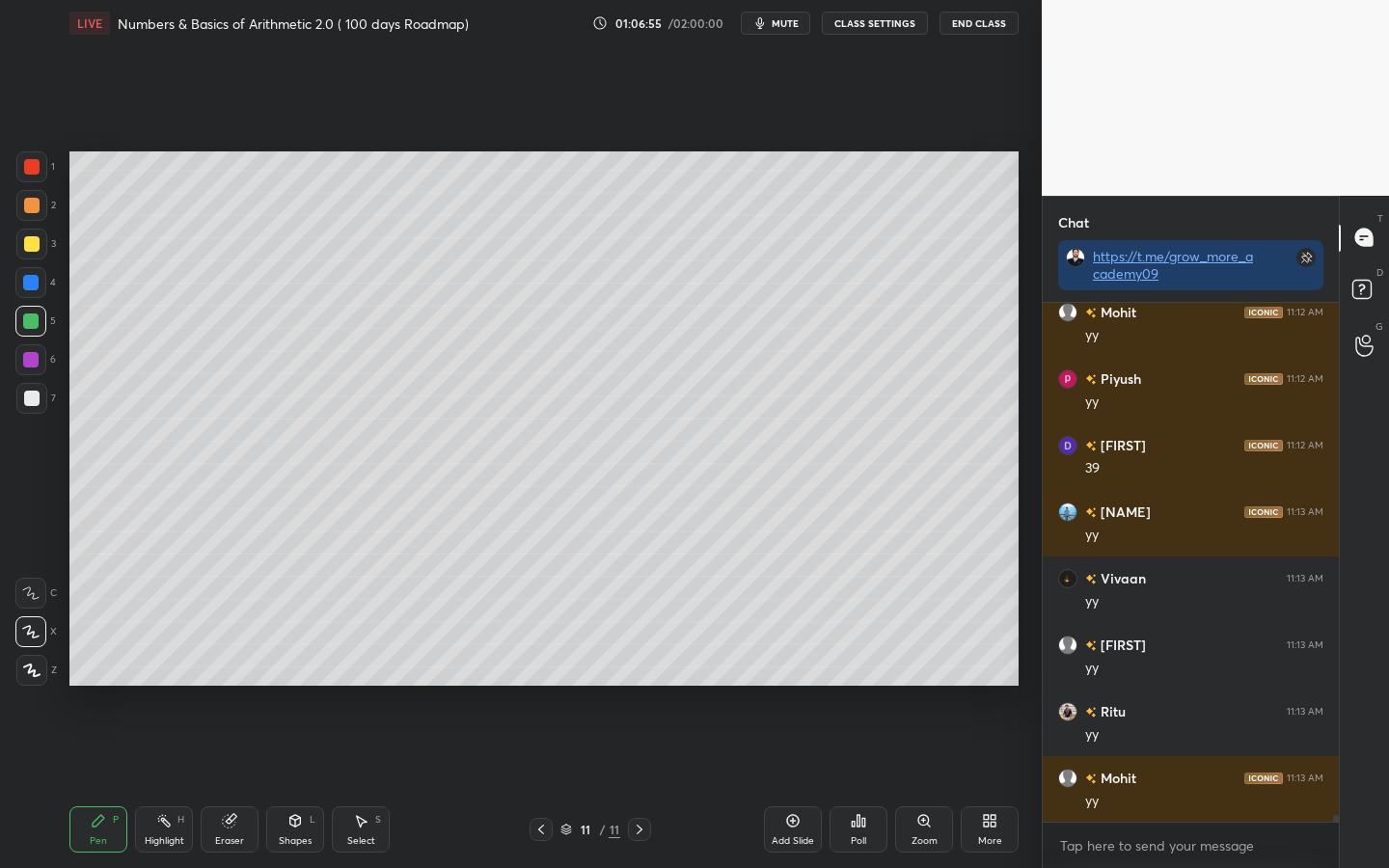click at bounding box center [32, 244] 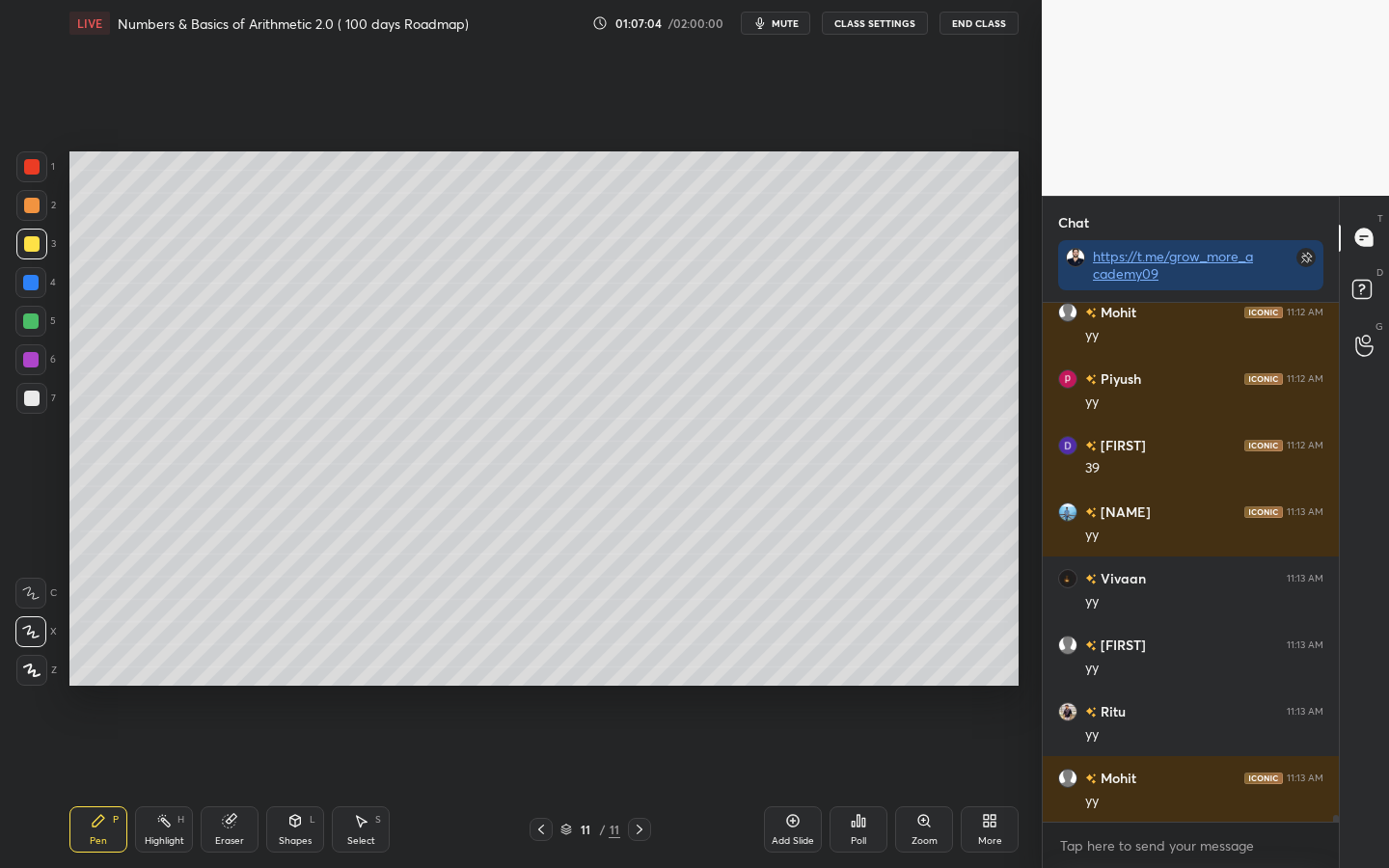 scroll, scrollTop: 41362, scrollLeft: 0, axis: vertical 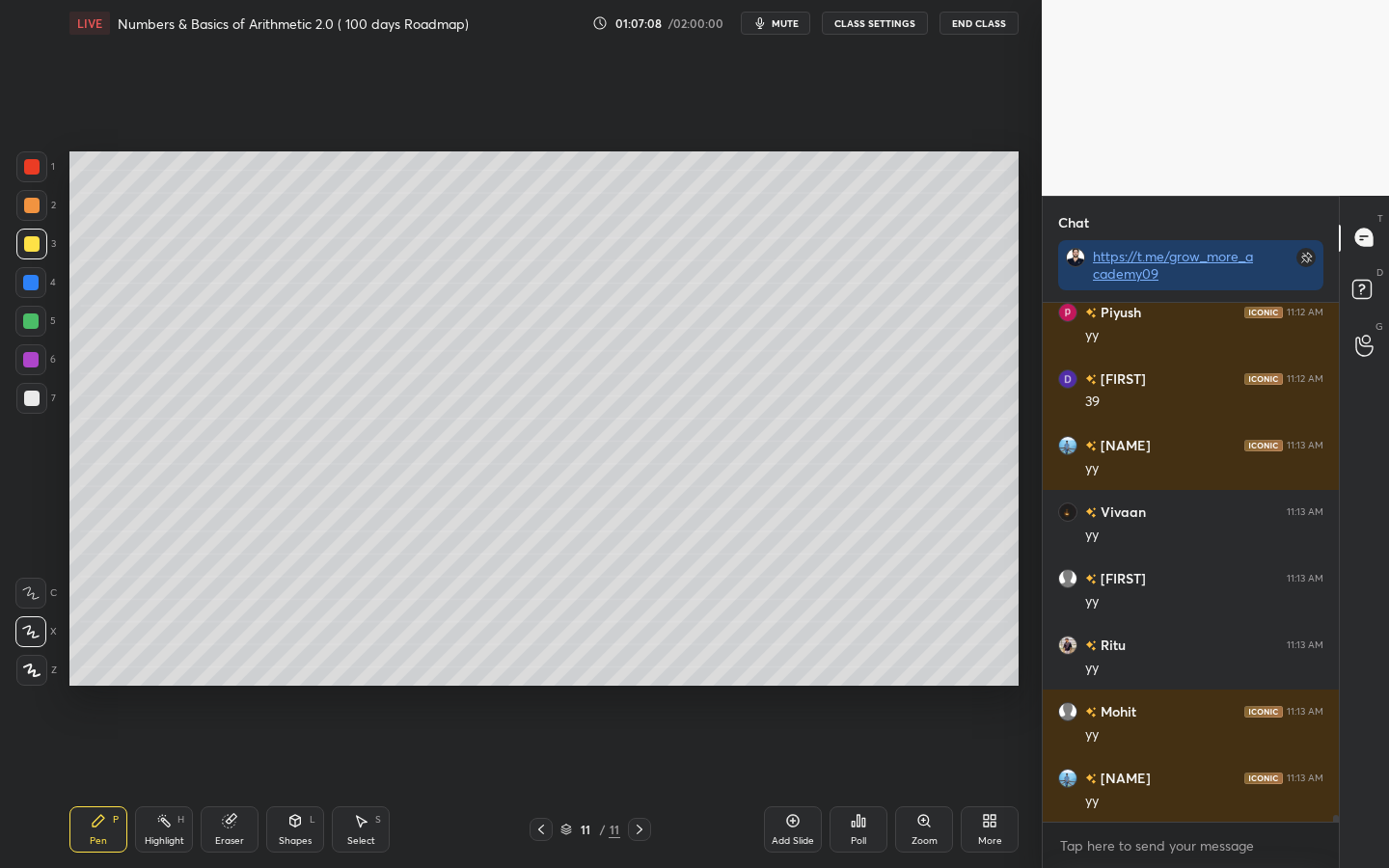 click at bounding box center [31, 321] 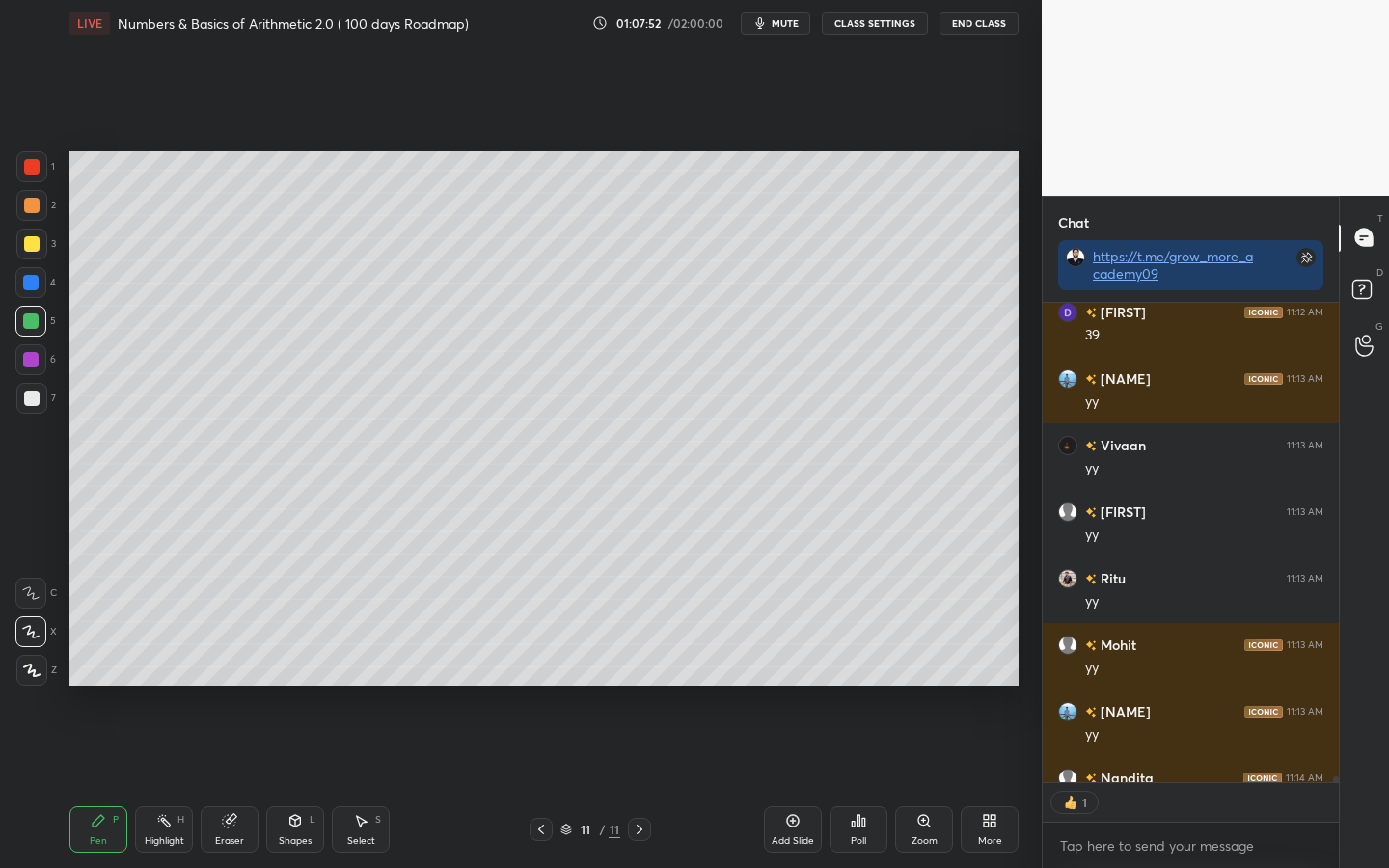 scroll, scrollTop: 41495, scrollLeft: 0, axis: vertical 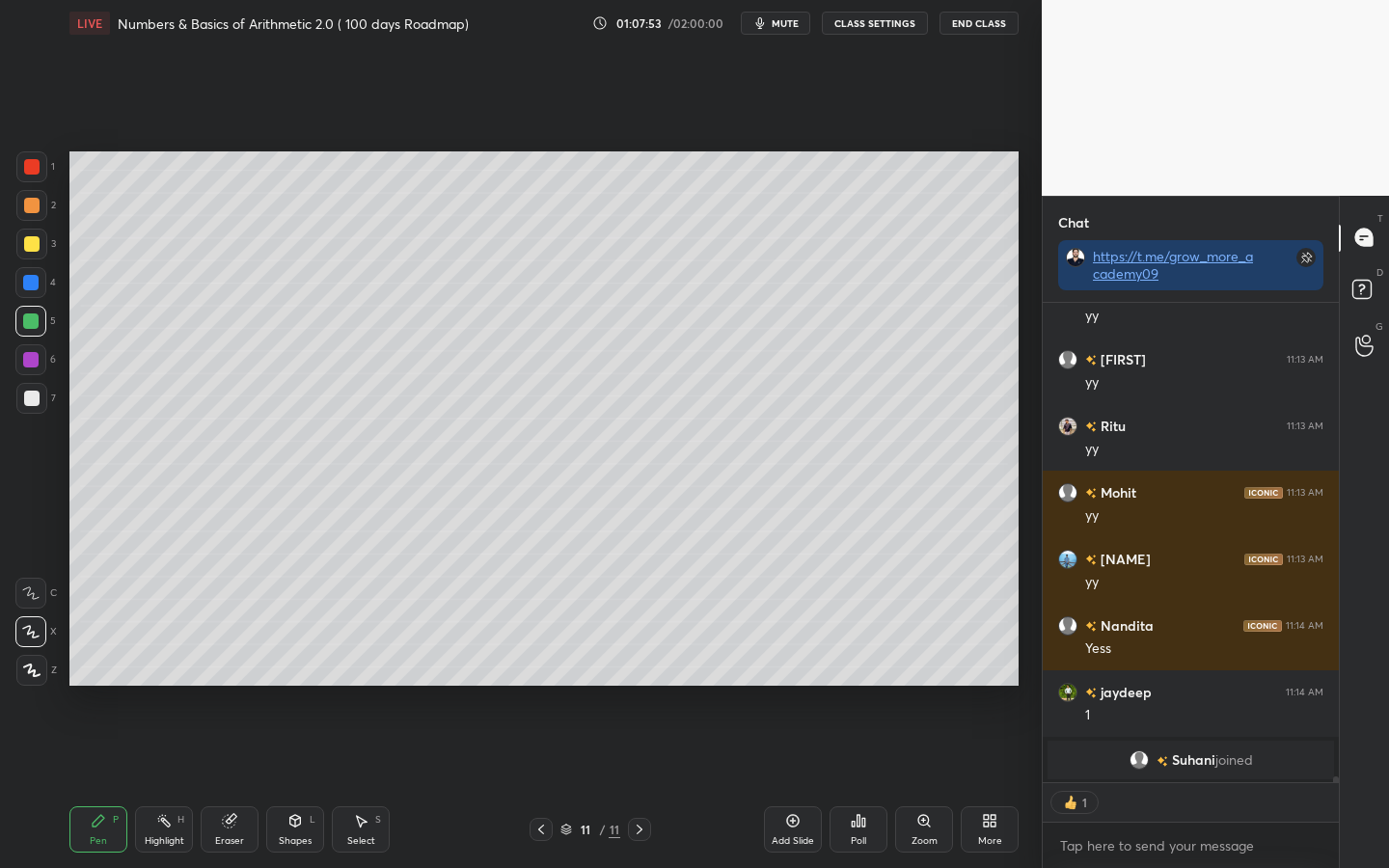 click at bounding box center [32, 244] 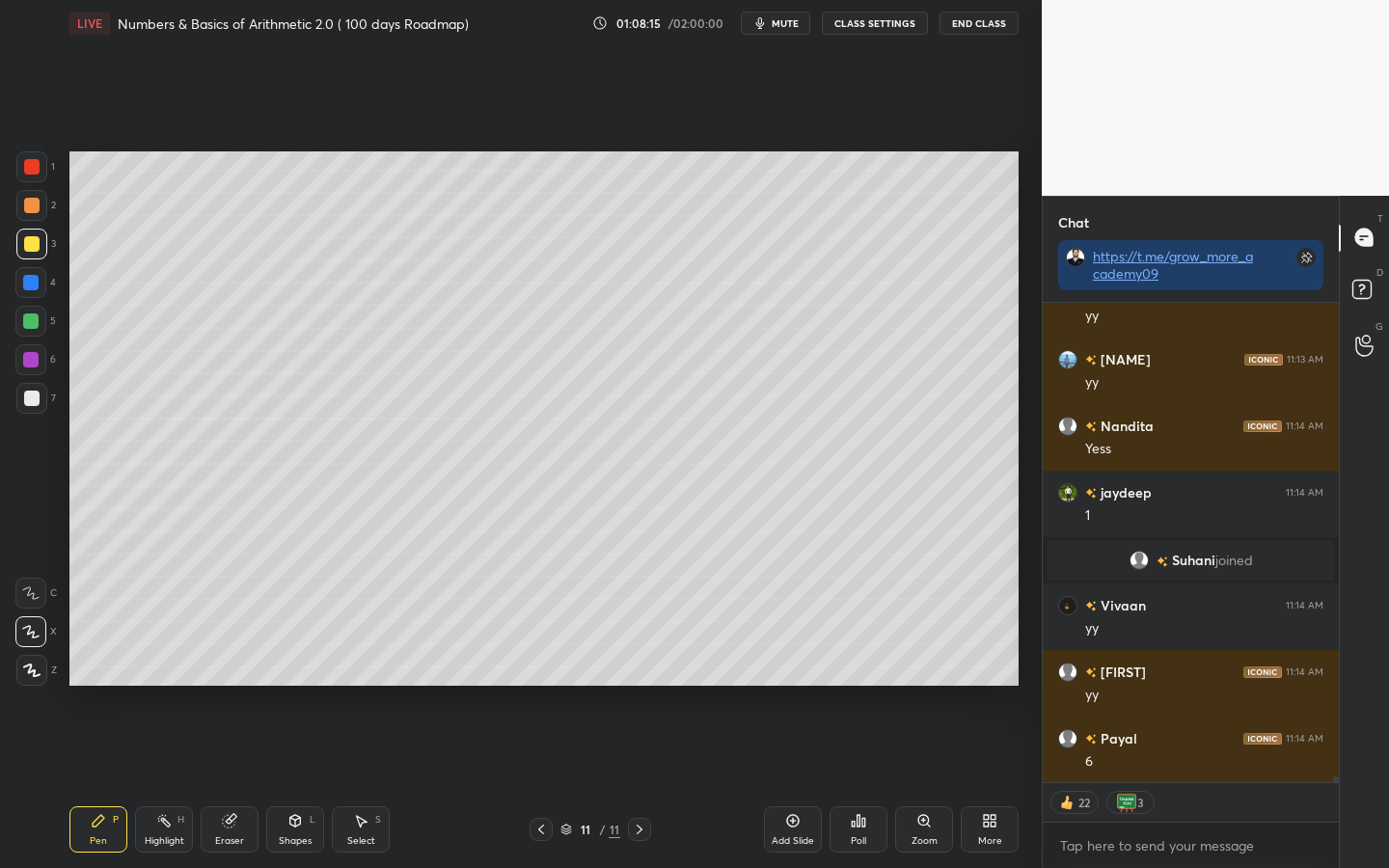 scroll, scrollTop: 41409, scrollLeft: 0, axis: vertical 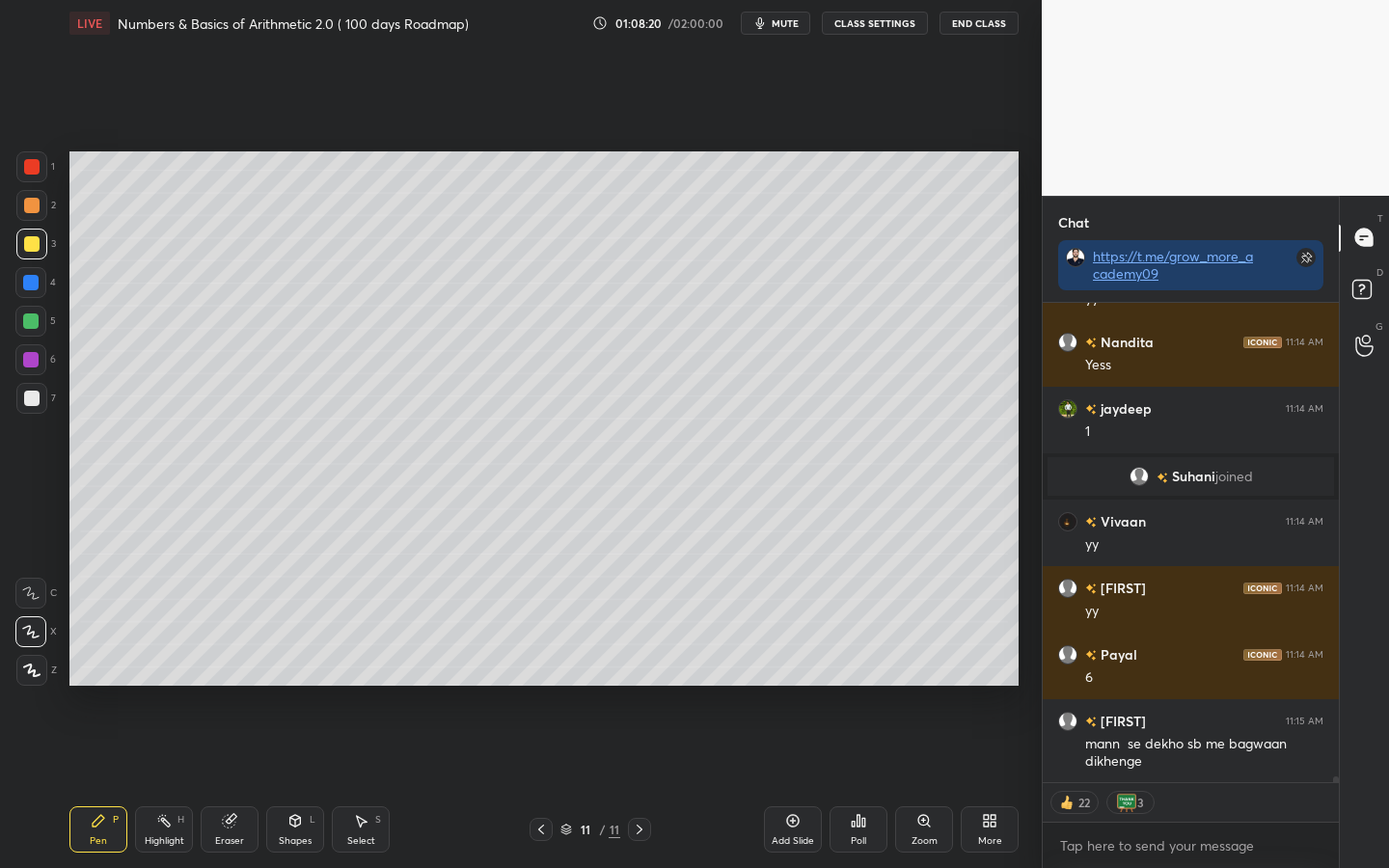 click 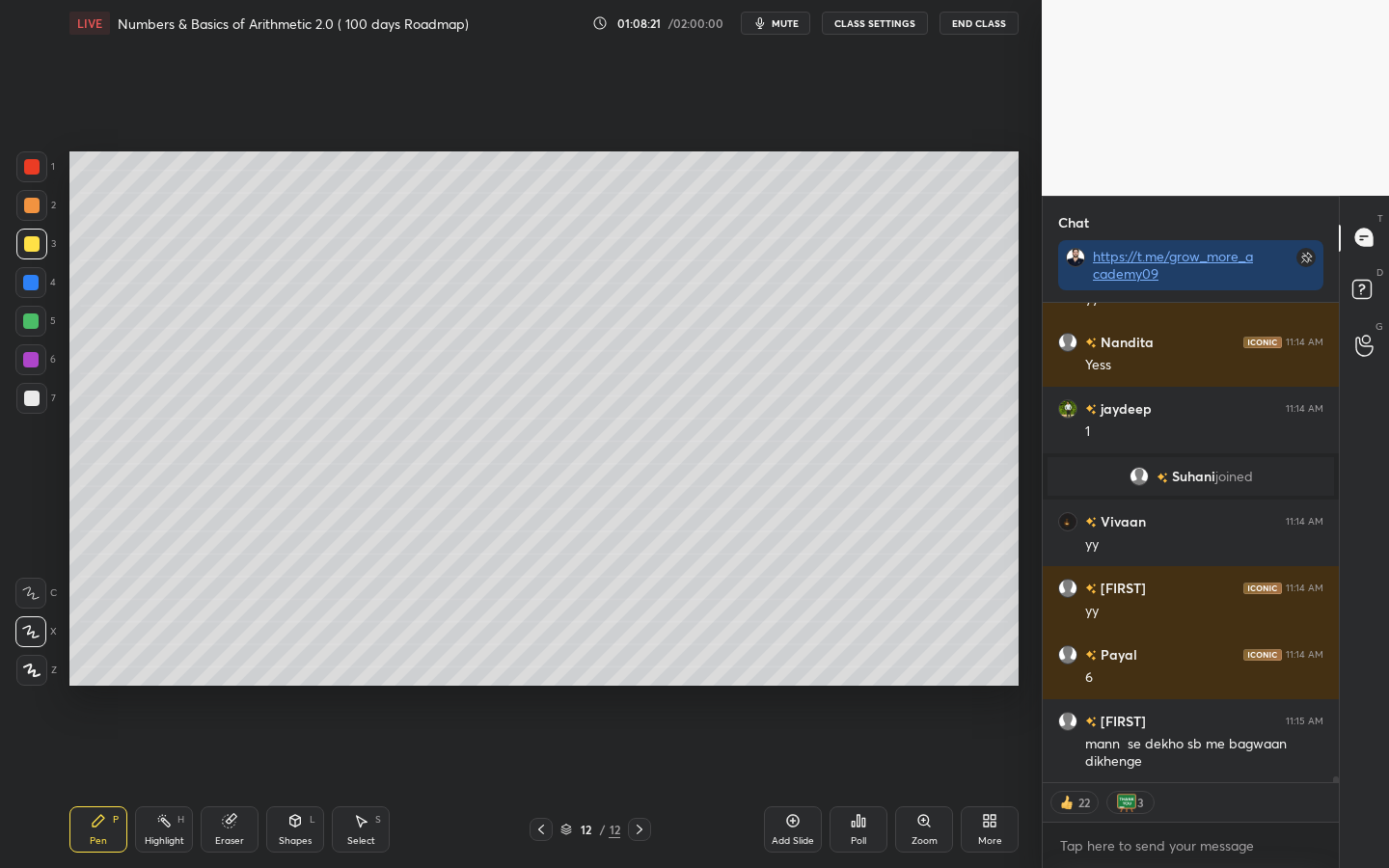 click at bounding box center (31, 283) 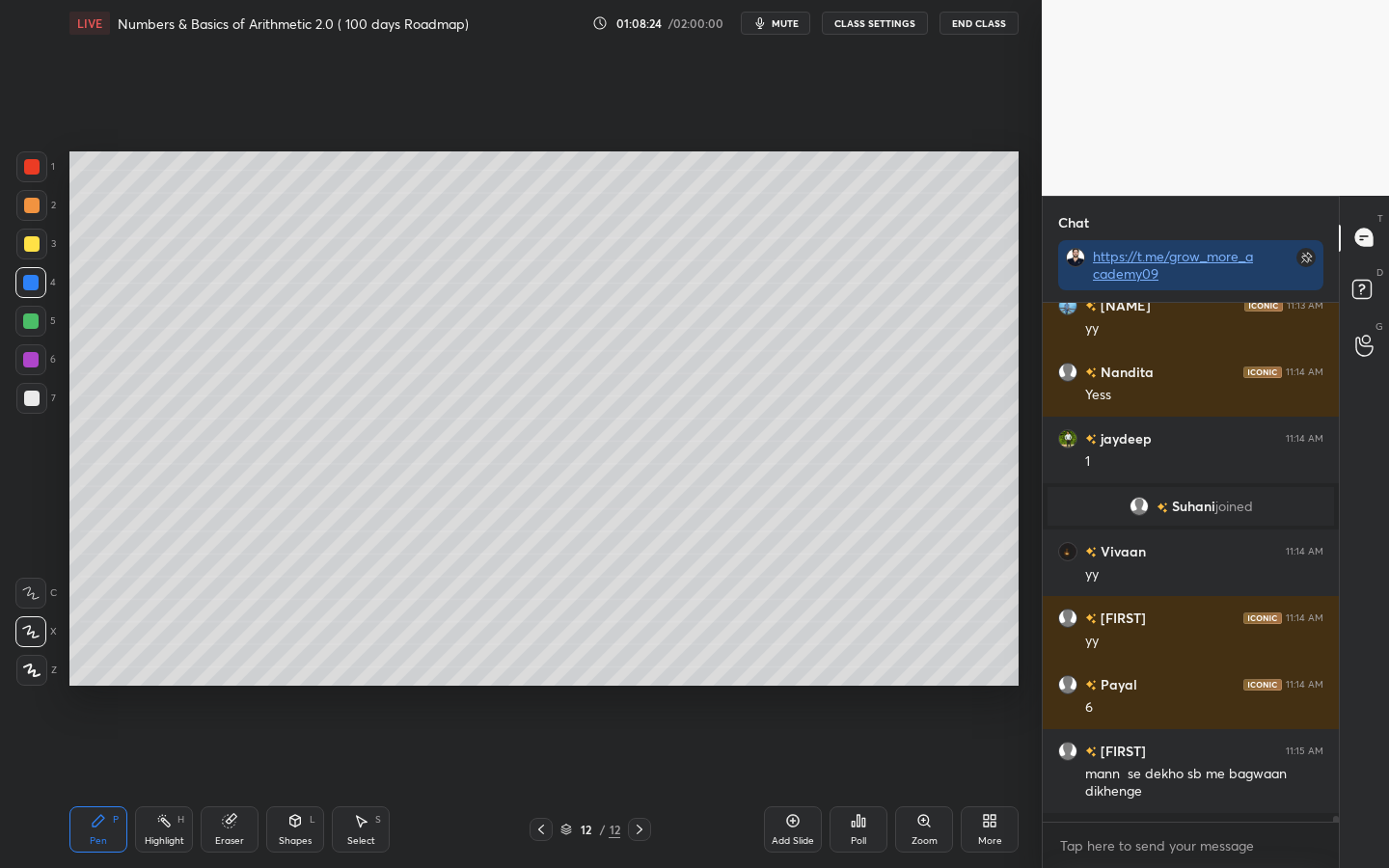 scroll, scrollTop: 7, scrollLeft: 7, axis: both 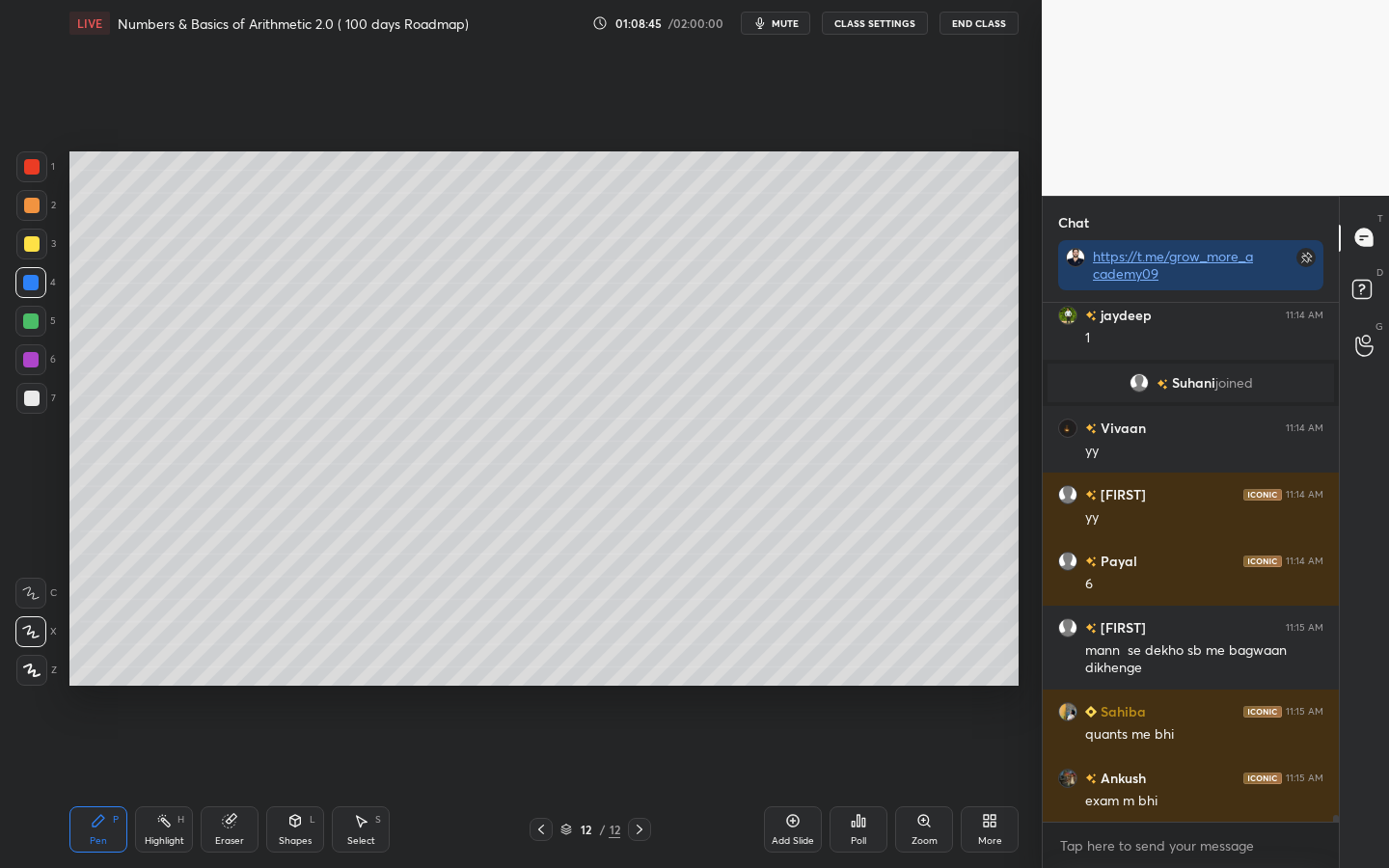 click at bounding box center (32, 244) 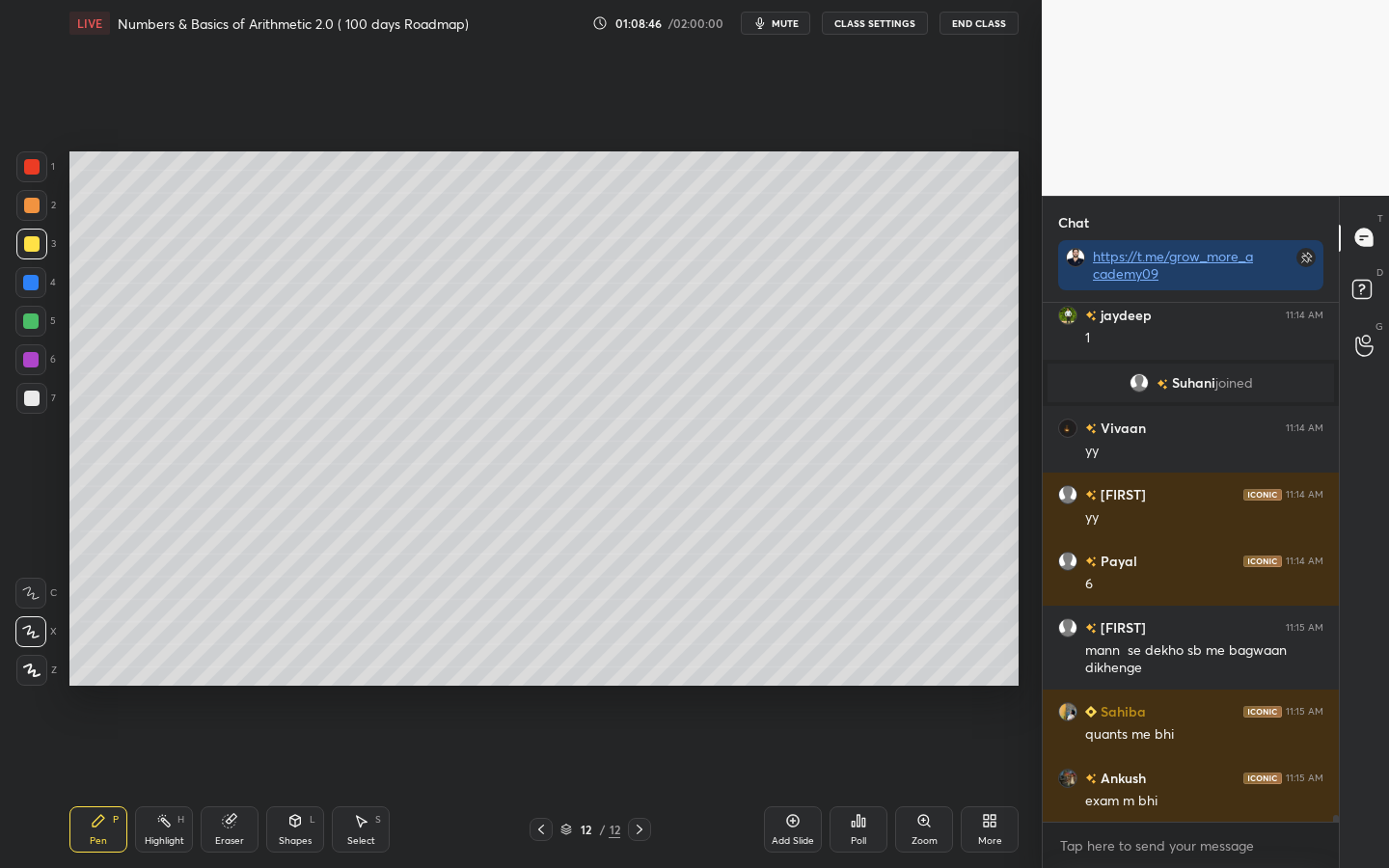 click at bounding box center (32, 167) 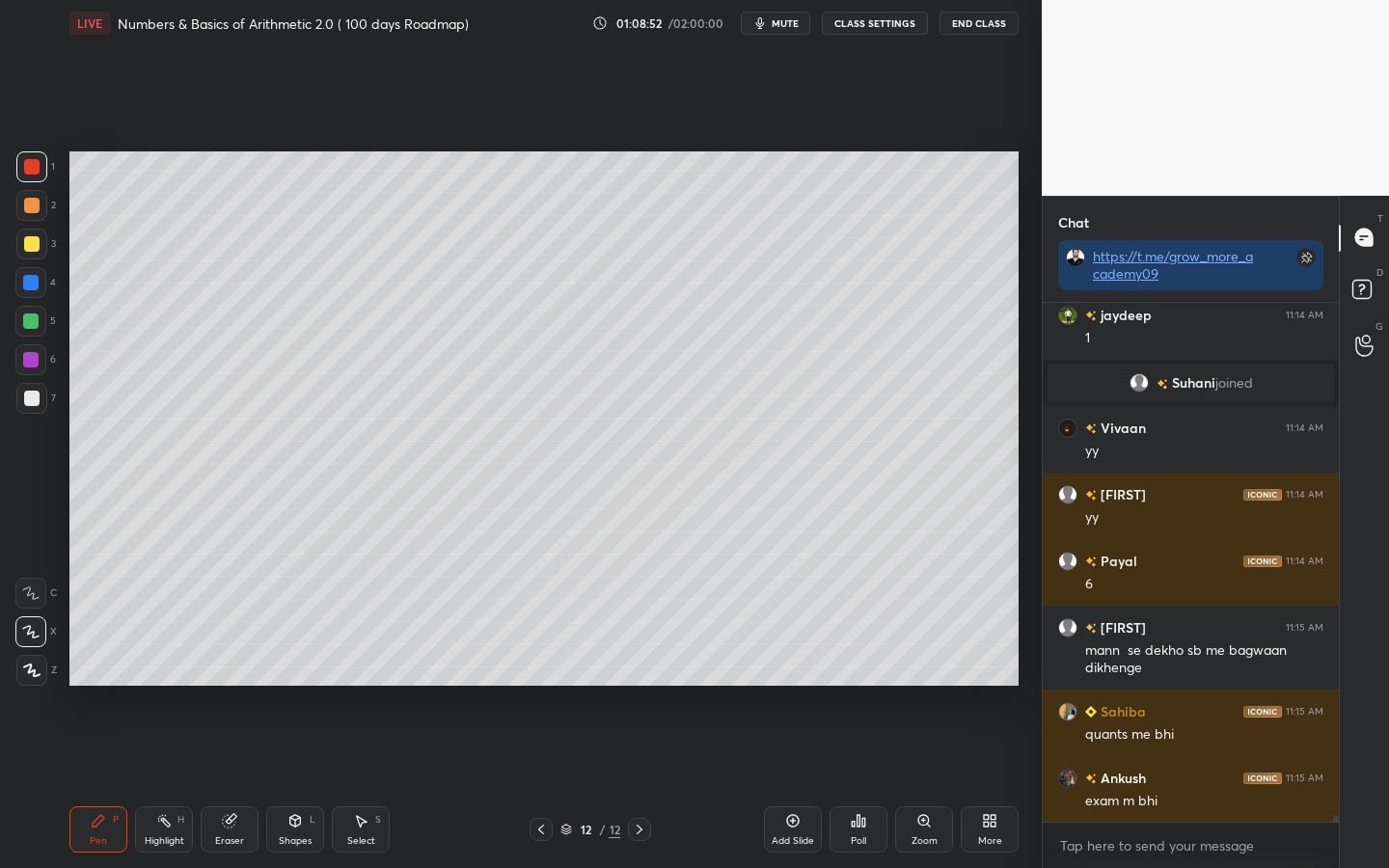 click at bounding box center (31, 321) 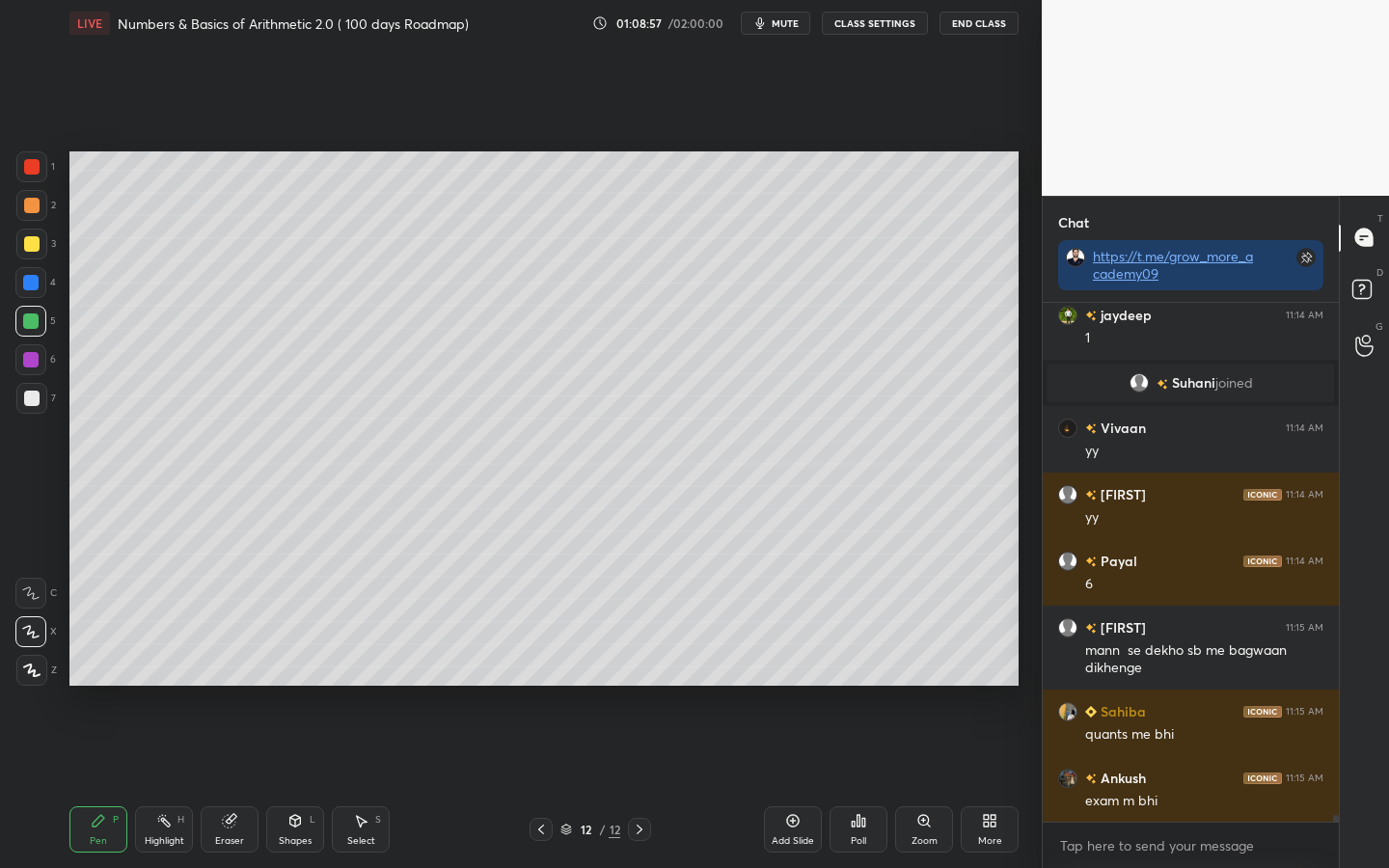 drag, startPoint x: 34, startPoint y: 395, endPoint x: 53, endPoint y: 387, distance: 20.615528 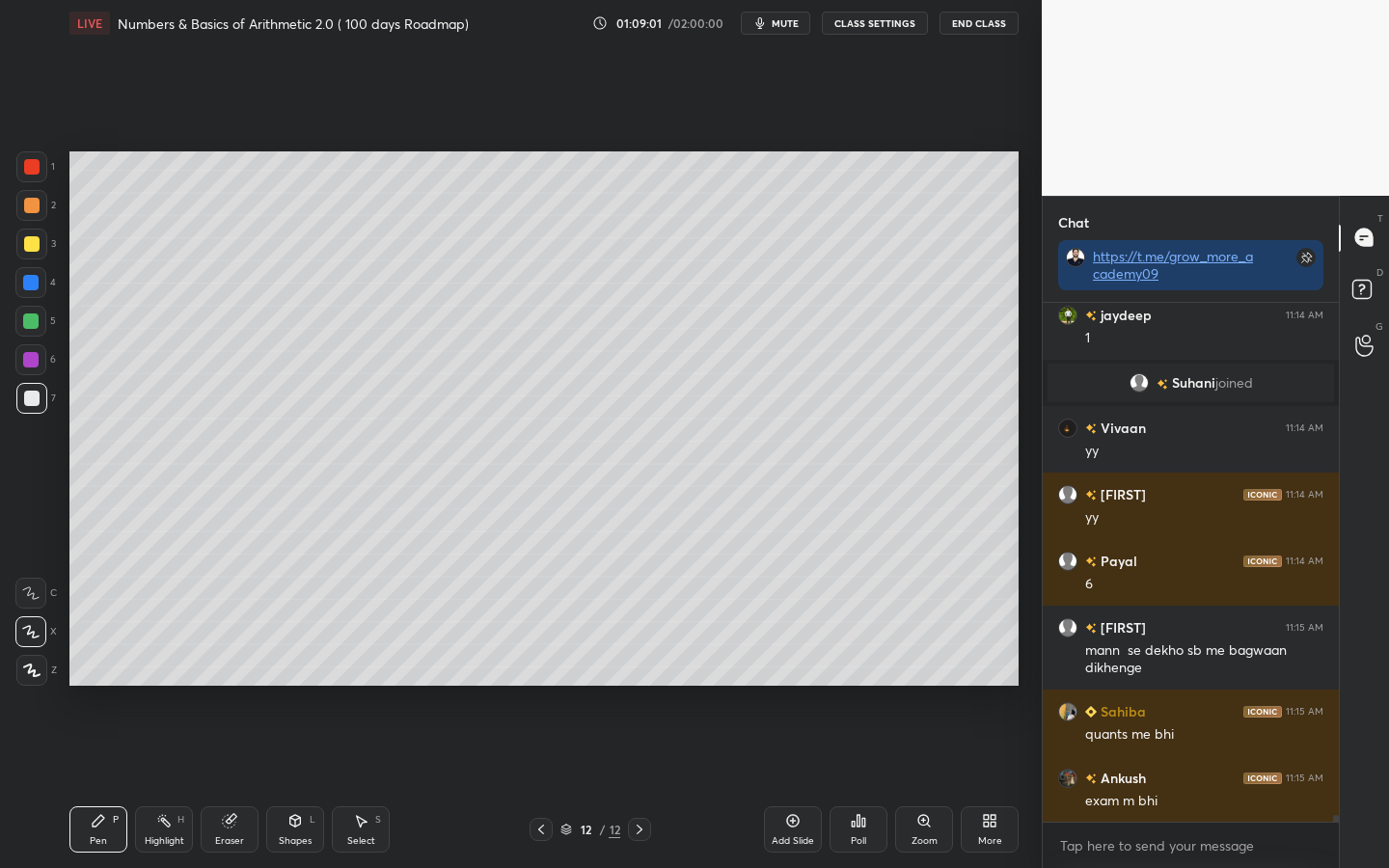 drag, startPoint x: 30, startPoint y: 245, endPoint x: 54, endPoint y: 275, distance: 38.418745 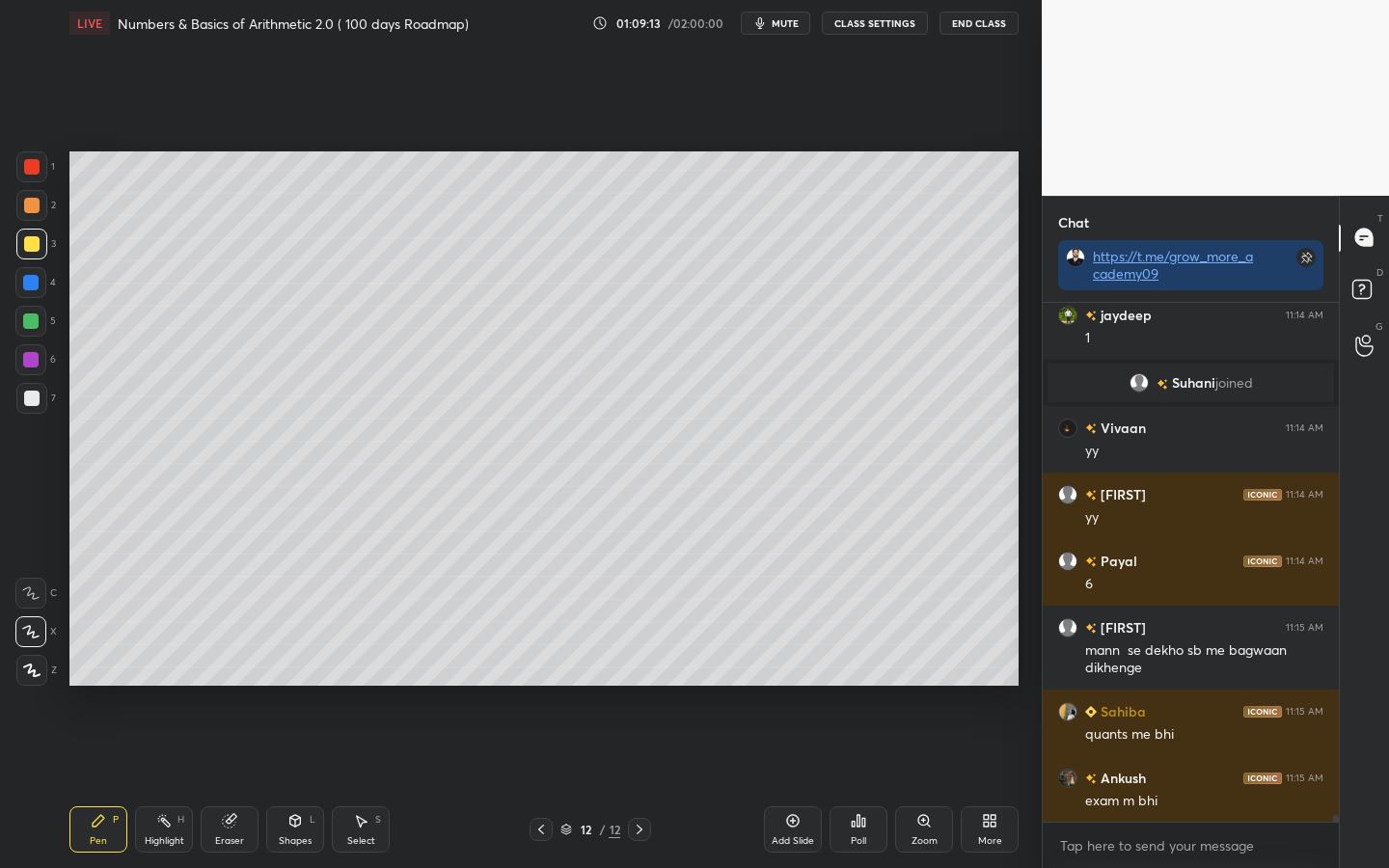 scroll, scrollTop: 41569, scrollLeft: 0, axis: vertical 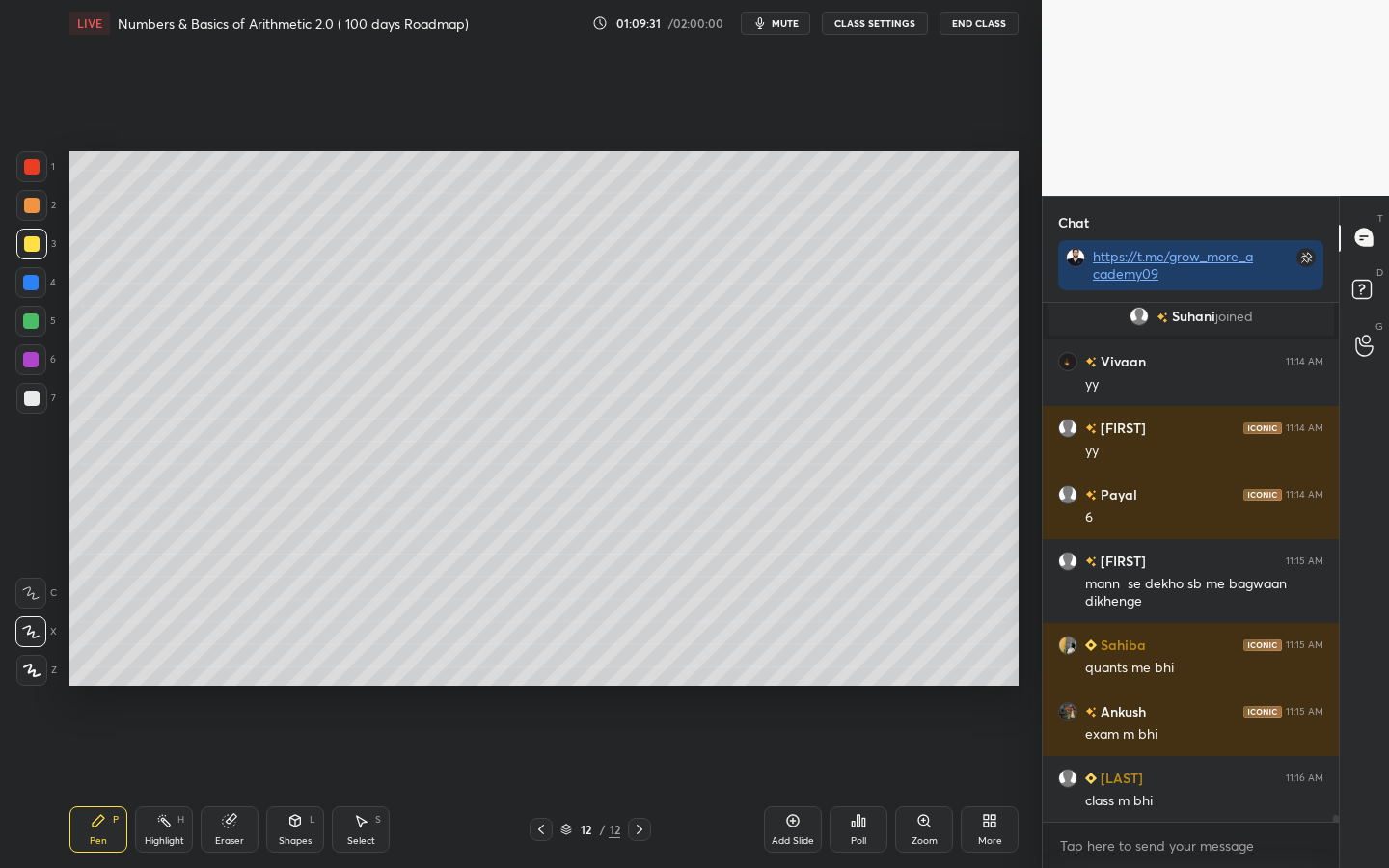 click 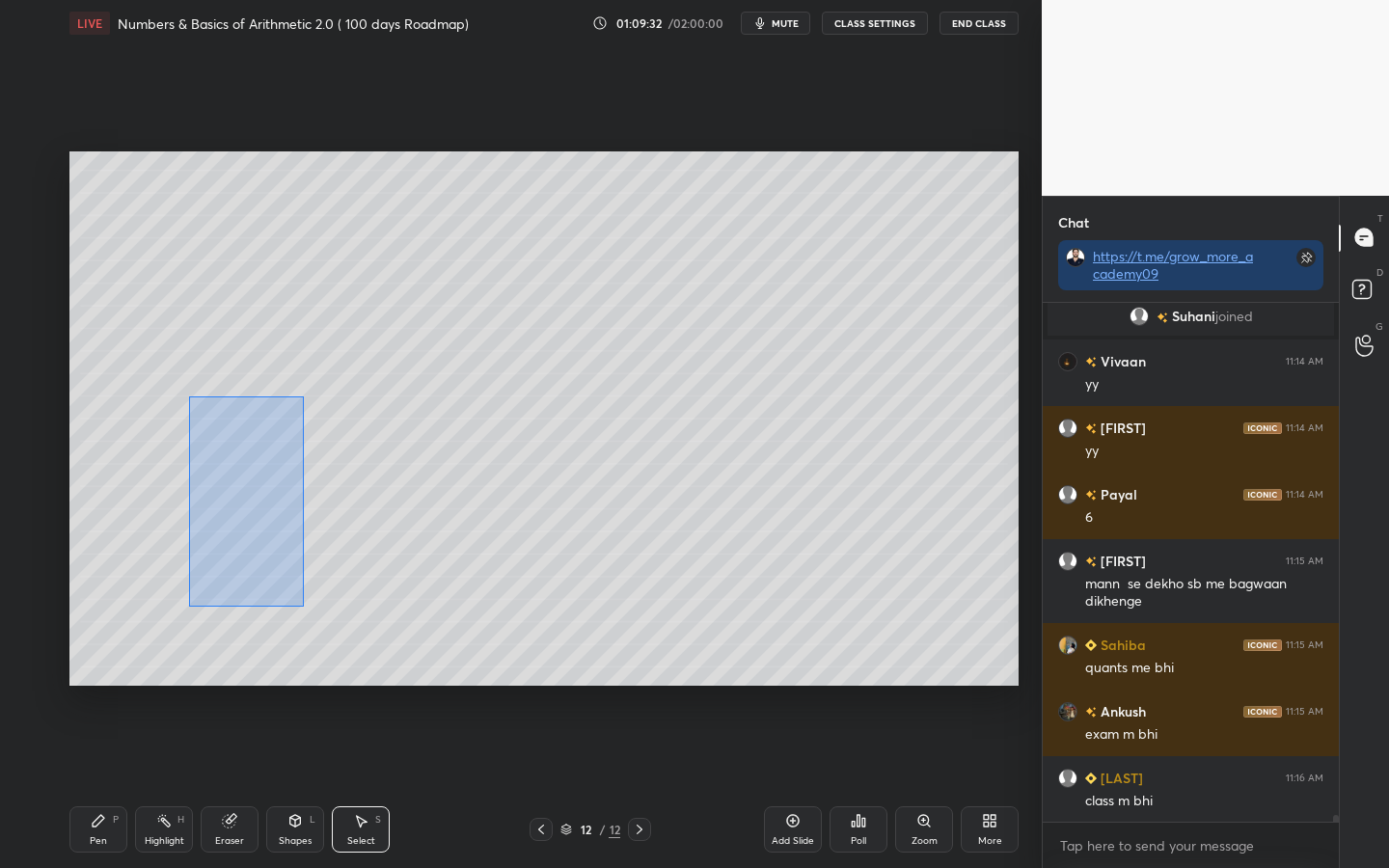 drag, startPoint x: 303, startPoint y: 607, endPoint x: 184, endPoint y: 387, distance: 250.12197 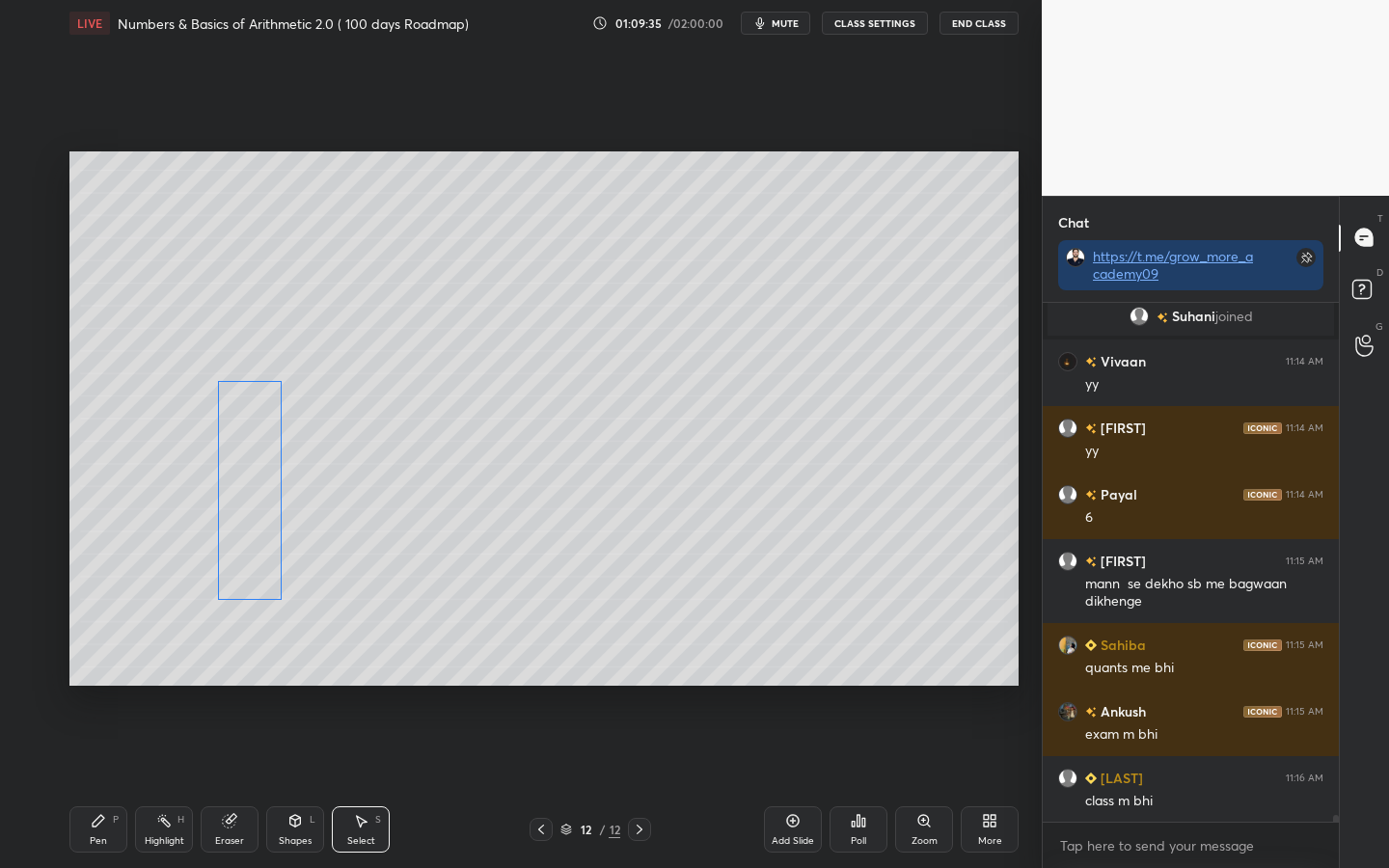 click on "0 ° Undo Copy Duplicate Duplicate to new slide Delete" at bounding box center (544, 419) 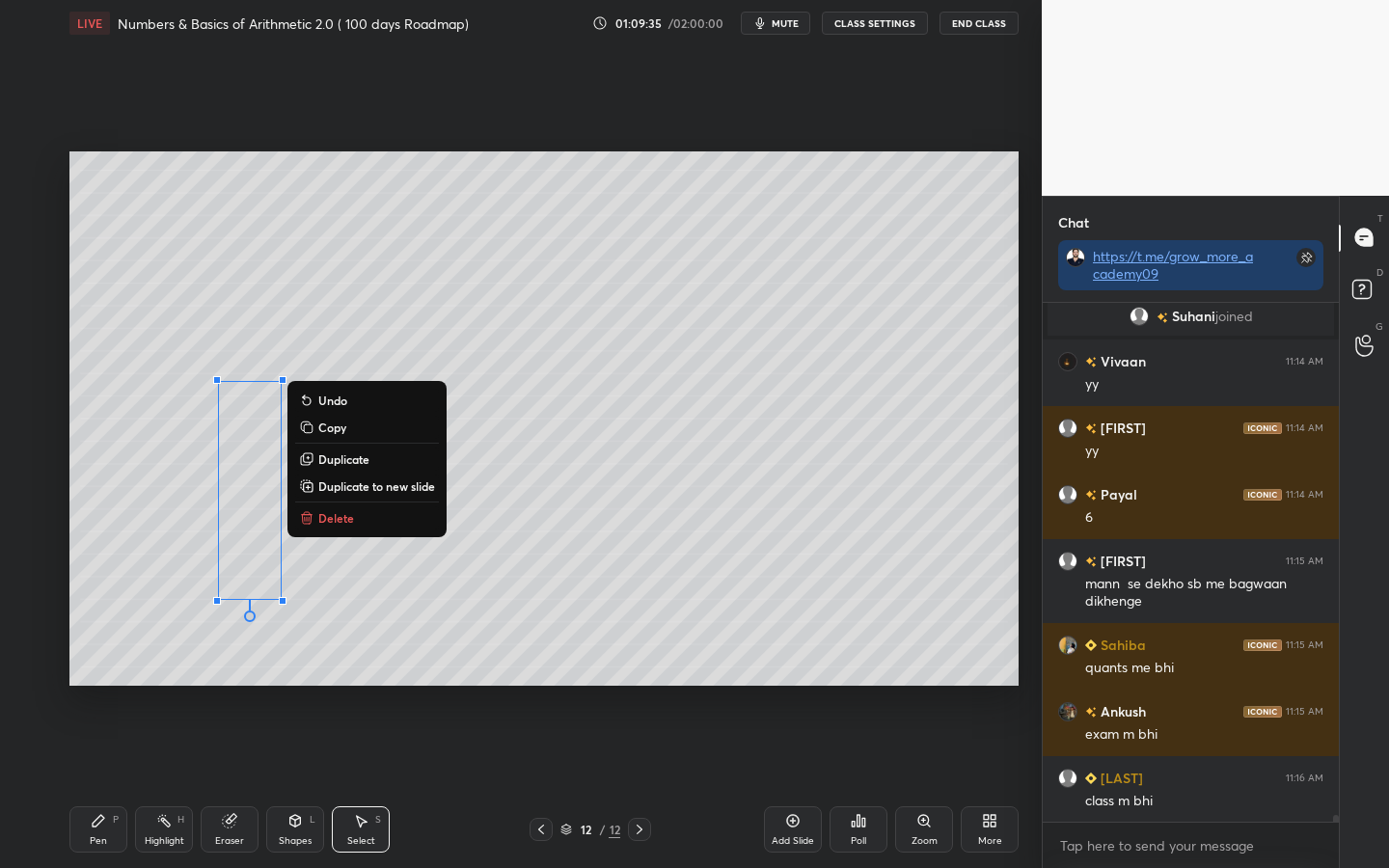 click on "0 ° Undo Copy Duplicate Duplicate to new slide Delete" at bounding box center (544, 419) 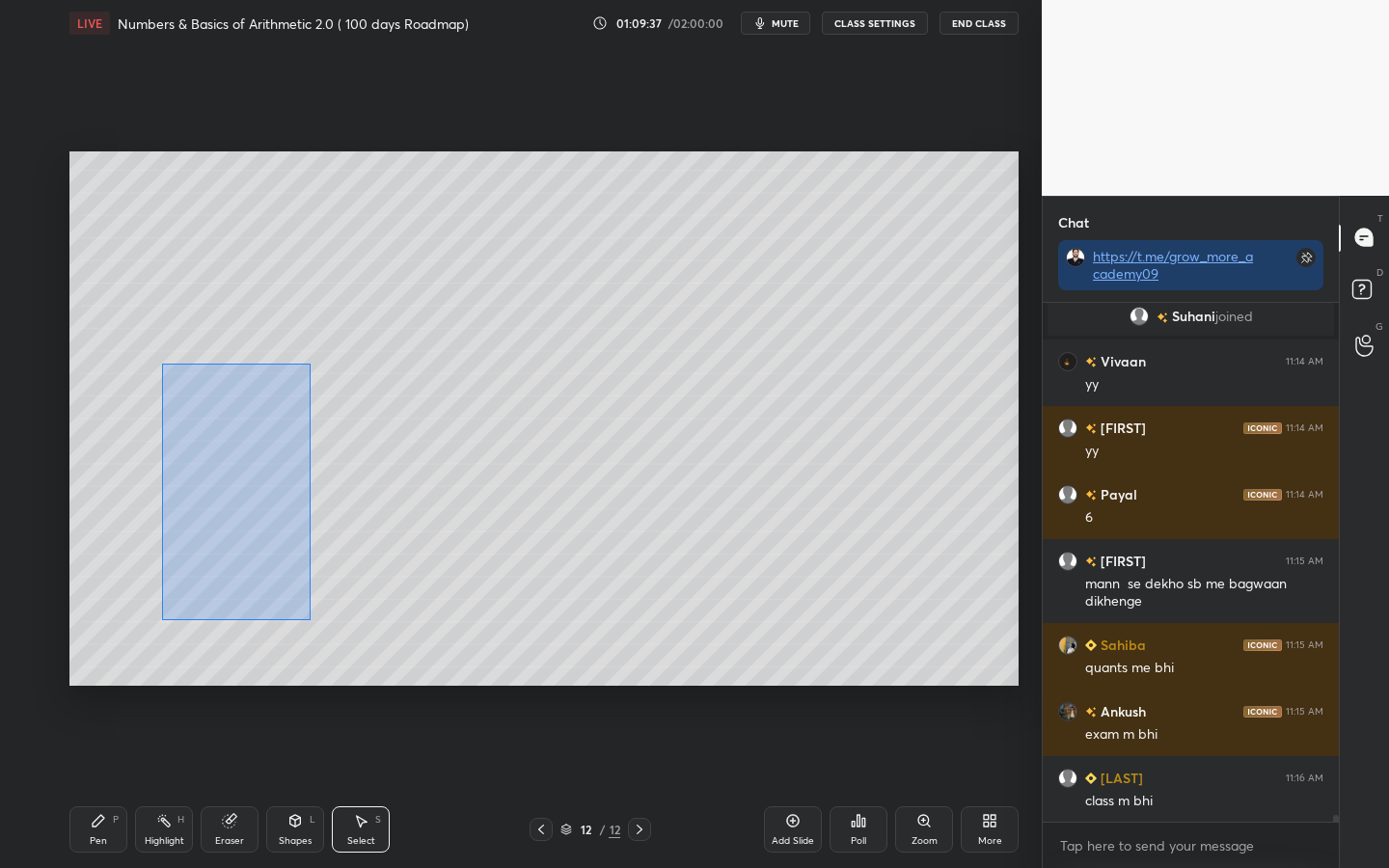 drag, startPoint x: 311, startPoint y: 619, endPoint x: 169, endPoint y: 364, distance: 291.87155 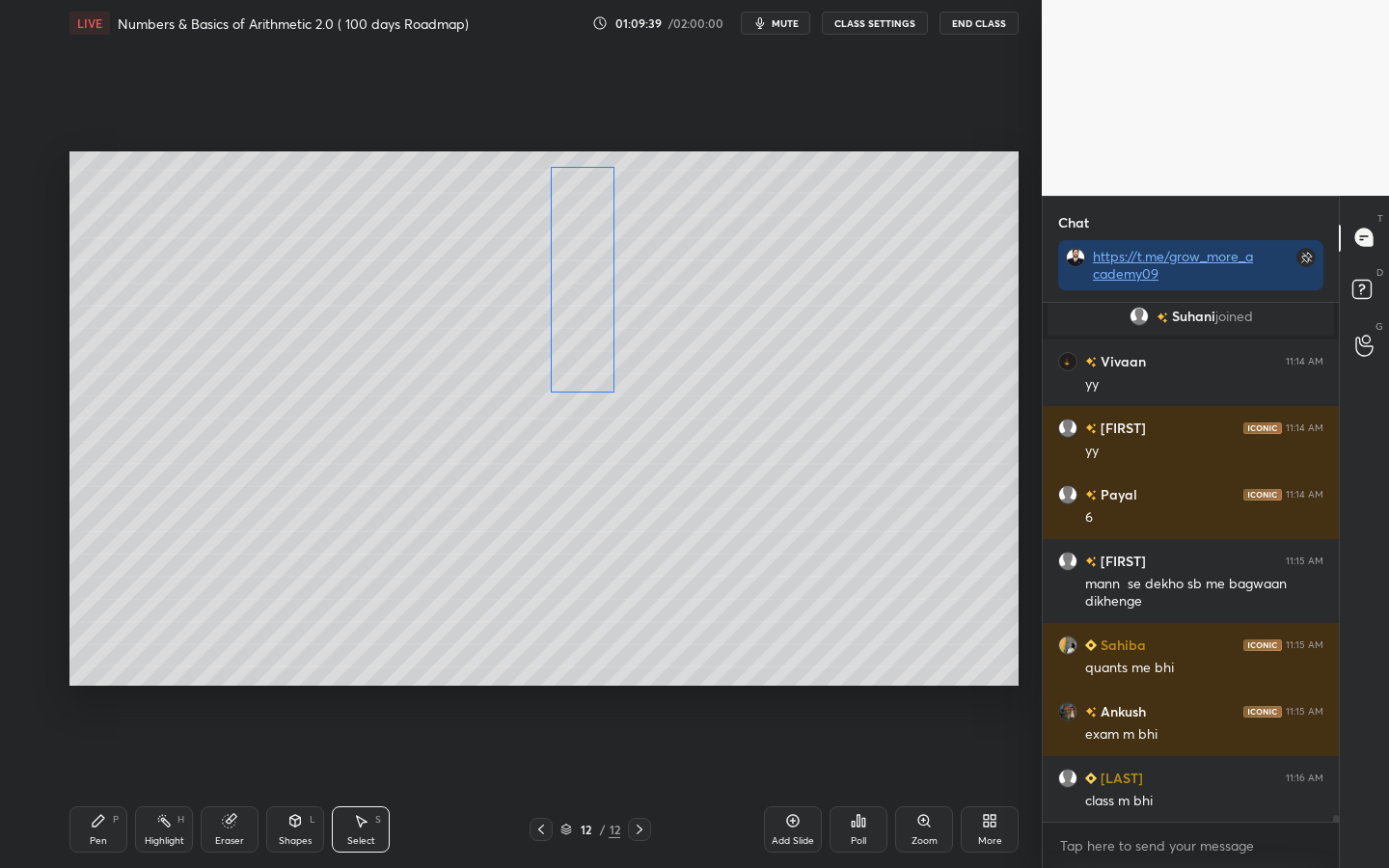 drag, startPoint x: 247, startPoint y: 466, endPoint x: 560, endPoint y: 301, distance: 353.82764 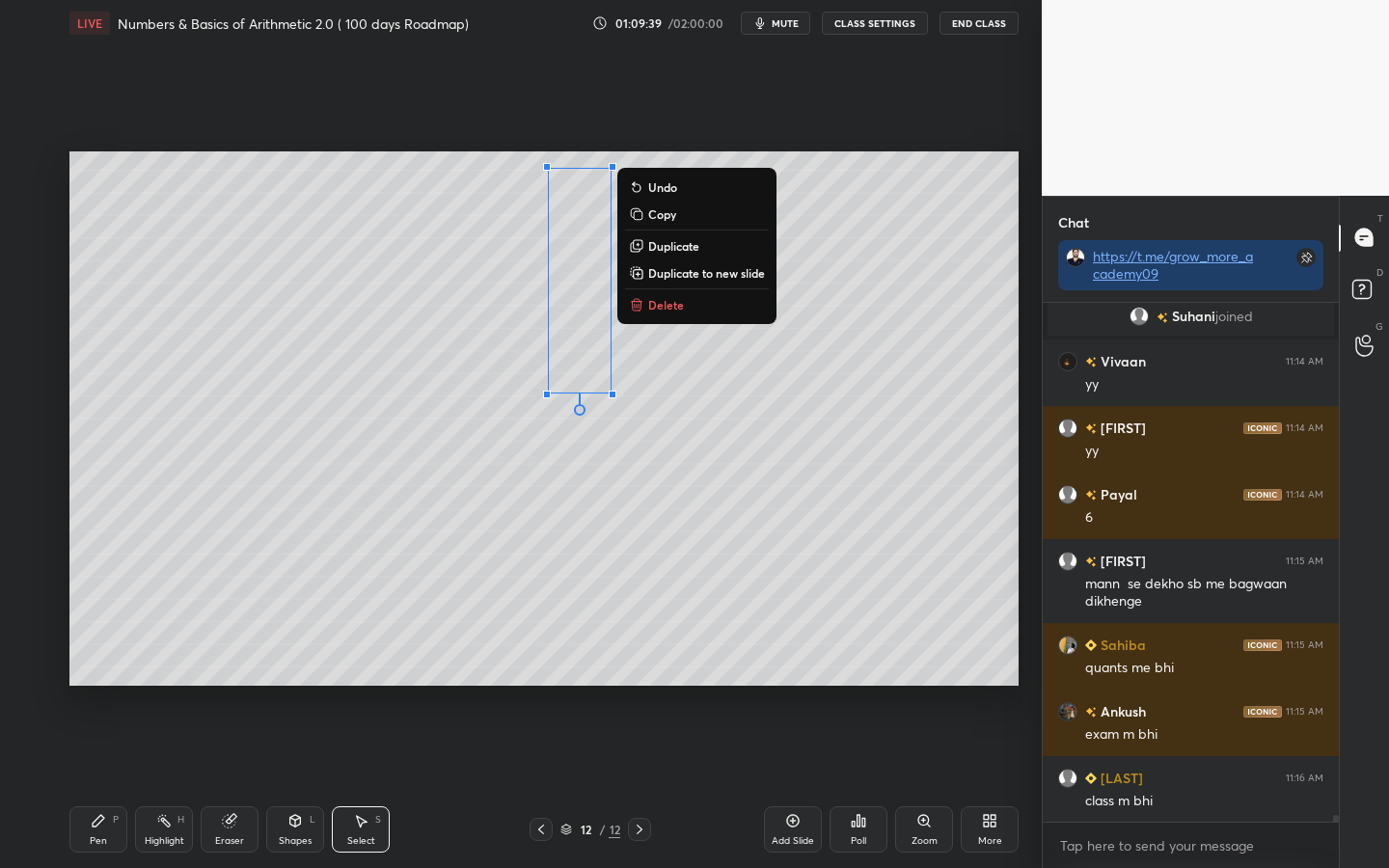 click on "0 ° Undo Copy Duplicate Duplicate to new slide Delete" at bounding box center (544, 419) 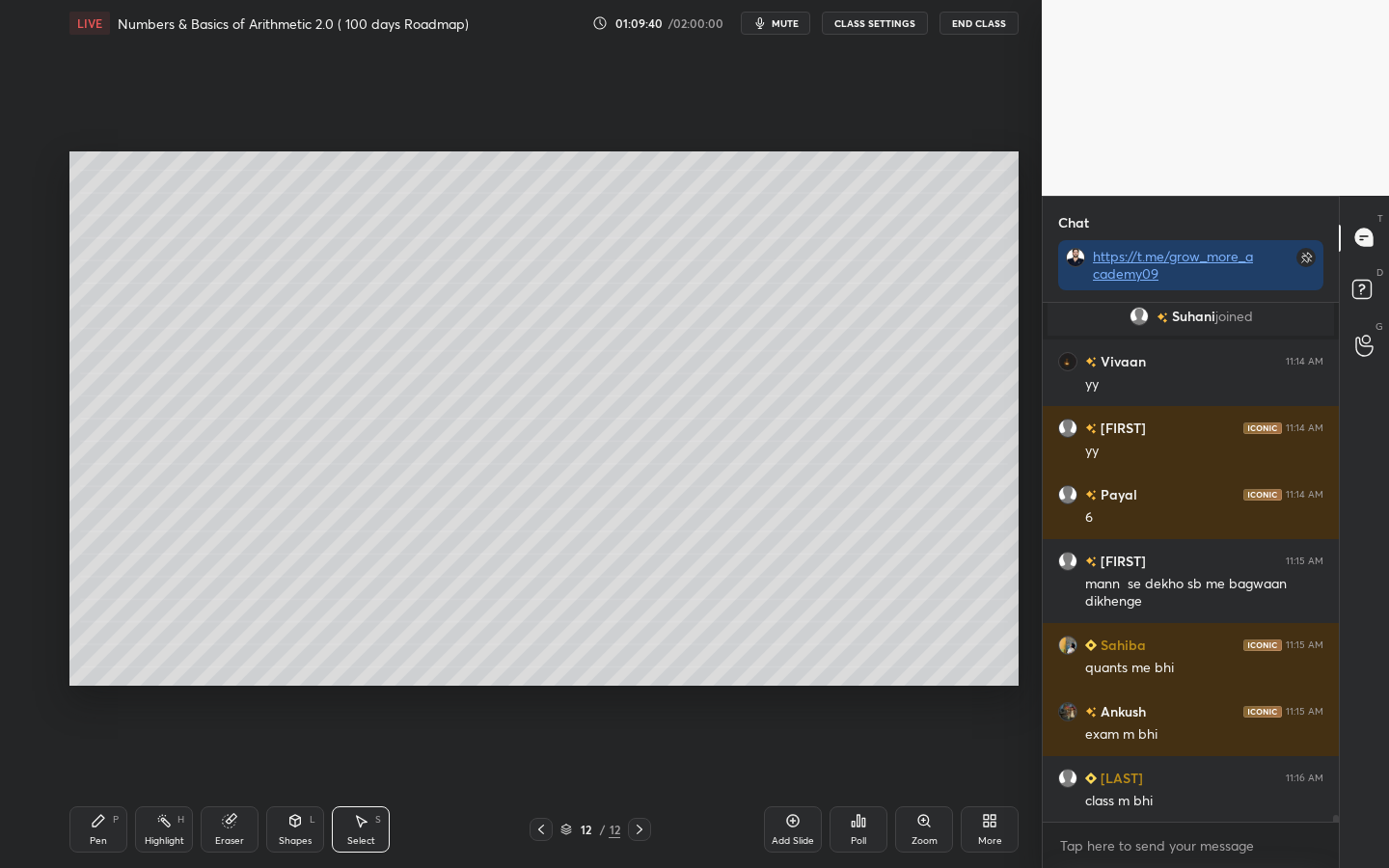 click on "Pen P Highlight H Eraser Shapes L Select S 12 / 12 Add Slide Poll Zoom More" at bounding box center [544, 829] 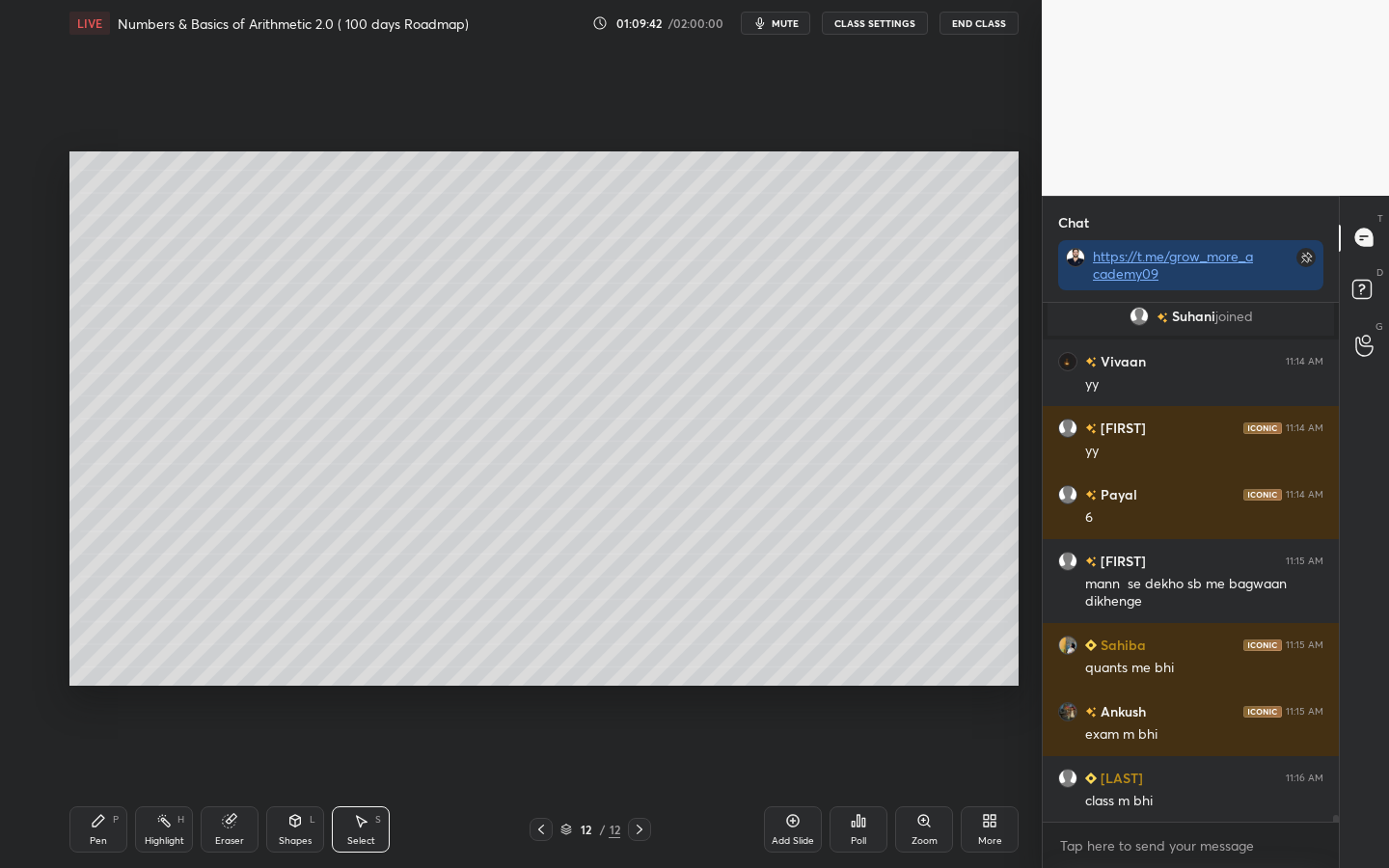 click 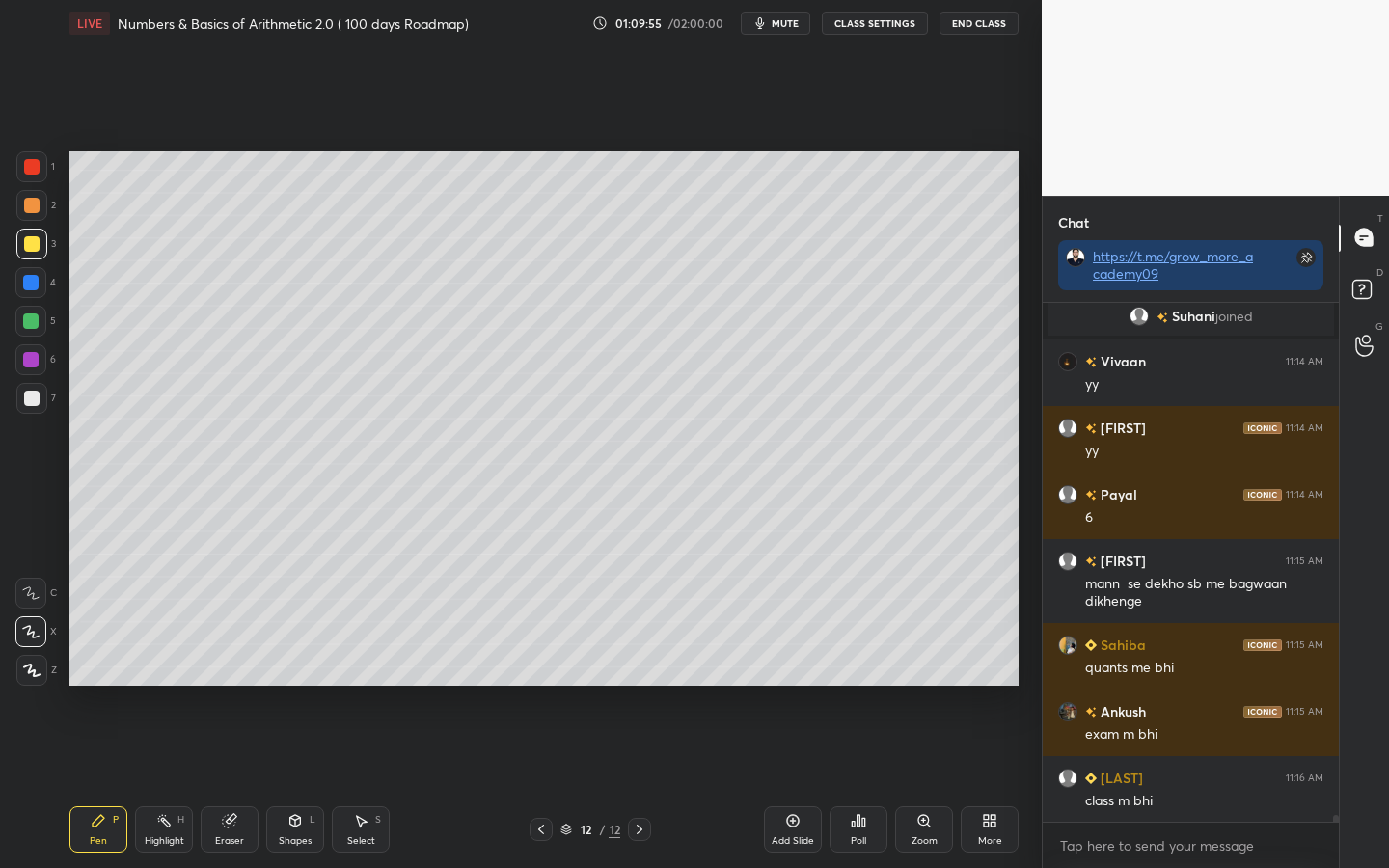 click at bounding box center [32, 167] 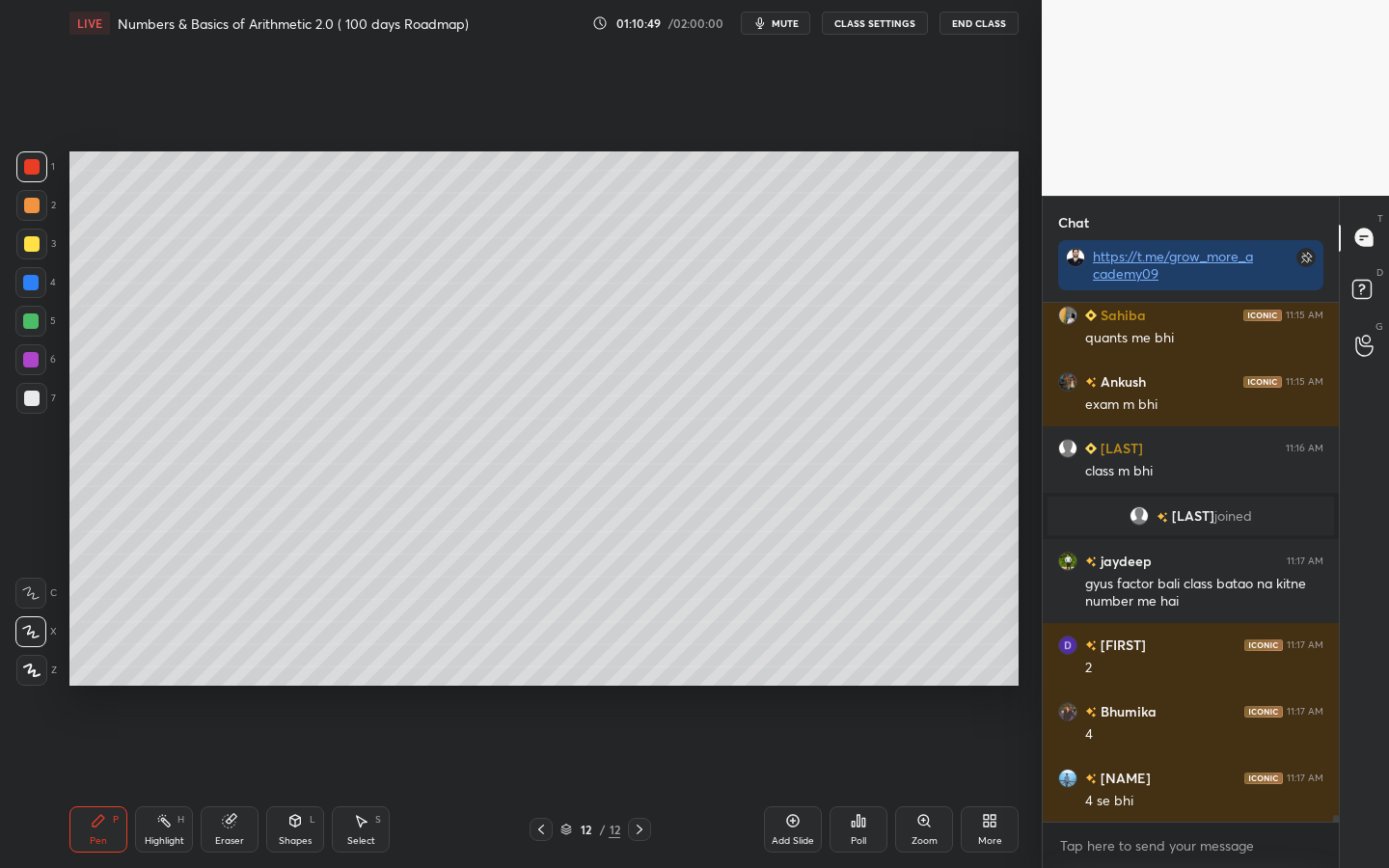 scroll, scrollTop: 41838, scrollLeft: 0, axis: vertical 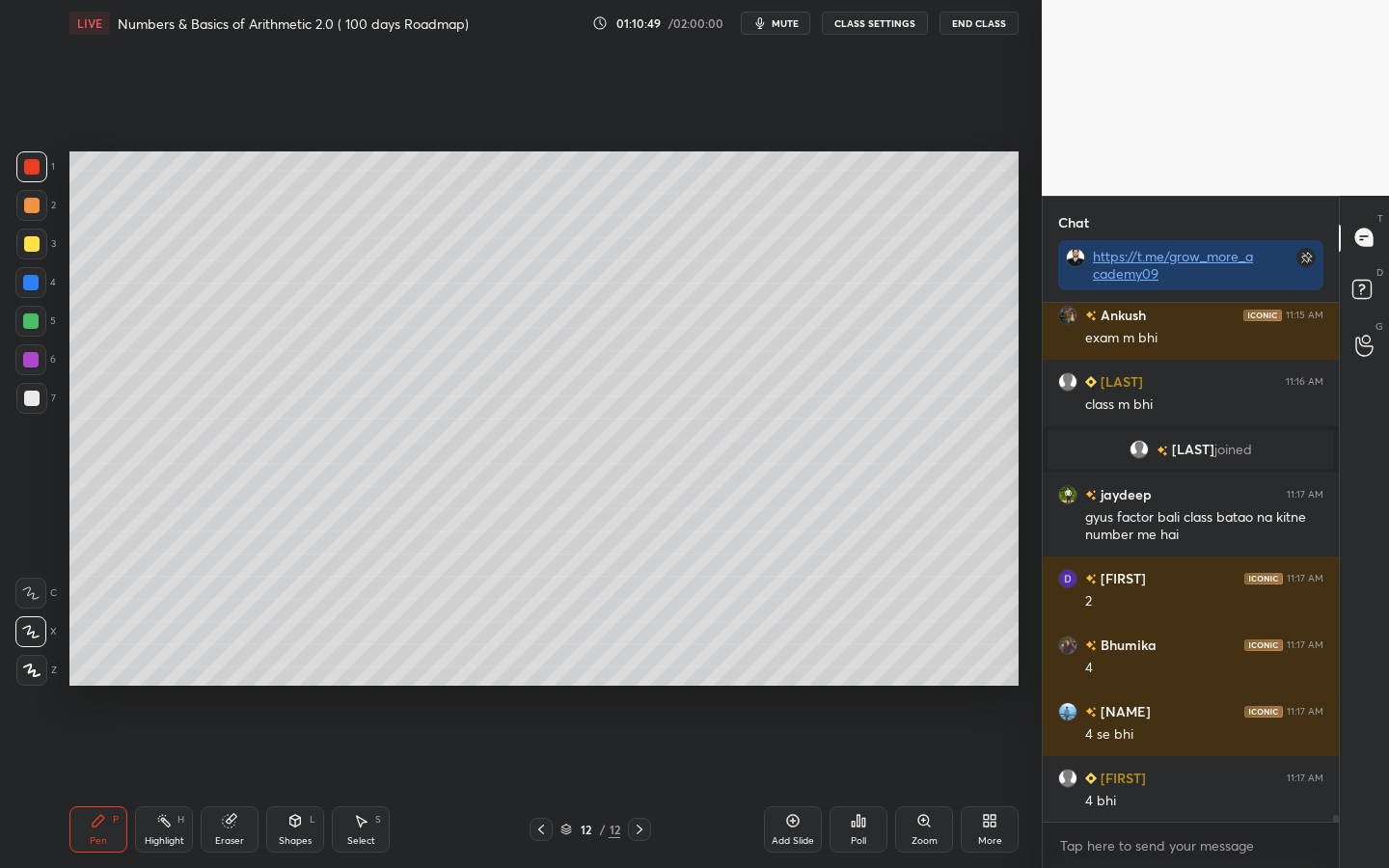 click on "Select S" at bounding box center [361, 829] 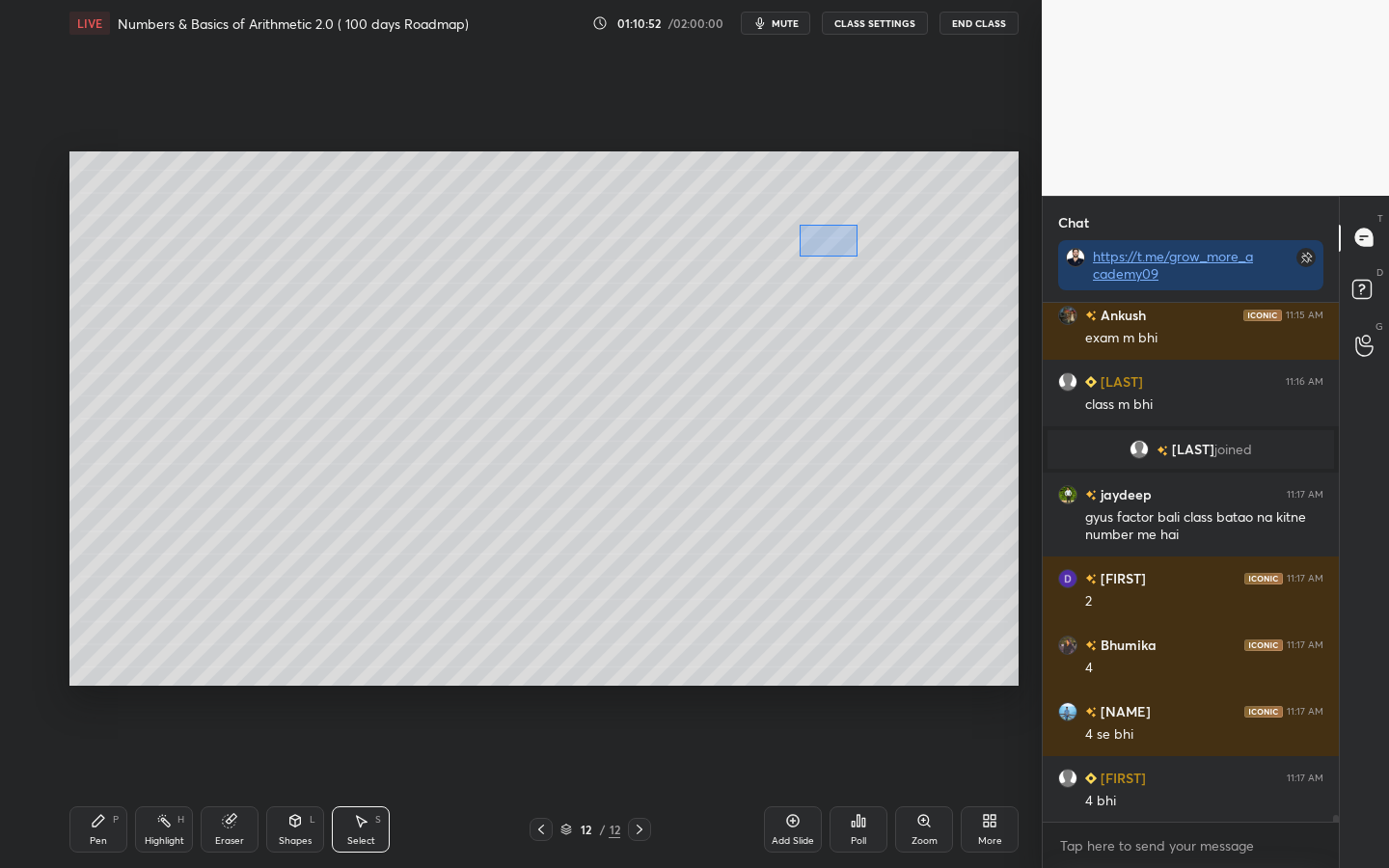 drag, startPoint x: 858, startPoint y: 255, endPoint x: 808, endPoint y: 231, distance: 55.461698 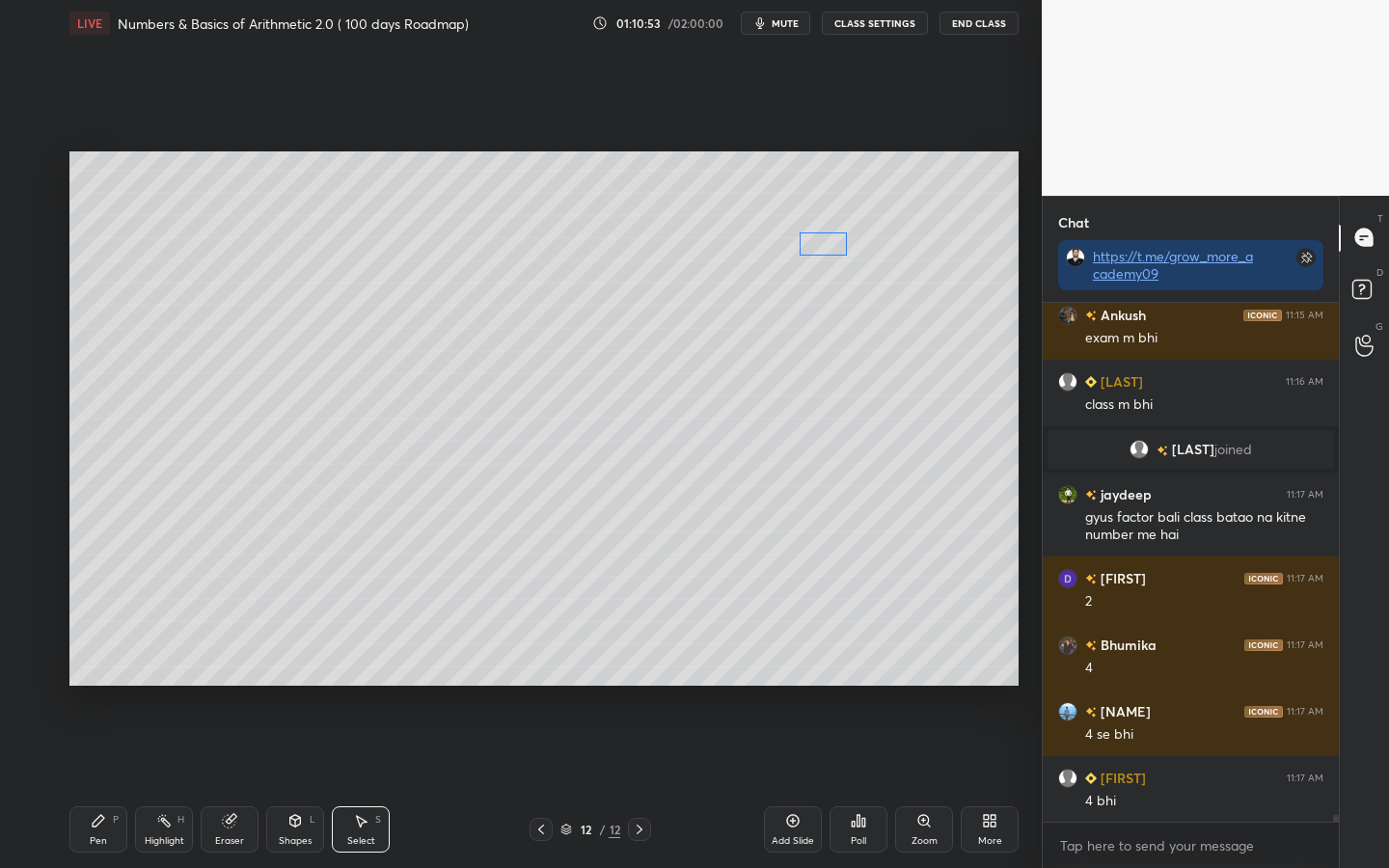 drag, startPoint x: 824, startPoint y: 245, endPoint x: 831, endPoint y: 258, distance: 14.764823 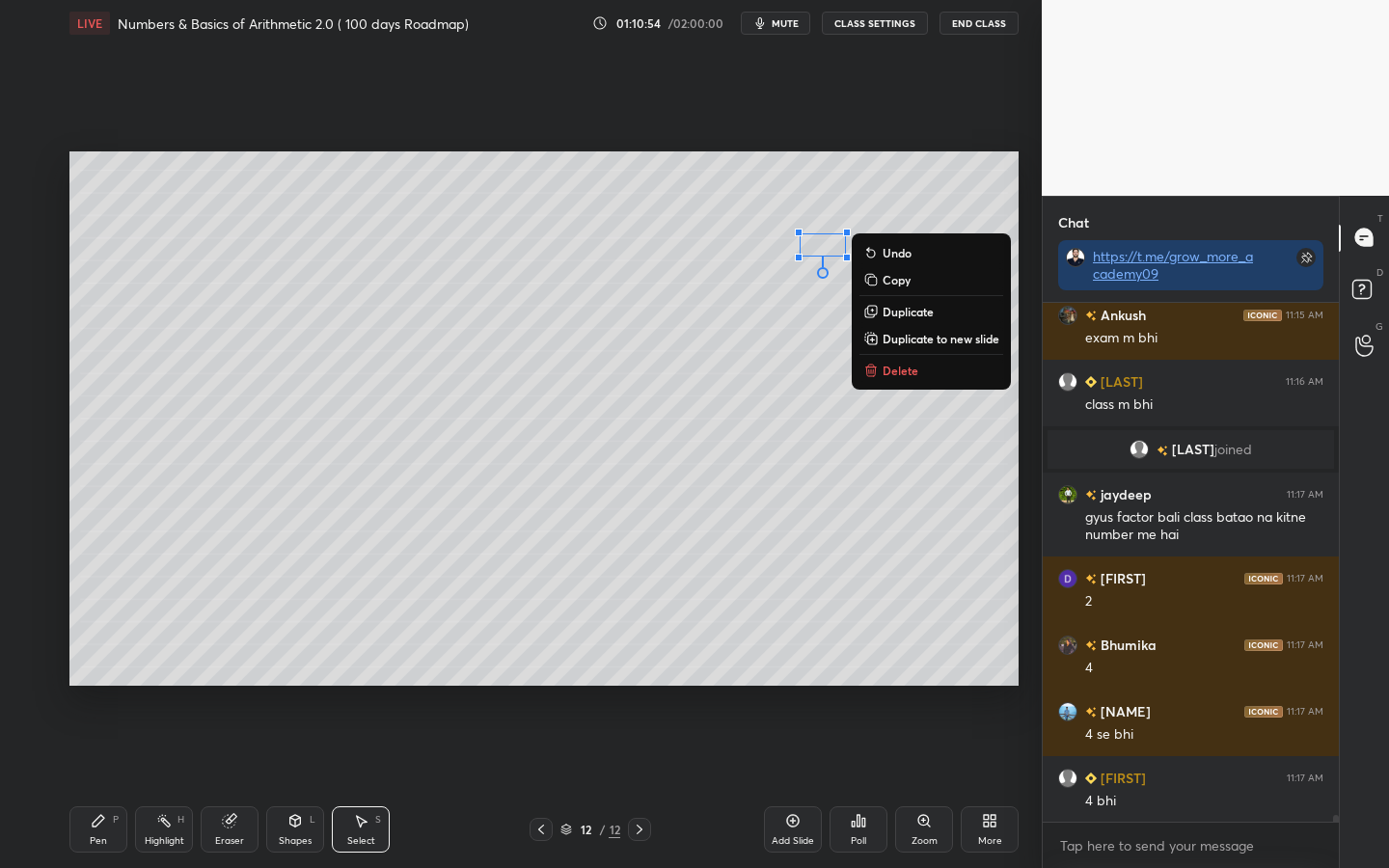 scroll, scrollTop: 41904, scrollLeft: 0, axis: vertical 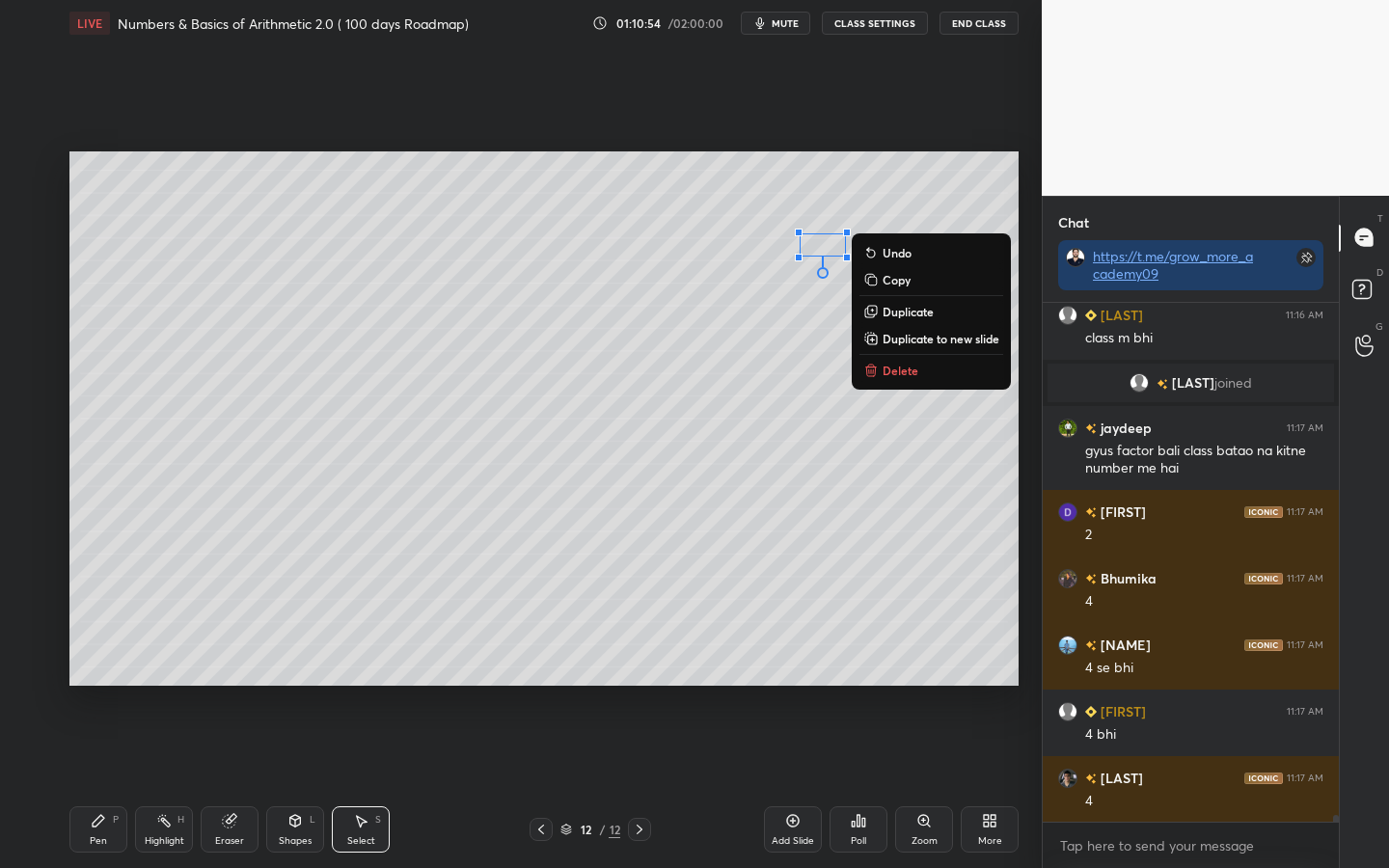 click on "Pen" at bounding box center [98, 841] 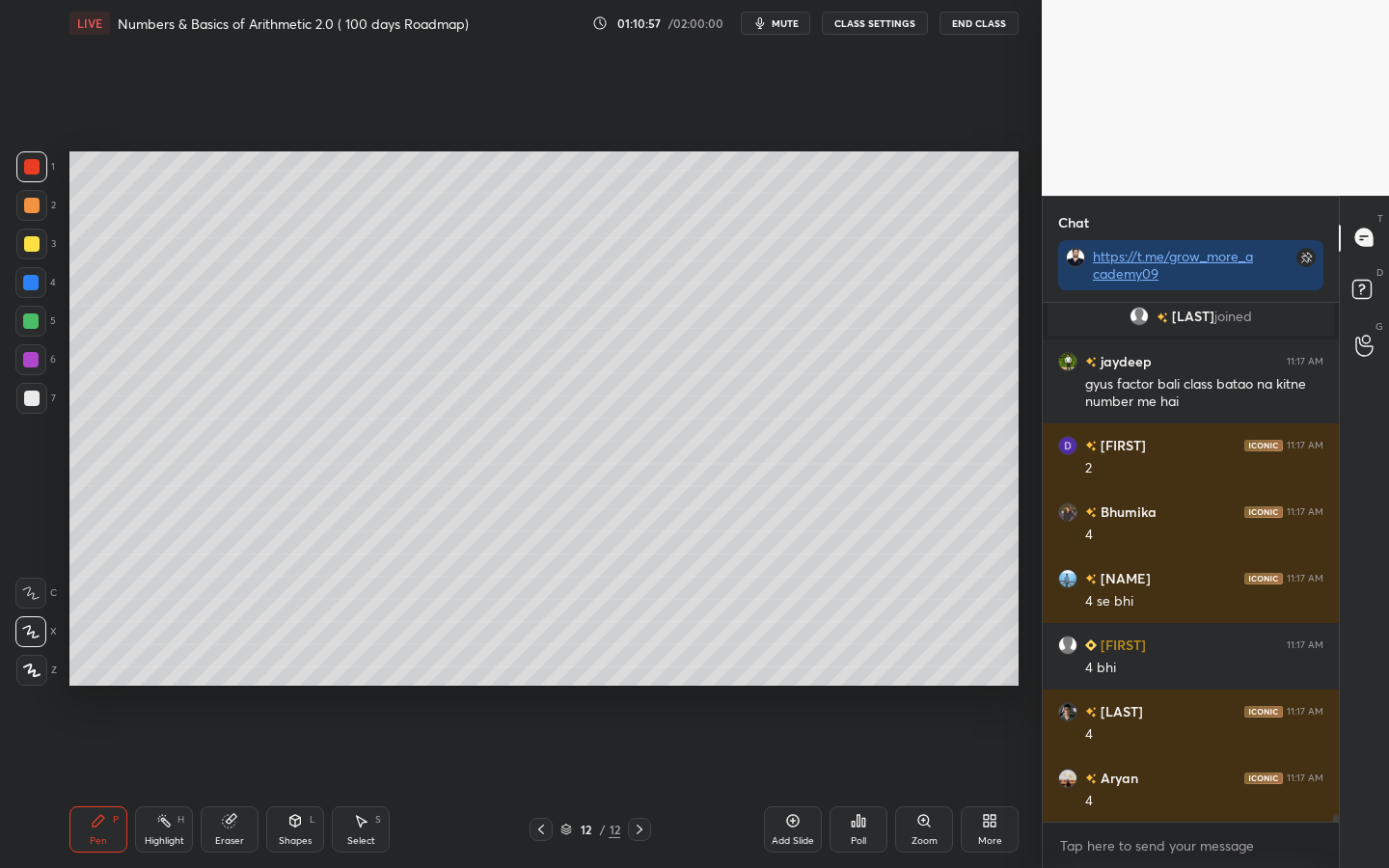 scroll, scrollTop: 41990, scrollLeft: 0, axis: vertical 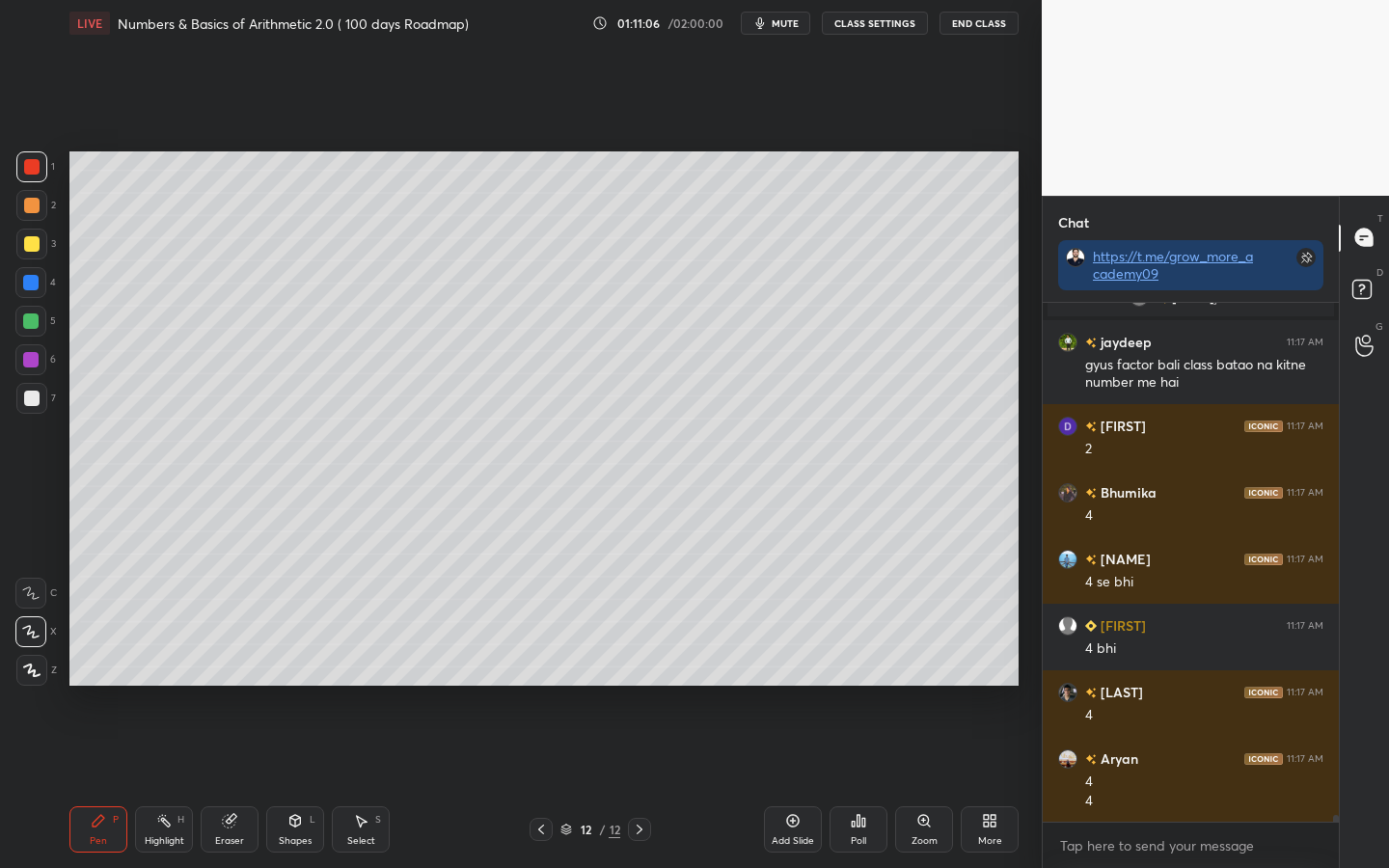 click 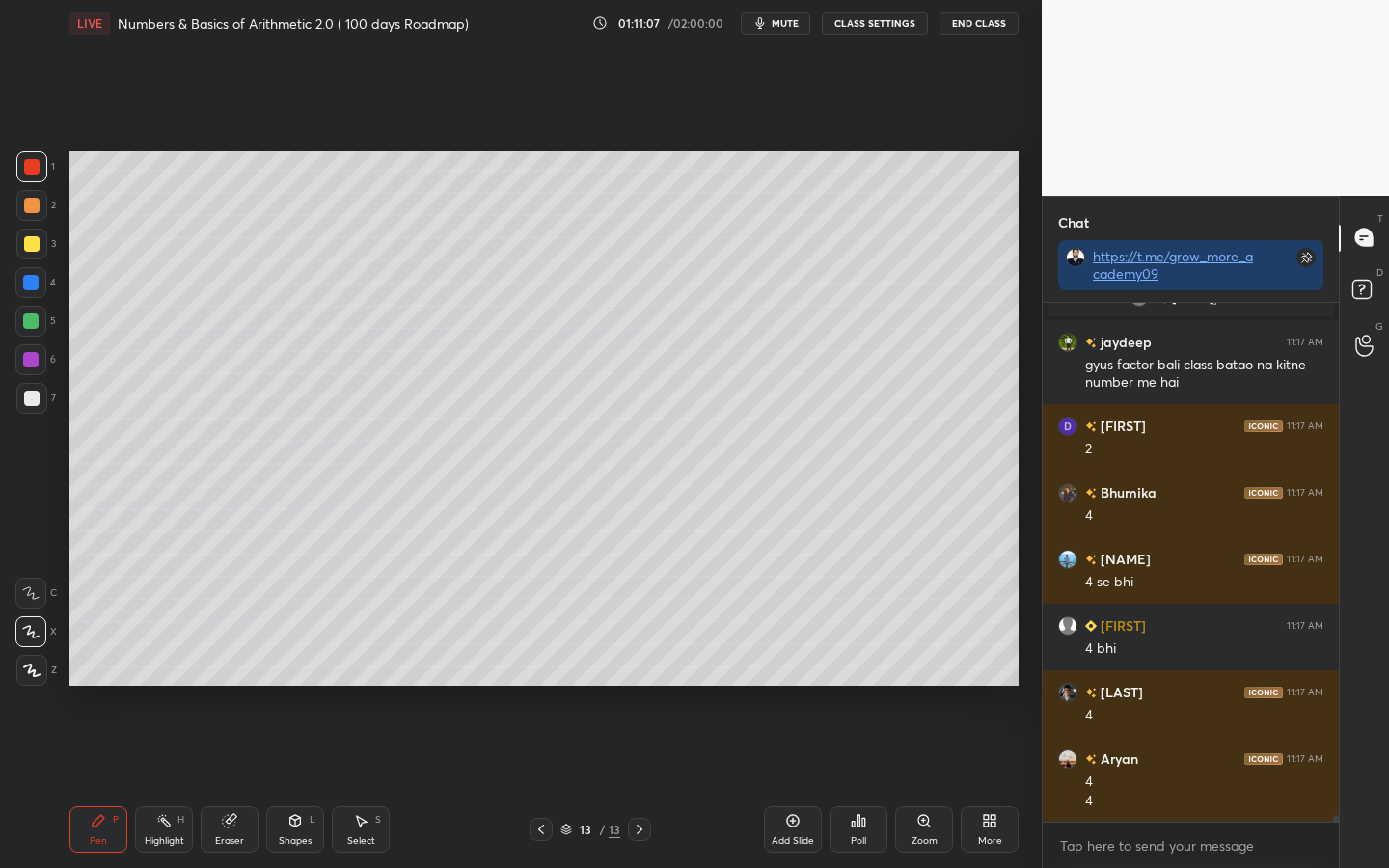 click at bounding box center (31, 283) 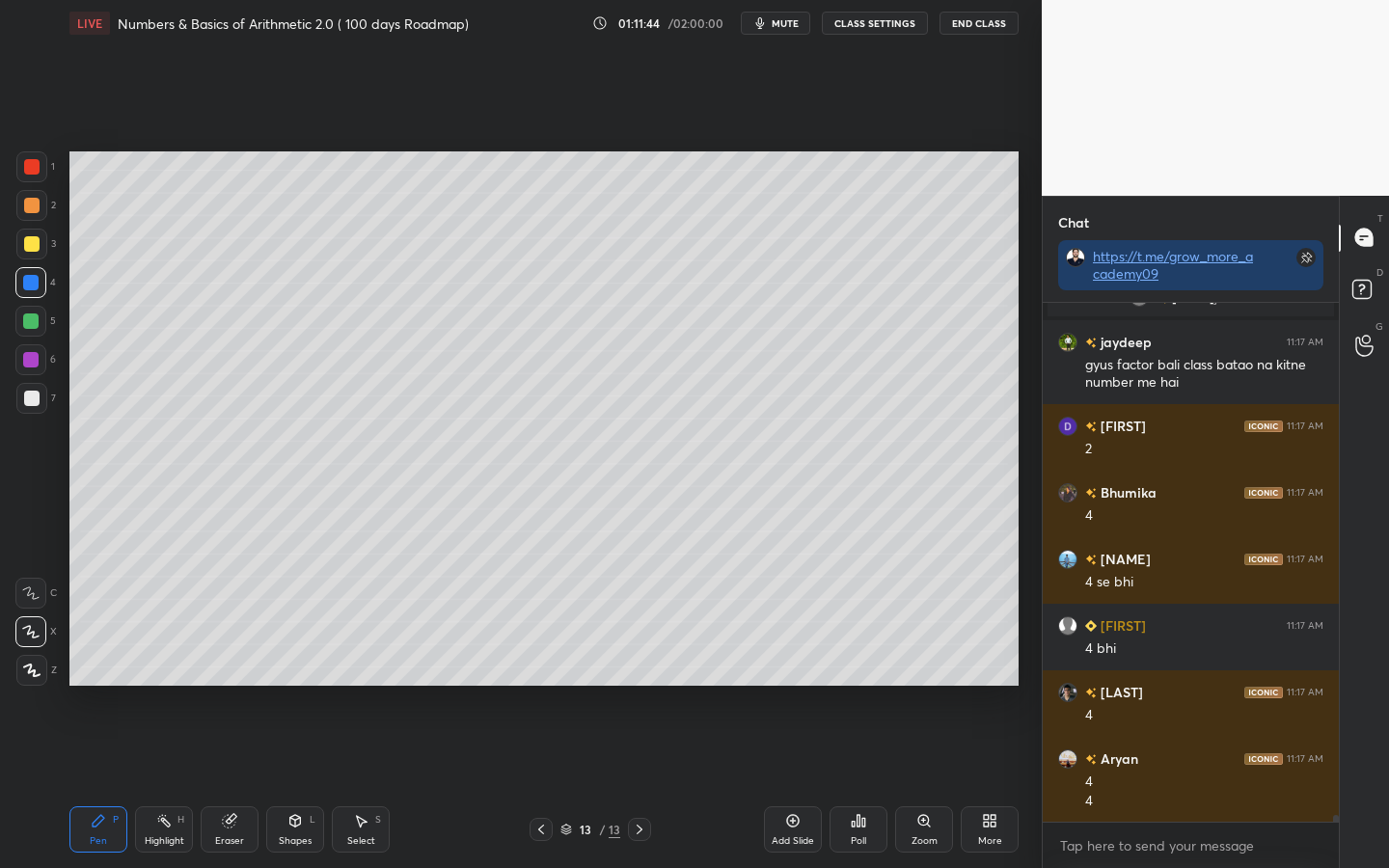click at bounding box center (31, 321) 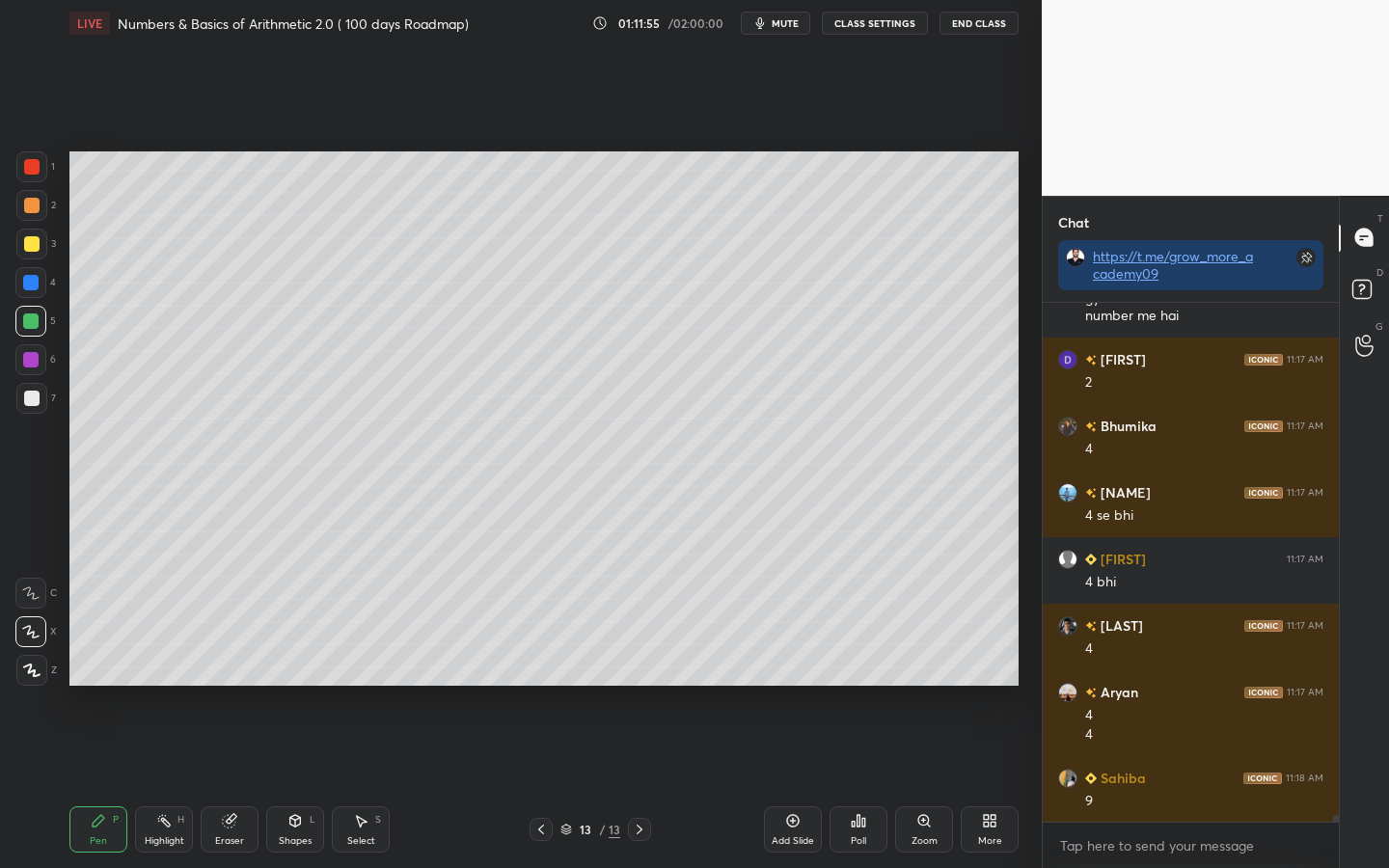 scroll, scrollTop: 42123, scrollLeft: 0, axis: vertical 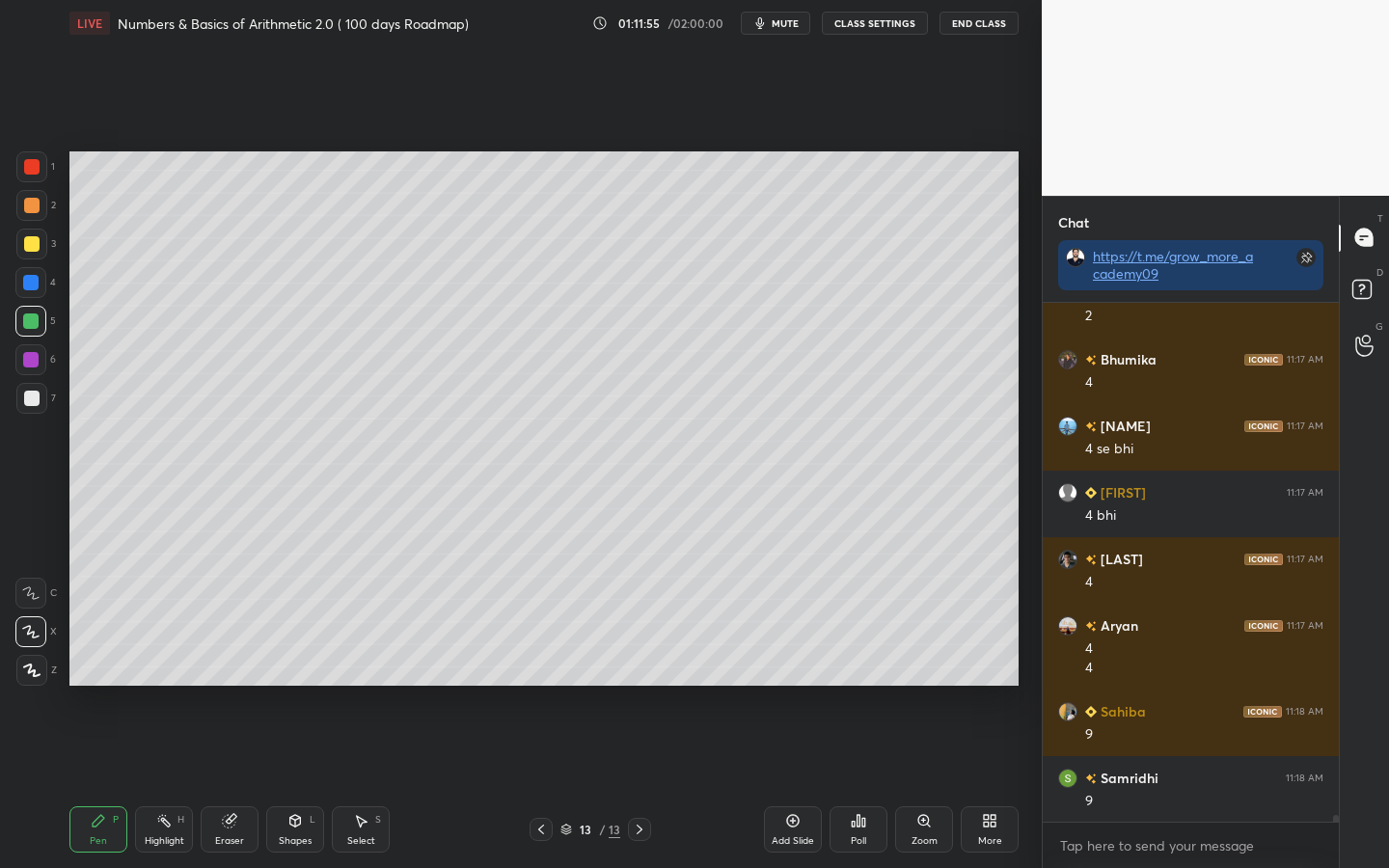 click at bounding box center [541, 829] 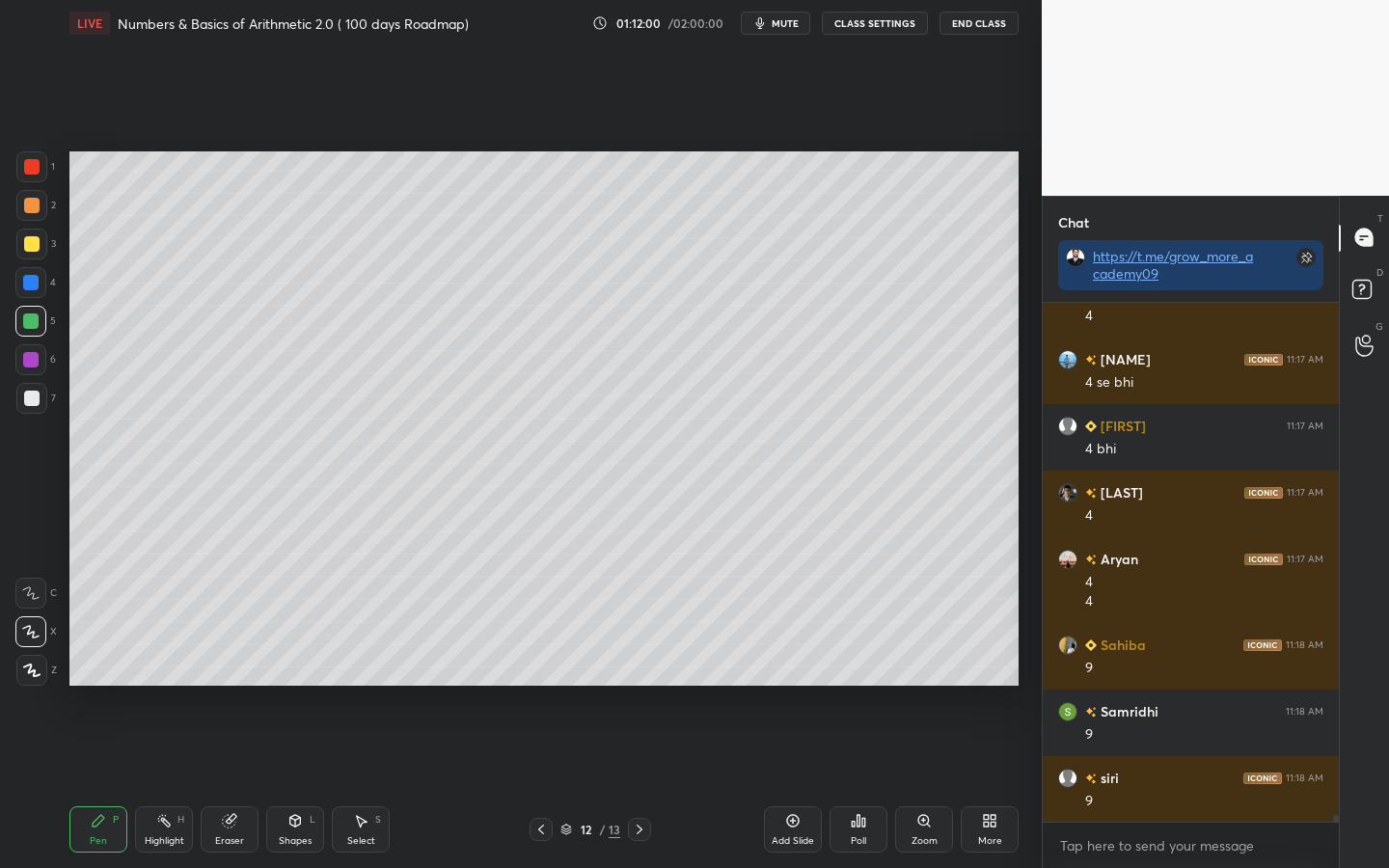 scroll, scrollTop: 42256, scrollLeft: 0, axis: vertical 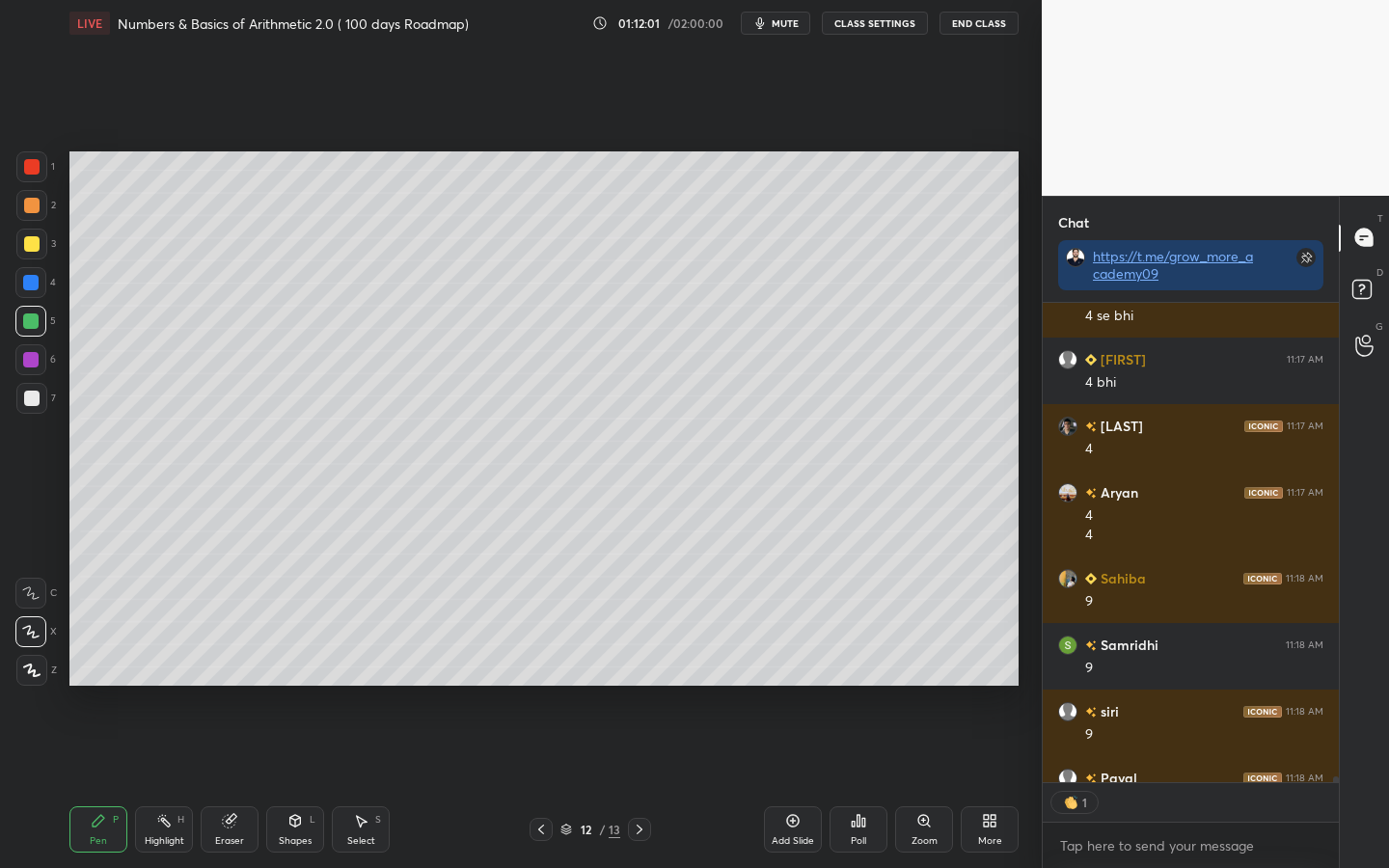 click 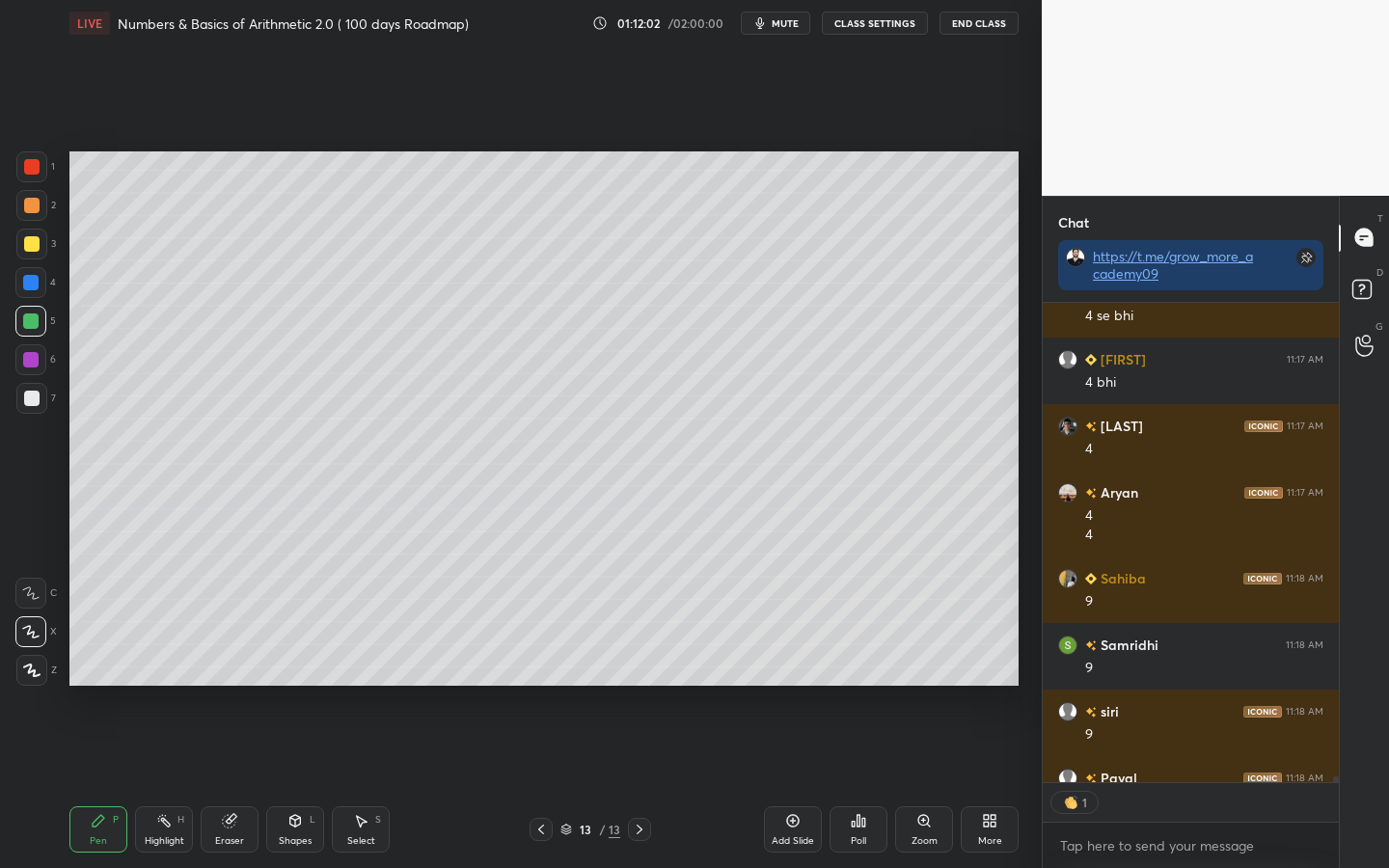 scroll, scrollTop: 42362, scrollLeft: 0, axis: vertical 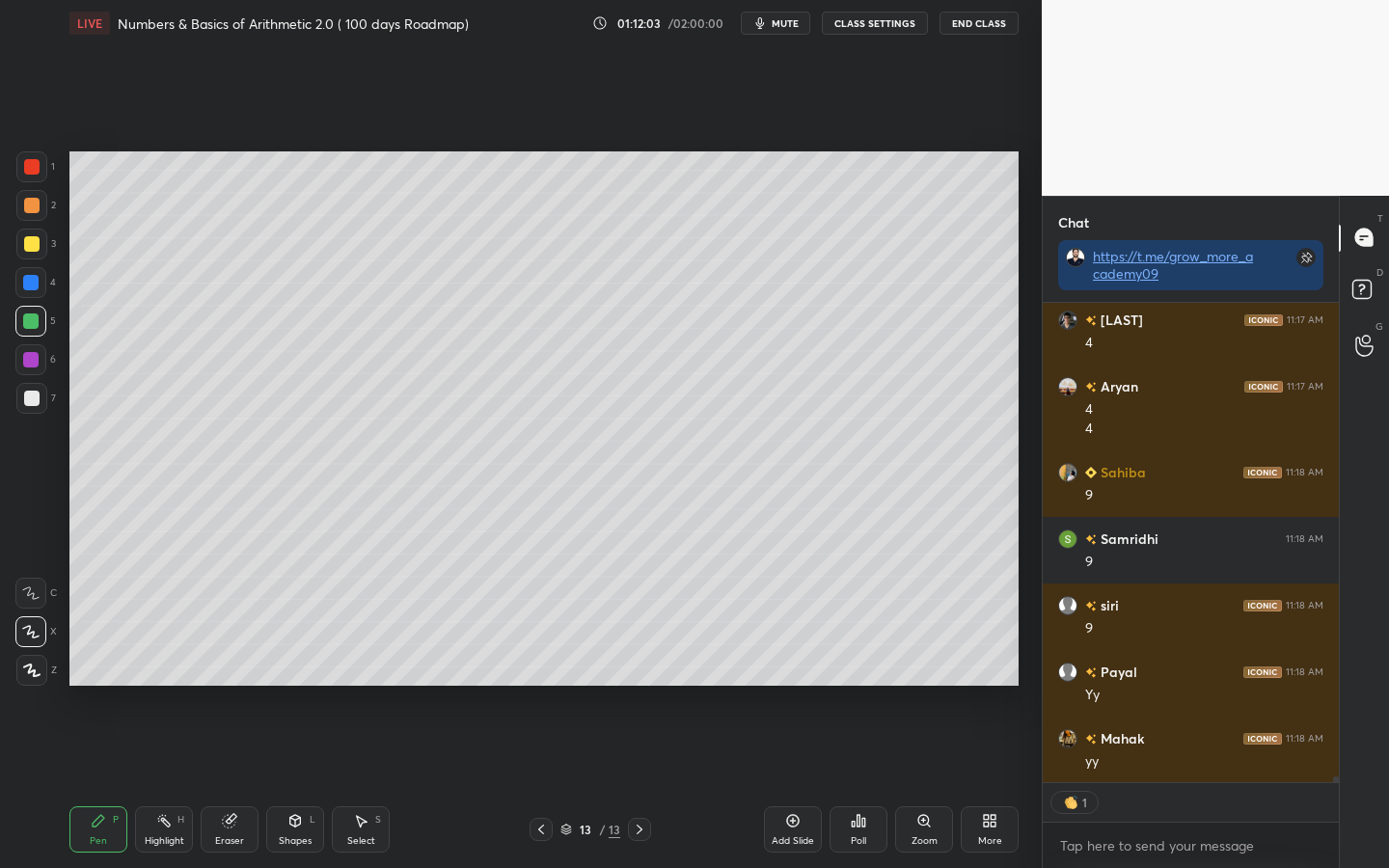 click at bounding box center (32, 244) 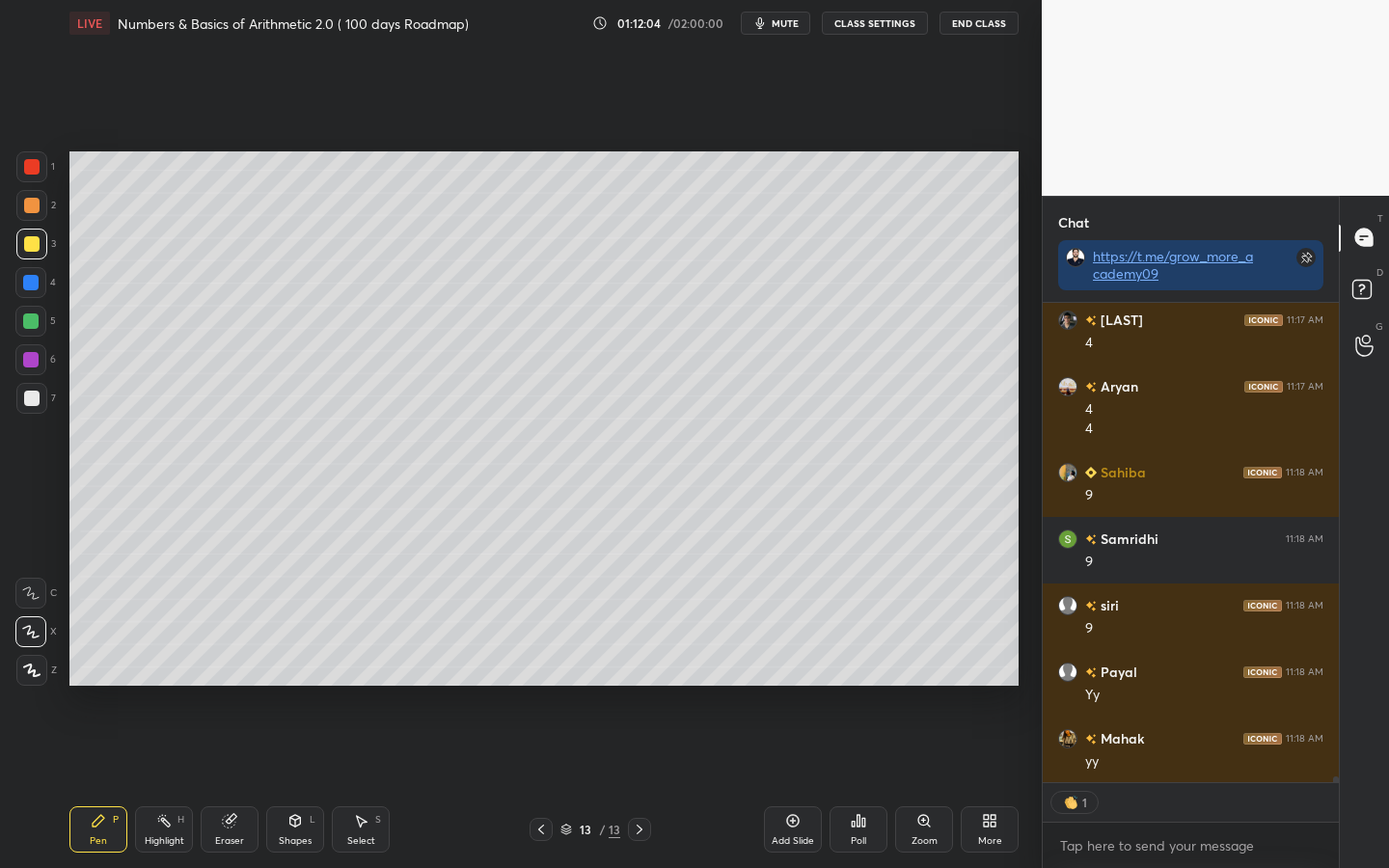 click at bounding box center (31, 321) 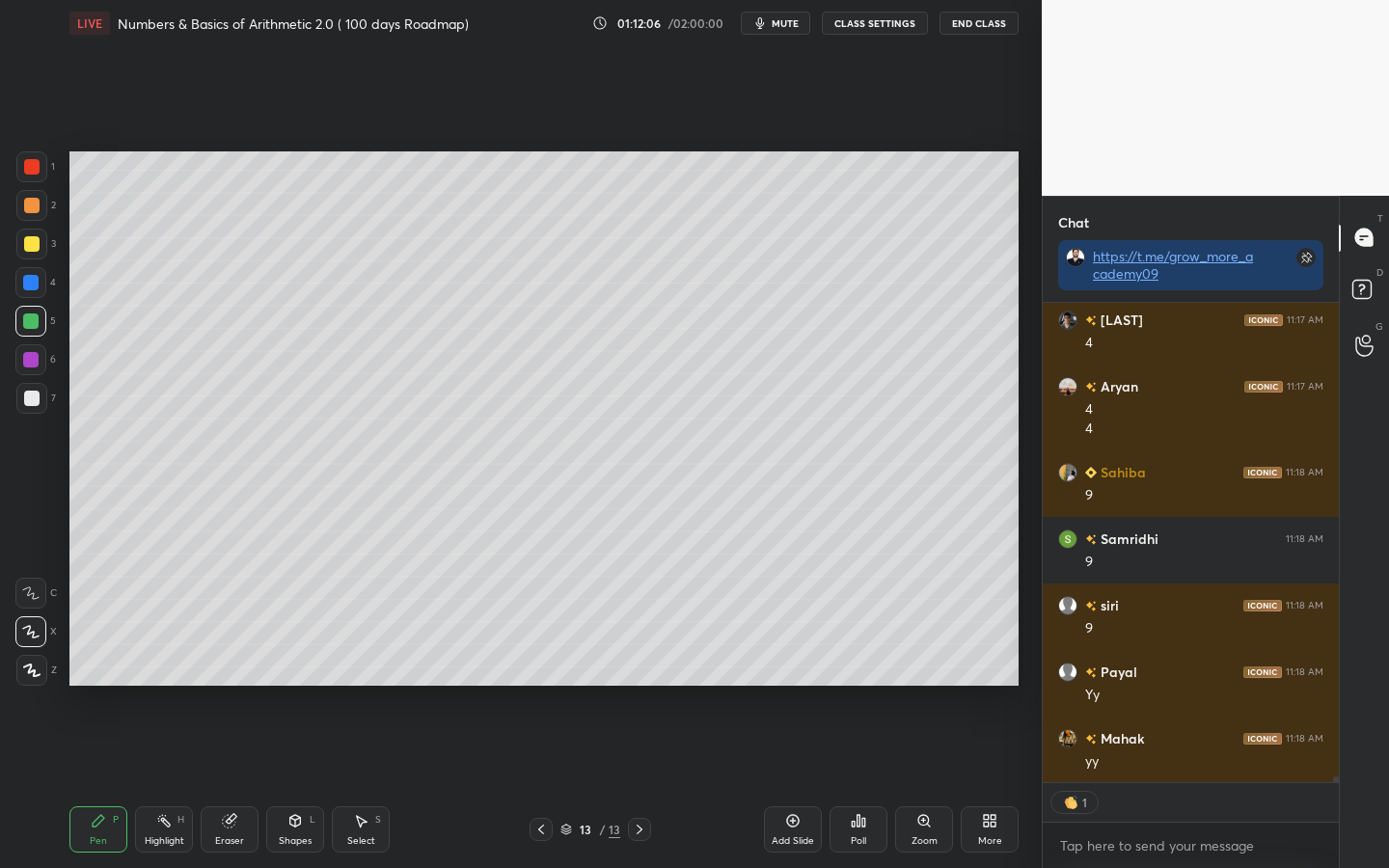 scroll, scrollTop: 42429, scrollLeft: 0, axis: vertical 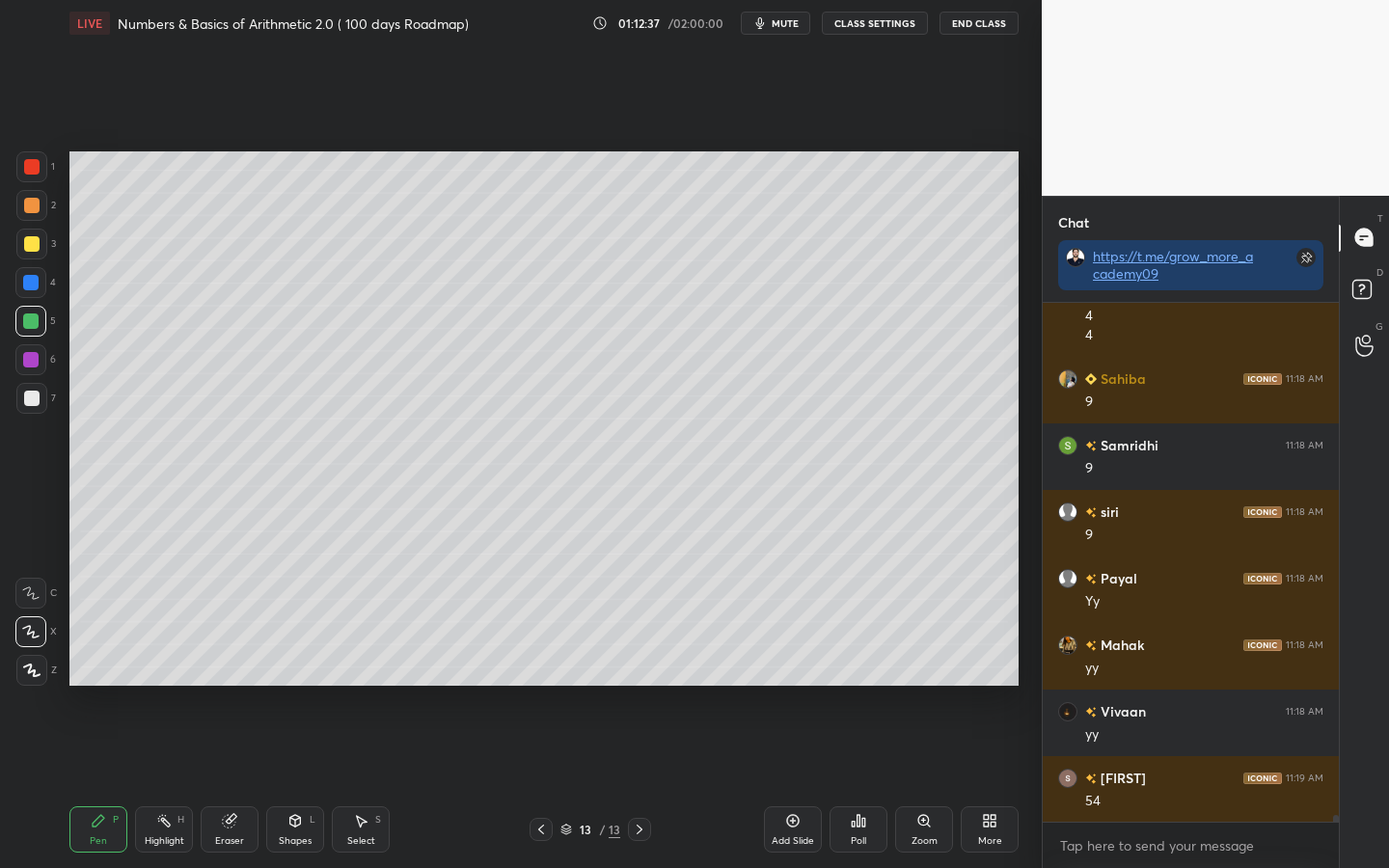 click at bounding box center (32, 398) 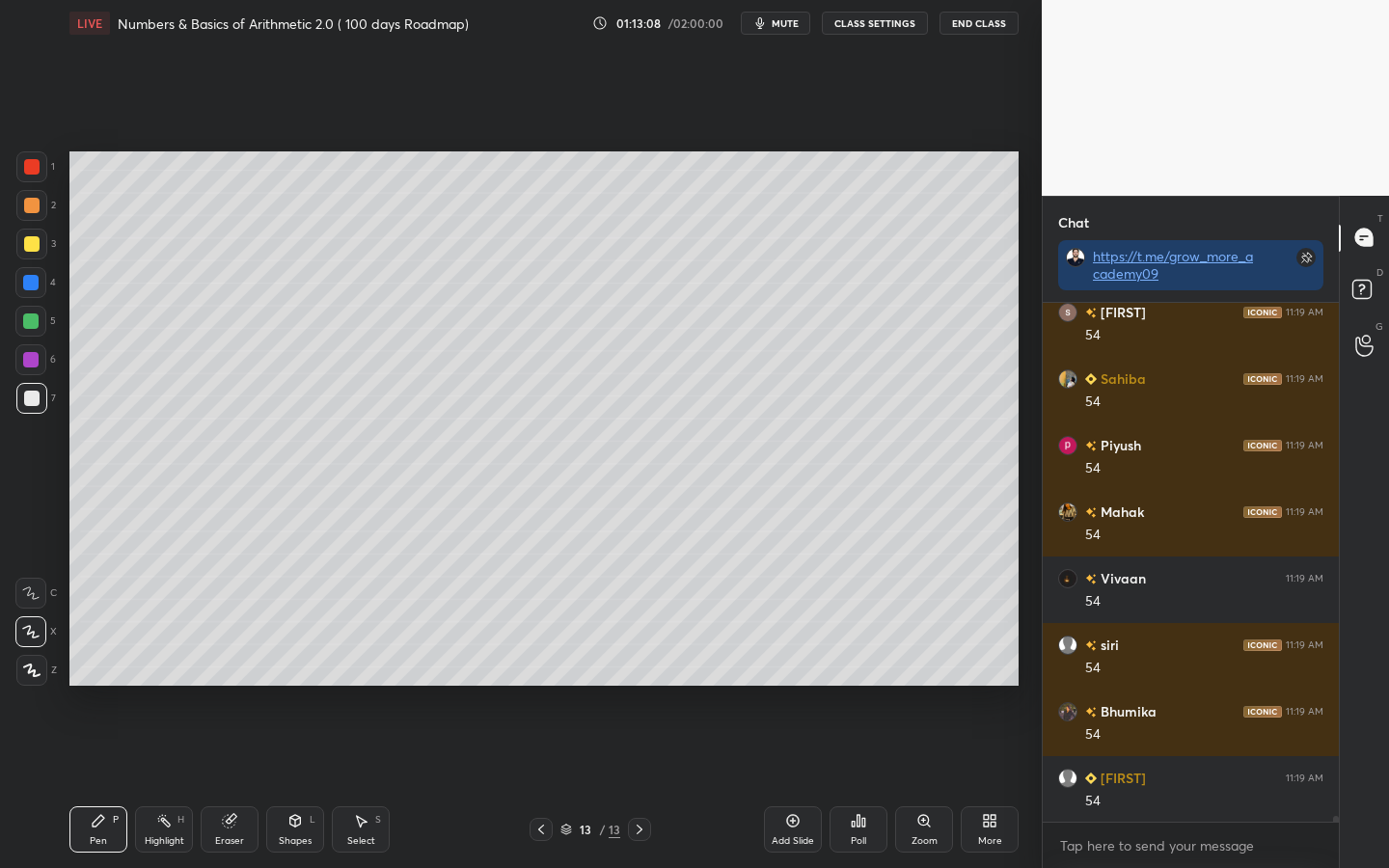 scroll, scrollTop: 42988, scrollLeft: 0, axis: vertical 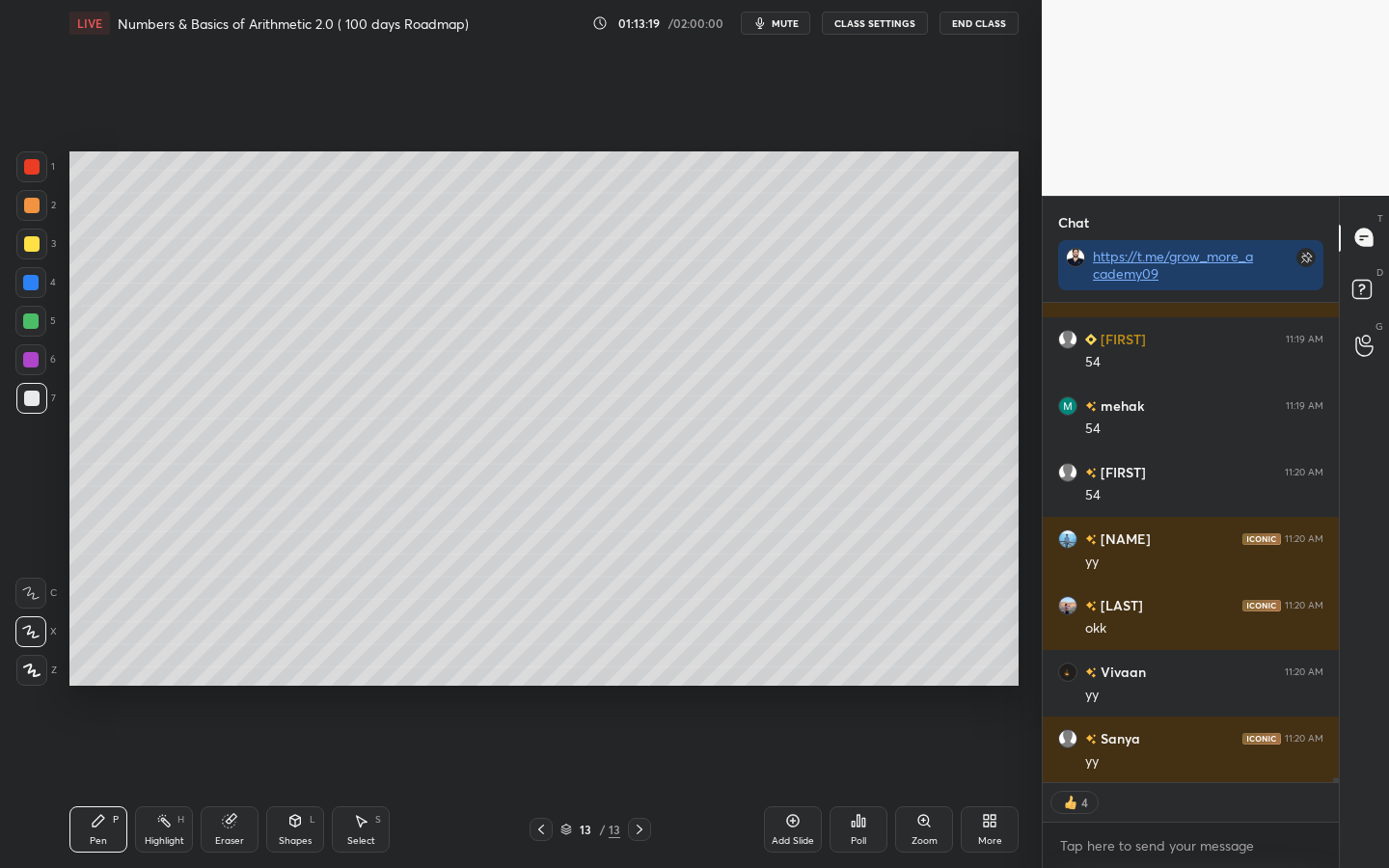 click 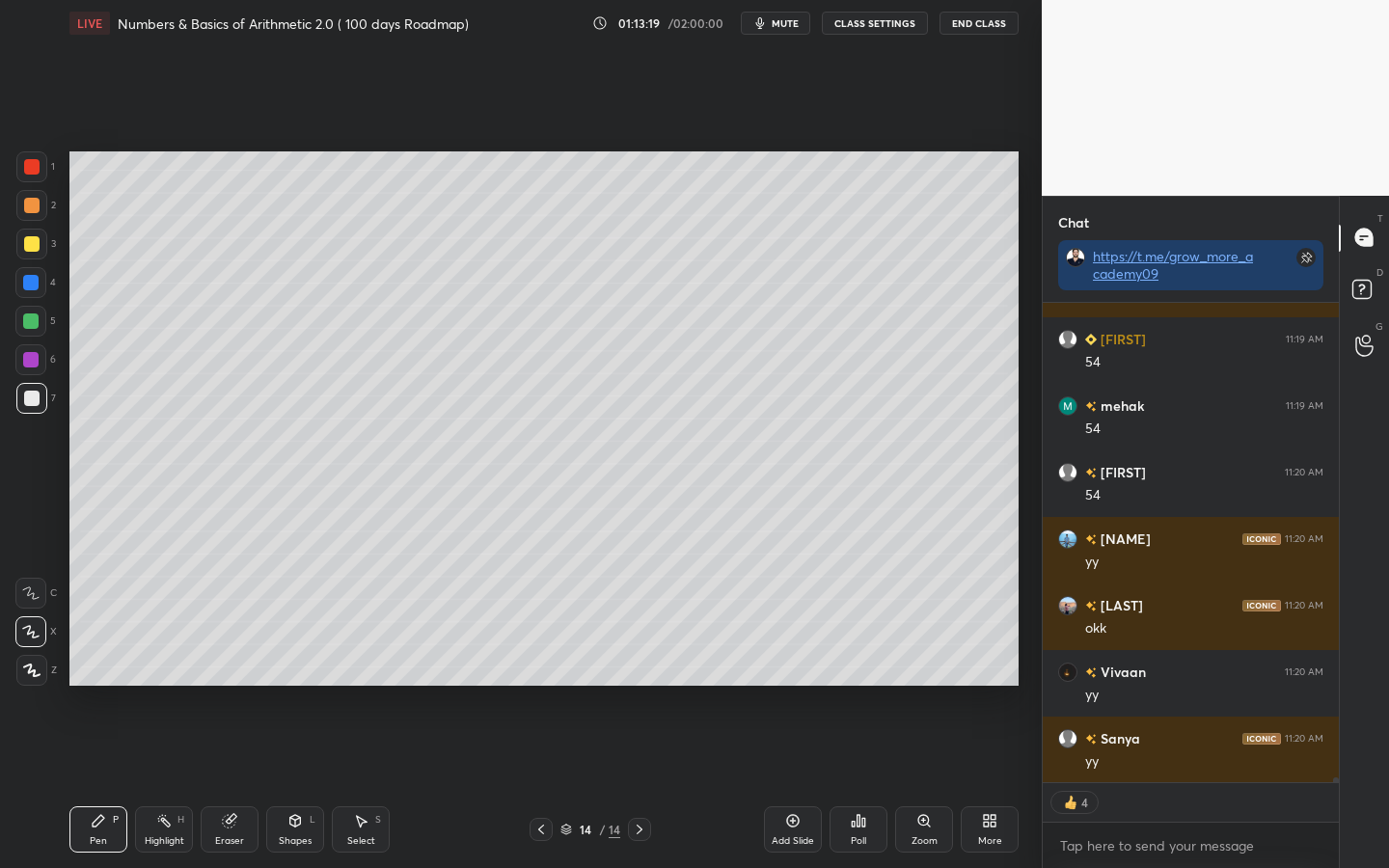 scroll, scrollTop: 43427, scrollLeft: 0, axis: vertical 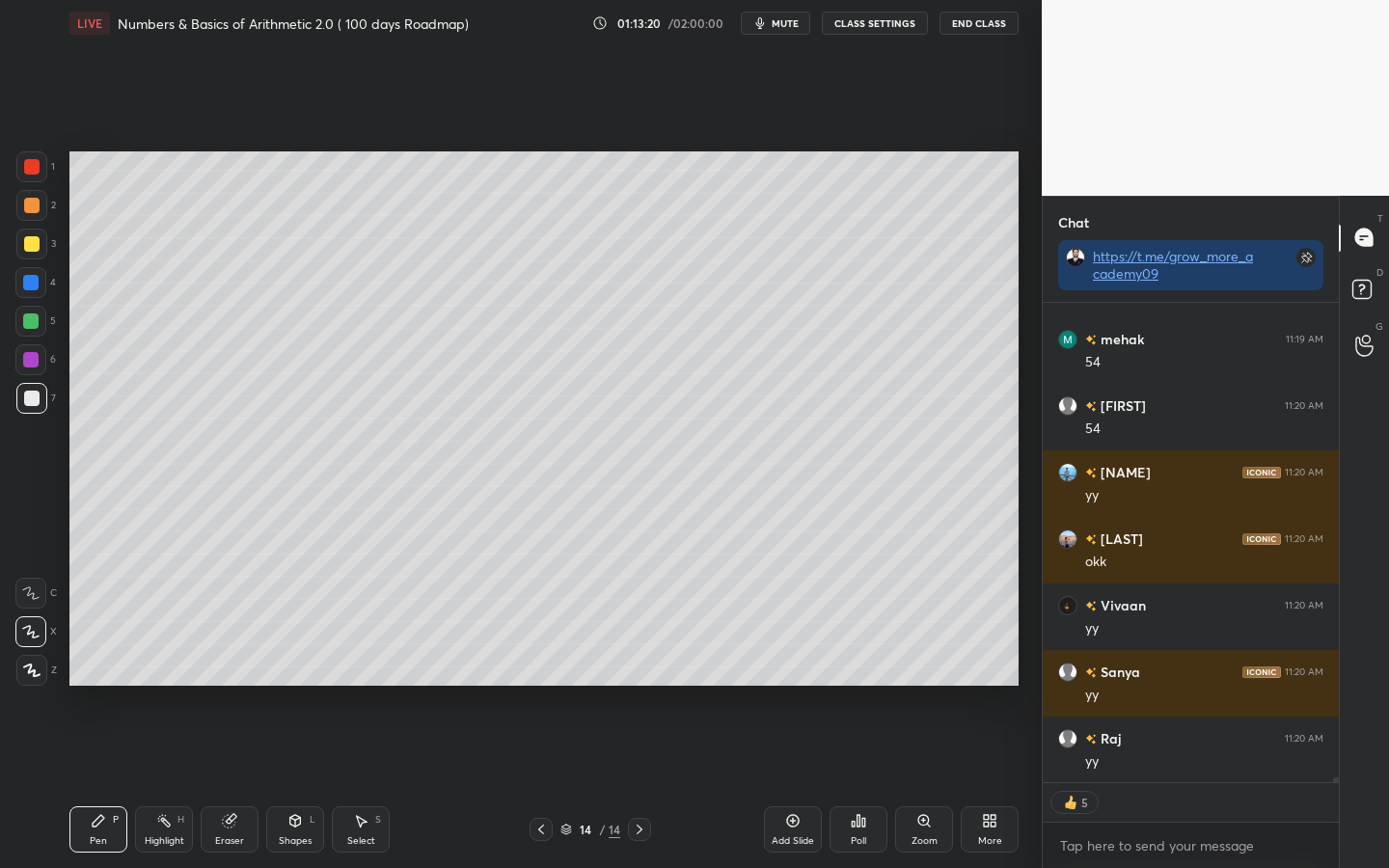 drag, startPoint x: 33, startPoint y: 169, endPoint x: 64, endPoint y: 177, distance: 32.01562 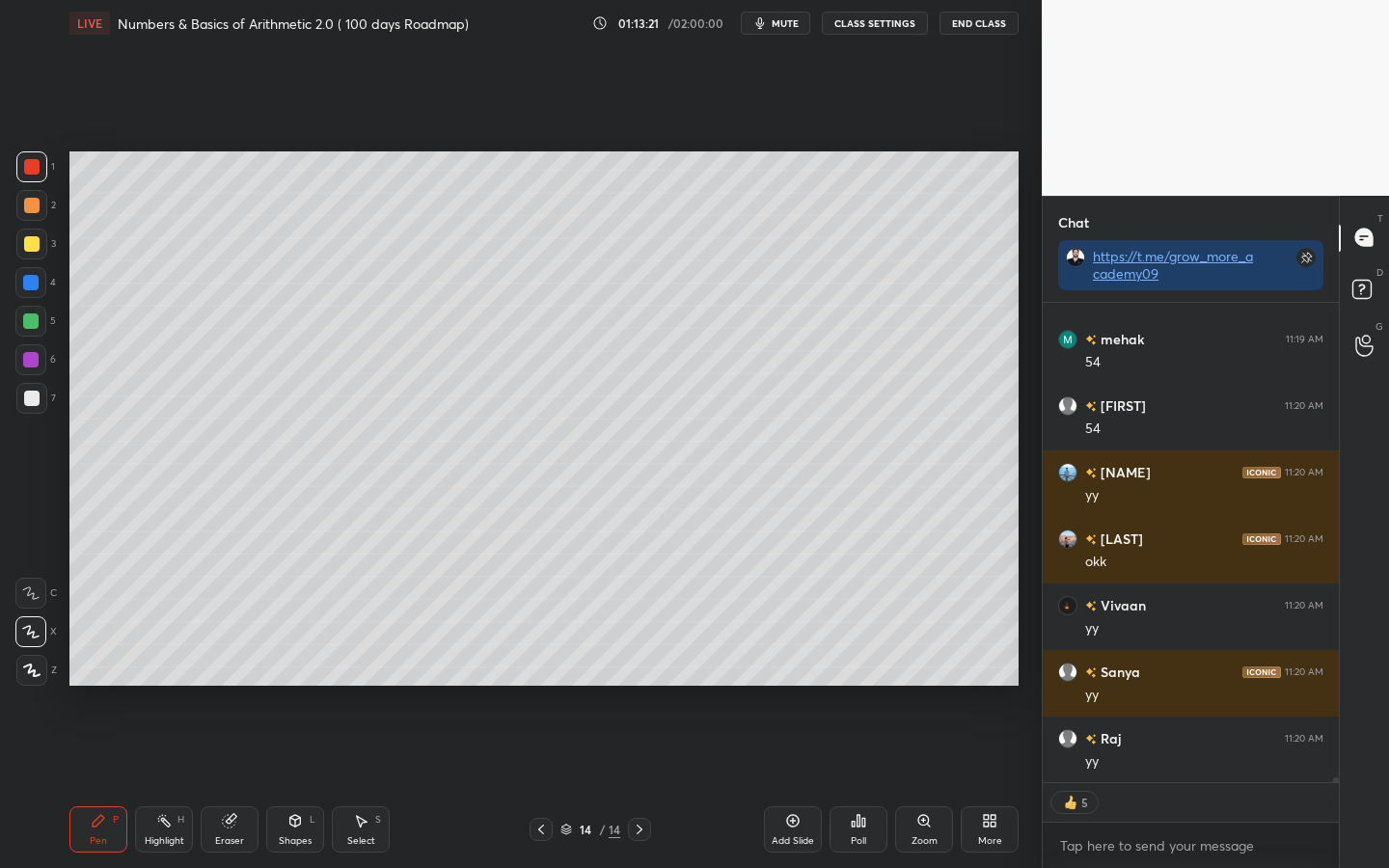 scroll, scrollTop: 43494, scrollLeft: 0, axis: vertical 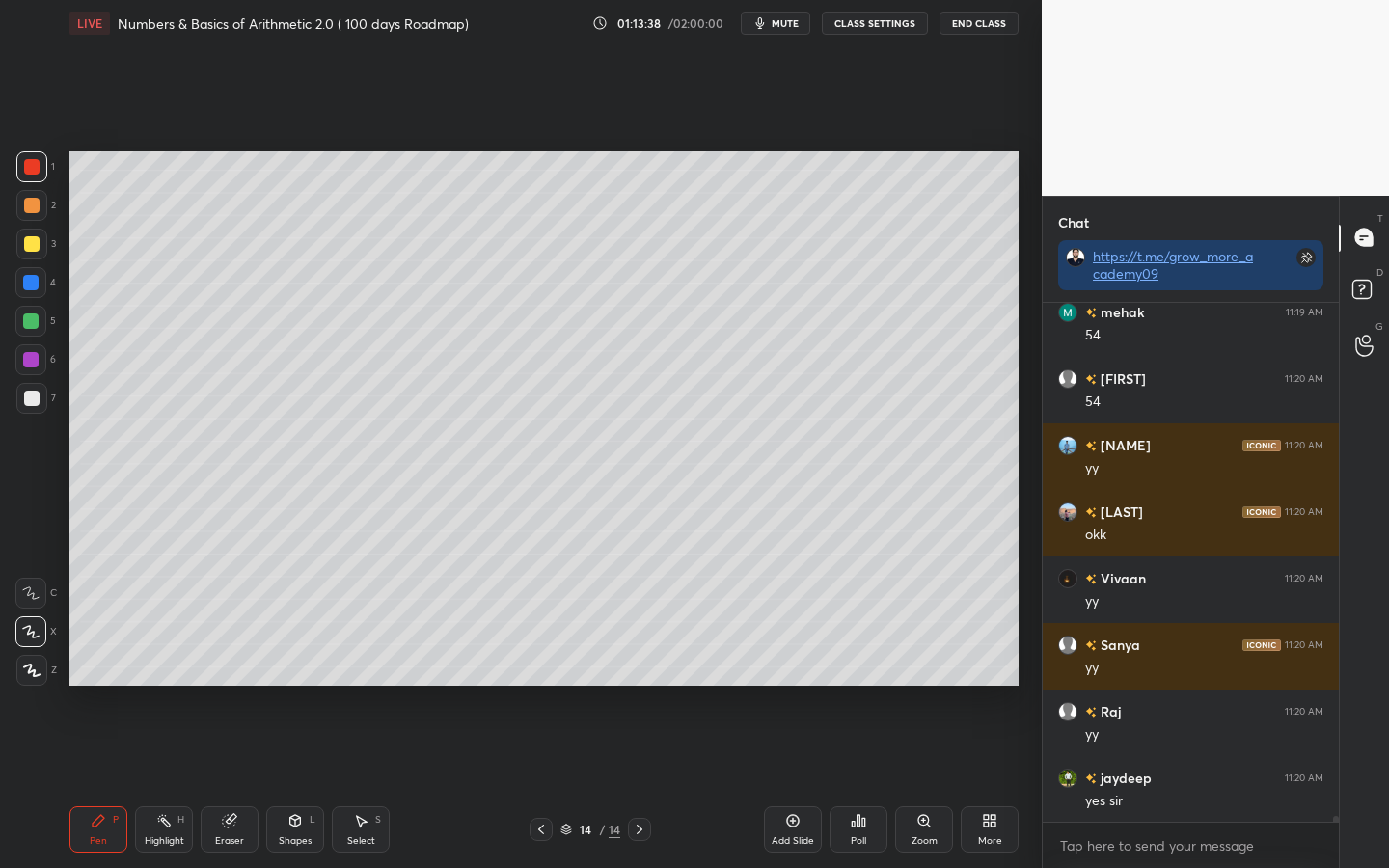 click 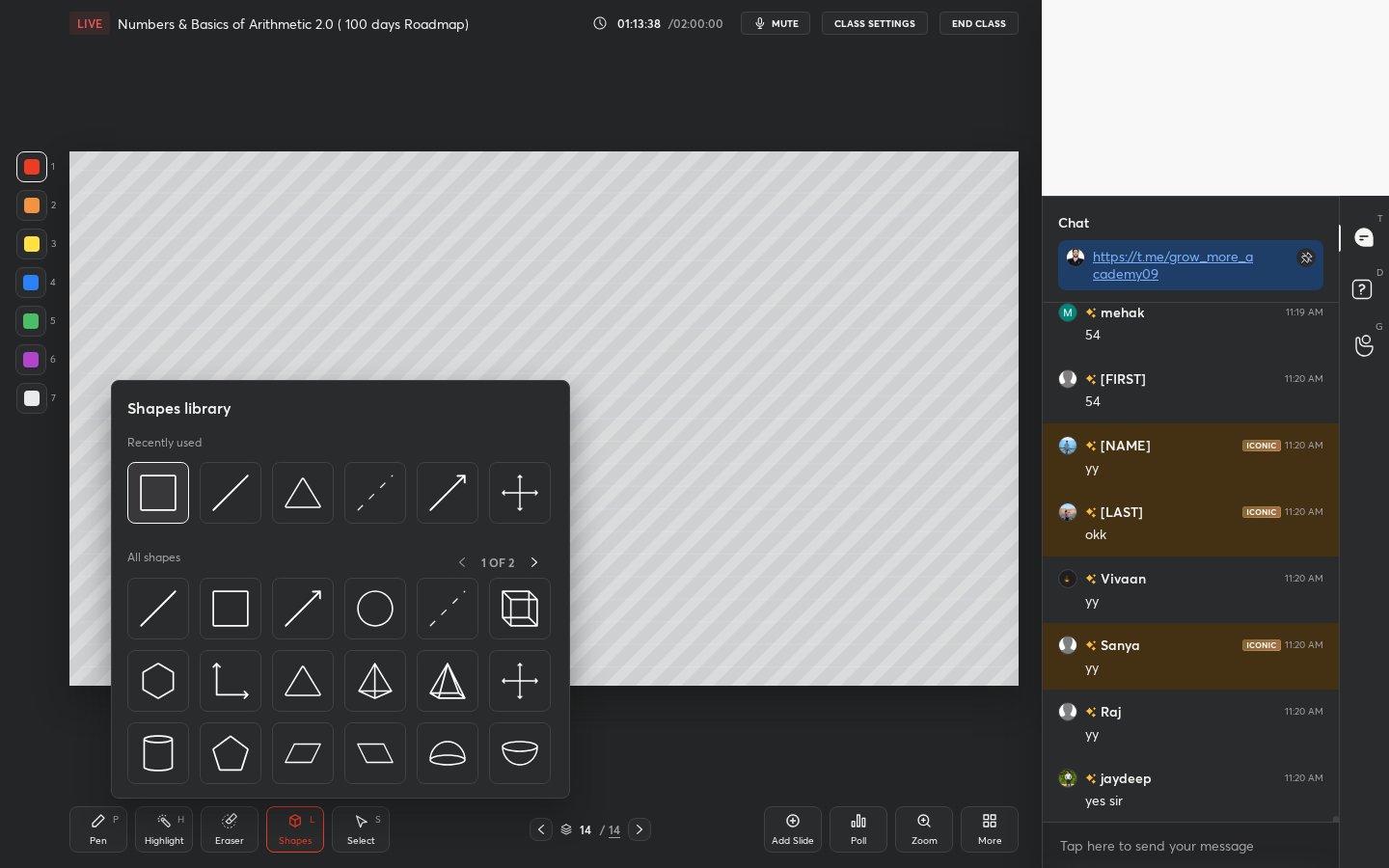 click at bounding box center (158, 493) 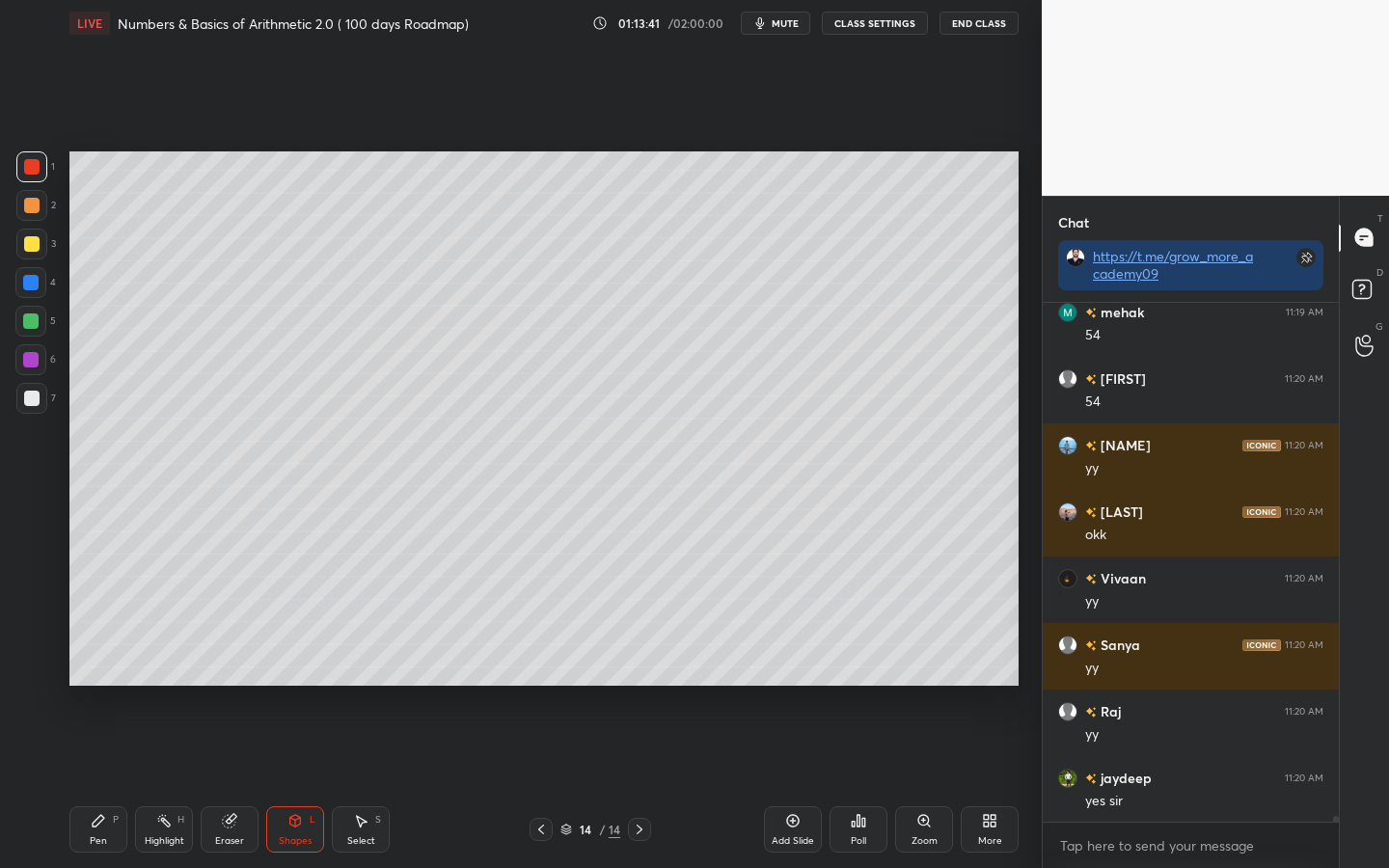 click on "Pen P" at bounding box center (98, 829) 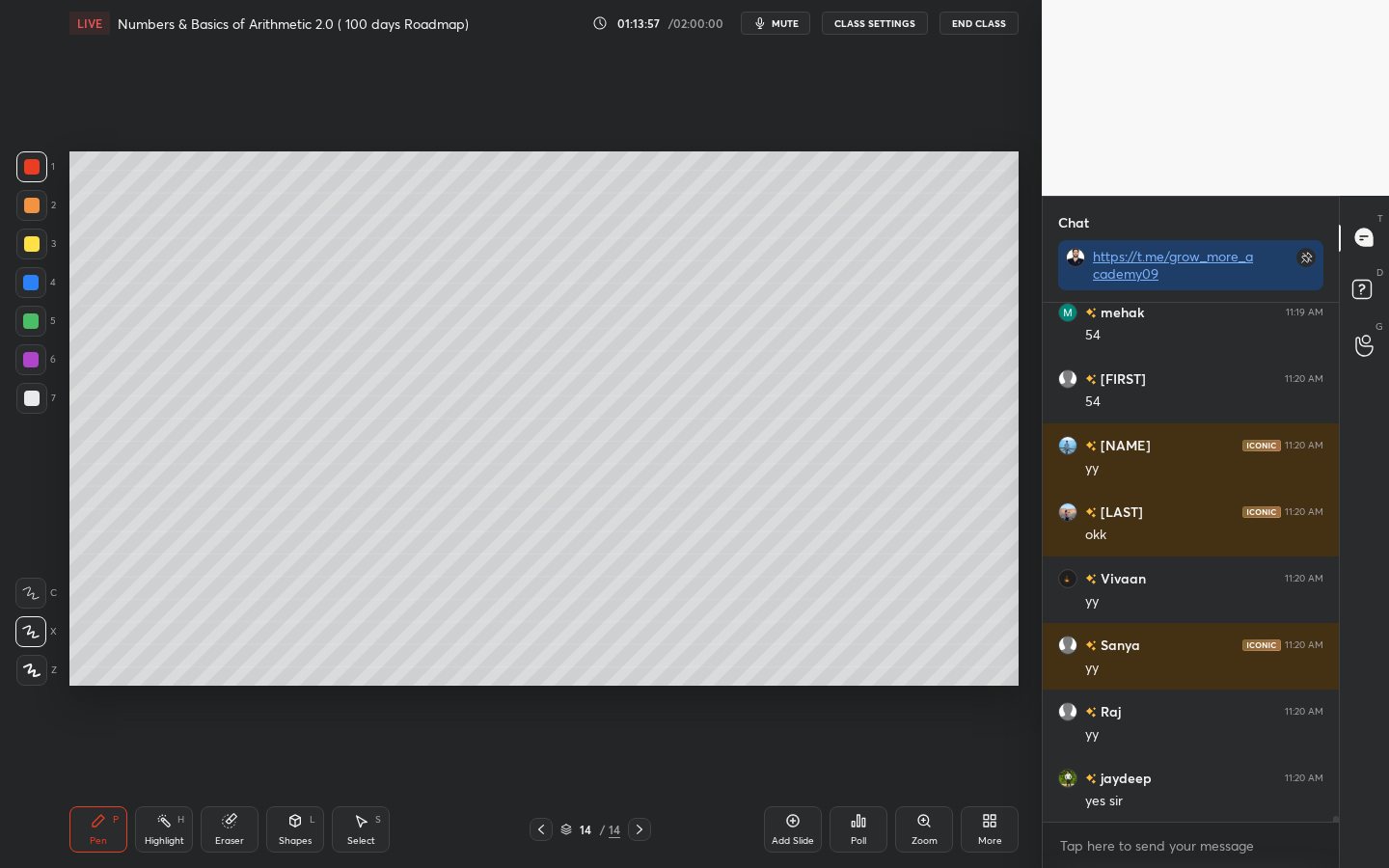 scroll, scrollTop: 43521, scrollLeft: 0, axis: vertical 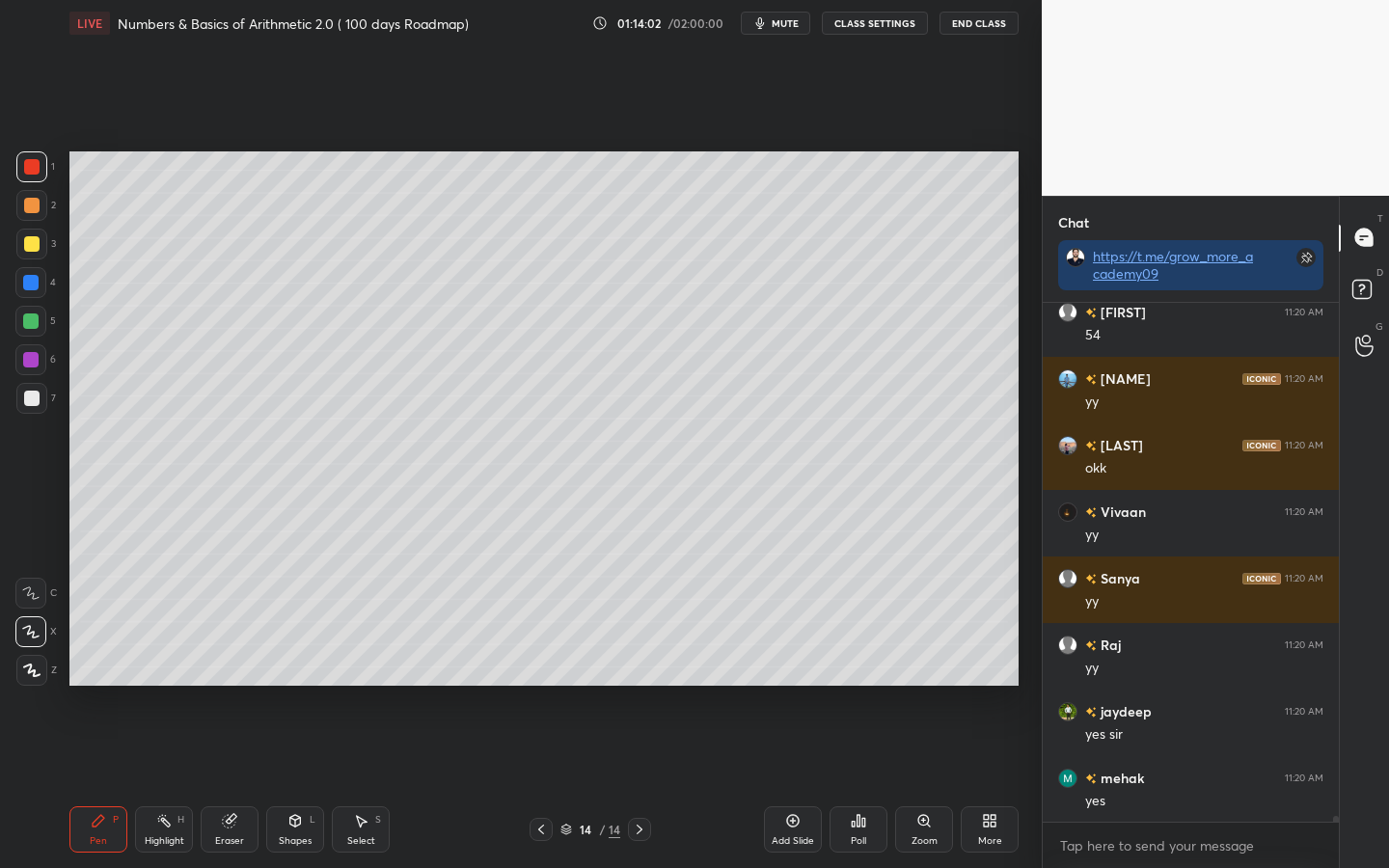 click at bounding box center [31, 321] 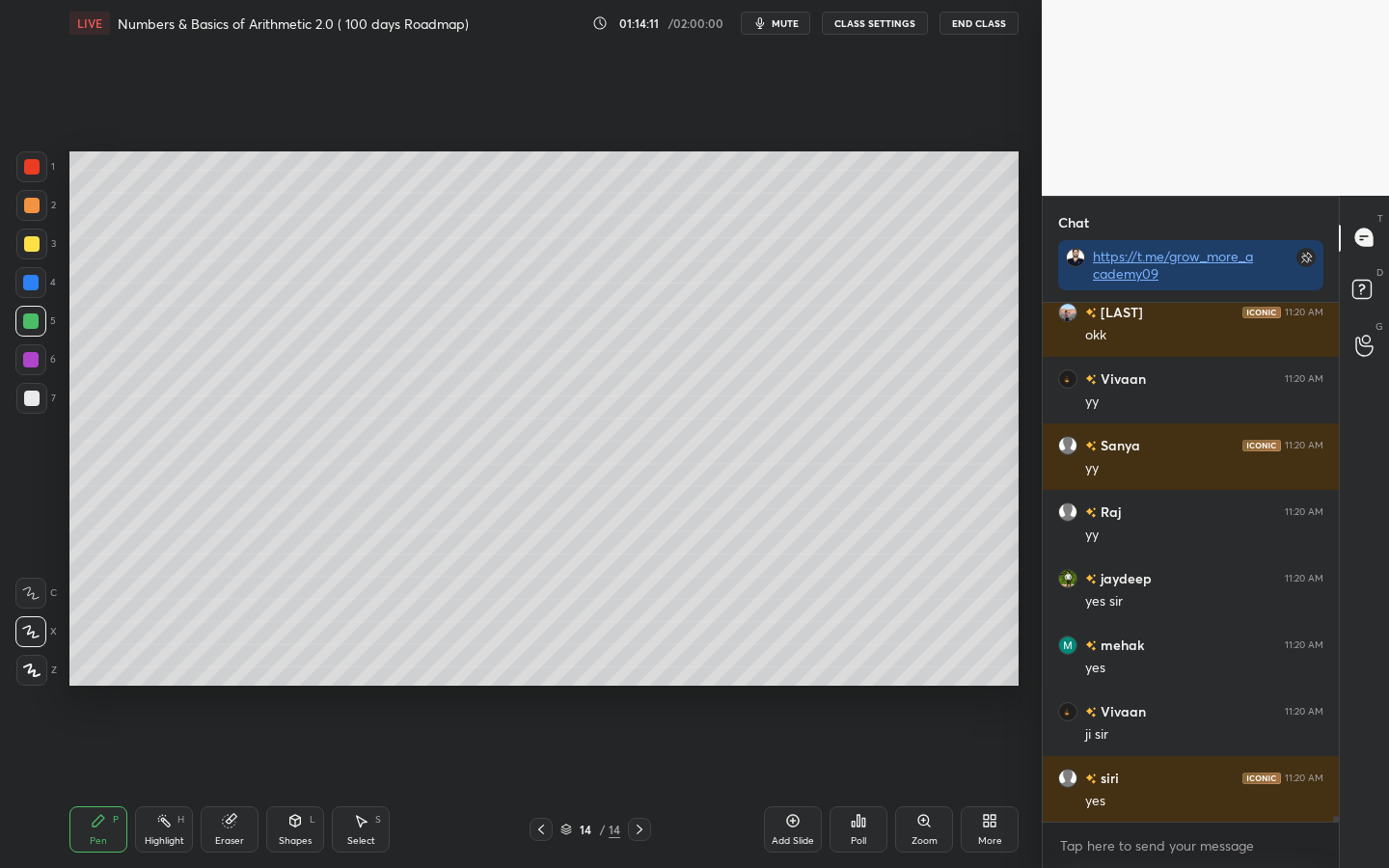 scroll, scrollTop: 43720, scrollLeft: 0, axis: vertical 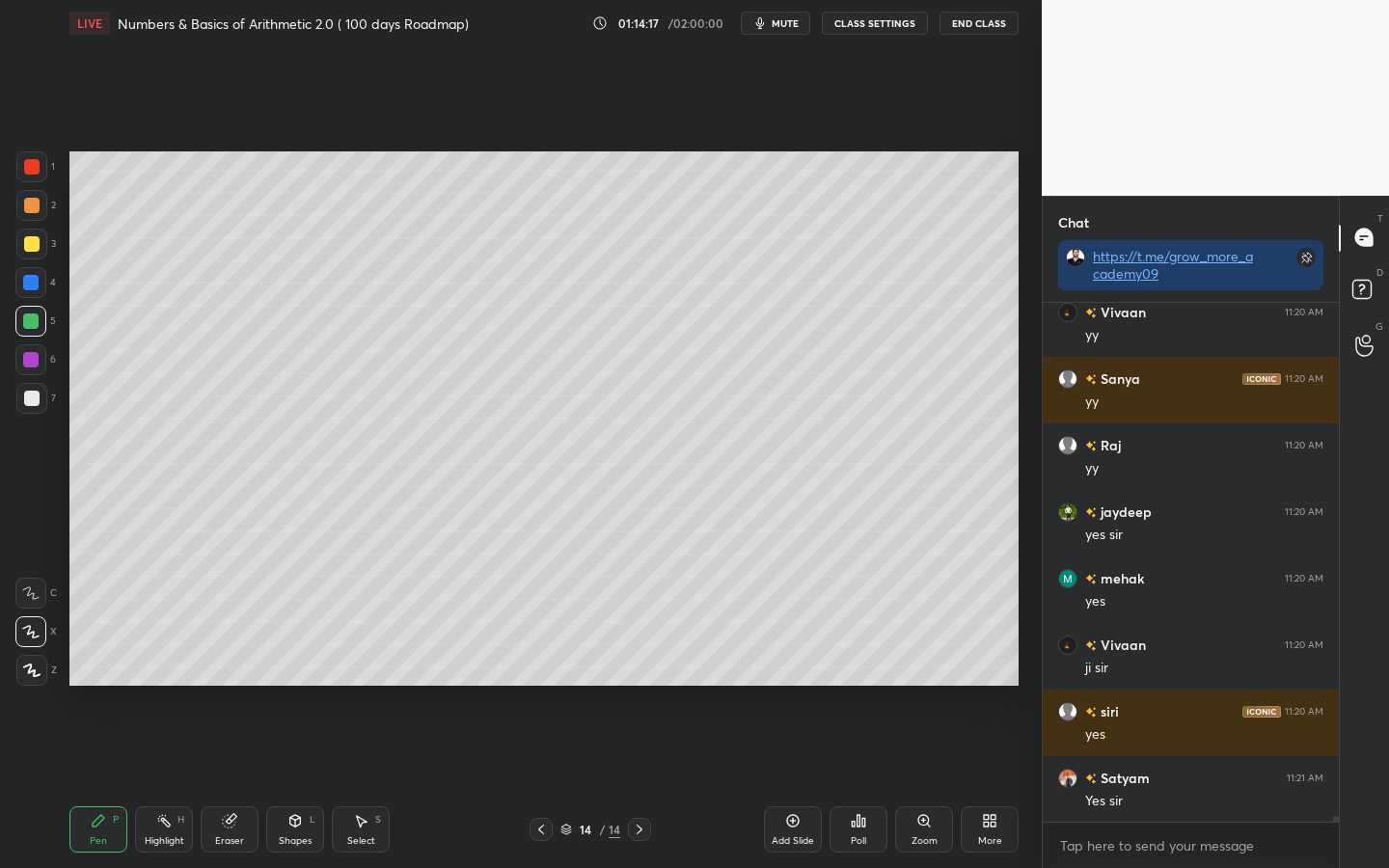 click at bounding box center [31, 360] 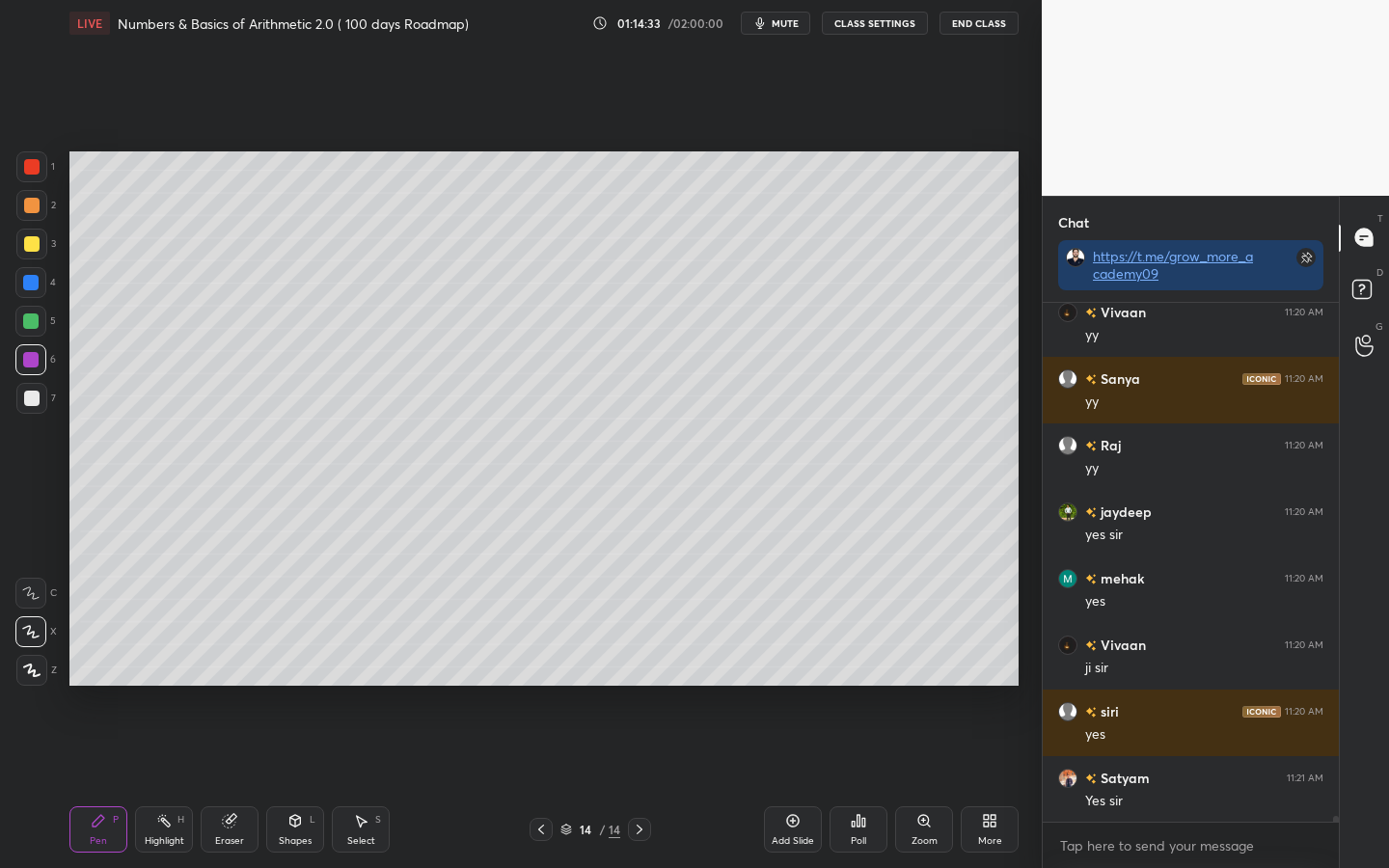 click 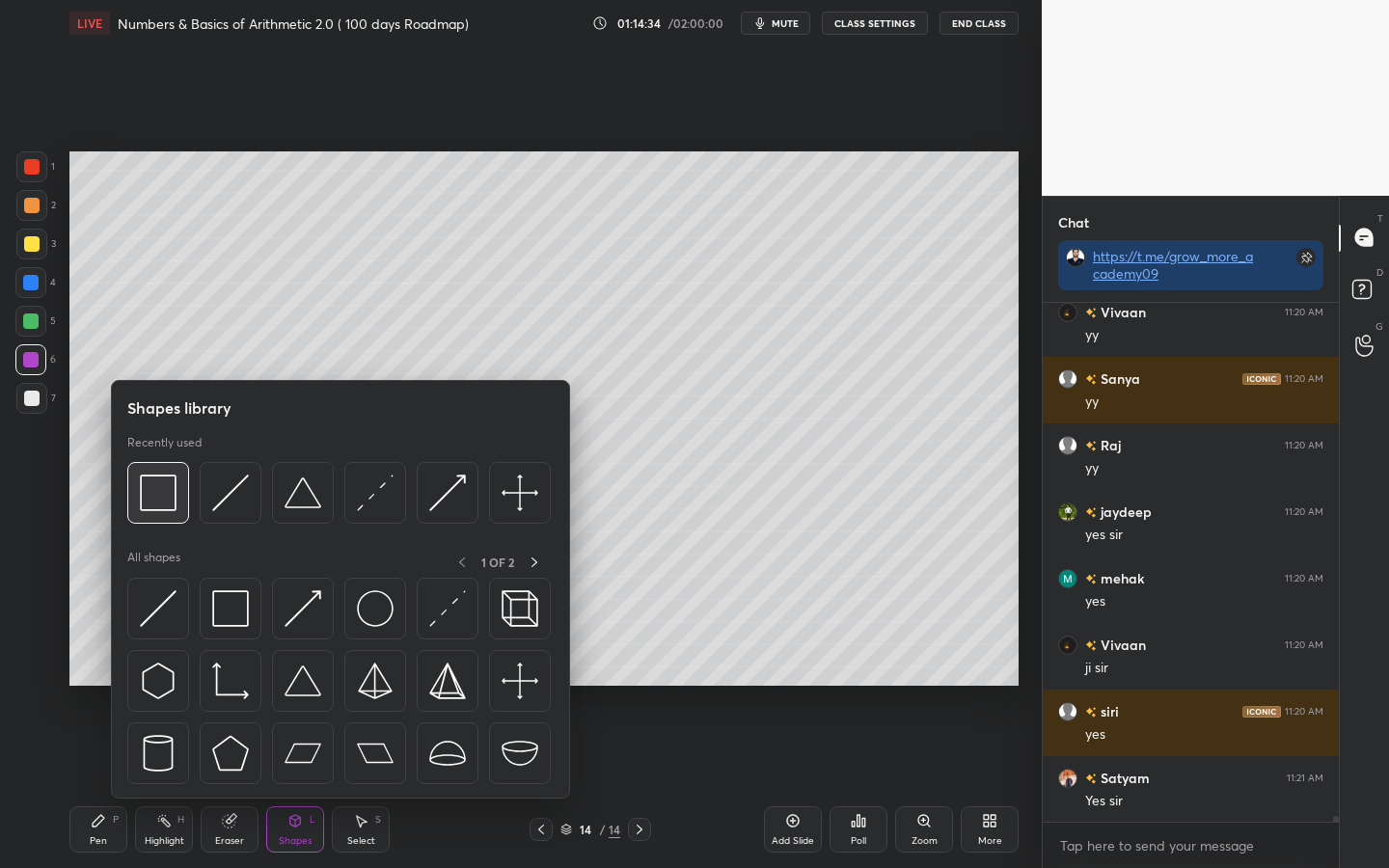 click at bounding box center [158, 493] 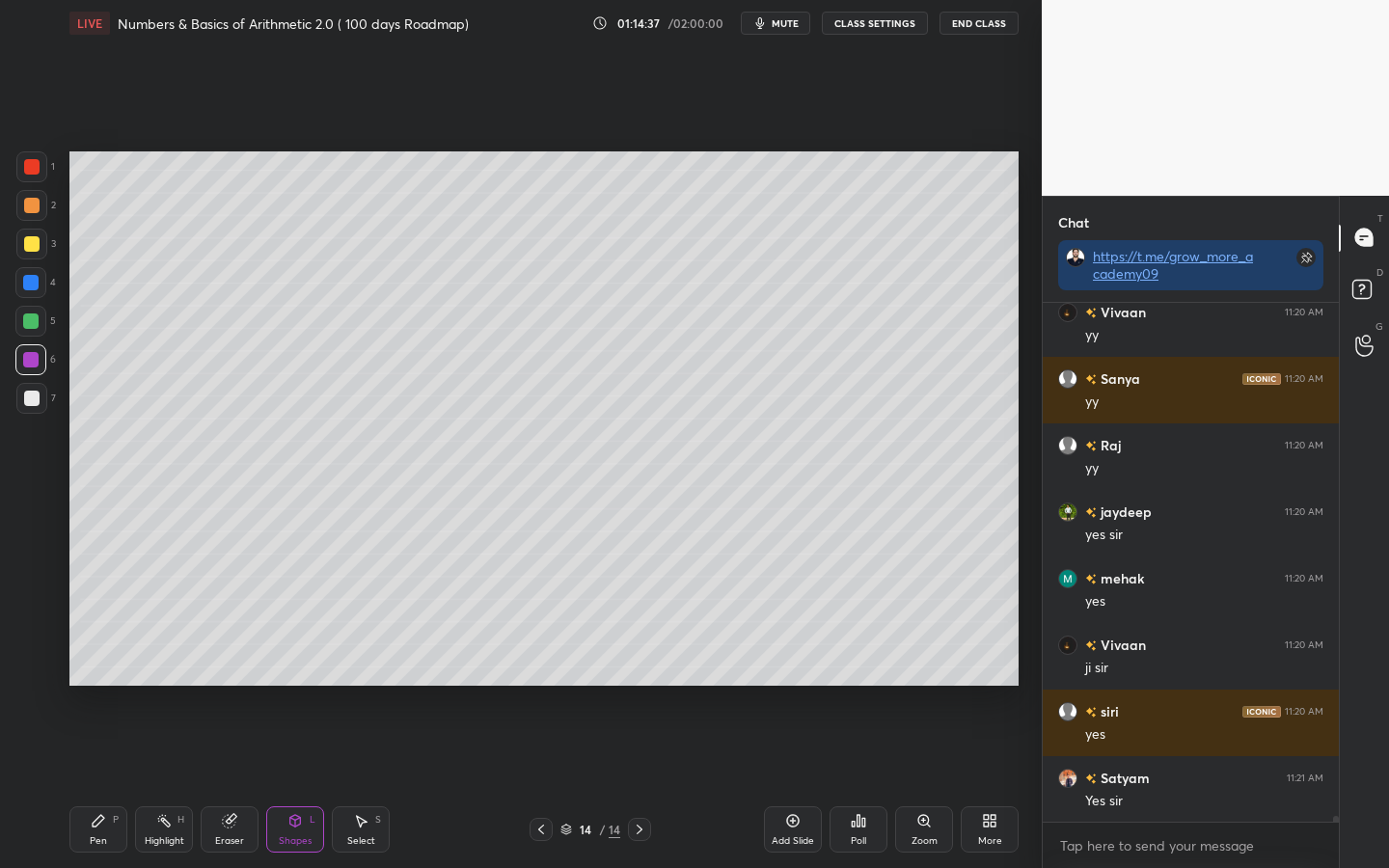 click on "Pen P" at bounding box center [98, 829] 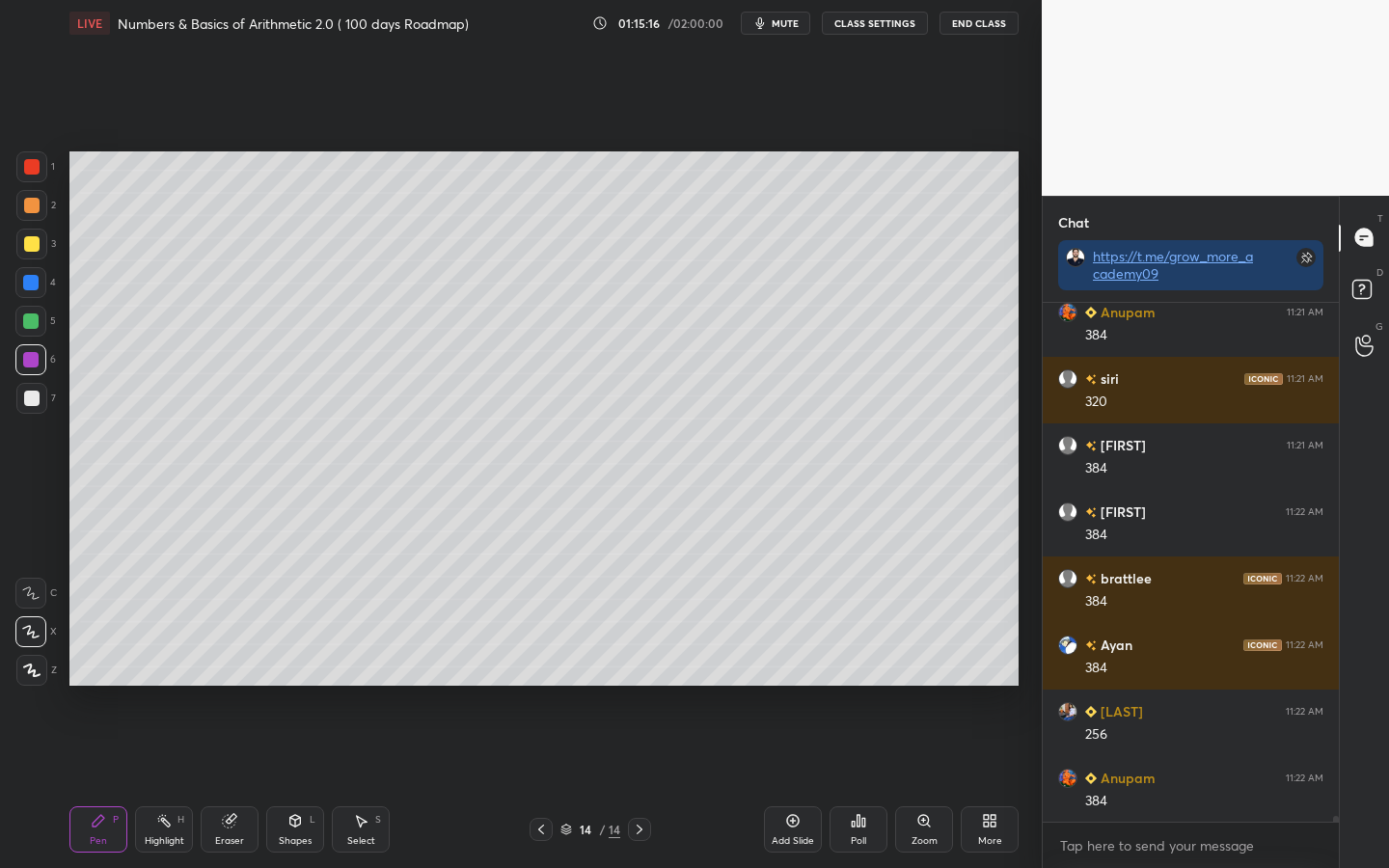 scroll, scrollTop: 44985, scrollLeft: 0, axis: vertical 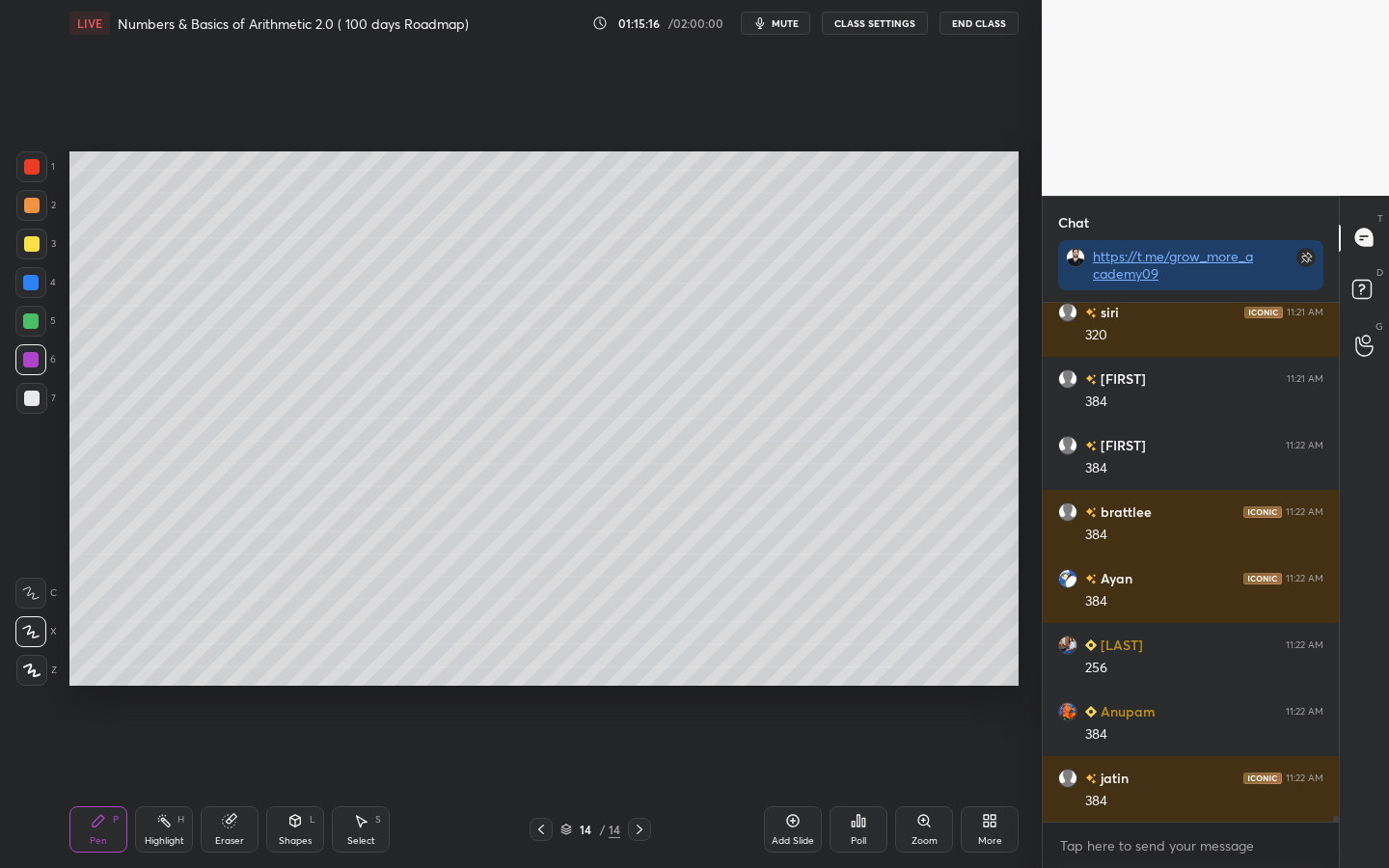 click at bounding box center [32, 244] 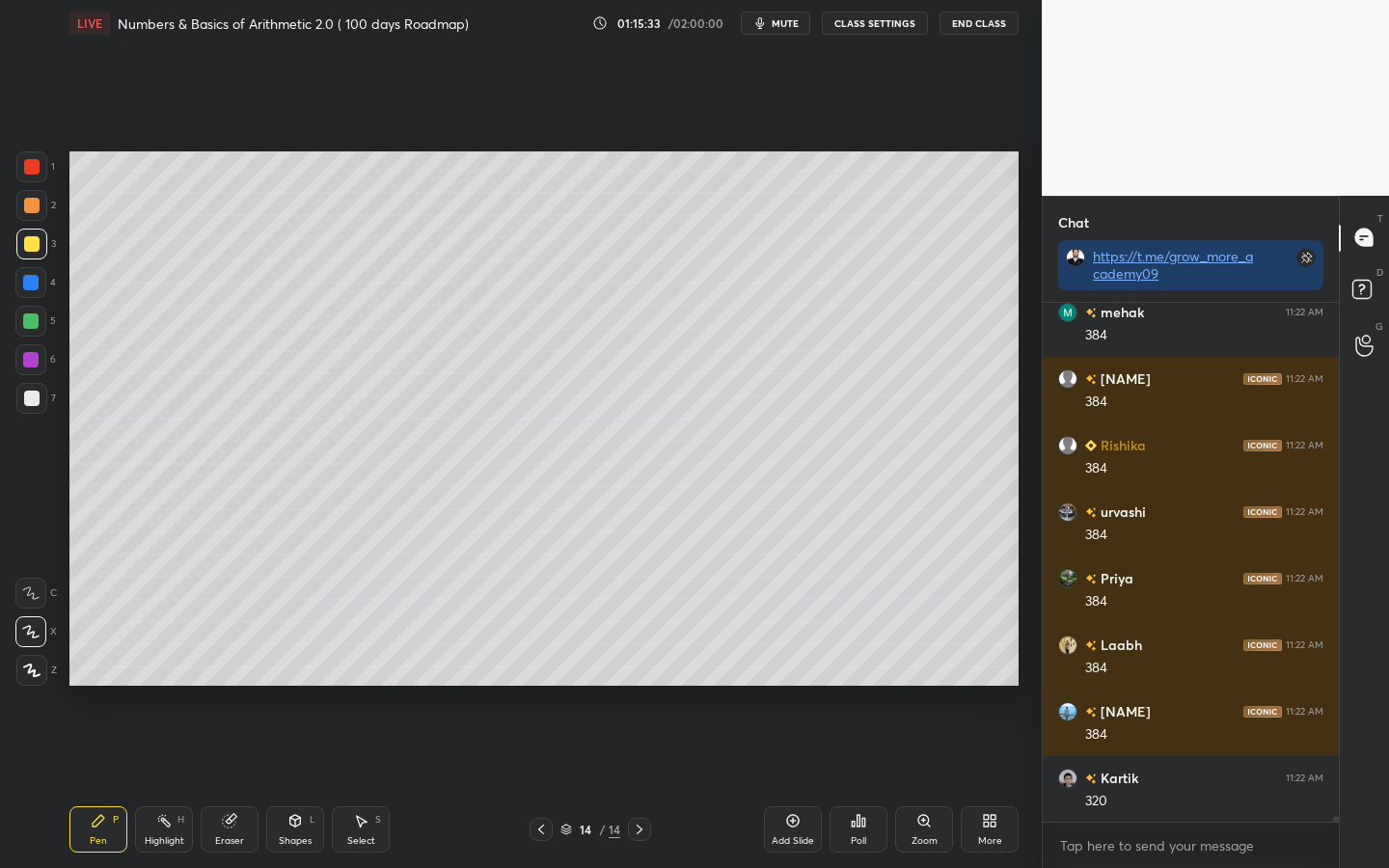 scroll, scrollTop: 46249, scrollLeft: 0, axis: vertical 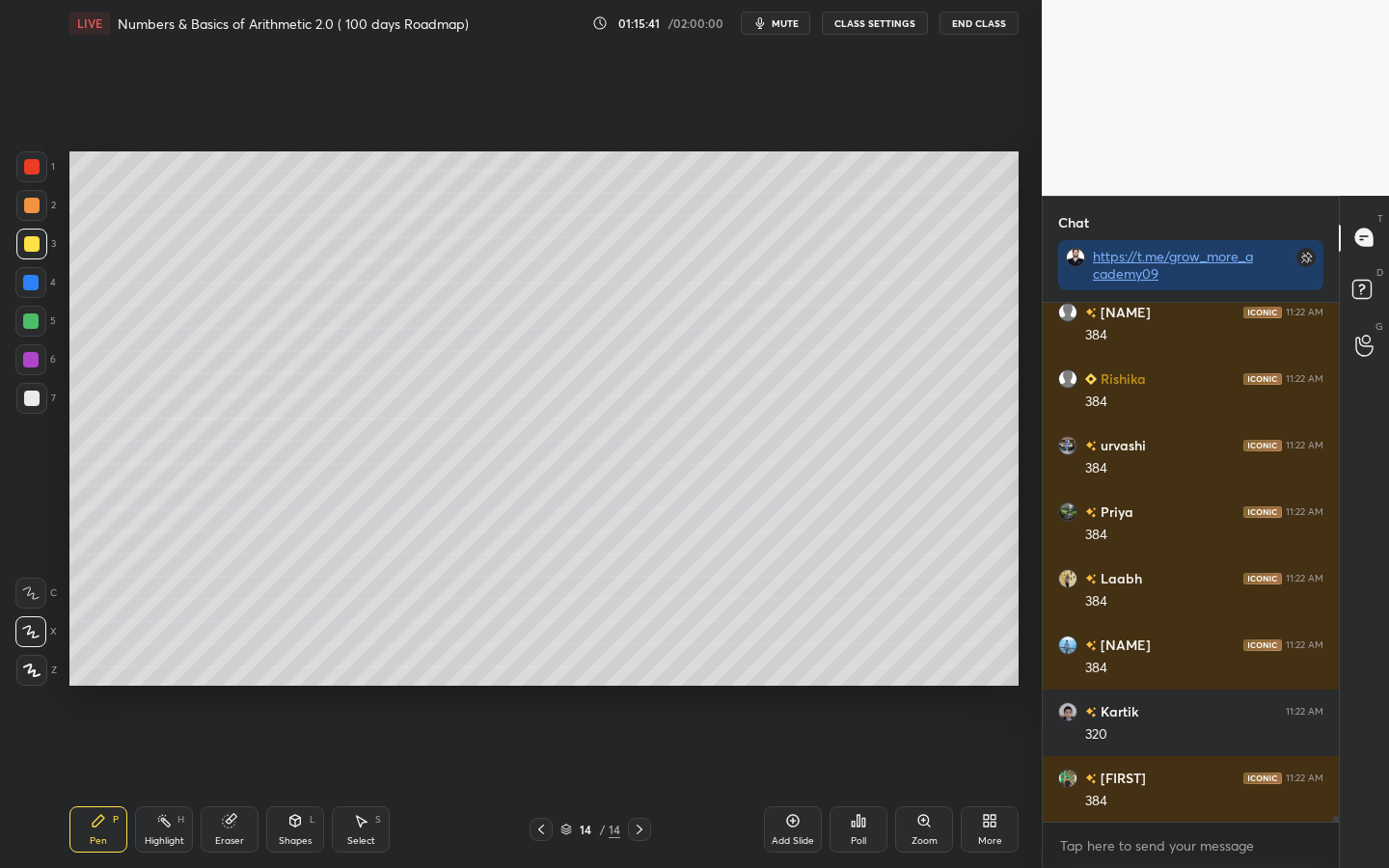 drag, startPoint x: 41, startPoint y: 402, endPoint x: 58, endPoint y: 416, distance: 22.022716 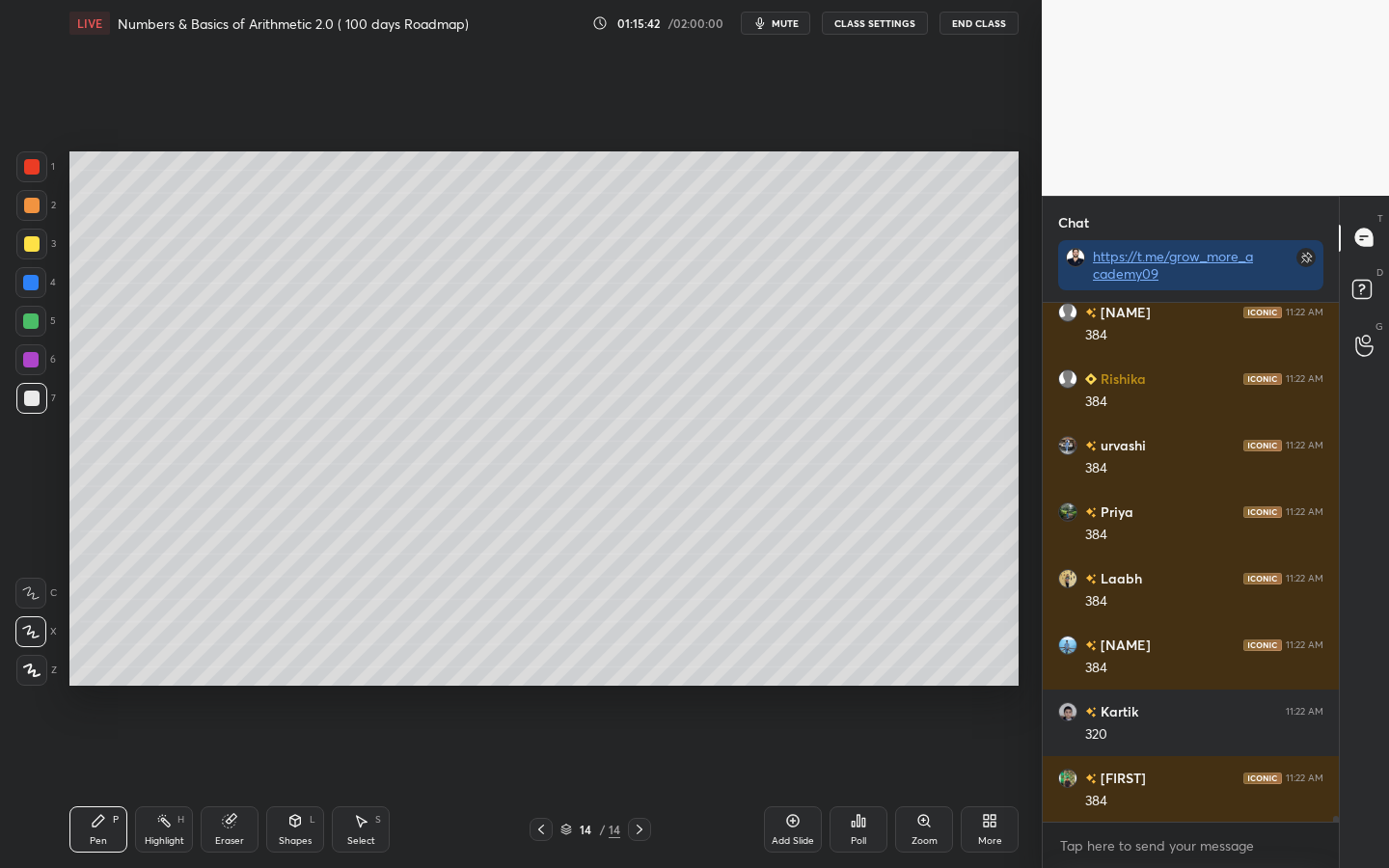 drag, startPoint x: 226, startPoint y: 827, endPoint x: 286, endPoint y: 791, distance: 69.97142 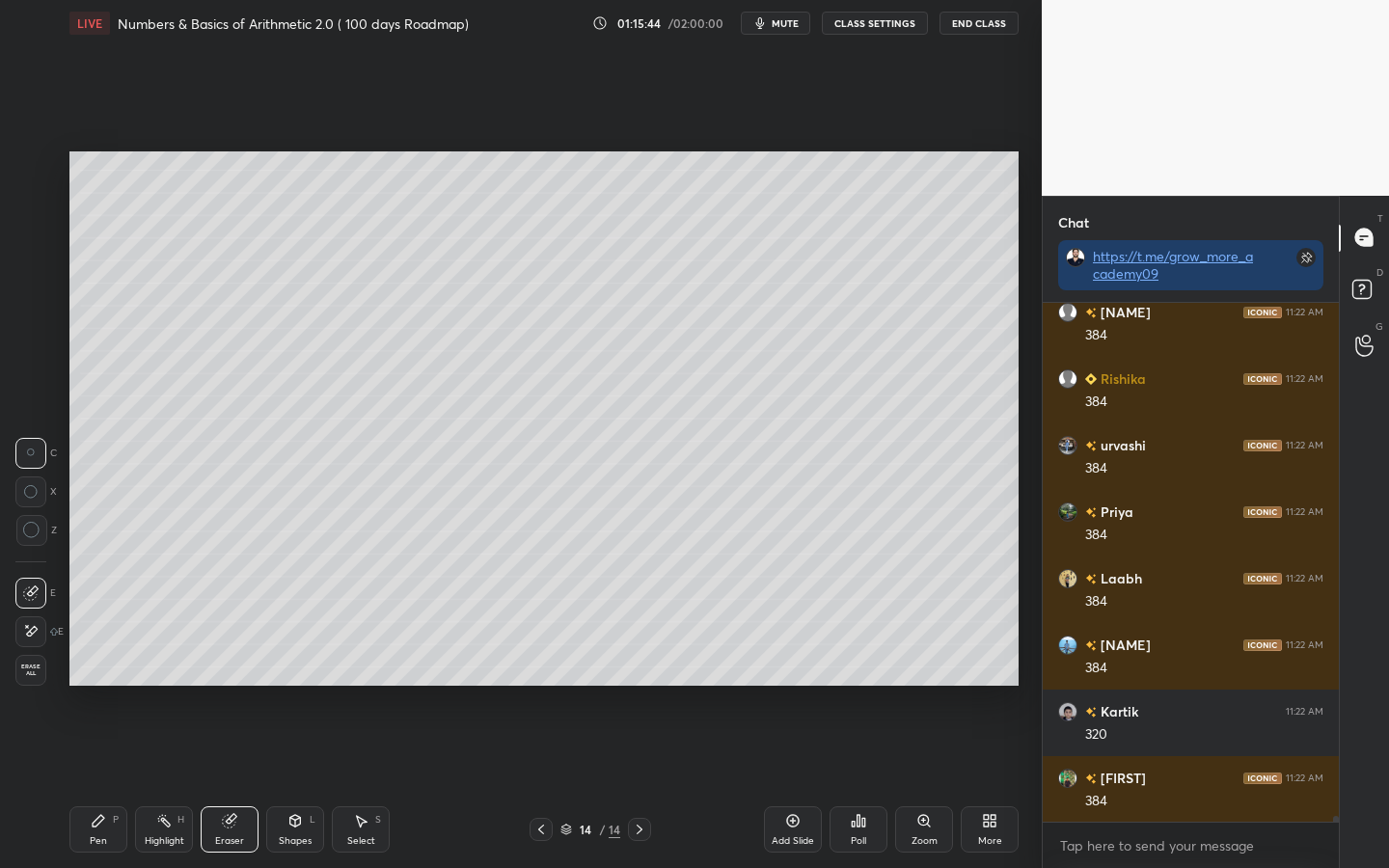 scroll, scrollTop: 46316, scrollLeft: 0, axis: vertical 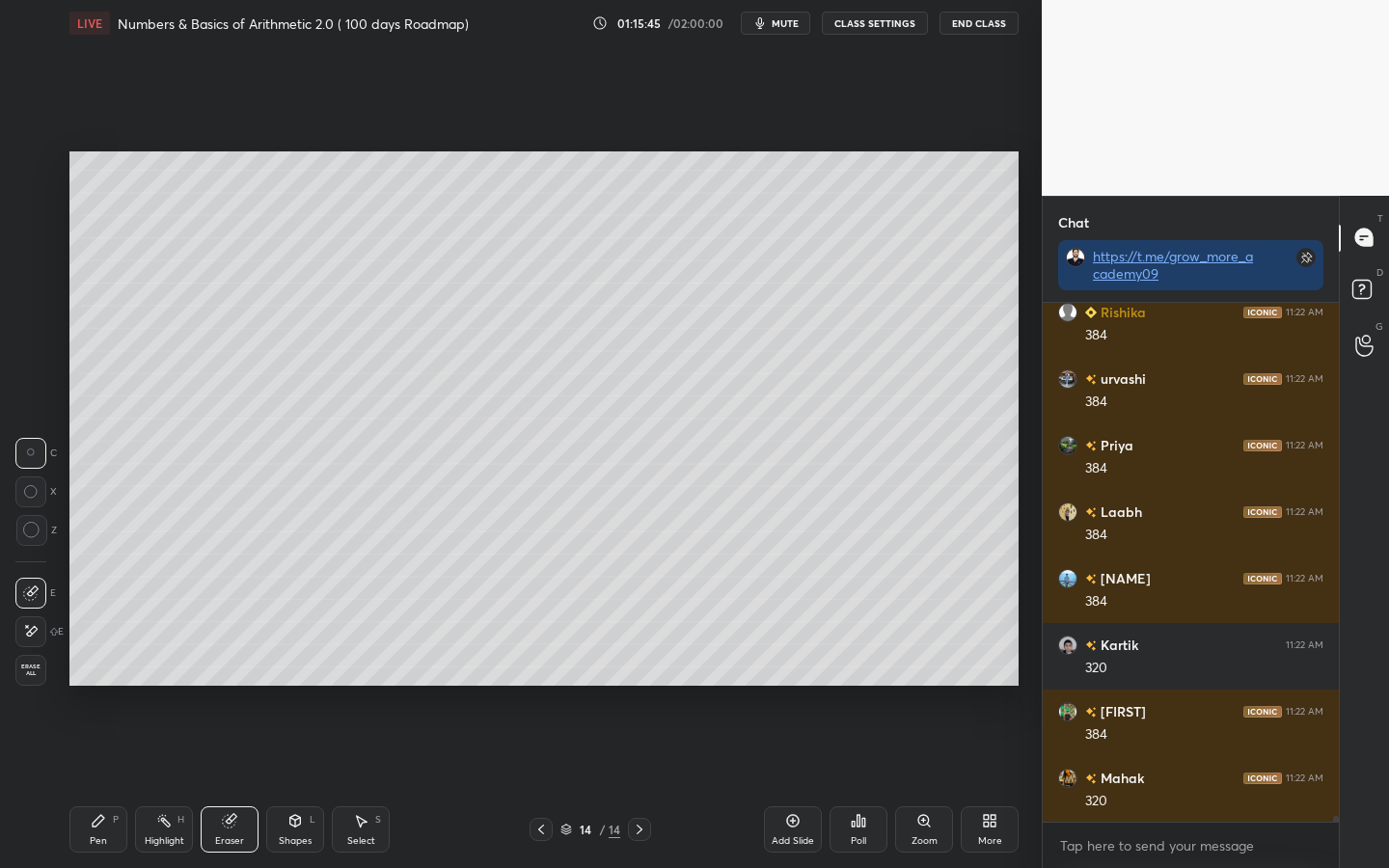 click on "Pen P" at bounding box center (98, 829) 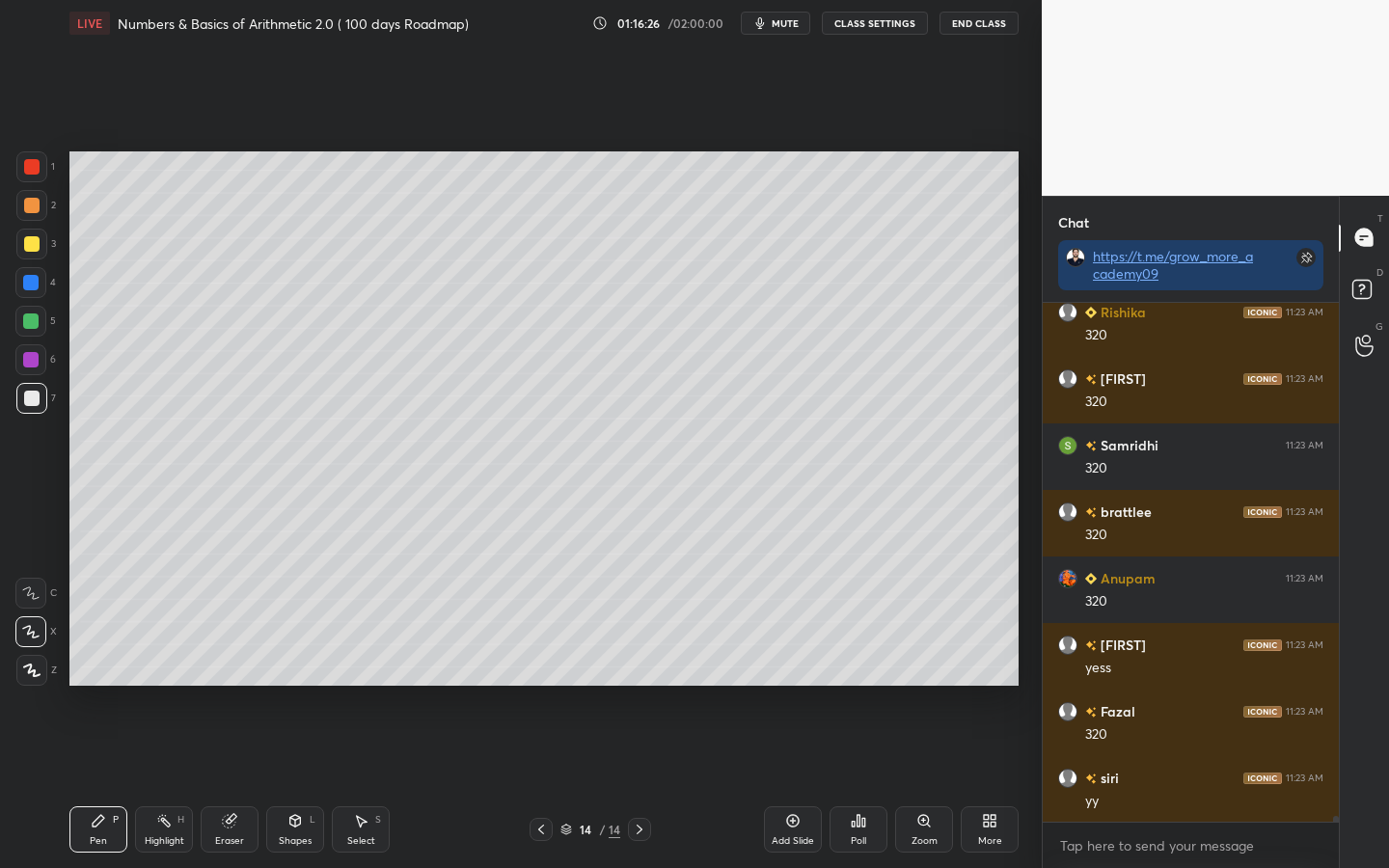 scroll, scrollTop: 47713, scrollLeft: 0, axis: vertical 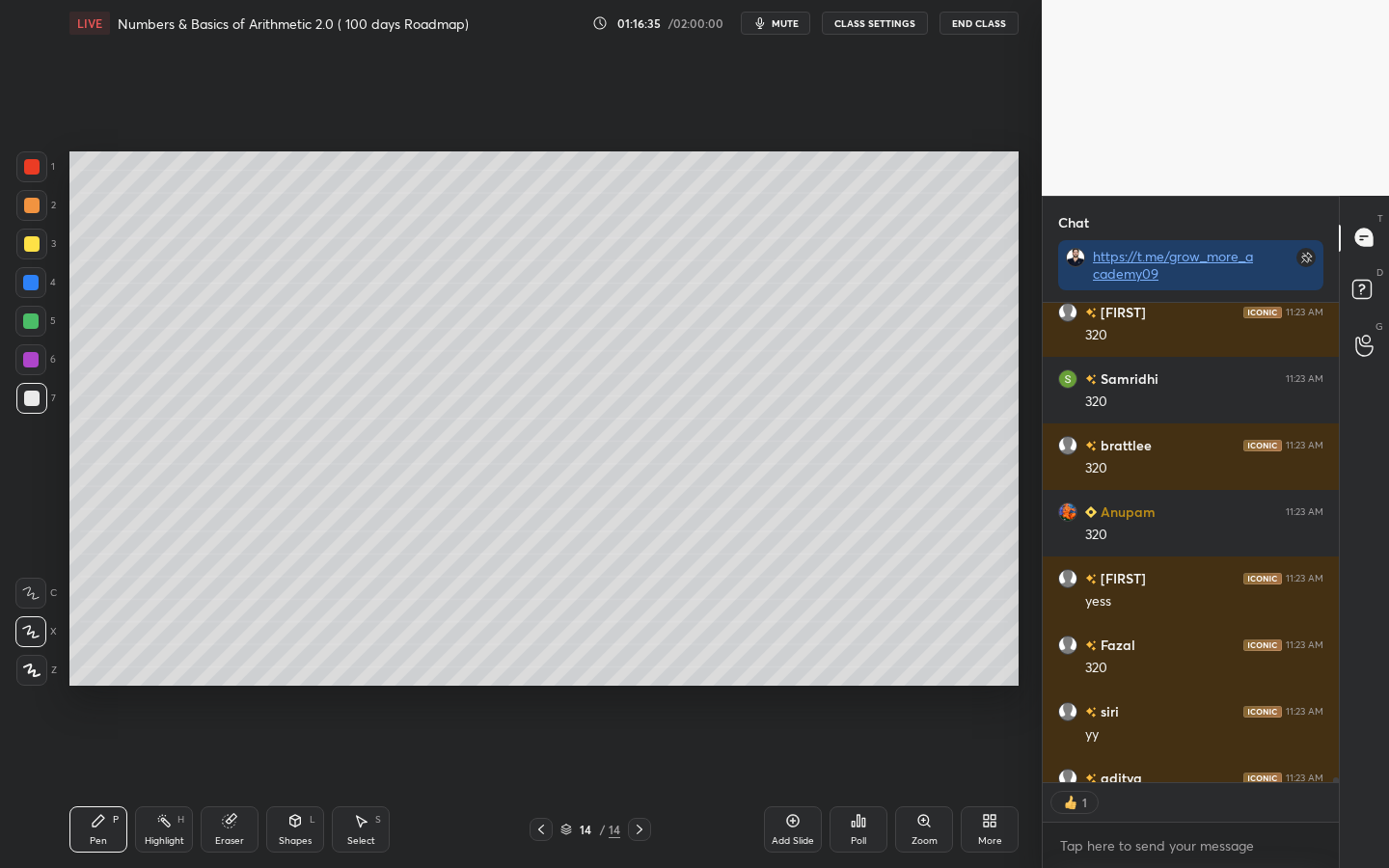 click at bounding box center (31, 321) 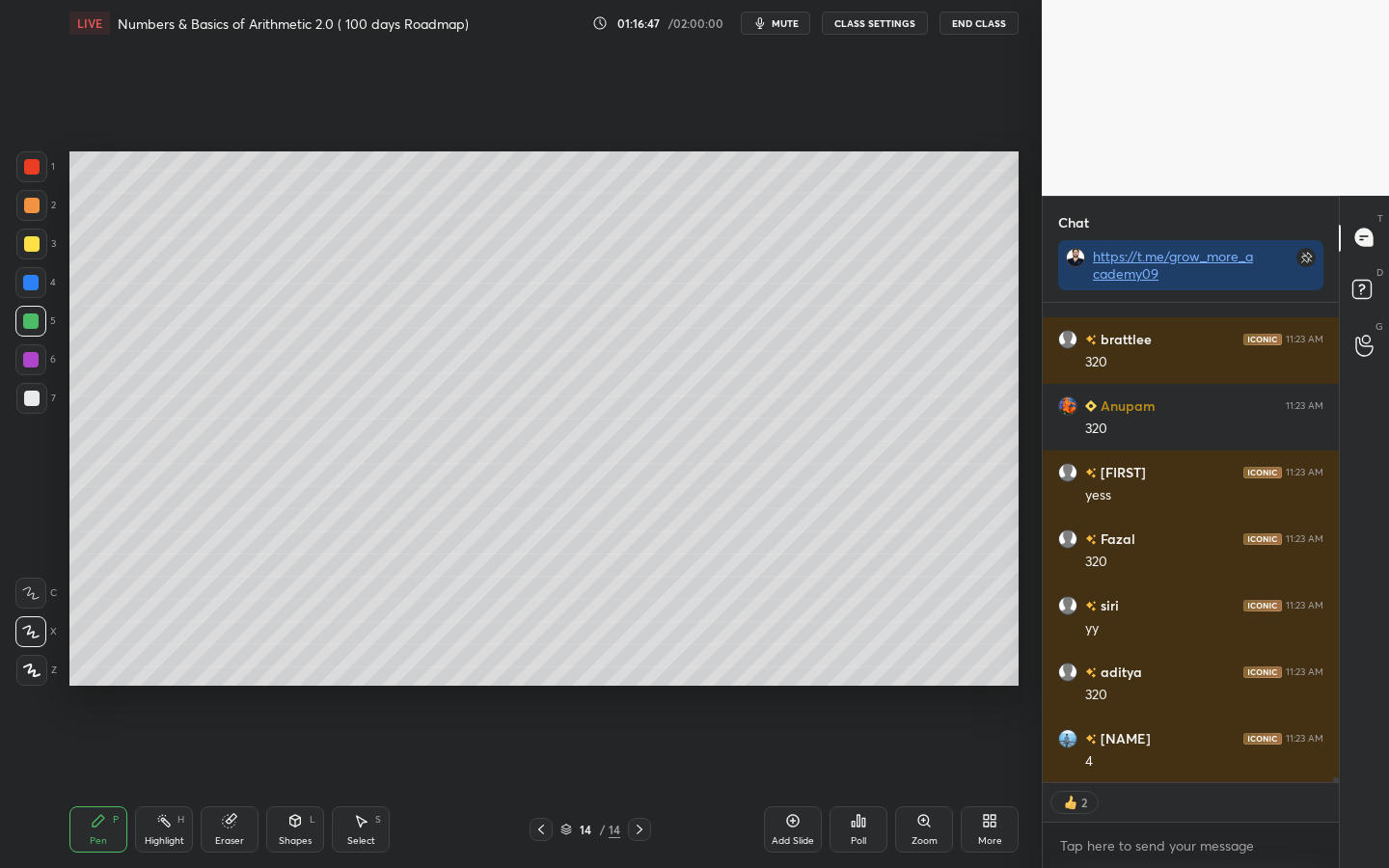 scroll, scrollTop: 47886, scrollLeft: 0, axis: vertical 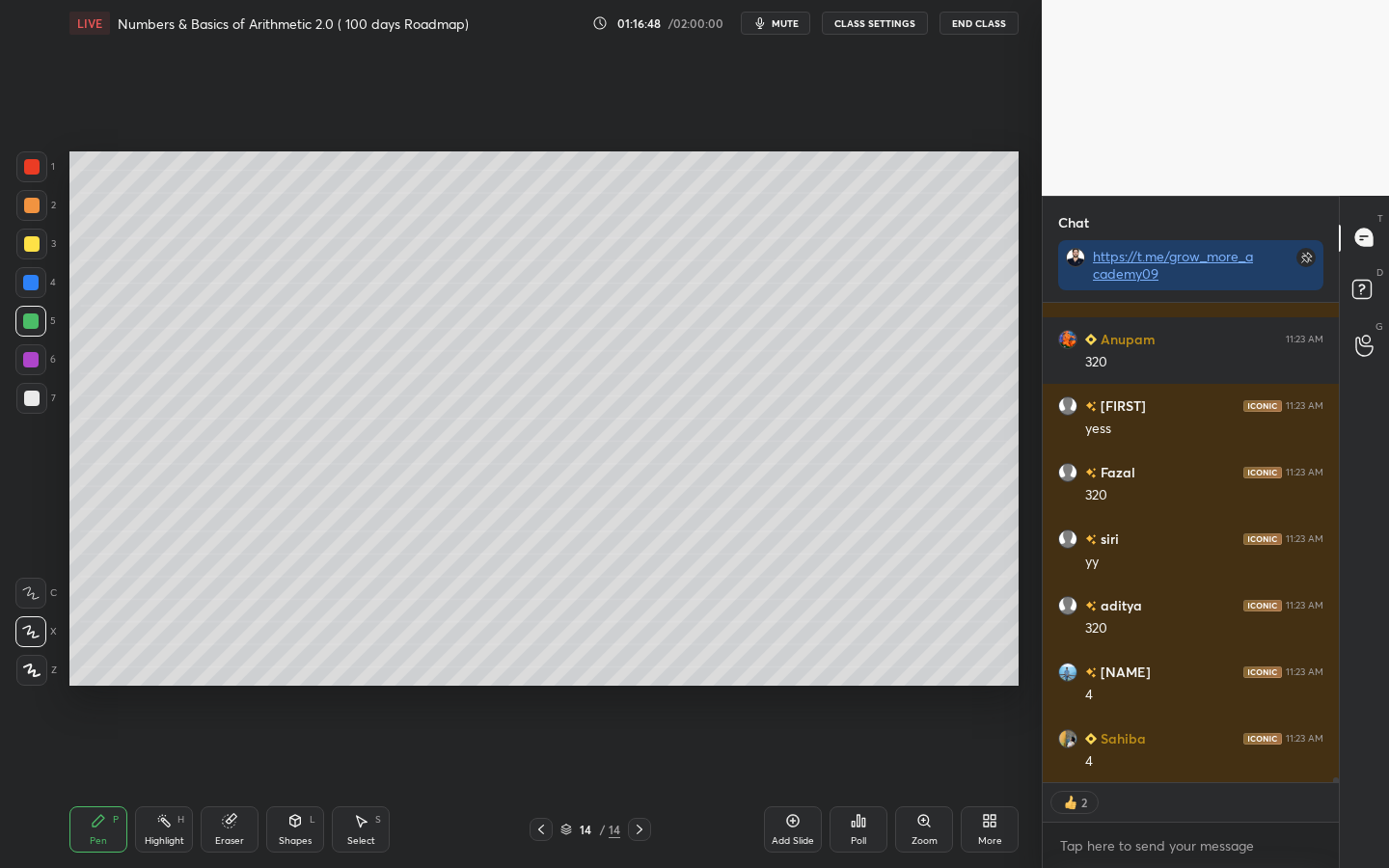 click at bounding box center [32, 167] 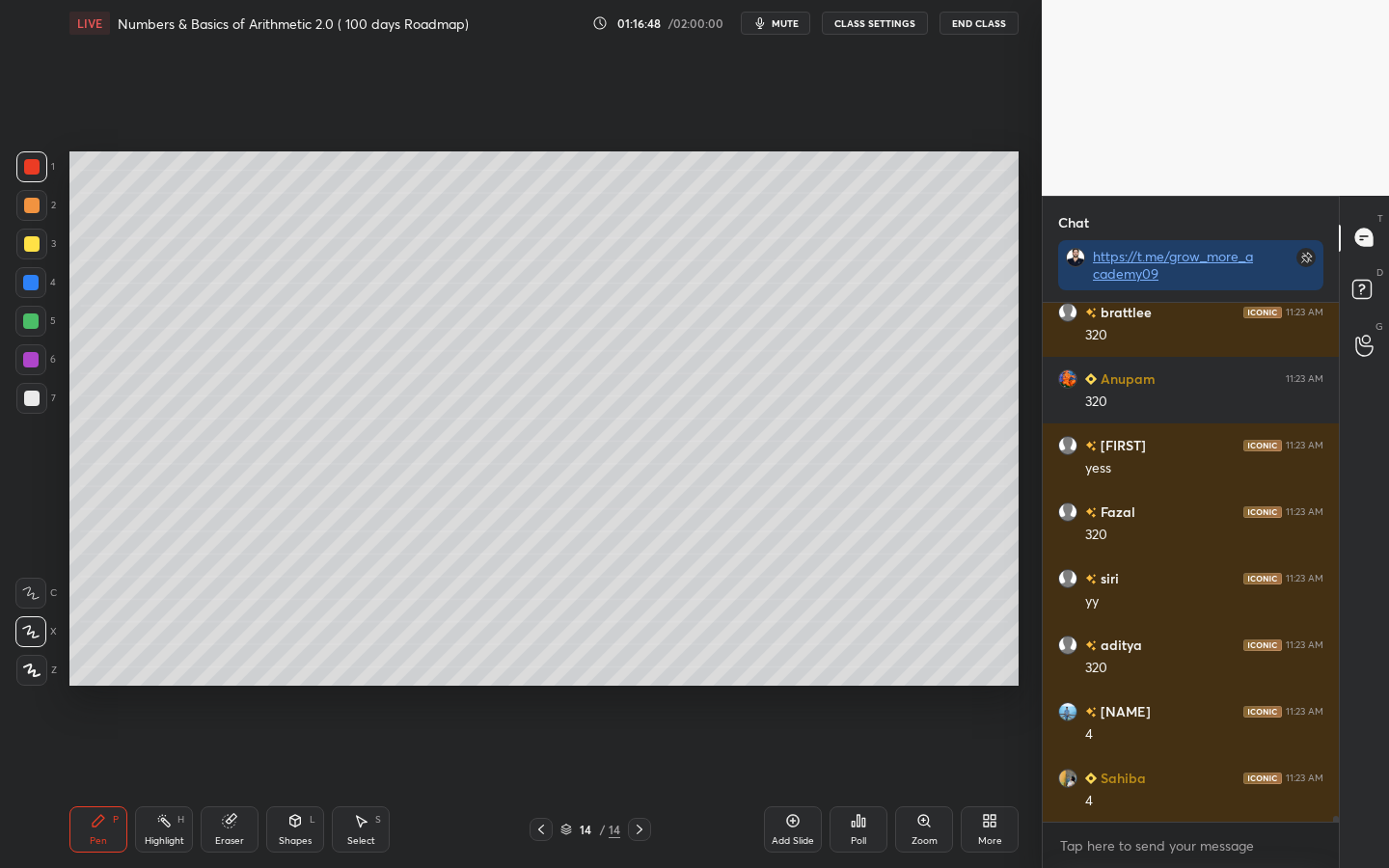 scroll, scrollTop: 7, scrollLeft: 7, axis: both 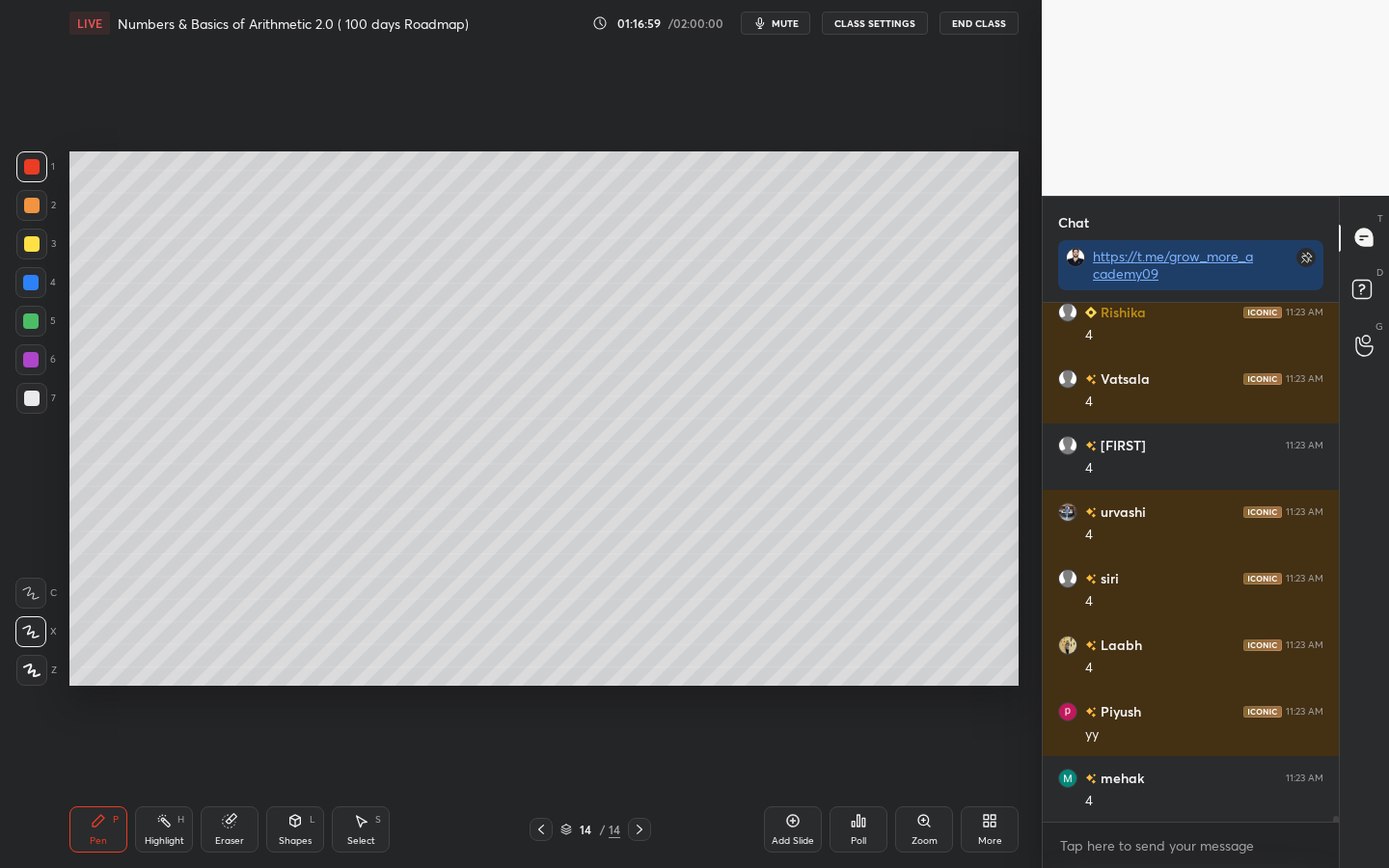 click on "mute" at bounding box center [785, 23] 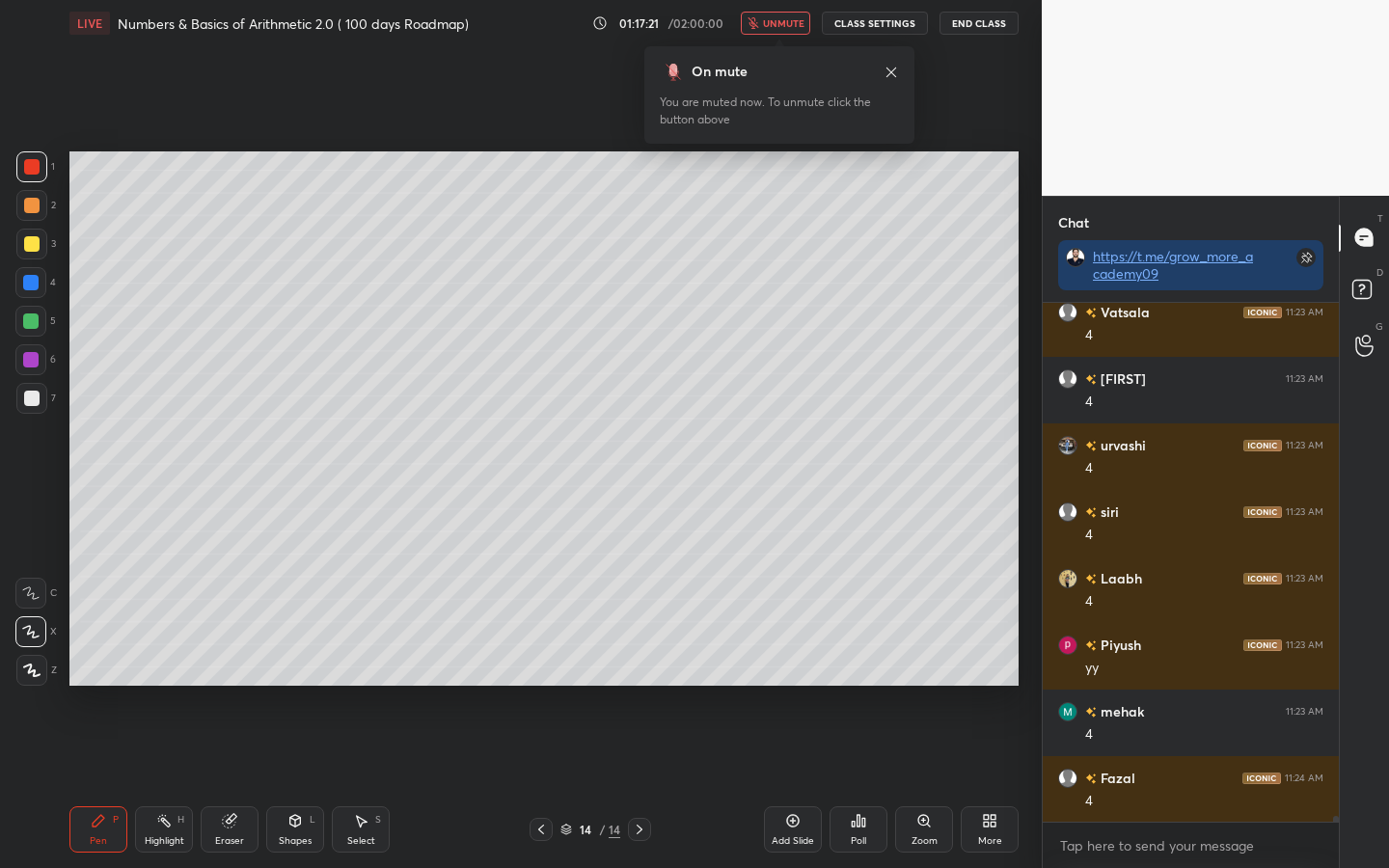scroll, scrollTop: 48844, scrollLeft: 0, axis: vertical 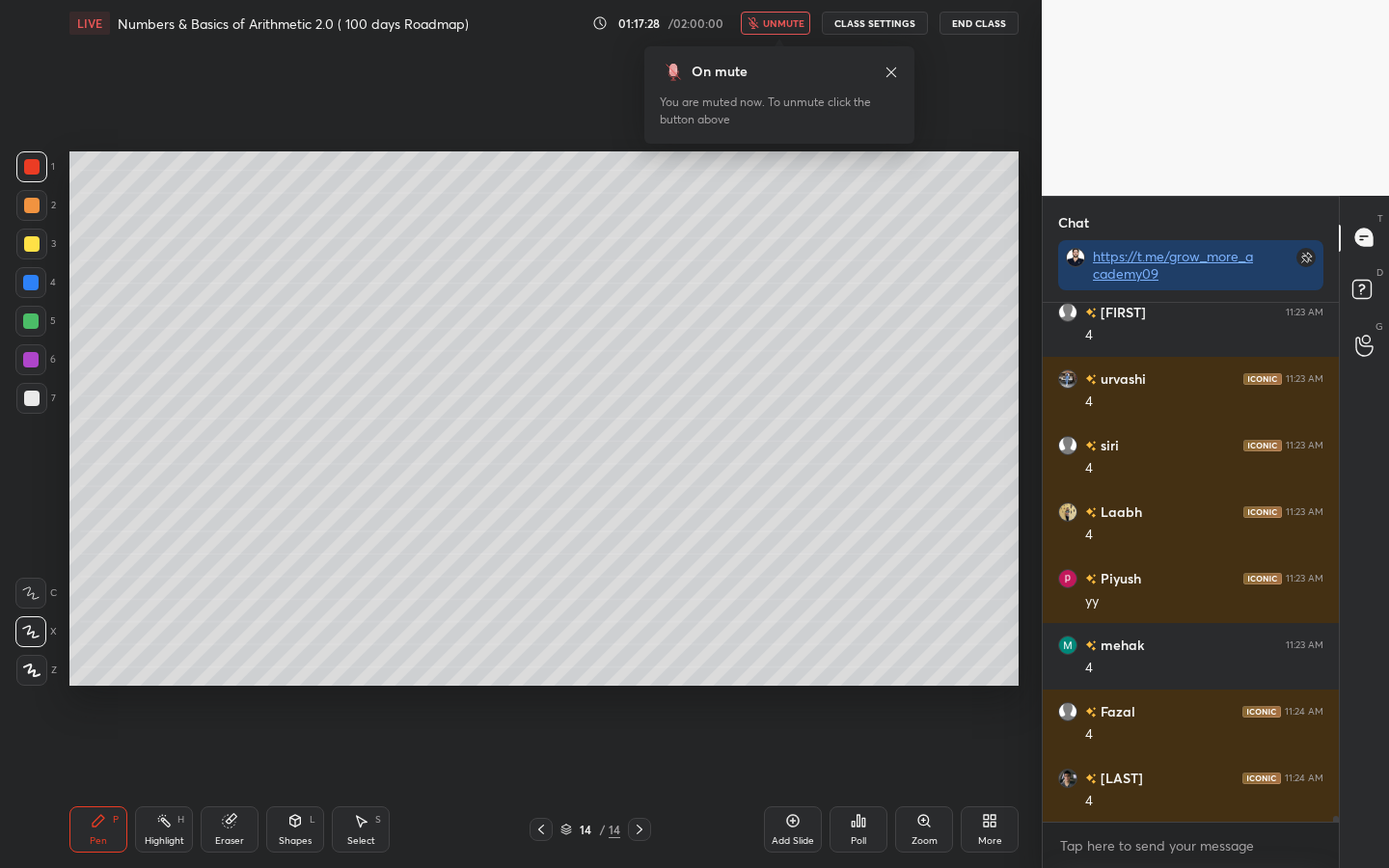 click on "unmute" at bounding box center [783, 23] 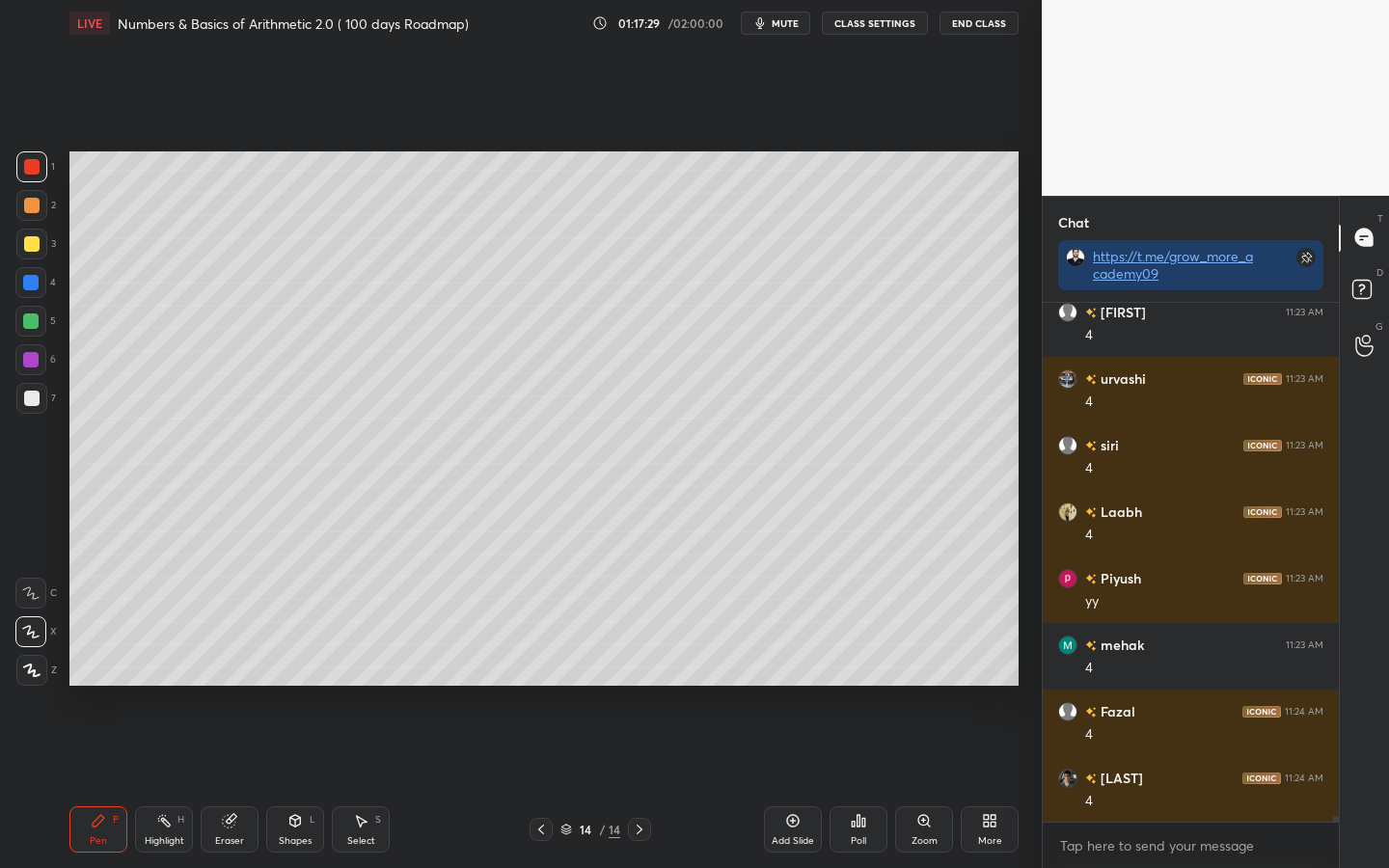 scroll, scrollTop: 48911, scrollLeft: 0, axis: vertical 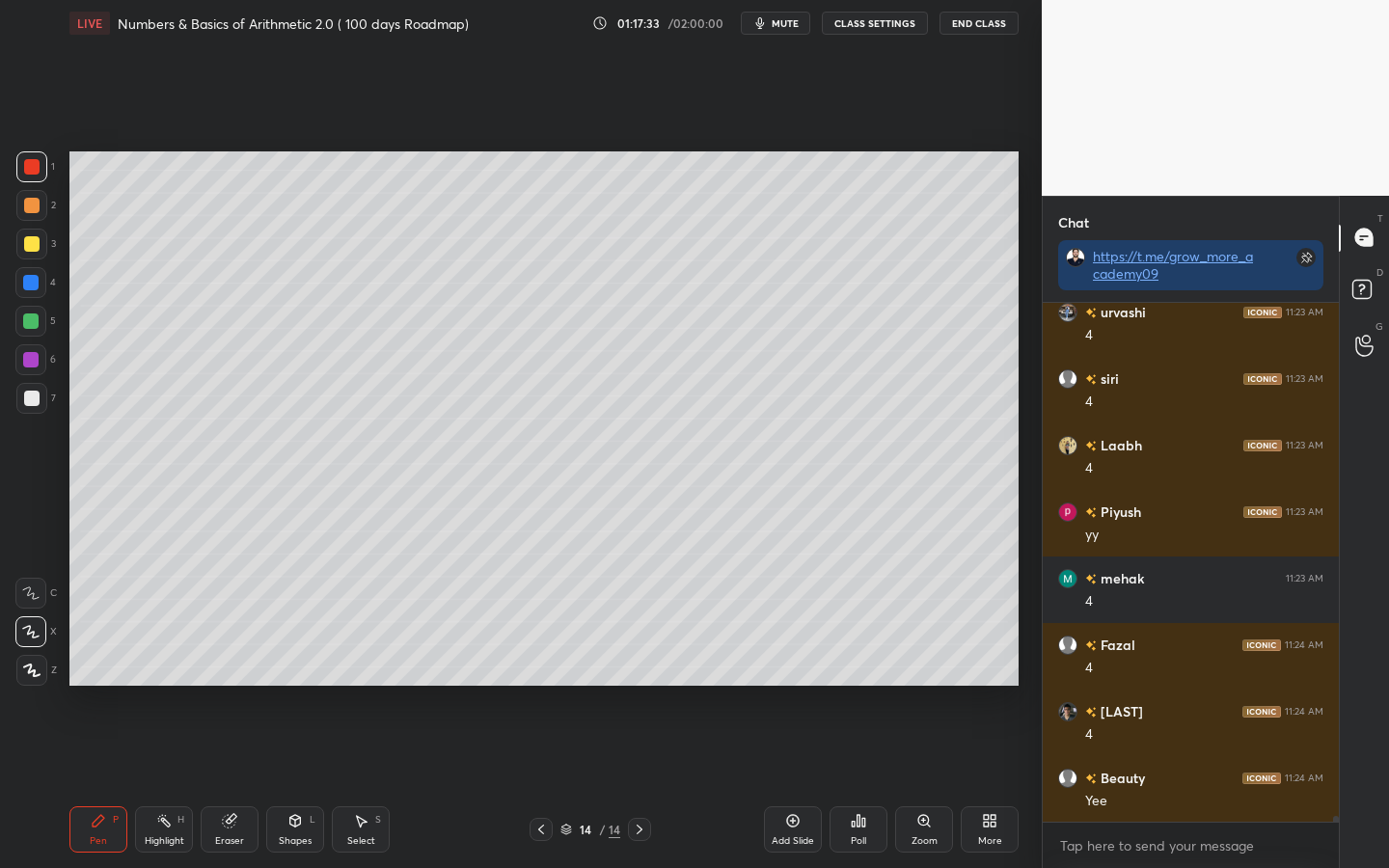 click 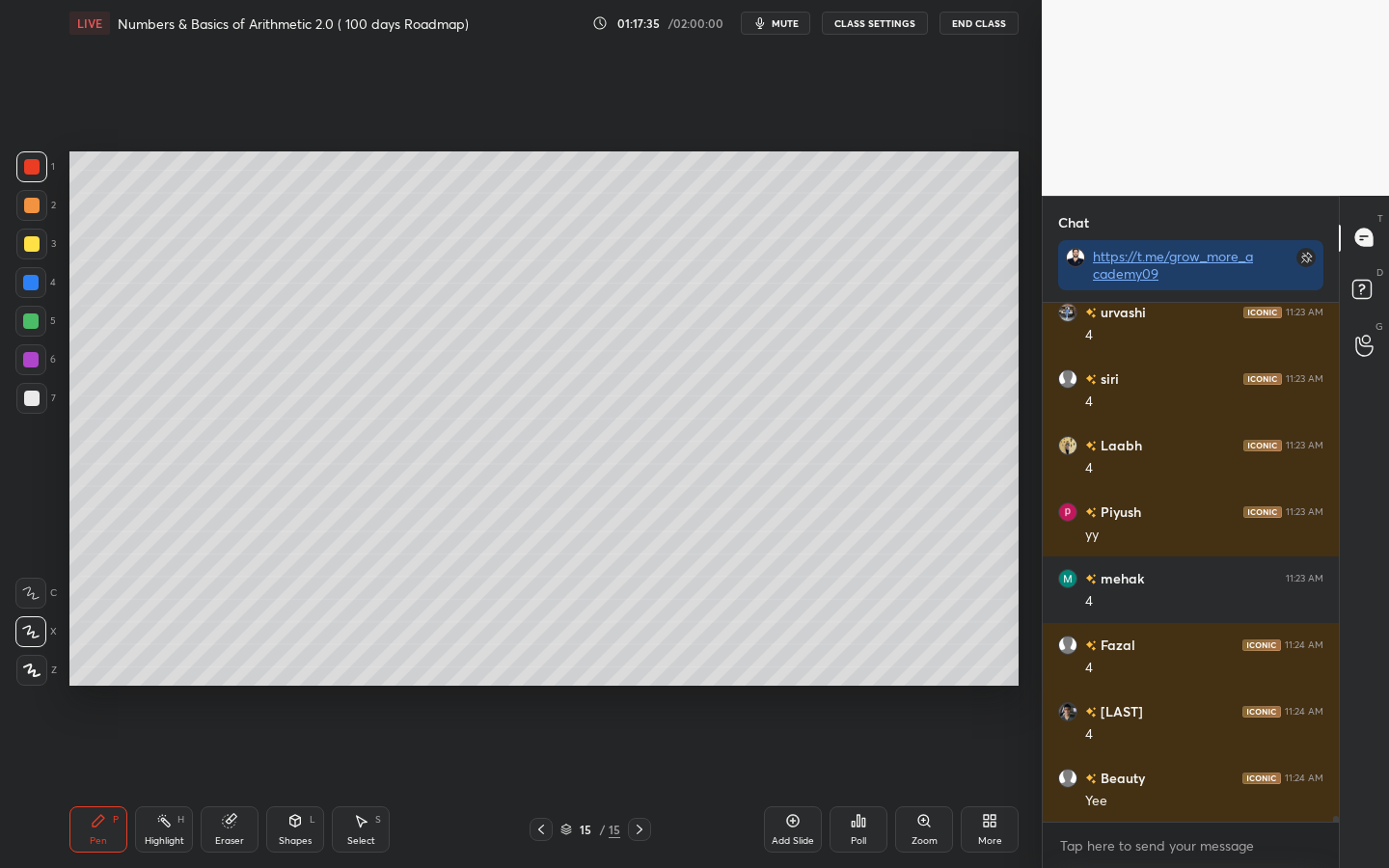 drag, startPoint x: 24, startPoint y: 281, endPoint x: 66, endPoint y: 276, distance: 42.296572 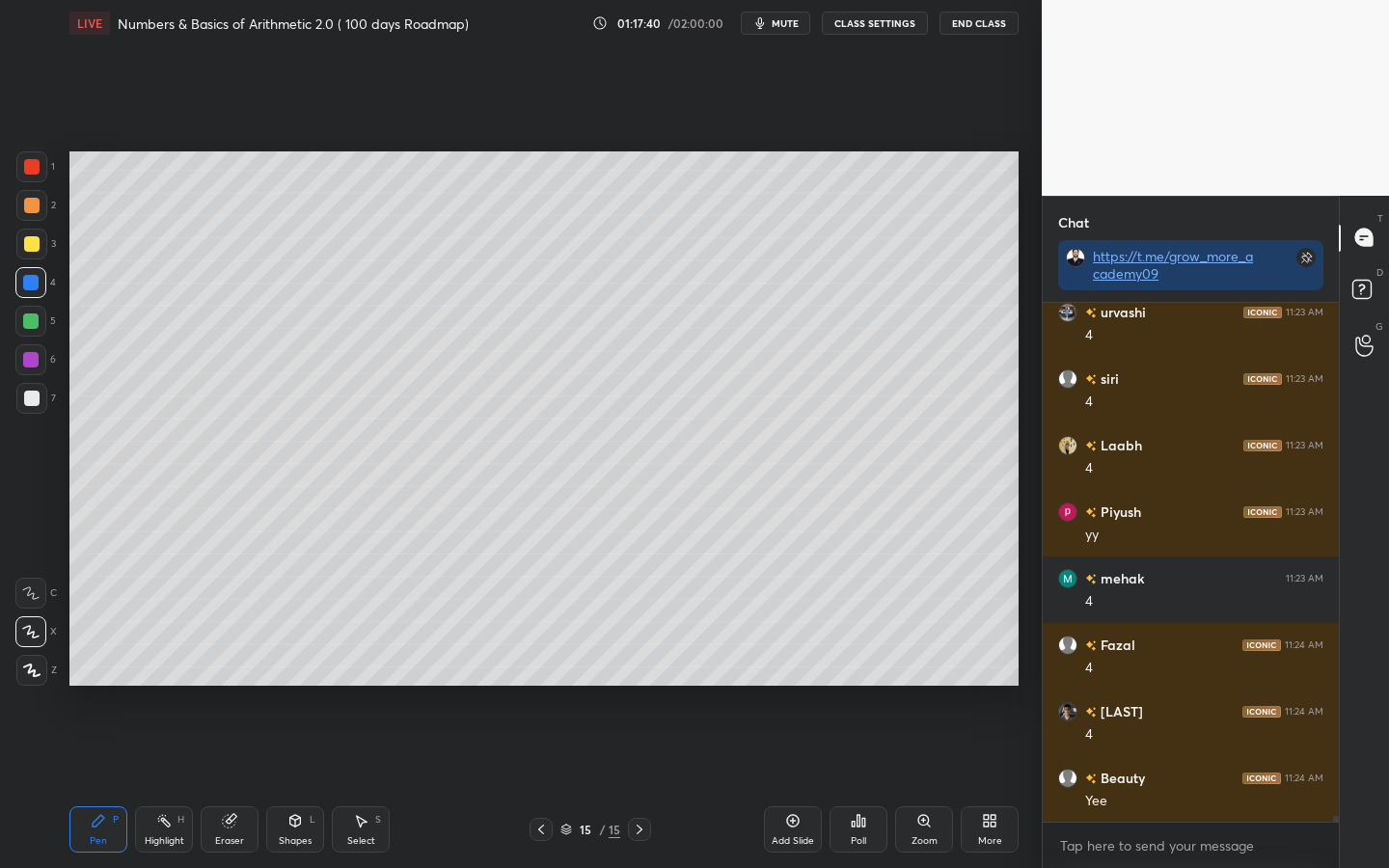 click 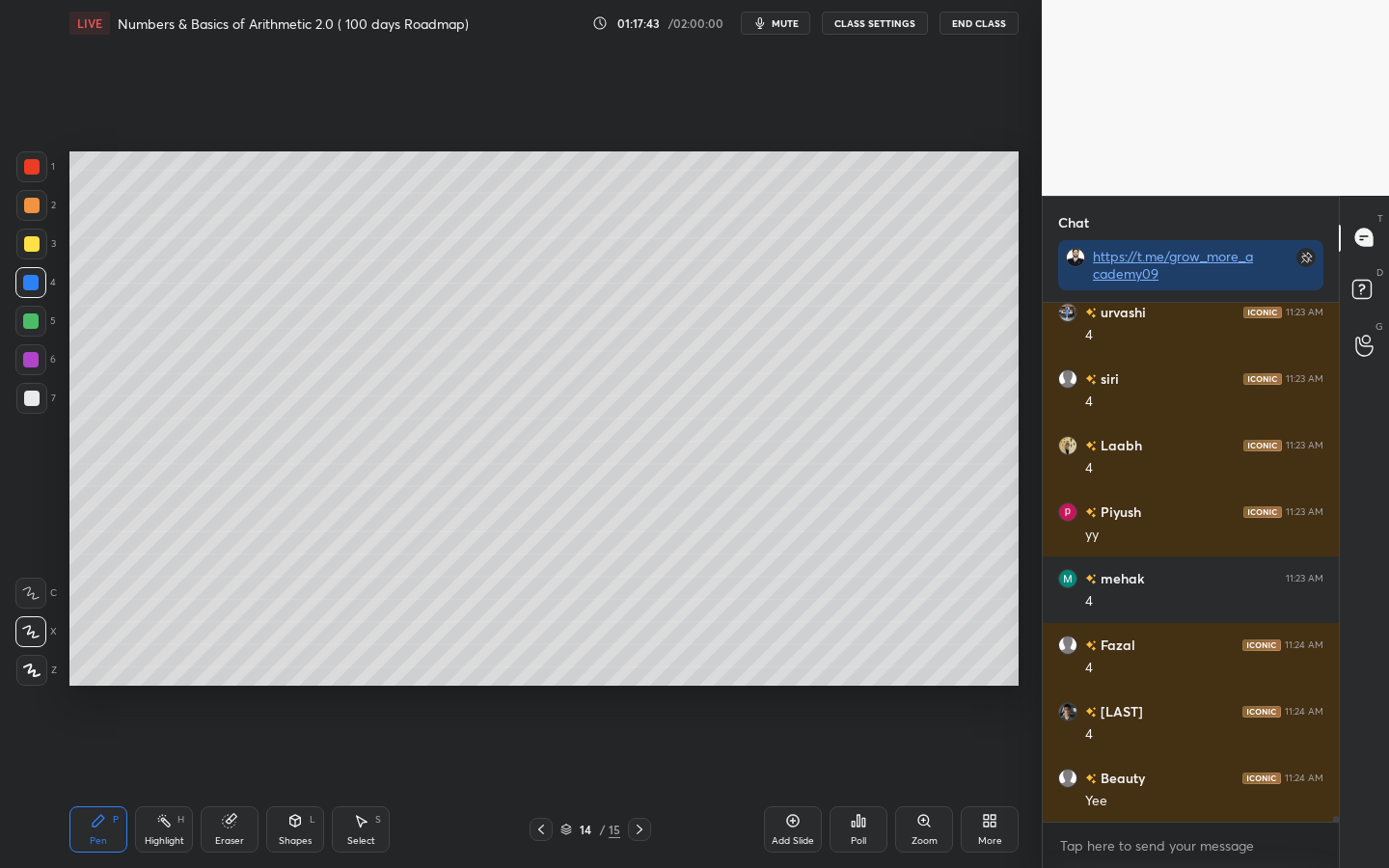 click 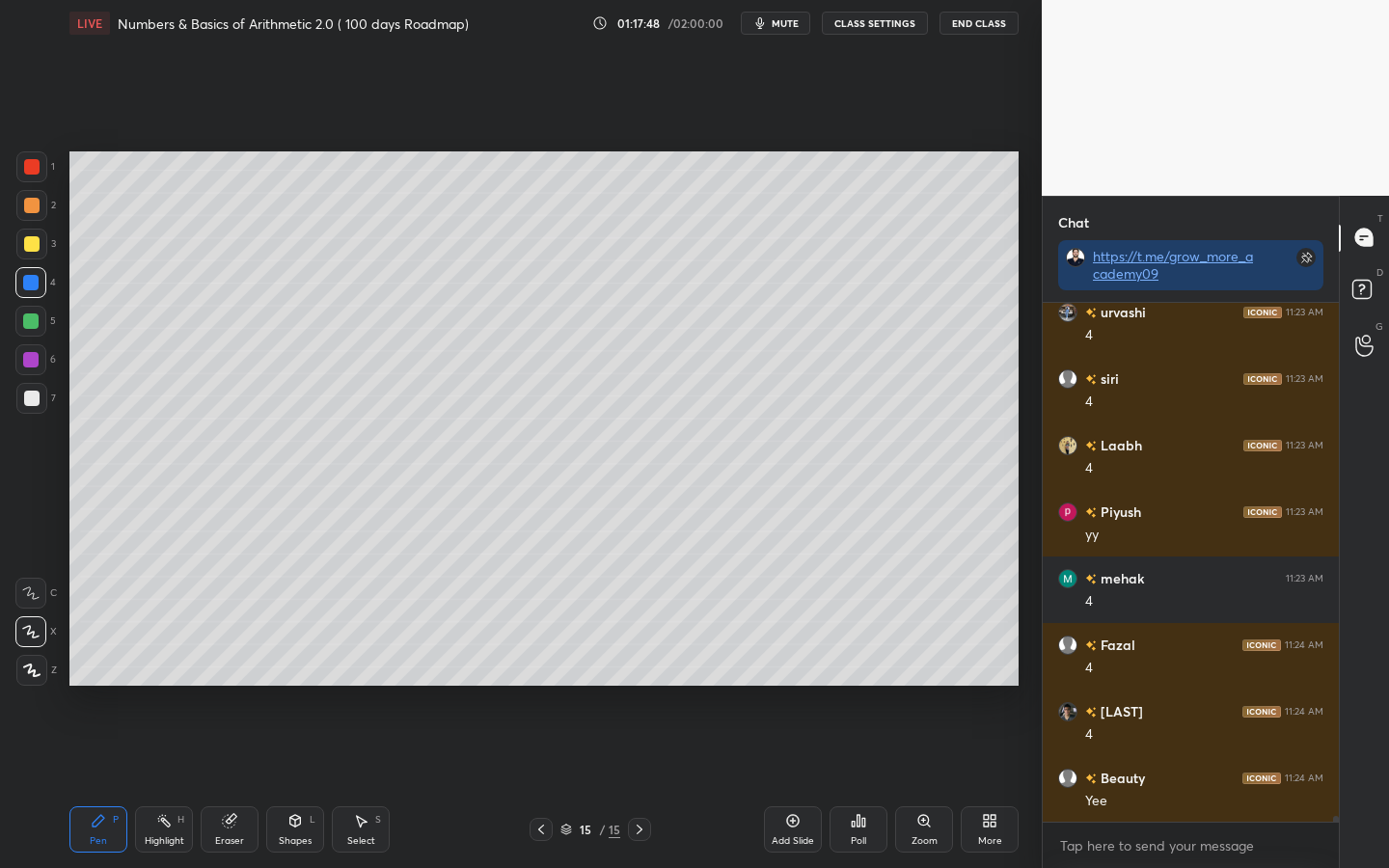 click 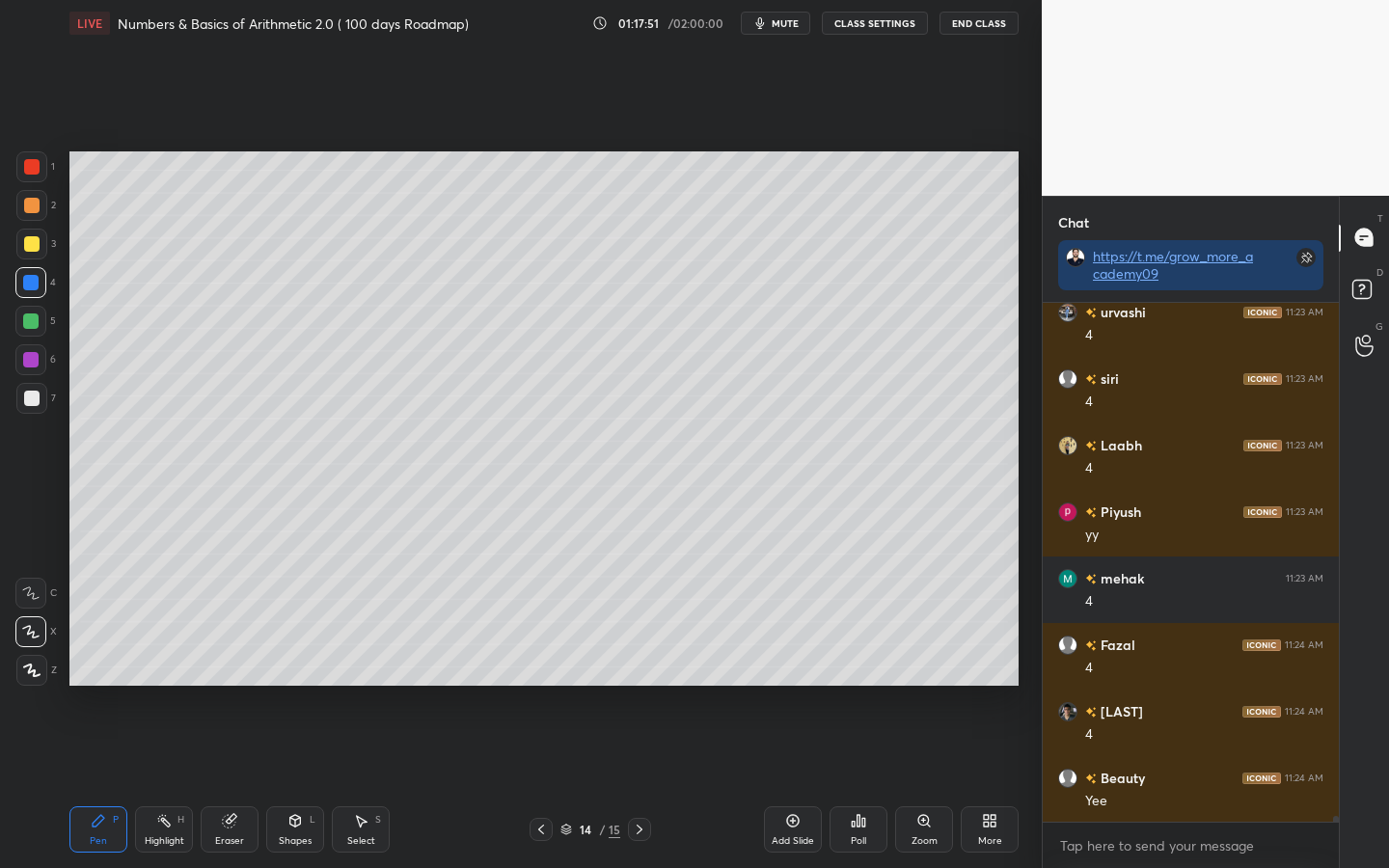 click 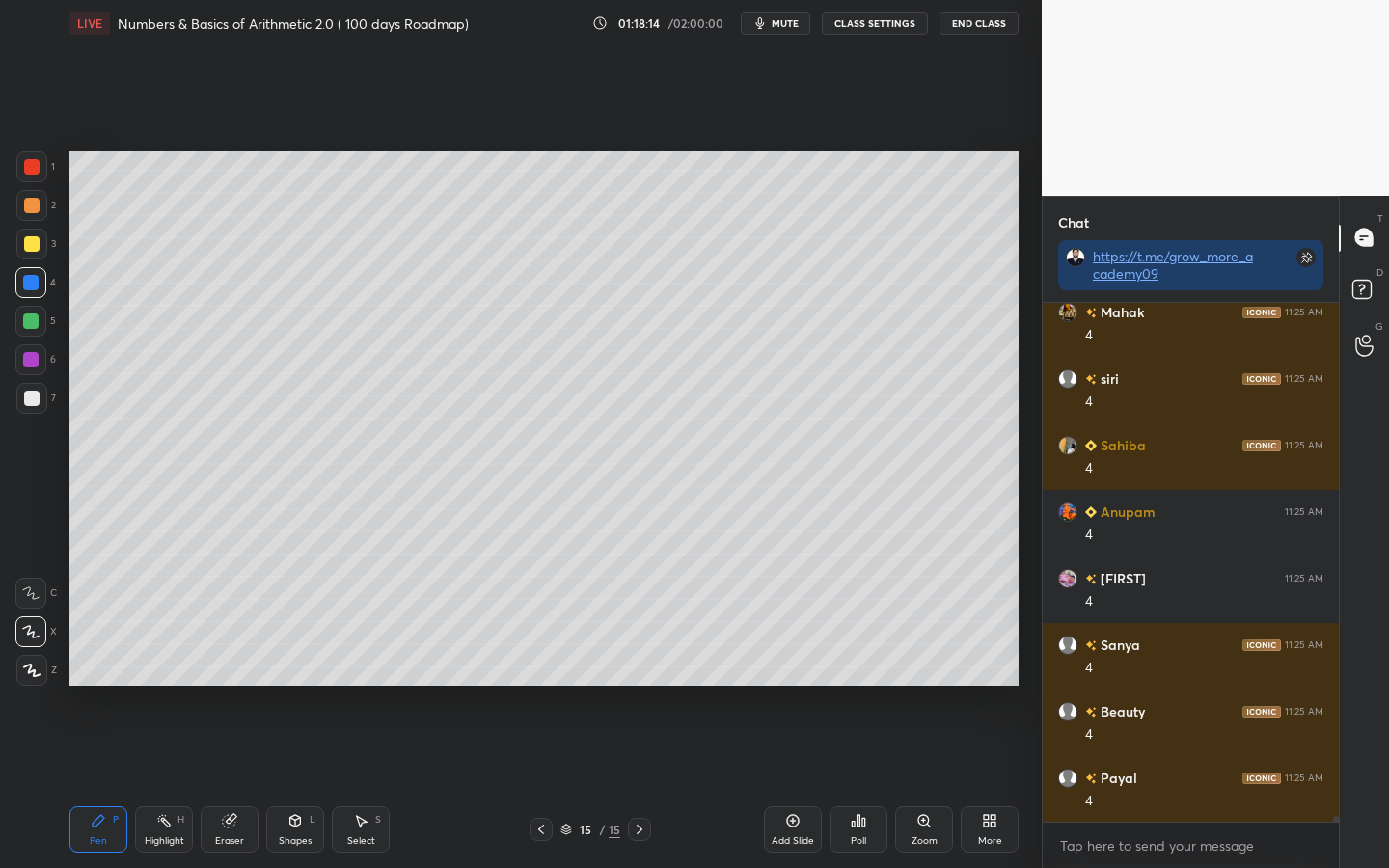scroll, scrollTop: 50288, scrollLeft: 0, axis: vertical 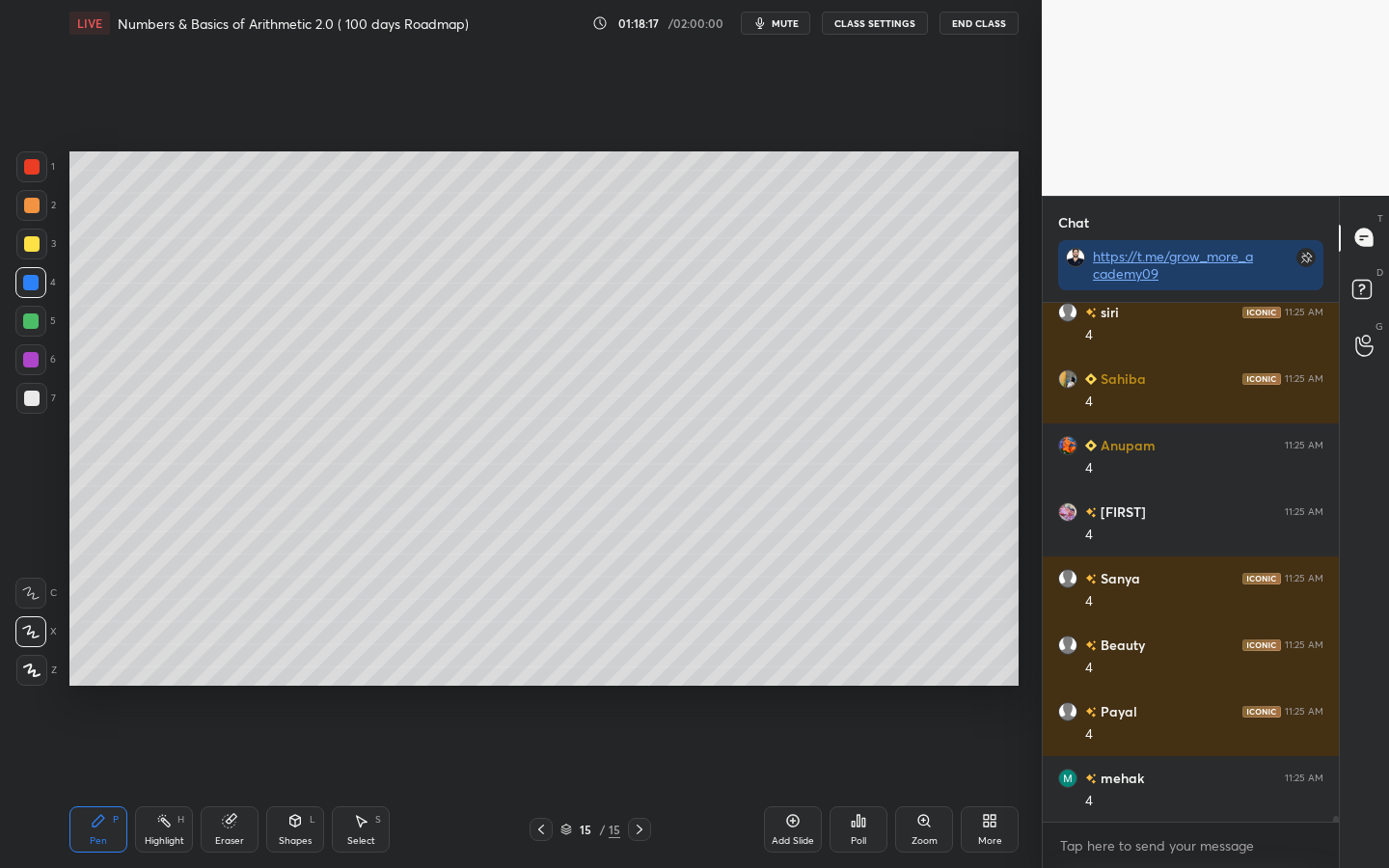 click at bounding box center (31, 321) 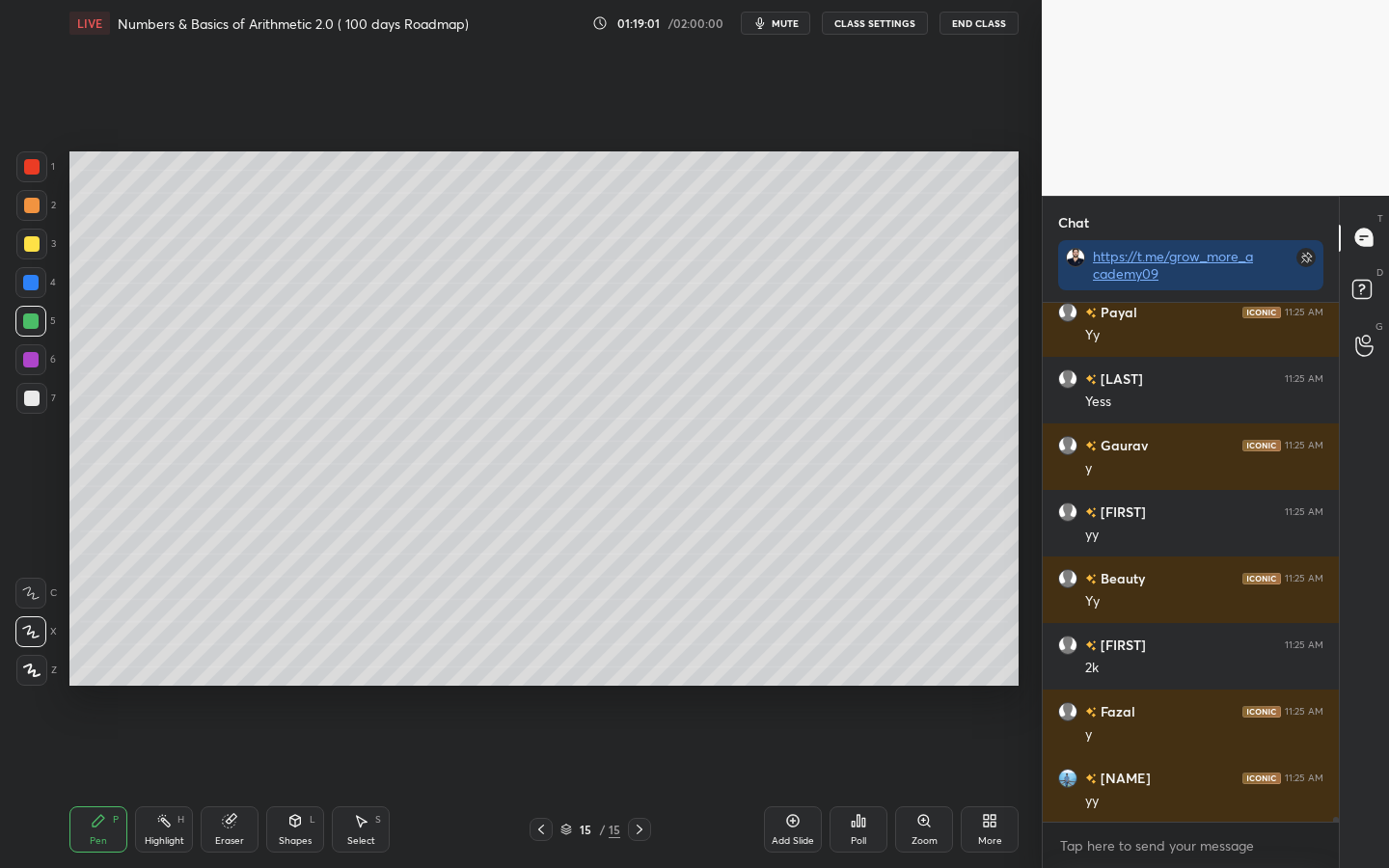scroll, scrollTop: 51503, scrollLeft: 0, axis: vertical 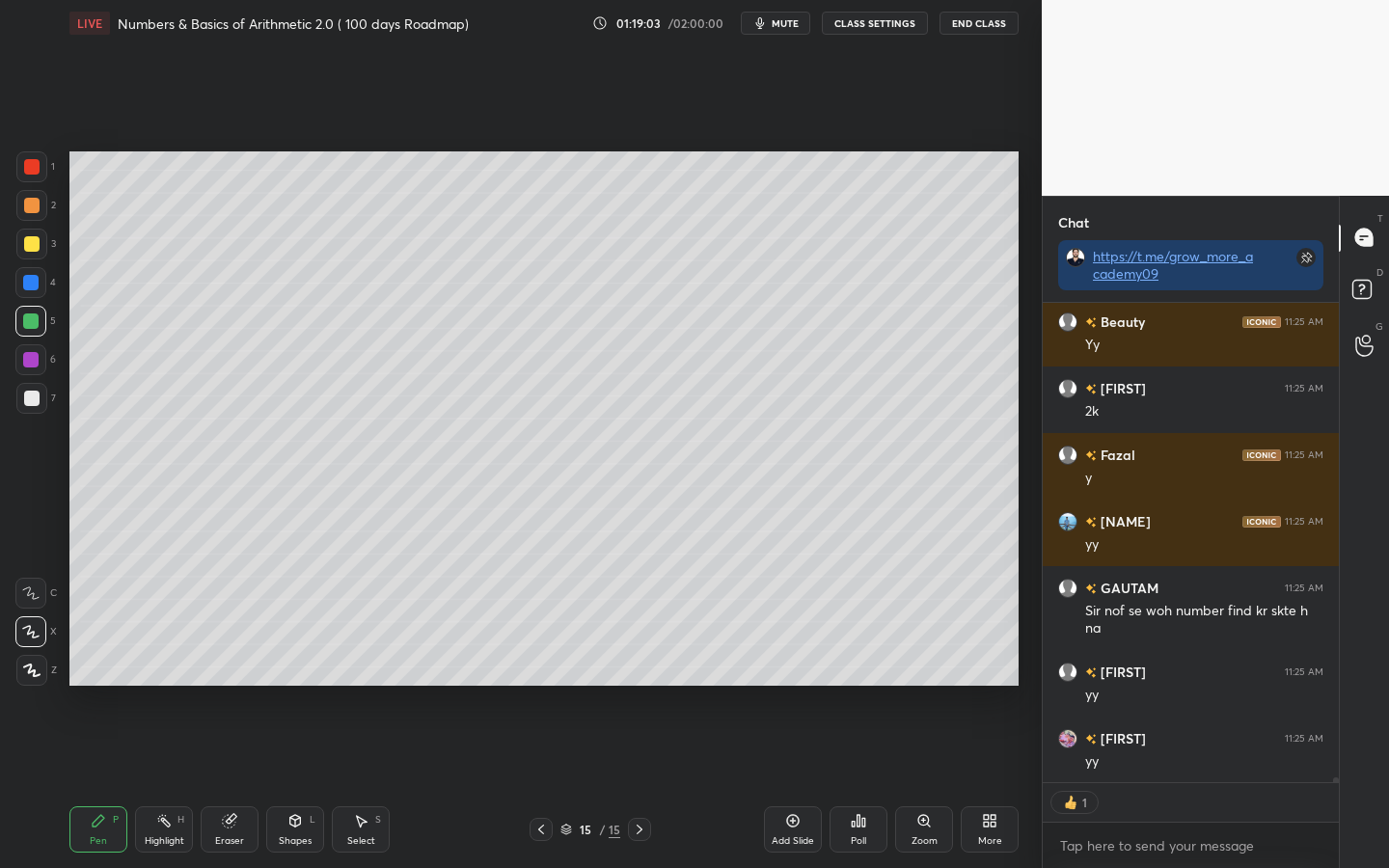 click at bounding box center (31, 360) 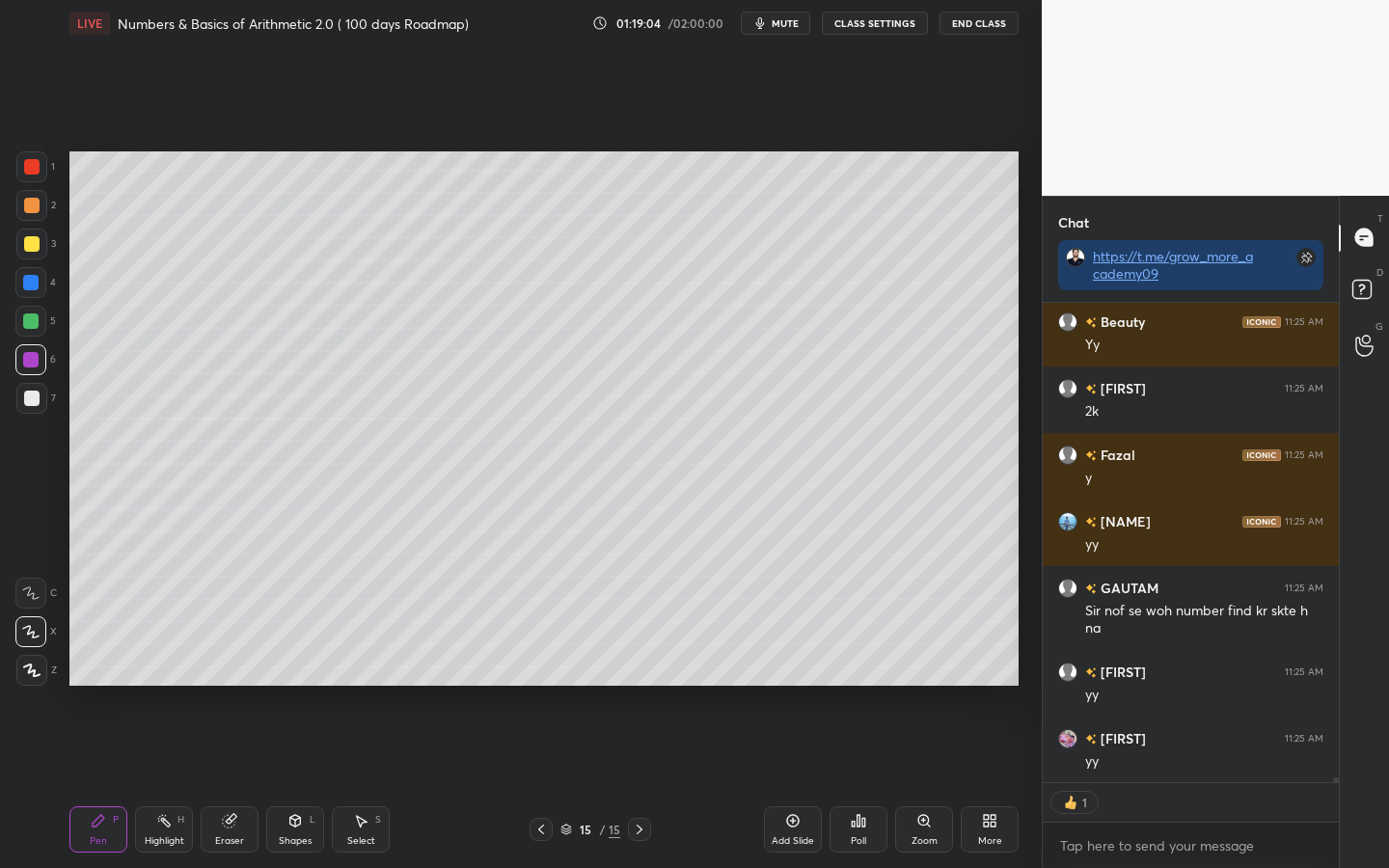 scroll, scrollTop: 51742, scrollLeft: 0, axis: vertical 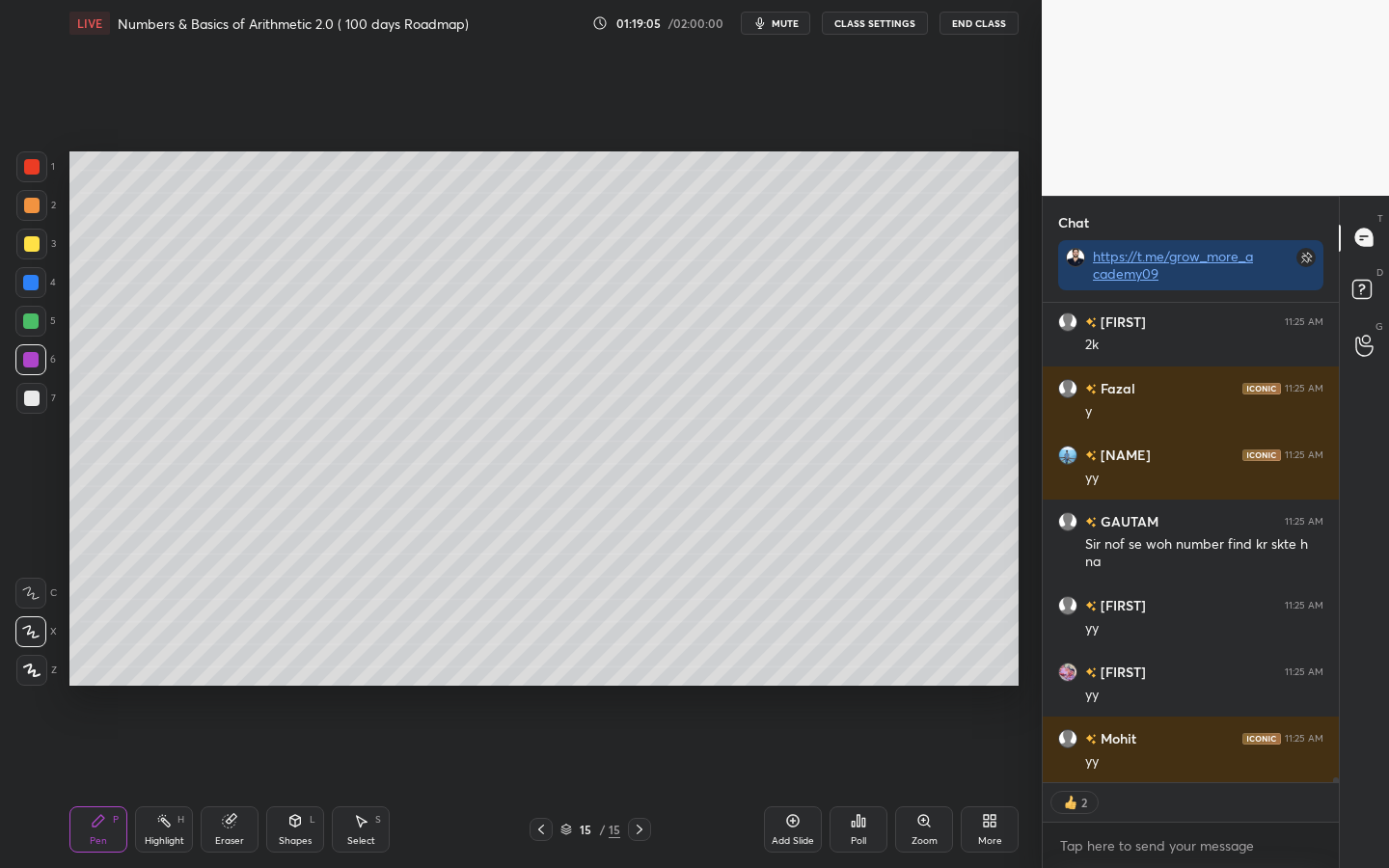 click at bounding box center (32, 244) 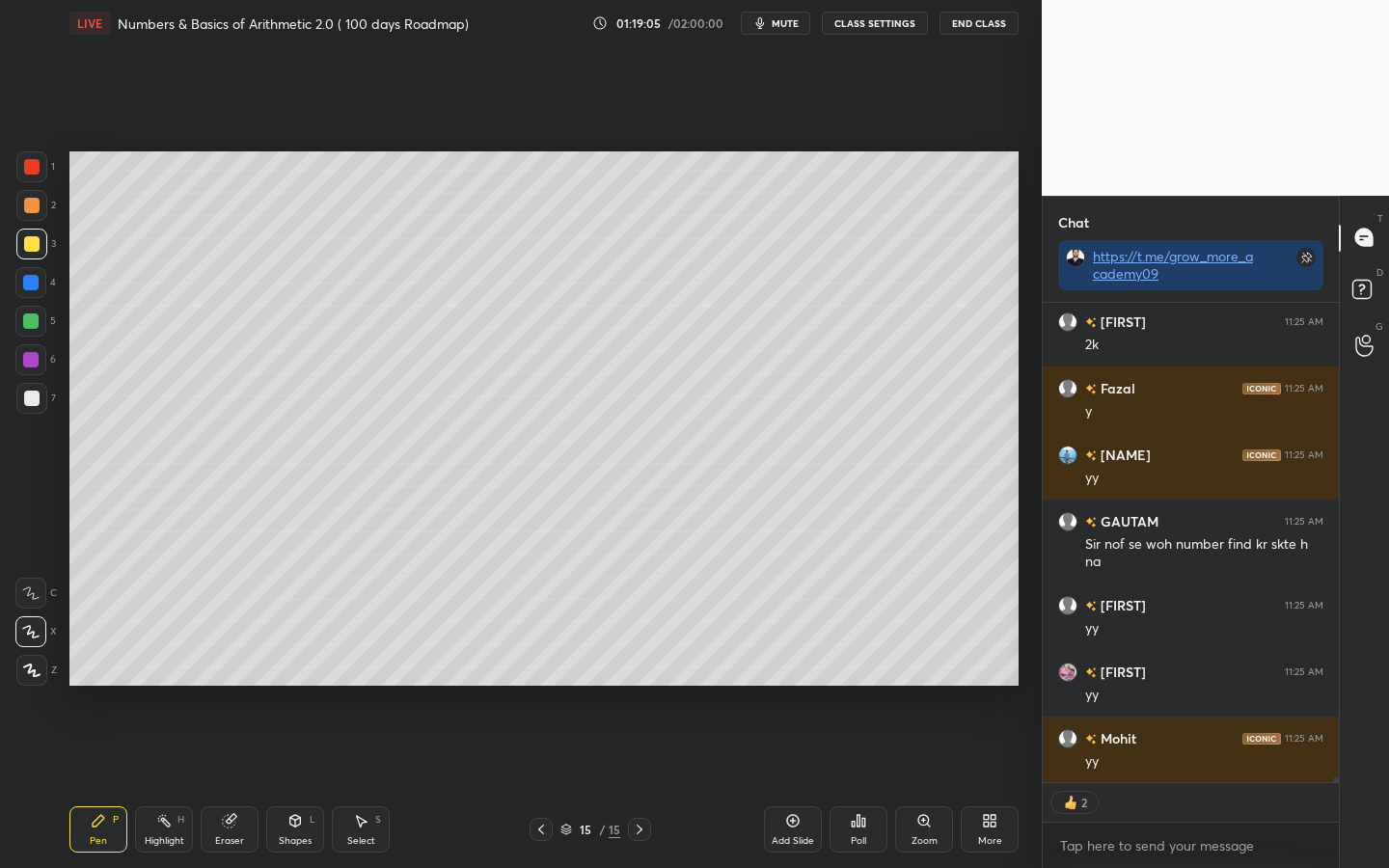 scroll, scrollTop: 51809, scrollLeft: 0, axis: vertical 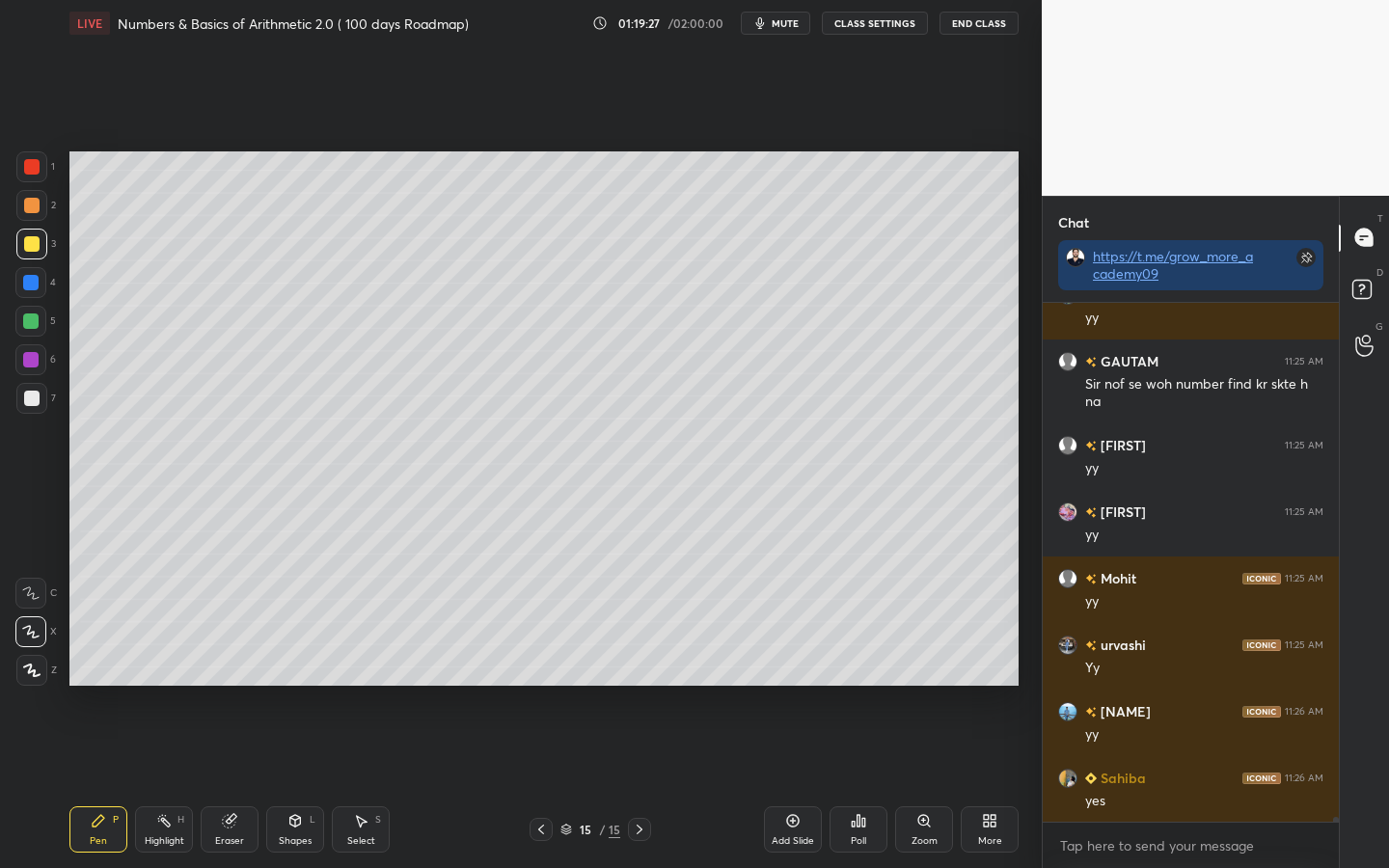 click at bounding box center [32, 167] 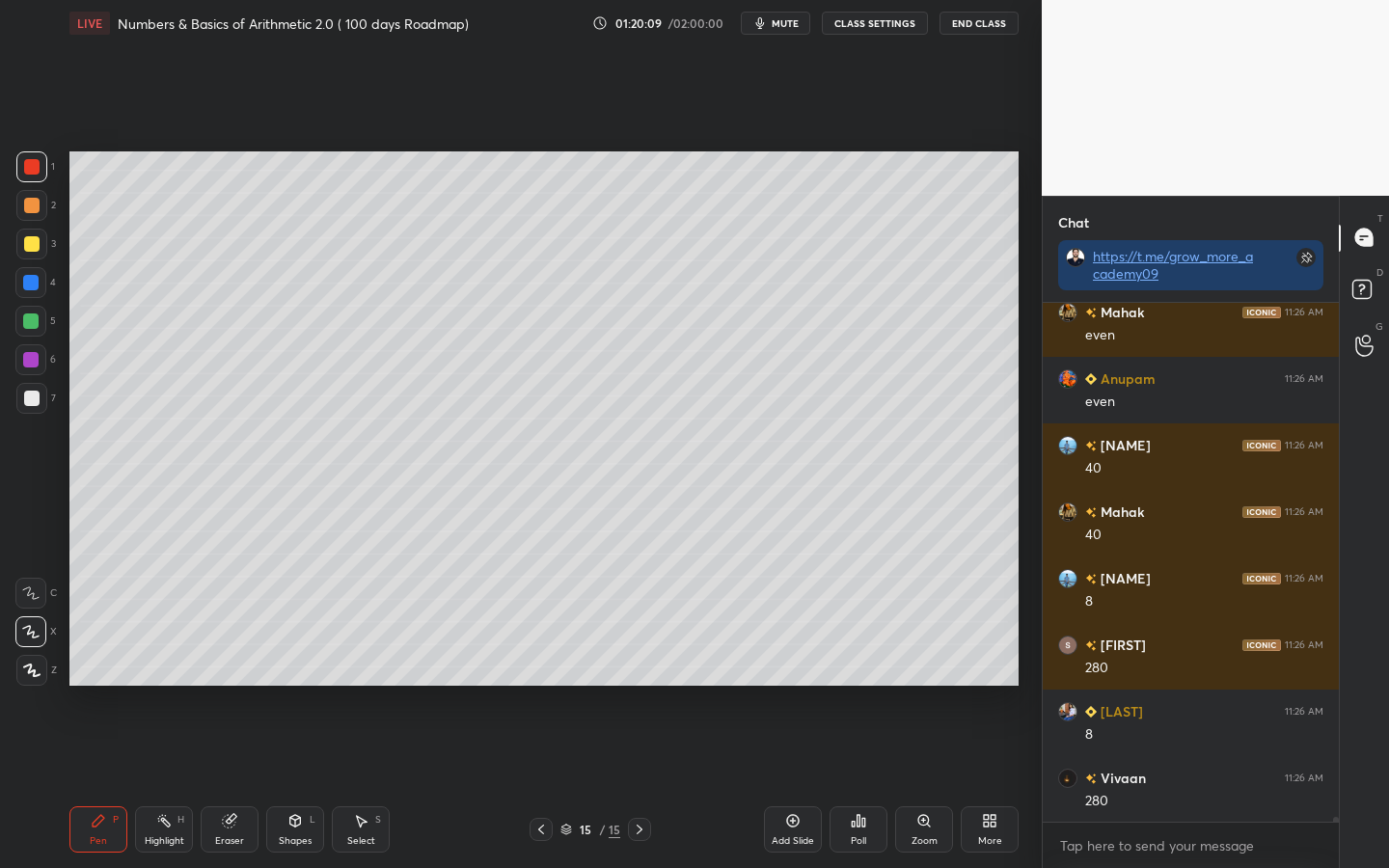 scroll, scrollTop: 53034, scrollLeft: 0, axis: vertical 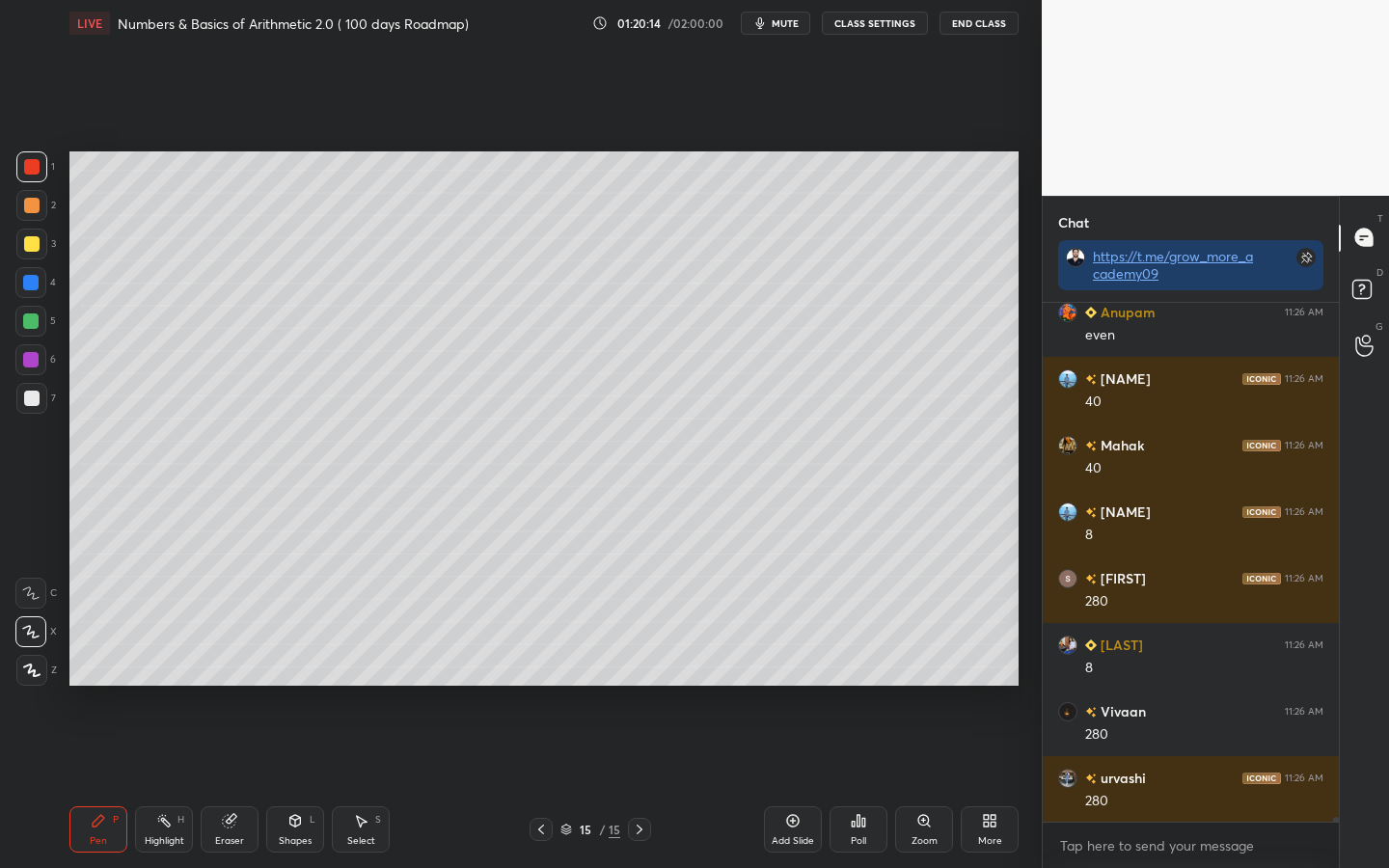 click at bounding box center [31, 283] 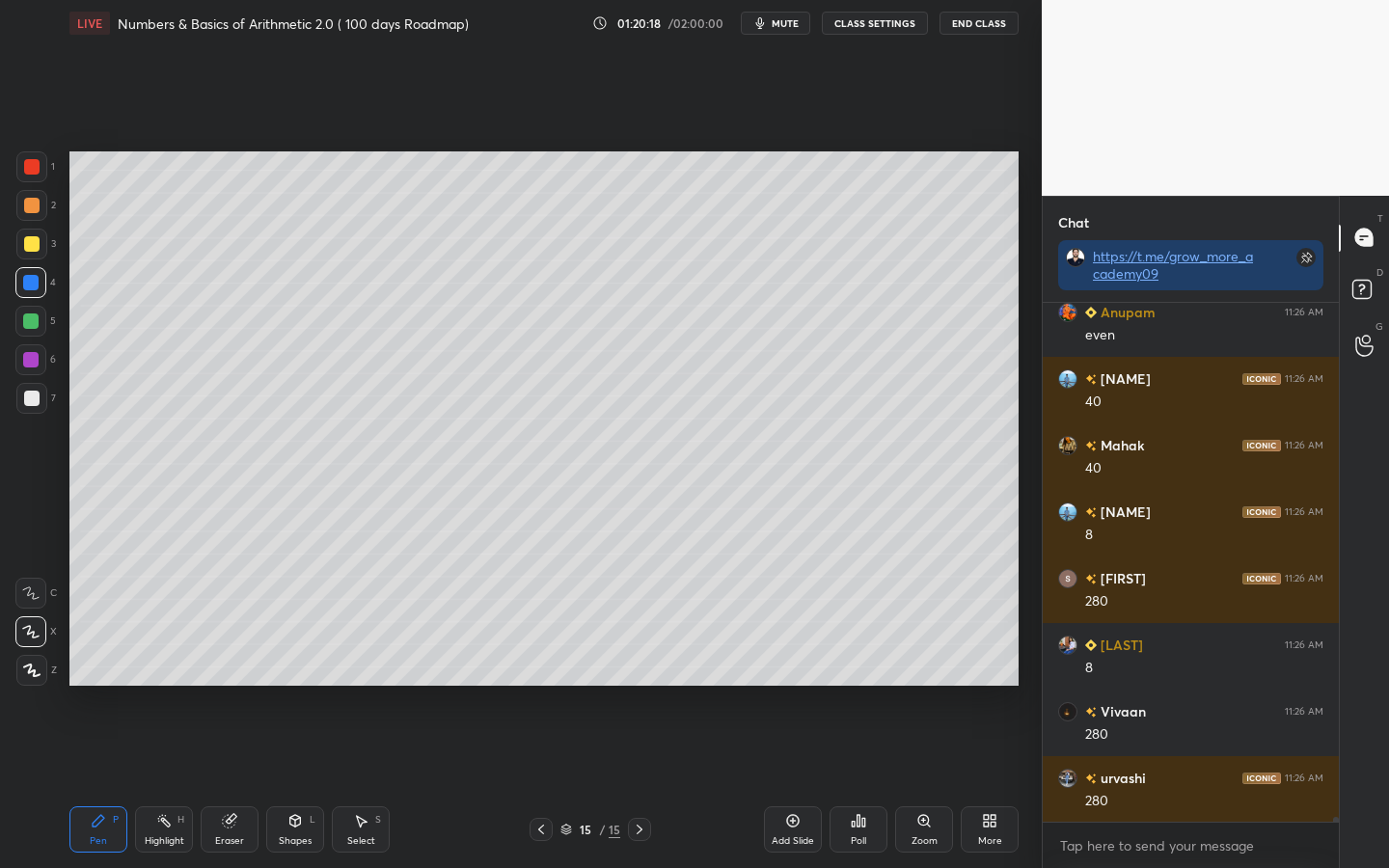 click at bounding box center [32, 244] 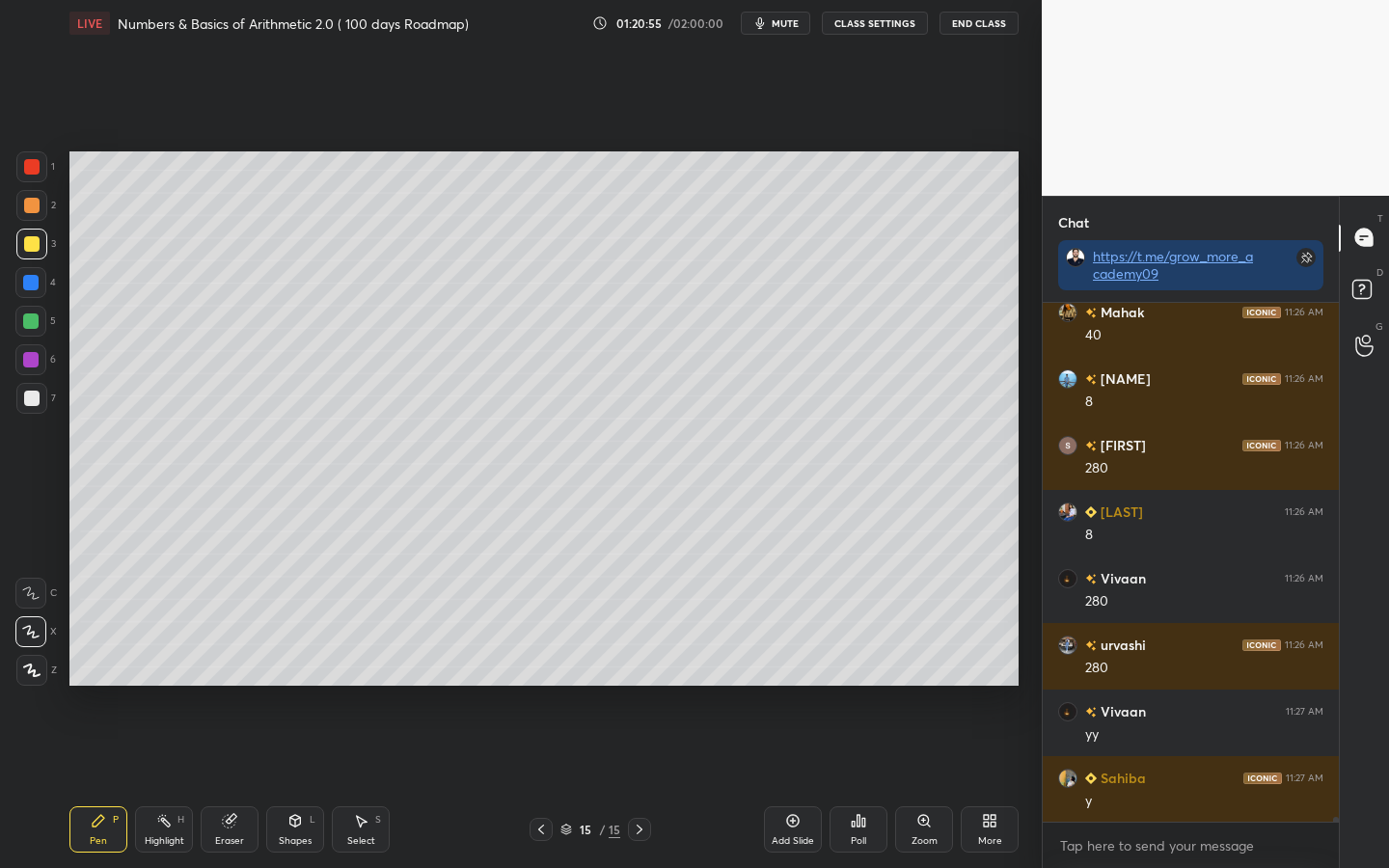 scroll, scrollTop: 53233, scrollLeft: 0, axis: vertical 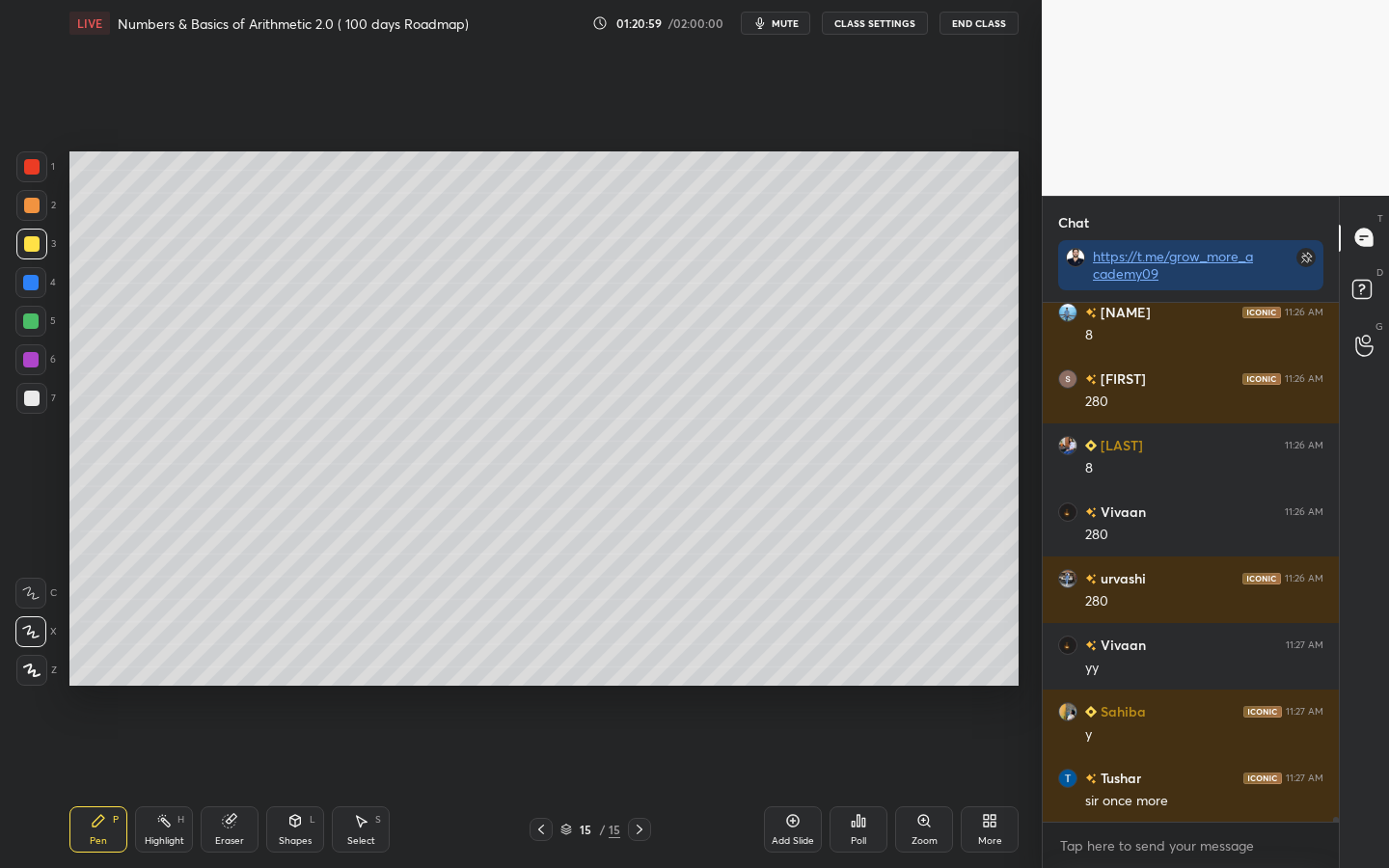 click on "Highlight" at bounding box center (164, 841) 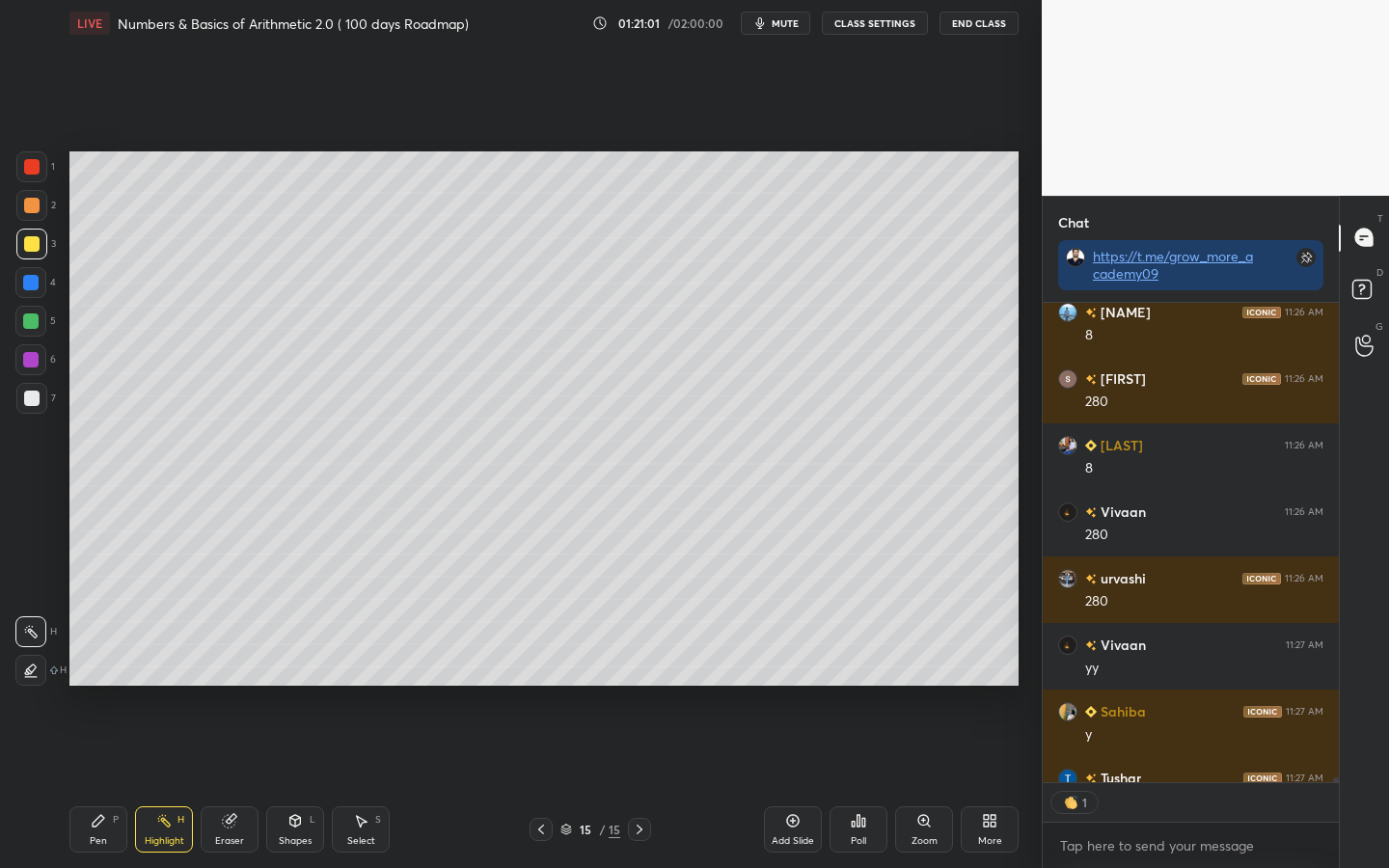 scroll, scrollTop: 474, scrollLeft: 290, axis: both 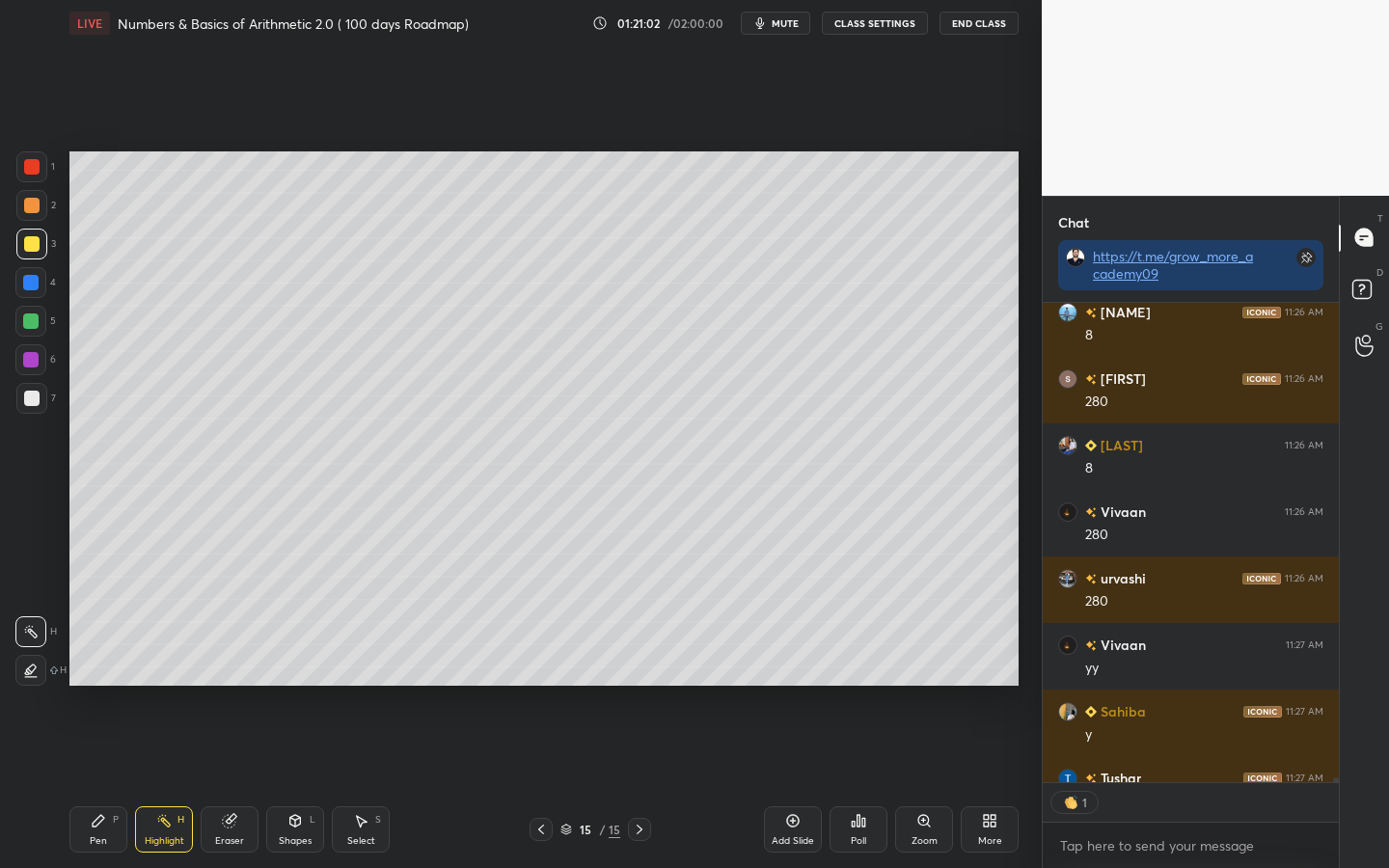 click on "Pen" at bounding box center [98, 841] 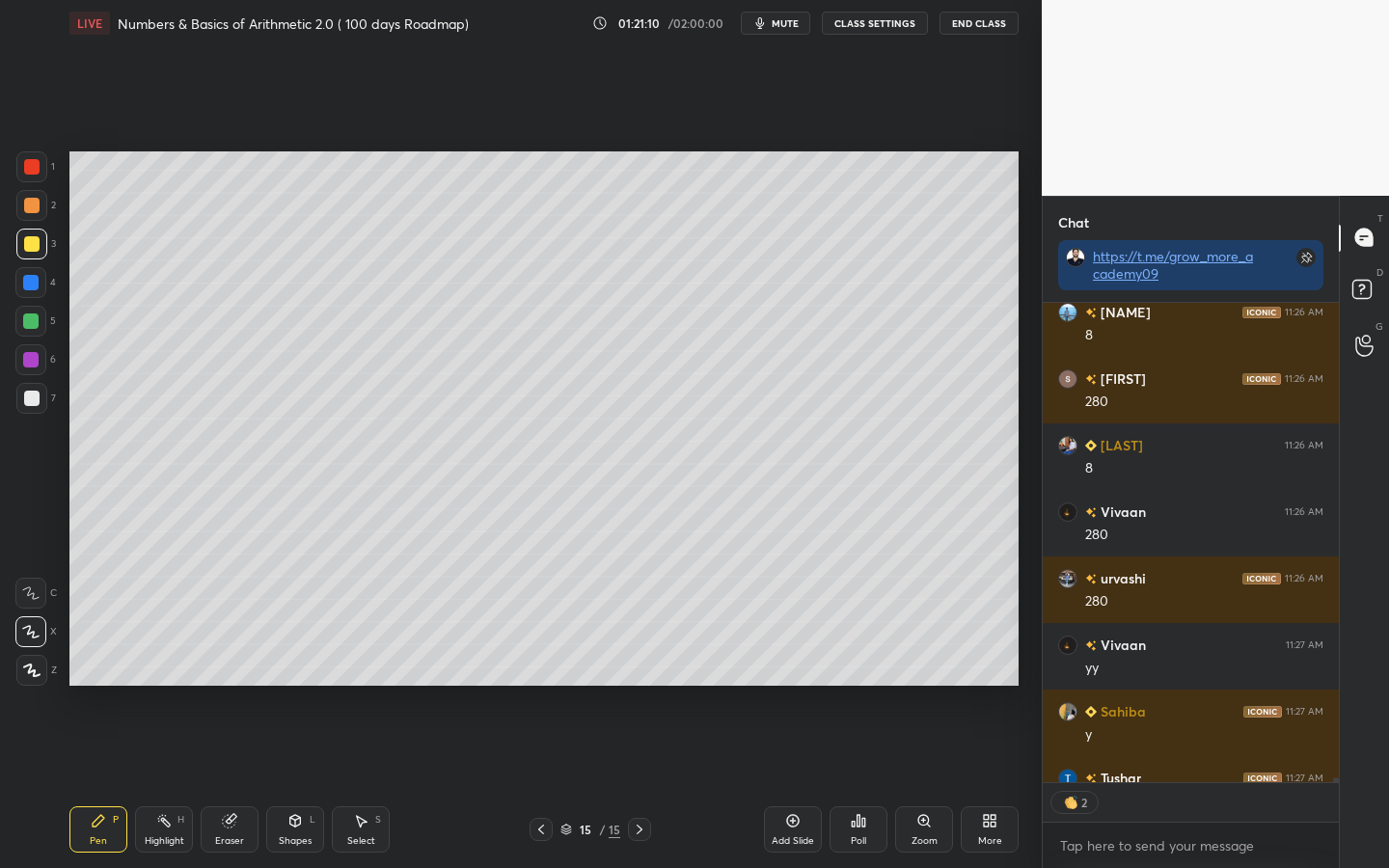 drag, startPoint x: 30, startPoint y: 320, endPoint x: 68, endPoint y: 307, distance: 40.162171 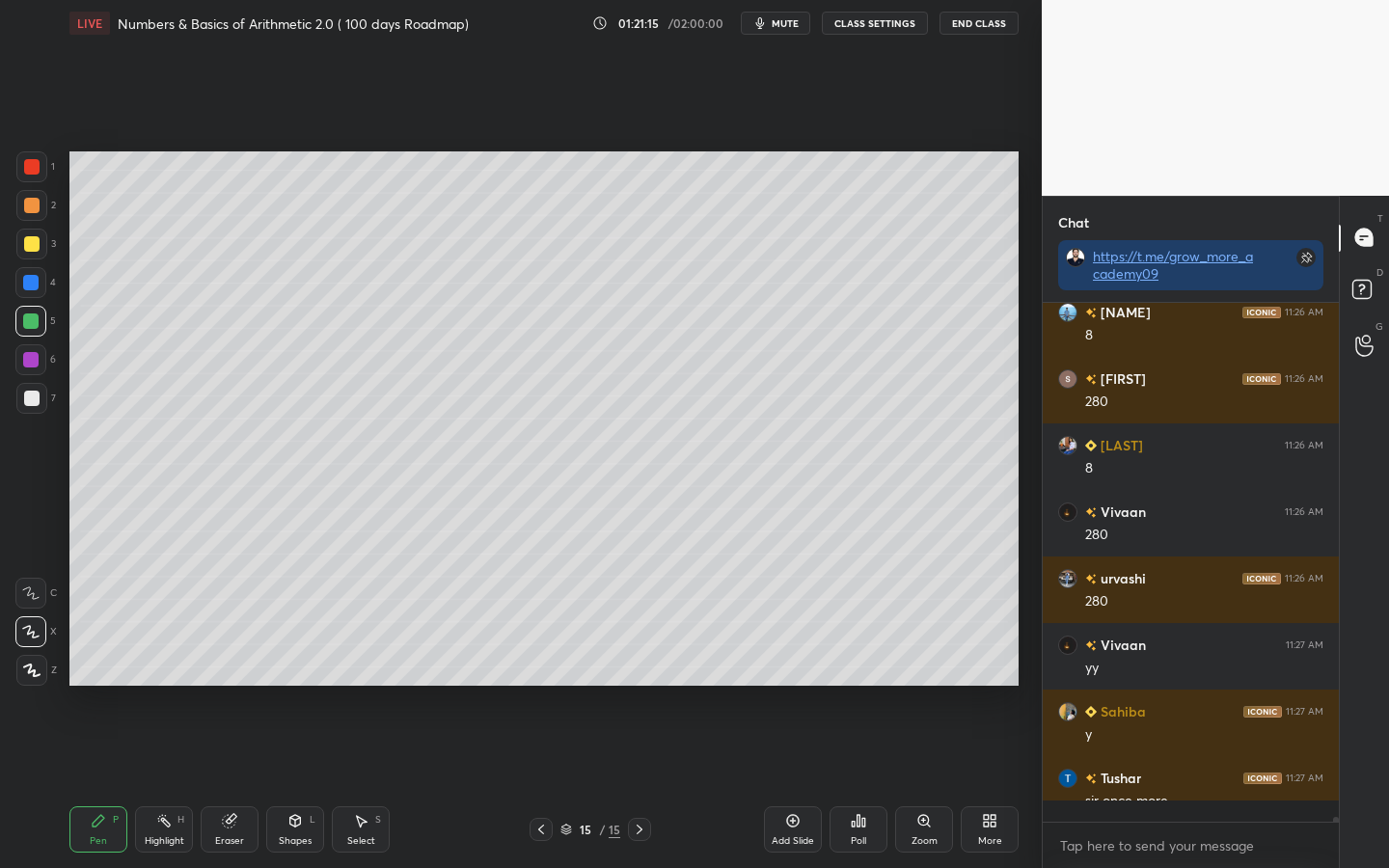 scroll, scrollTop: 7, scrollLeft: 7, axis: both 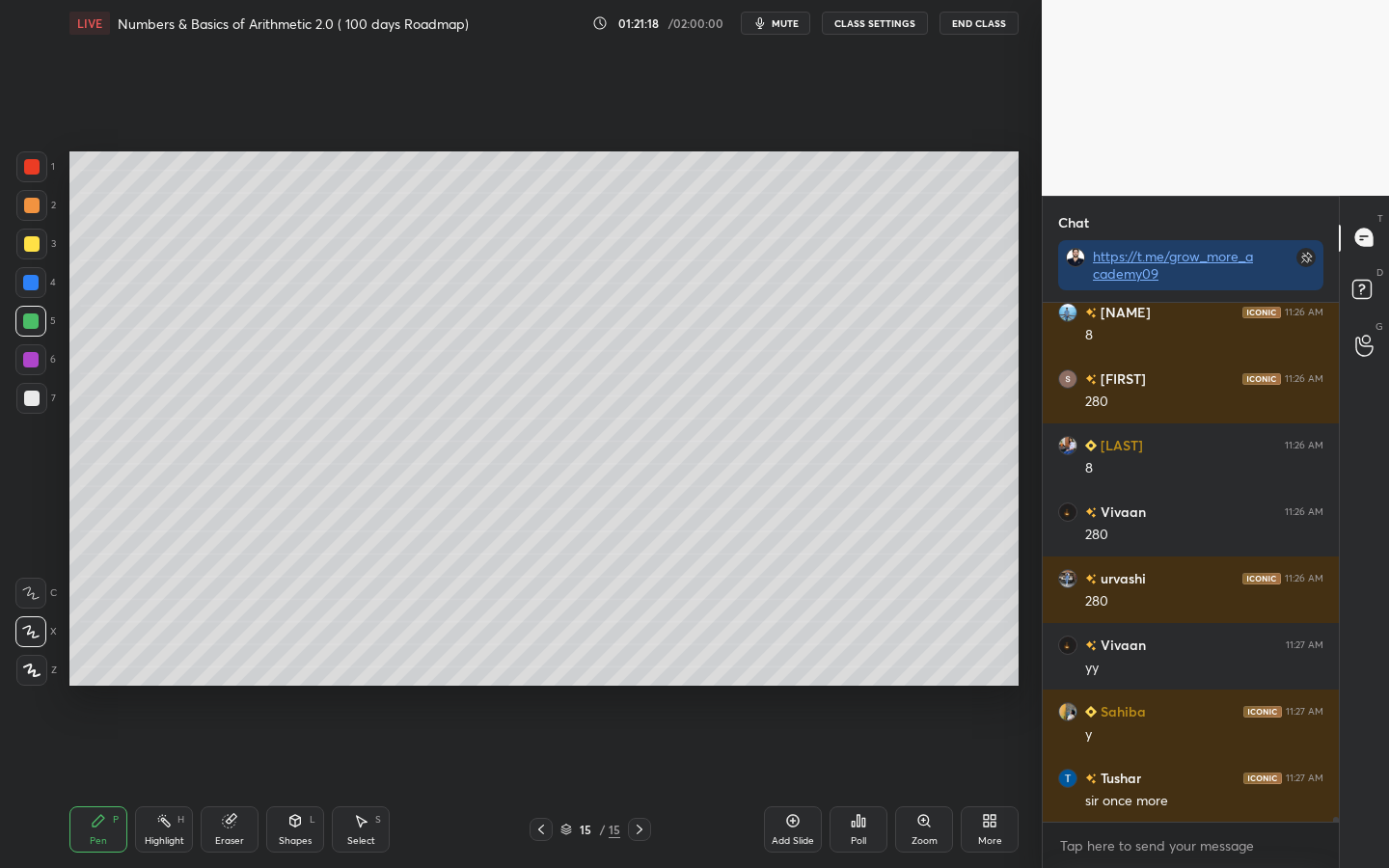 click 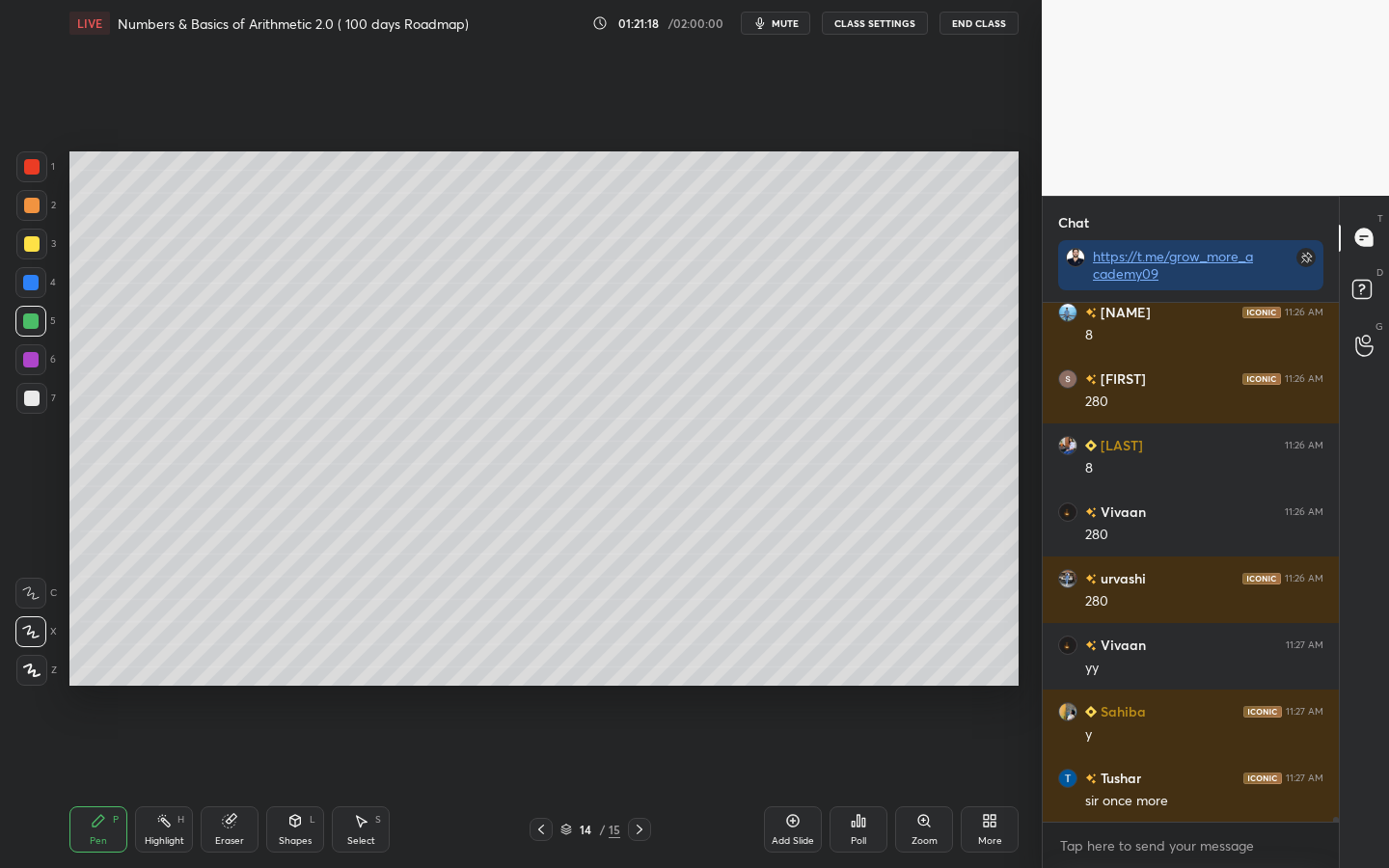 click 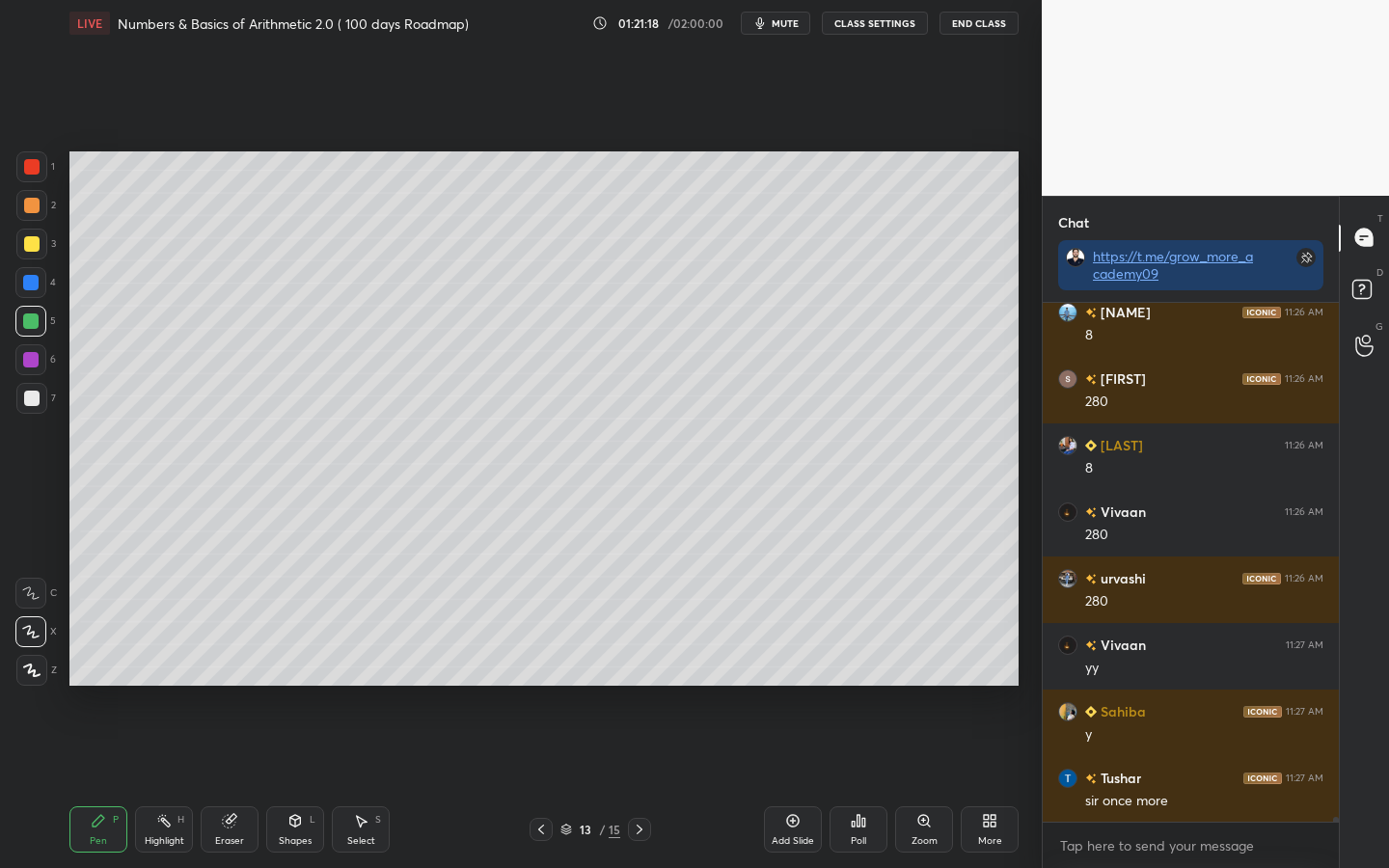 click at bounding box center [541, 829] 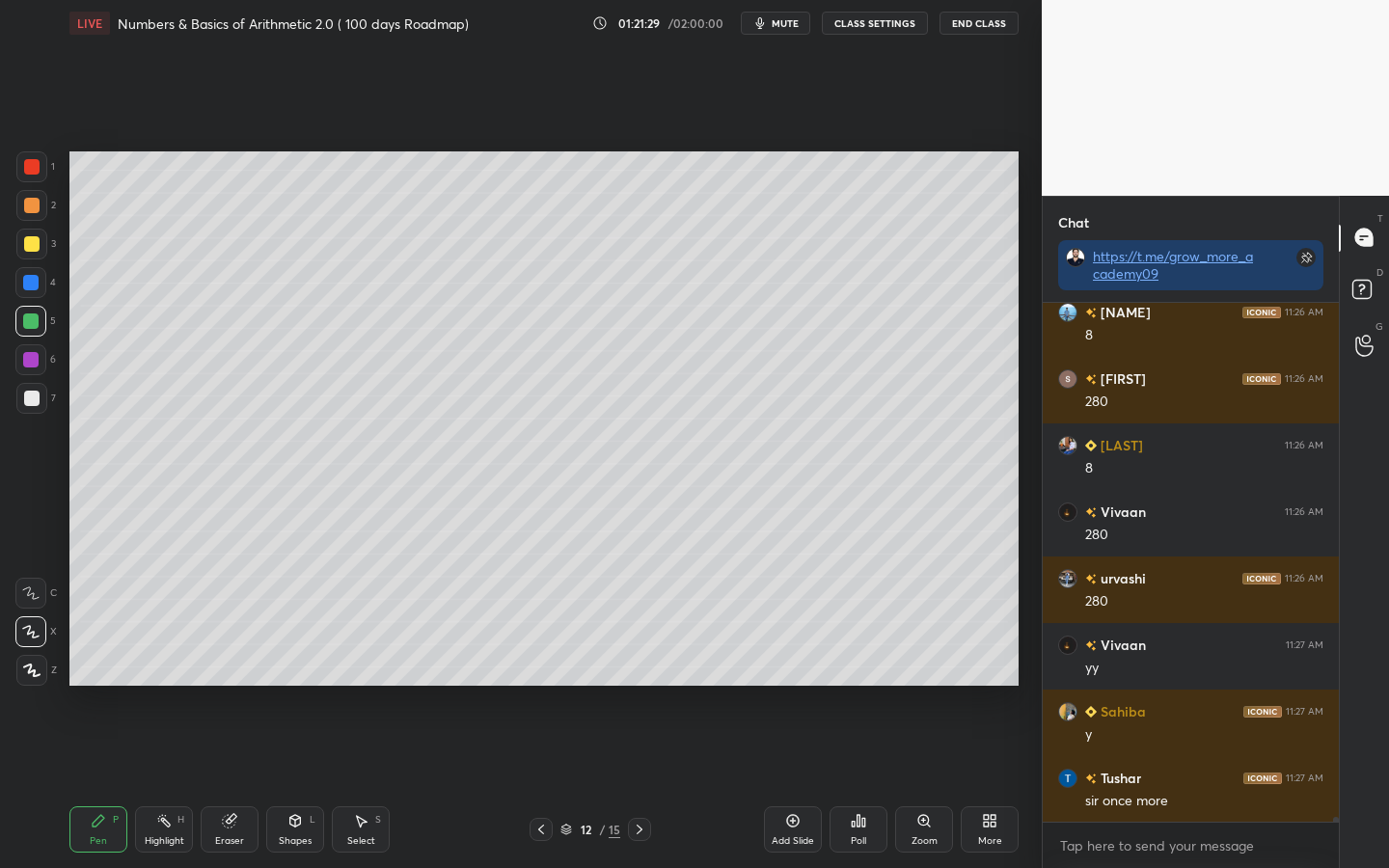scroll, scrollTop: 53300, scrollLeft: 0, axis: vertical 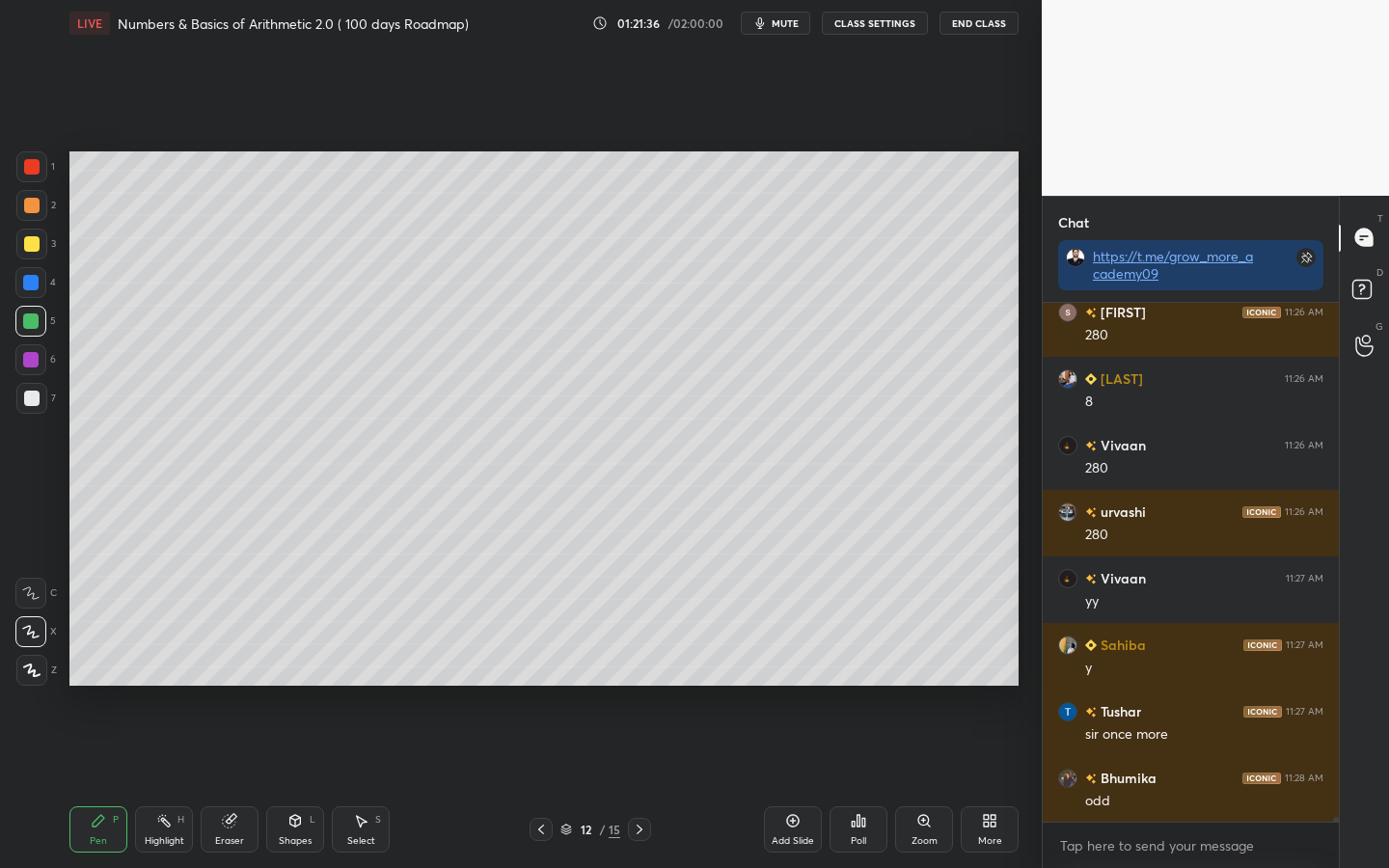 click 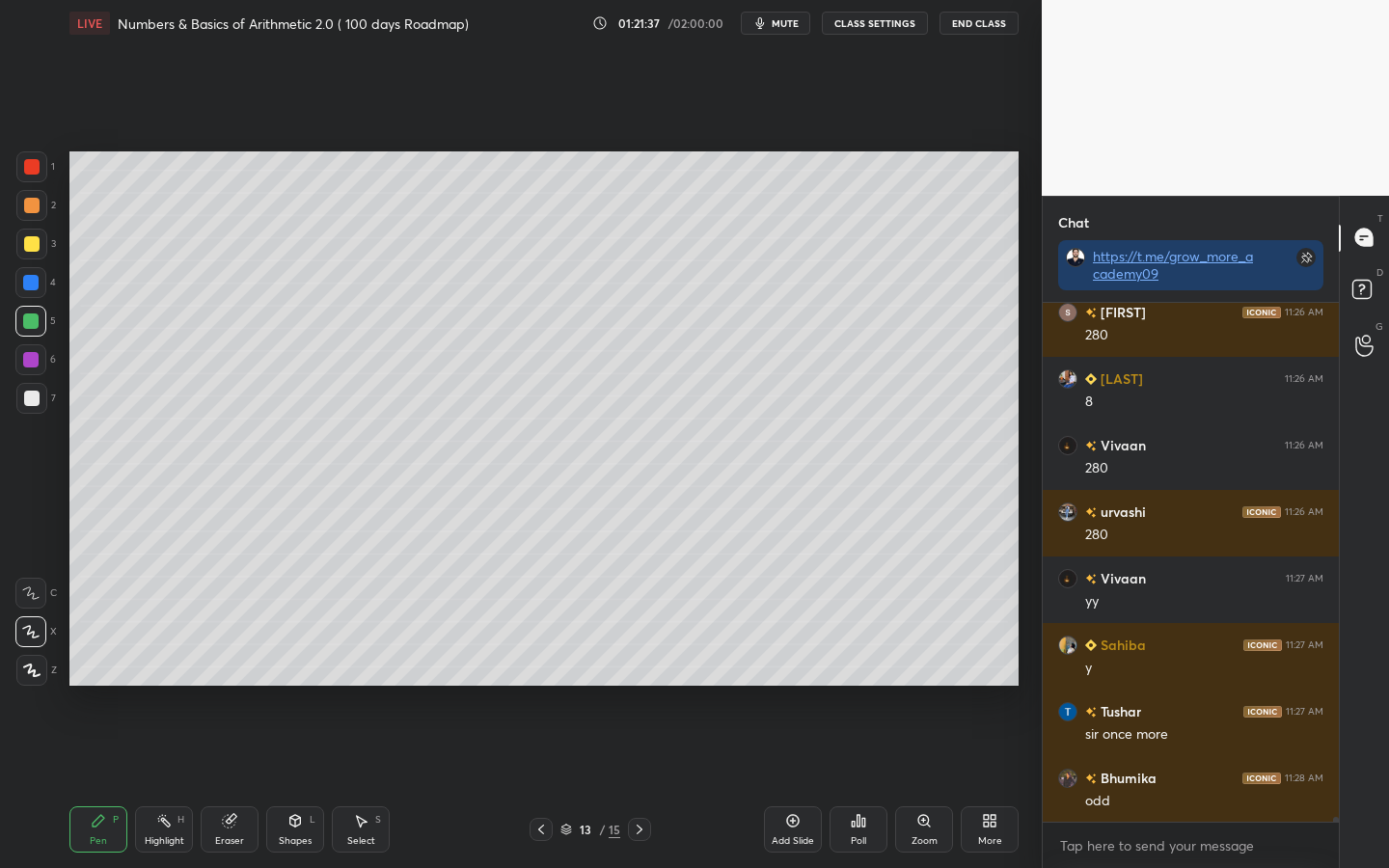 click 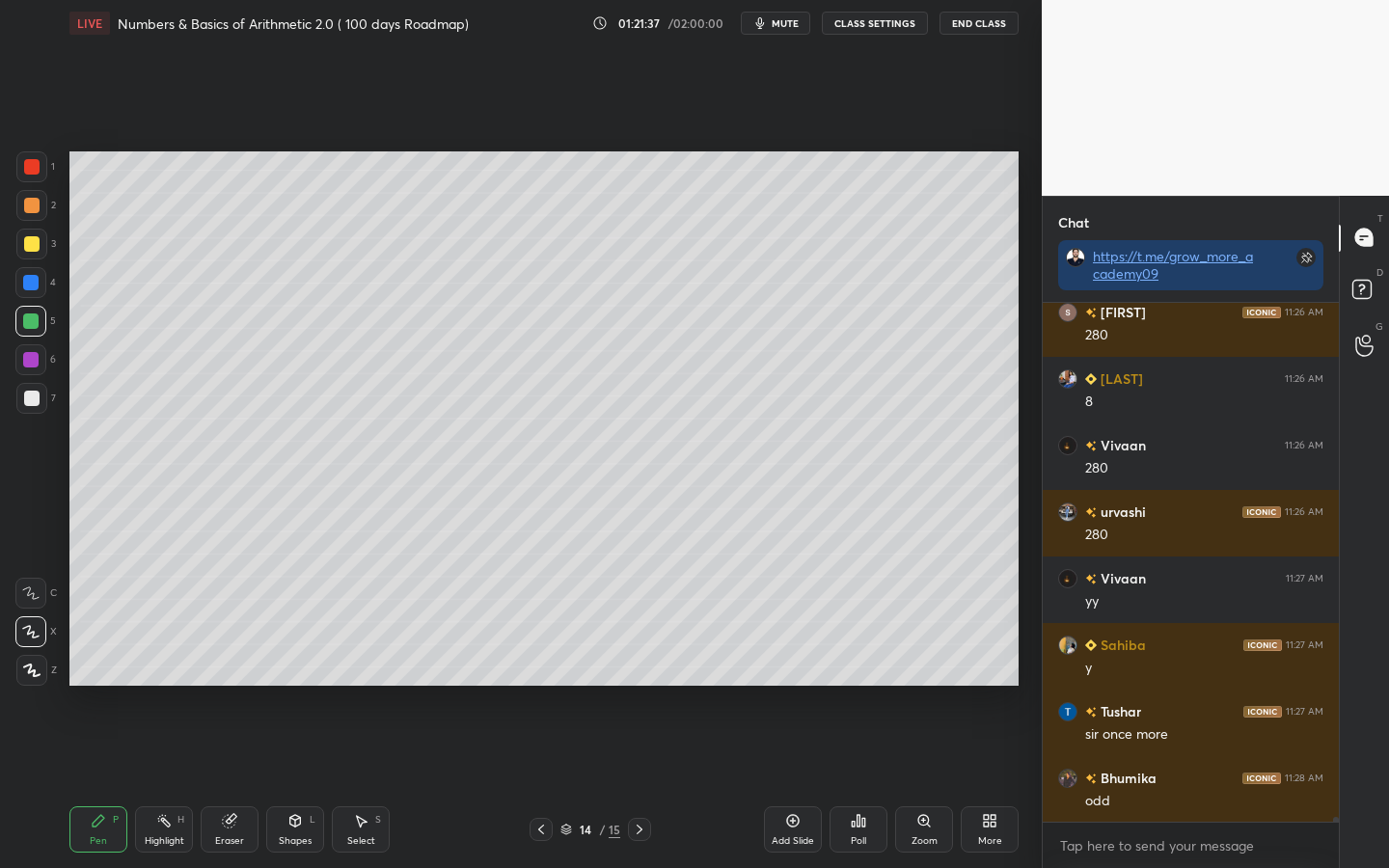 click 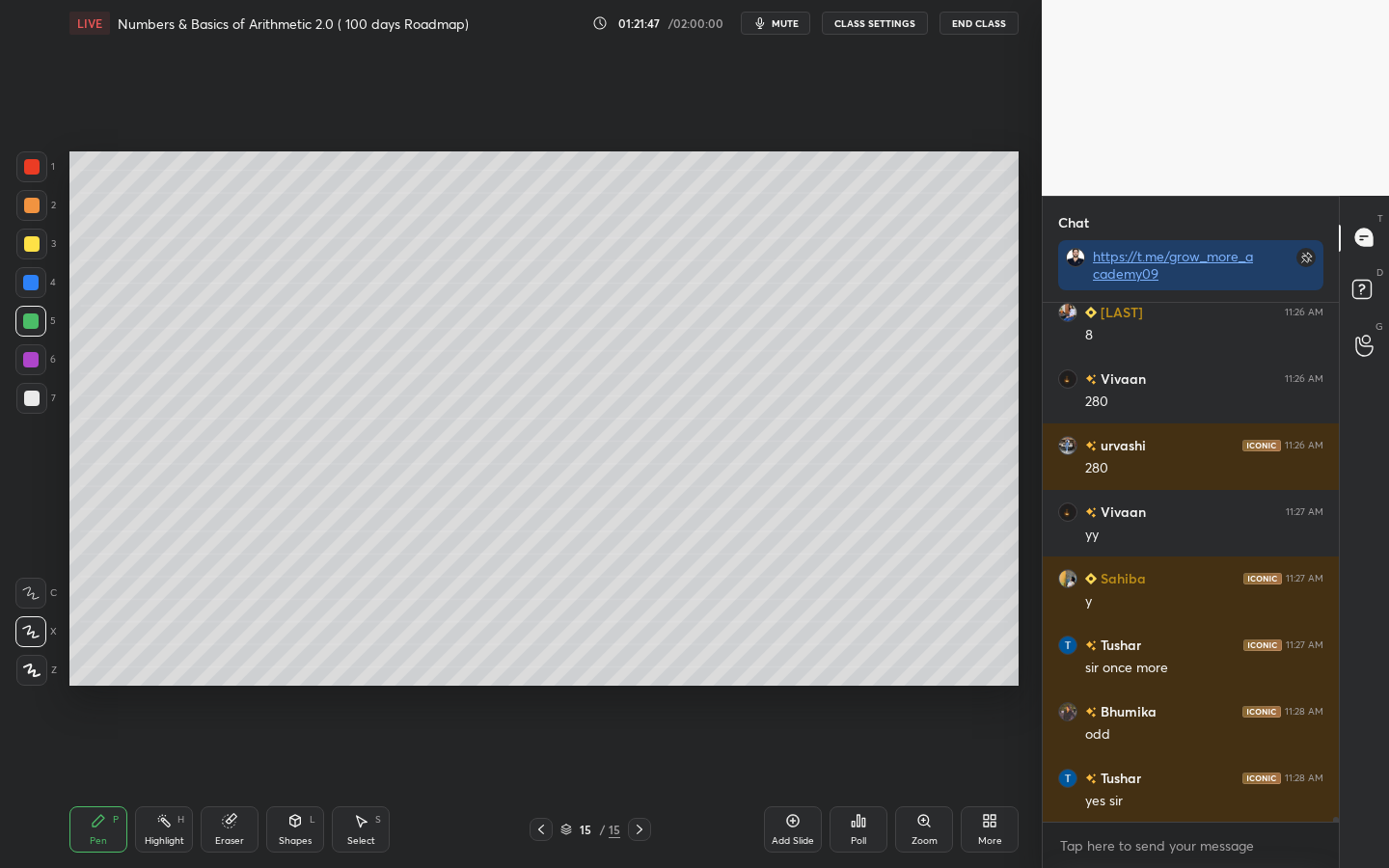scroll, scrollTop: 53433, scrollLeft: 0, axis: vertical 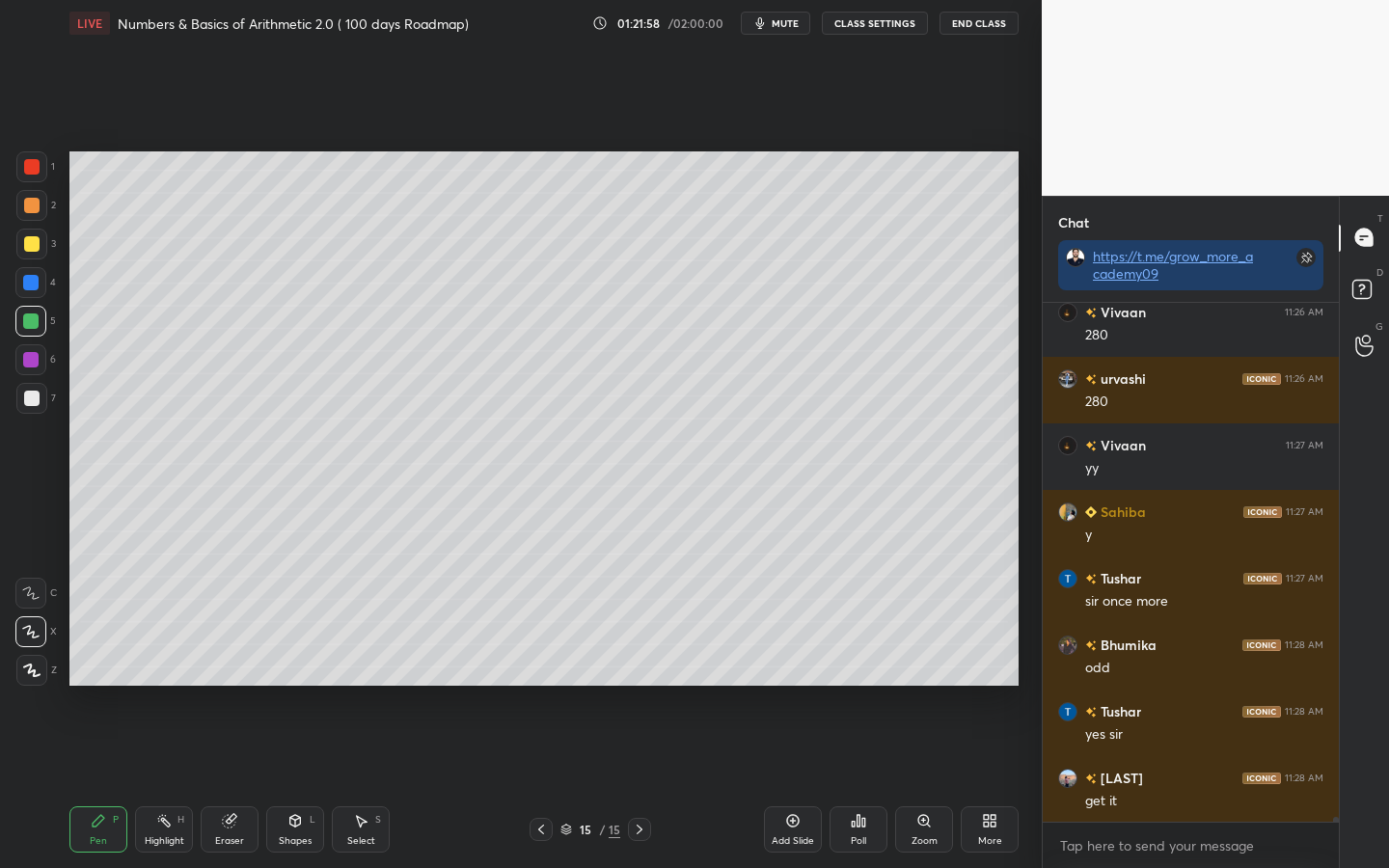 click 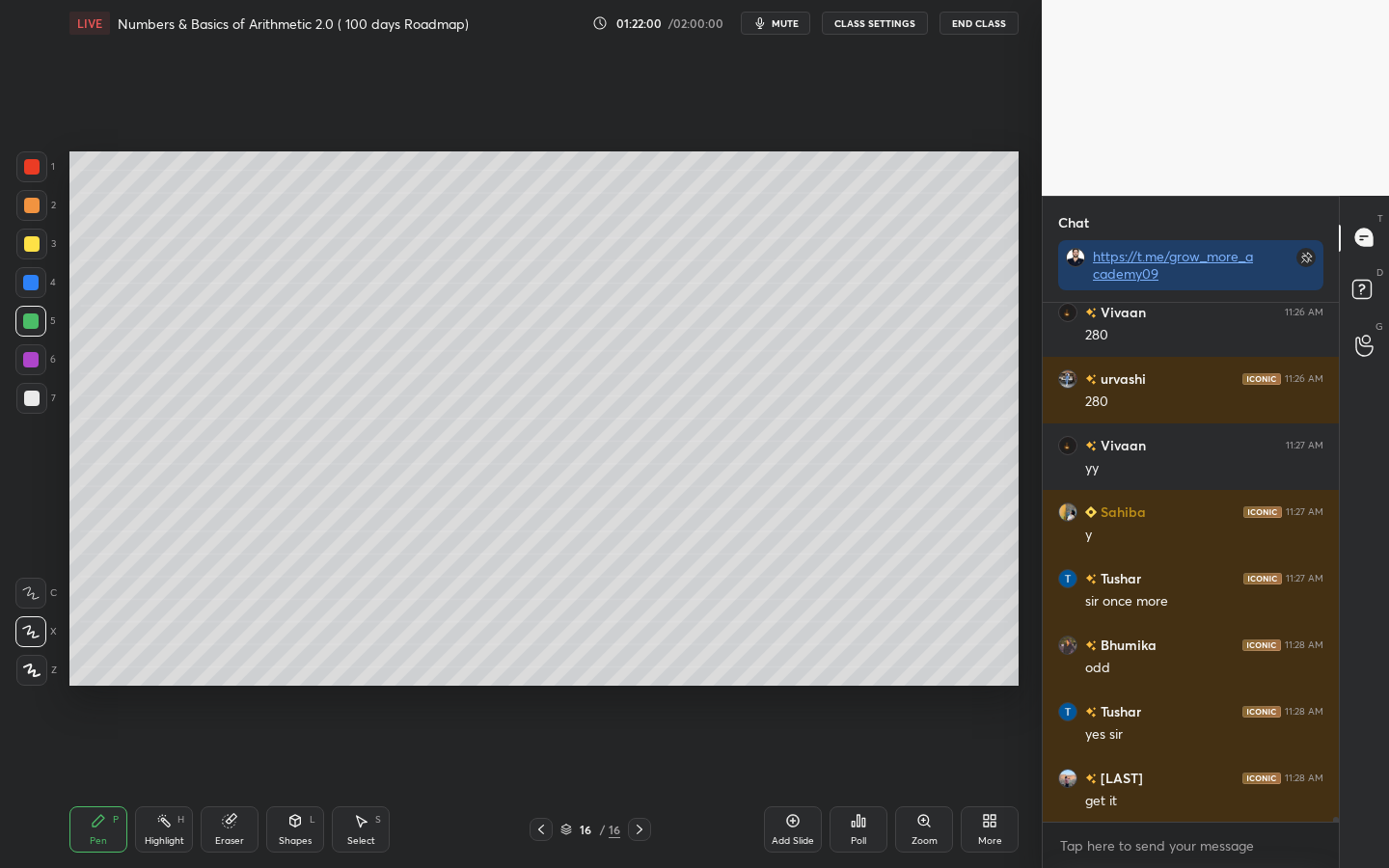 click at bounding box center [32, 167] 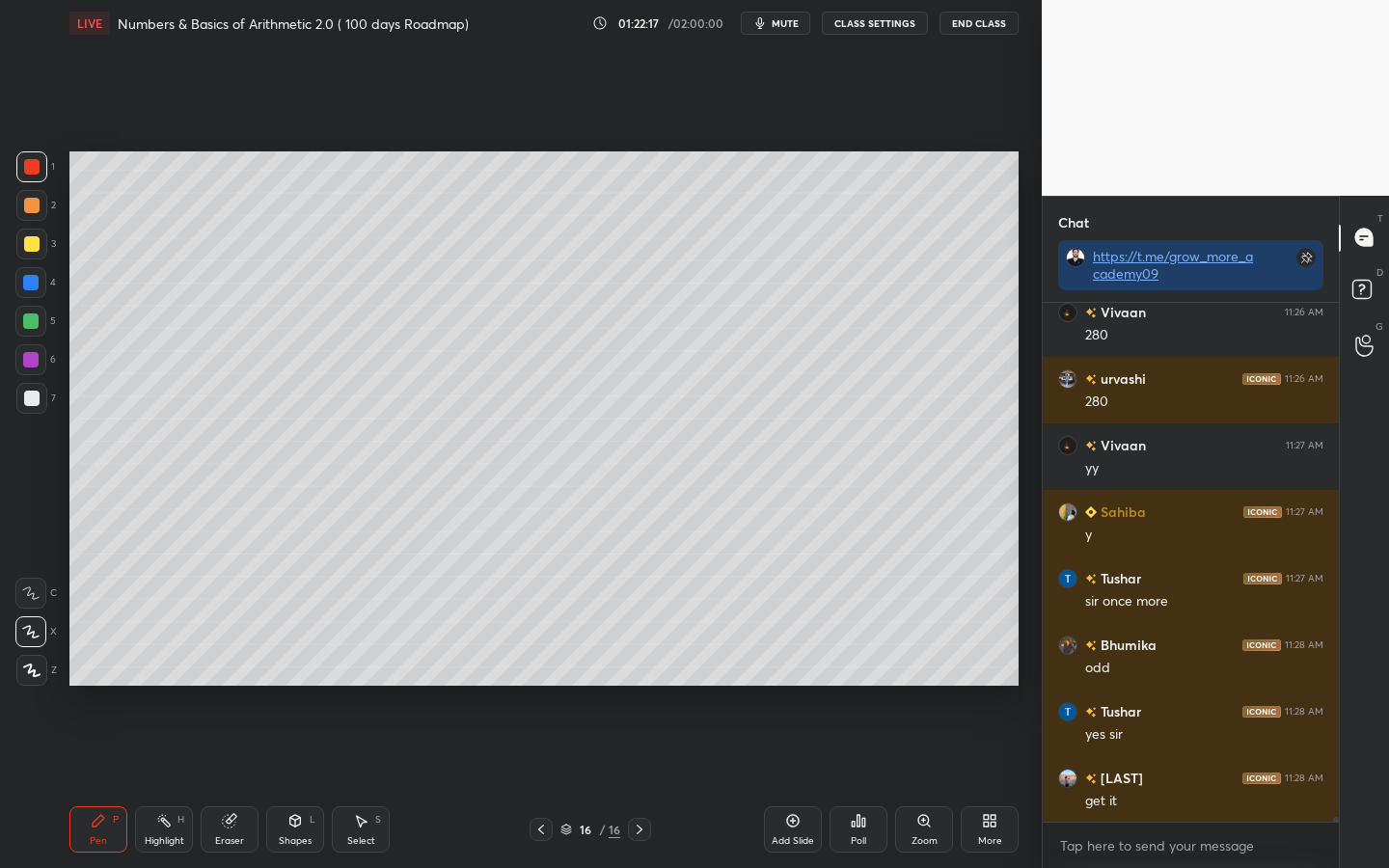 click at bounding box center [31, 321] 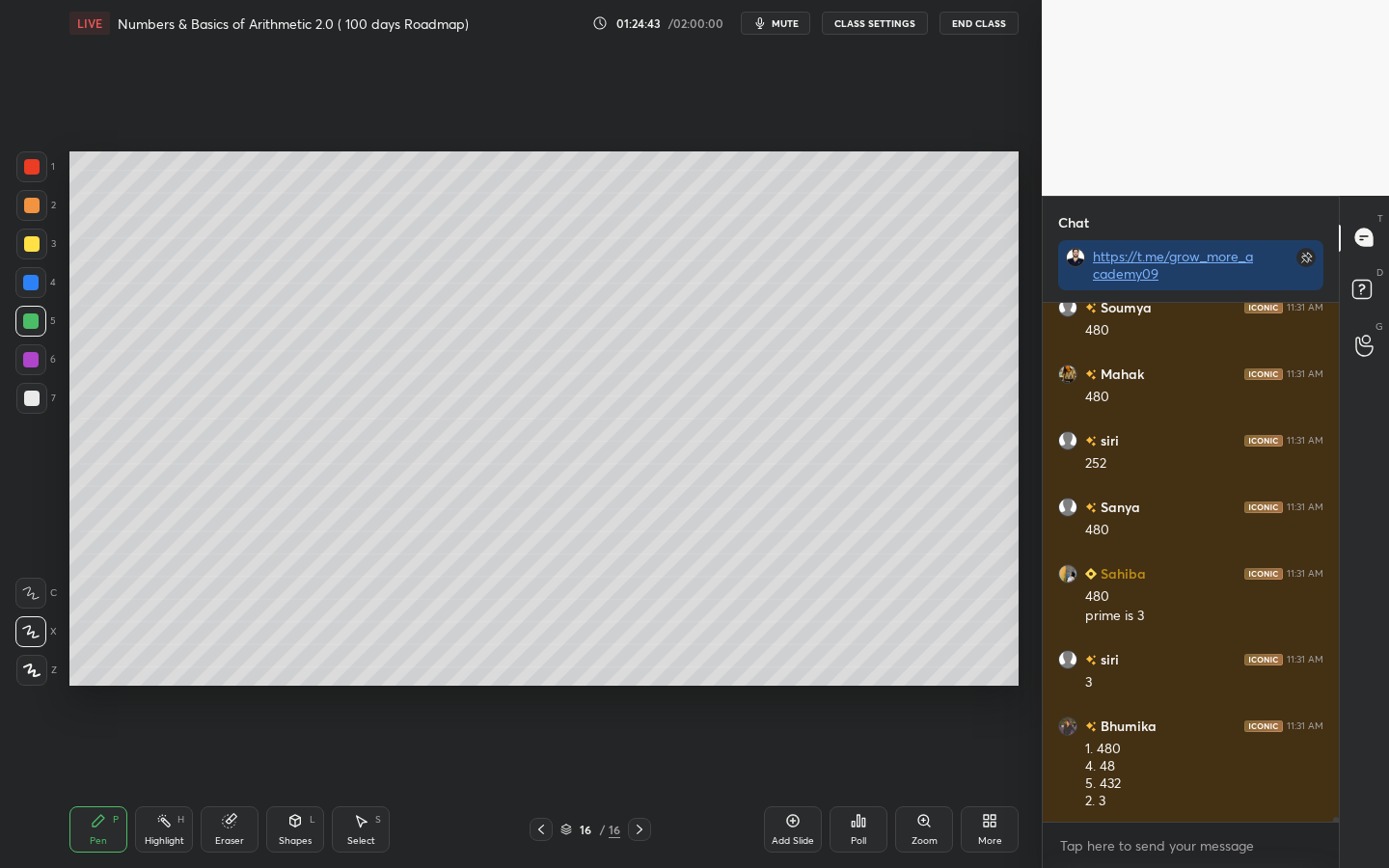 scroll, scrollTop: 51440, scrollLeft: 0, axis: vertical 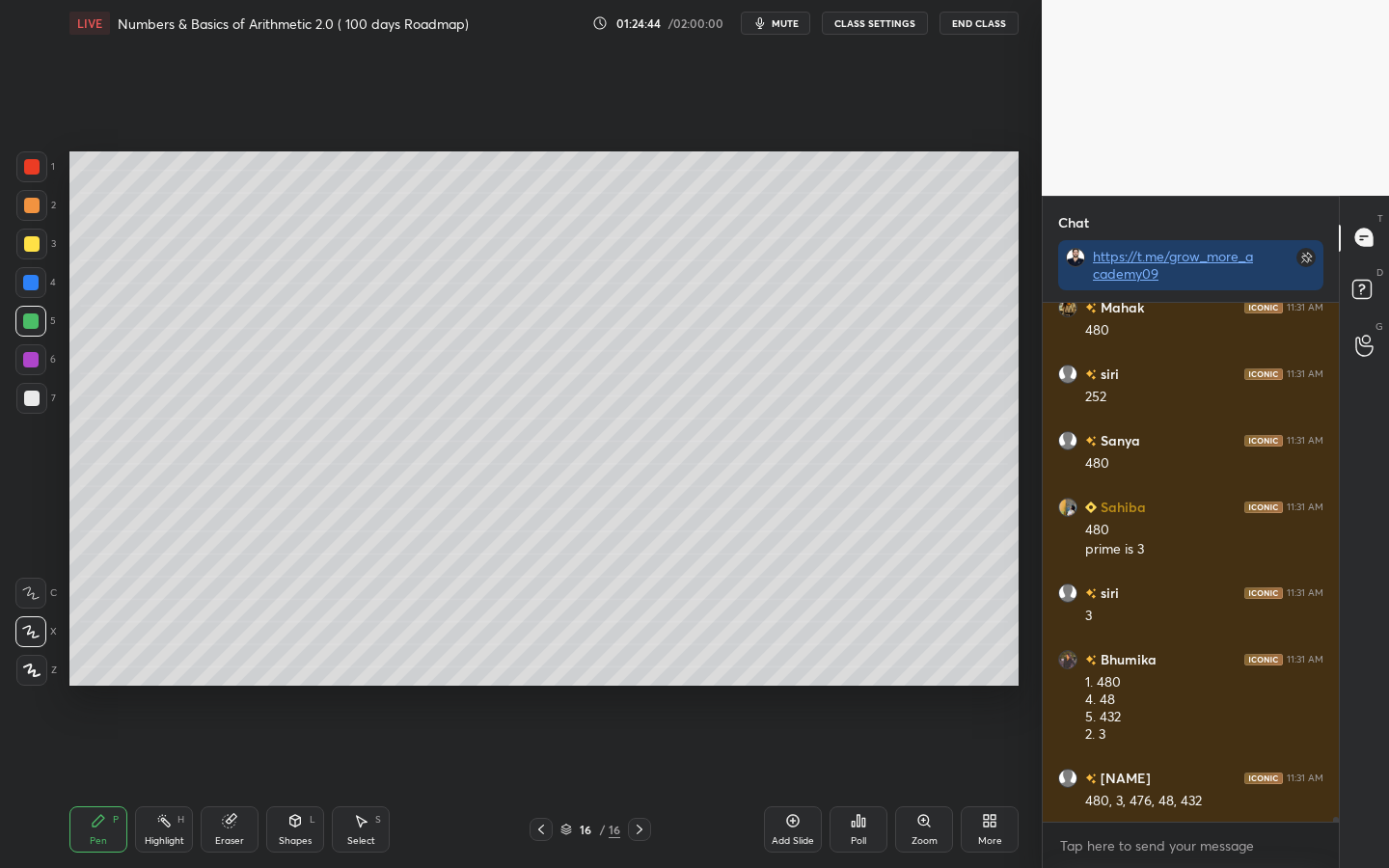click on "1" at bounding box center (36, 171) 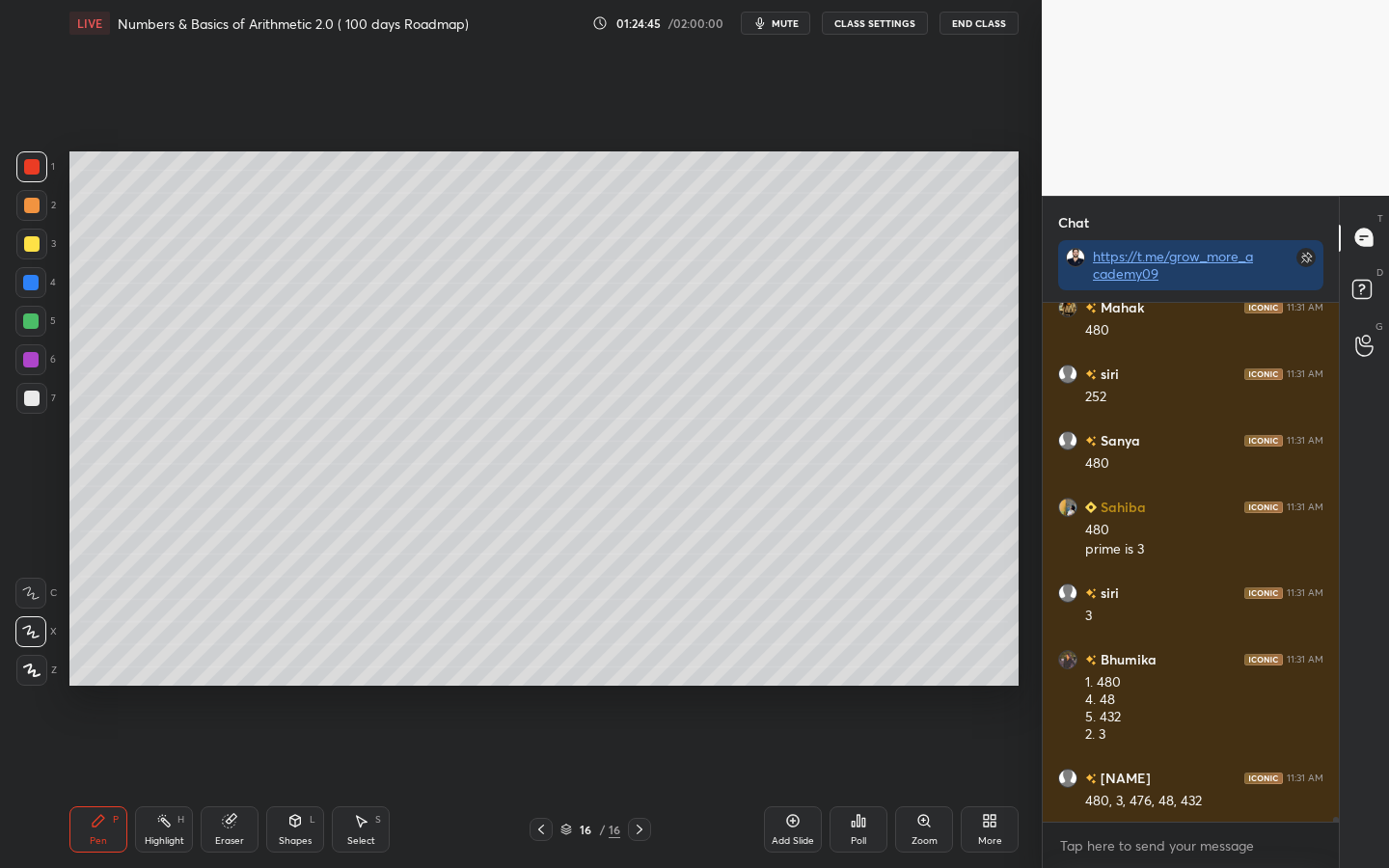 scroll, scrollTop: 51506, scrollLeft: 0, axis: vertical 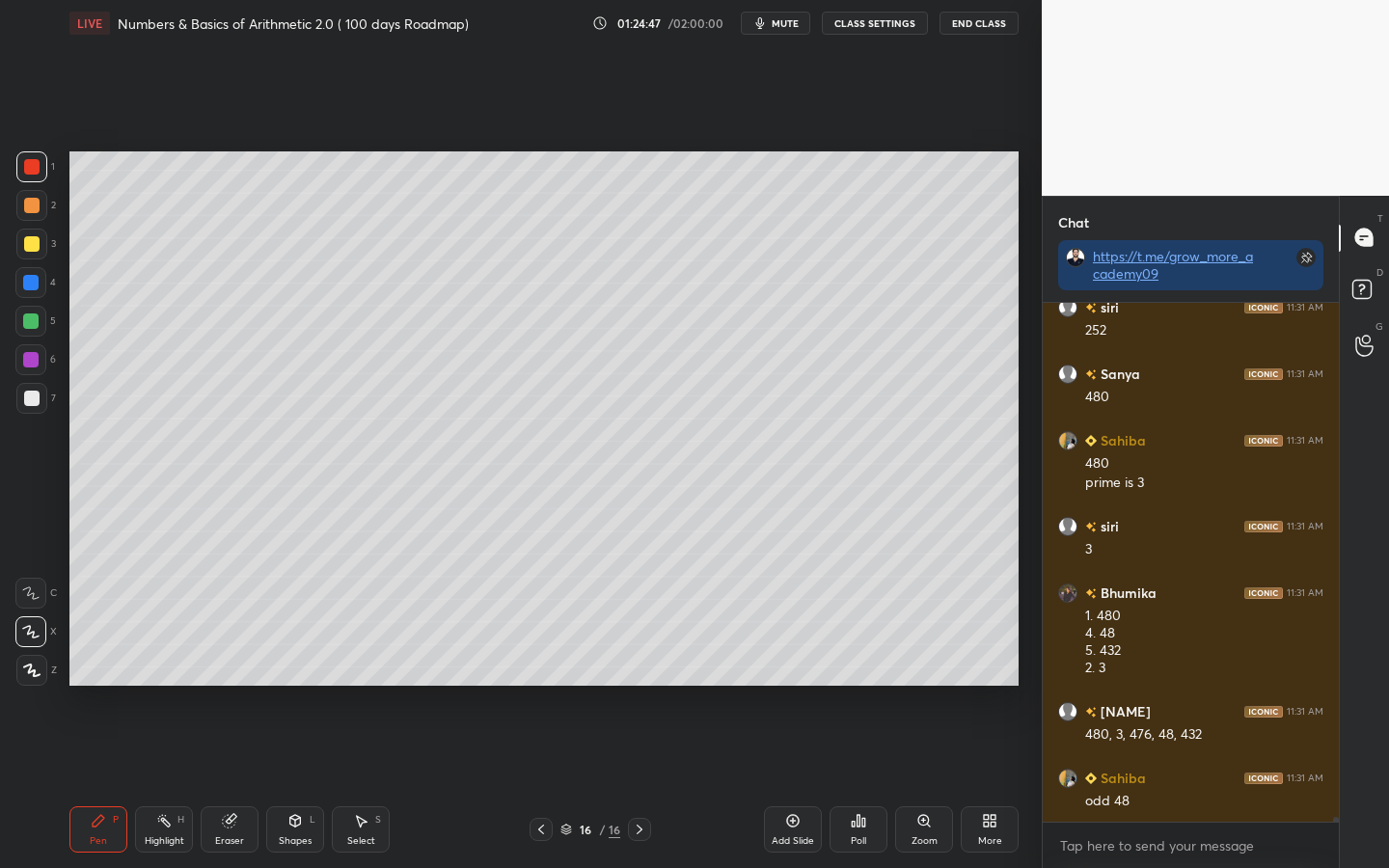 click at bounding box center [31, 283] 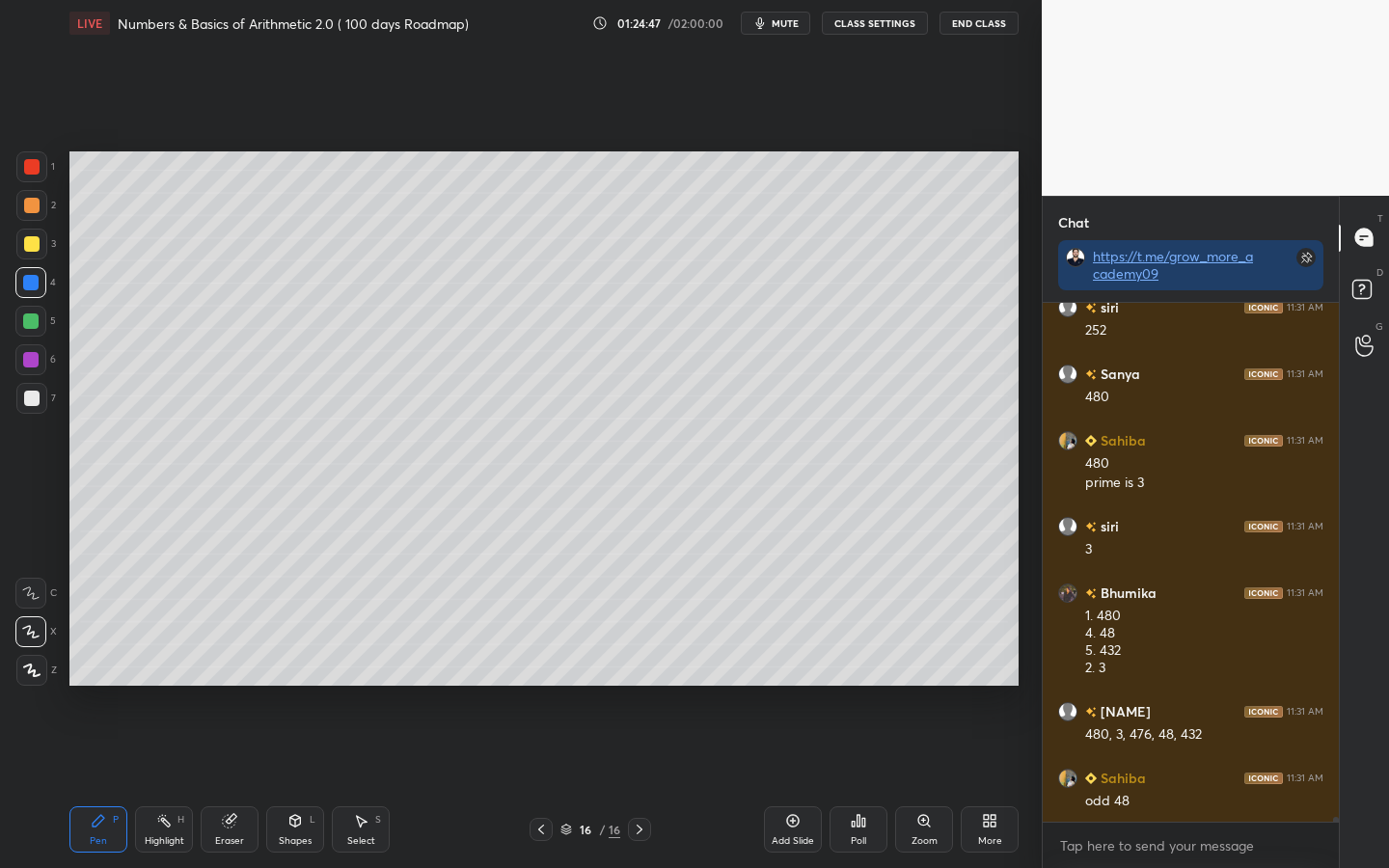 click at bounding box center [31, 321] 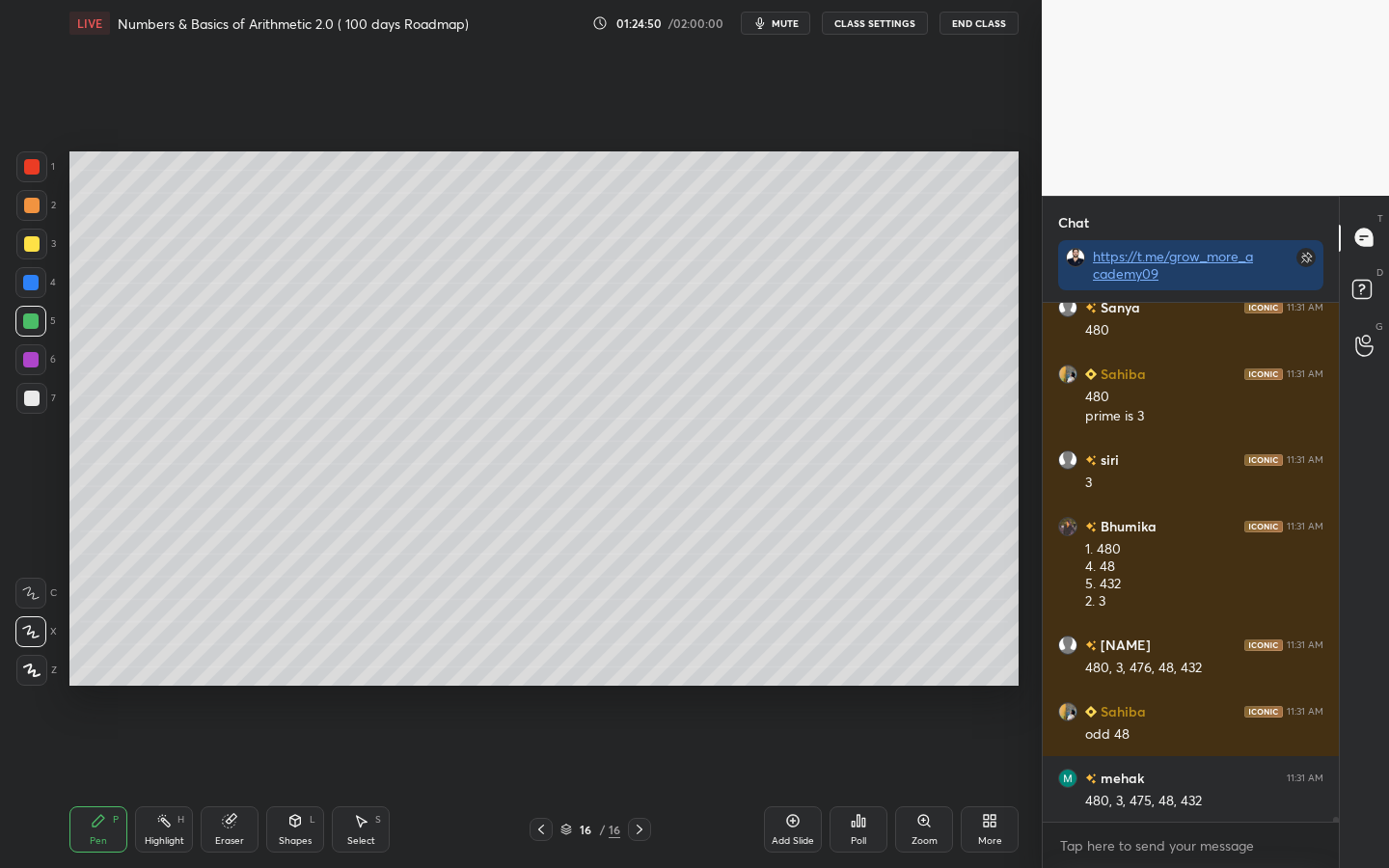 click at bounding box center [32, 398] 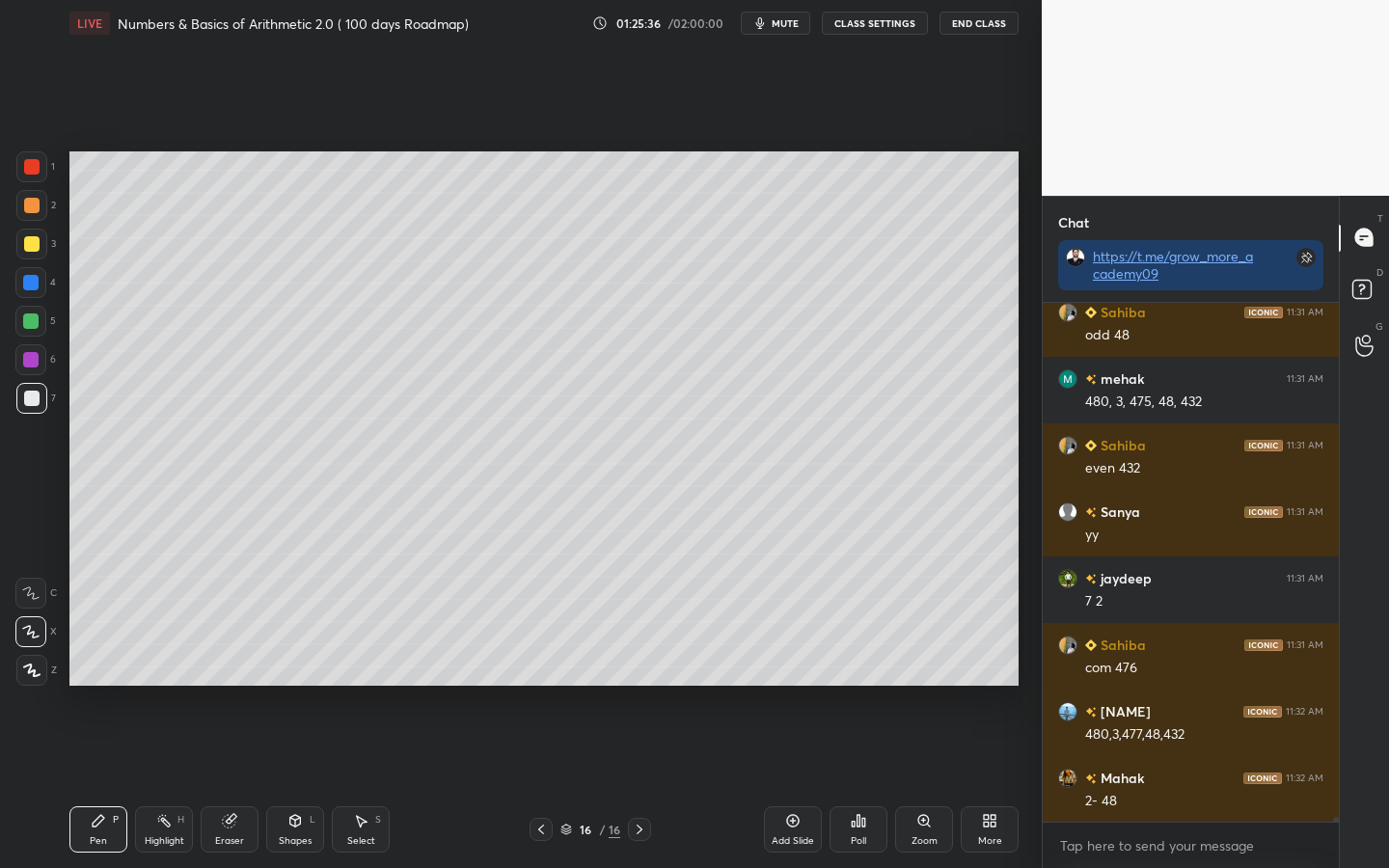 scroll, scrollTop: 52039, scrollLeft: 0, axis: vertical 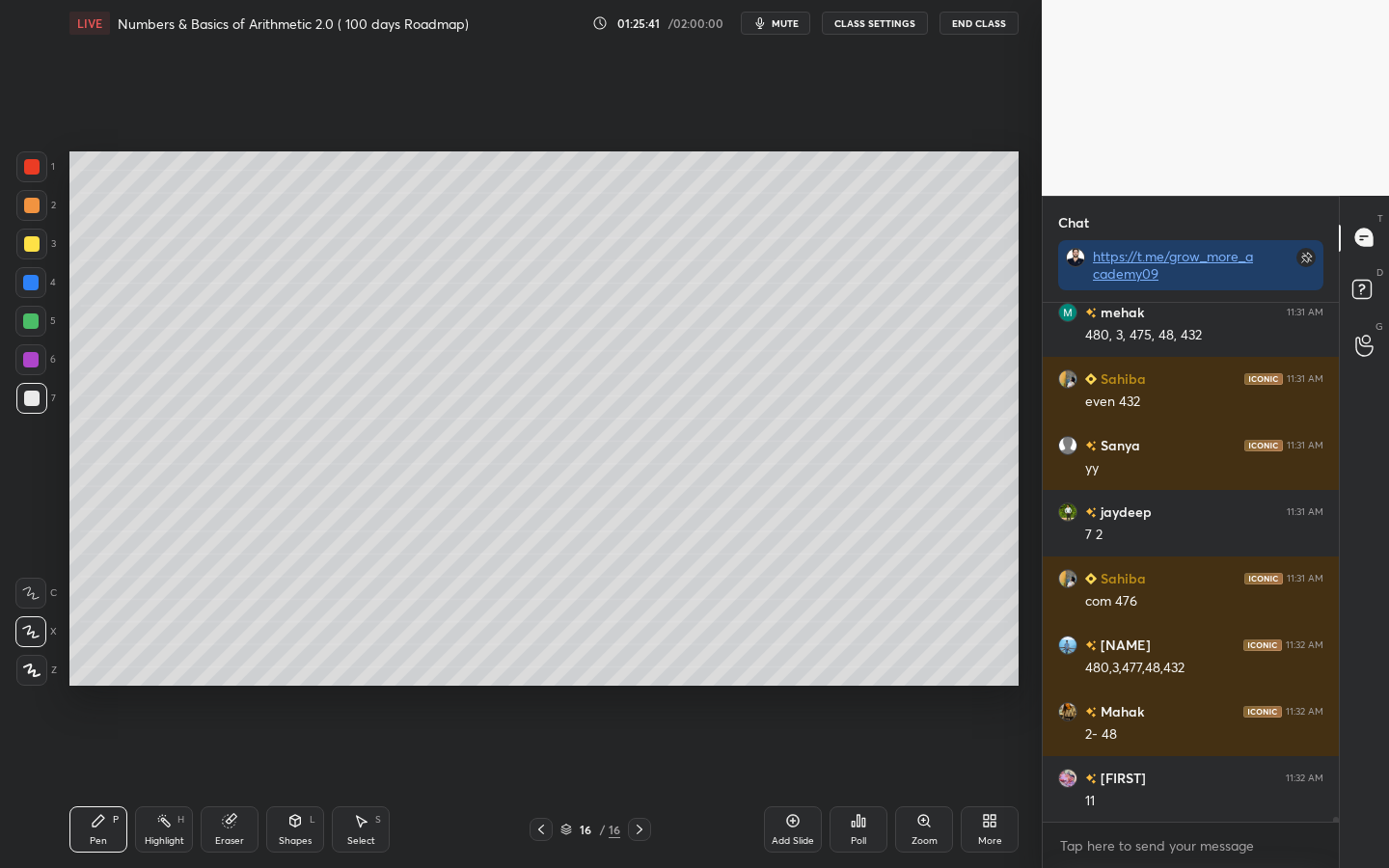 click at bounding box center (31, 283) 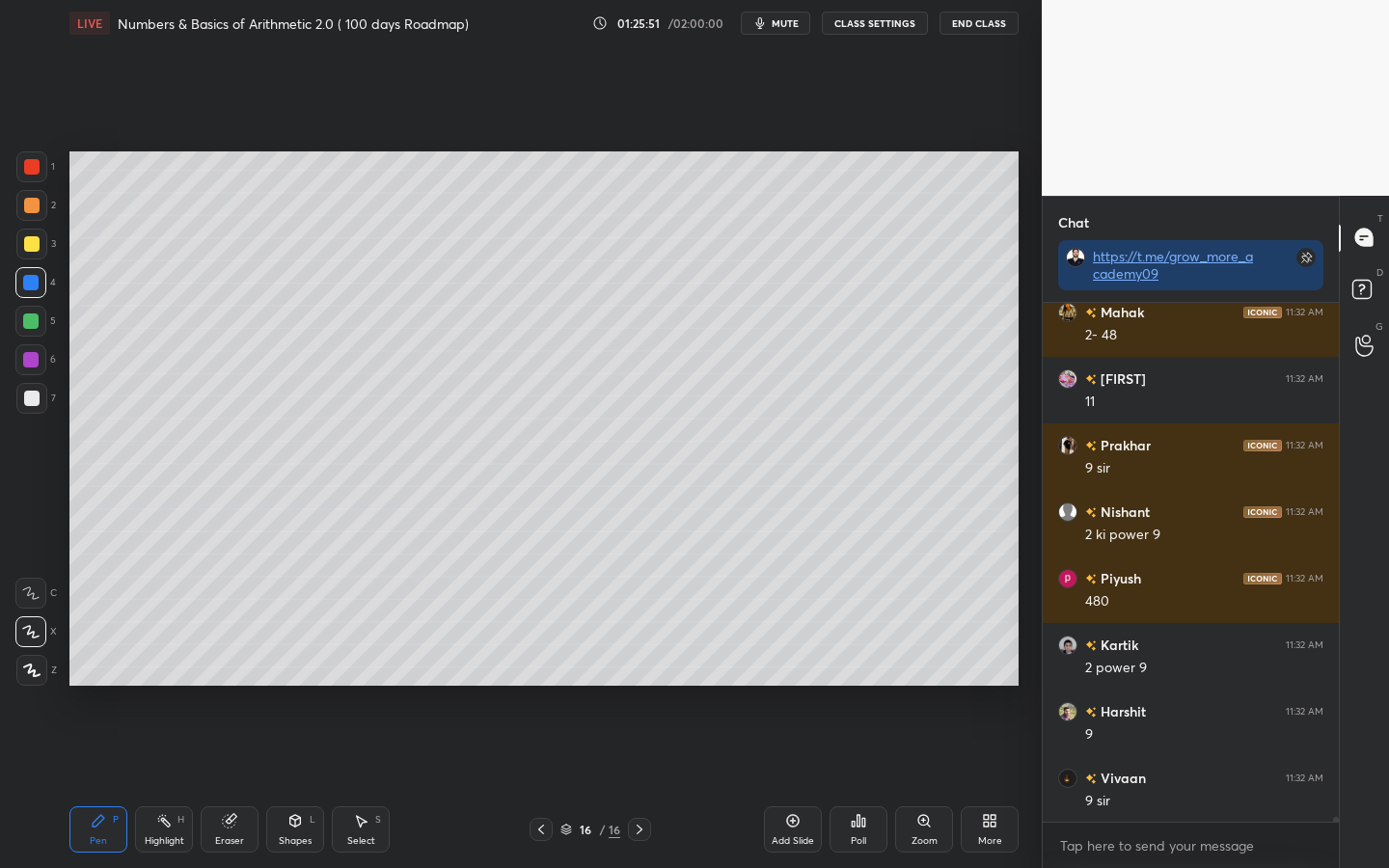 scroll, scrollTop: 52504, scrollLeft: 0, axis: vertical 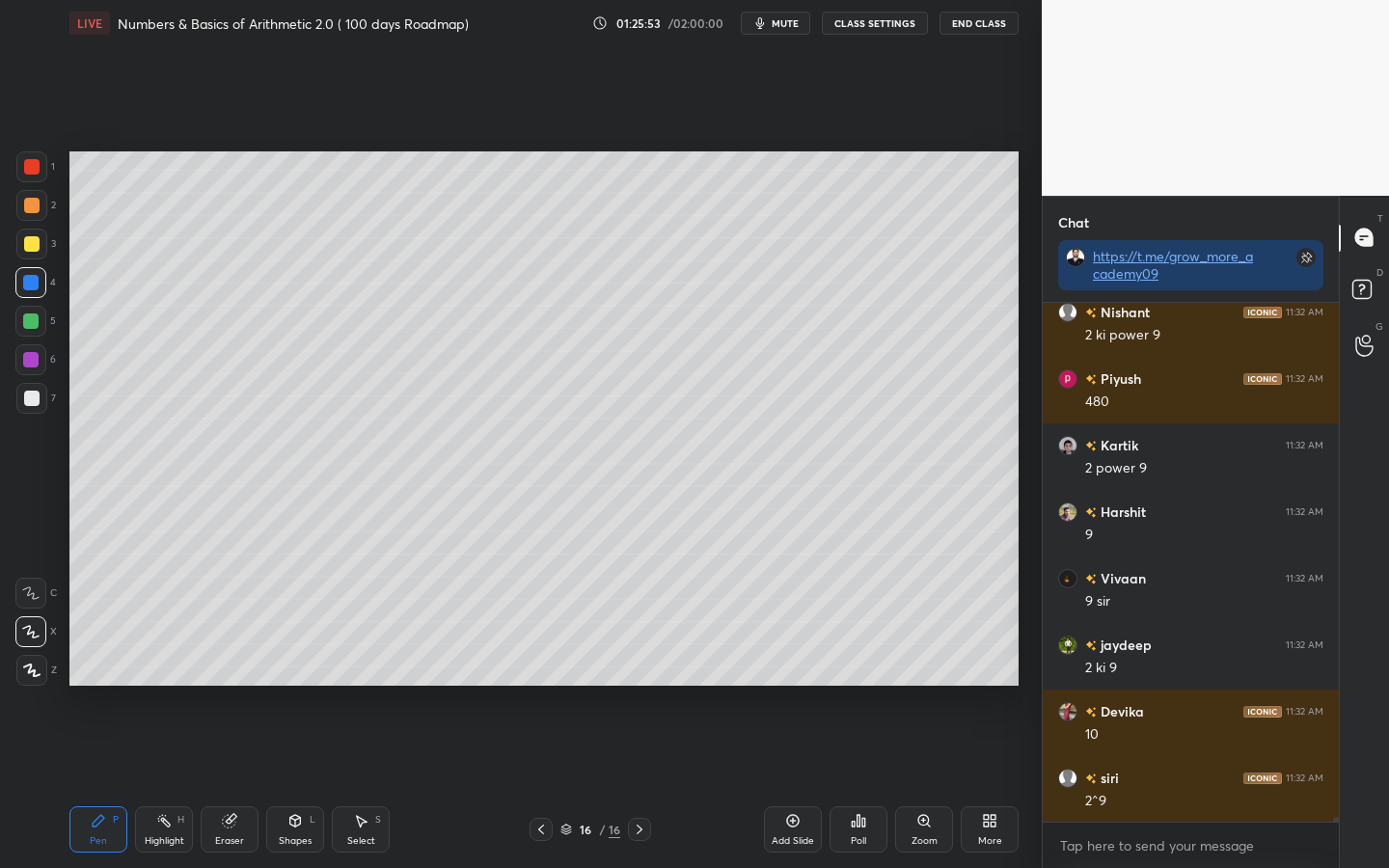 click on "Eraser" at bounding box center [230, 829] 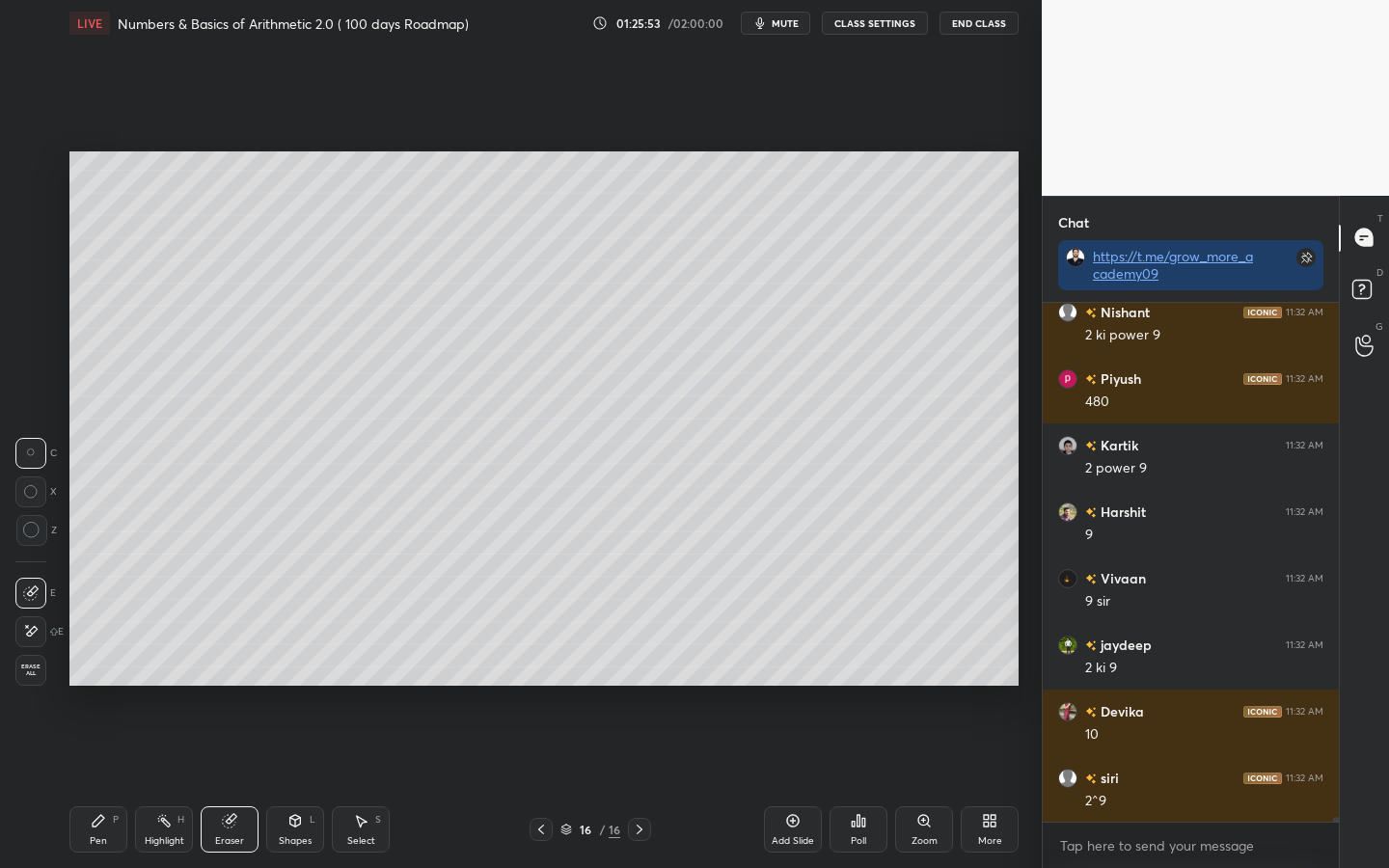 scroll, scrollTop: 52704, scrollLeft: 0, axis: vertical 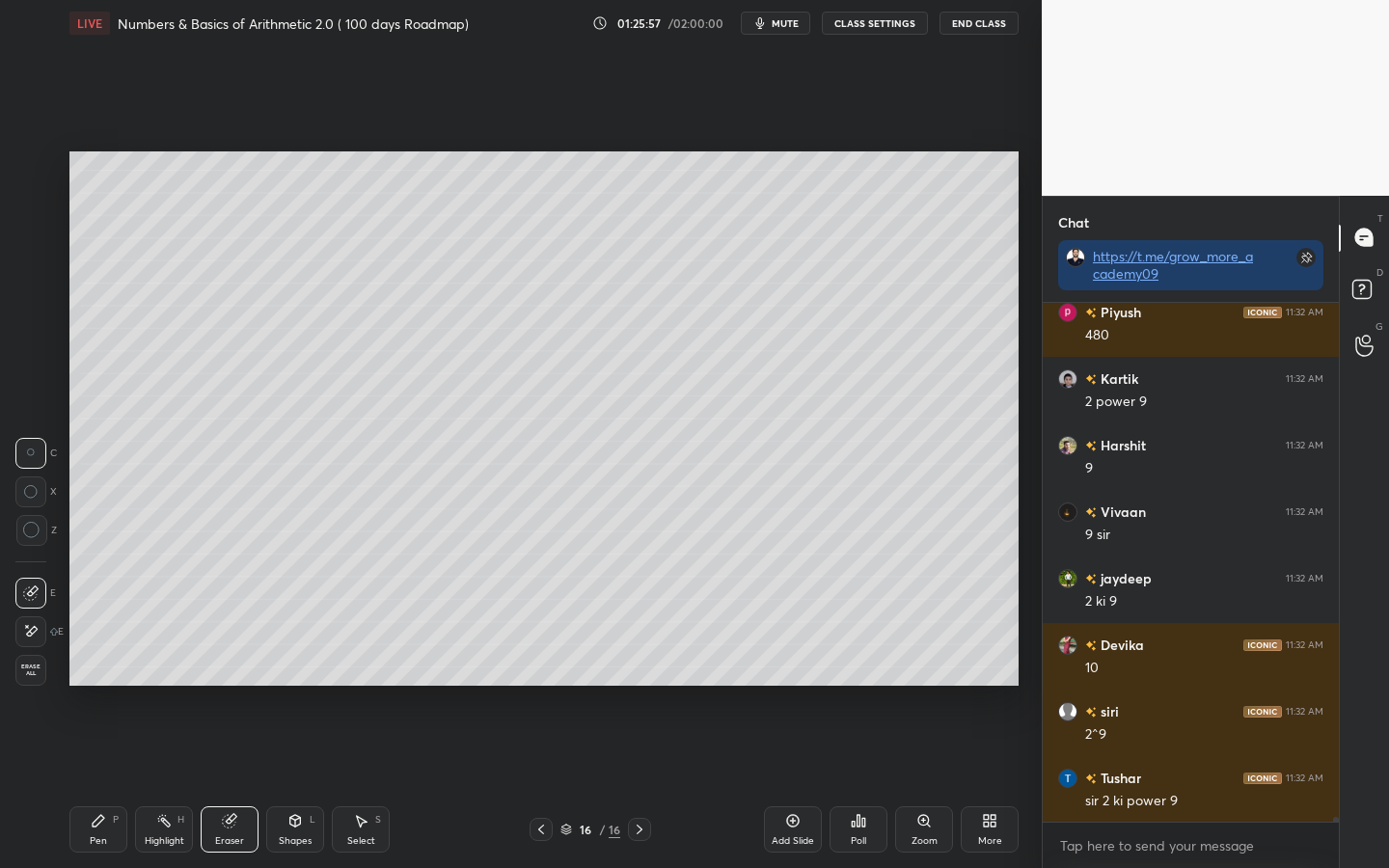 click 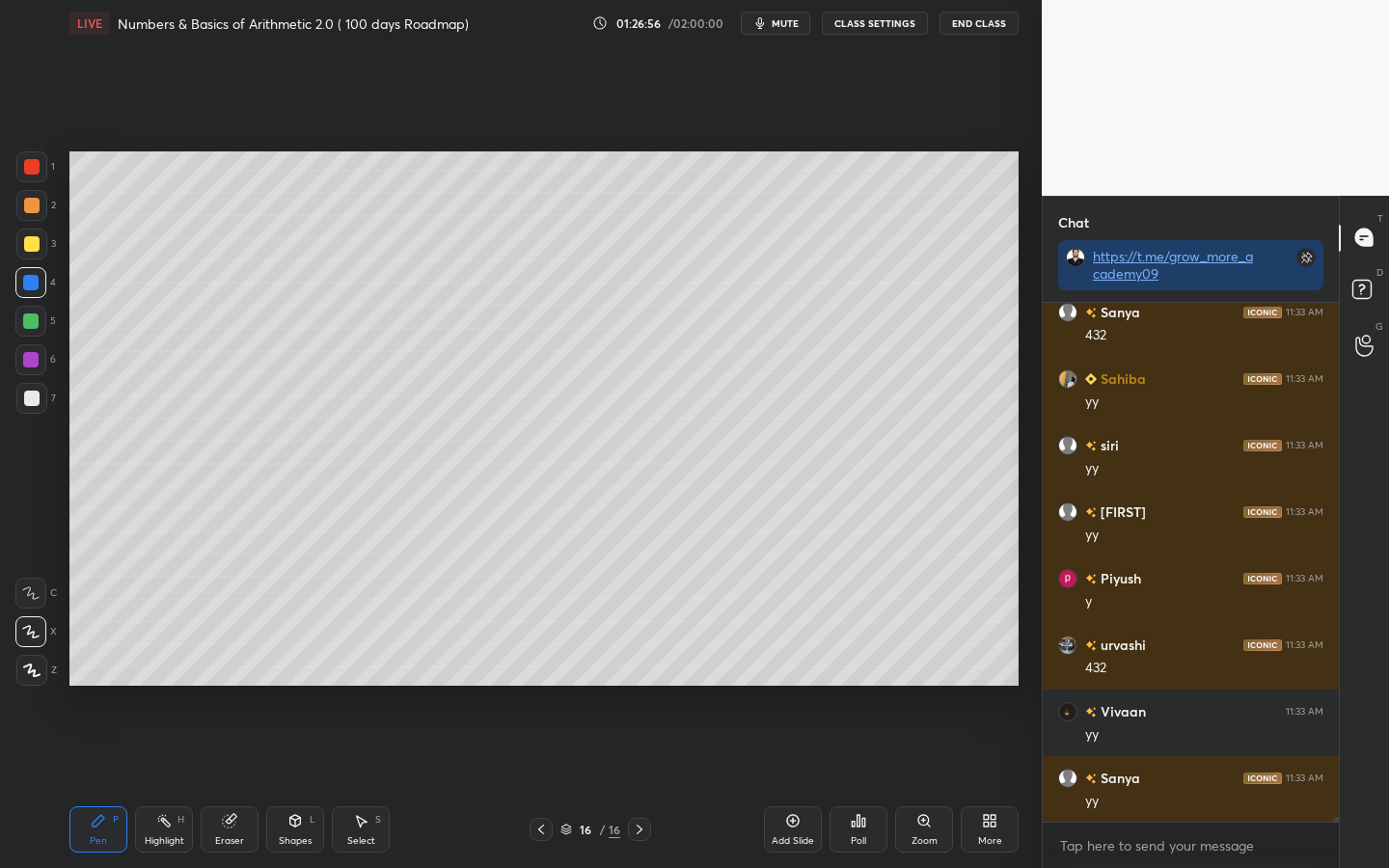 scroll, scrollTop: 54700, scrollLeft: 0, axis: vertical 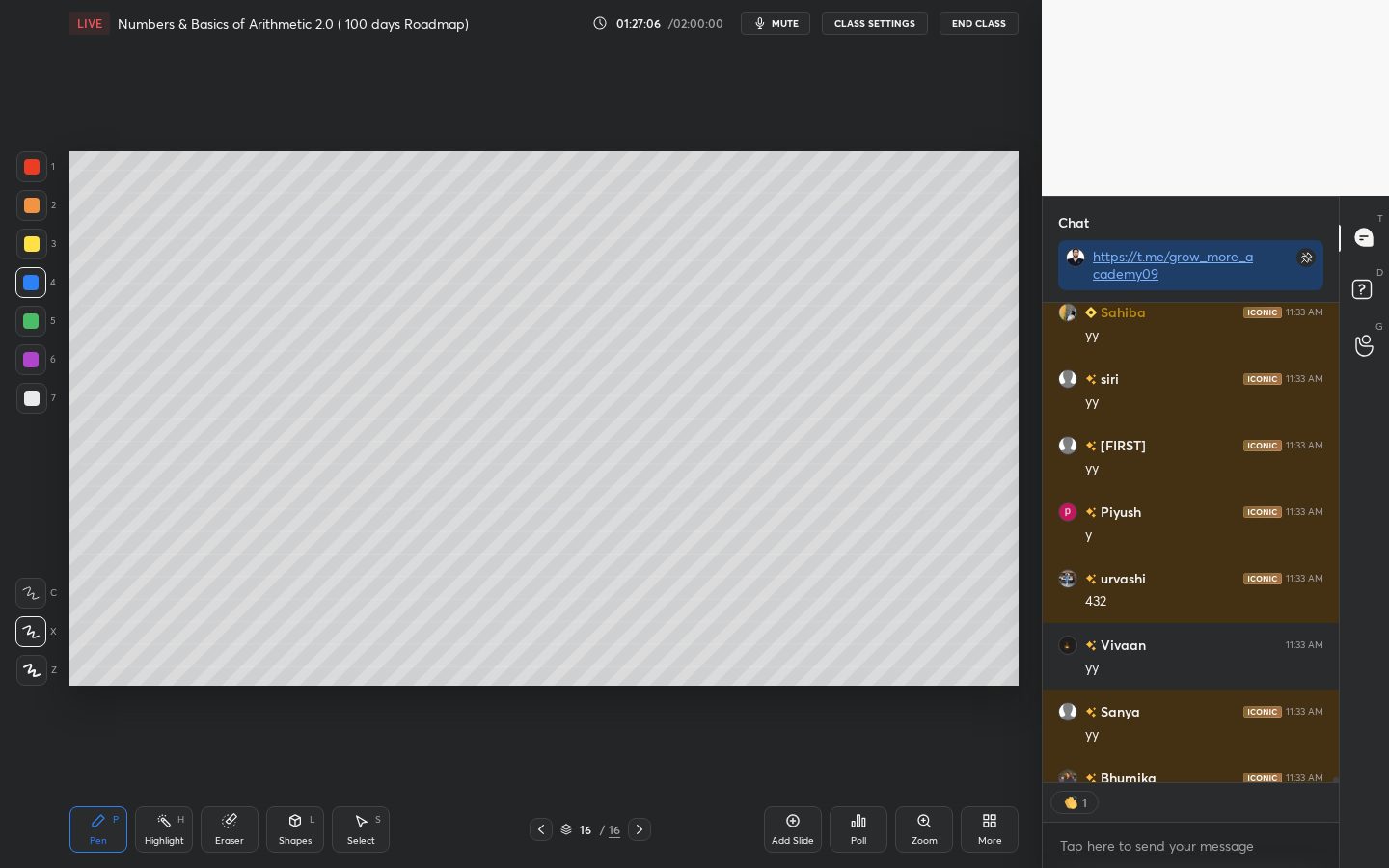 click 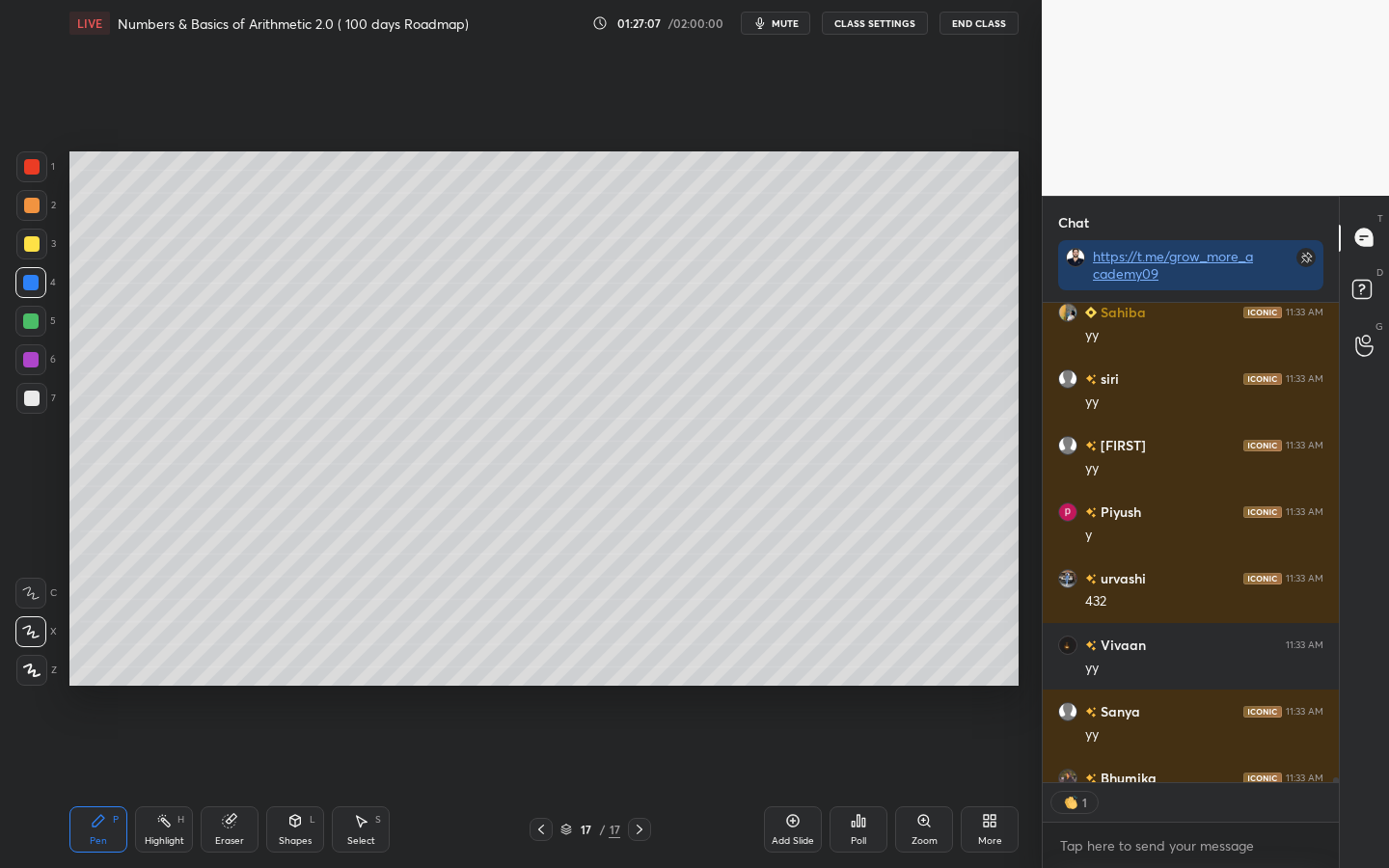 scroll, scrollTop: 54806, scrollLeft: 0, axis: vertical 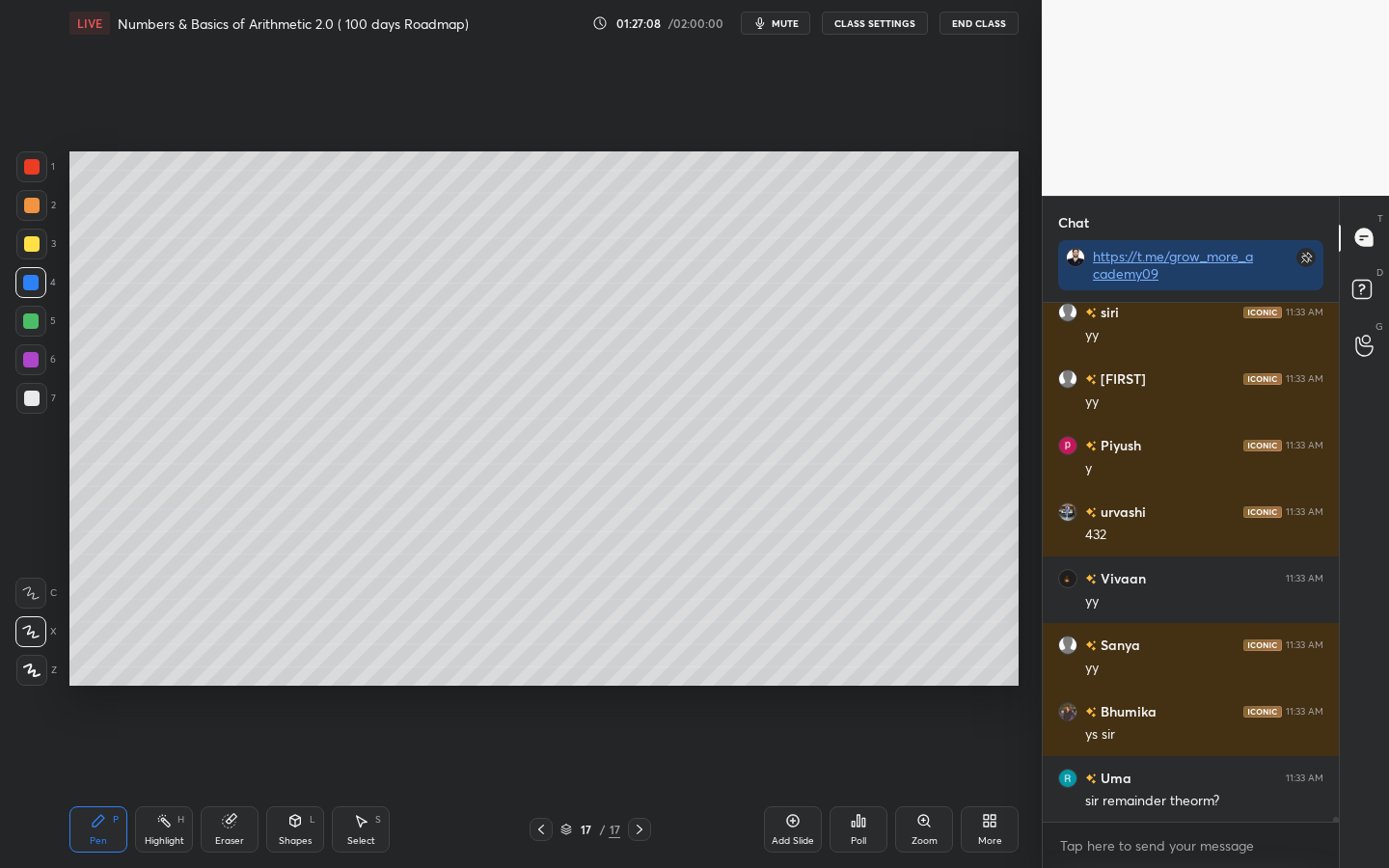 click at bounding box center [32, 167] 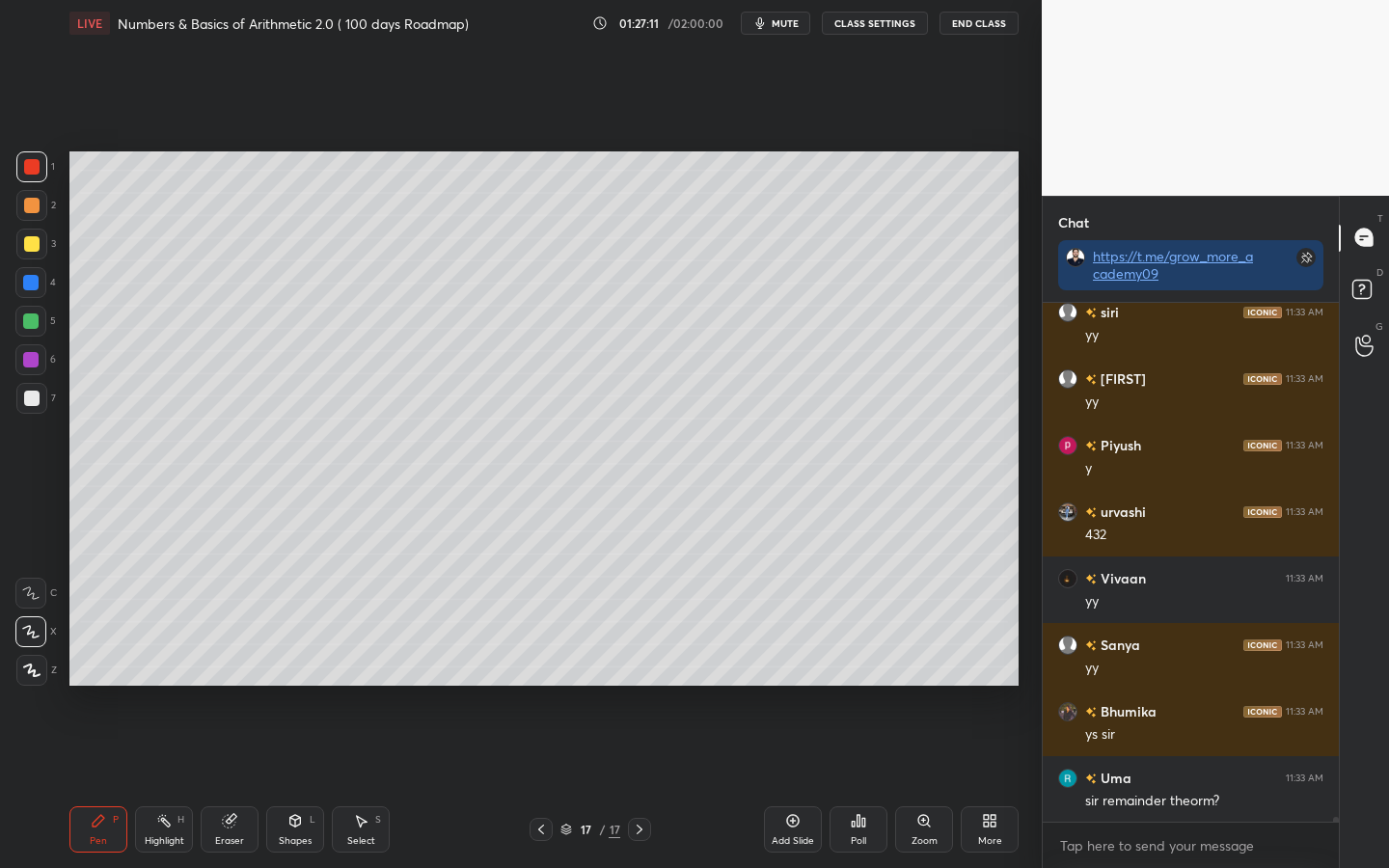 scroll, scrollTop: 54833, scrollLeft: 0, axis: vertical 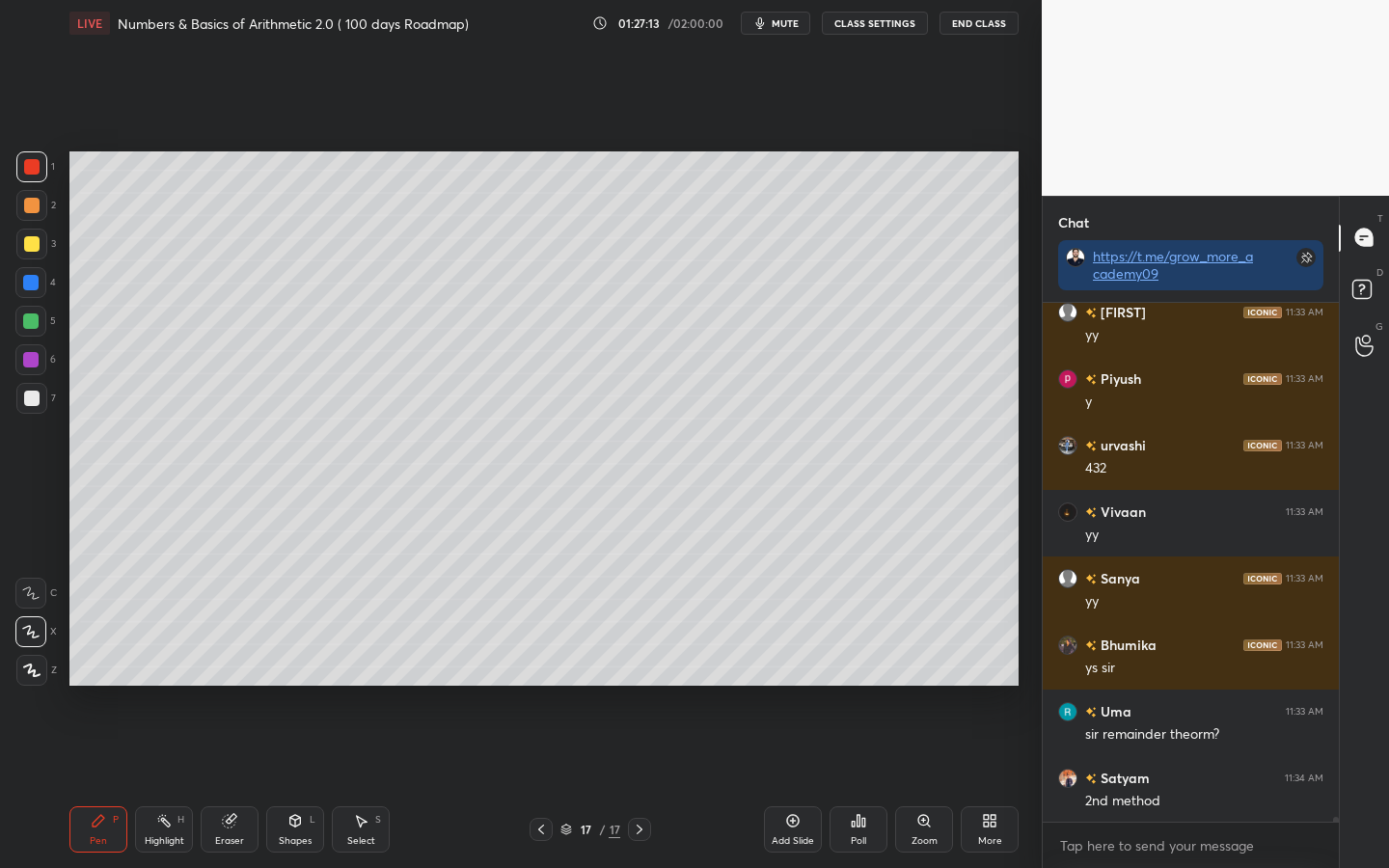 click 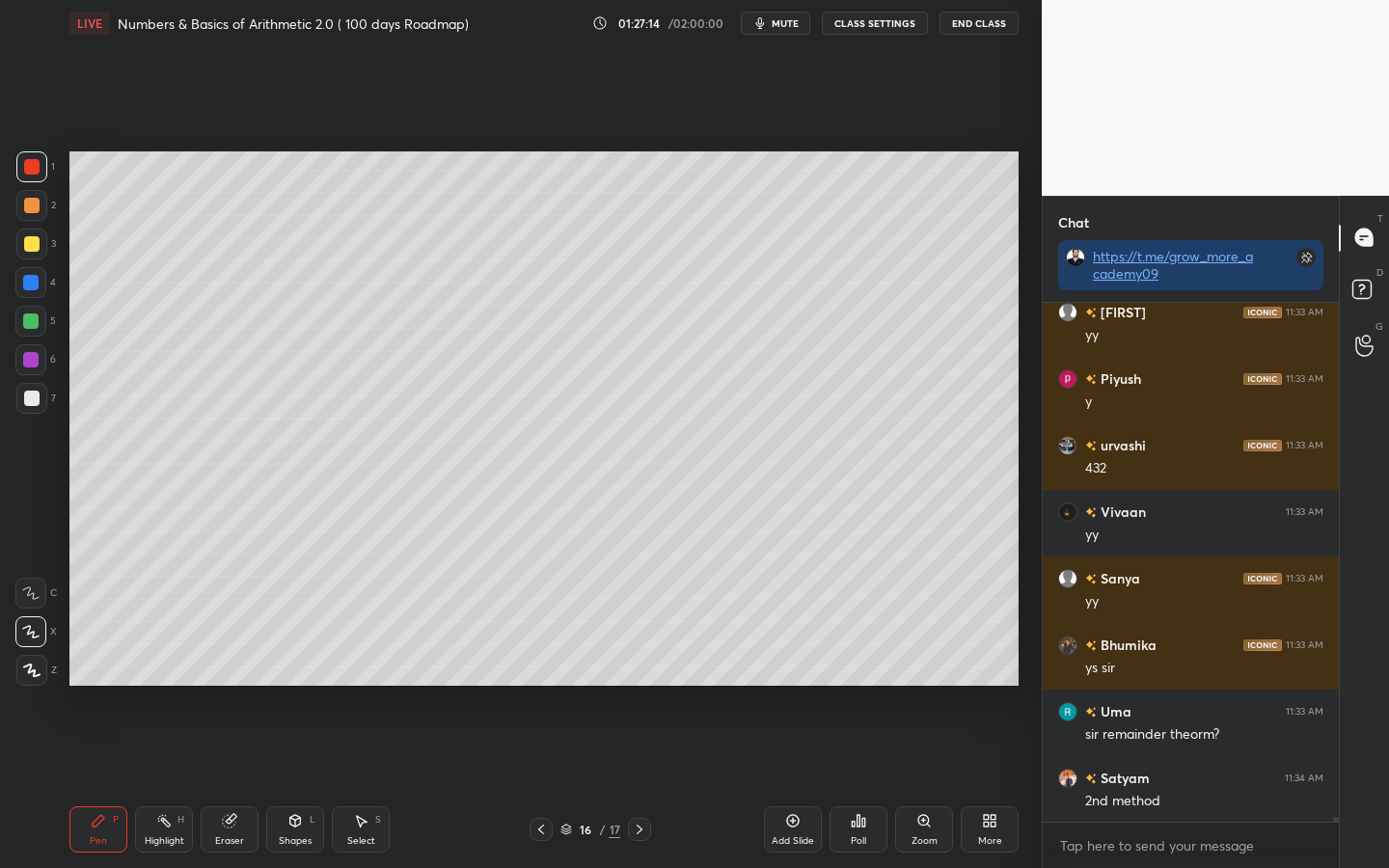 click 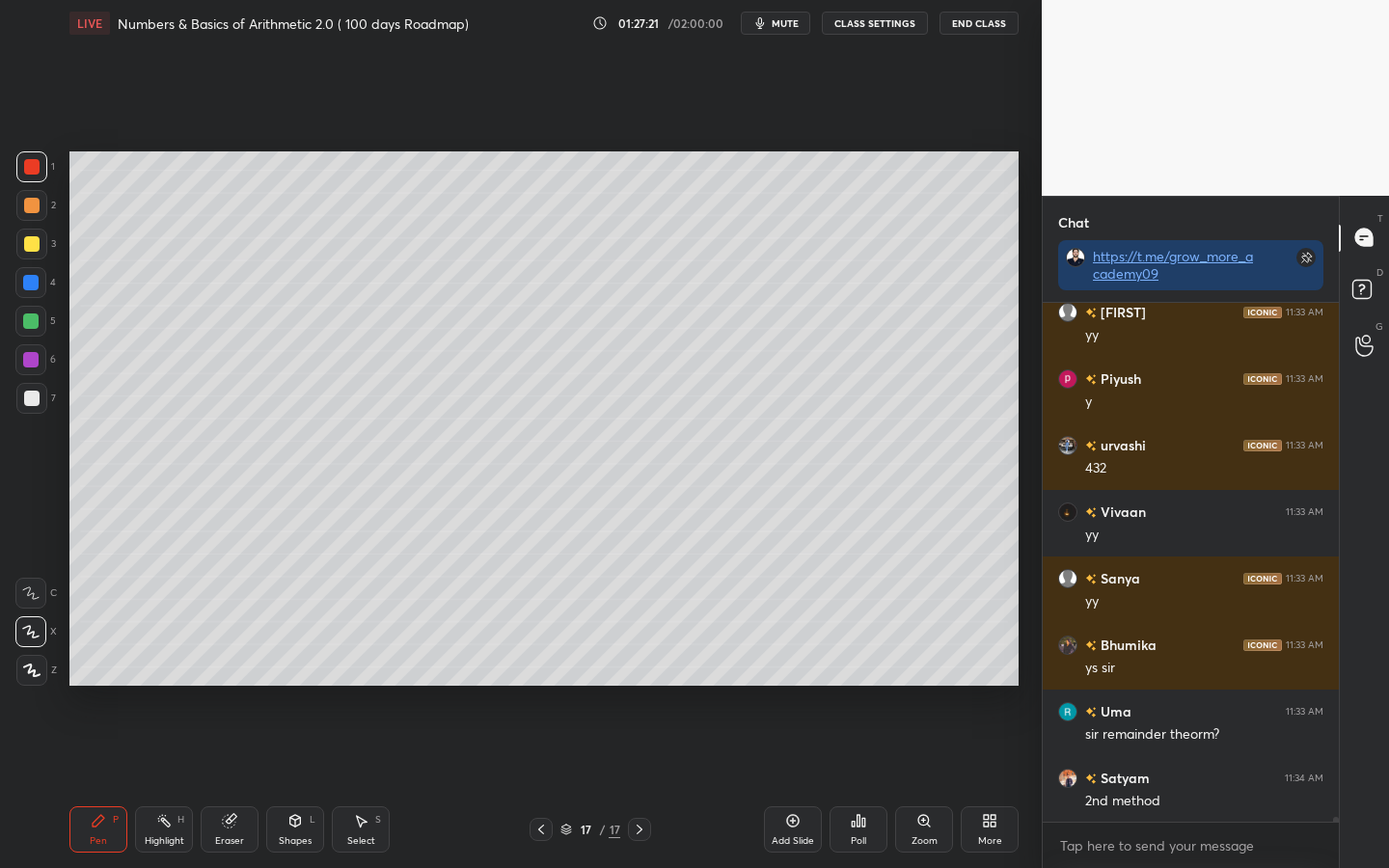 scroll, scrollTop: 54900, scrollLeft: 0, axis: vertical 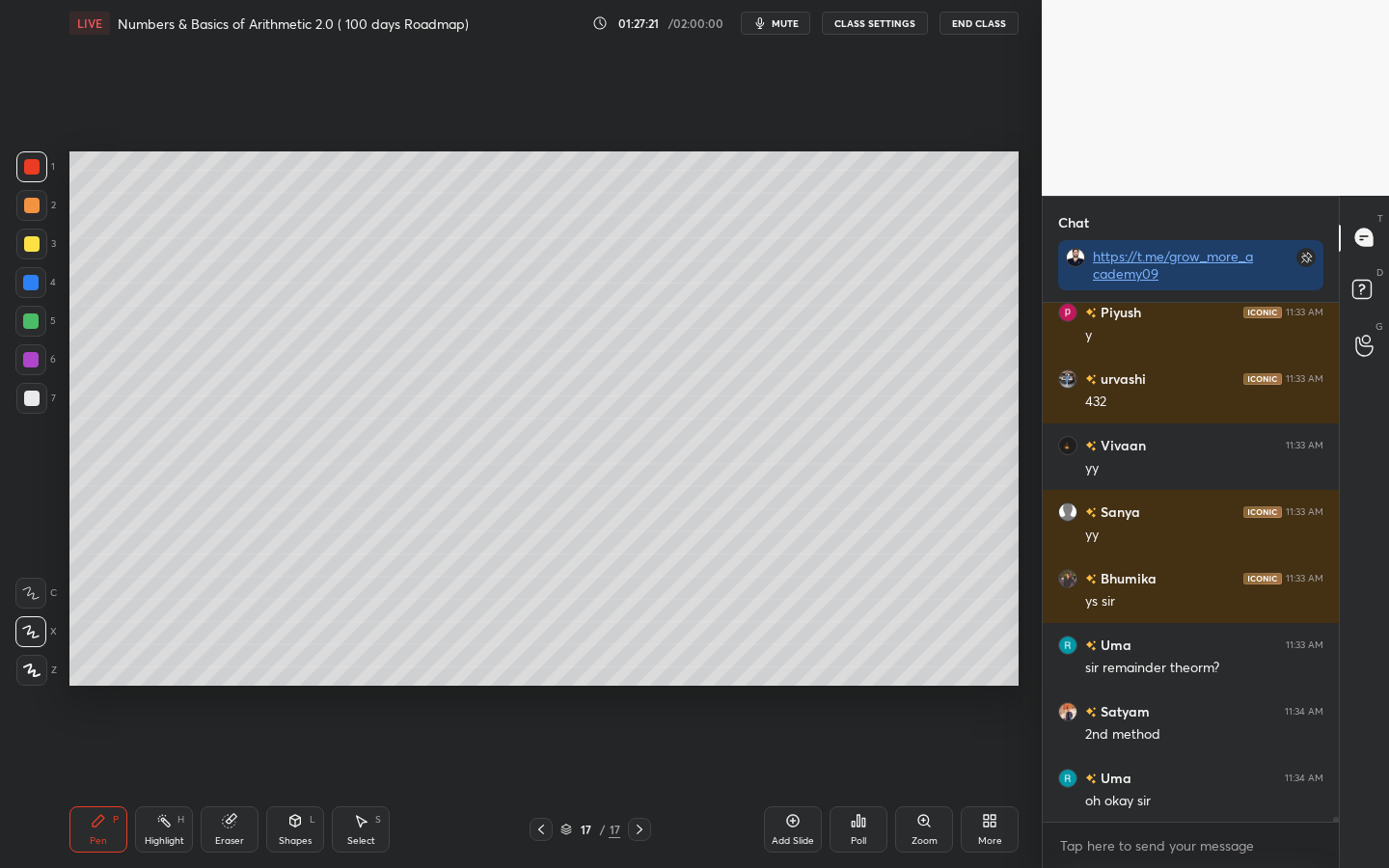 click on "Pen P Highlight H Eraser Shapes L Select S 17 / 17 Add Slide Poll Zoom More" at bounding box center [544, 829] 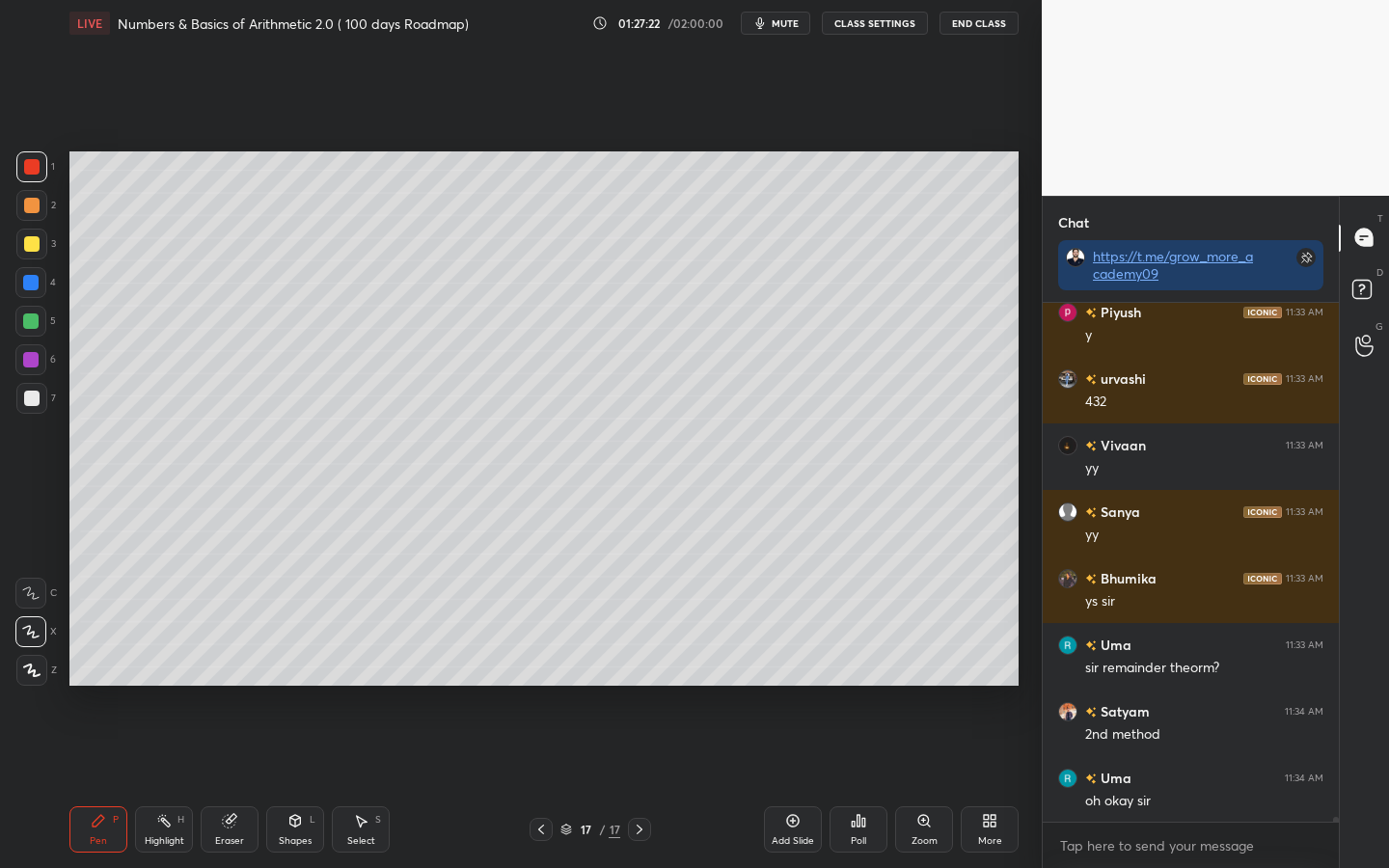 click 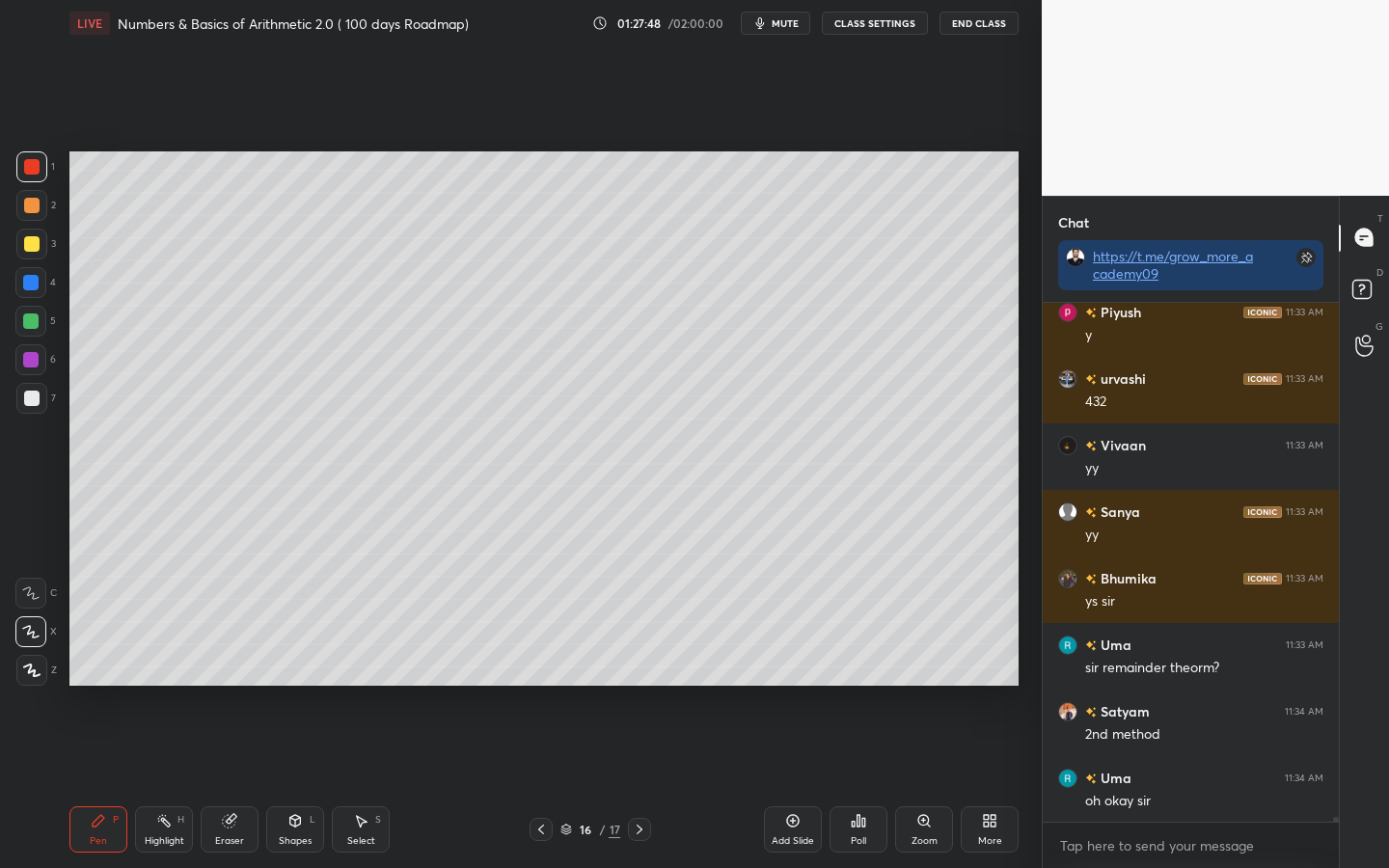 click 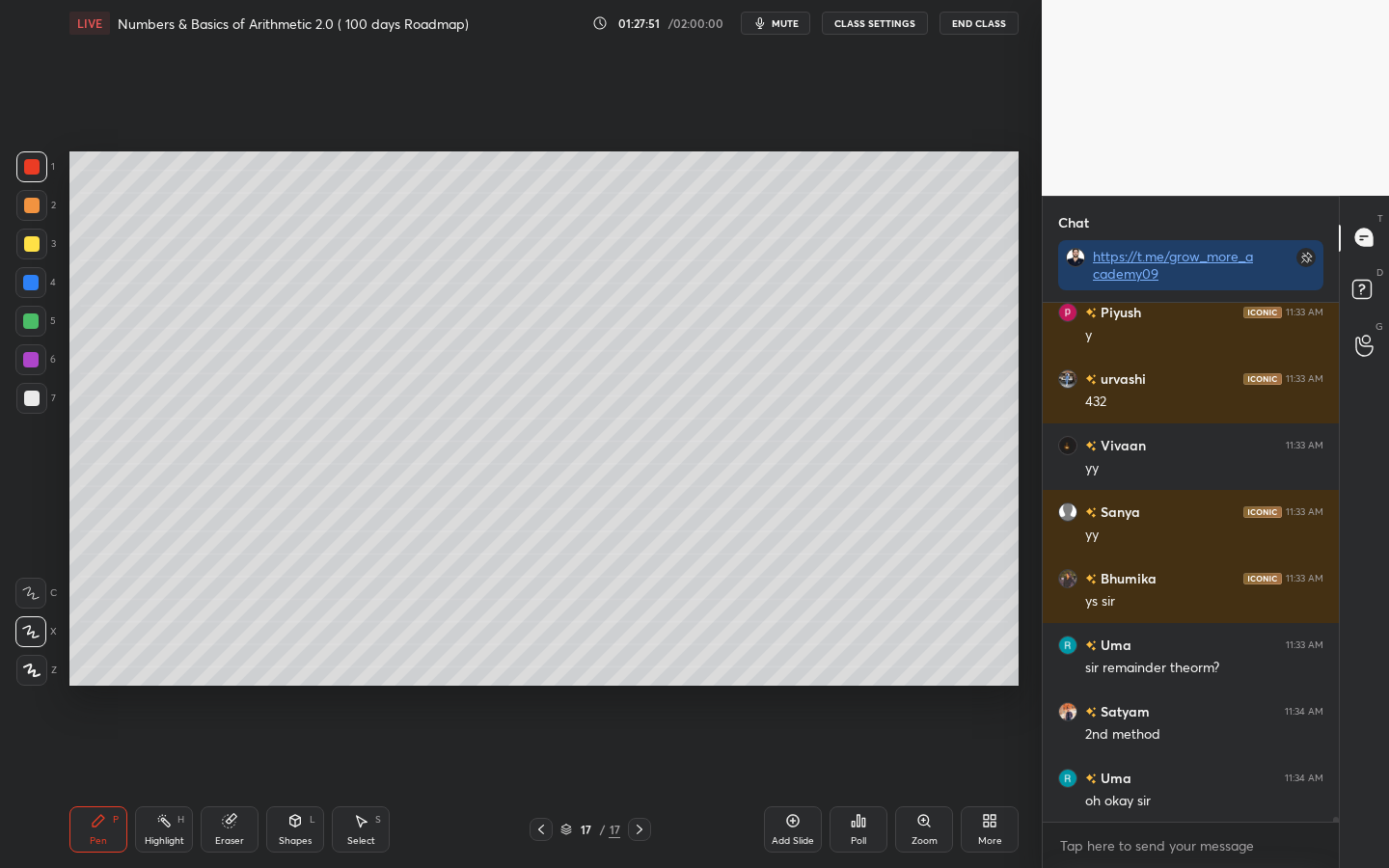 drag, startPoint x: 30, startPoint y: 202, endPoint x: 54, endPoint y: 203, distance: 24.020824 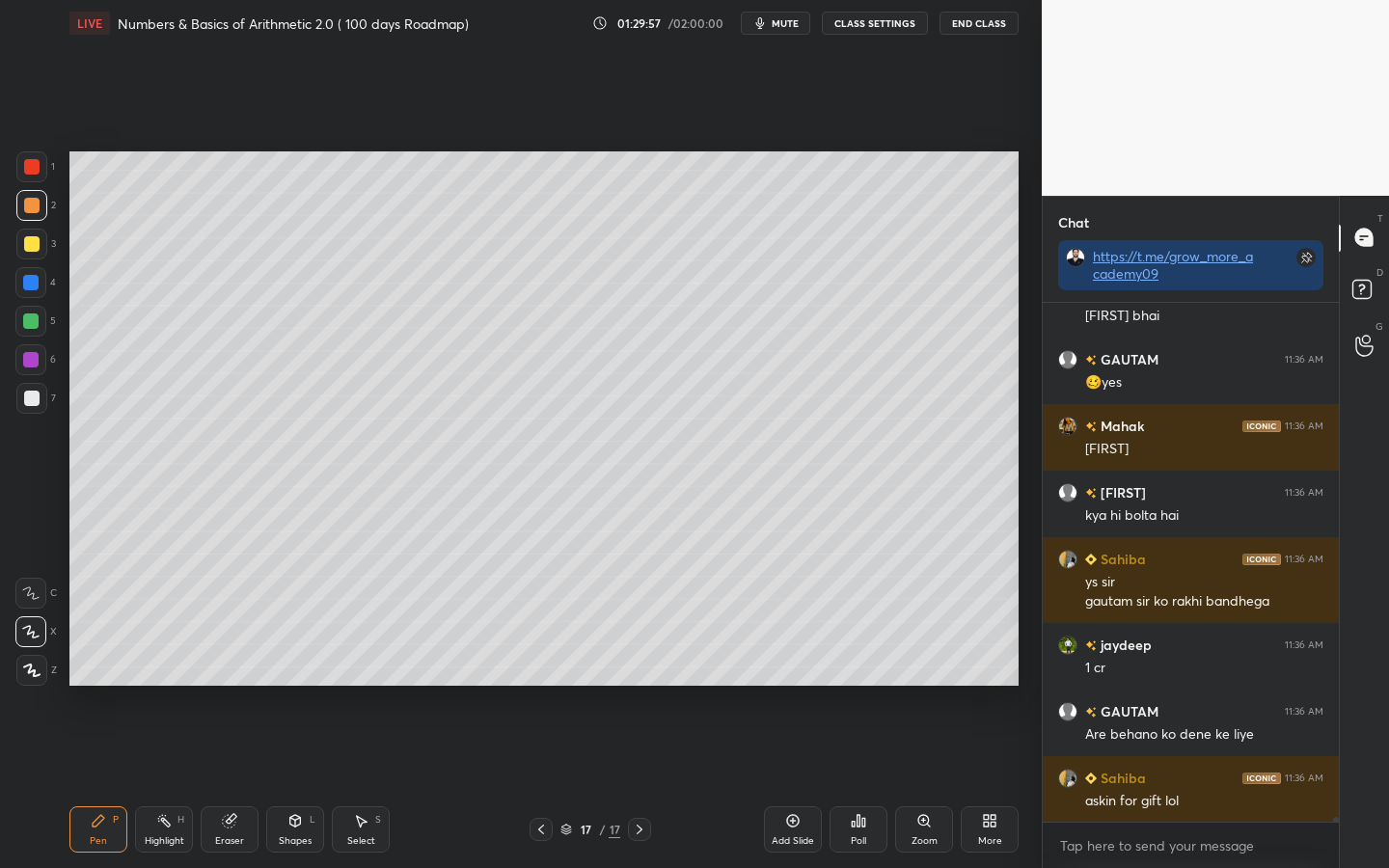 scroll, scrollTop: 56418, scrollLeft: 0, axis: vertical 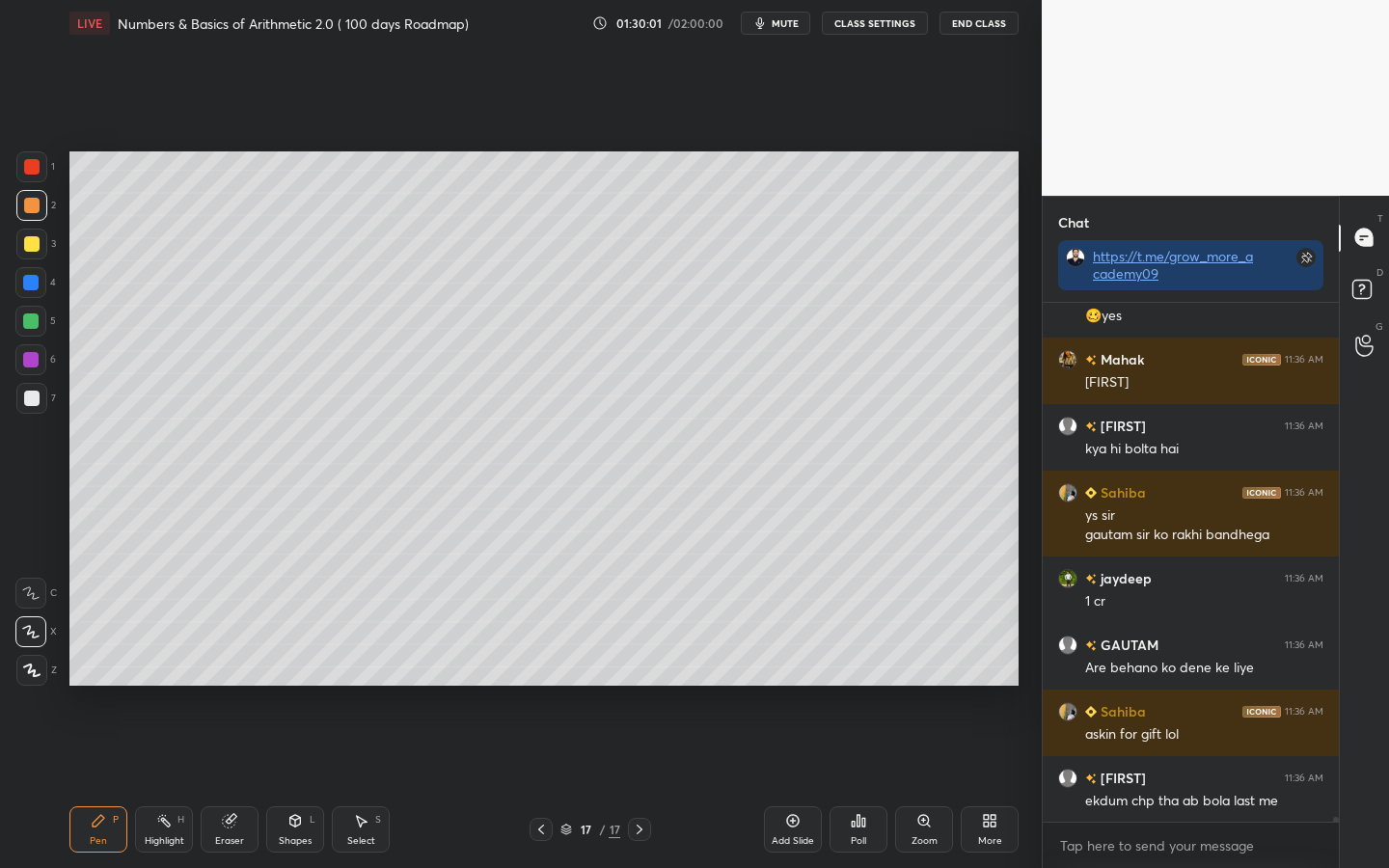 drag, startPoint x: 232, startPoint y: 825, endPoint x: 265, endPoint y: 764, distance: 69.35416 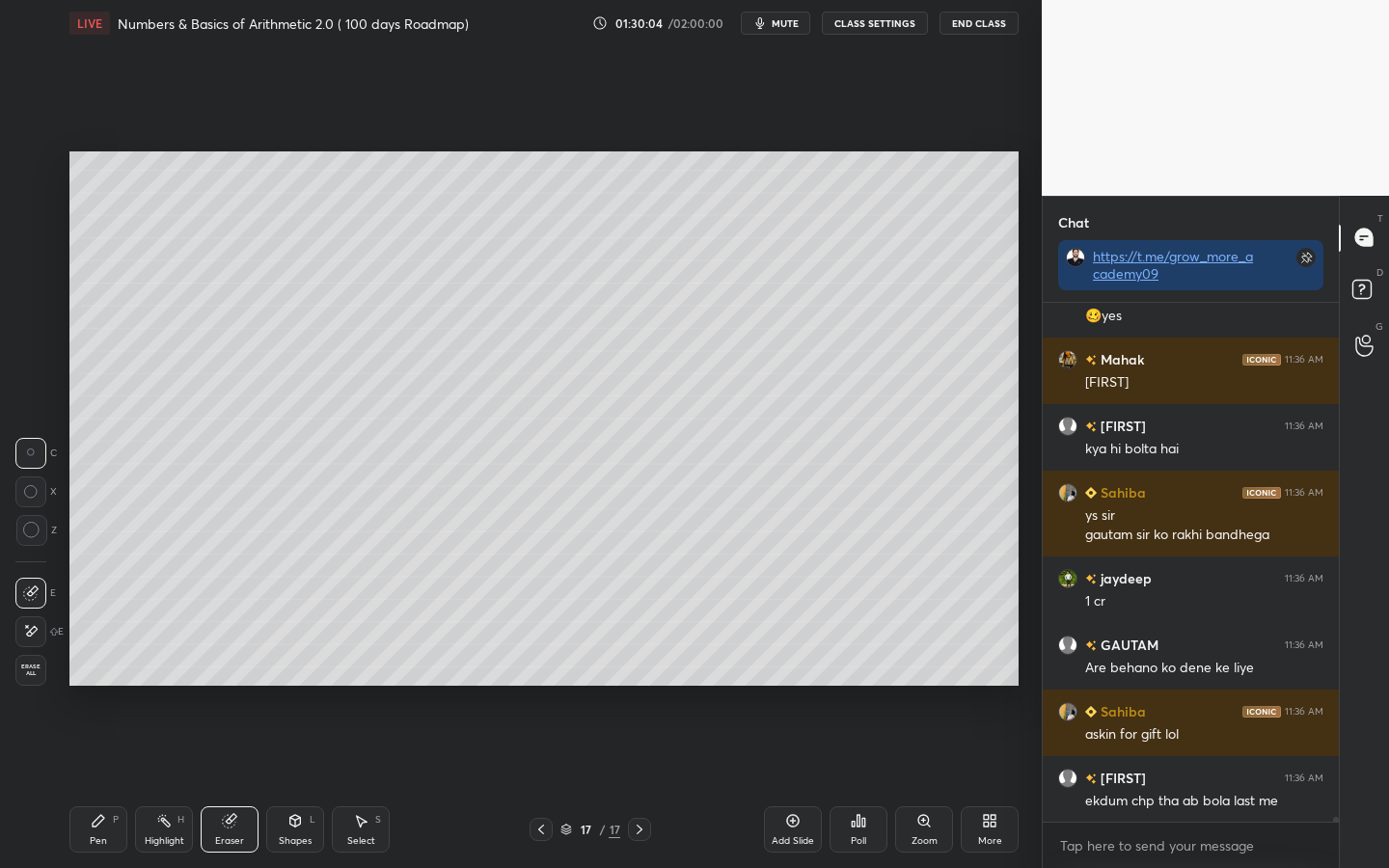 click 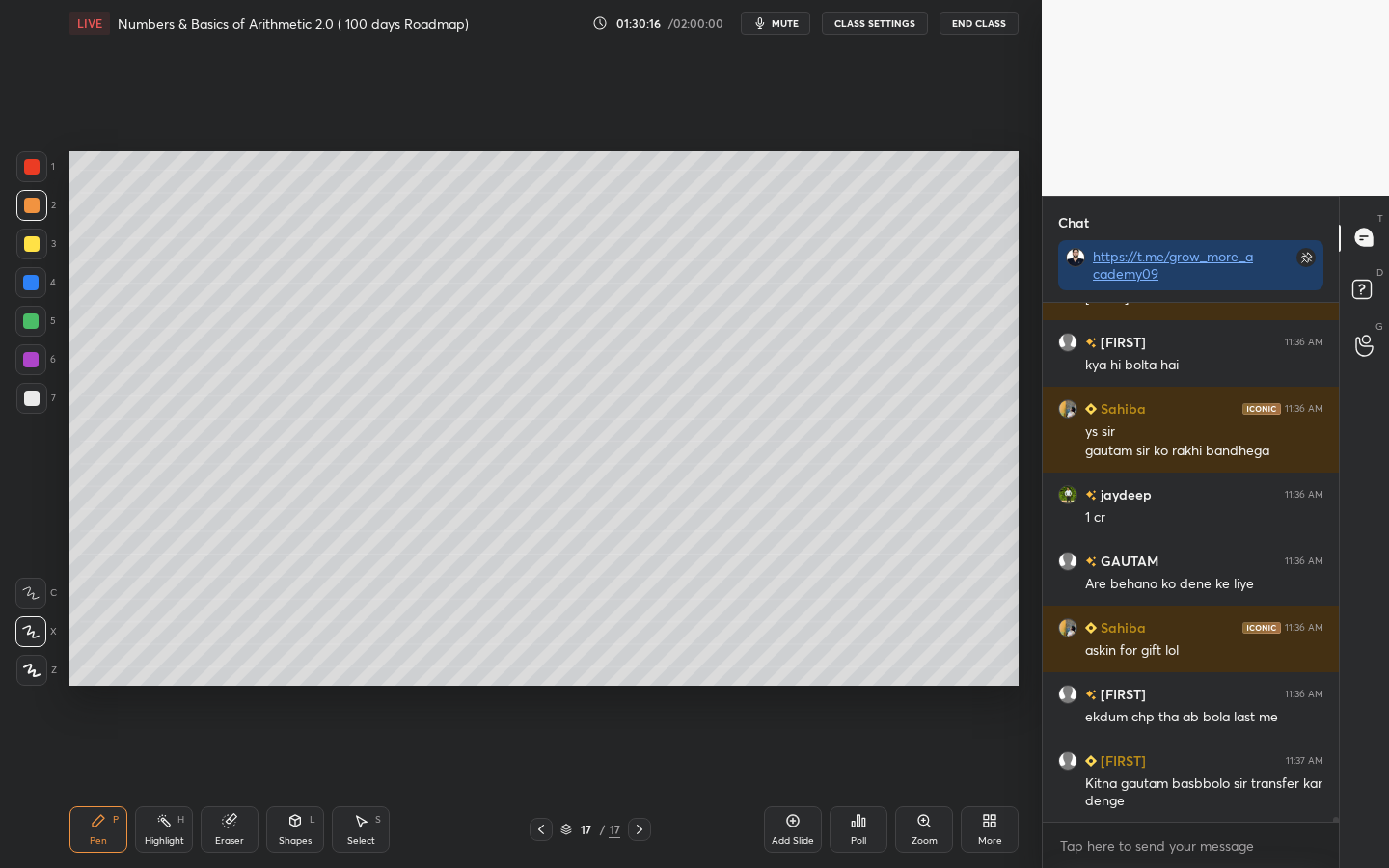 scroll, scrollTop: 56569, scrollLeft: 0, axis: vertical 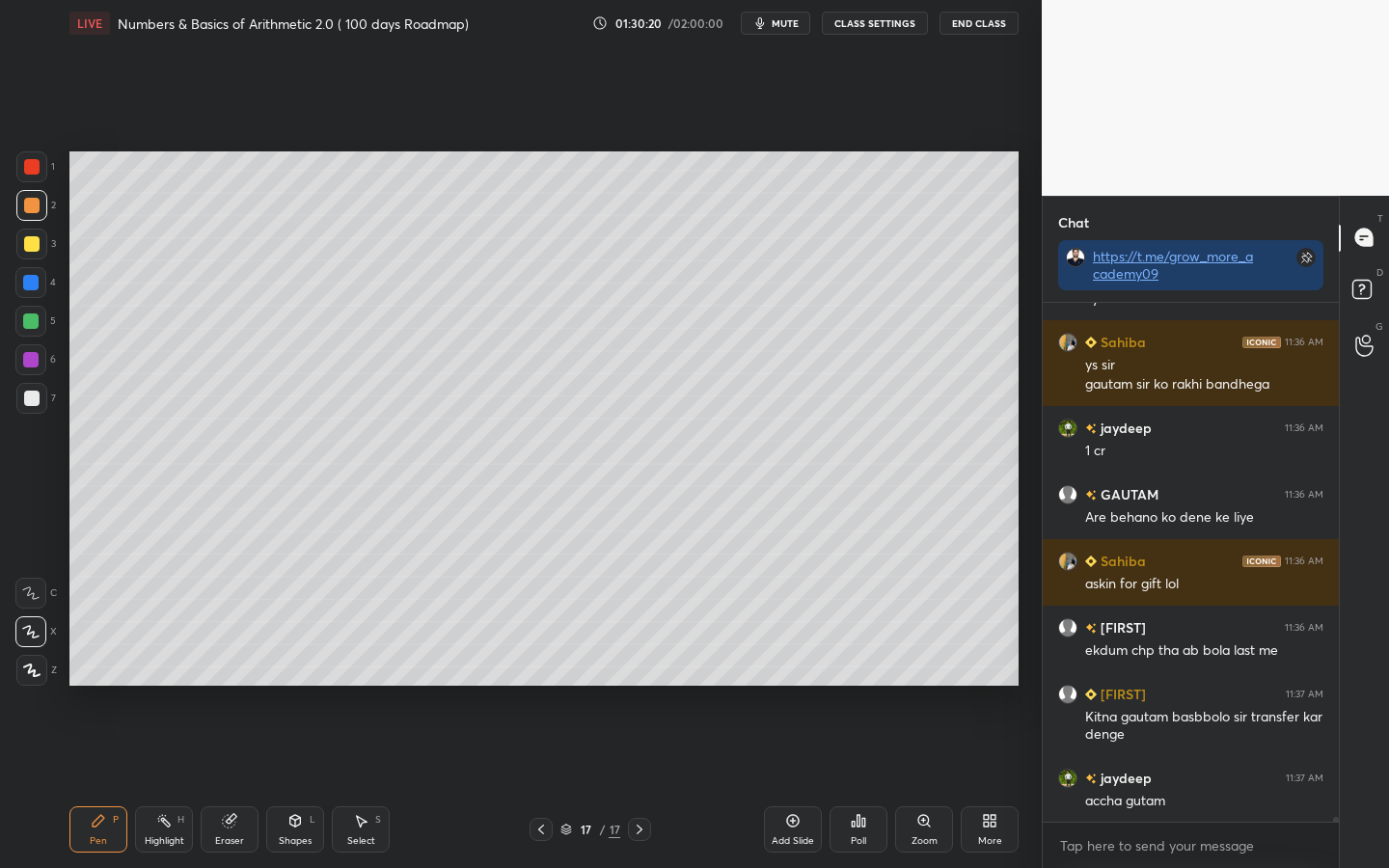 click at bounding box center [31, 321] 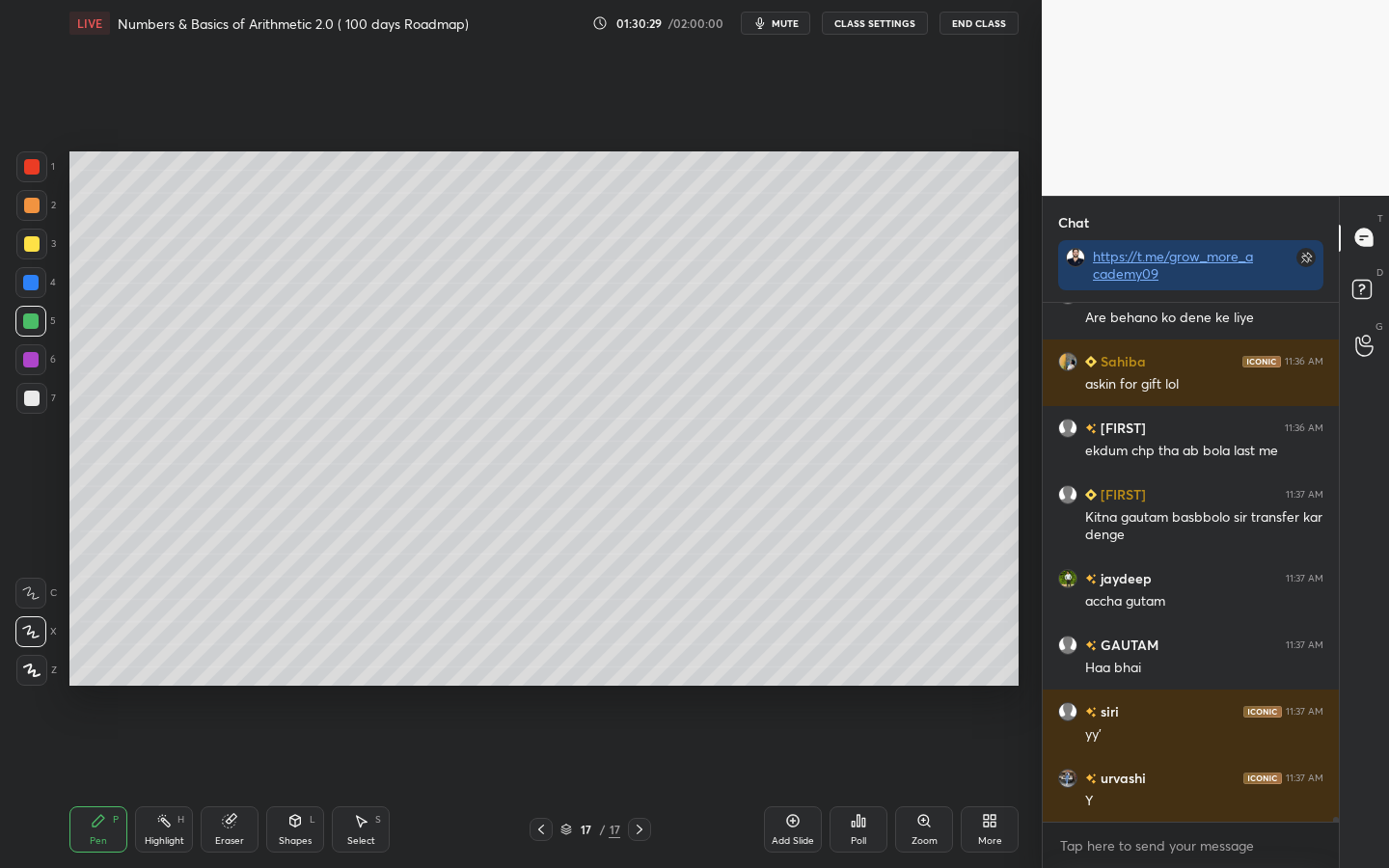 scroll, scrollTop: 56835, scrollLeft: 0, axis: vertical 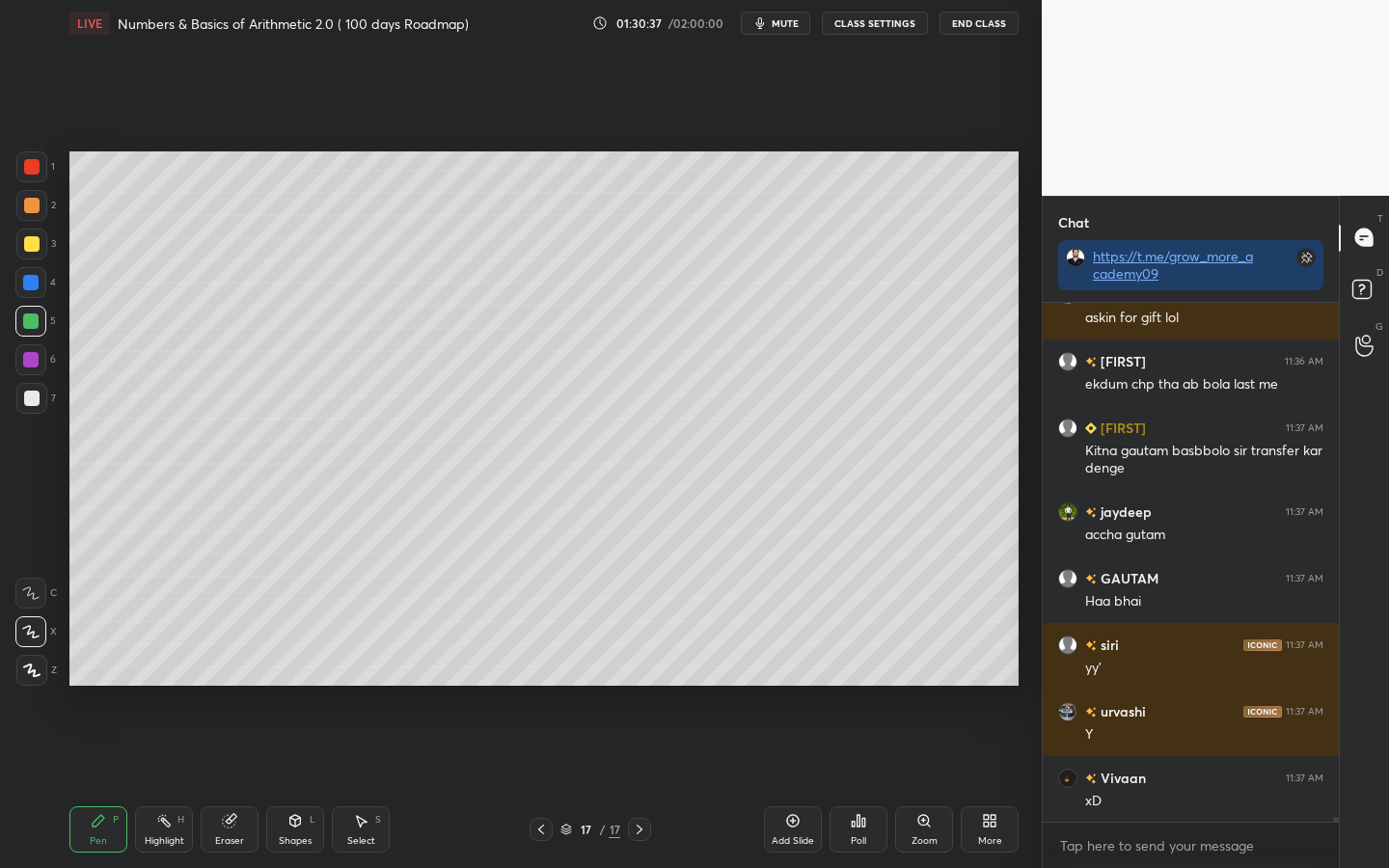 click at bounding box center [32, 167] 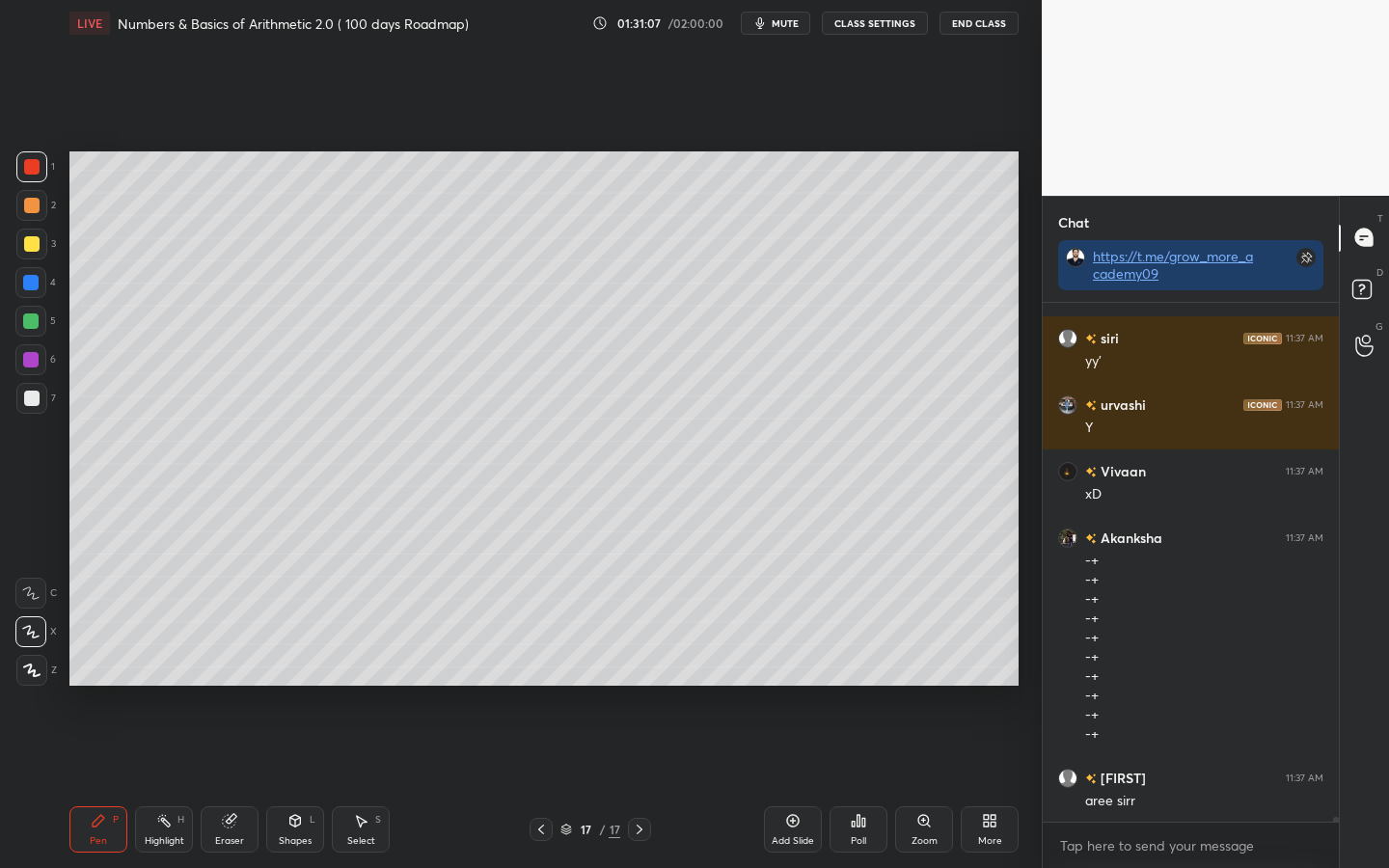 scroll, scrollTop: 57208, scrollLeft: 0, axis: vertical 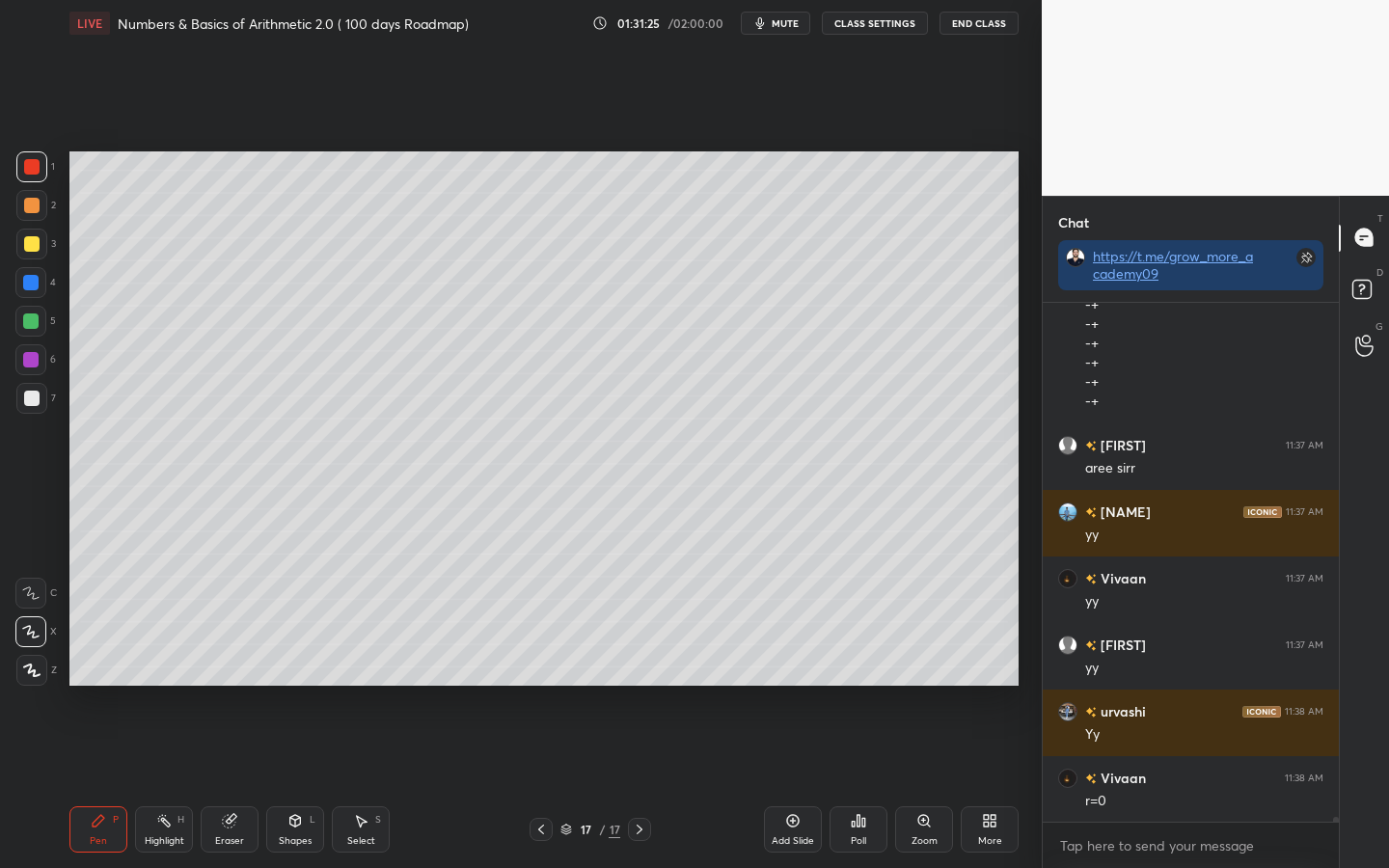 click at bounding box center [31, 321] 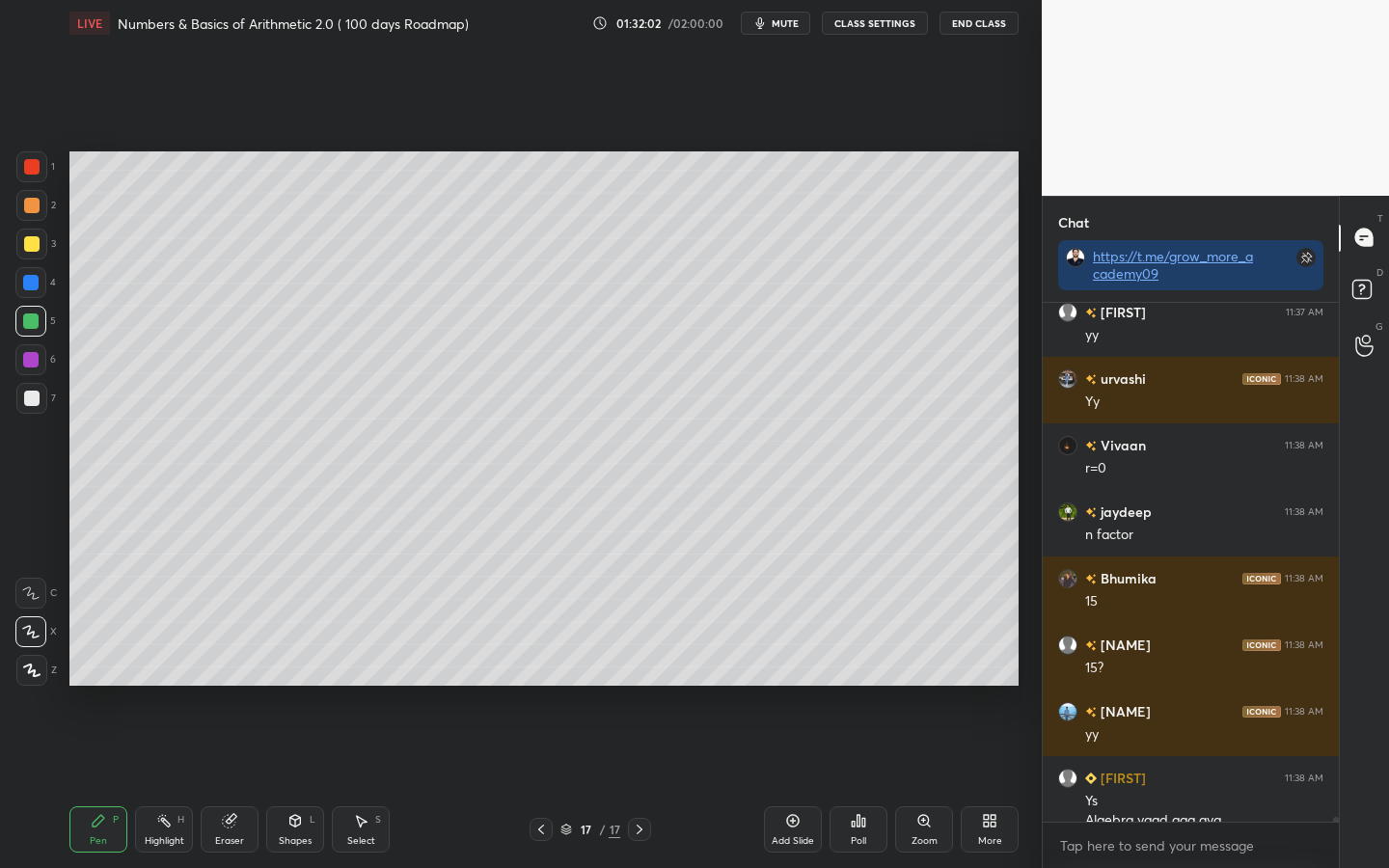 scroll, scrollTop: 57826, scrollLeft: 0, axis: vertical 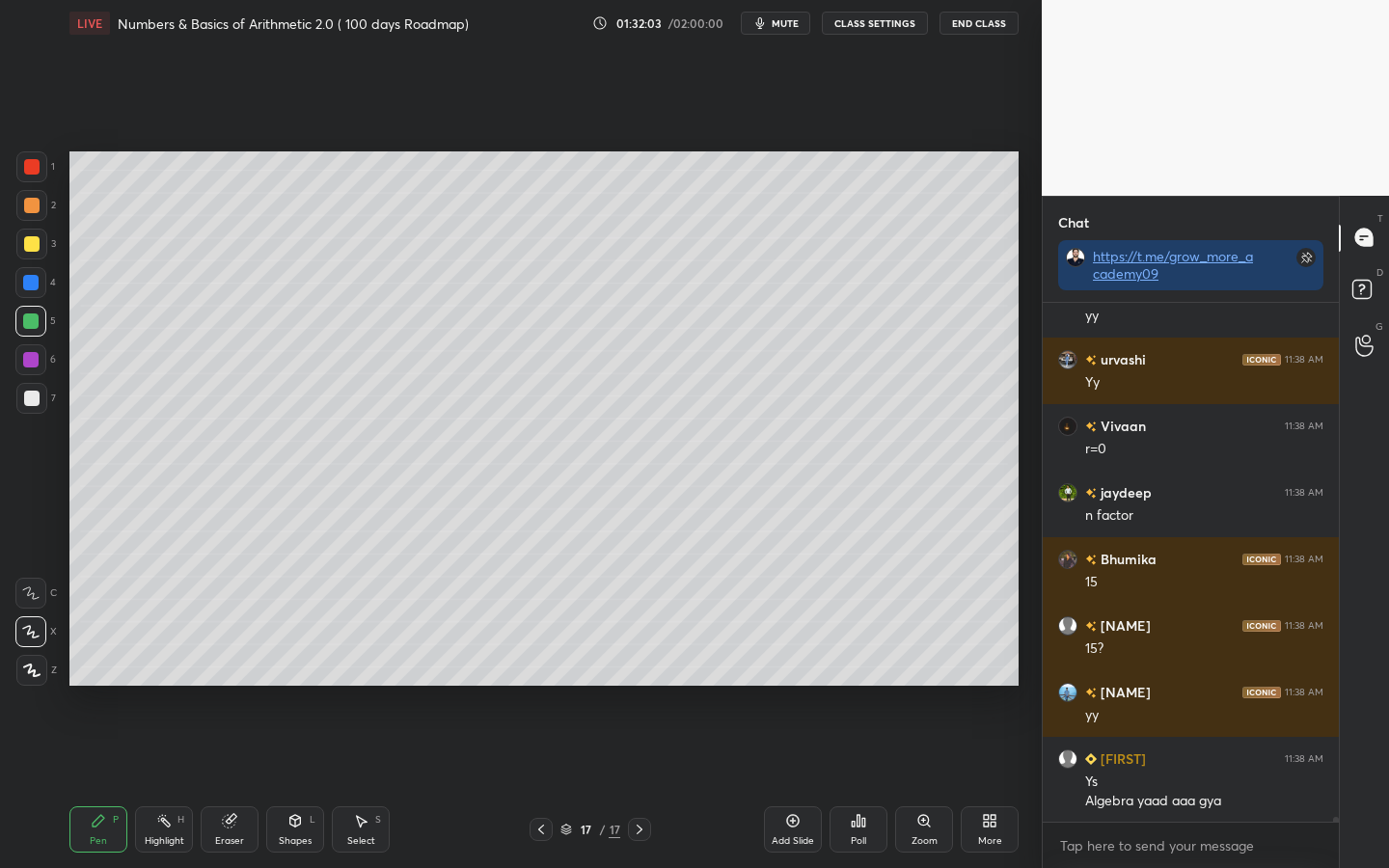 click at bounding box center (31, 283) 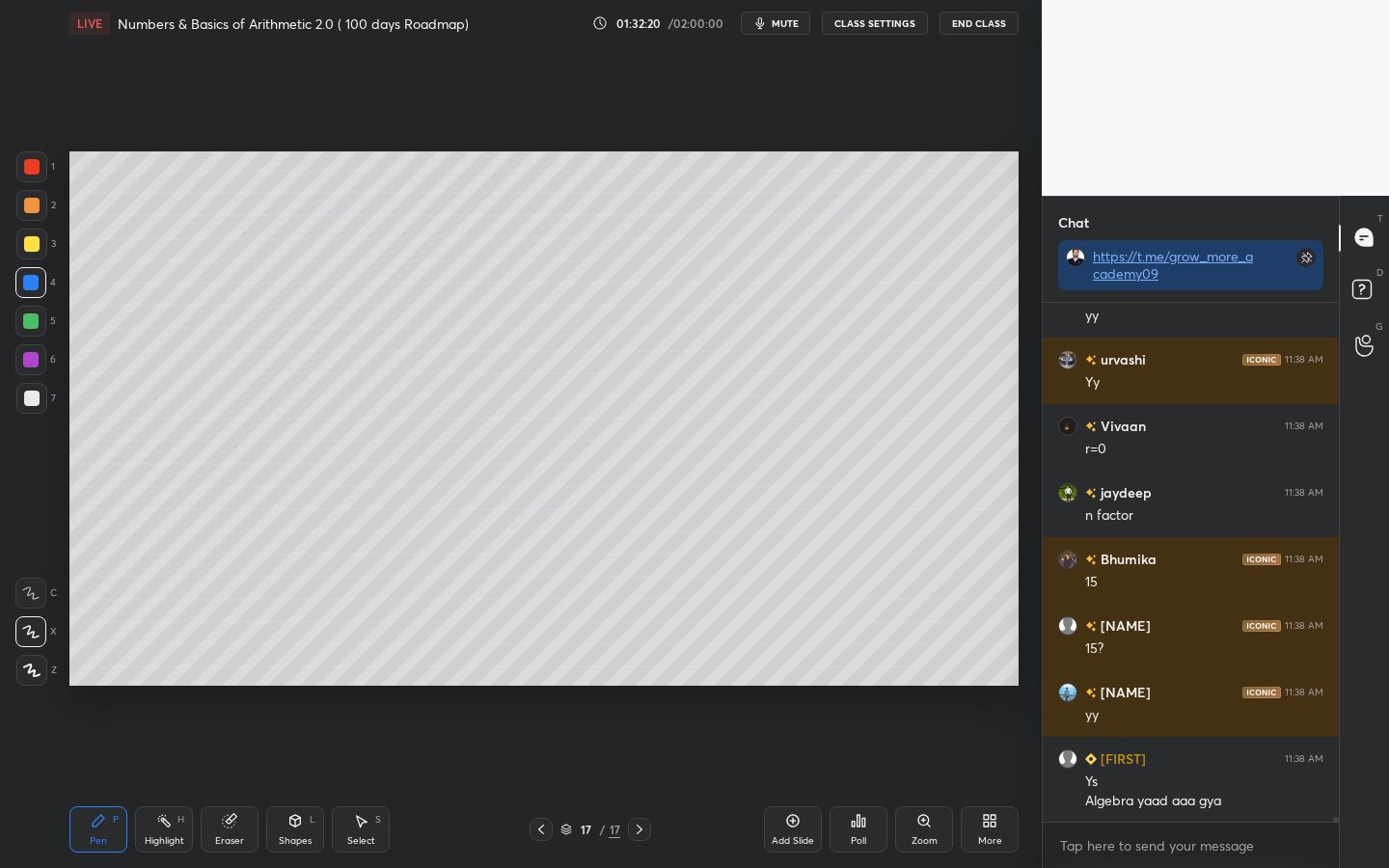 click at bounding box center [32, 244] 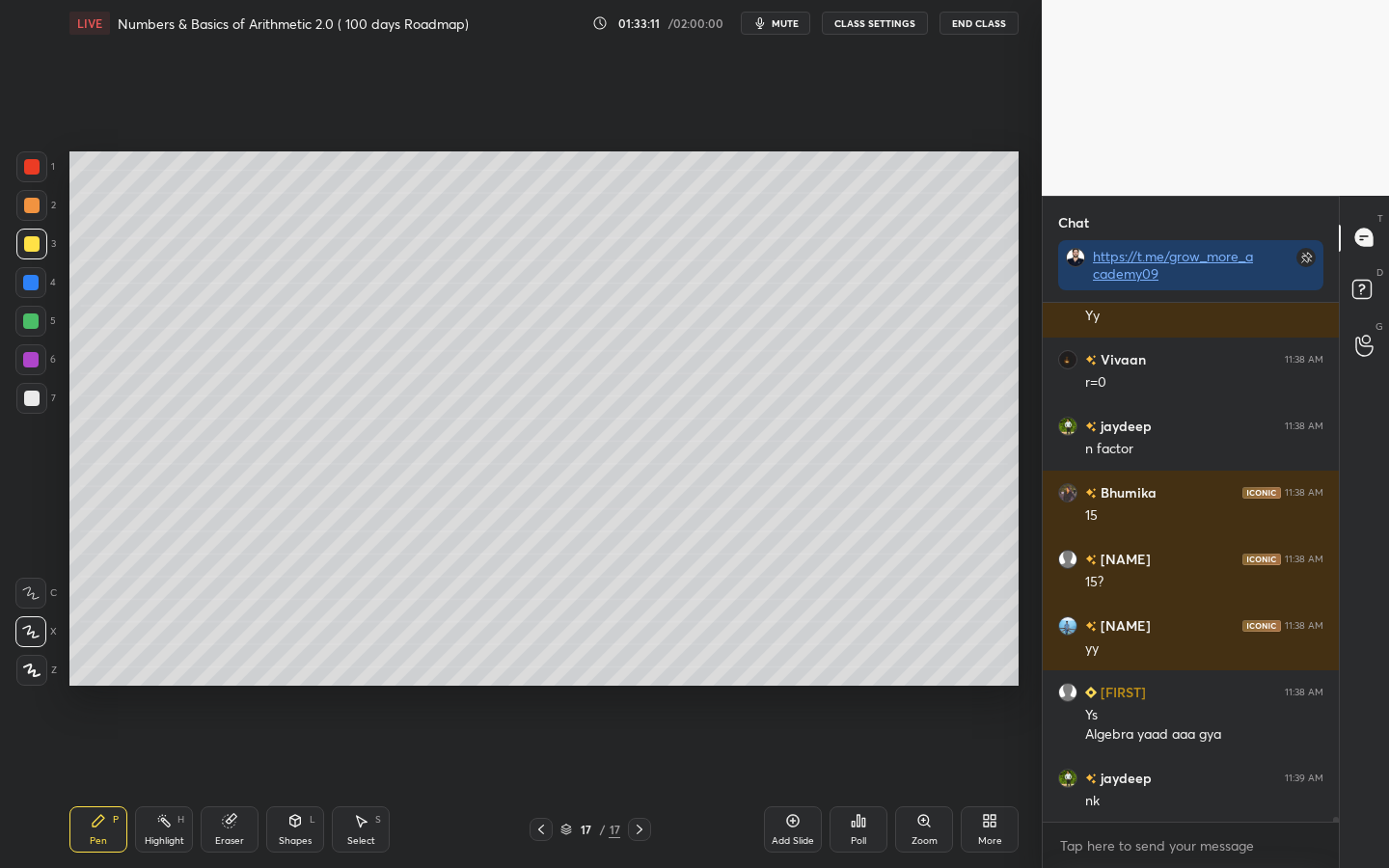 scroll, scrollTop: 57959, scrollLeft: 0, axis: vertical 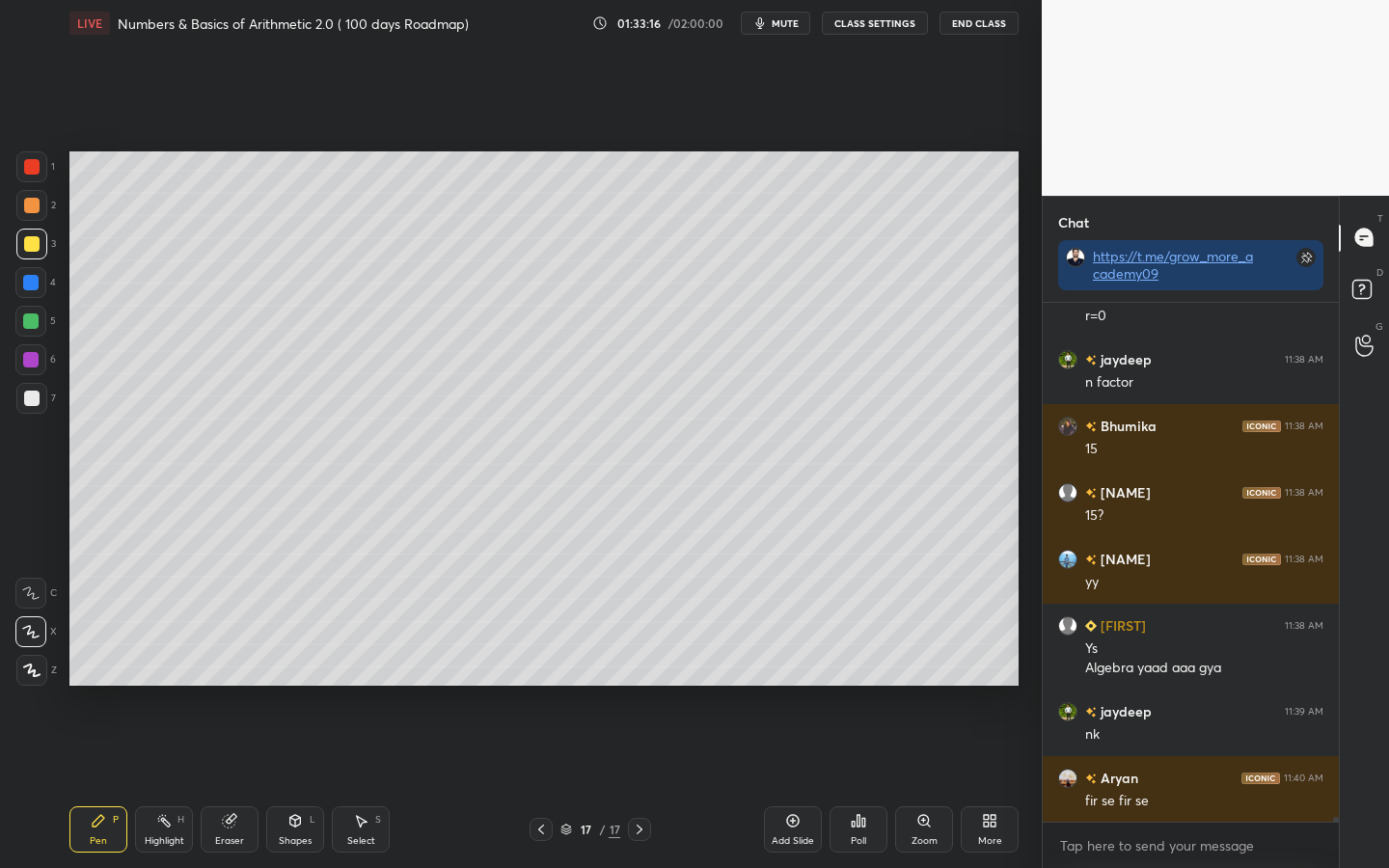 click on "Eraser" at bounding box center (230, 829) 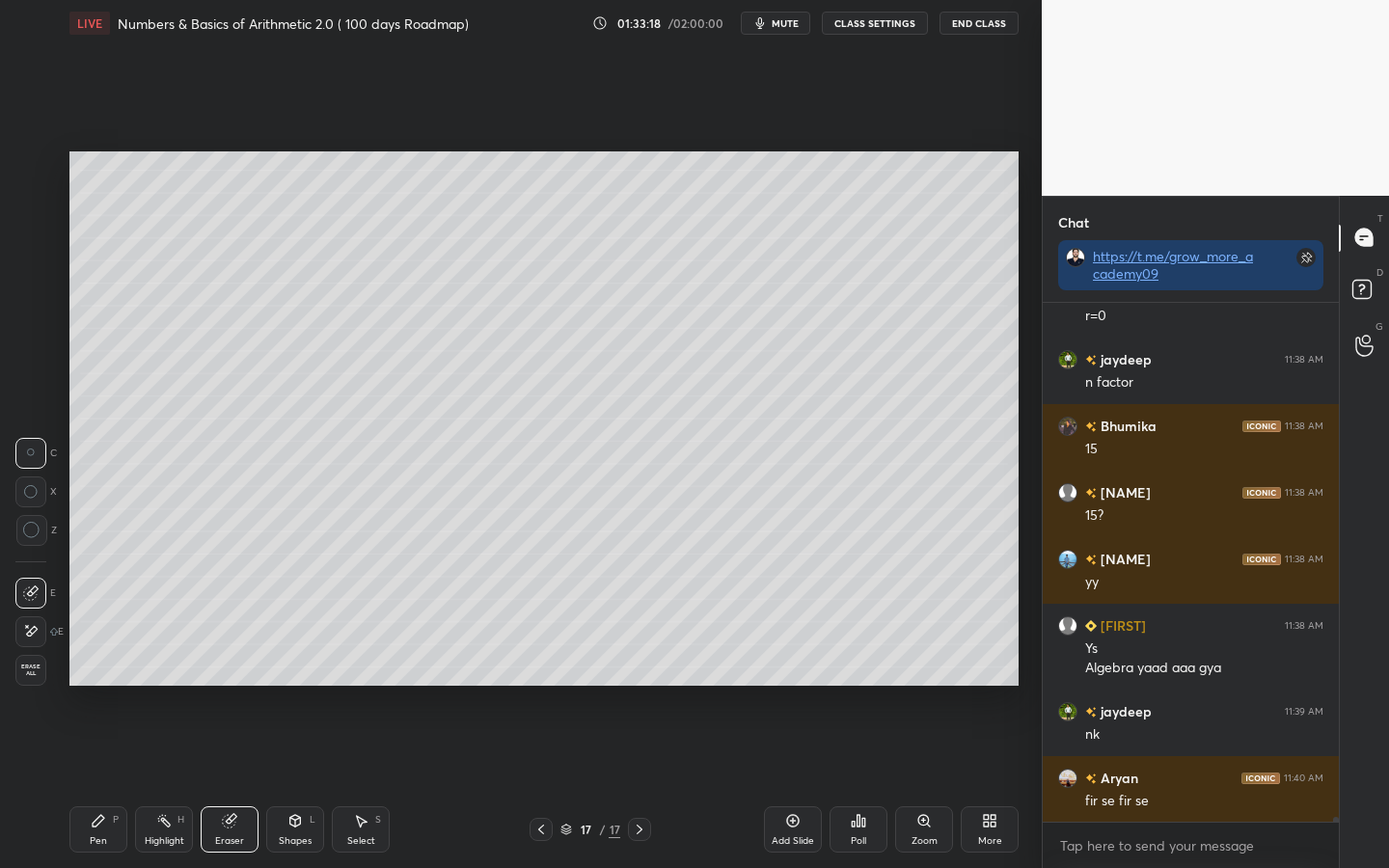 click 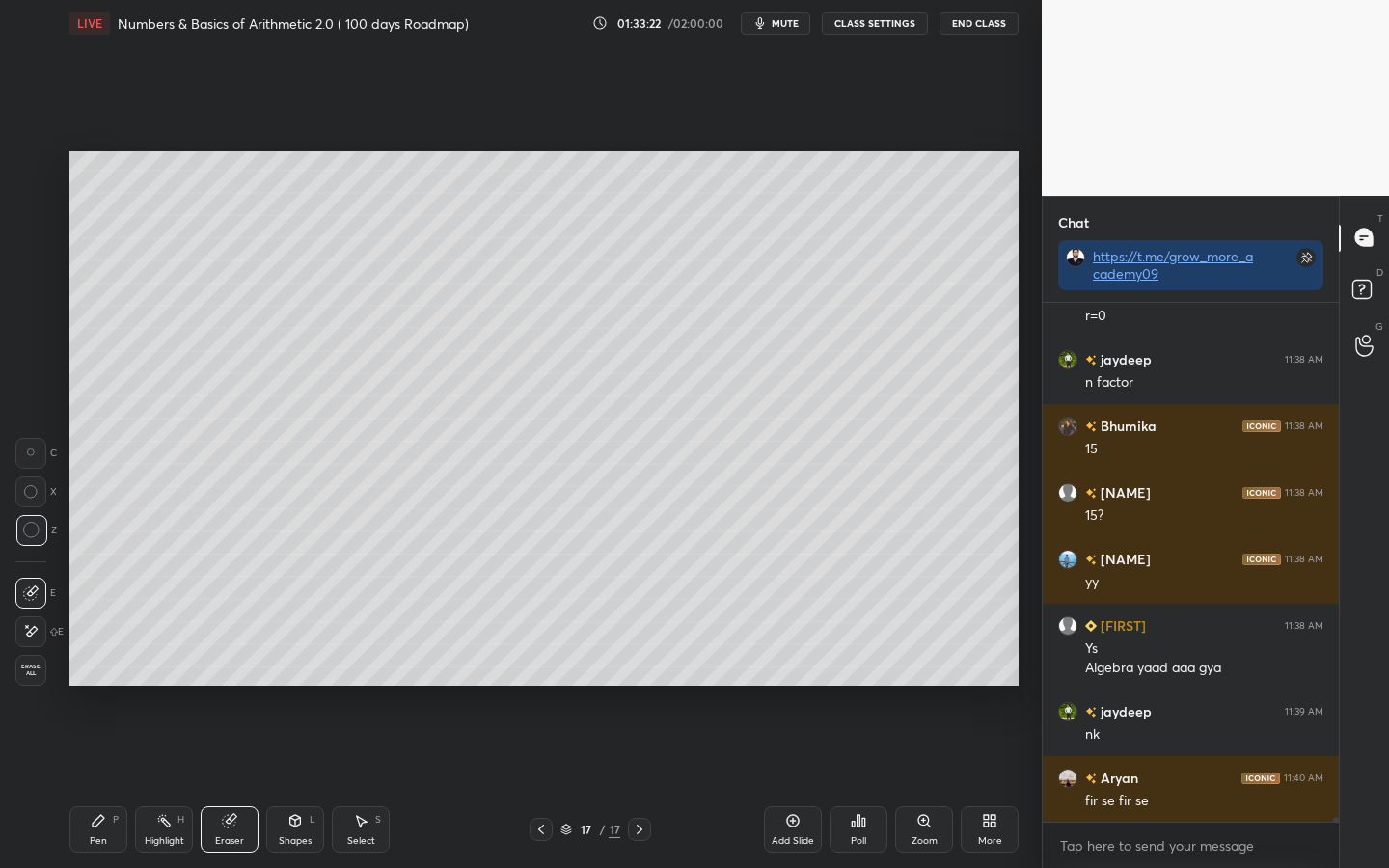 click on "Pen P" at bounding box center [98, 829] 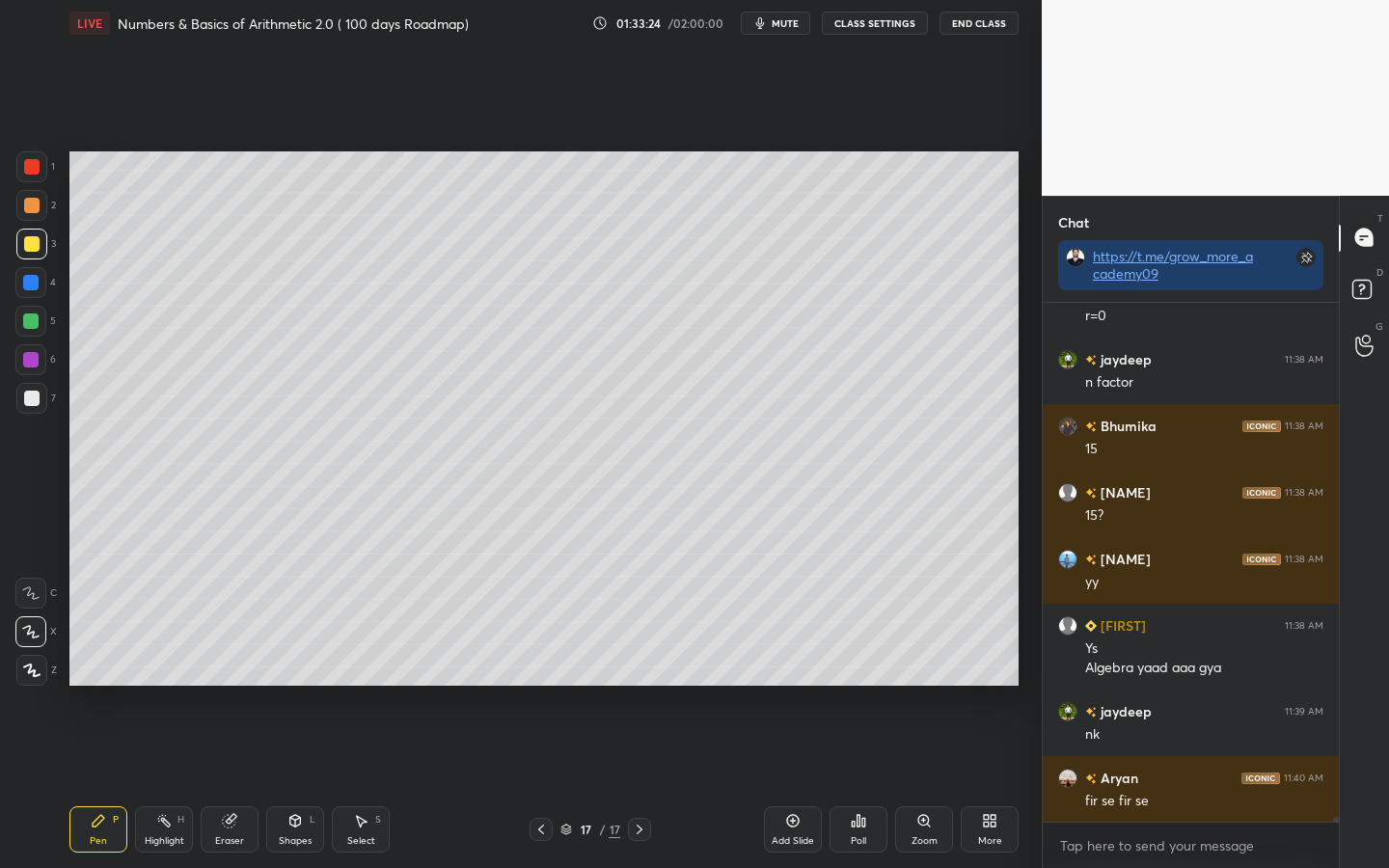 click at bounding box center [31, 360] 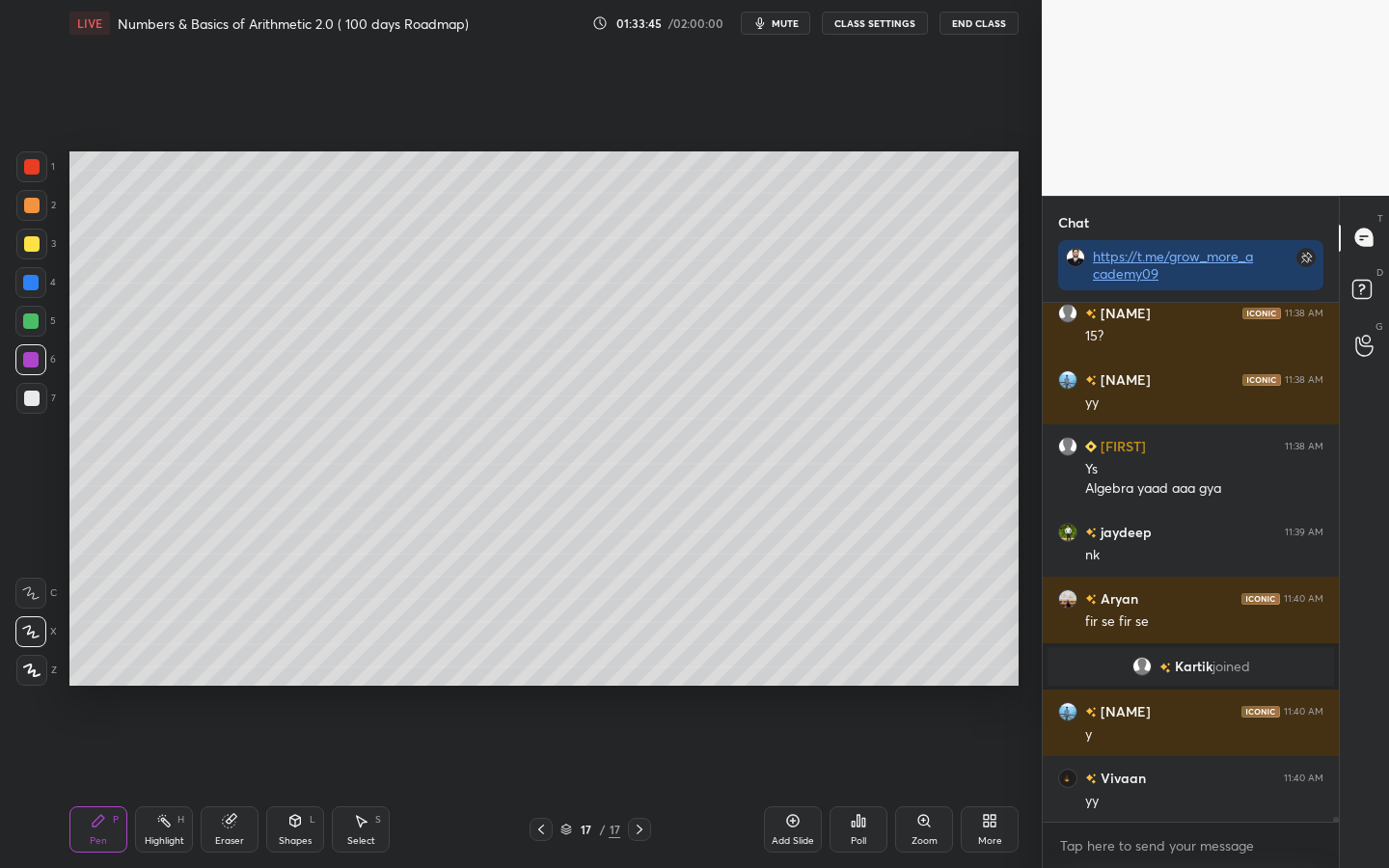 scroll, scrollTop: 56103, scrollLeft: 0, axis: vertical 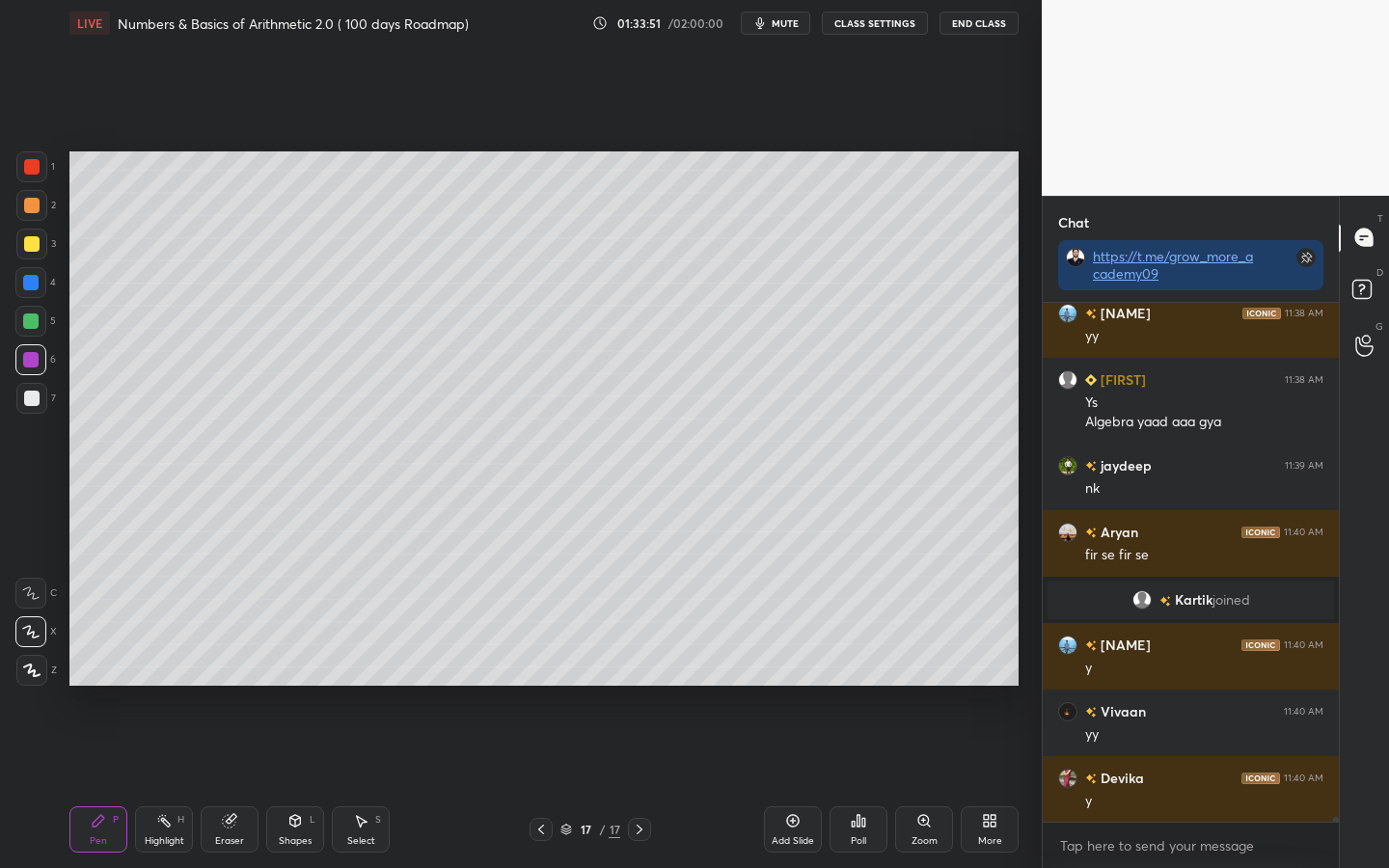 click on "Eraser" at bounding box center (230, 829) 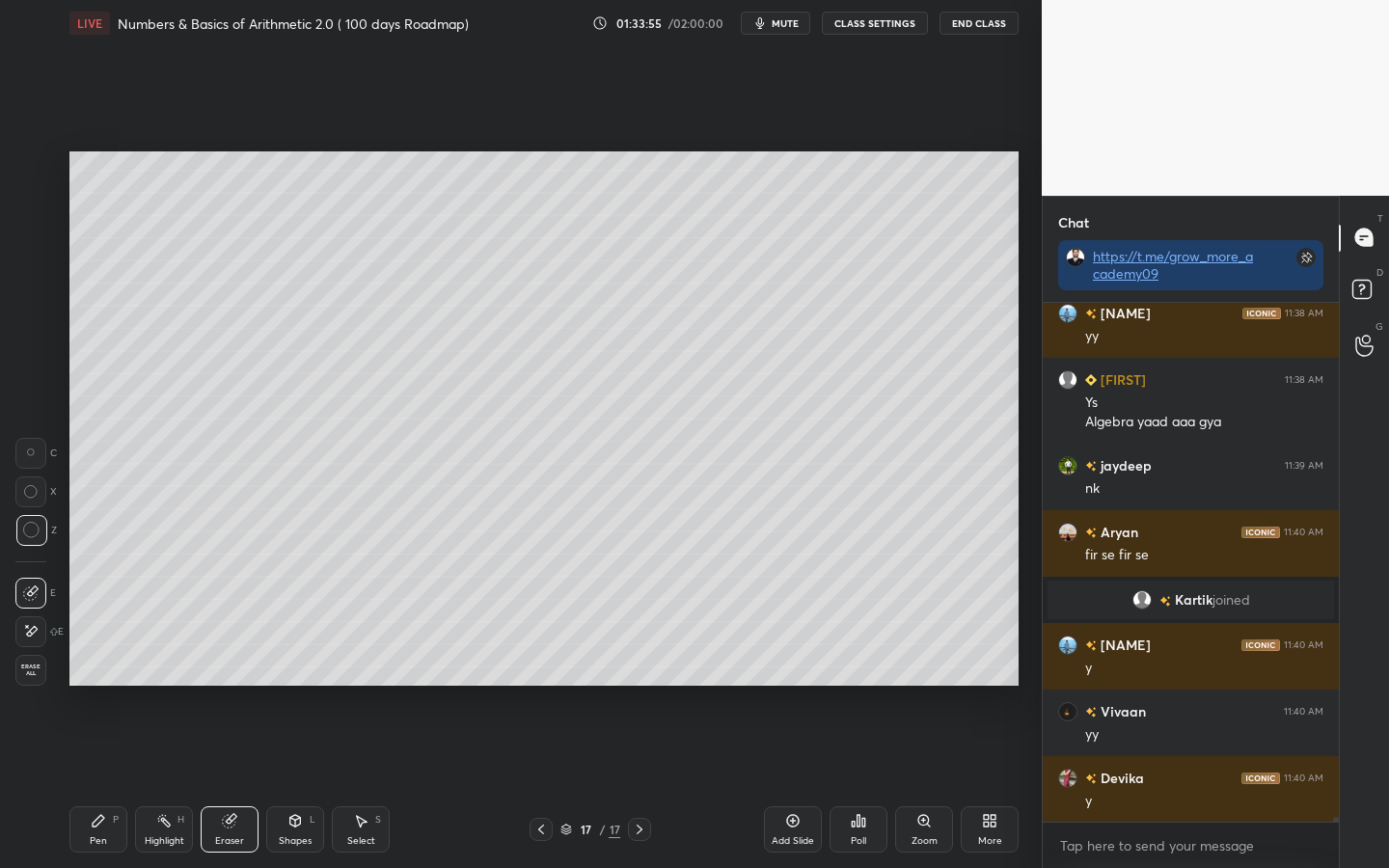scroll, scrollTop: 56169, scrollLeft: 0, axis: vertical 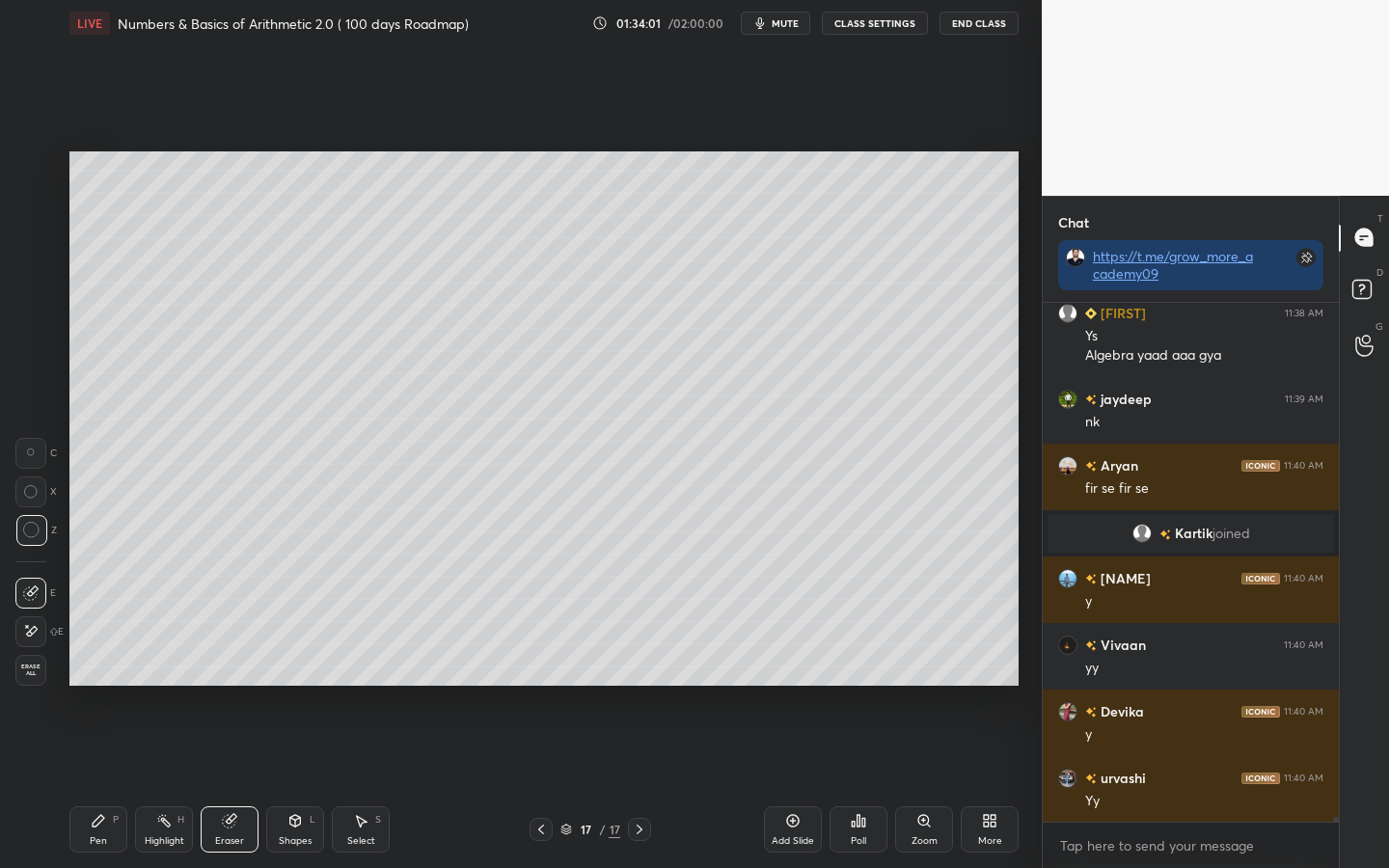 click on "Pen P" at bounding box center [98, 829] 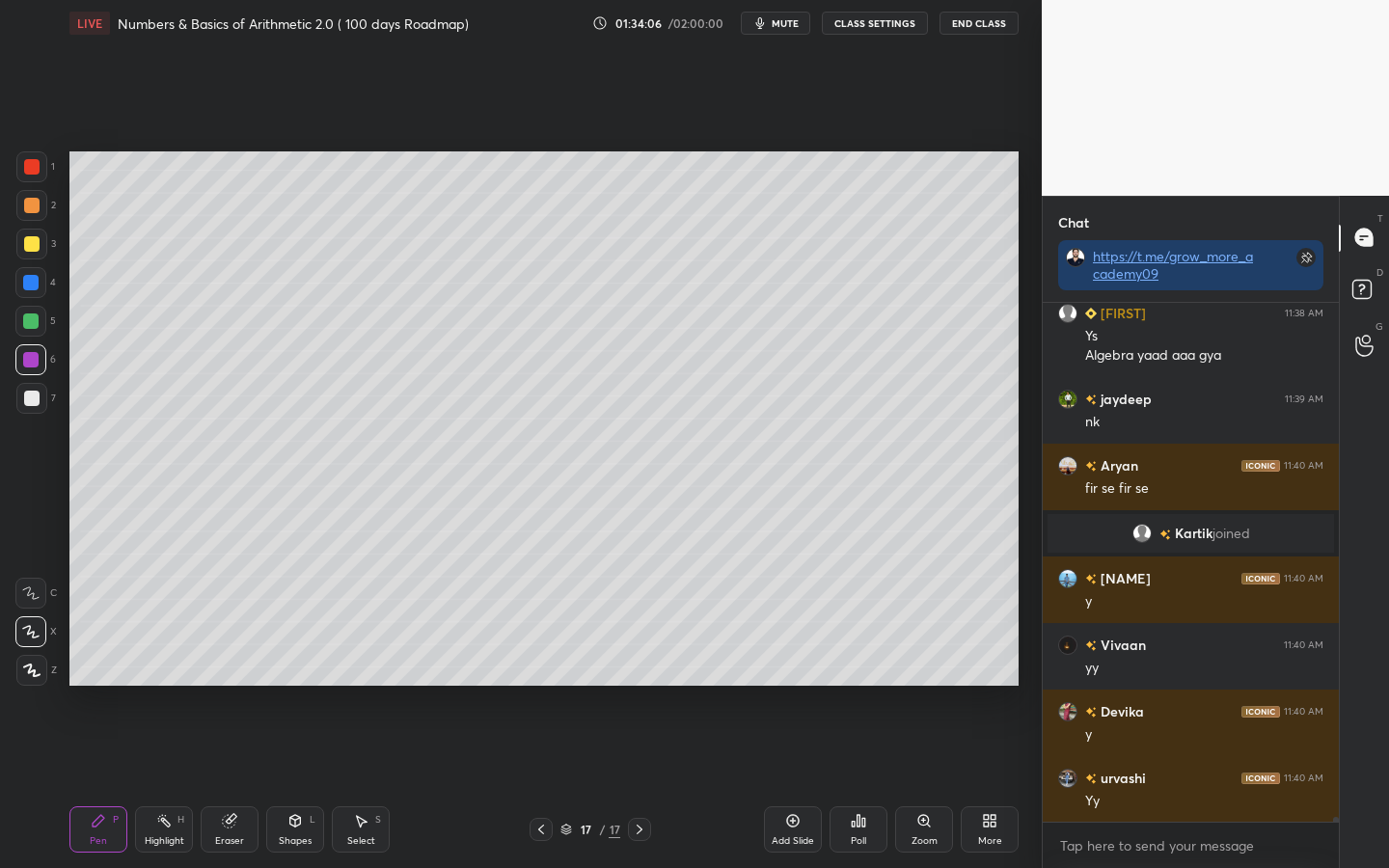 click 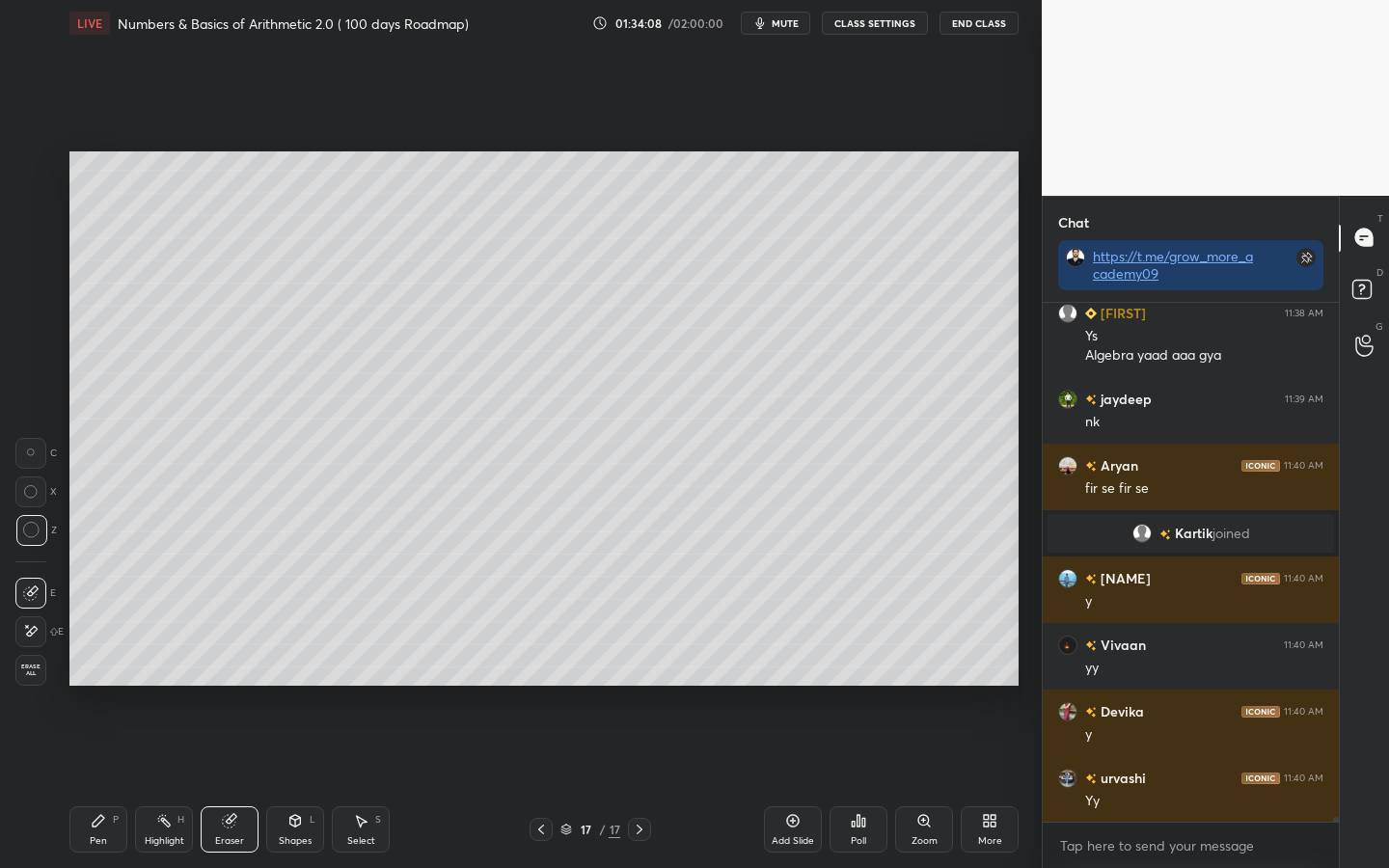 click on "Pen P" at bounding box center [98, 829] 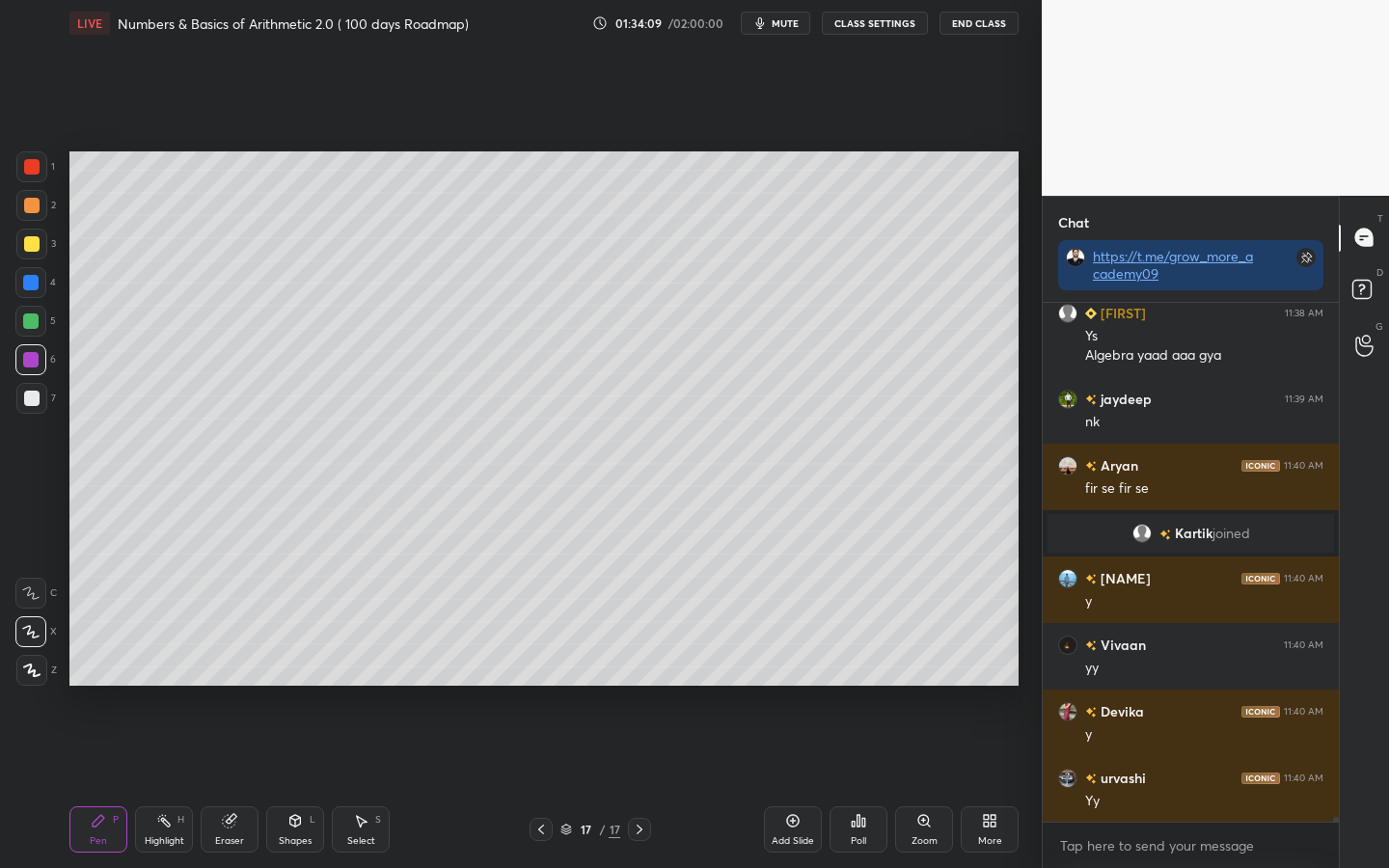 click at bounding box center (31, 321) 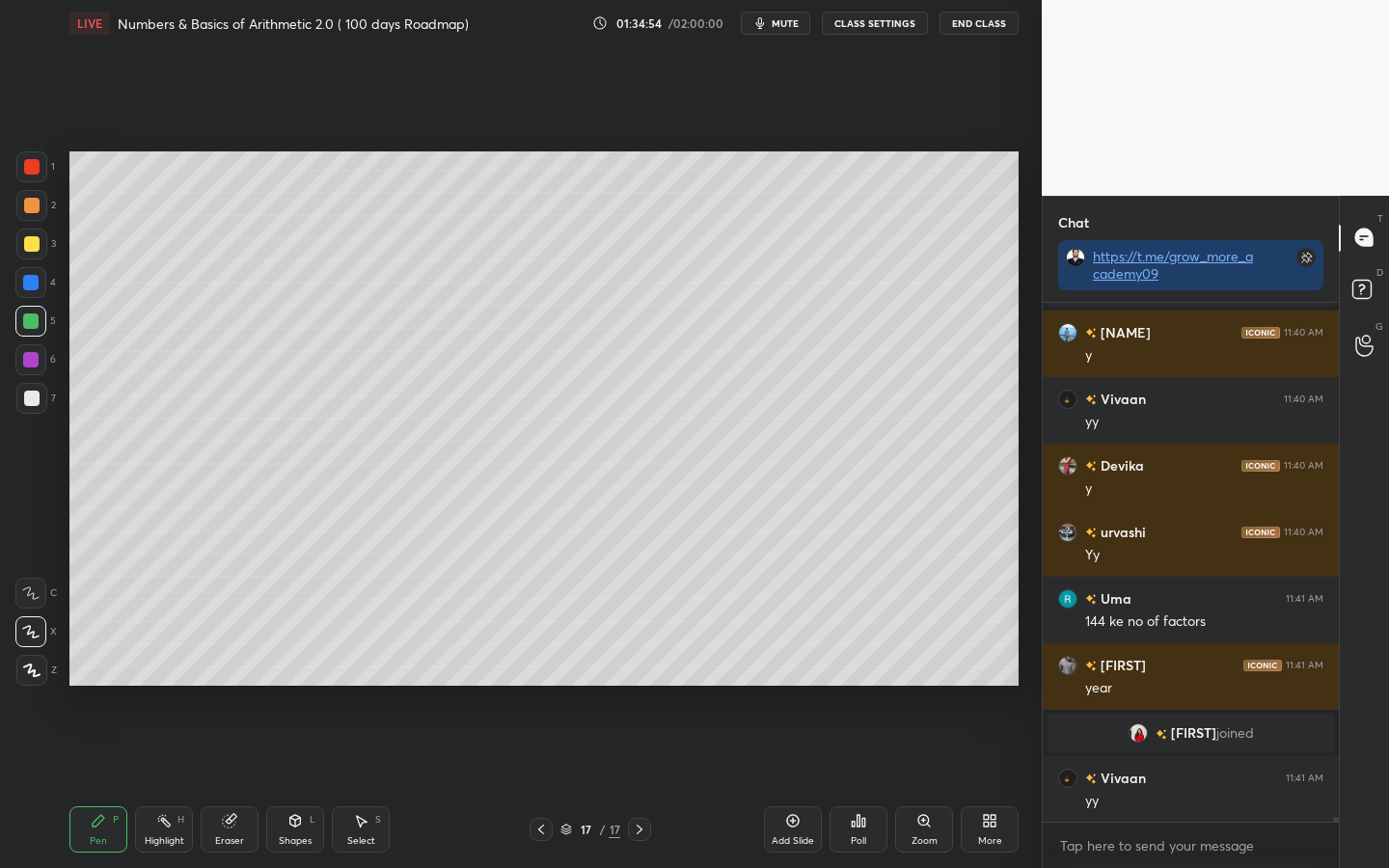 scroll, scrollTop: 56089, scrollLeft: 0, axis: vertical 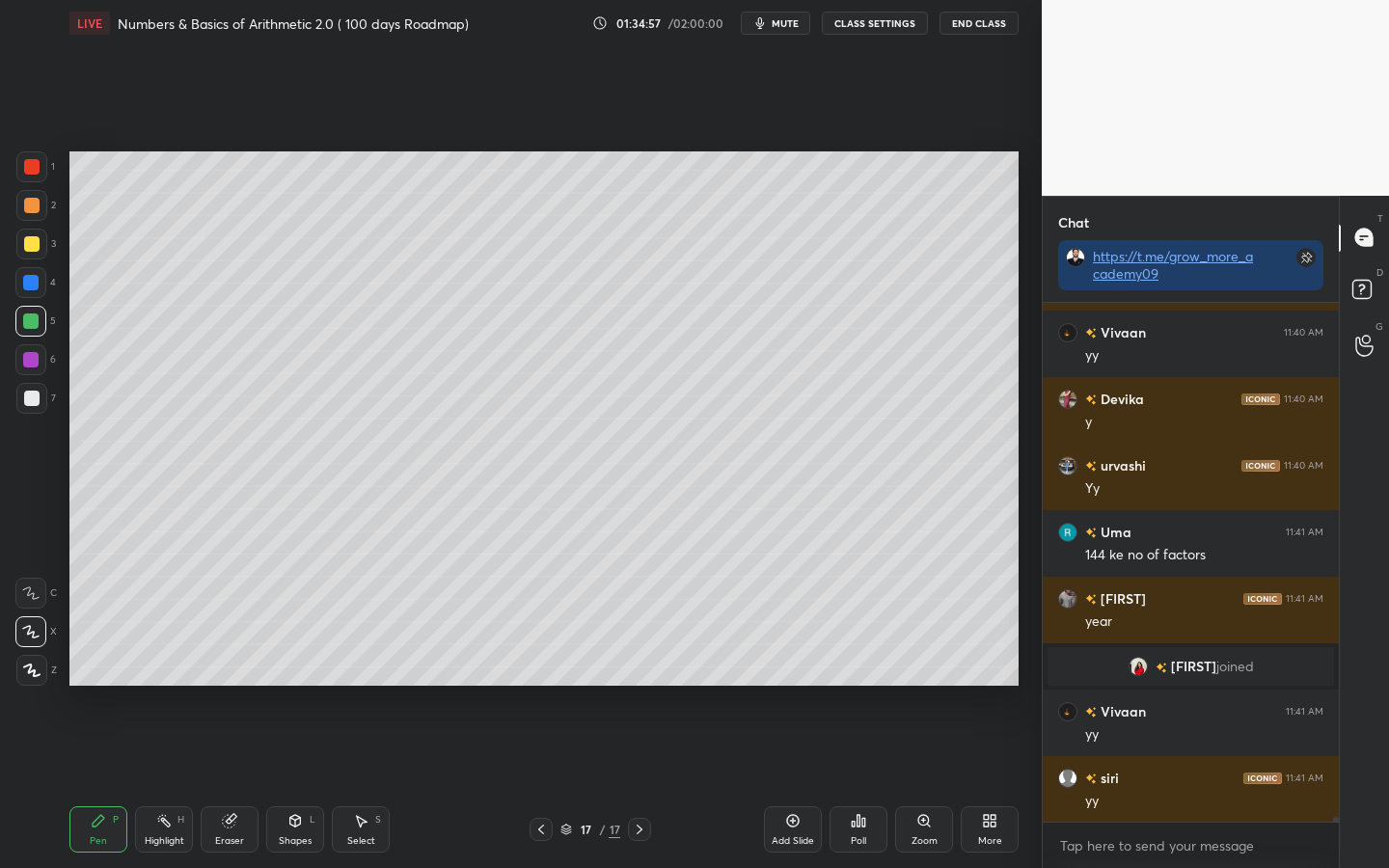 click at bounding box center [32, 398] 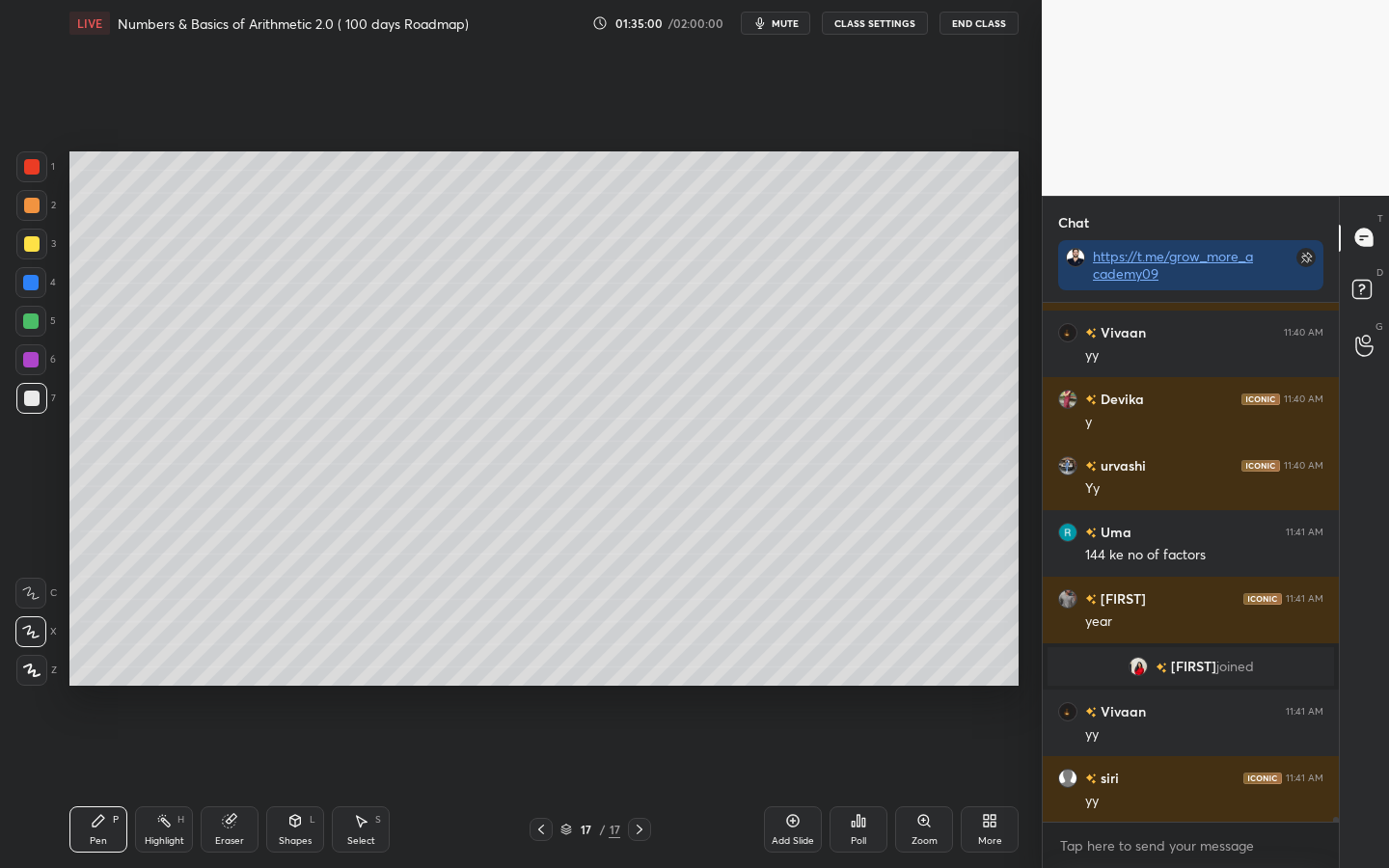 scroll, scrollTop: 56156, scrollLeft: 0, axis: vertical 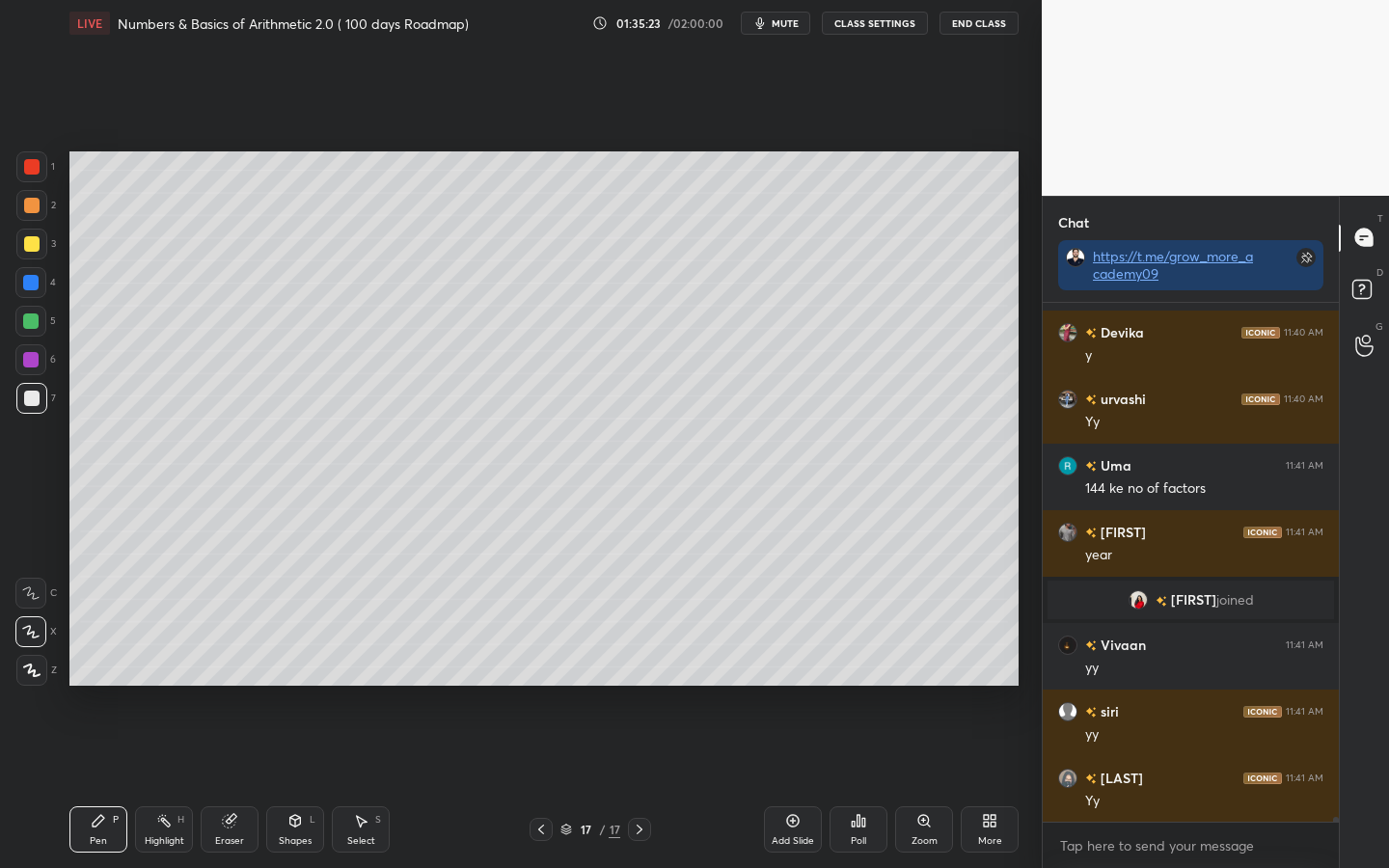 drag, startPoint x: 29, startPoint y: 278, endPoint x: 60, endPoint y: 319, distance: 51.400389 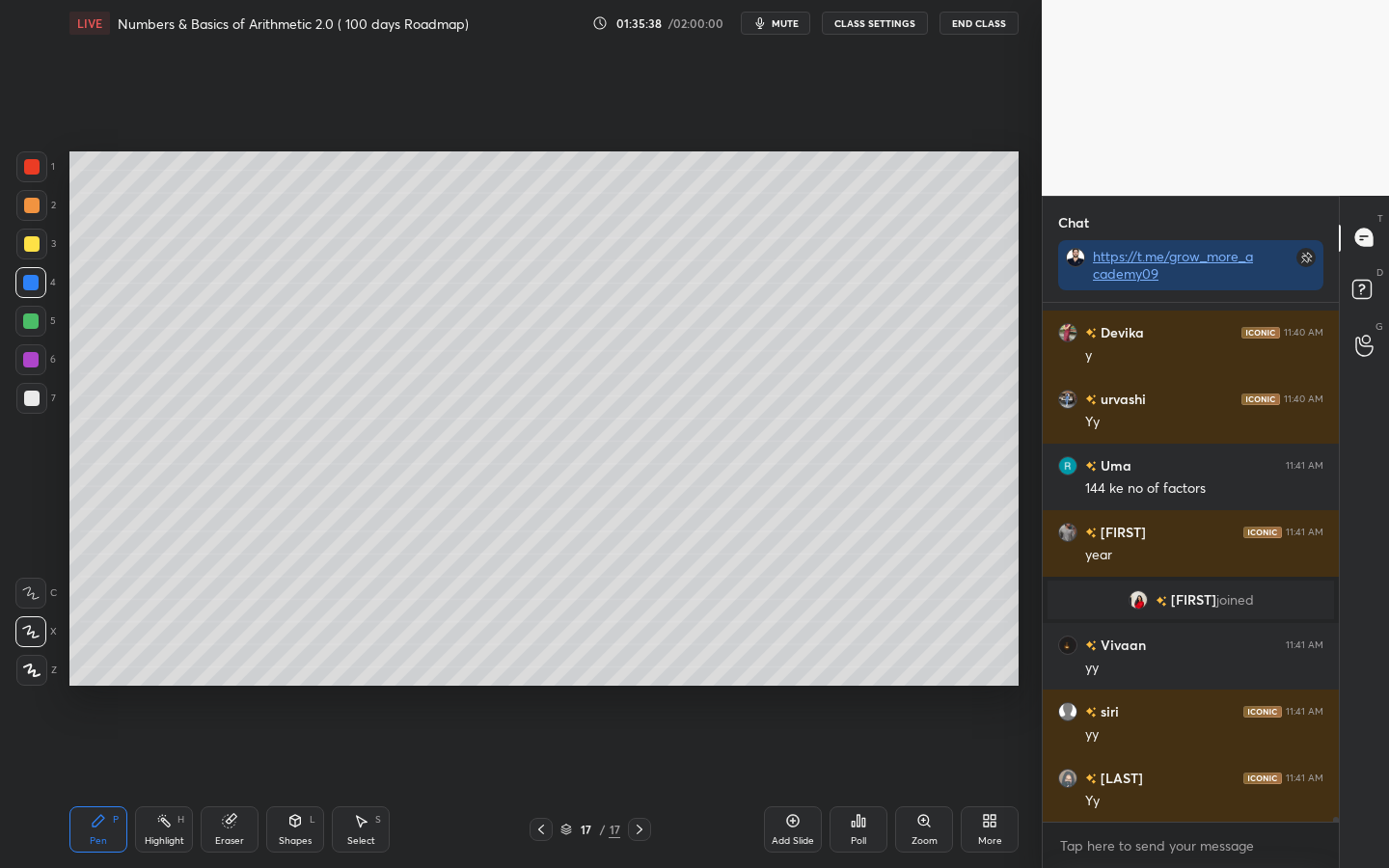 click at bounding box center (31, 360) 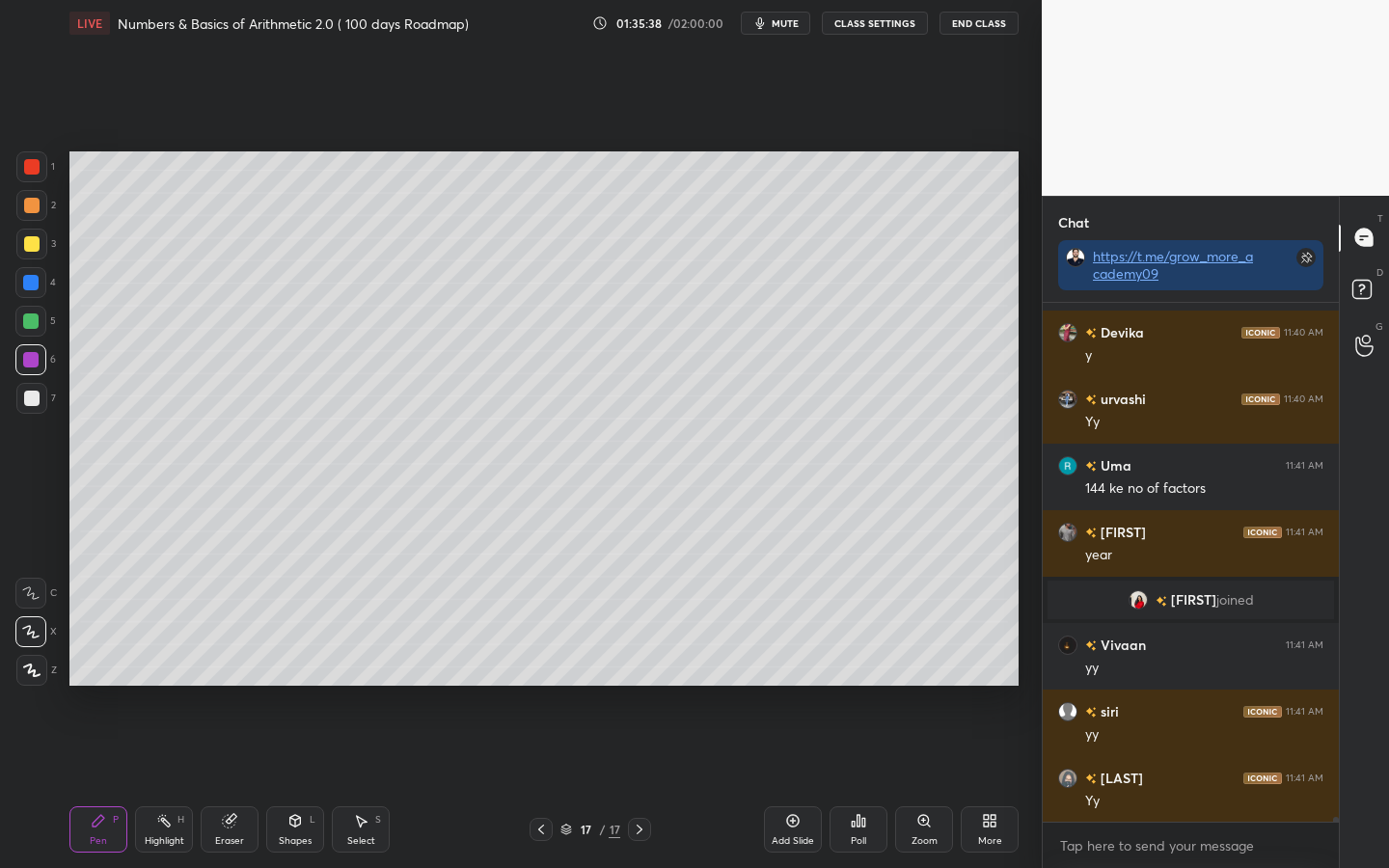 click at bounding box center (31, 321) 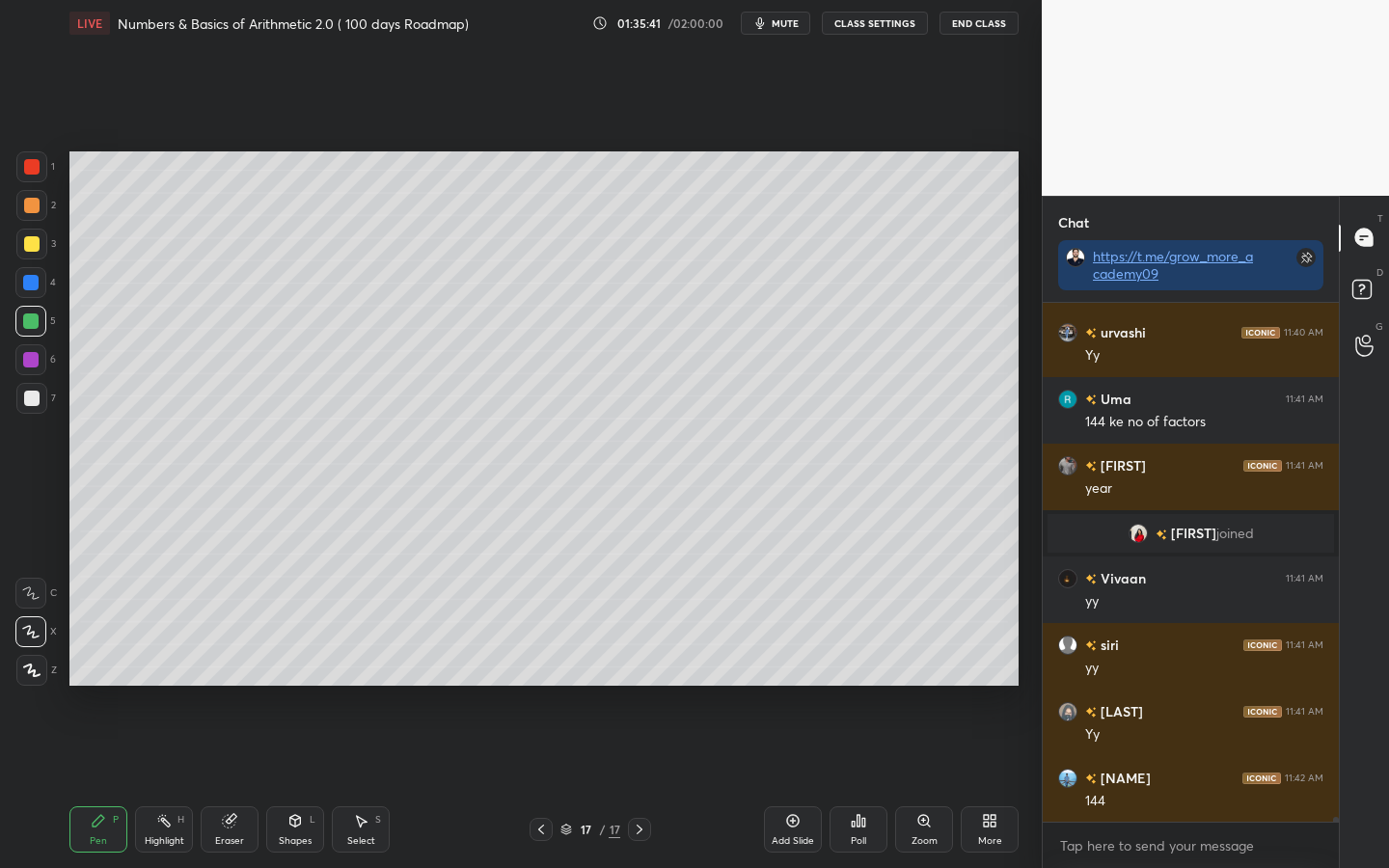 scroll, scrollTop: 56289, scrollLeft: 0, axis: vertical 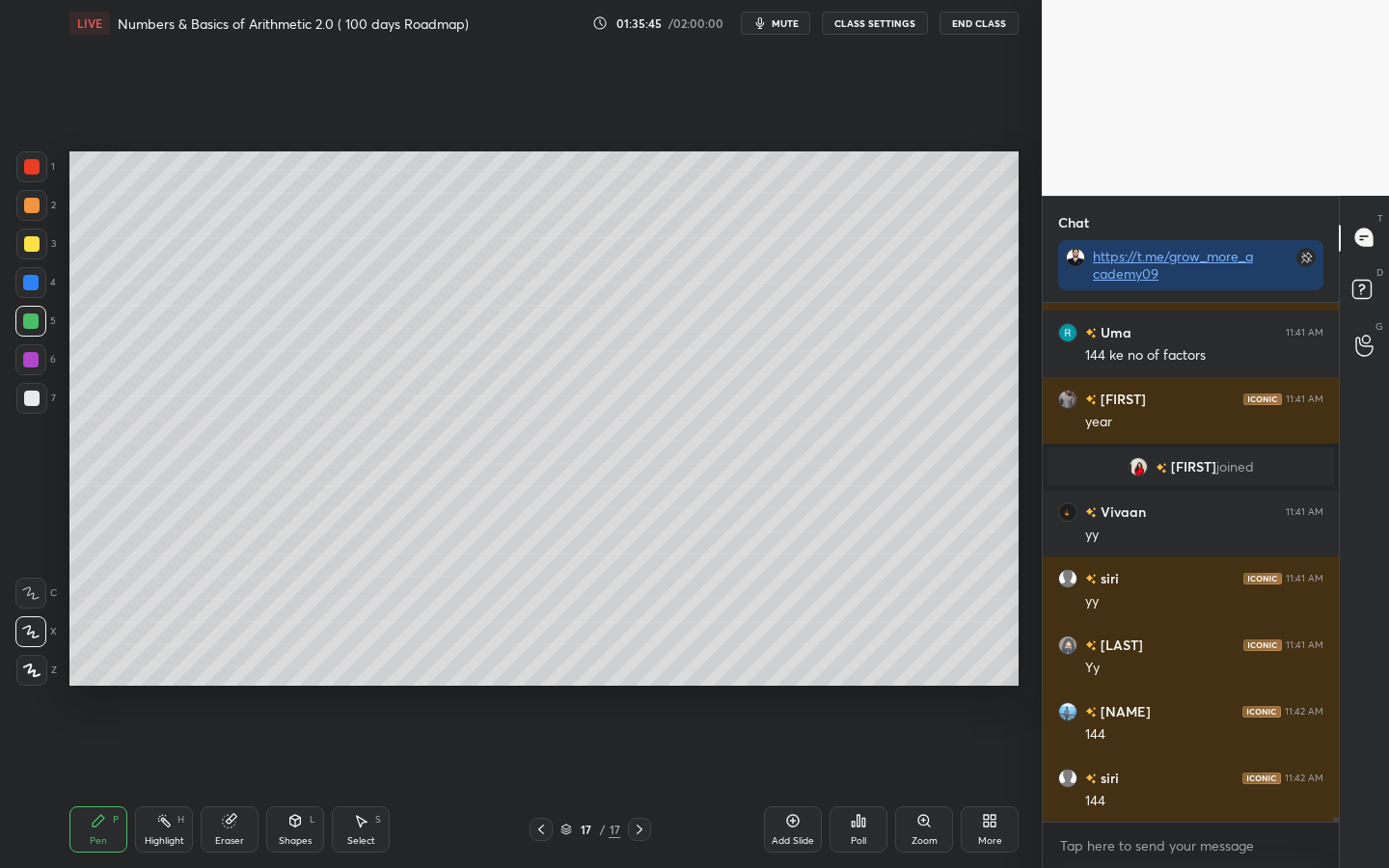 click at bounding box center (32, 398) 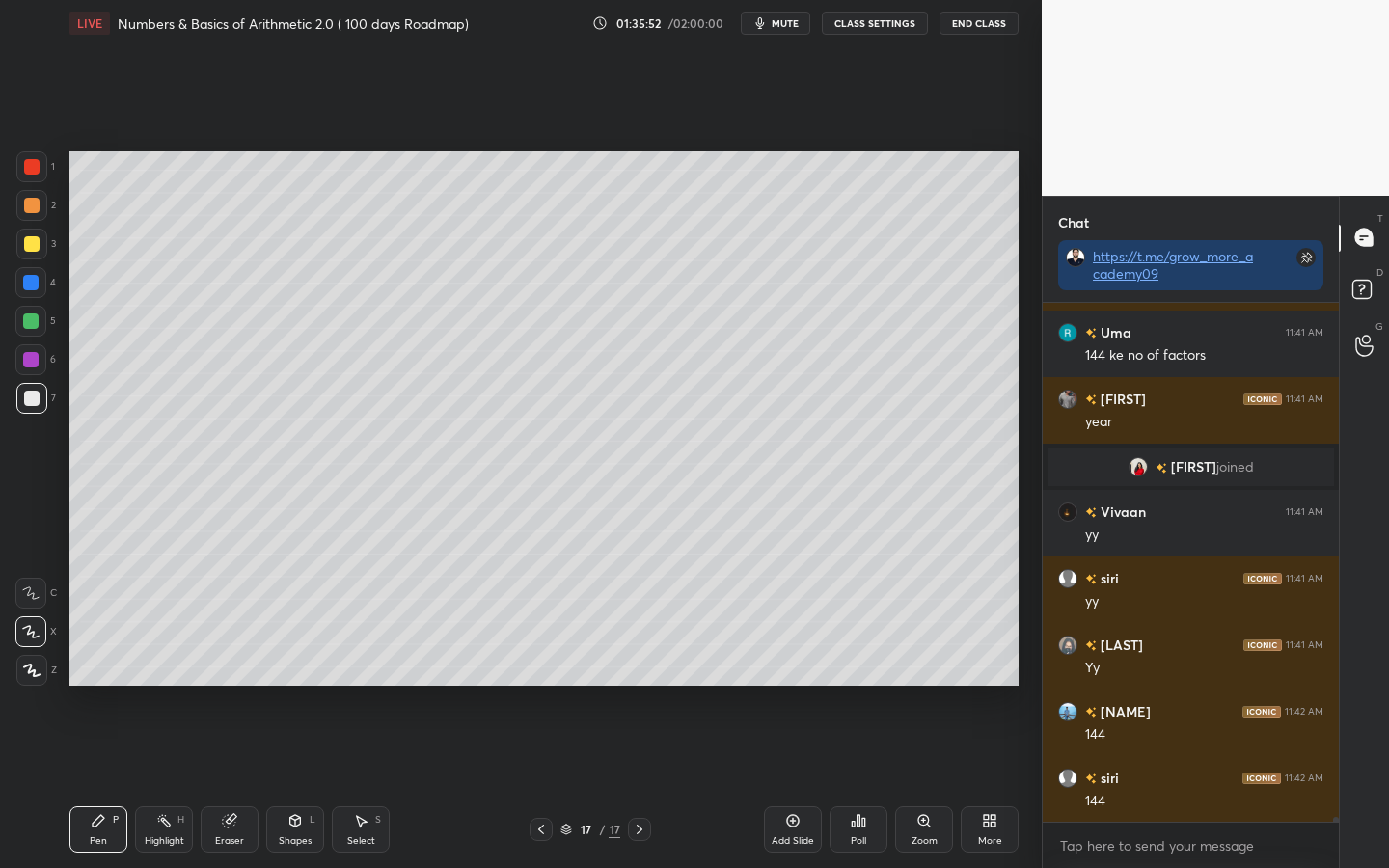 click at bounding box center (31, 321) 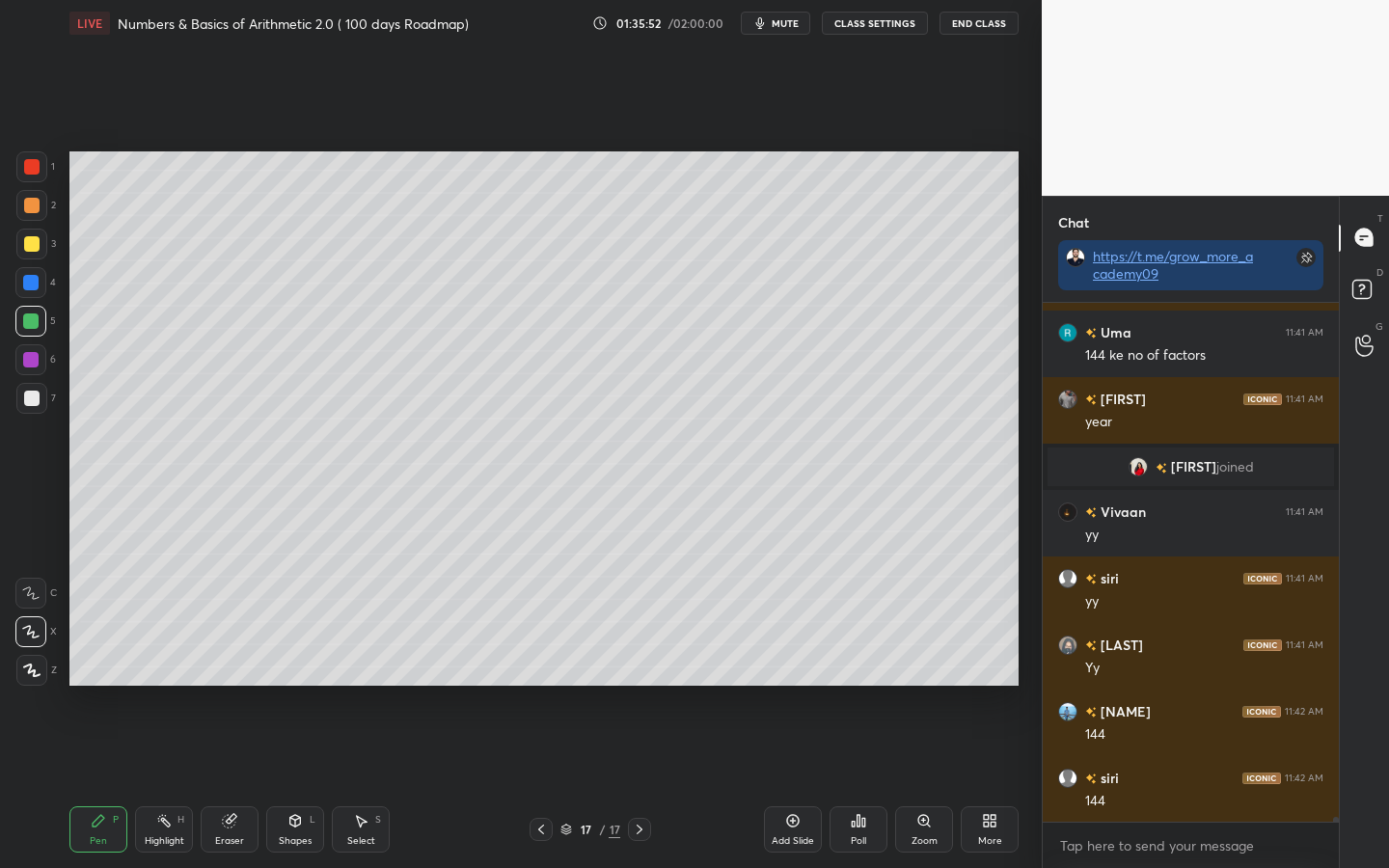 click at bounding box center [31, 283] 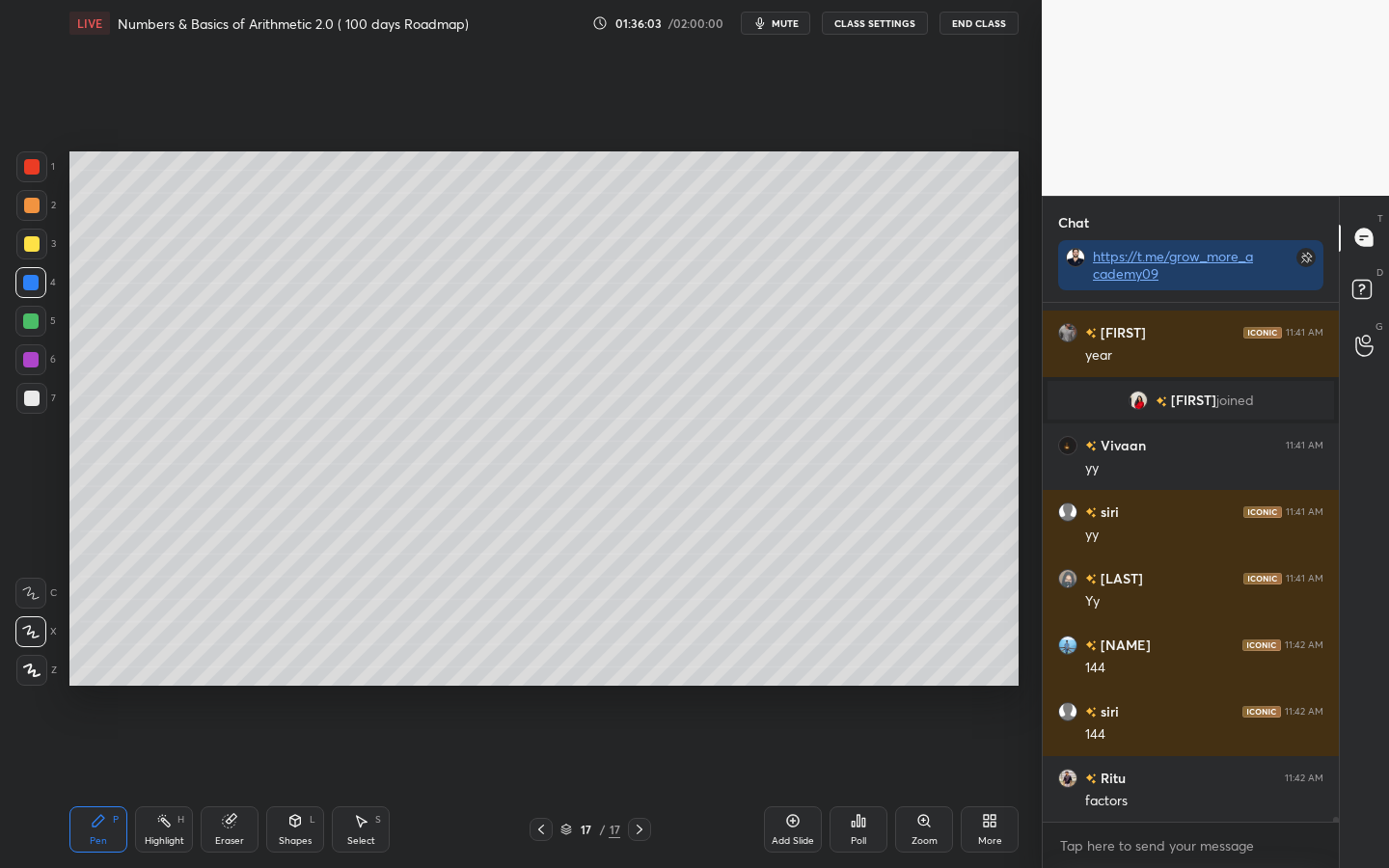 scroll, scrollTop: 56422, scrollLeft: 0, axis: vertical 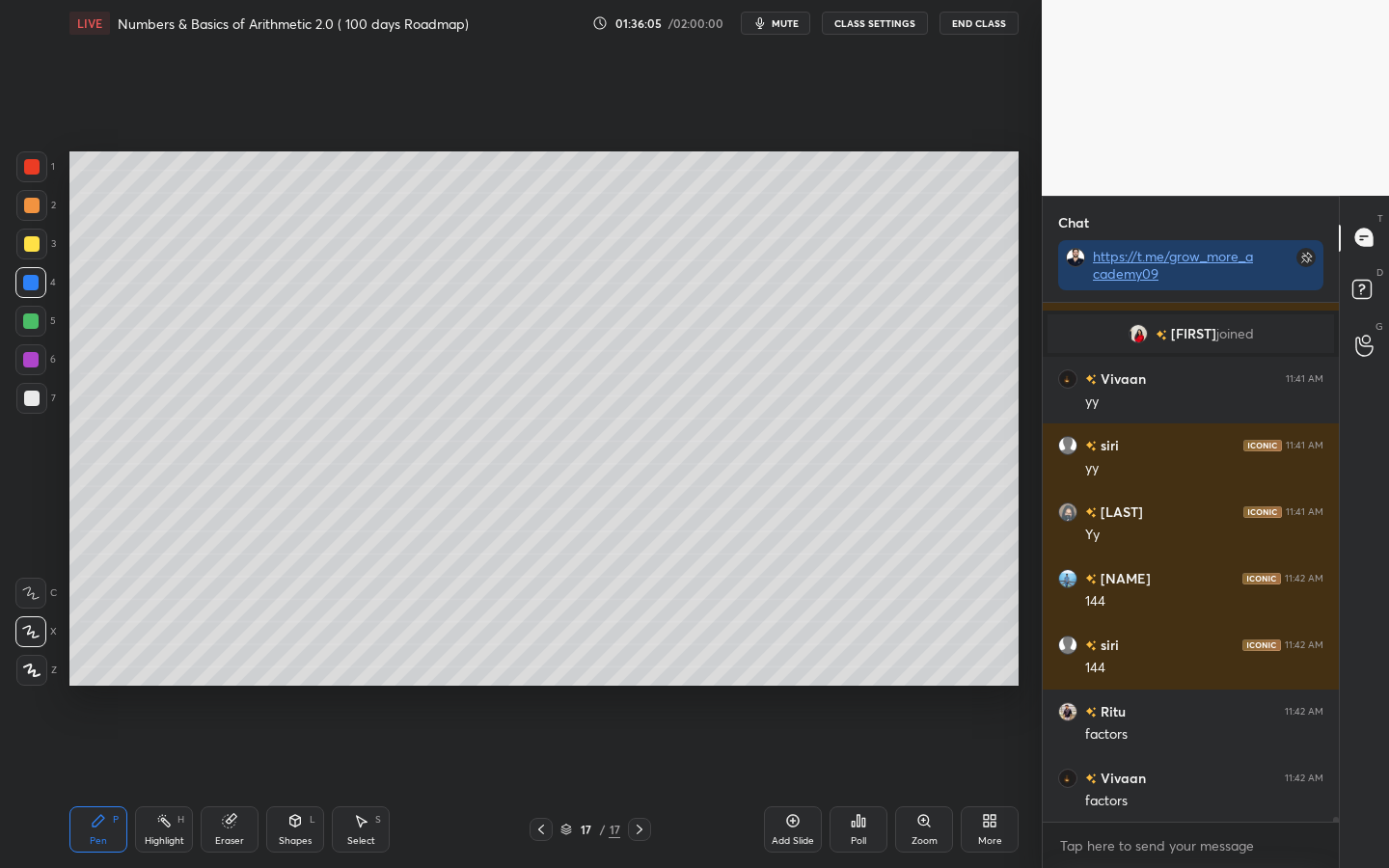 click at bounding box center (32, 244) 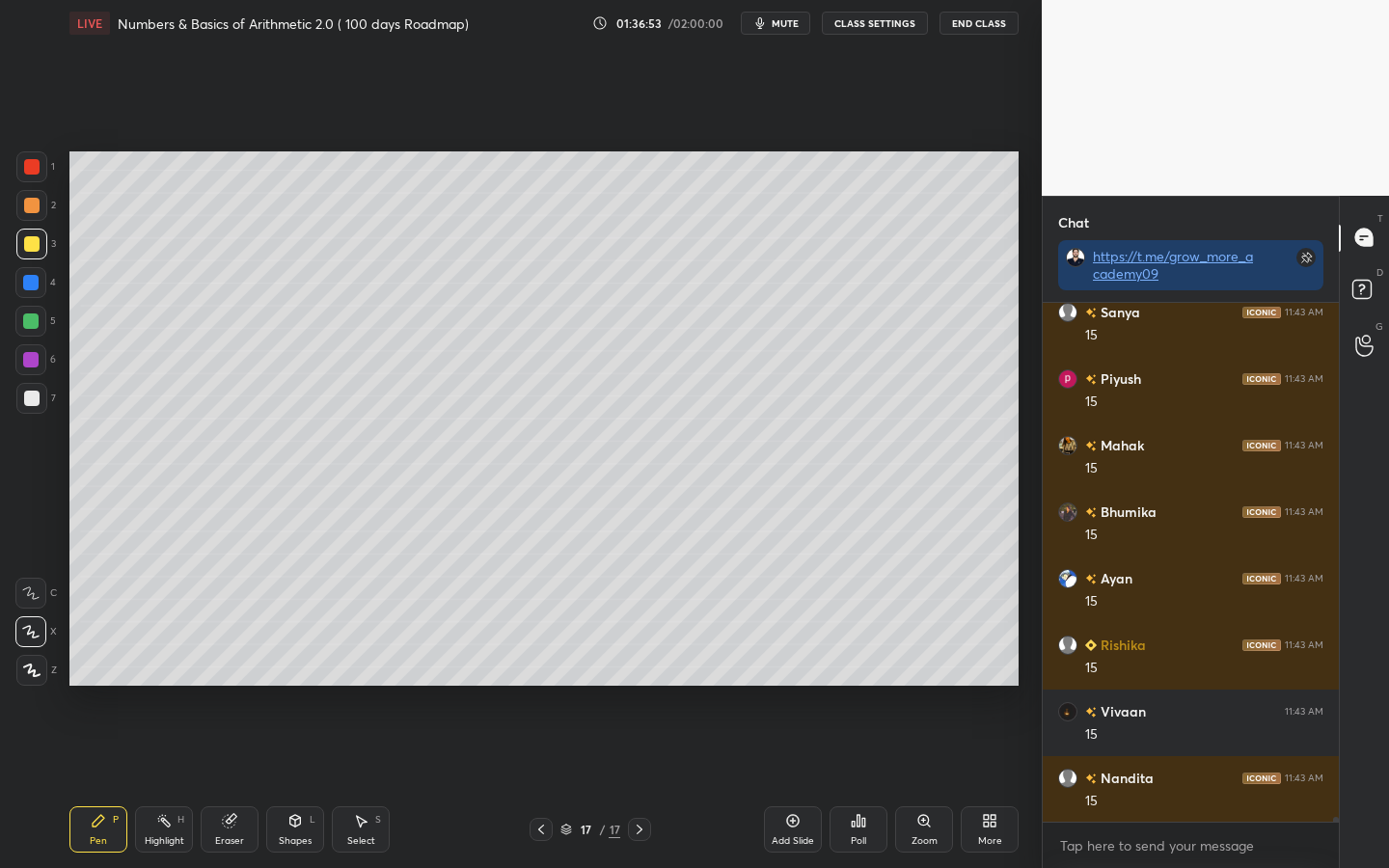 scroll, scrollTop: 57220, scrollLeft: 0, axis: vertical 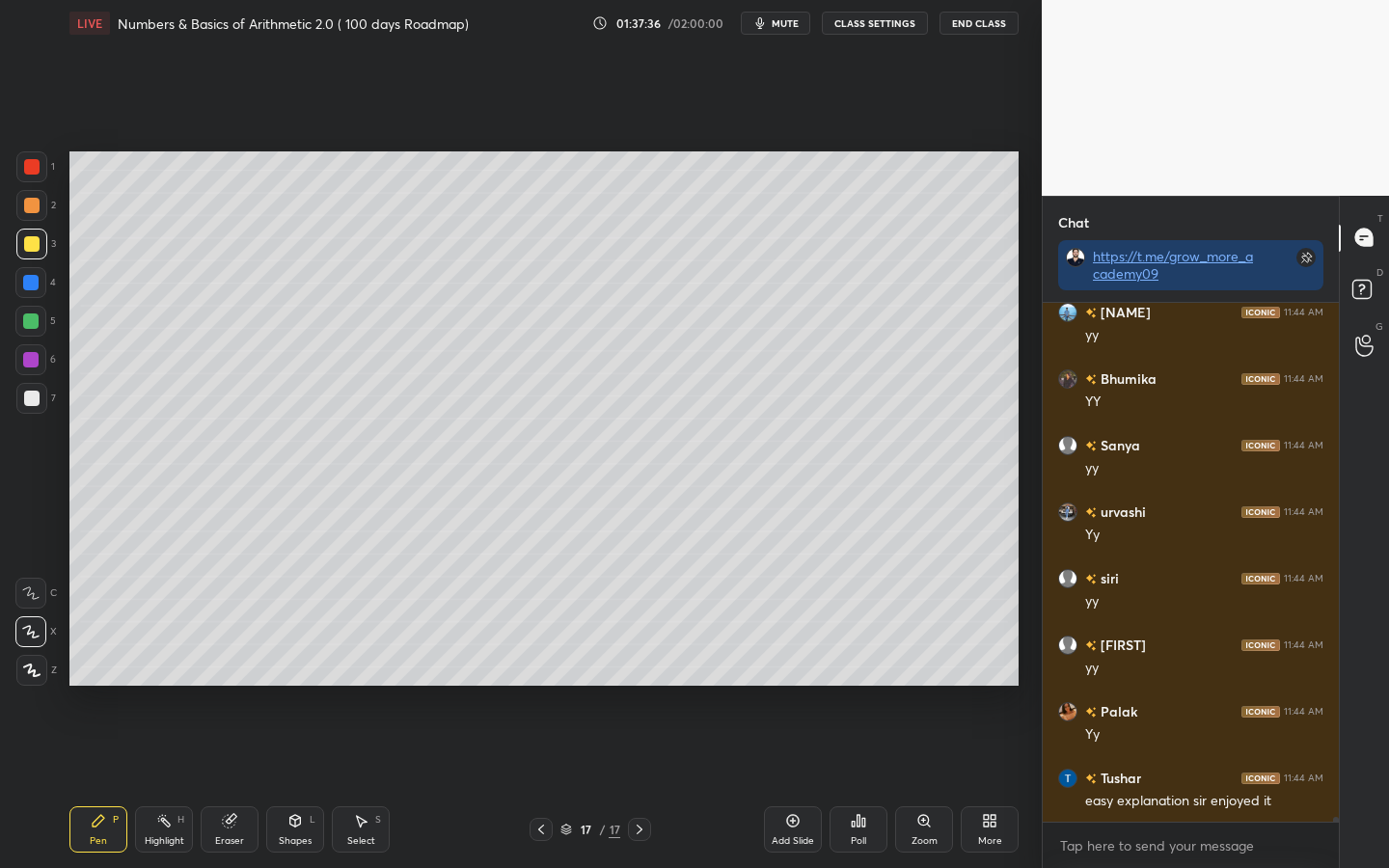 click 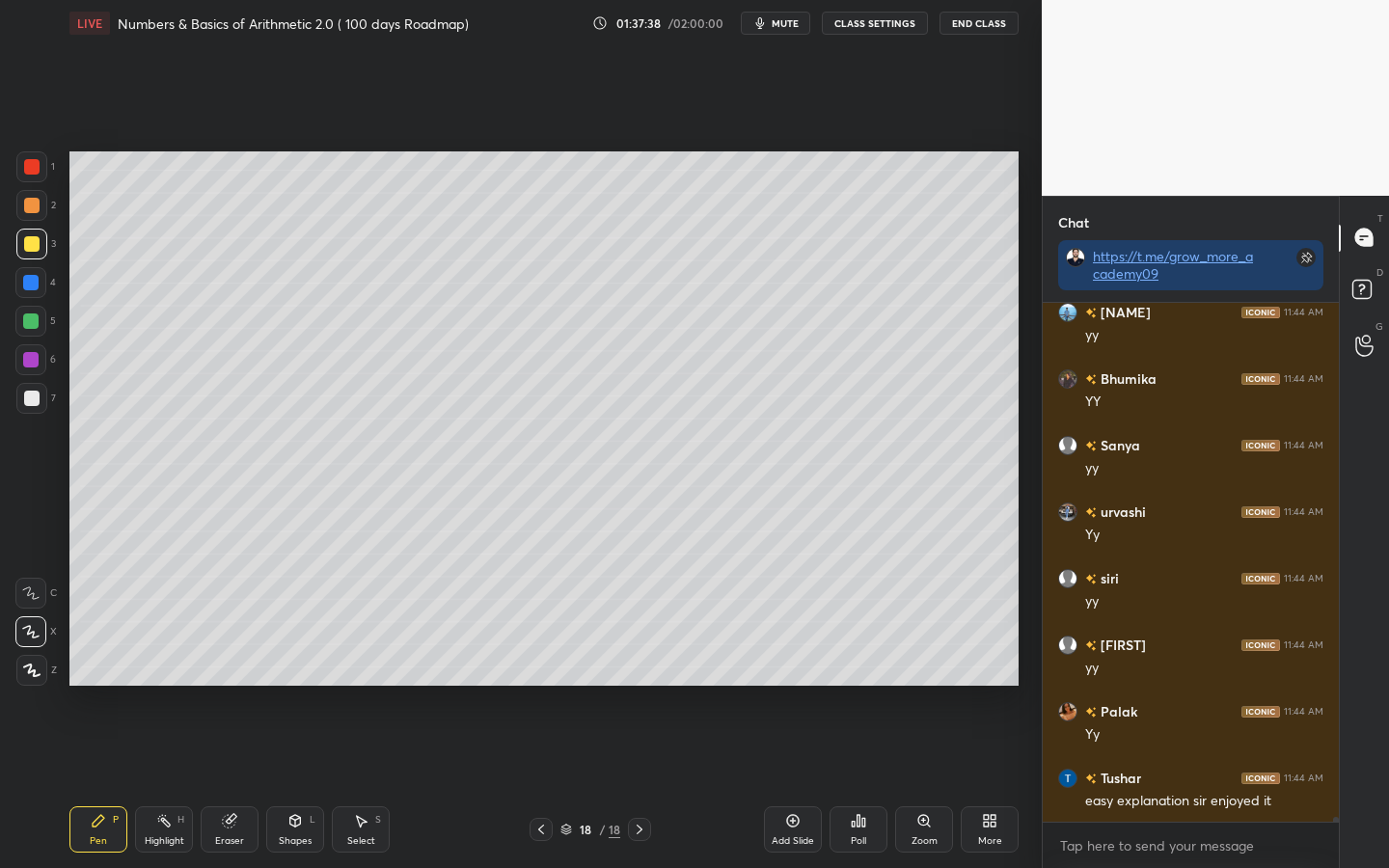 click at bounding box center (32, 167) 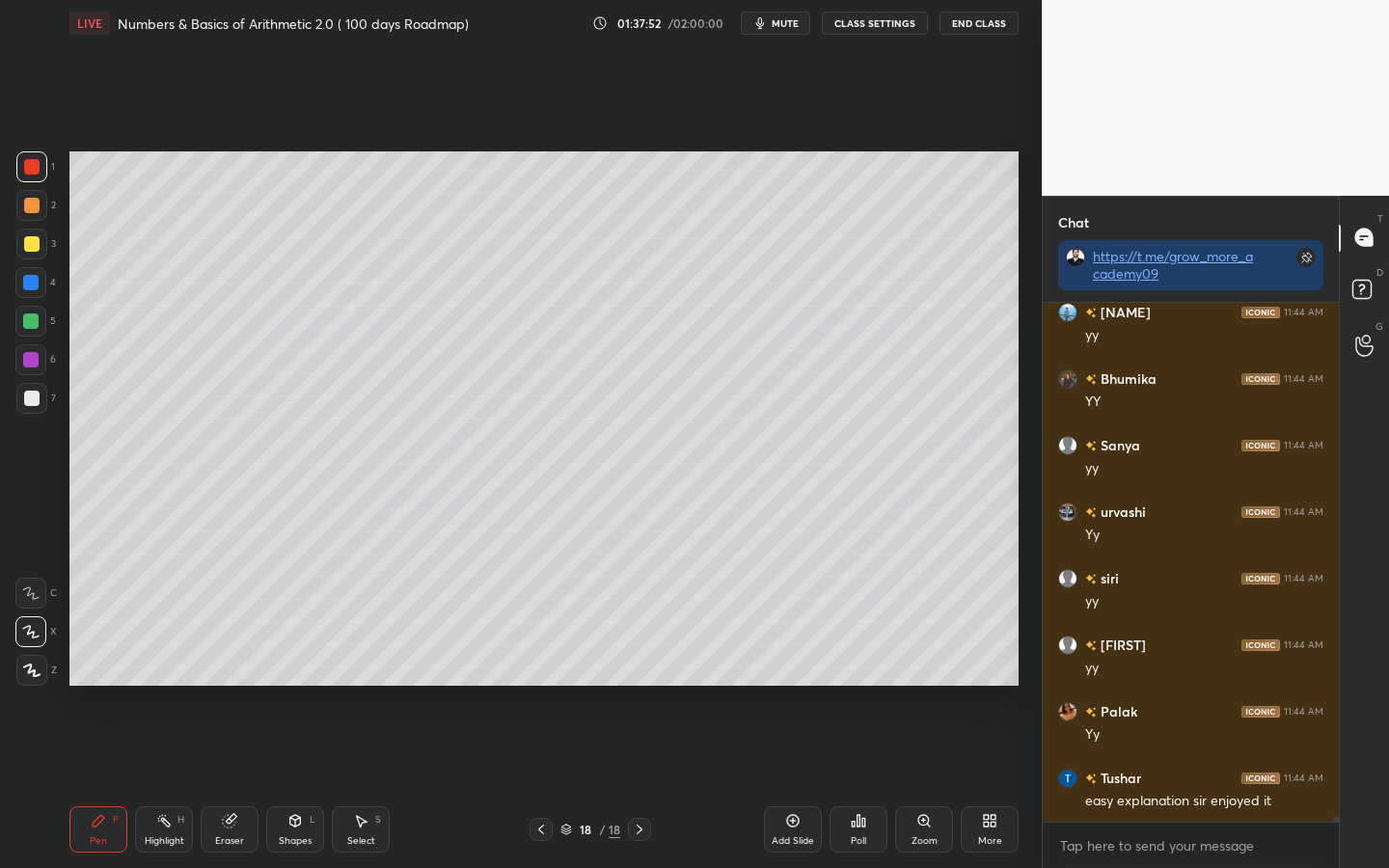 scroll, scrollTop: 57837, scrollLeft: 0, axis: vertical 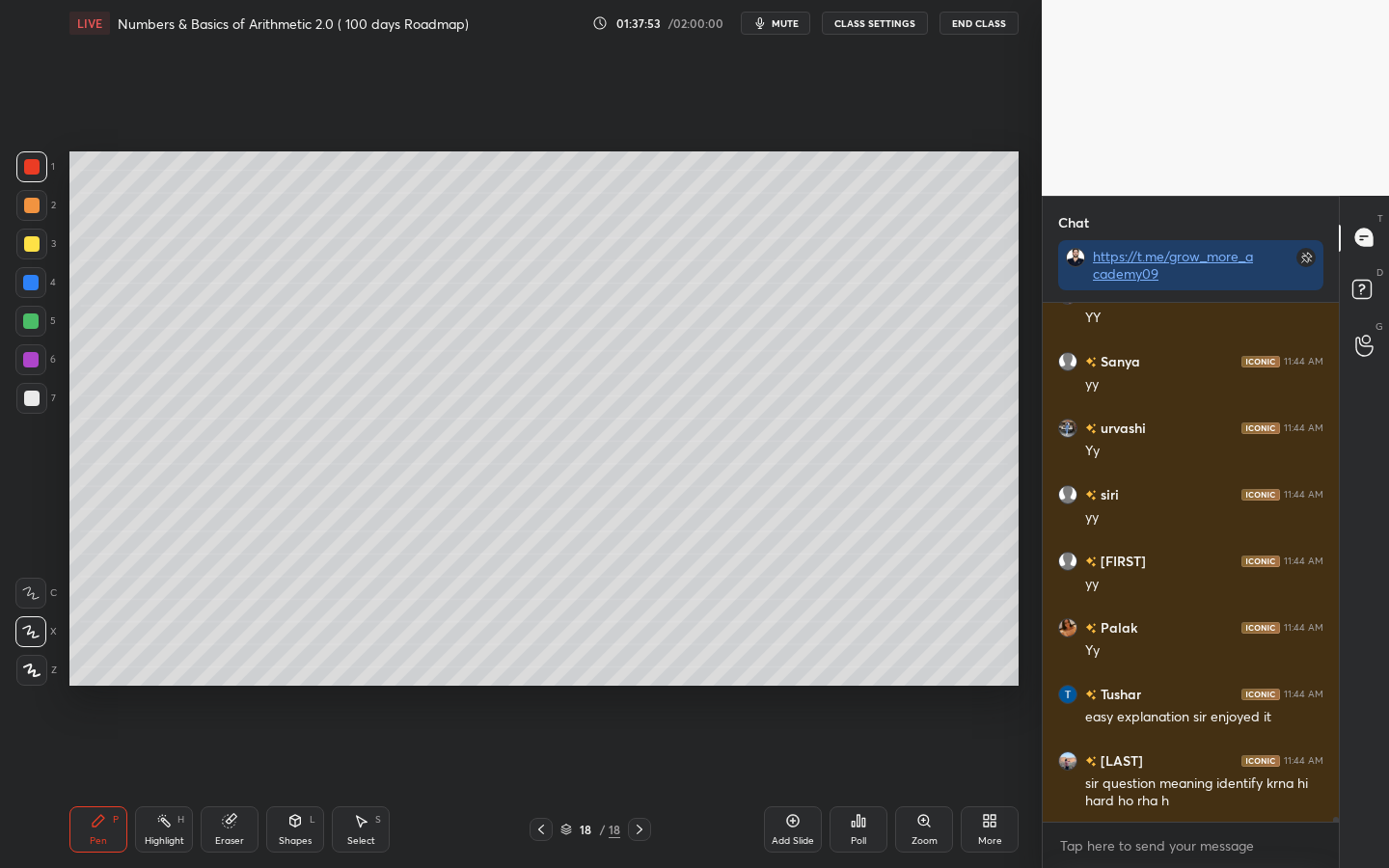 click at bounding box center [31, 283] 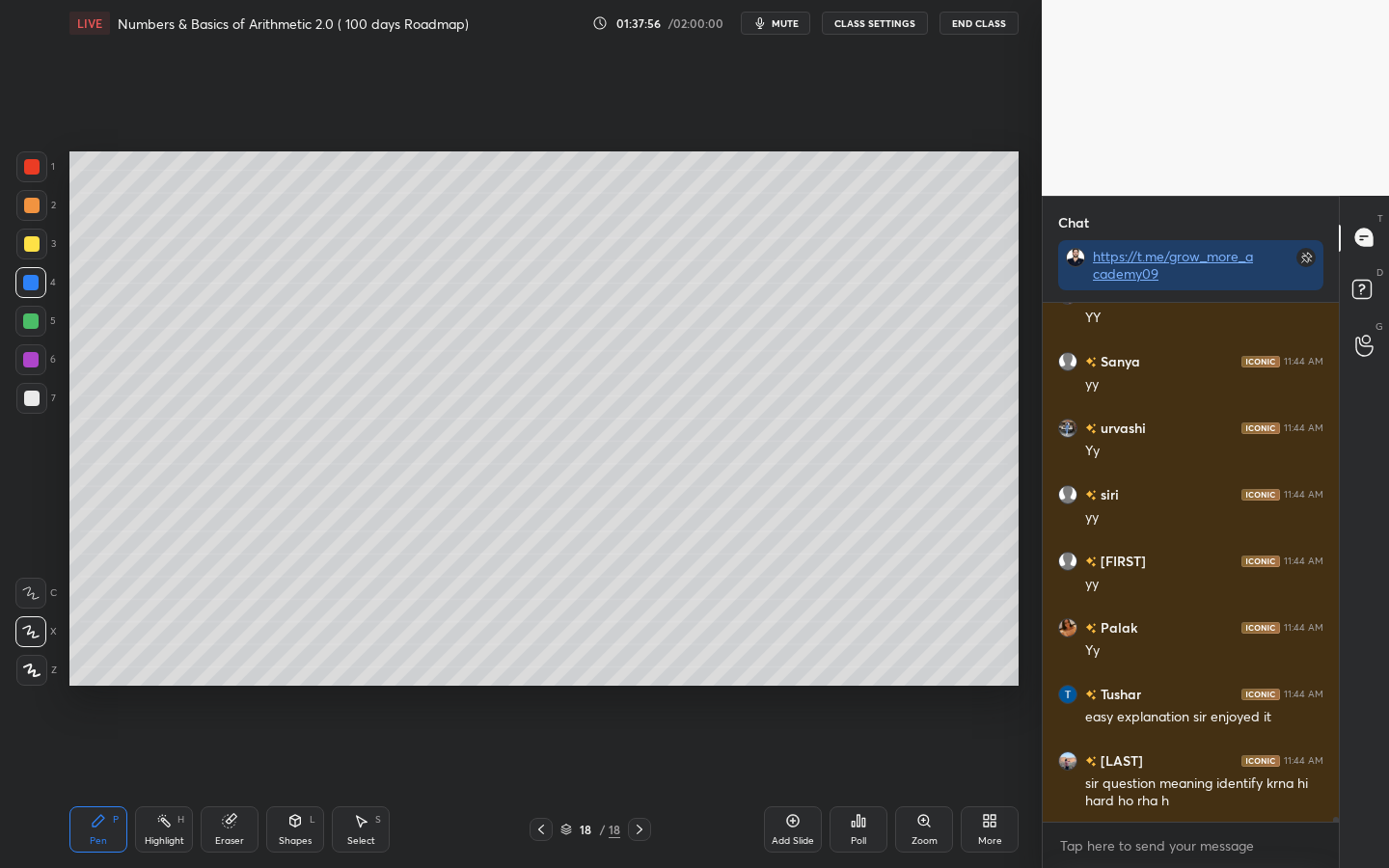 click at bounding box center (32, 205) 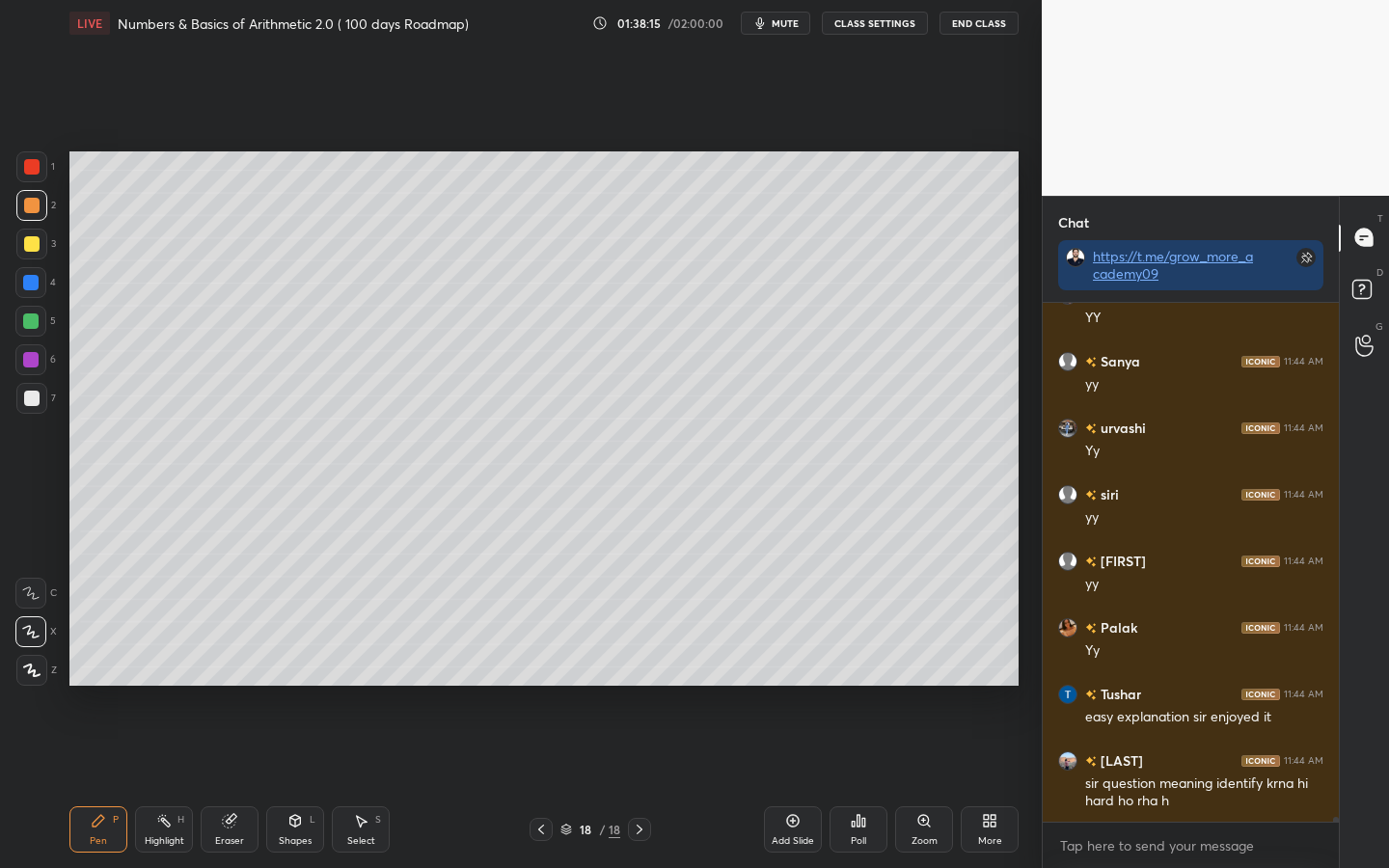 click at bounding box center [31, 283] 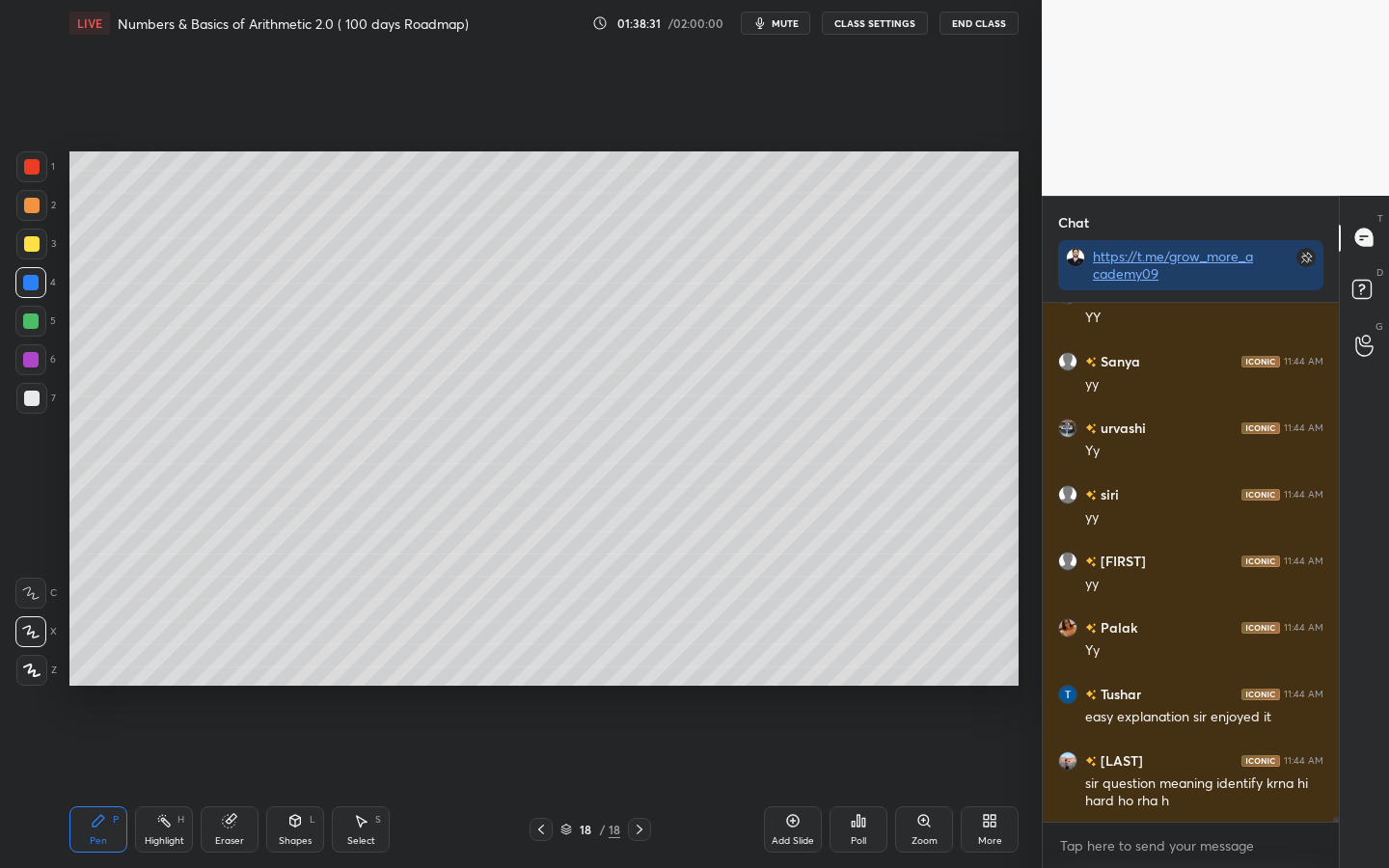 click on "Shapes L" at bounding box center (295, 829) 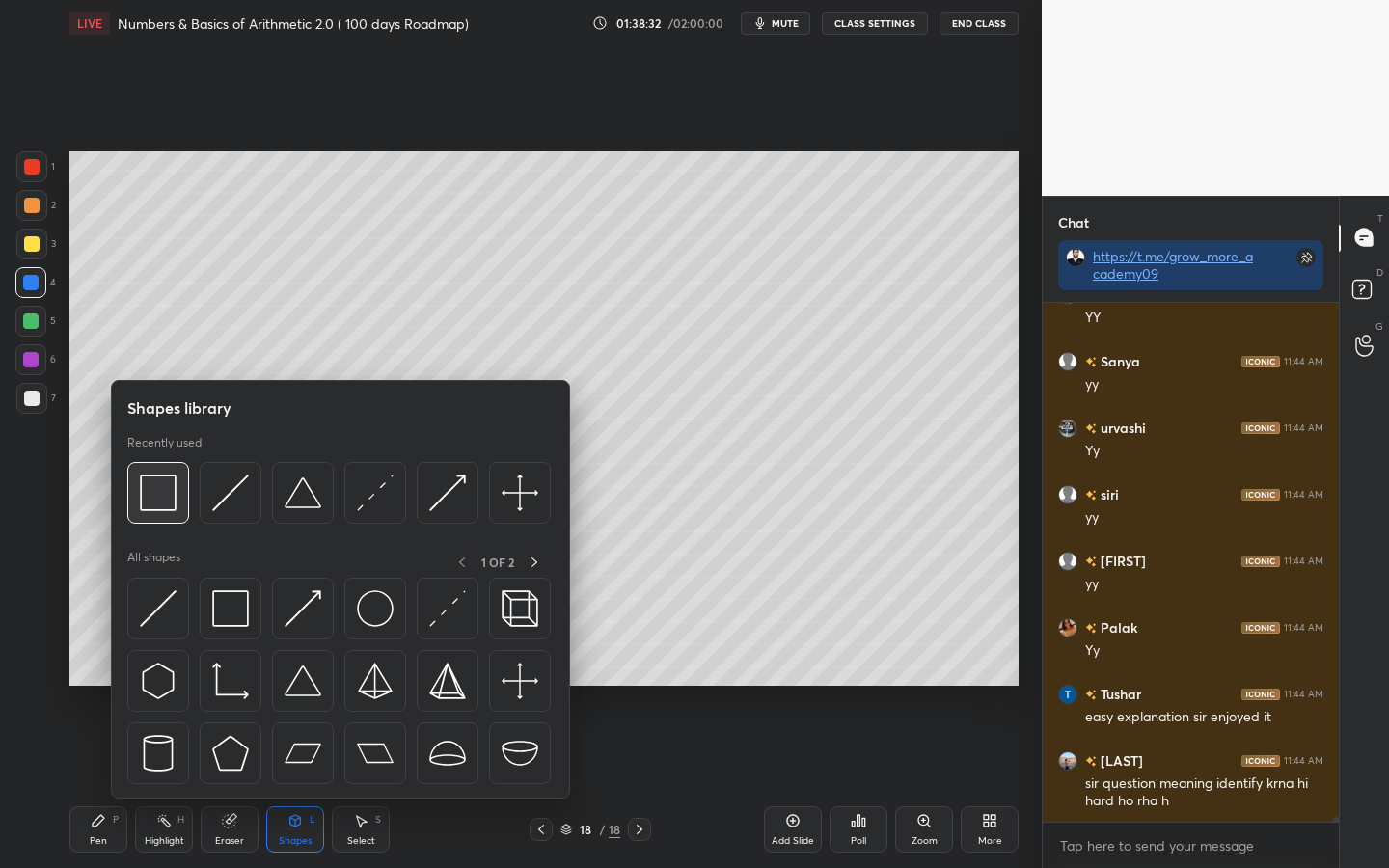 click at bounding box center [158, 493] 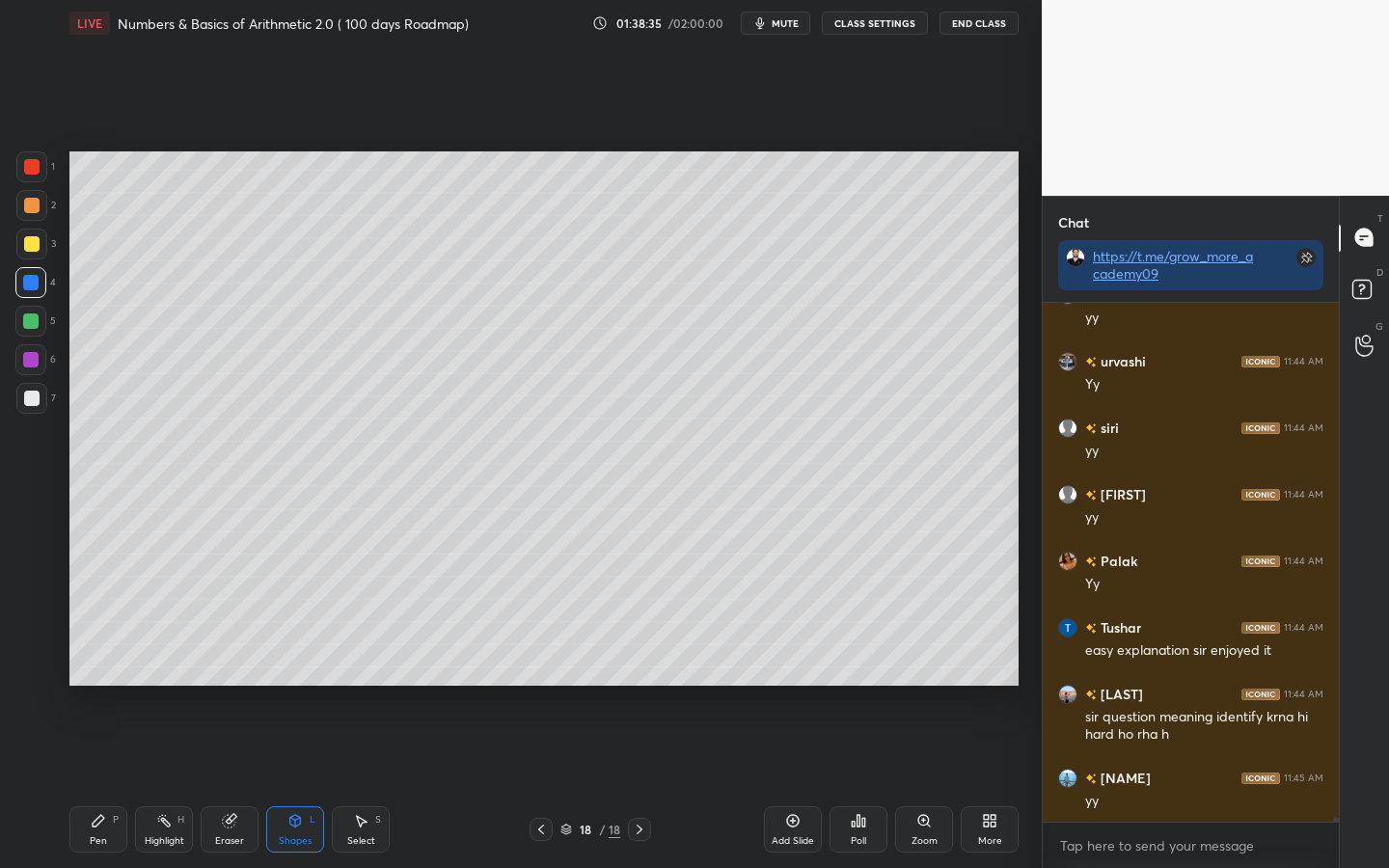 scroll, scrollTop: 57970, scrollLeft: 0, axis: vertical 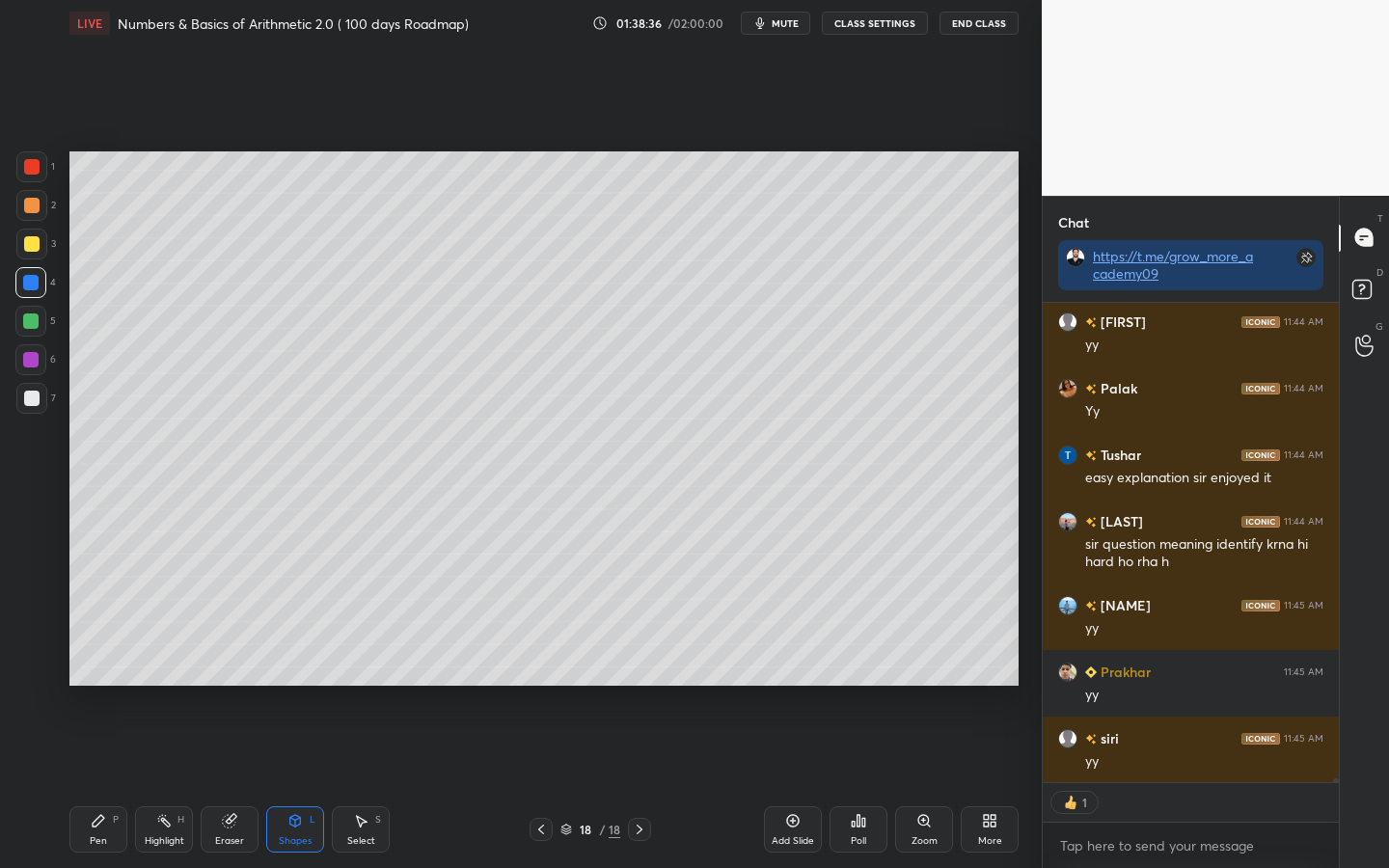click at bounding box center (31, 321) 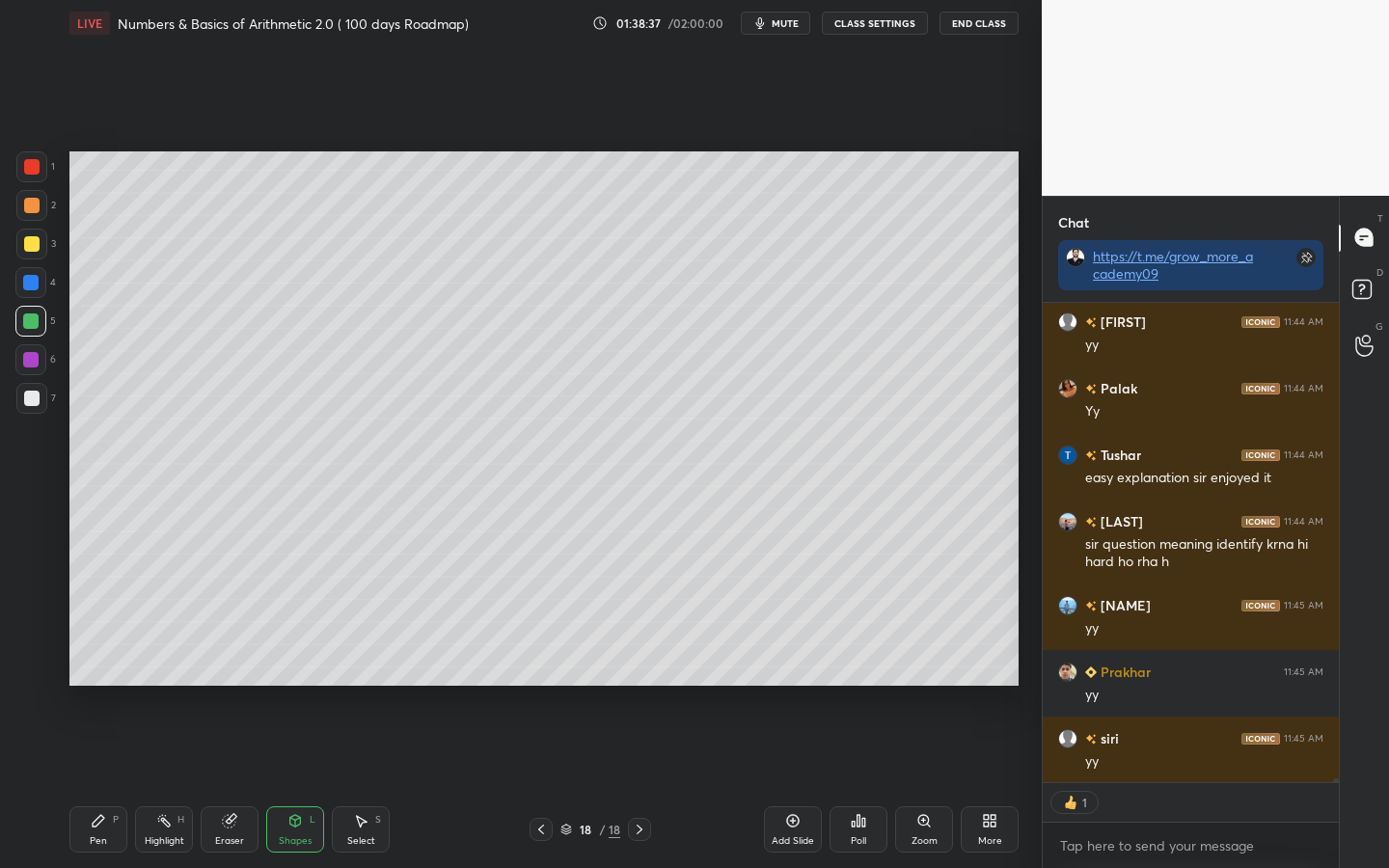scroll, scrollTop: 58142, scrollLeft: 0, axis: vertical 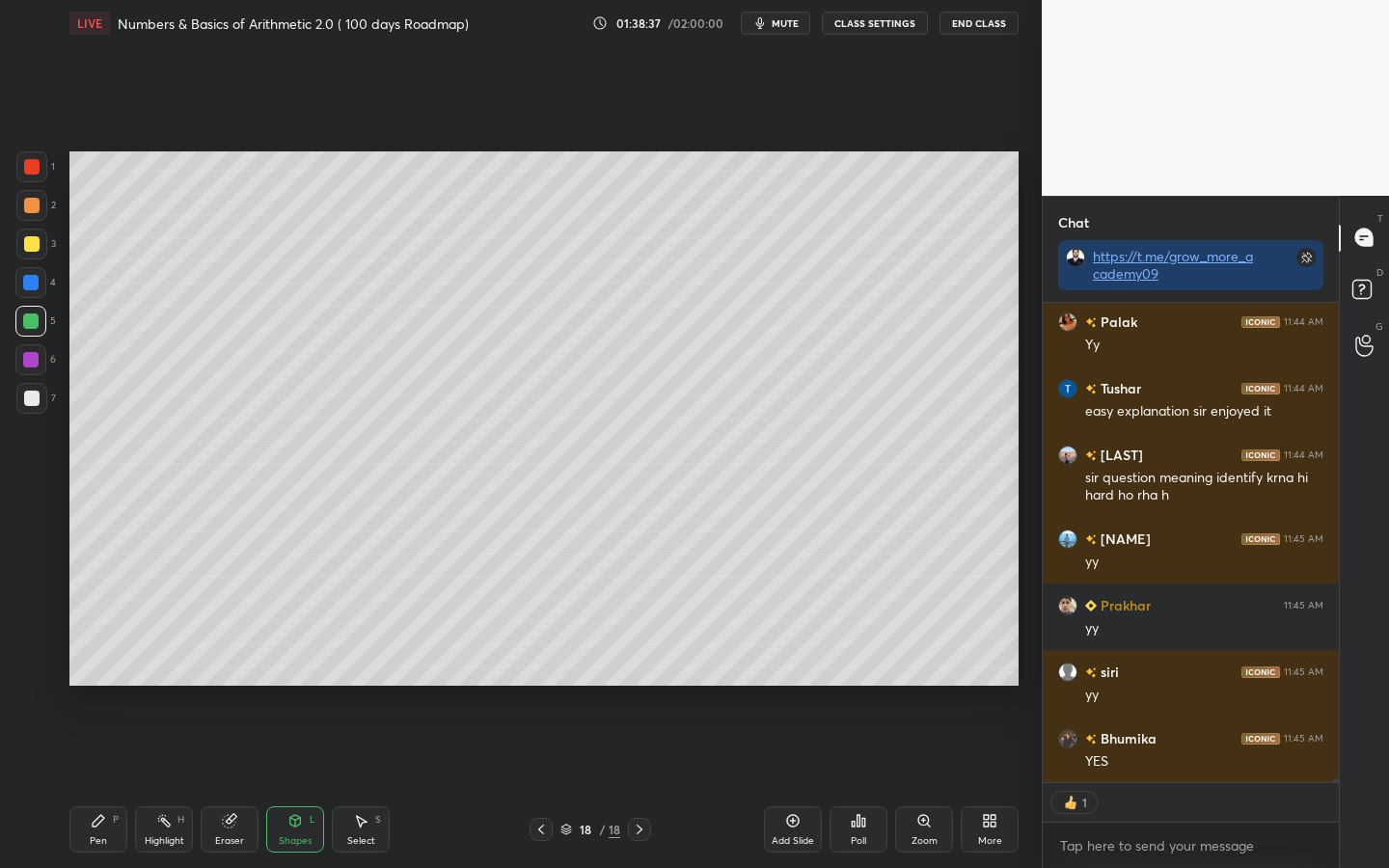click 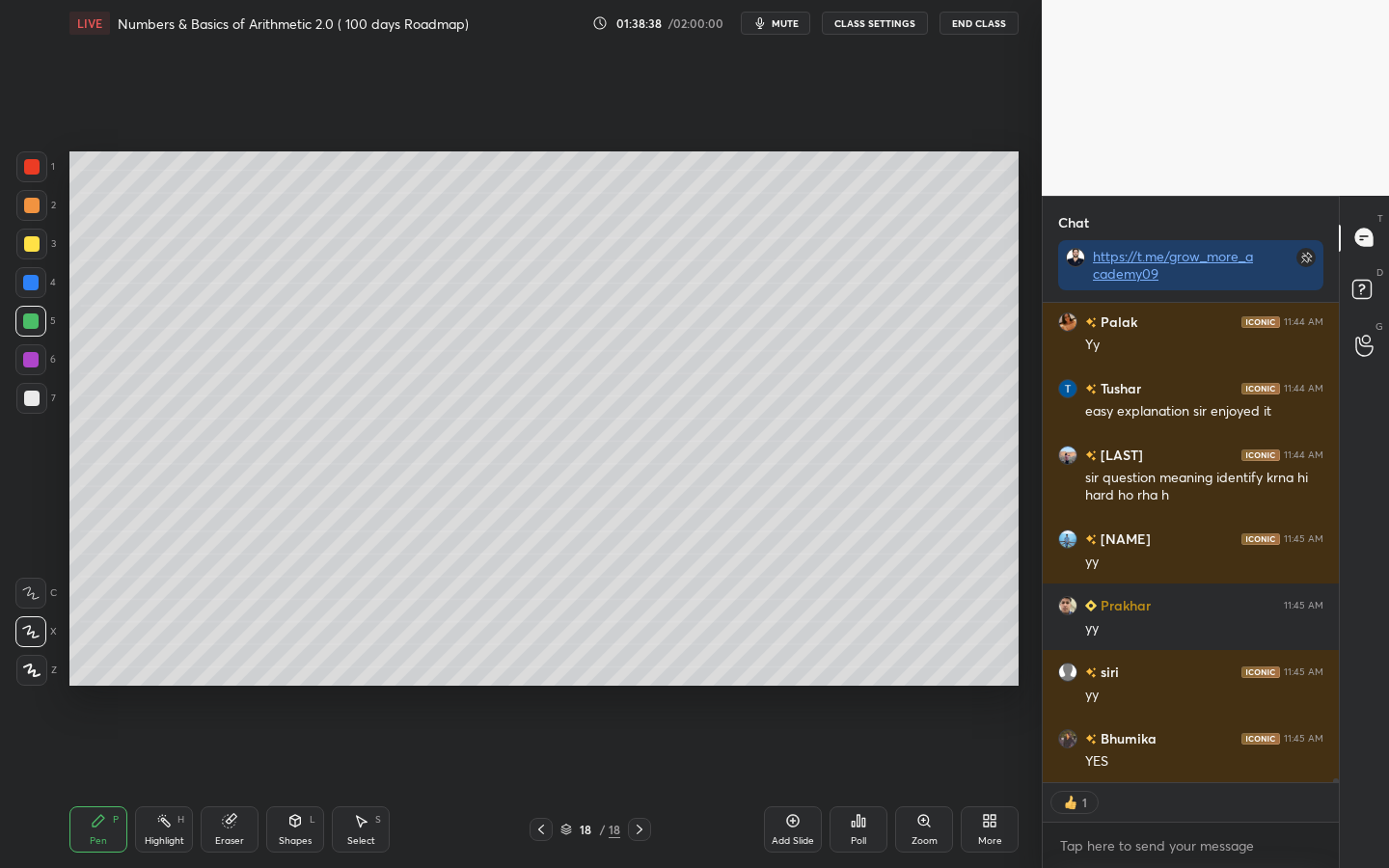 click at bounding box center [31, 283] 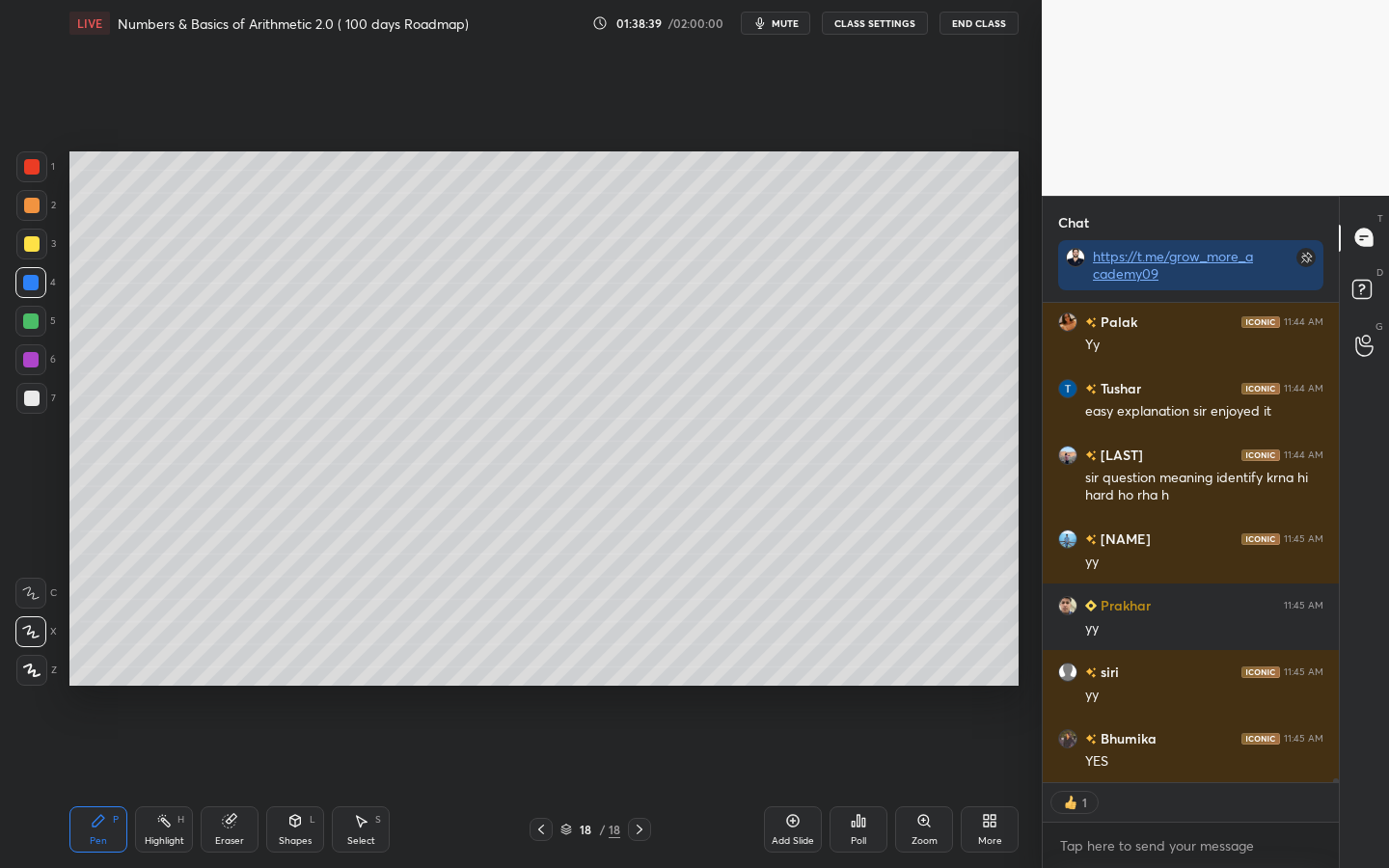 click at bounding box center (32, 244) 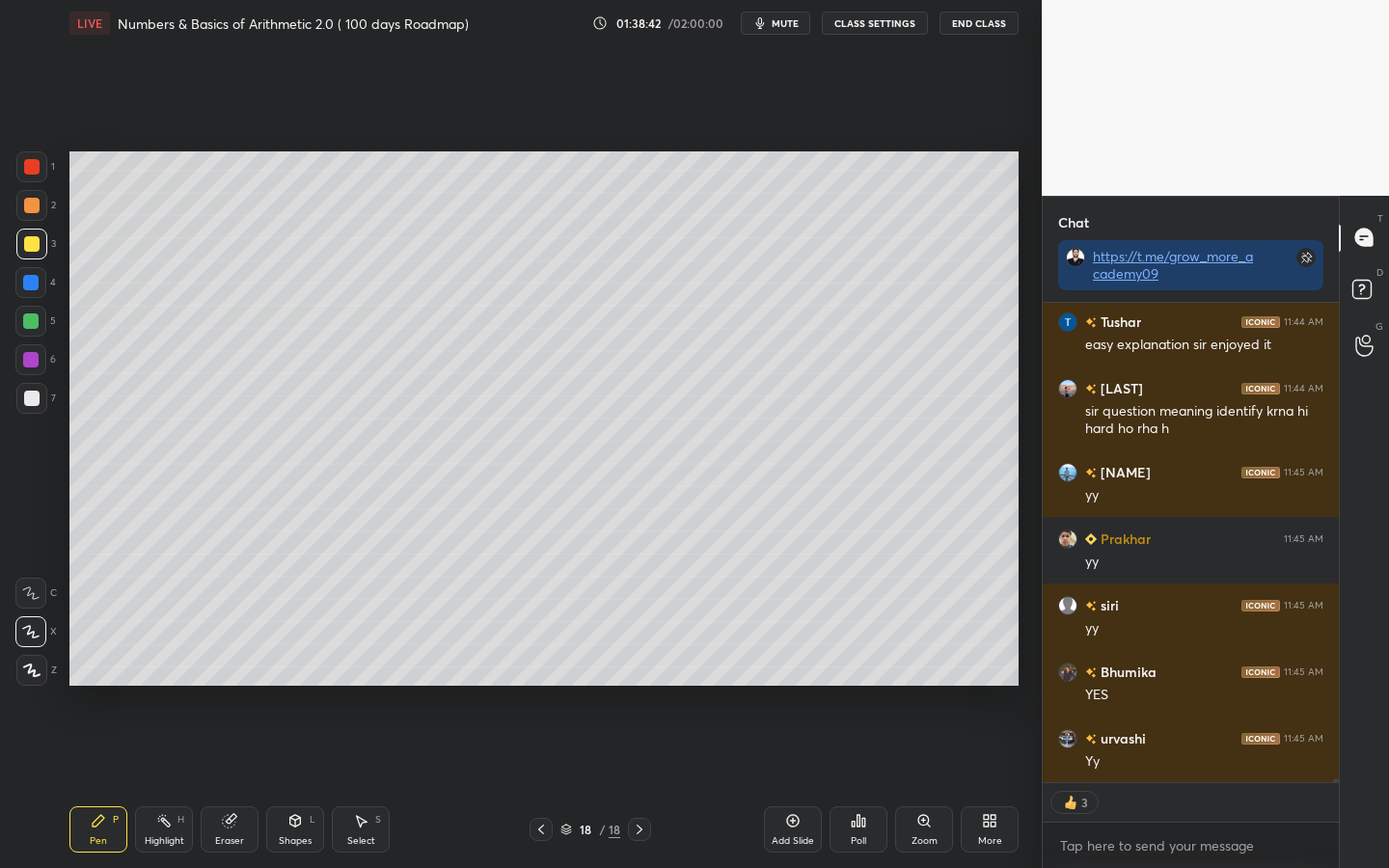 scroll, scrollTop: 58276, scrollLeft: 0, axis: vertical 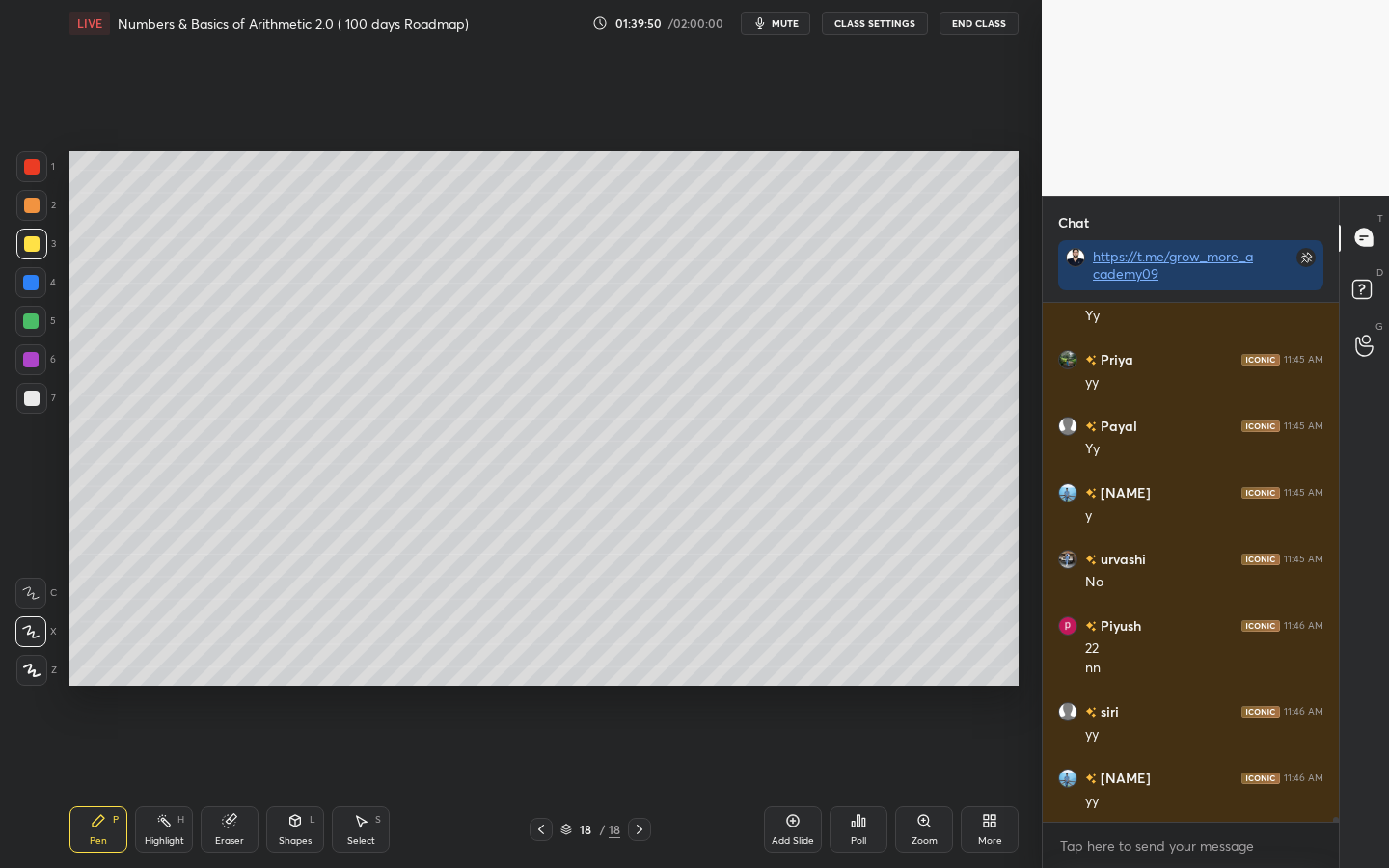 click at bounding box center [32, 167] 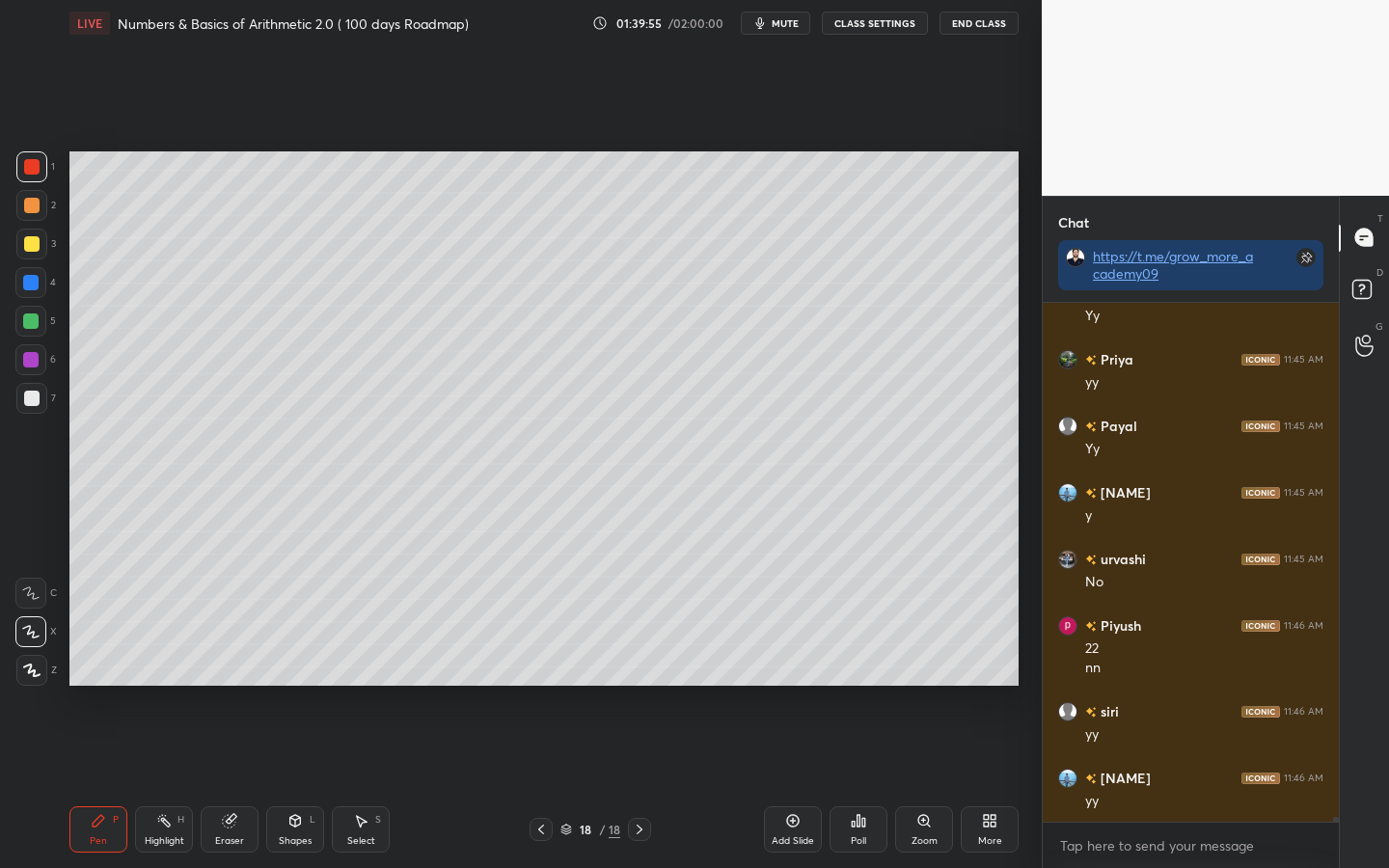 scroll, scrollTop: 58721, scrollLeft: 0, axis: vertical 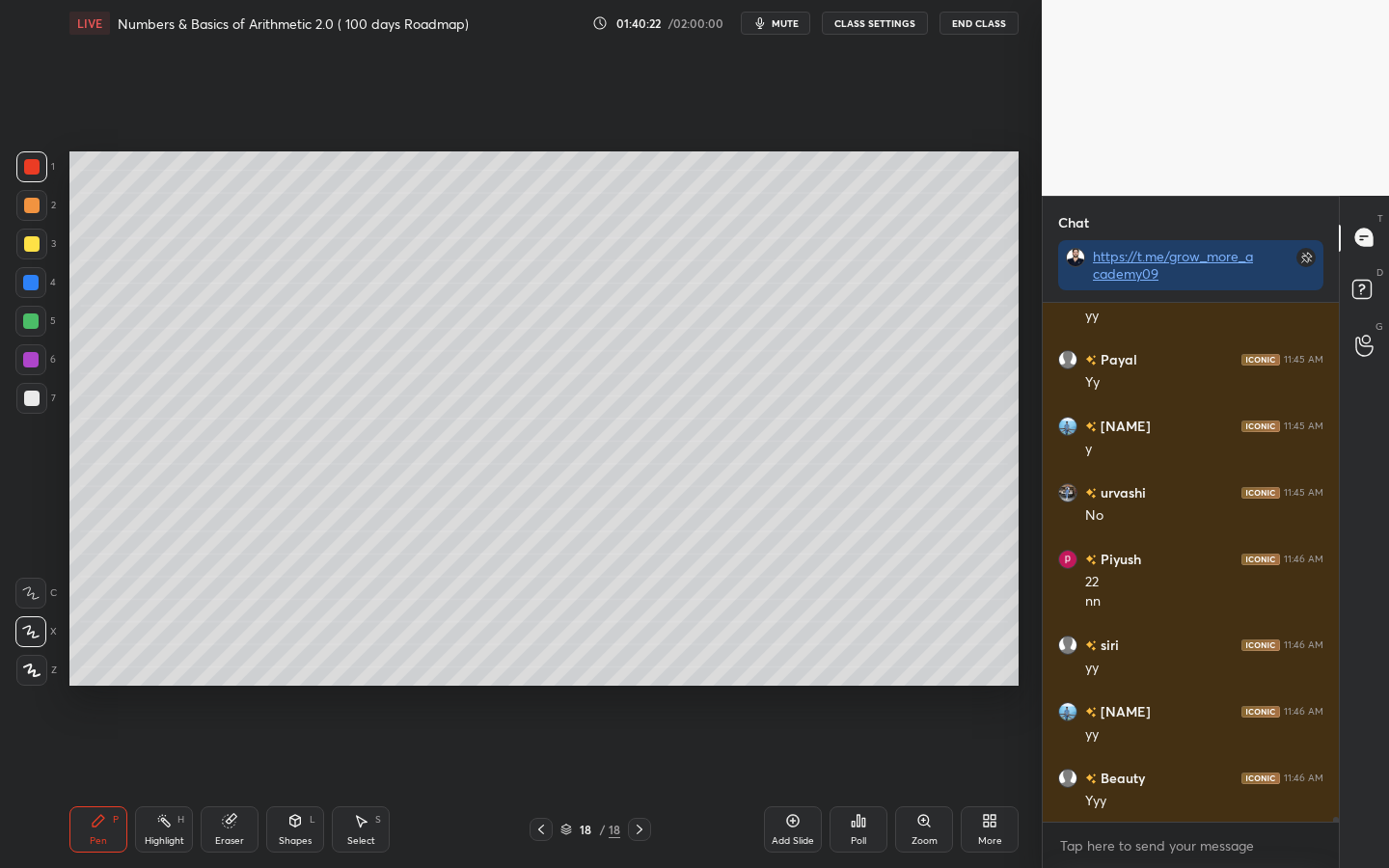 click at bounding box center (31, 360) 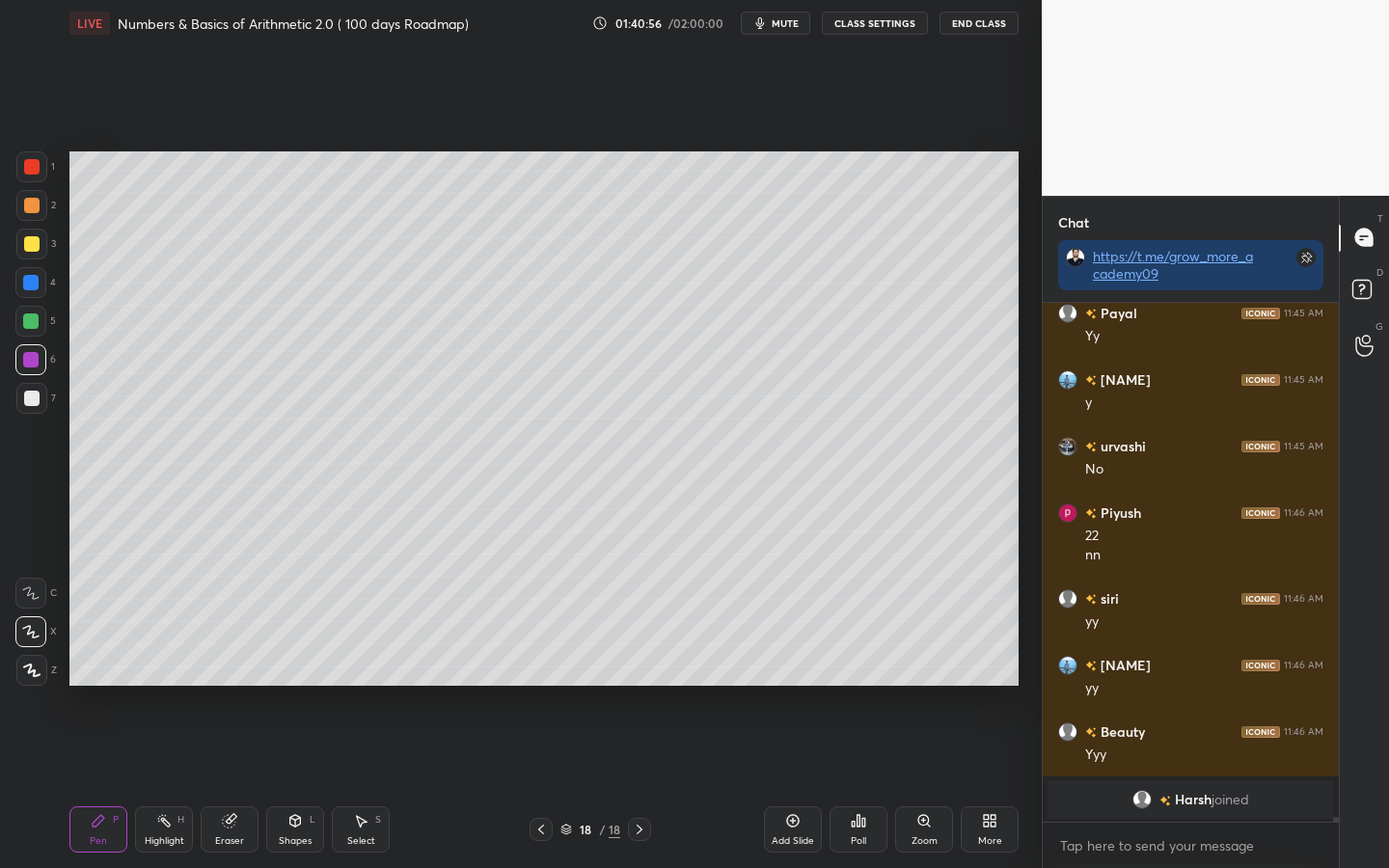 scroll, scrollTop: 58086, scrollLeft: 0, axis: vertical 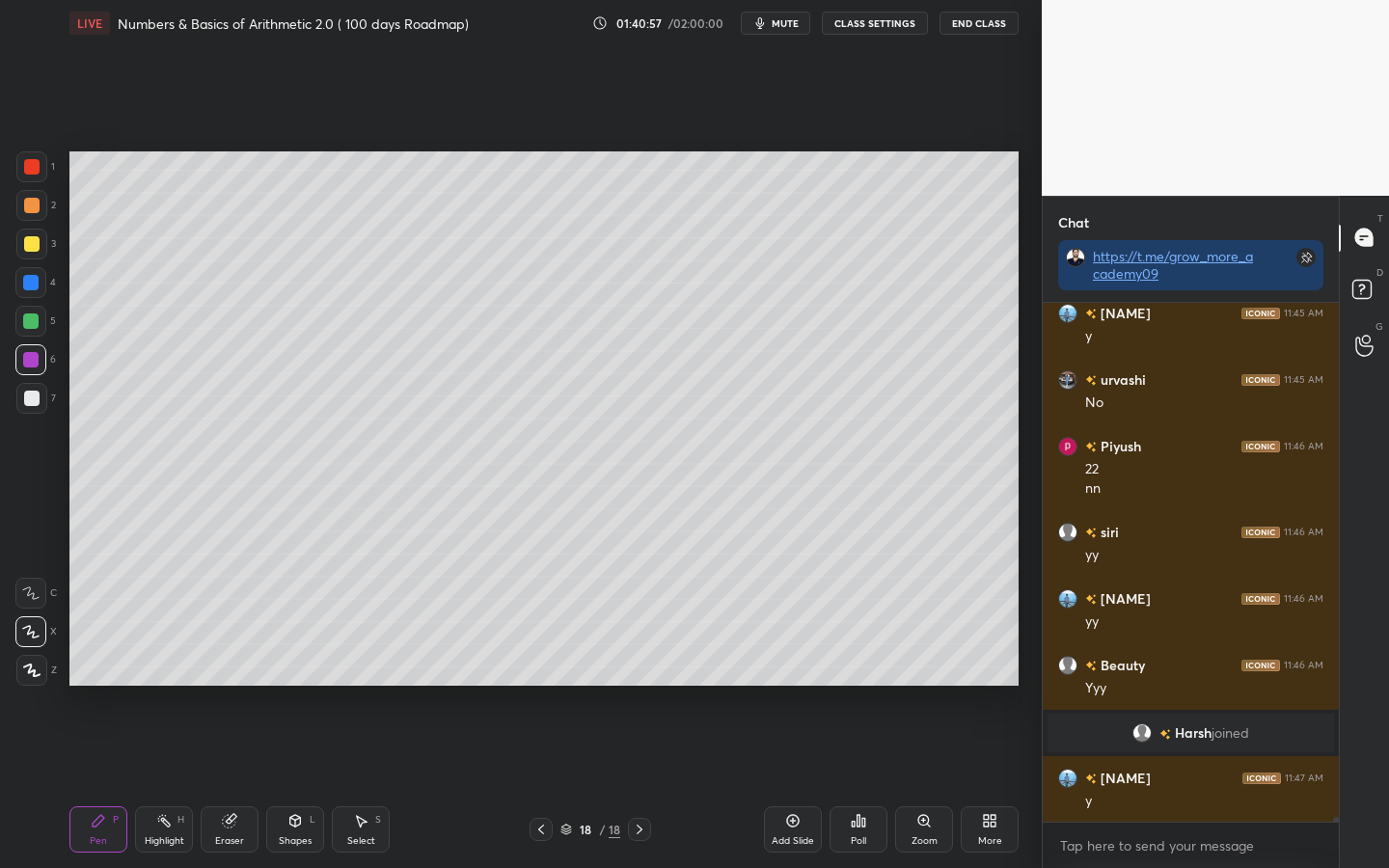 click at bounding box center [31, 283] 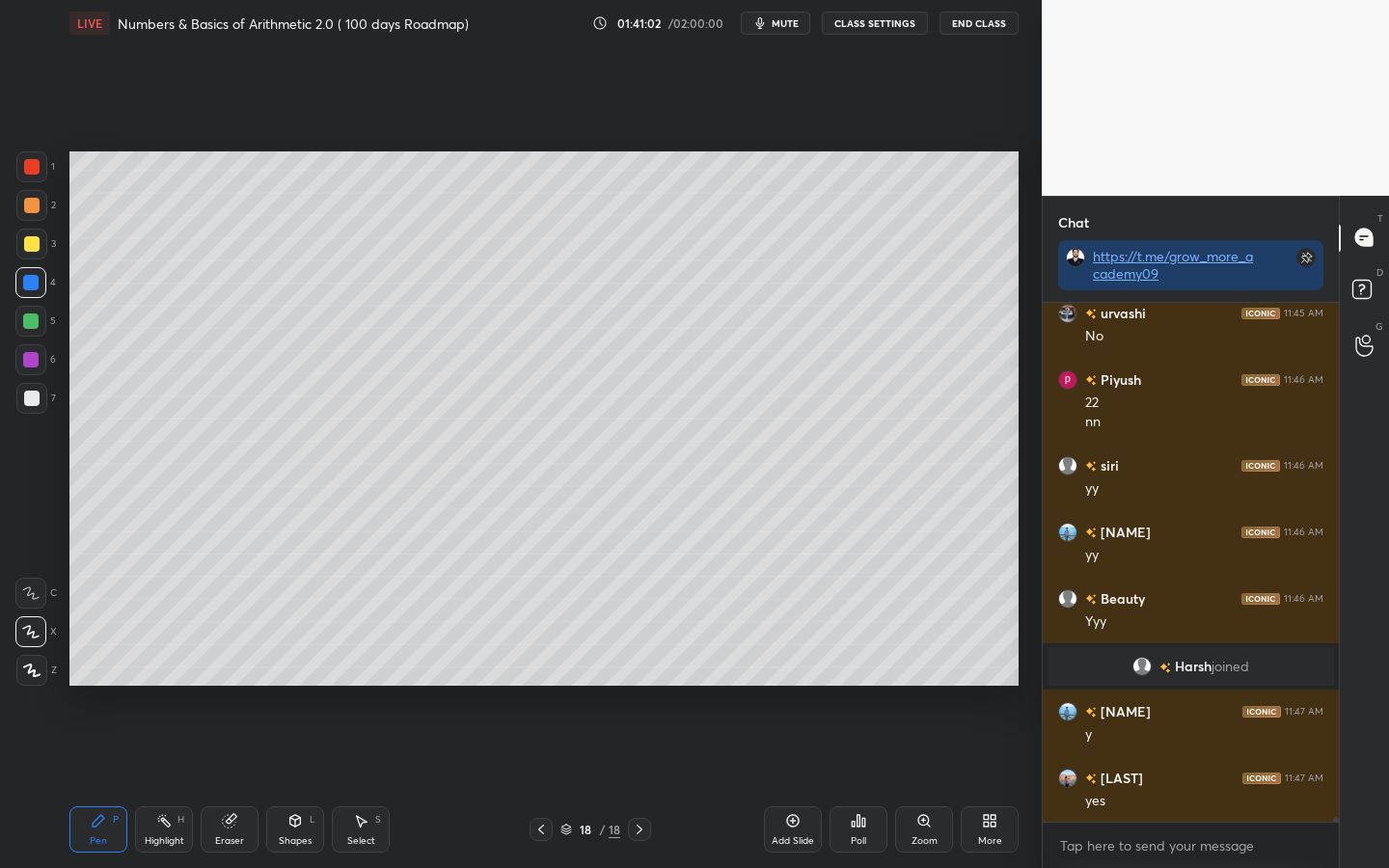 scroll, scrollTop: 58219, scrollLeft: 0, axis: vertical 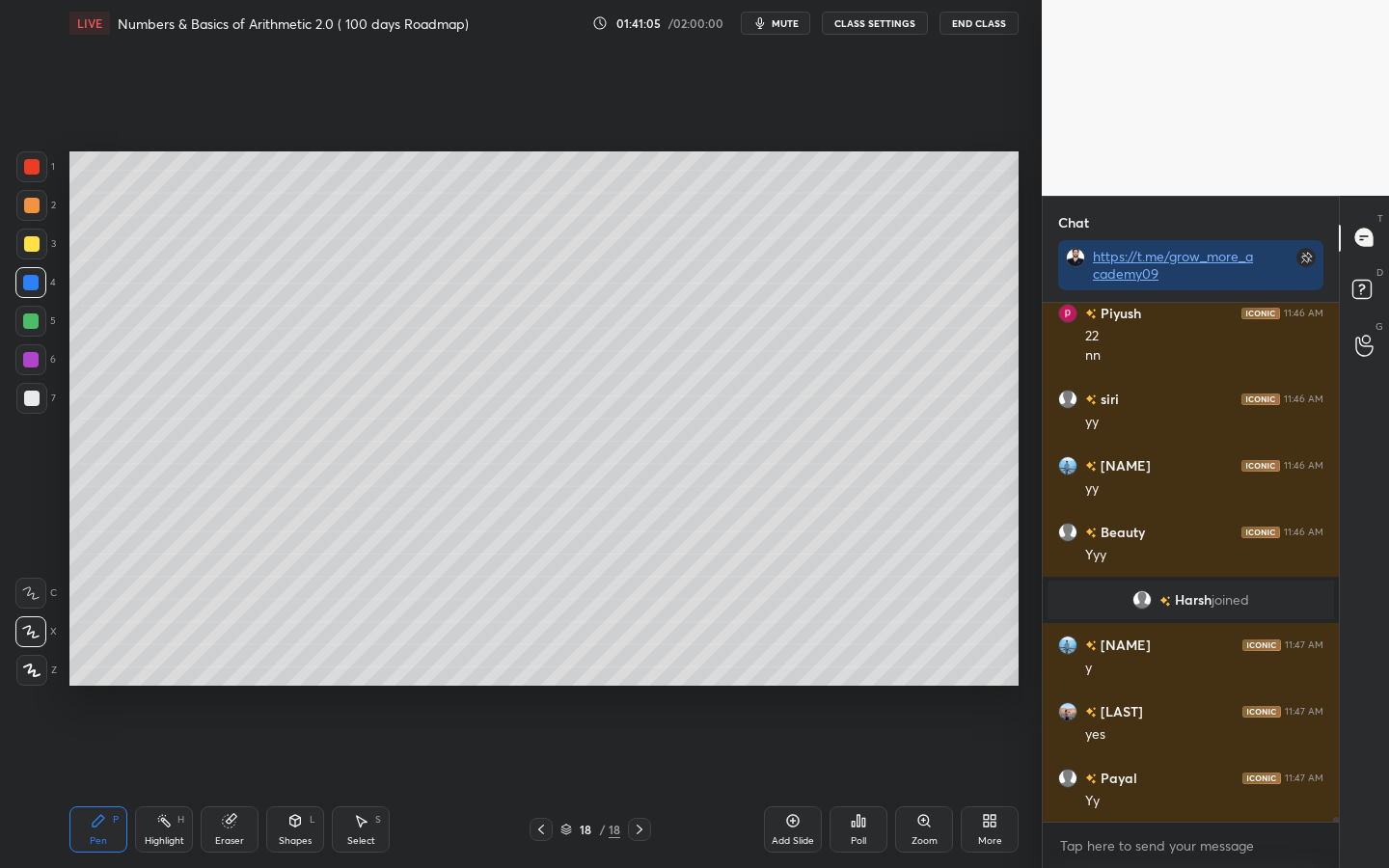 click at bounding box center (31, 321) 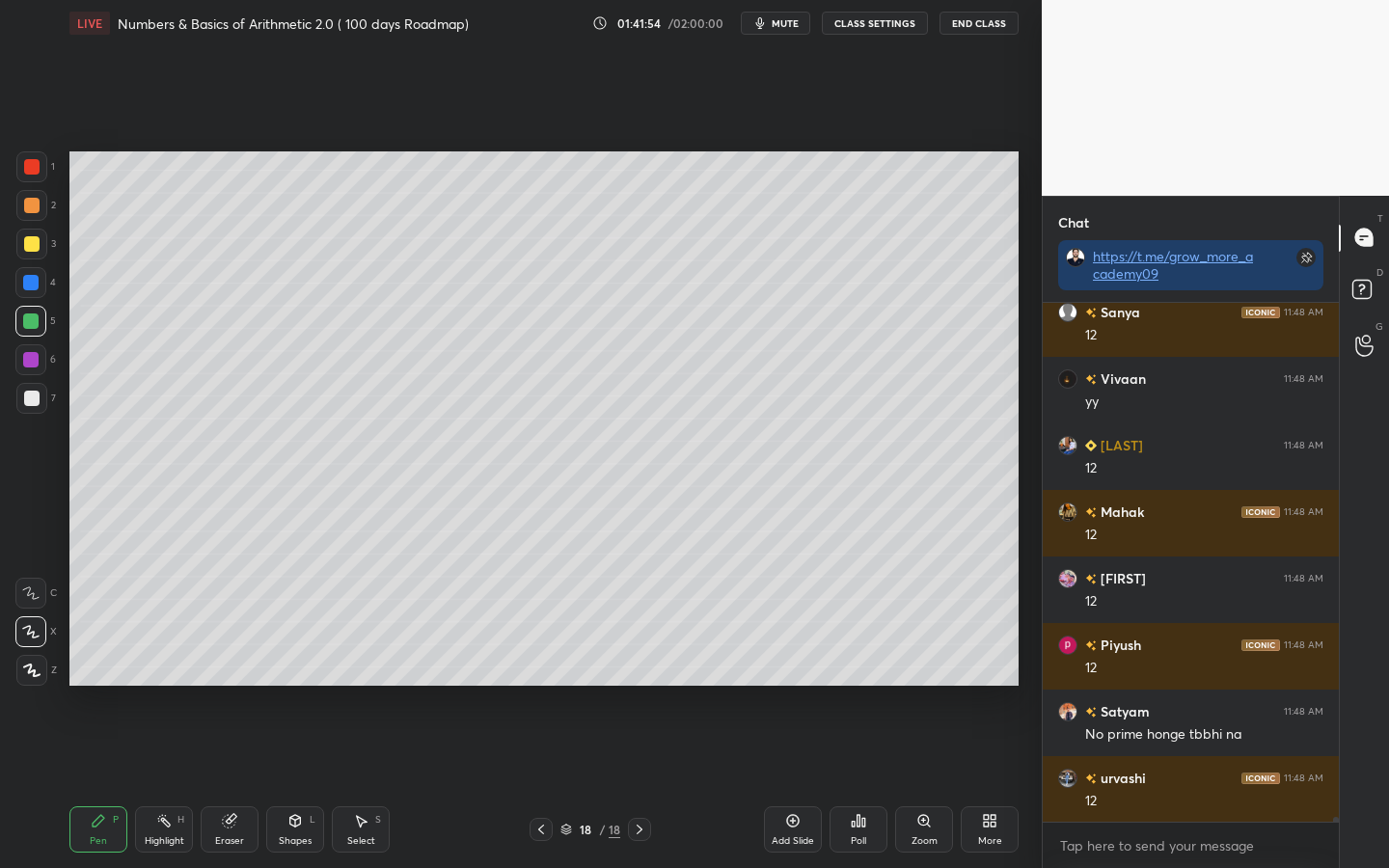 scroll, scrollTop: 59130, scrollLeft: 0, axis: vertical 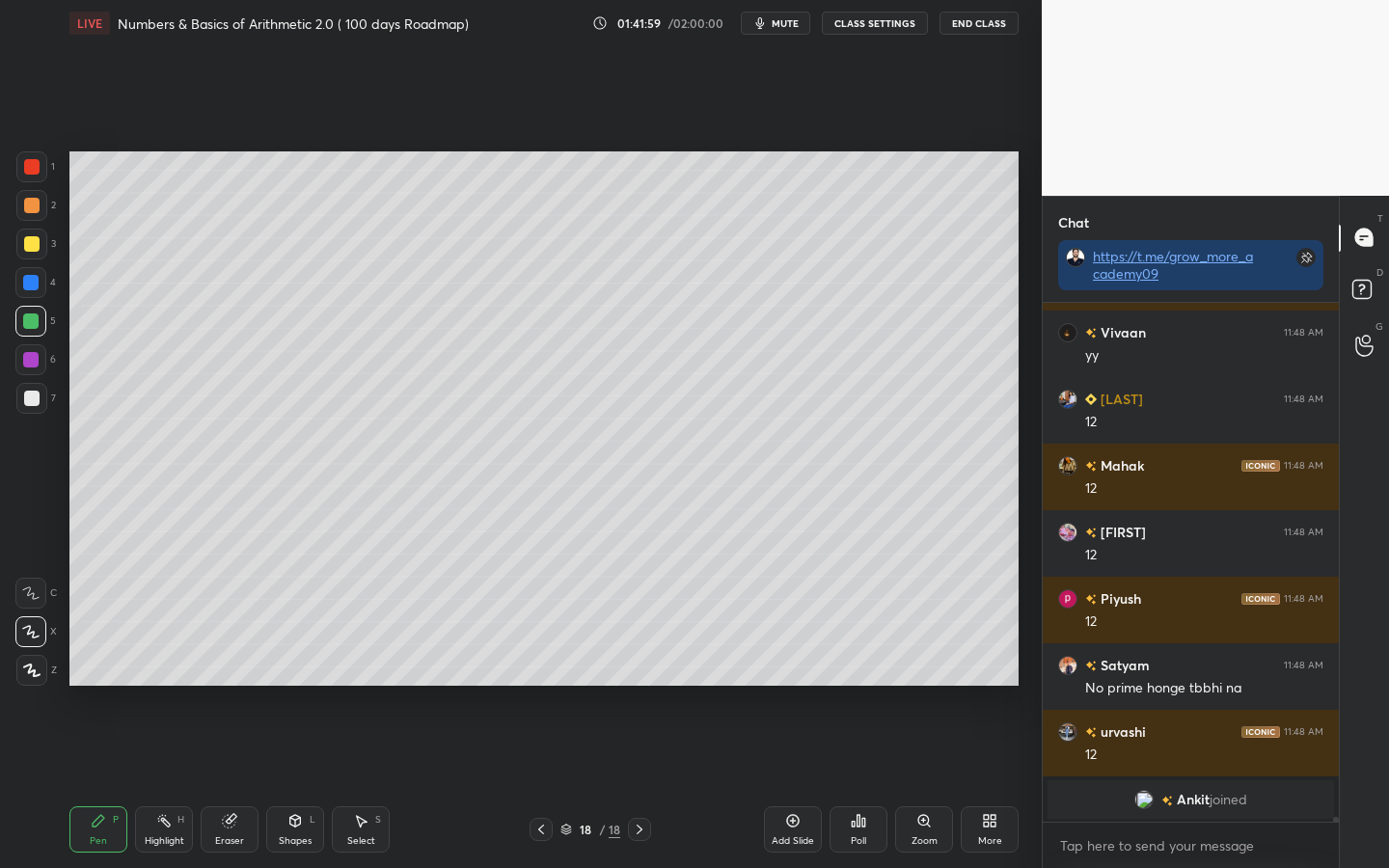 click at bounding box center (31, 283) 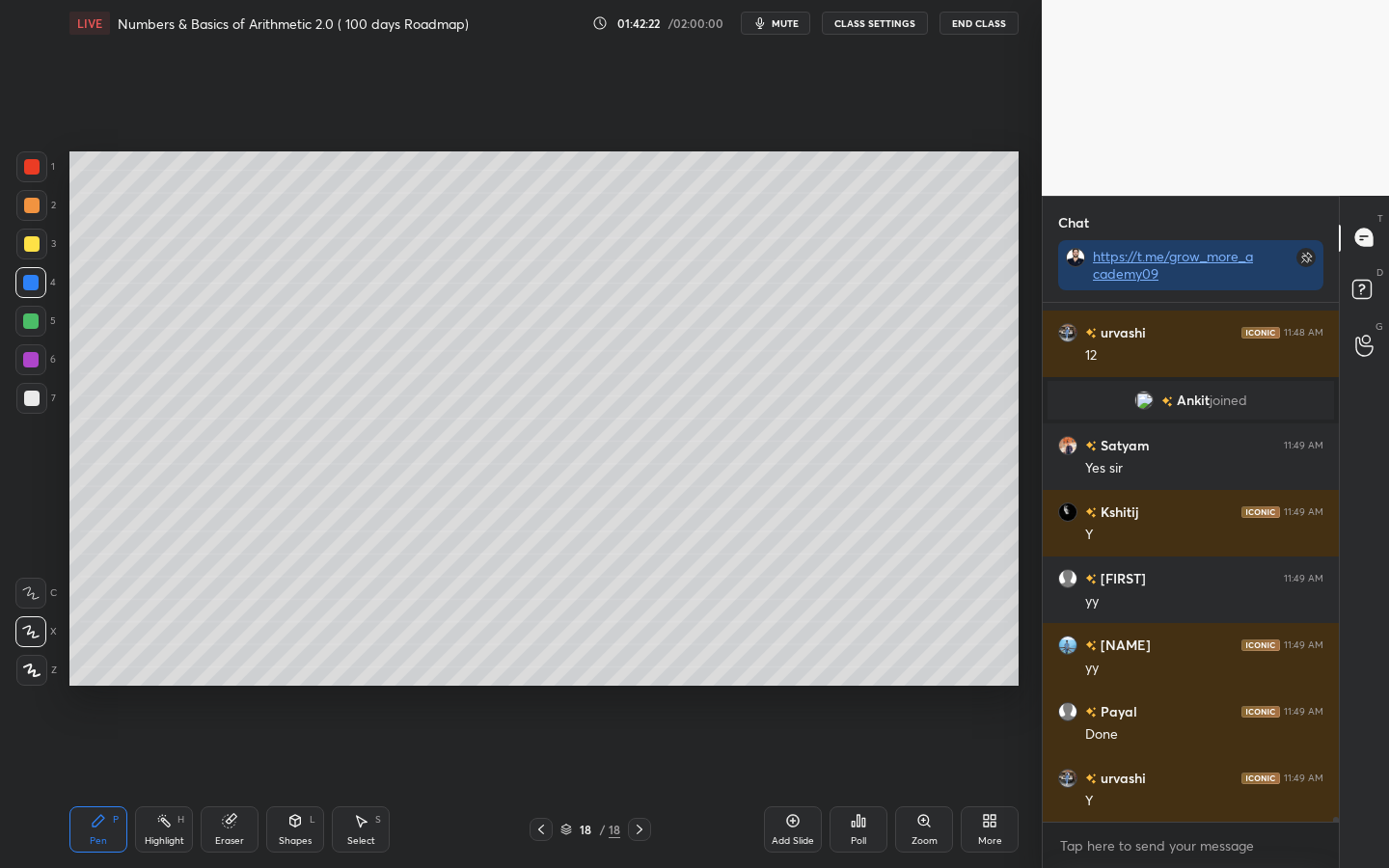scroll, scrollTop: 59381, scrollLeft: 0, axis: vertical 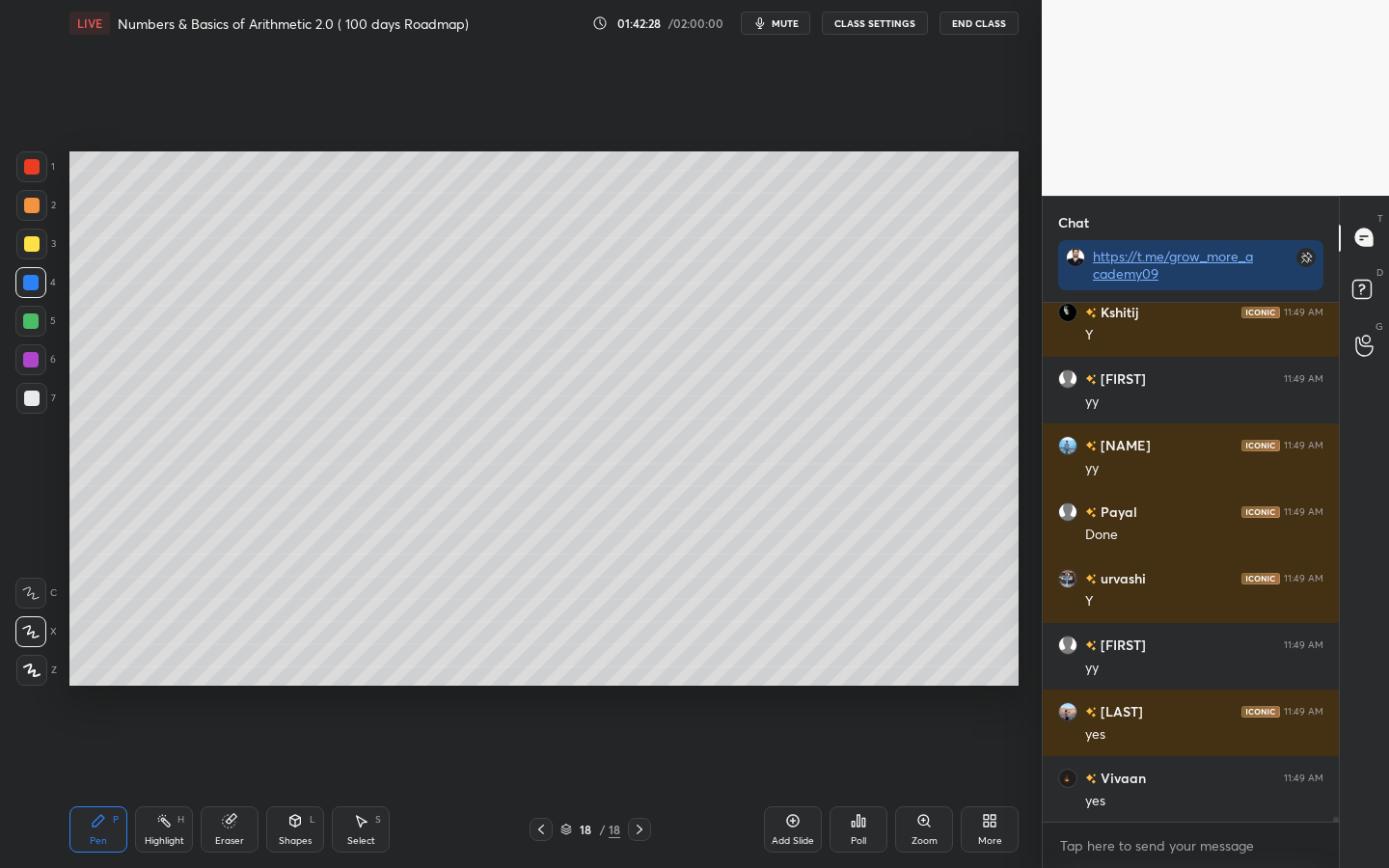 click 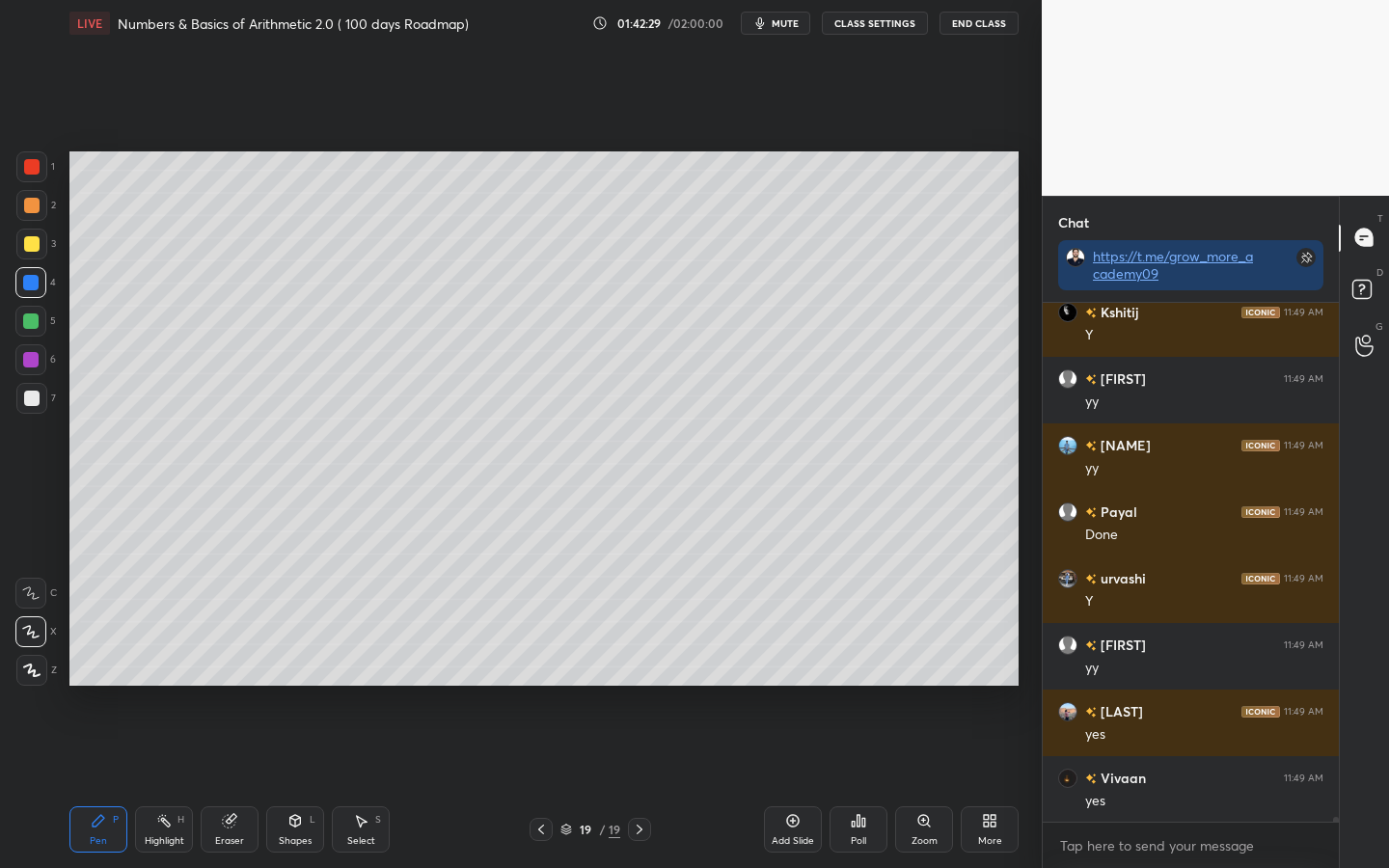 drag, startPoint x: 35, startPoint y: 166, endPoint x: 50, endPoint y: 175, distance: 17.49286 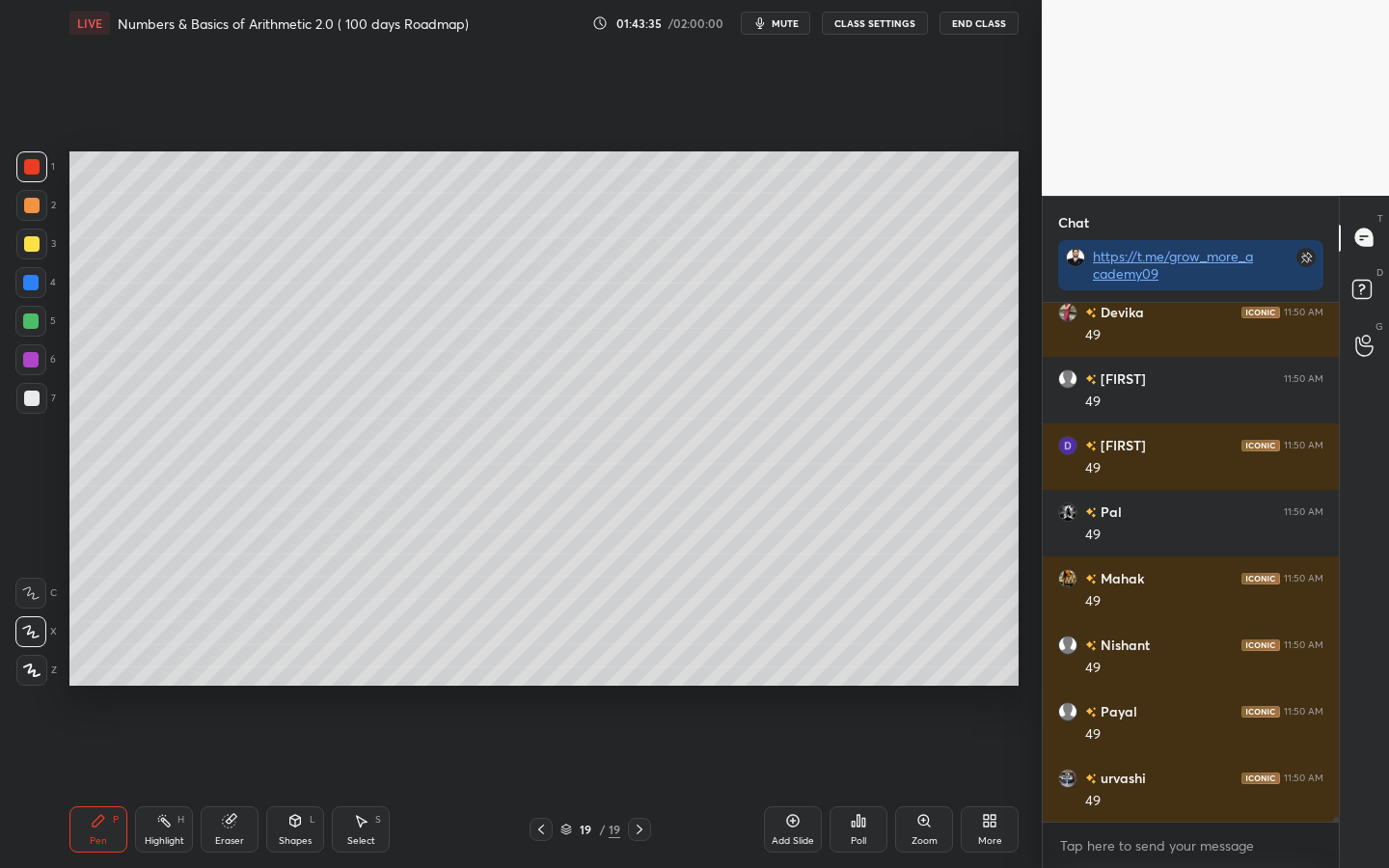 scroll, scrollTop: 60446, scrollLeft: 0, axis: vertical 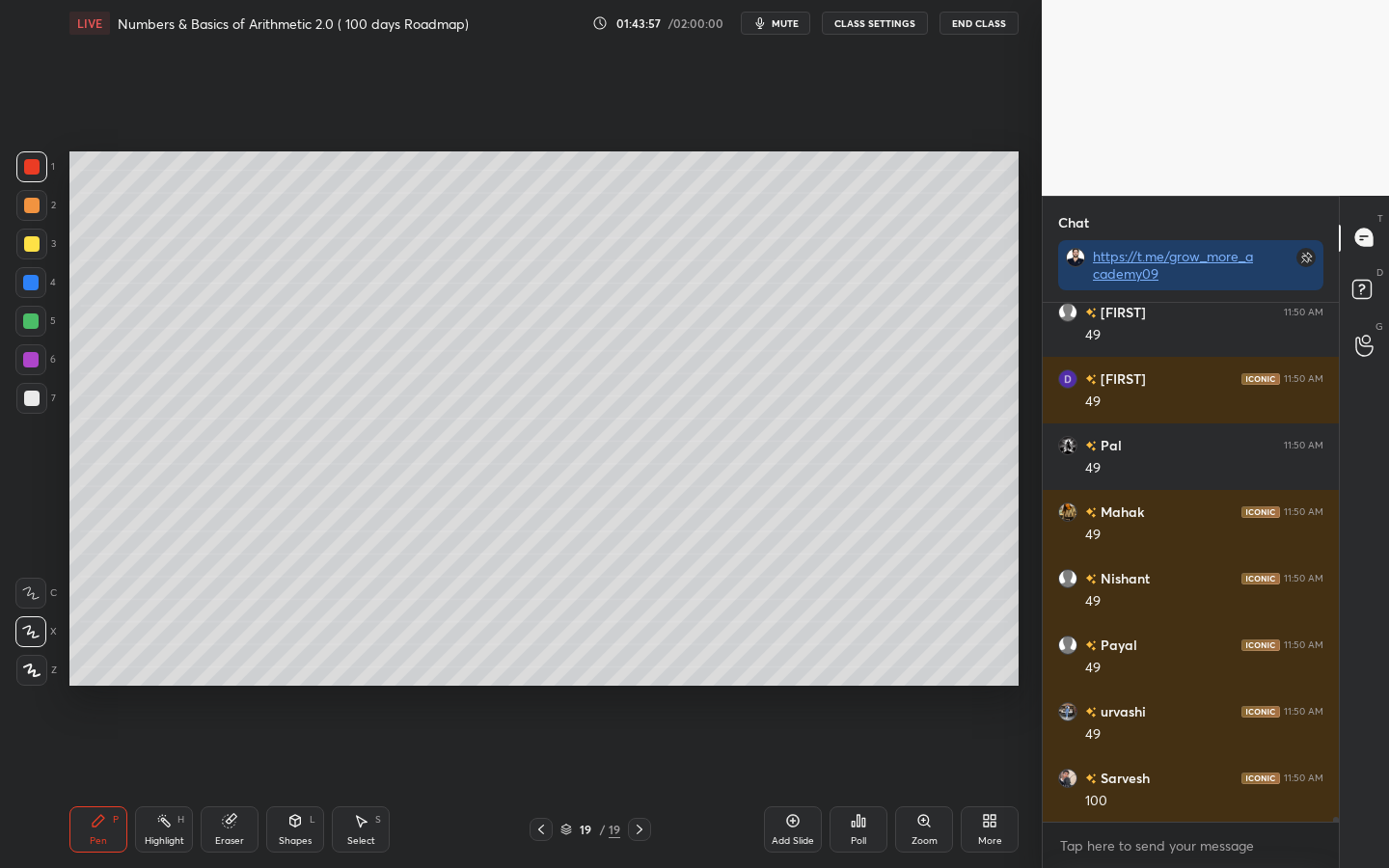 click at bounding box center (31, 321) 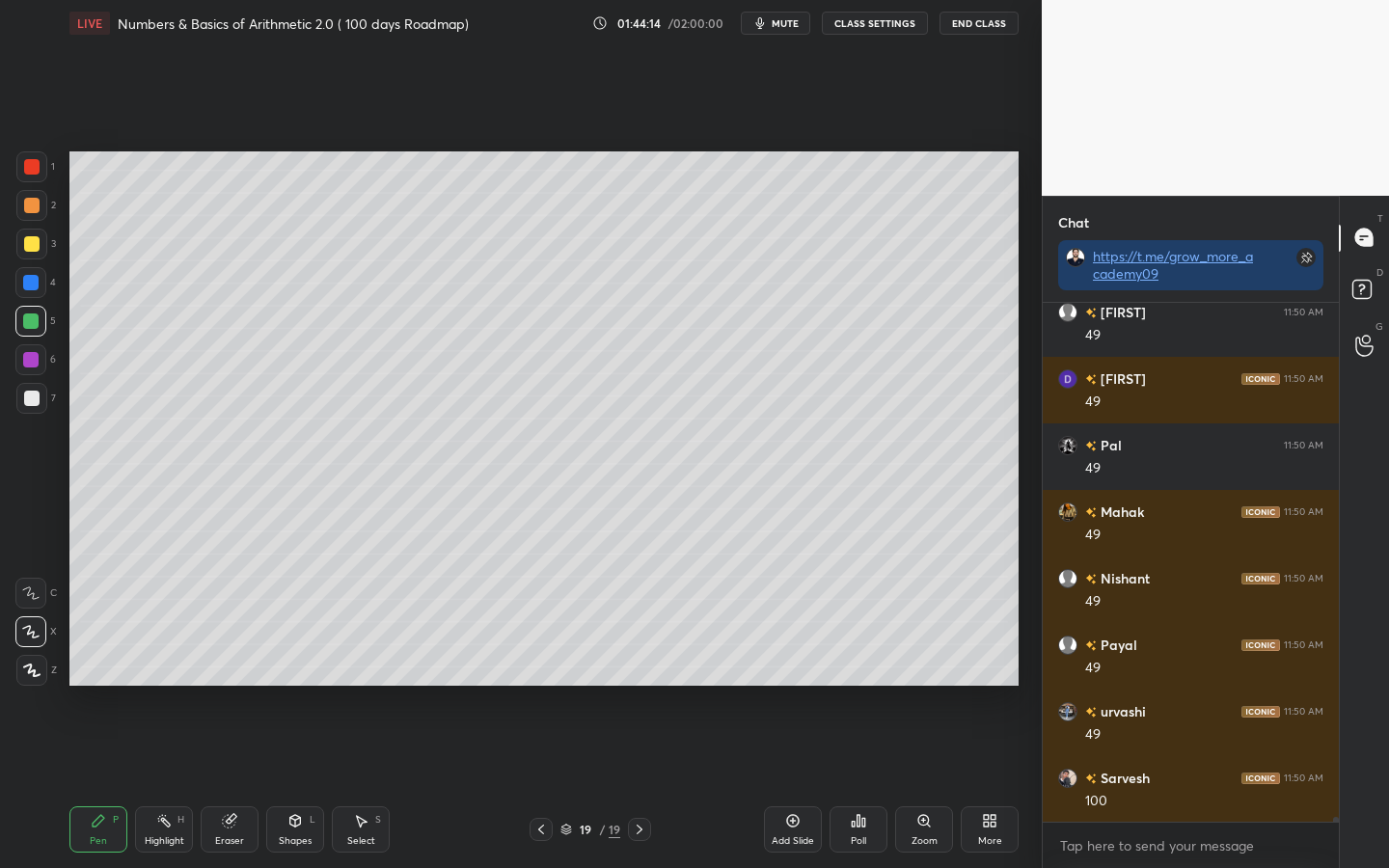 click on "Shapes L" at bounding box center (295, 829) 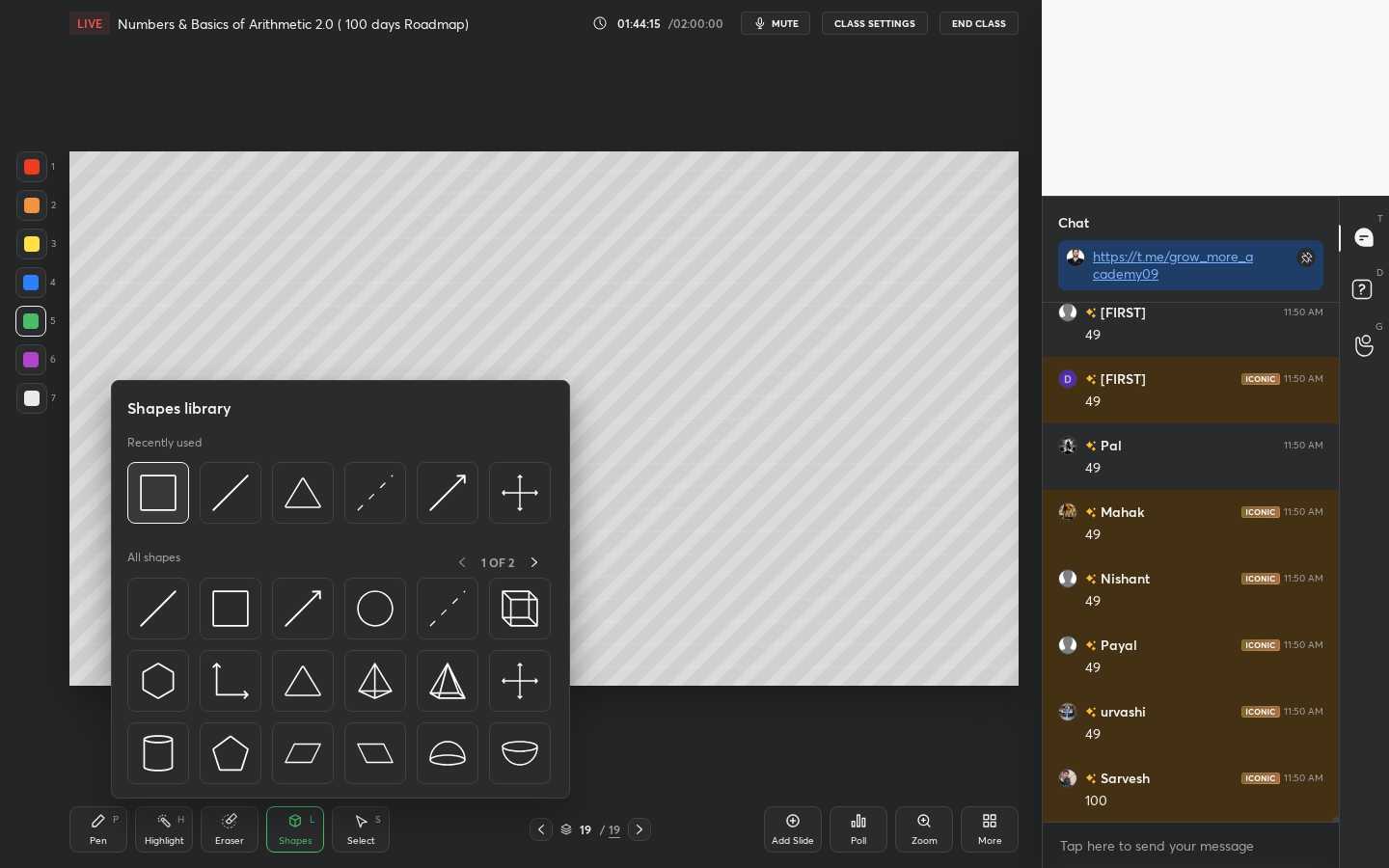 click at bounding box center (158, 493) 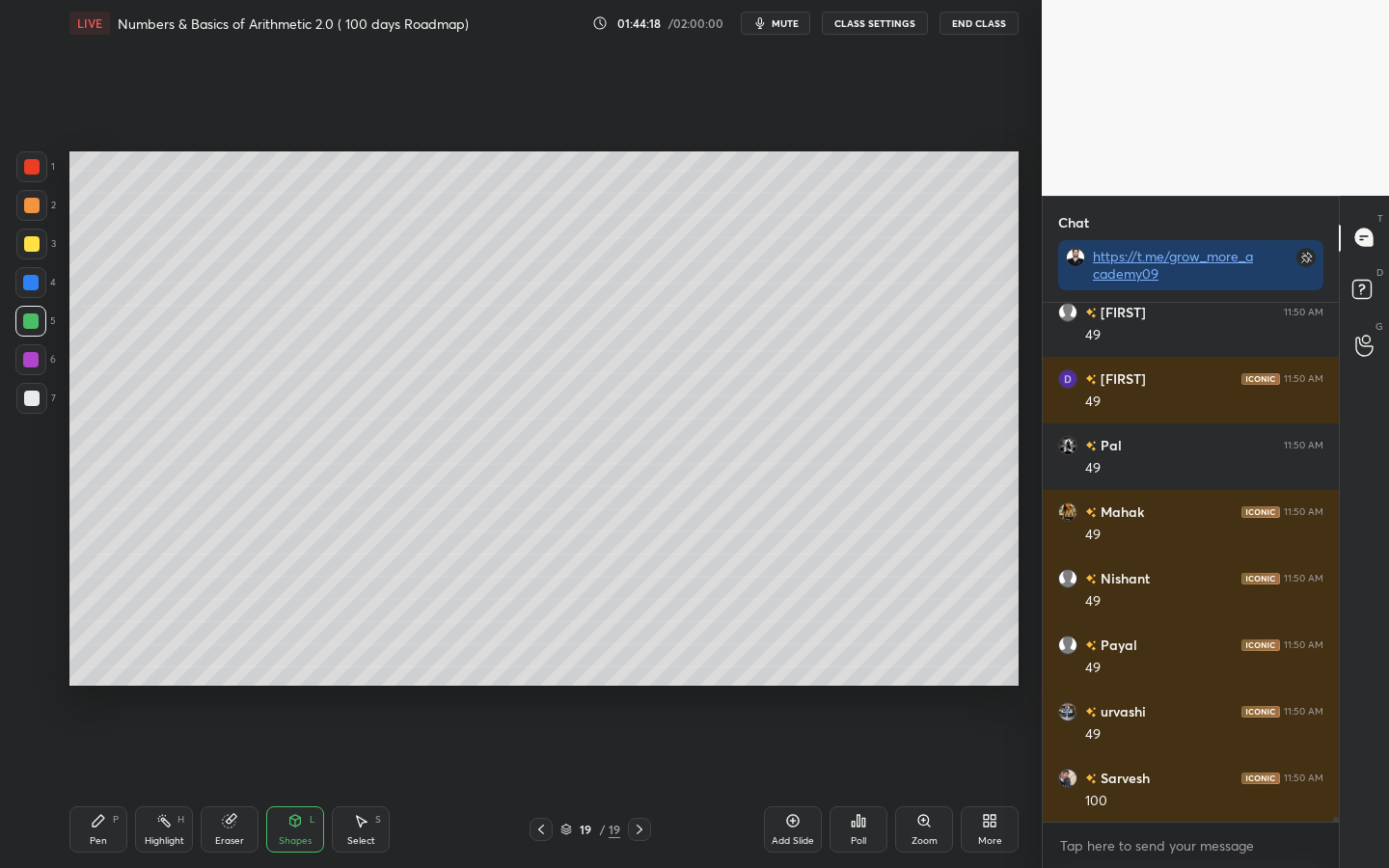 click at bounding box center (31, 360) 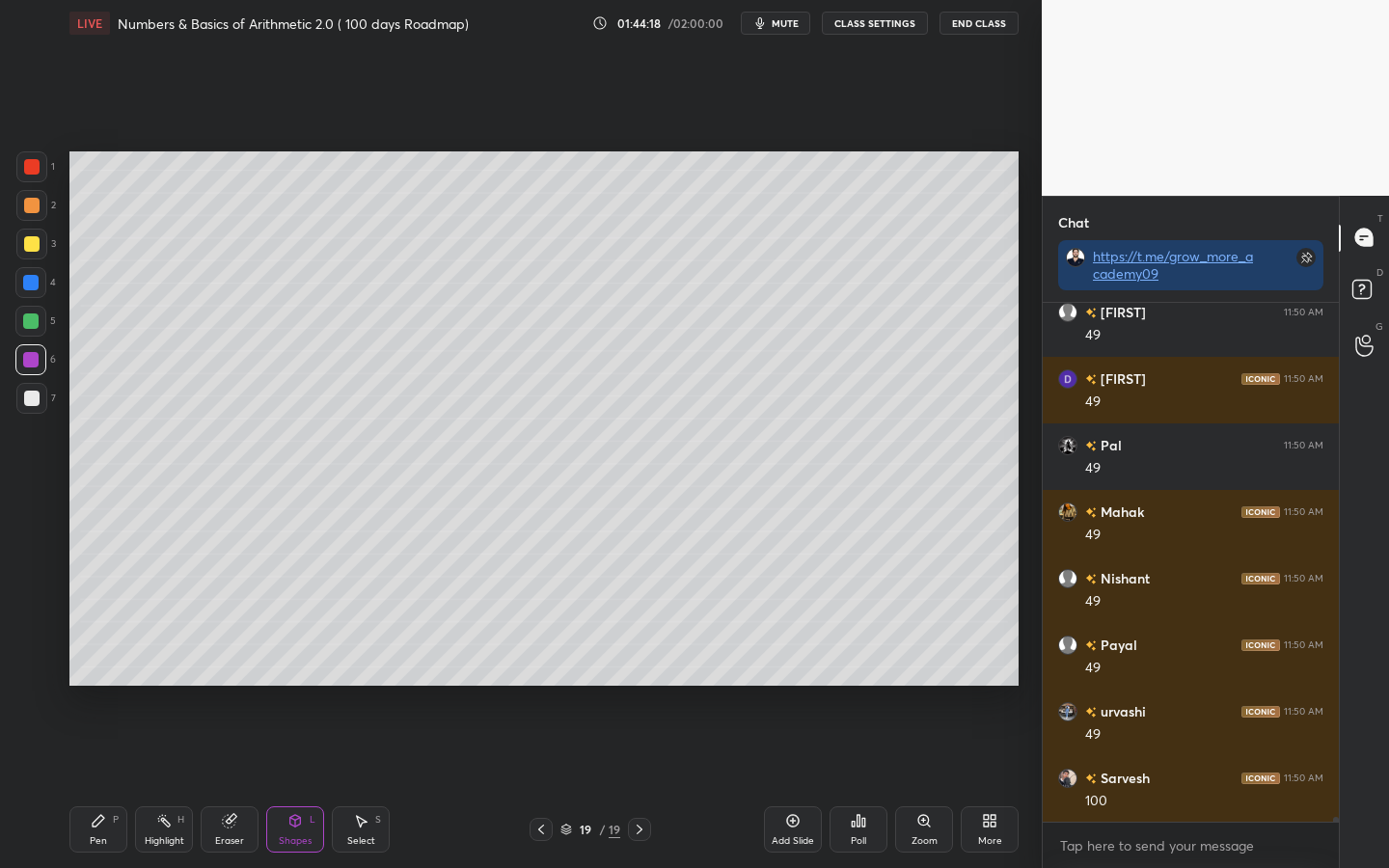 click on "Pen" at bounding box center [98, 841] 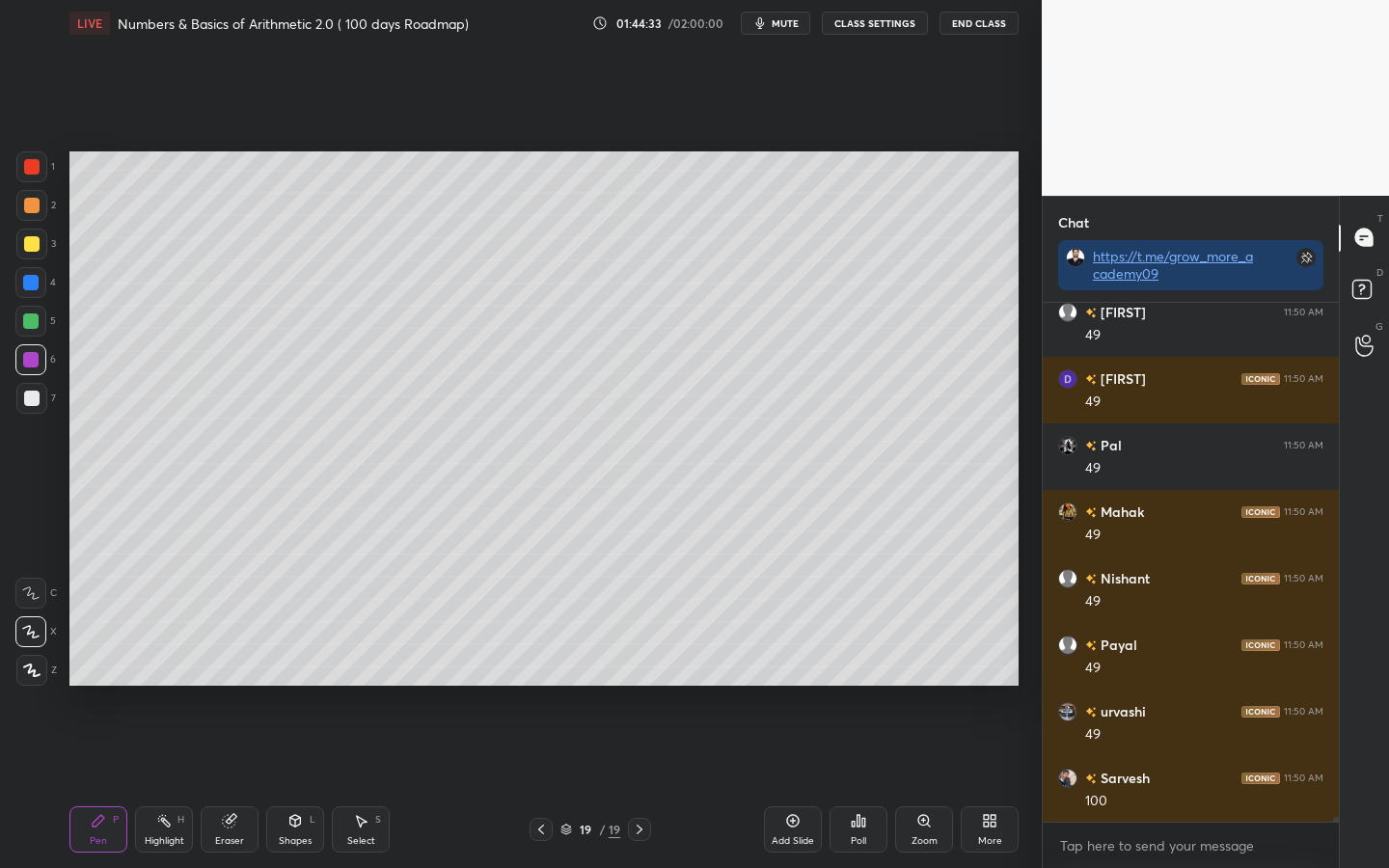 scroll, scrollTop: 60512, scrollLeft: 0, axis: vertical 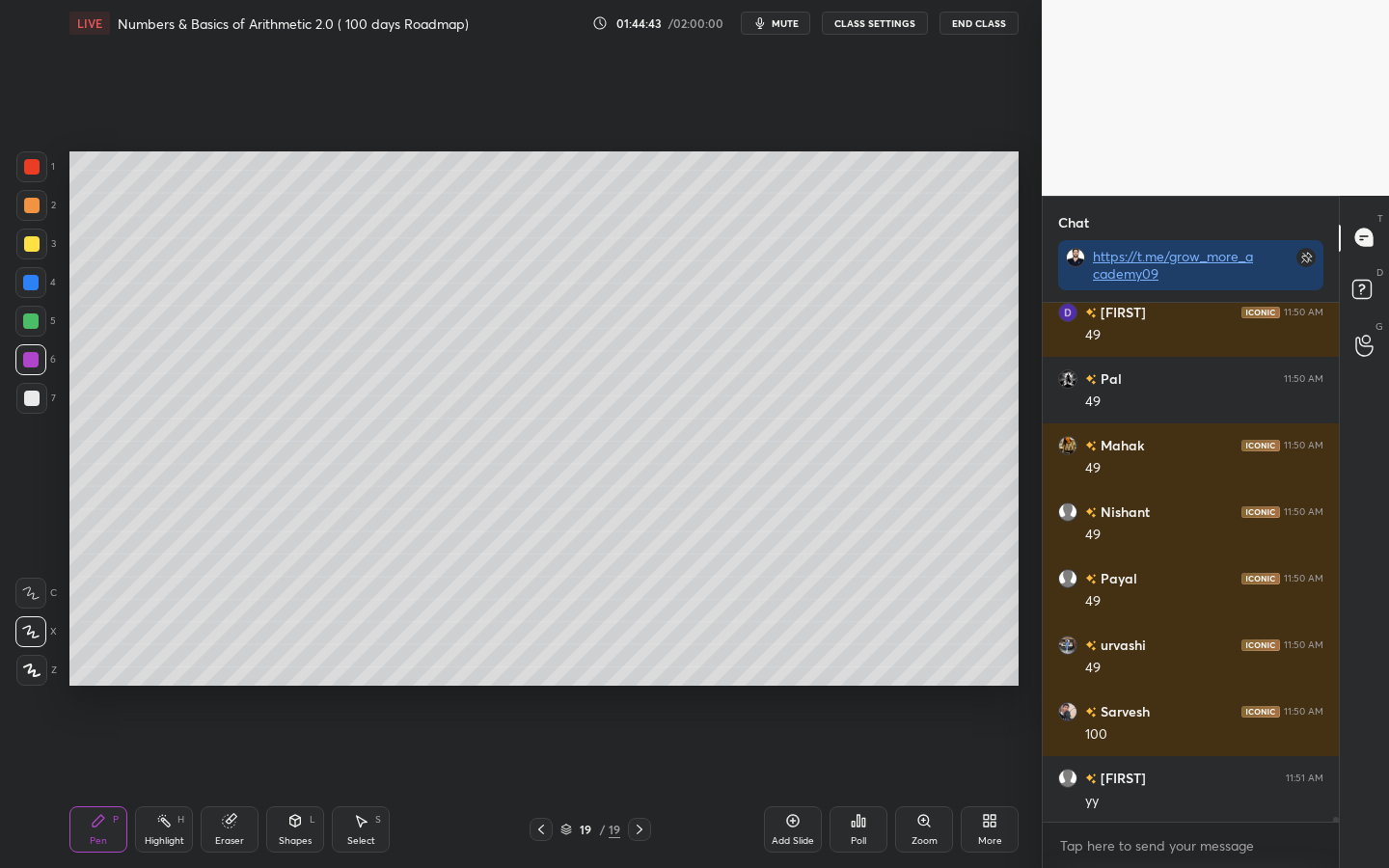 click at bounding box center [31, 321] 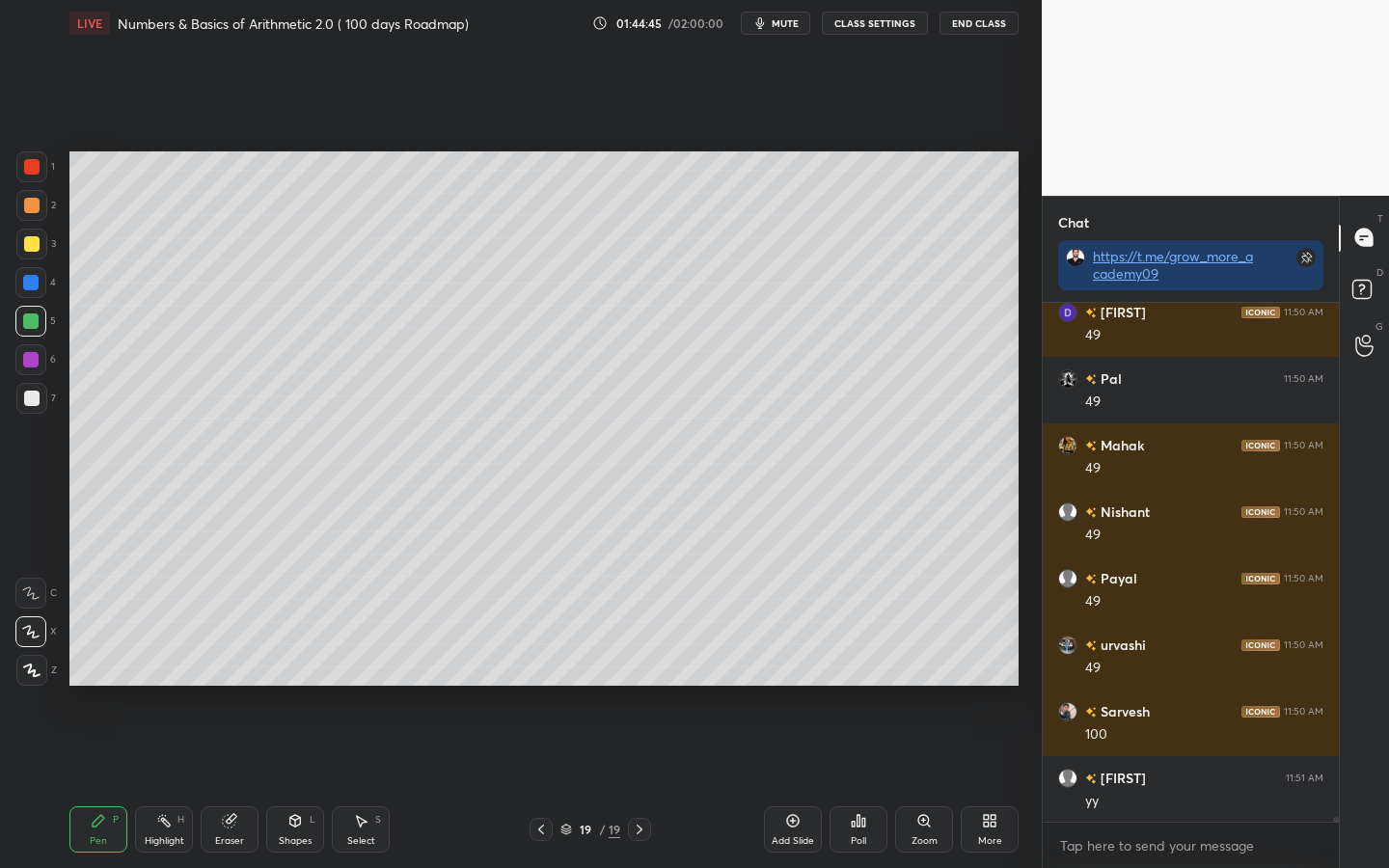 scroll, scrollTop: 60579, scrollLeft: 0, axis: vertical 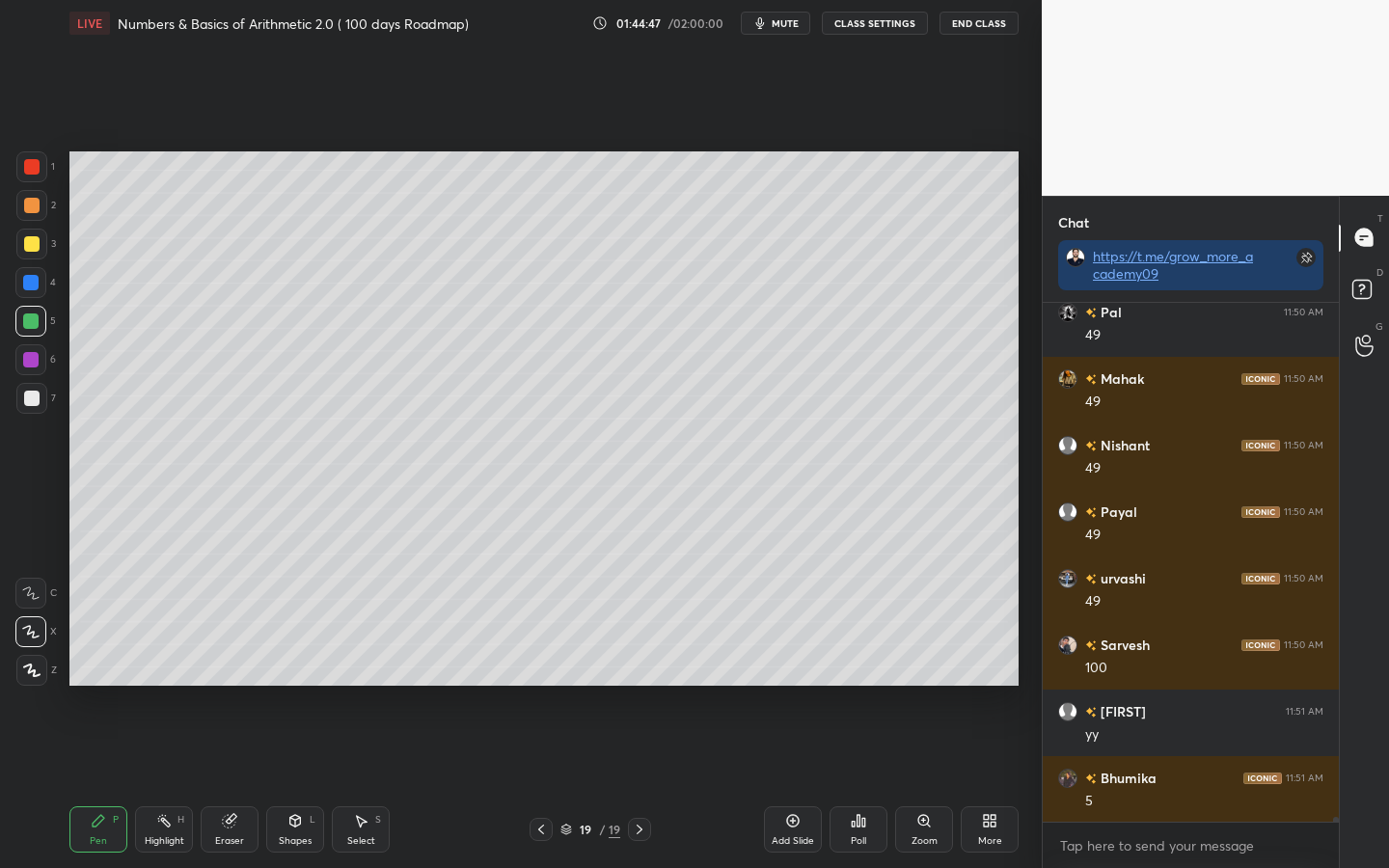 click at bounding box center [31, 360] 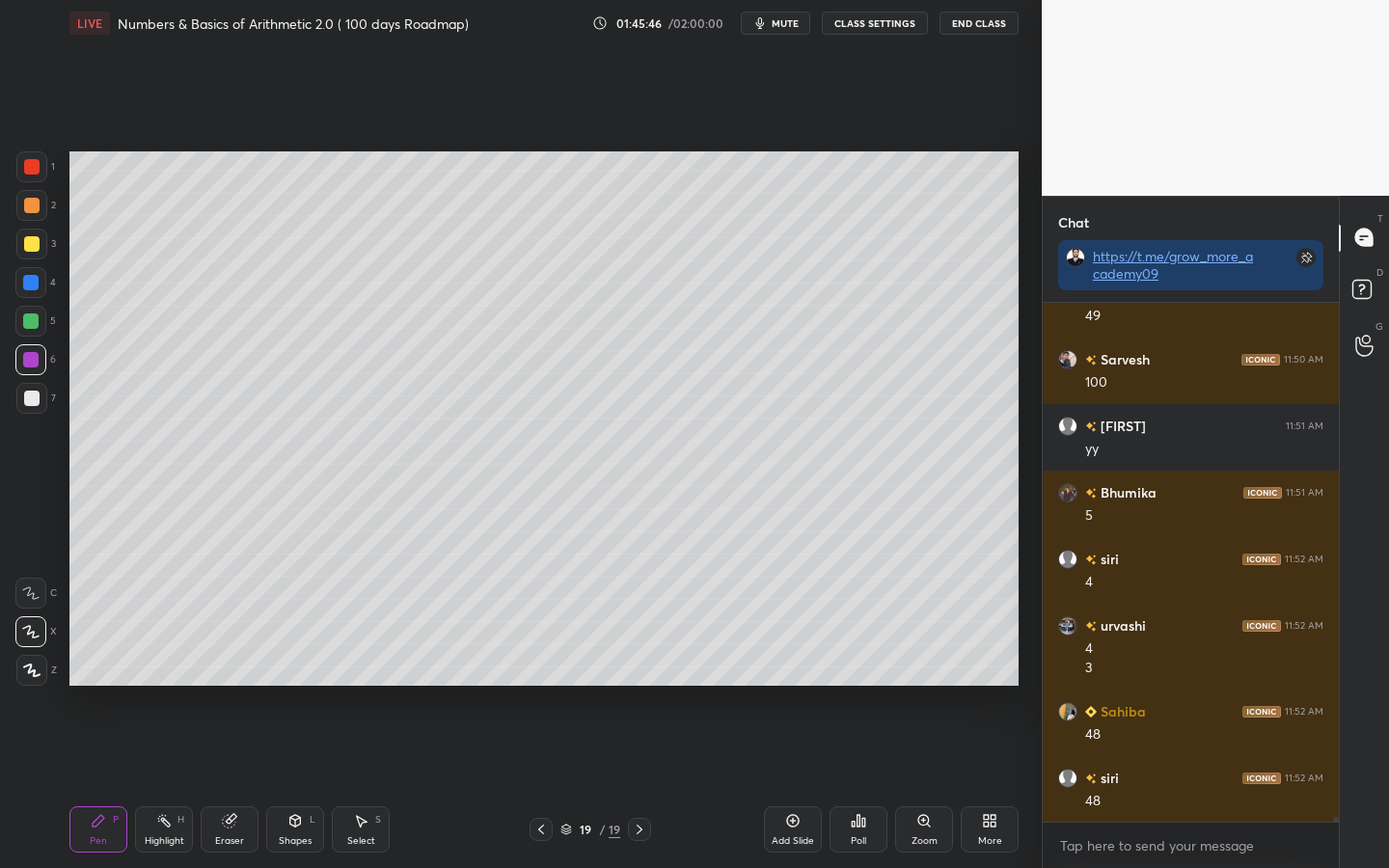 scroll, scrollTop: 60948, scrollLeft: 0, axis: vertical 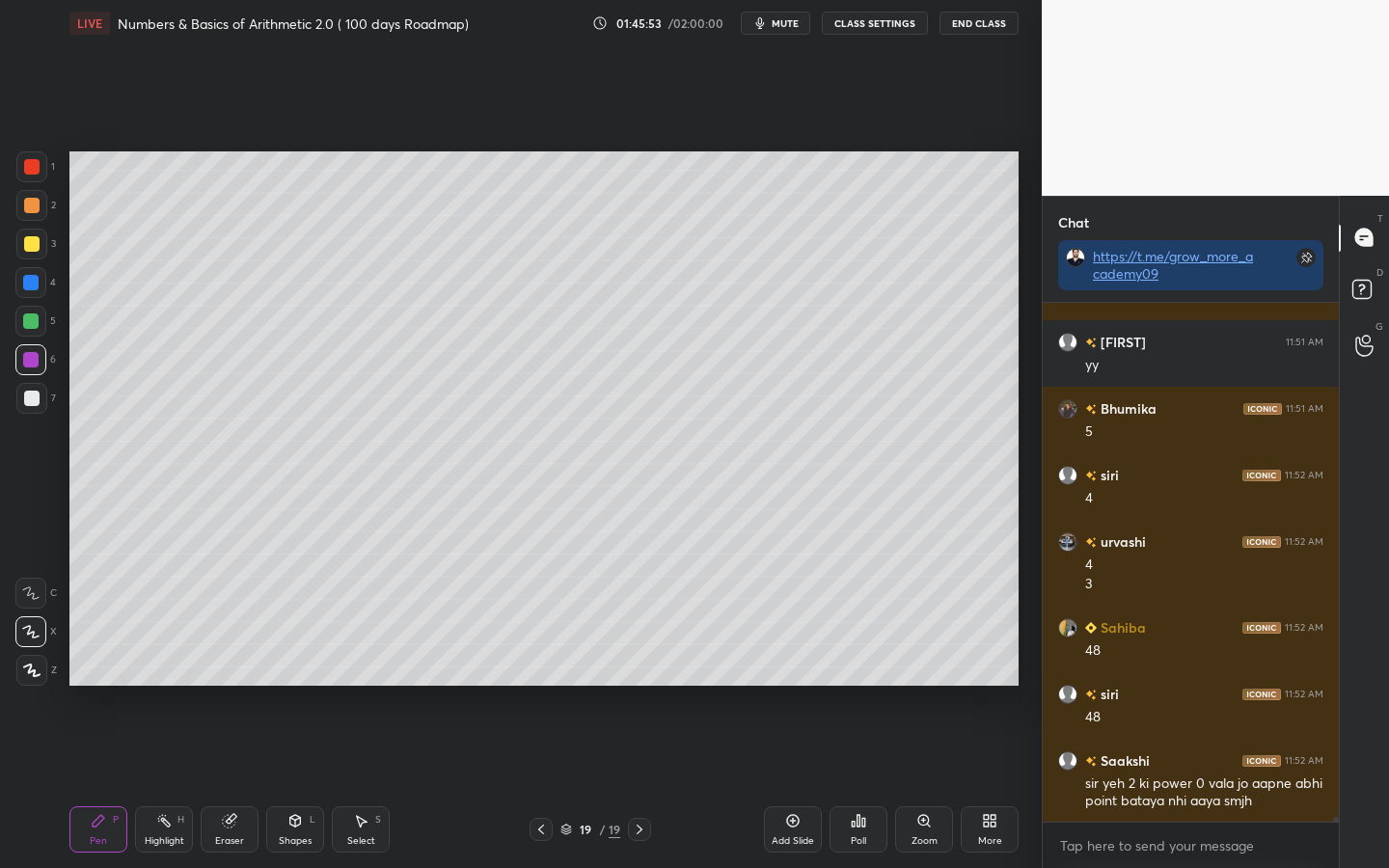 click at bounding box center [32, 398] 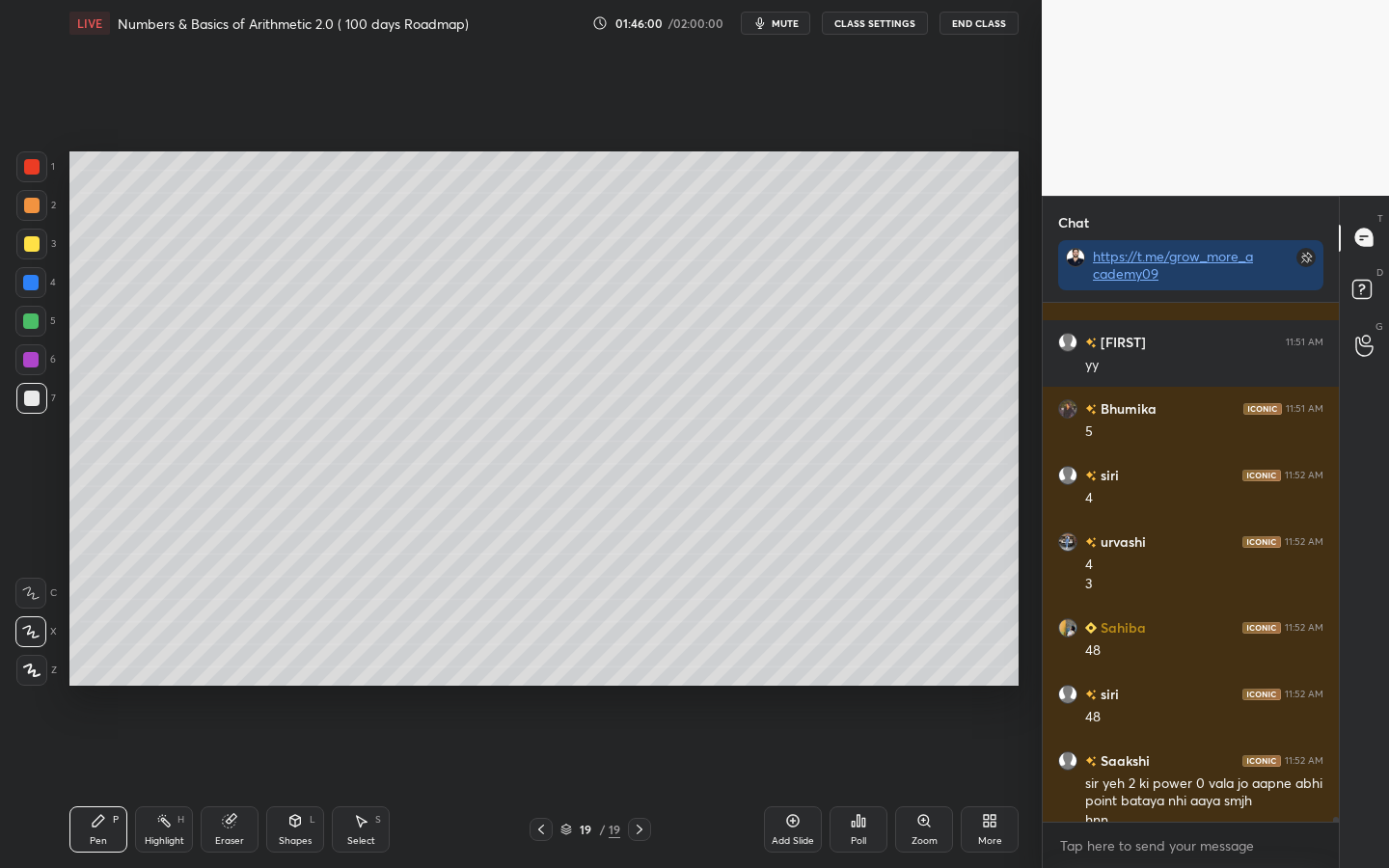 scroll, scrollTop: 60967, scrollLeft: 0, axis: vertical 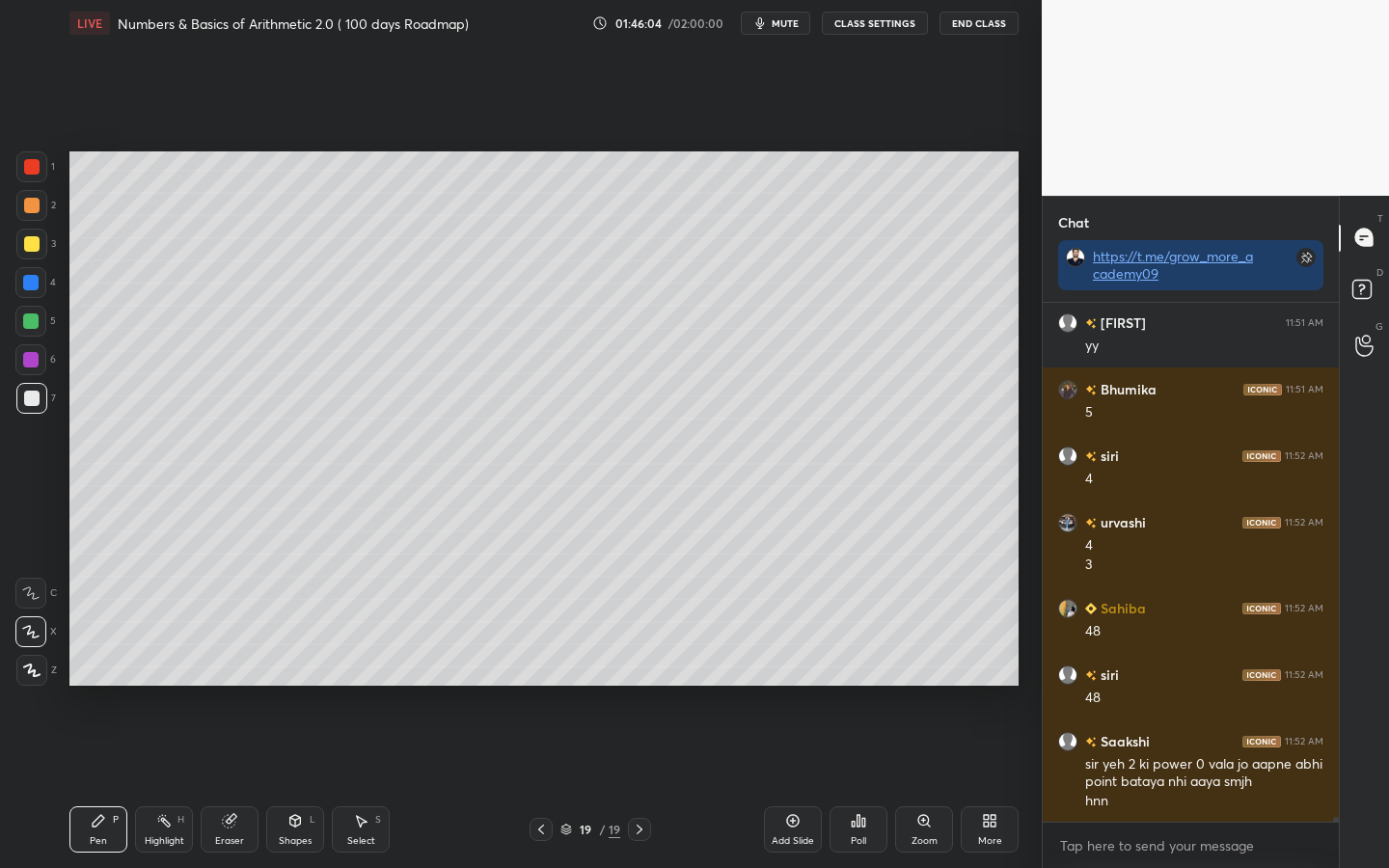 click on "Highlight" at bounding box center (164, 841) 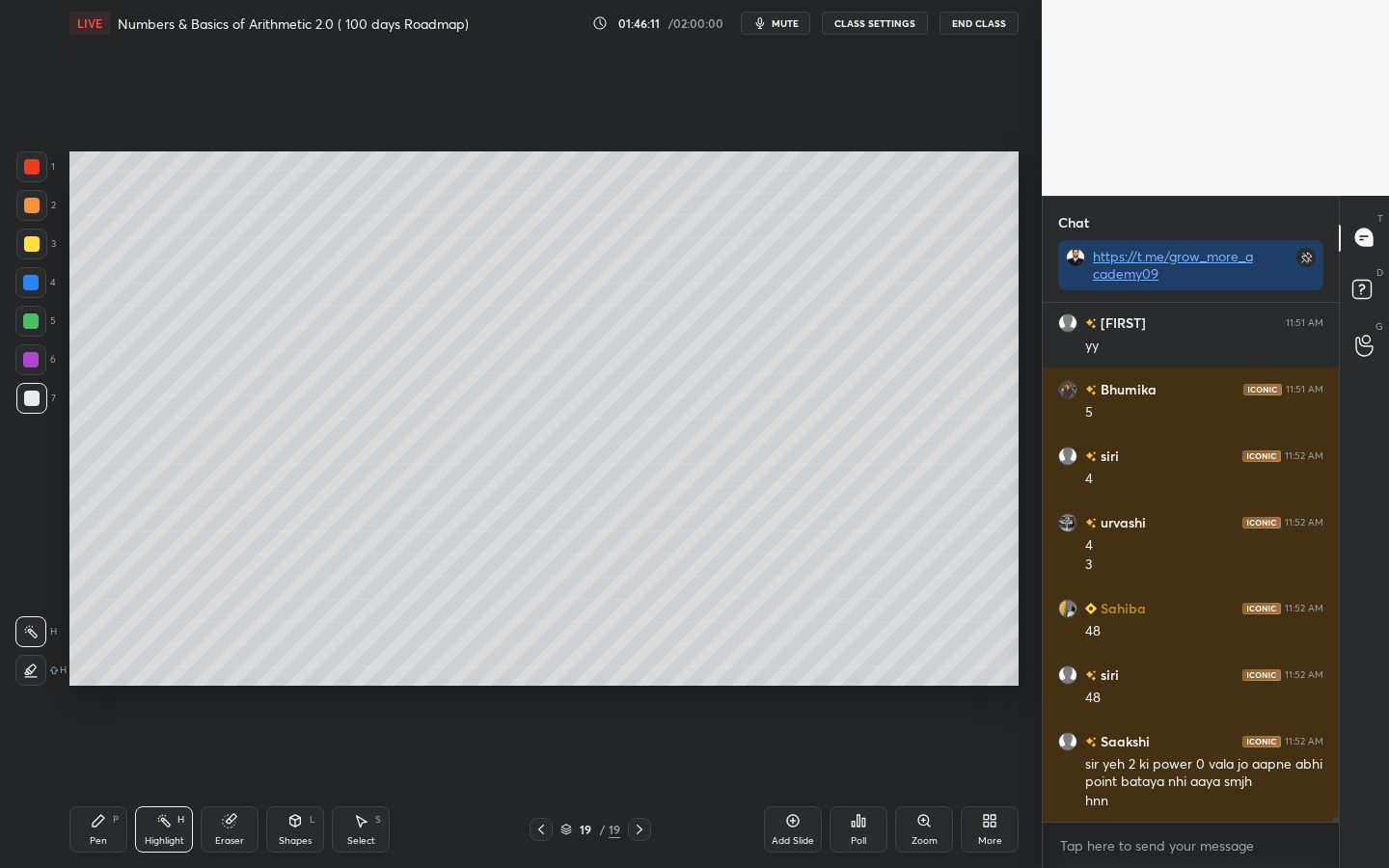 scroll, scrollTop: 61034, scrollLeft: 0, axis: vertical 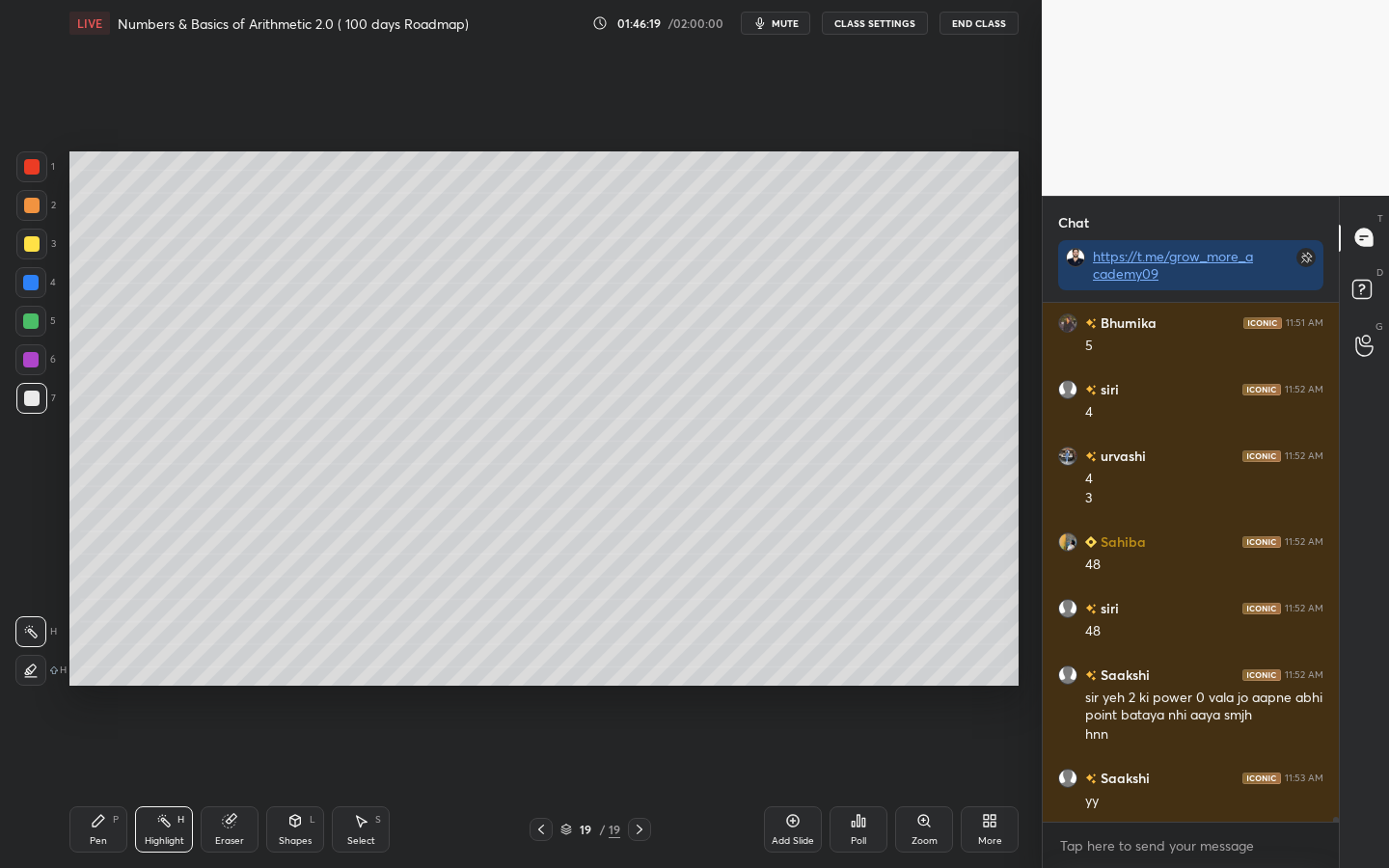drag, startPoint x: 77, startPoint y: 840, endPoint x: 87, endPoint y: 837, distance: 10.440307 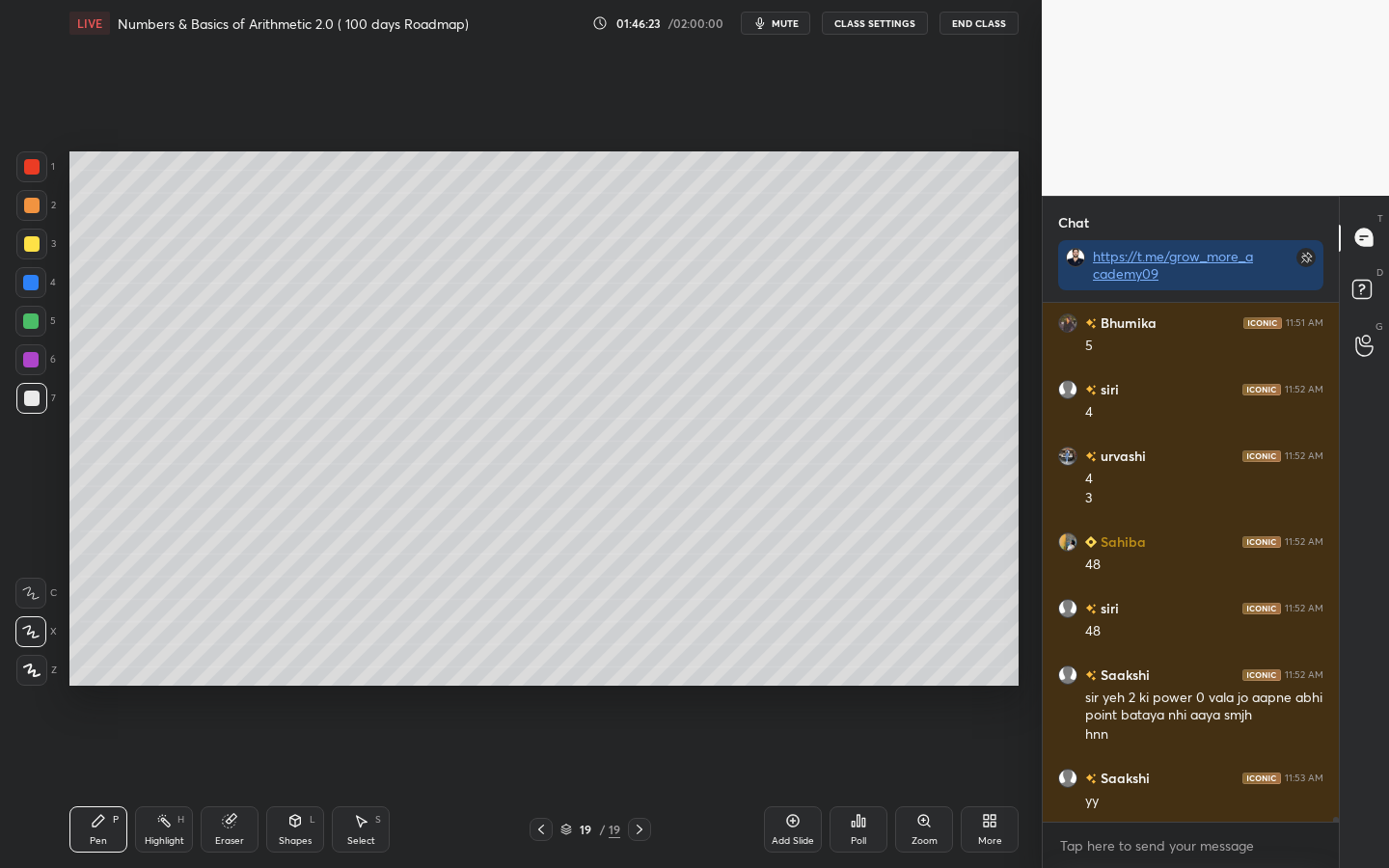 click at bounding box center (32, 244) 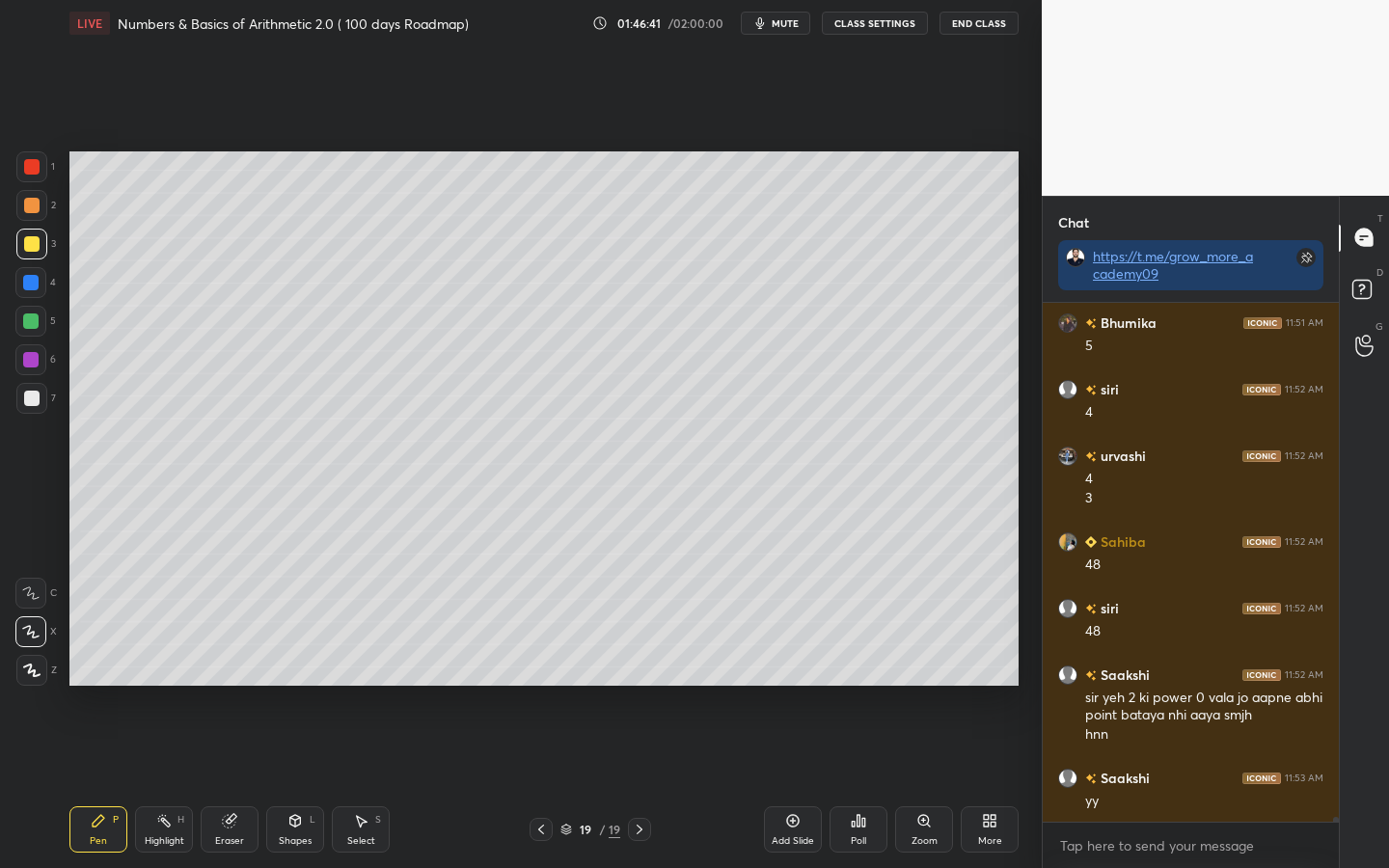 drag, startPoint x: 32, startPoint y: 395, endPoint x: 54, endPoint y: 456, distance: 64.84597 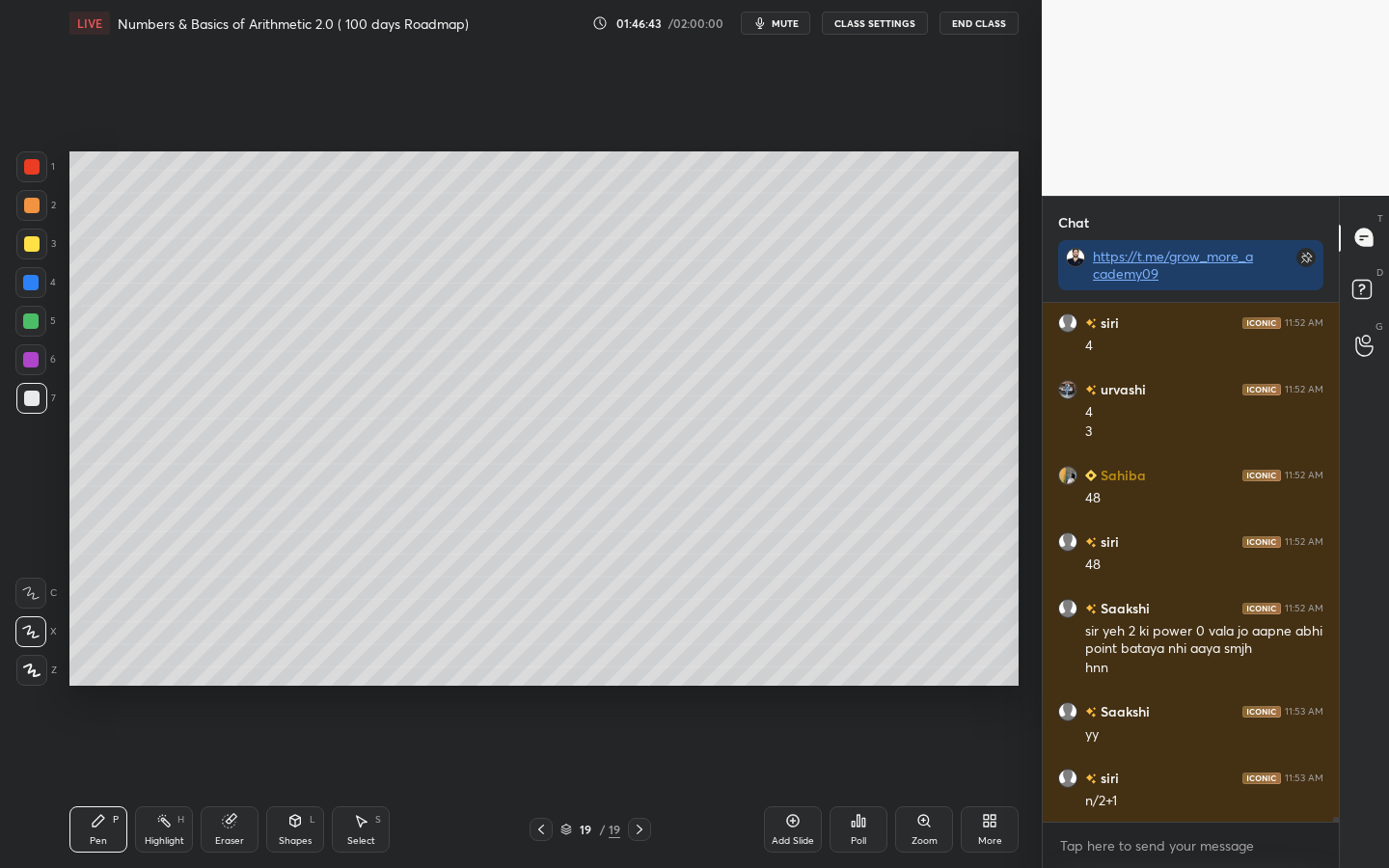 click at bounding box center [31, 283] 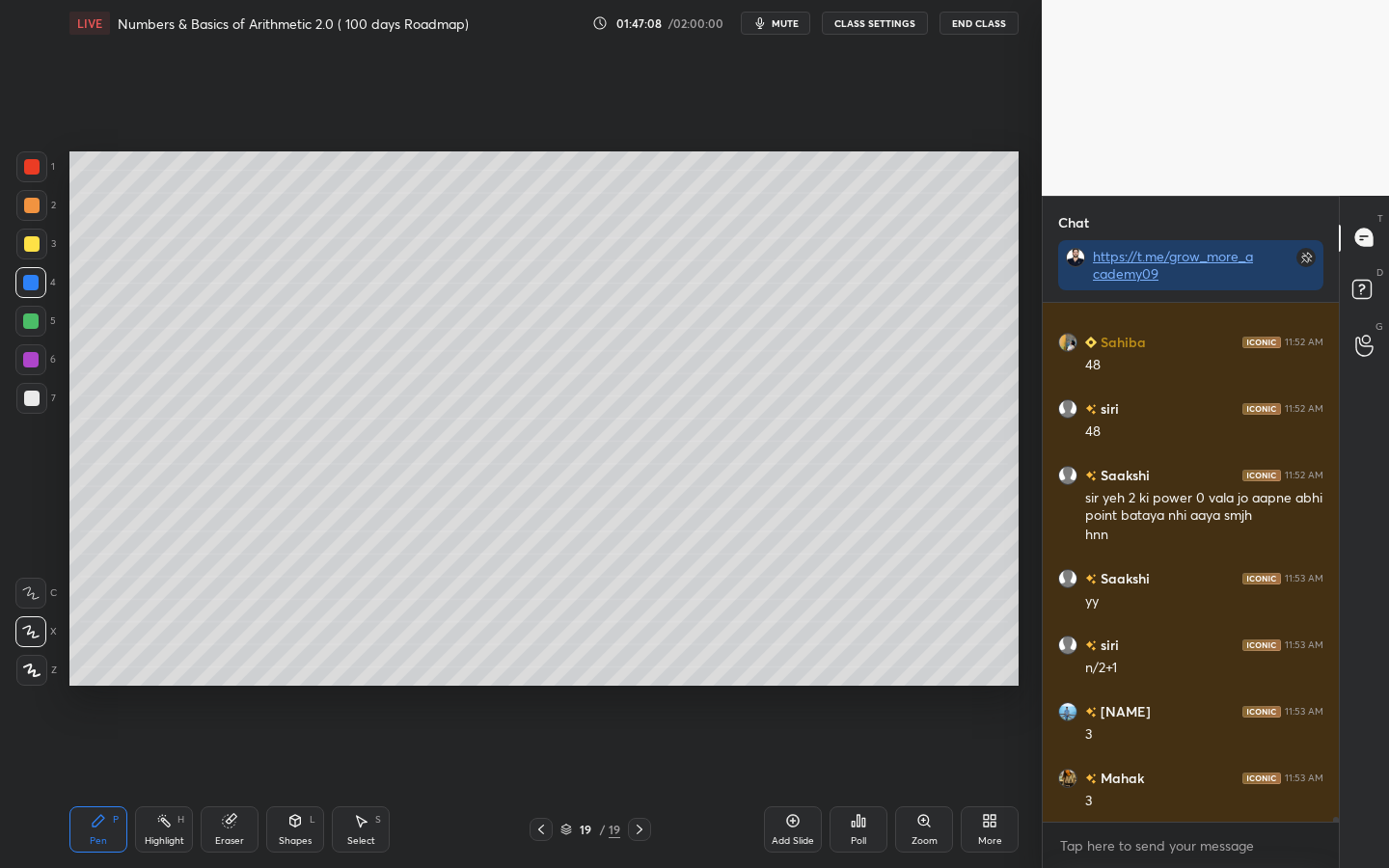 scroll, scrollTop: 61280, scrollLeft: 0, axis: vertical 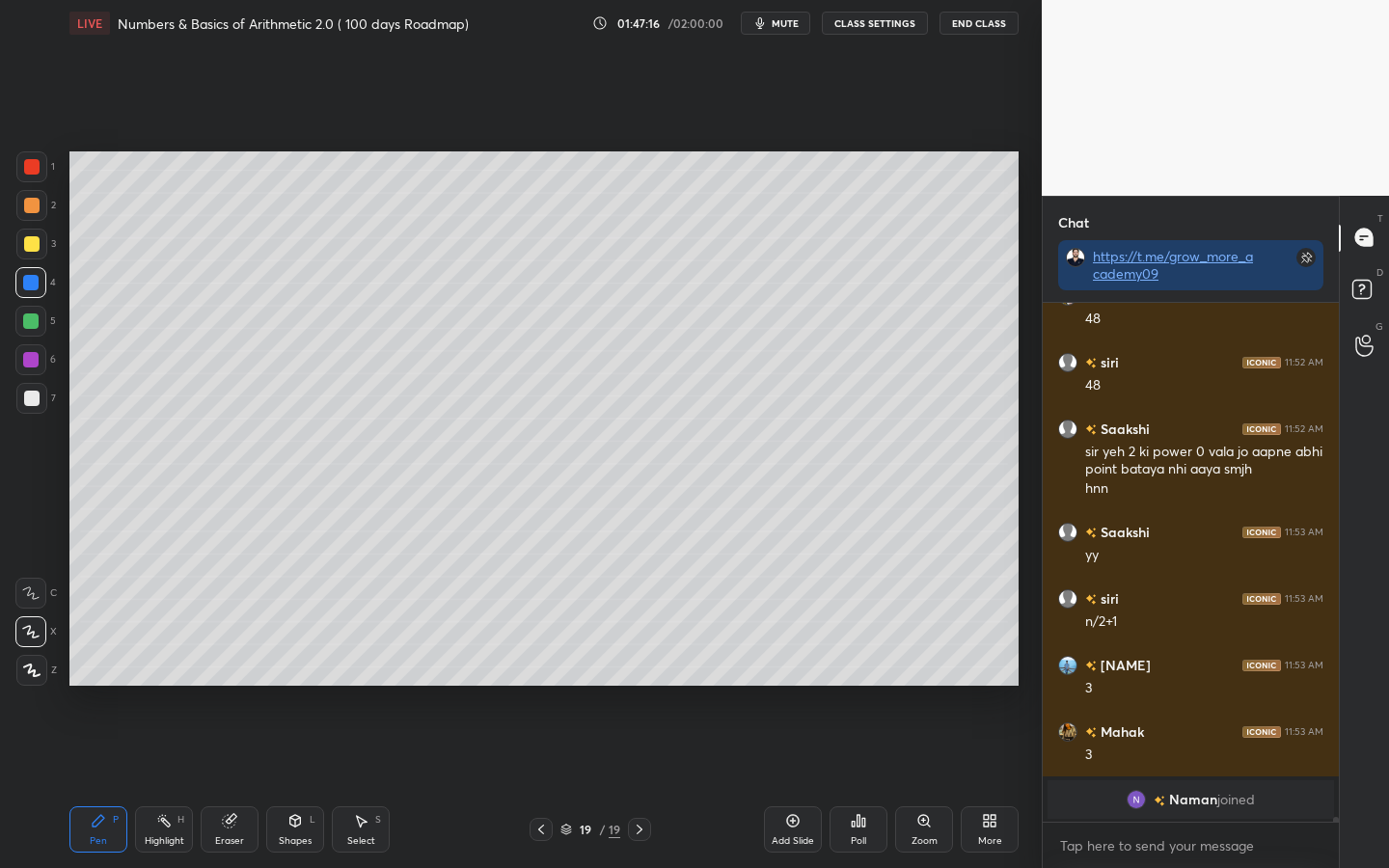 click at bounding box center [32, 244] 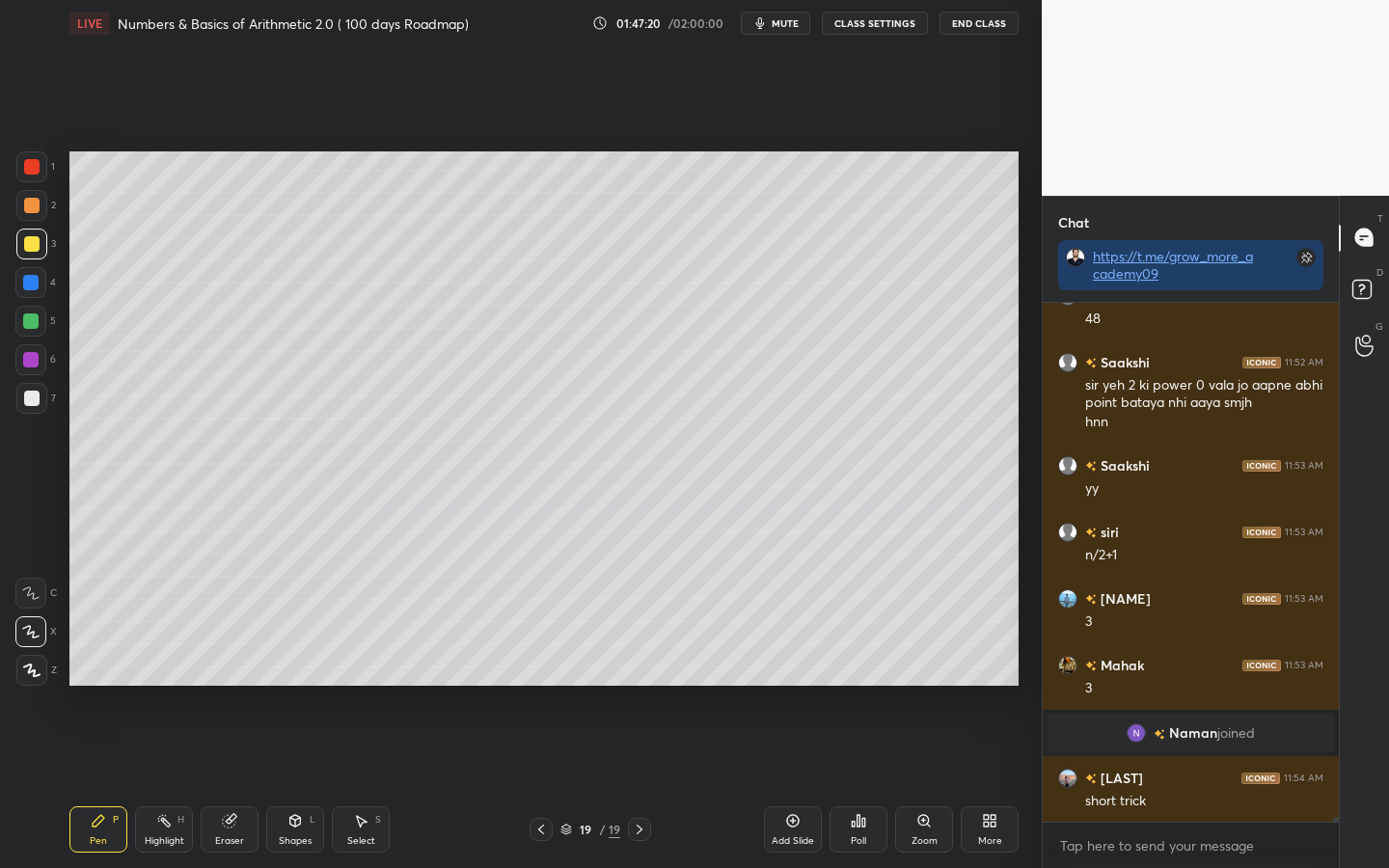 scroll, scrollTop: 60691, scrollLeft: 0, axis: vertical 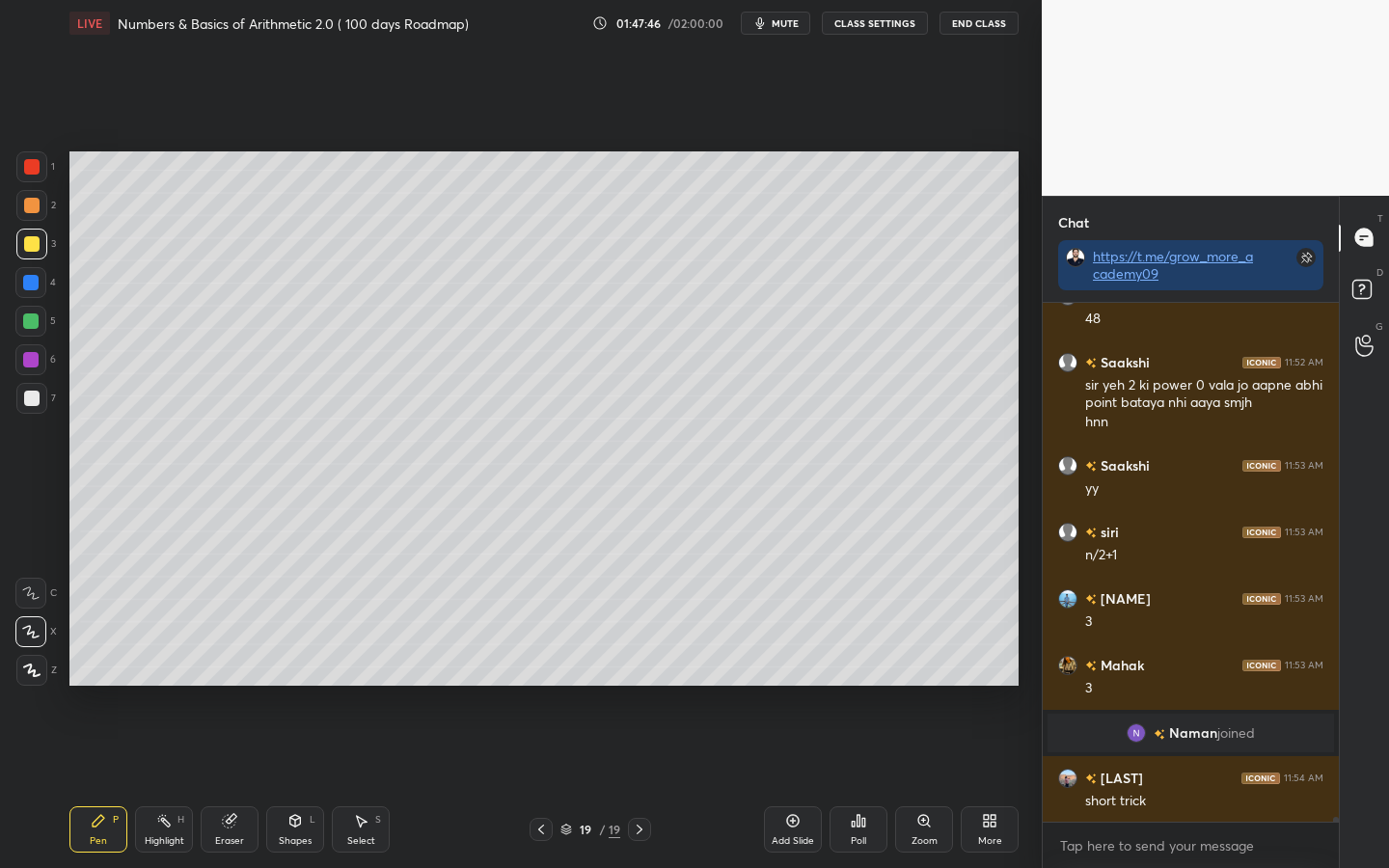 click at bounding box center (31, 321) 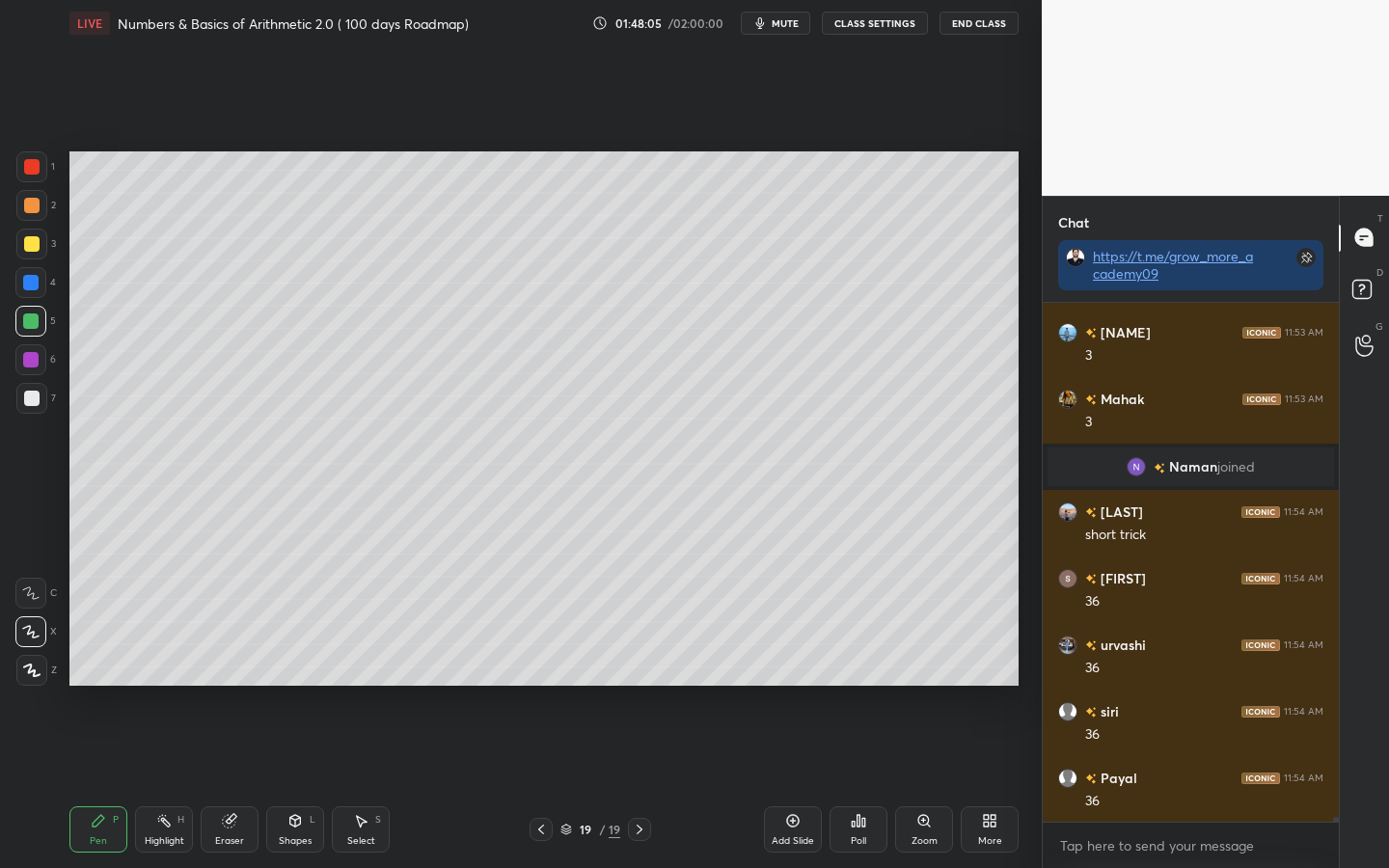scroll, scrollTop: 61023, scrollLeft: 0, axis: vertical 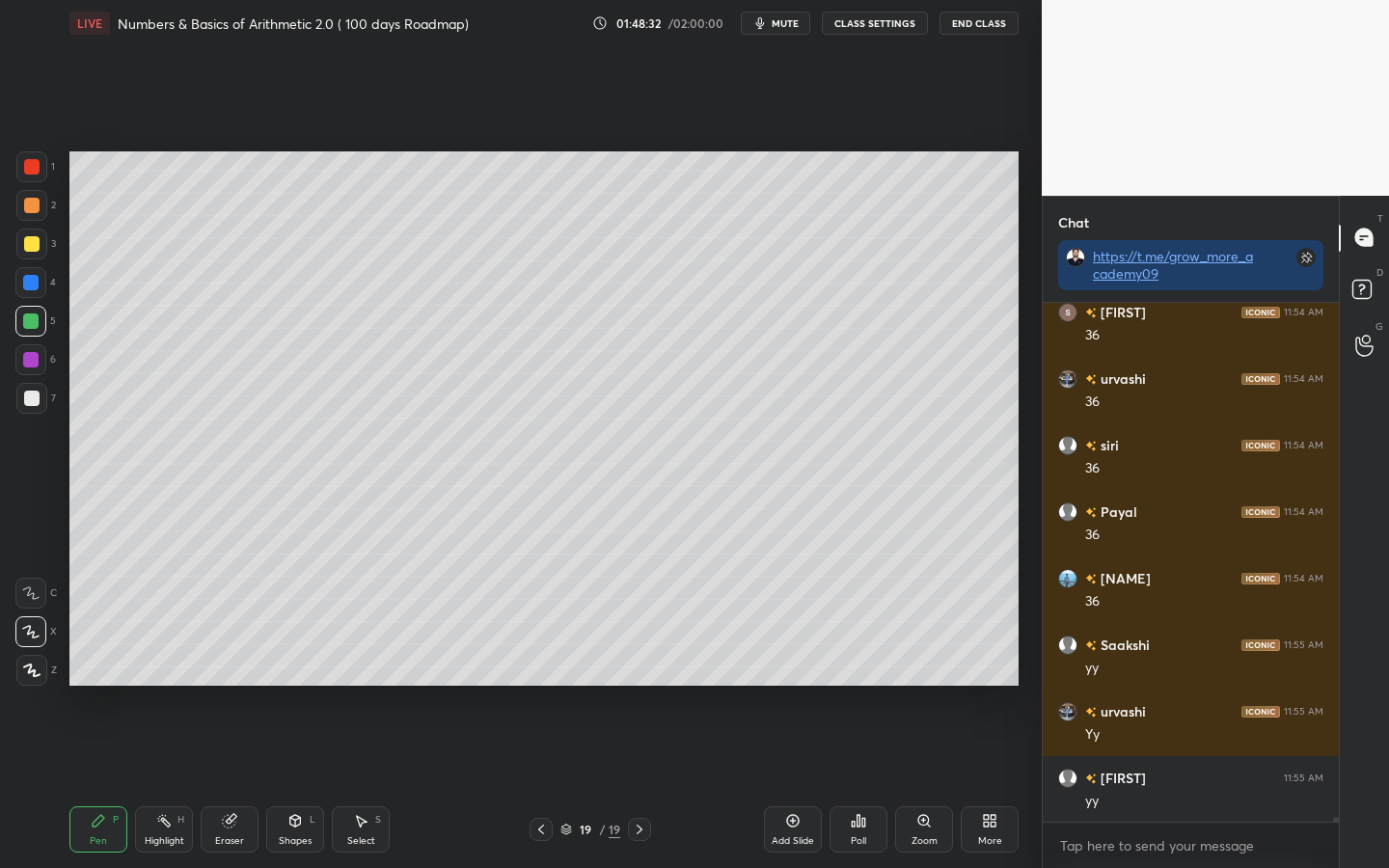 click 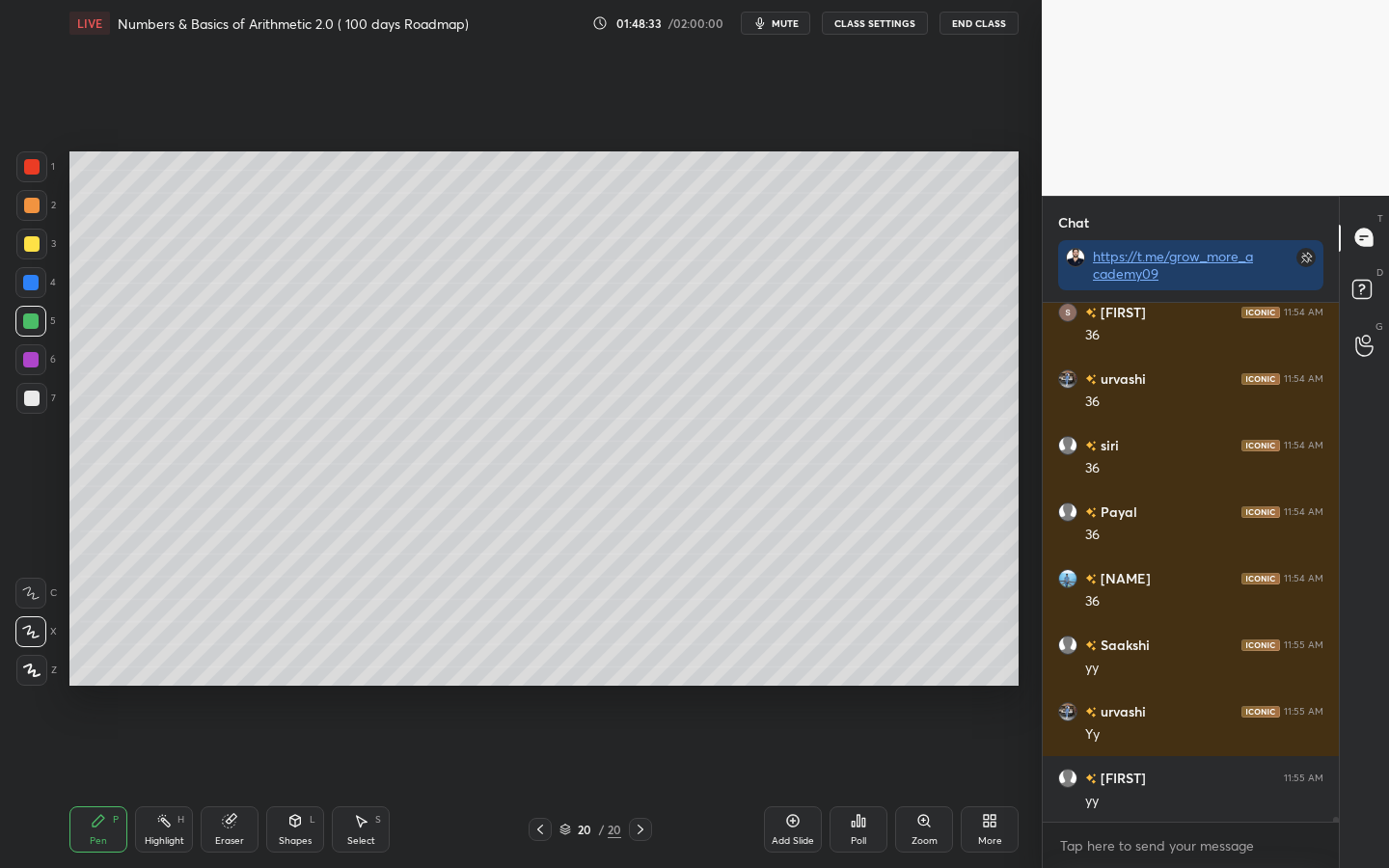 click at bounding box center (32, 167) 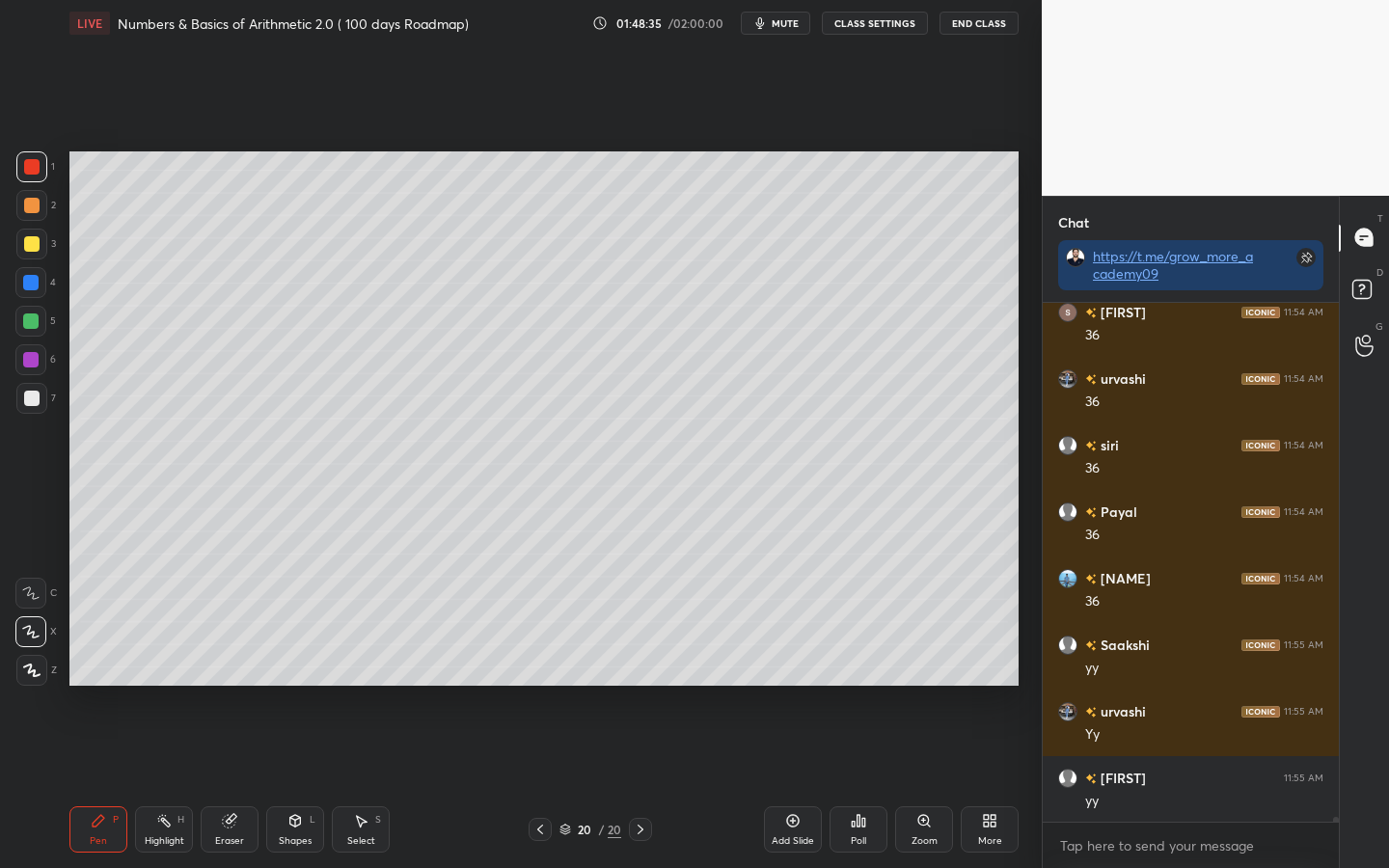 scroll, scrollTop: 493, scrollLeft: 290, axis: both 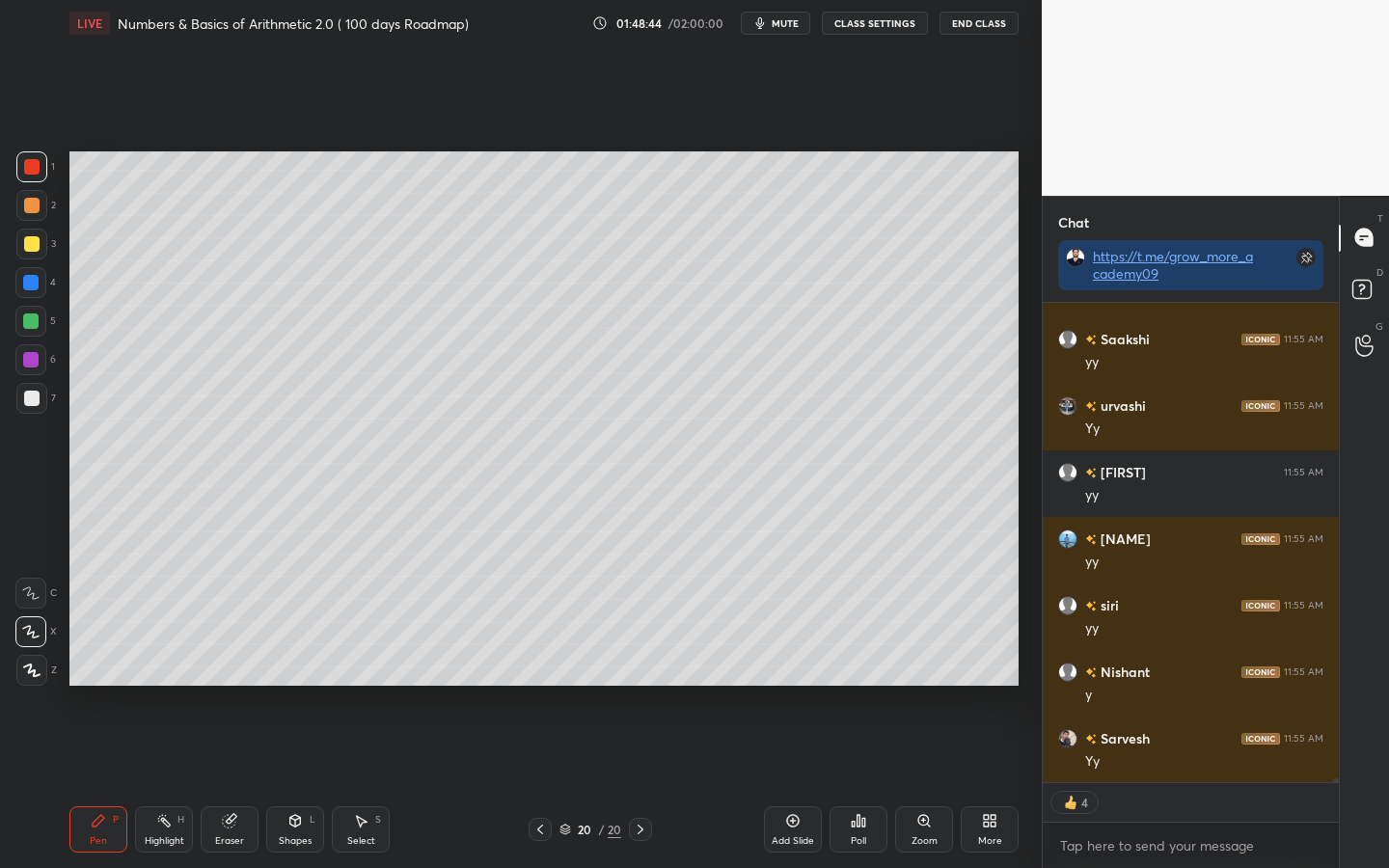 click at bounding box center [31, 283] 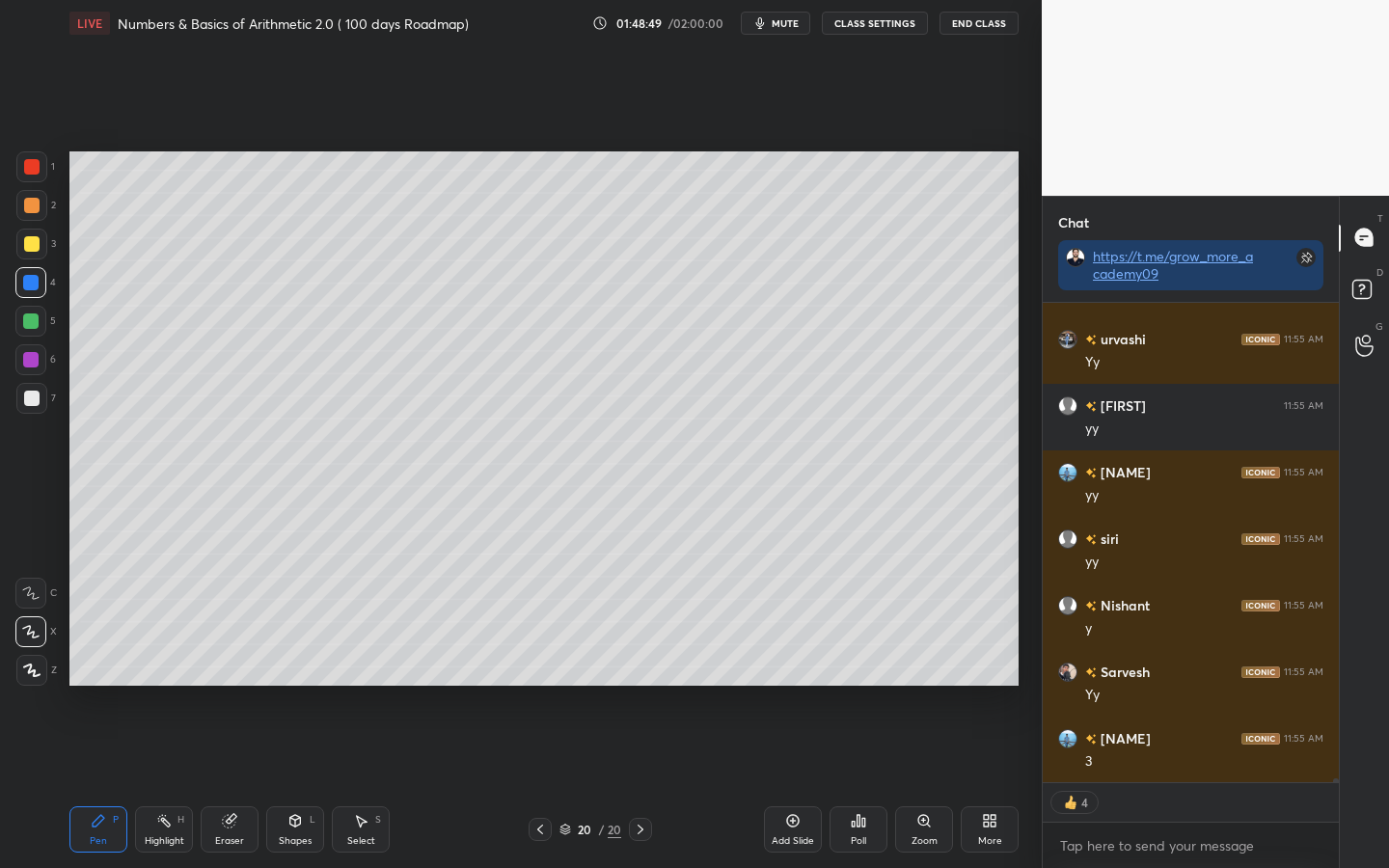 scroll, scrollTop: 61662, scrollLeft: 0, axis: vertical 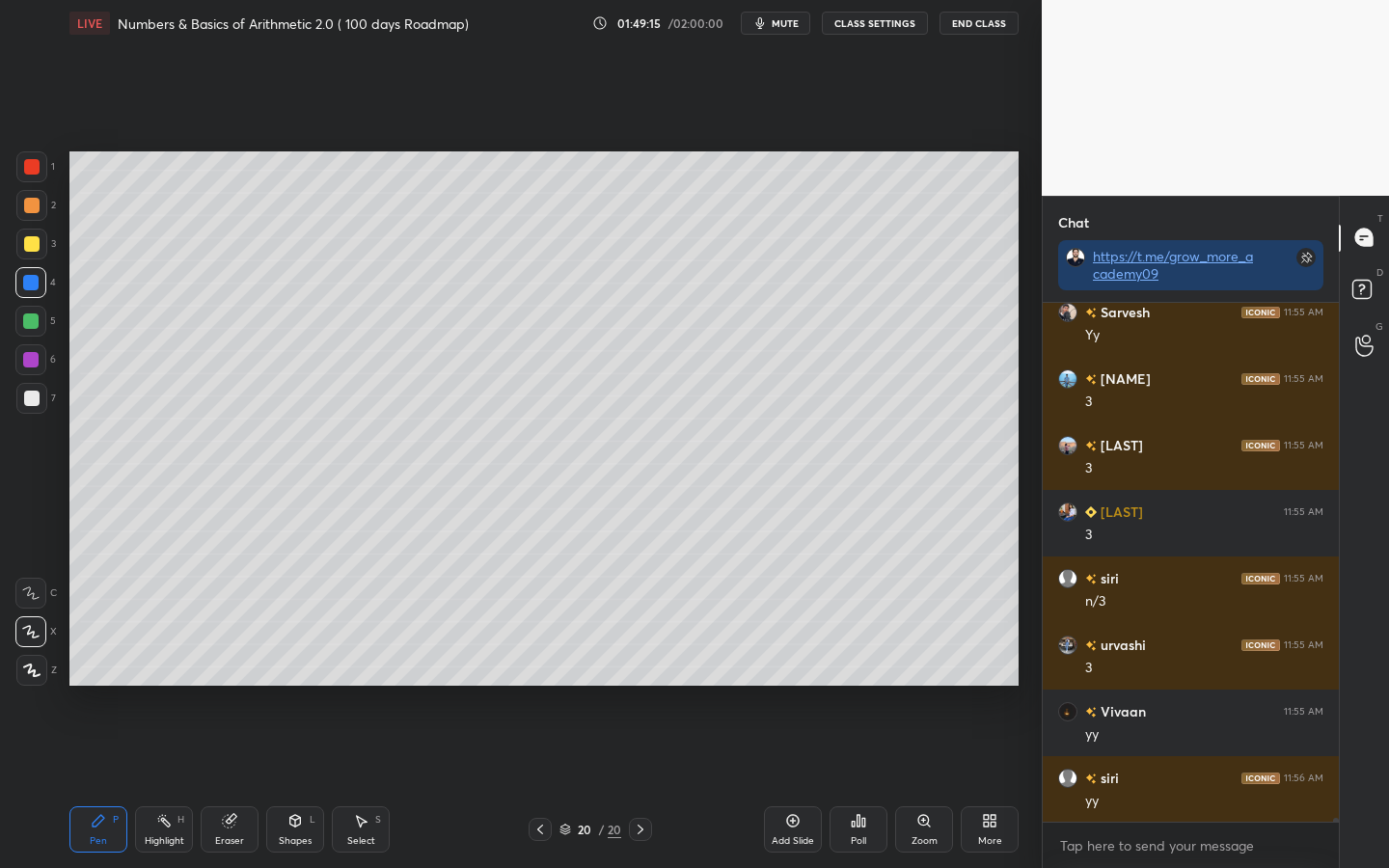 click at bounding box center (31, 321) 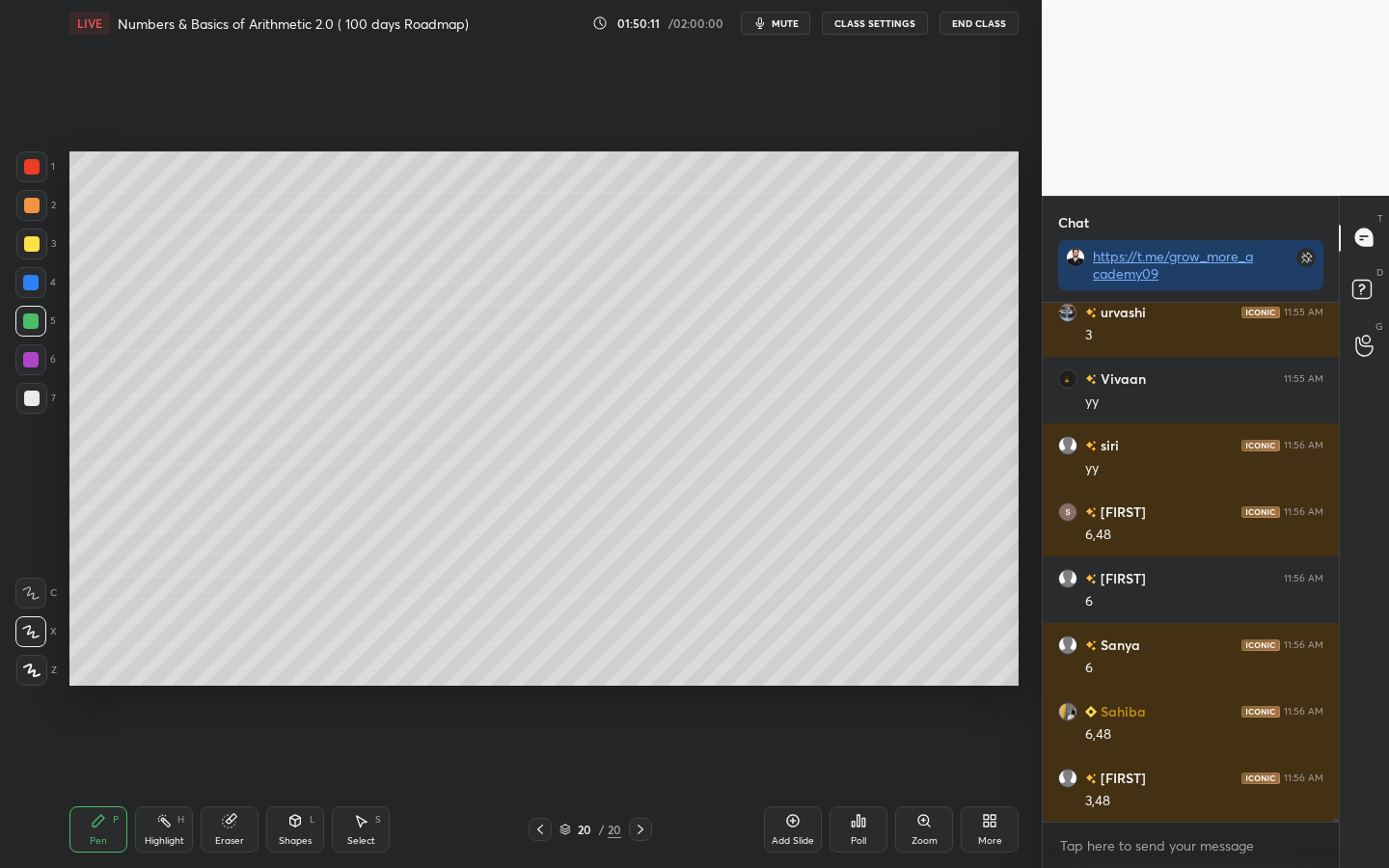 scroll, scrollTop: 62354, scrollLeft: 0, axis: vertical 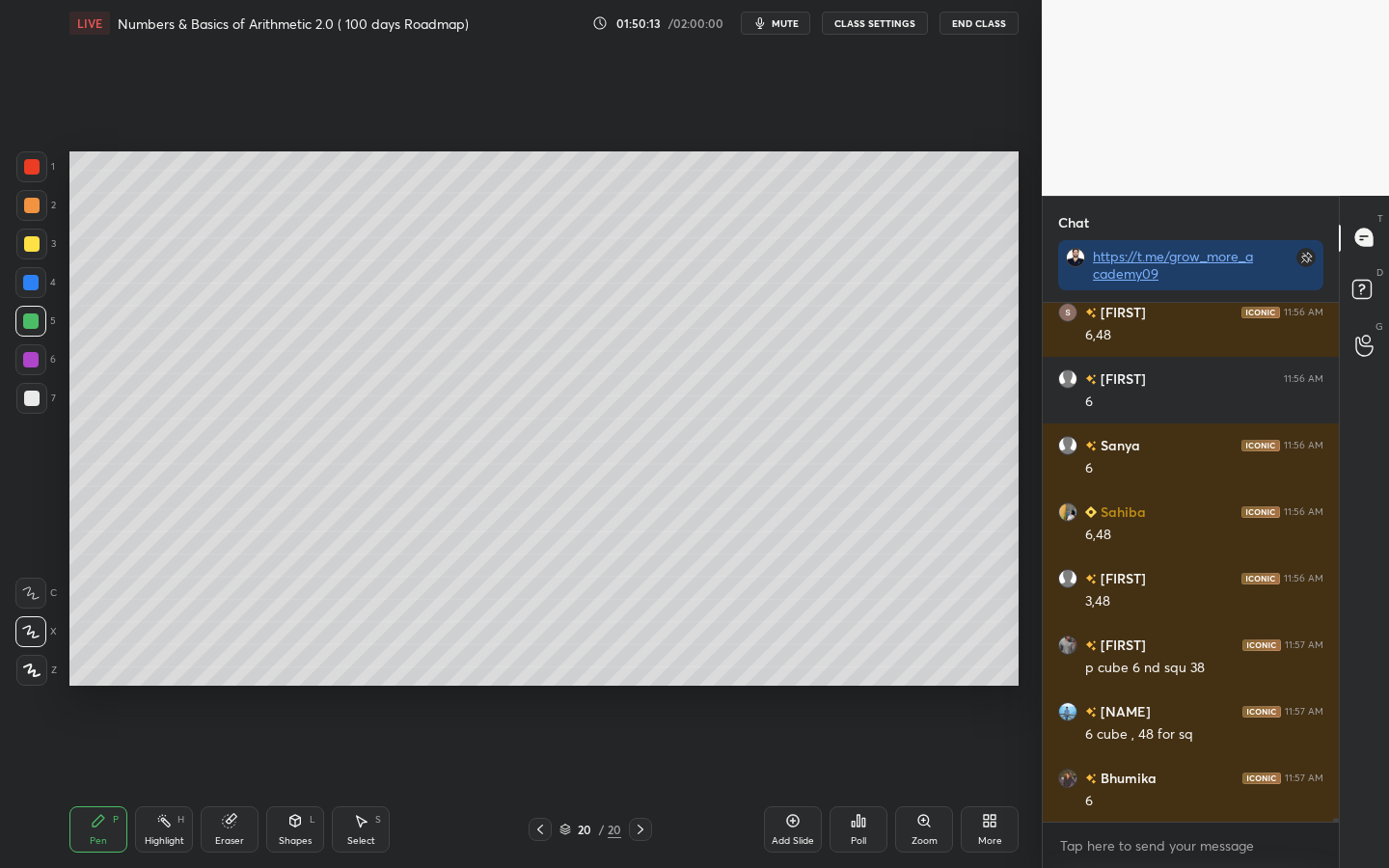 click at bounding box center (32, 167) 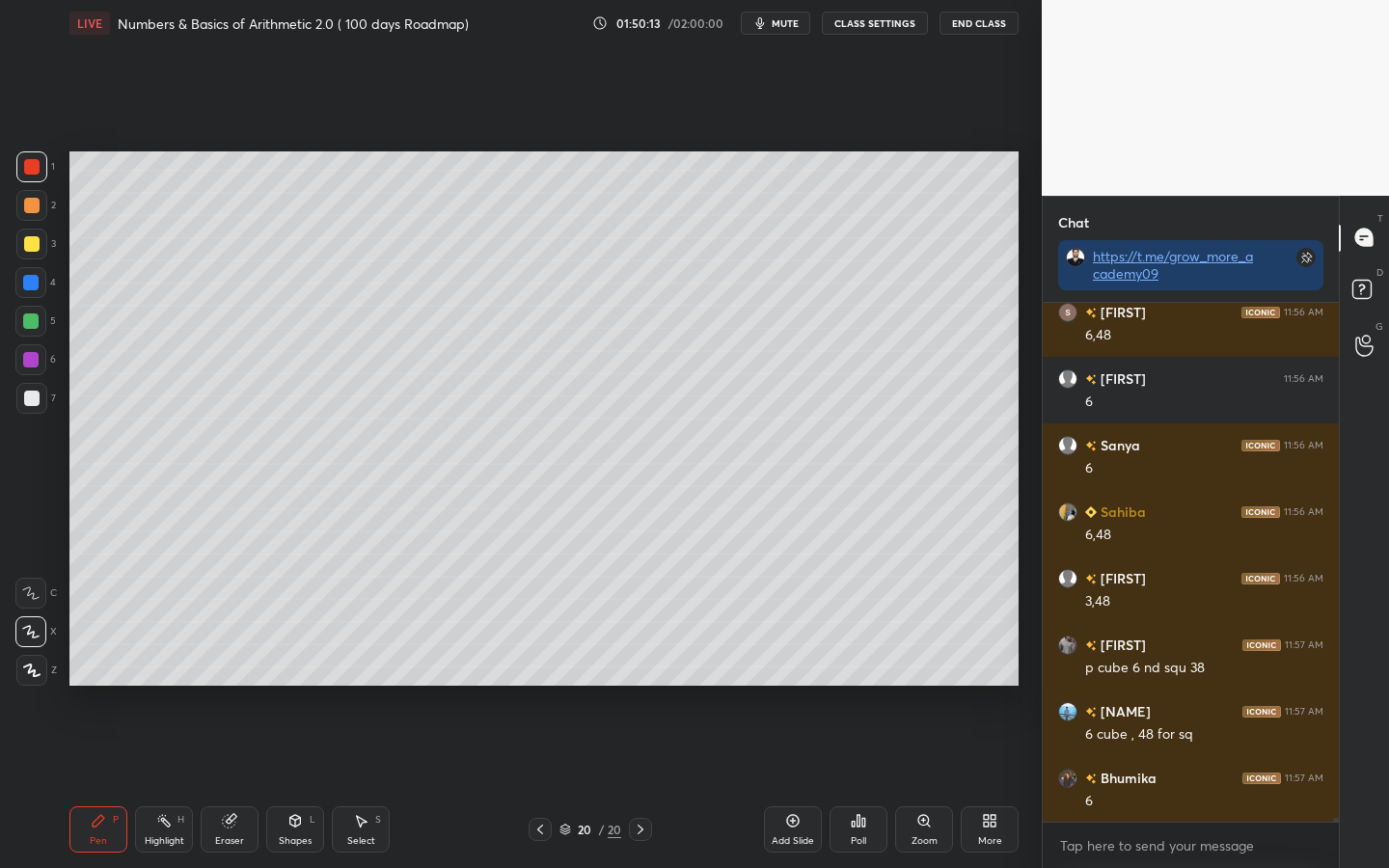 scroll, scrollTop: 62554, scrollLeft: 0, axis: vertical 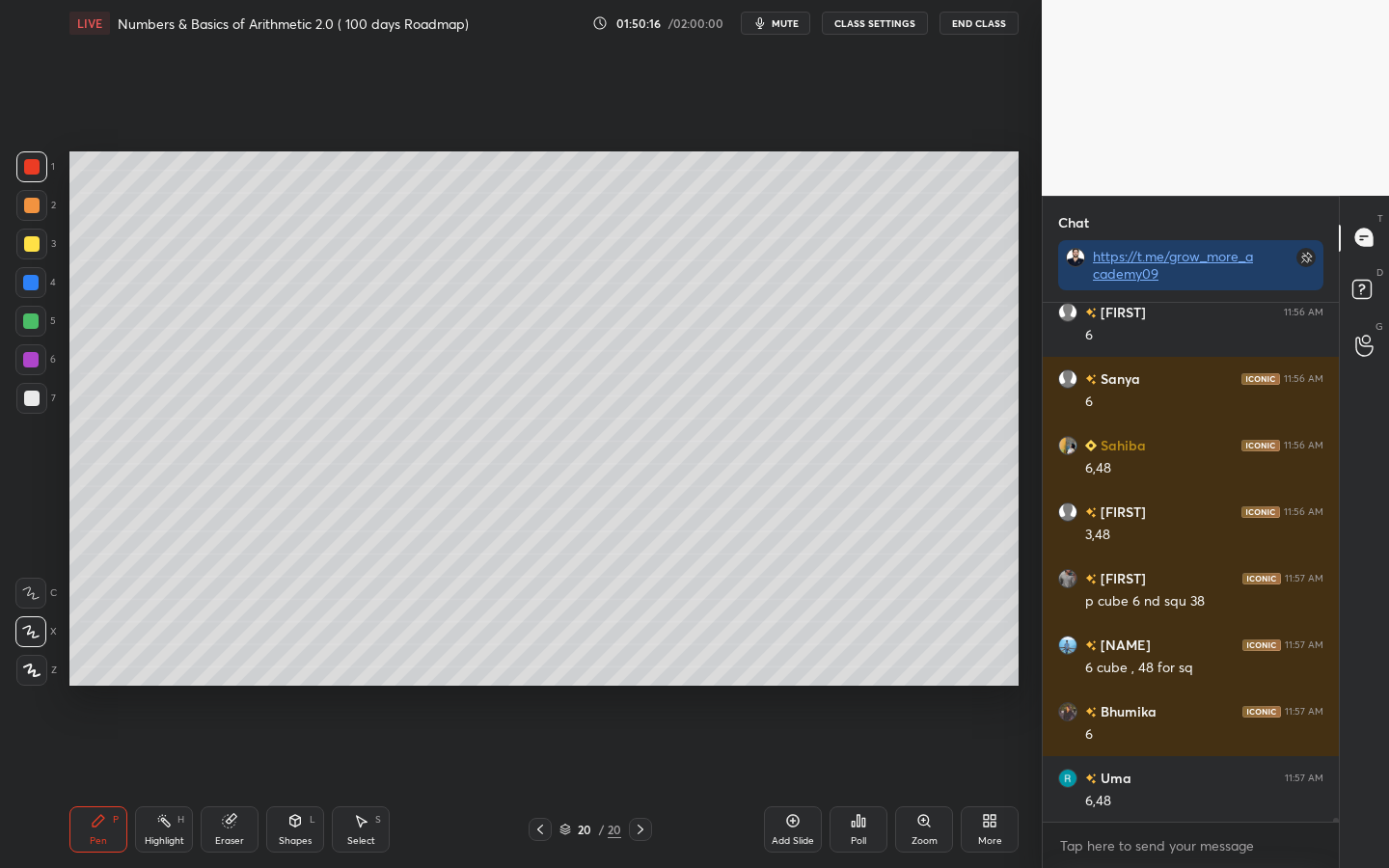 drag, startPoint x: 41, startPoint y: 209, endPoint x: 60, endPoint y: 216, distance: 20.248457 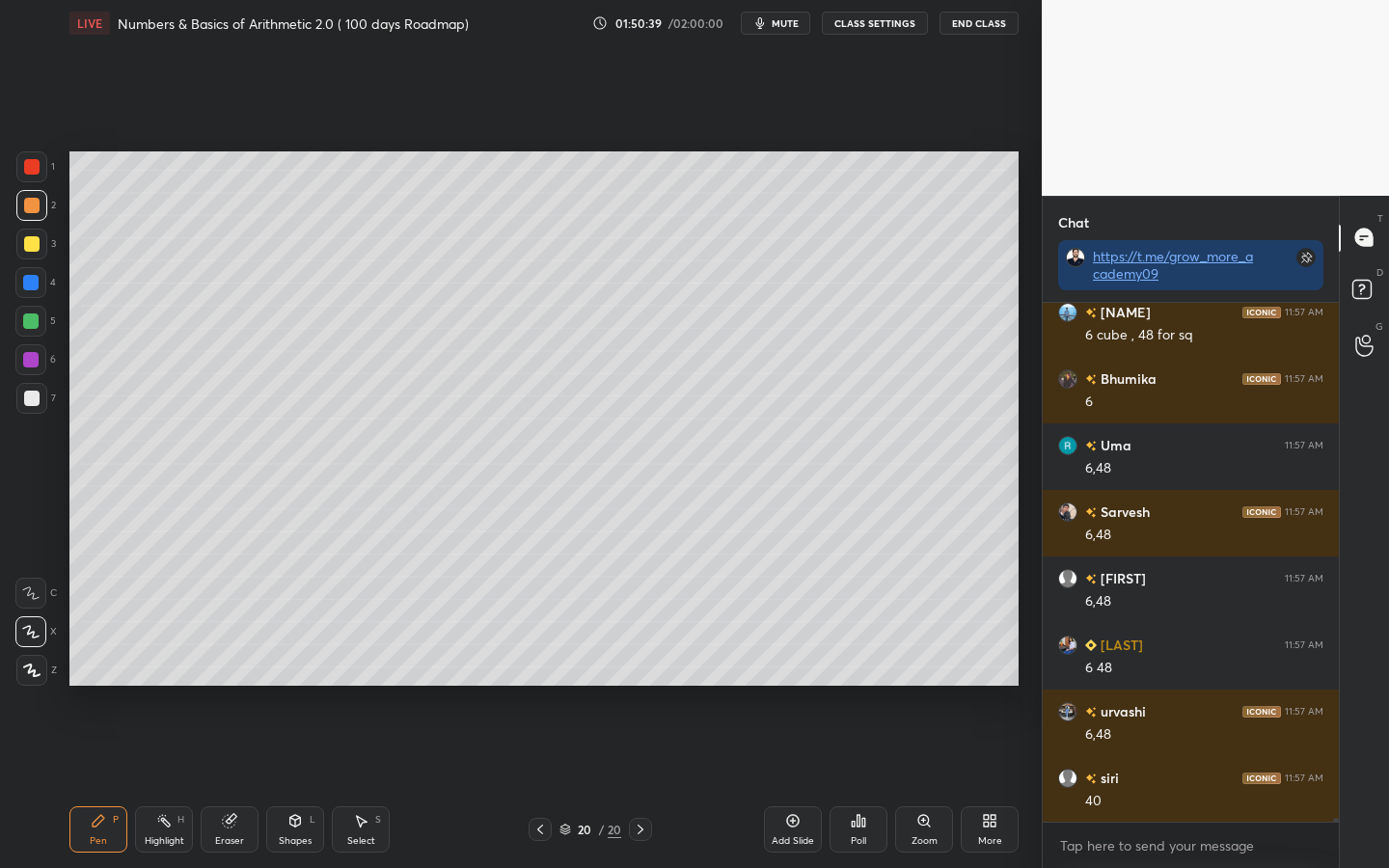 scroll, scrollTop: 62933, scrollLeft: 0, axis: vertical 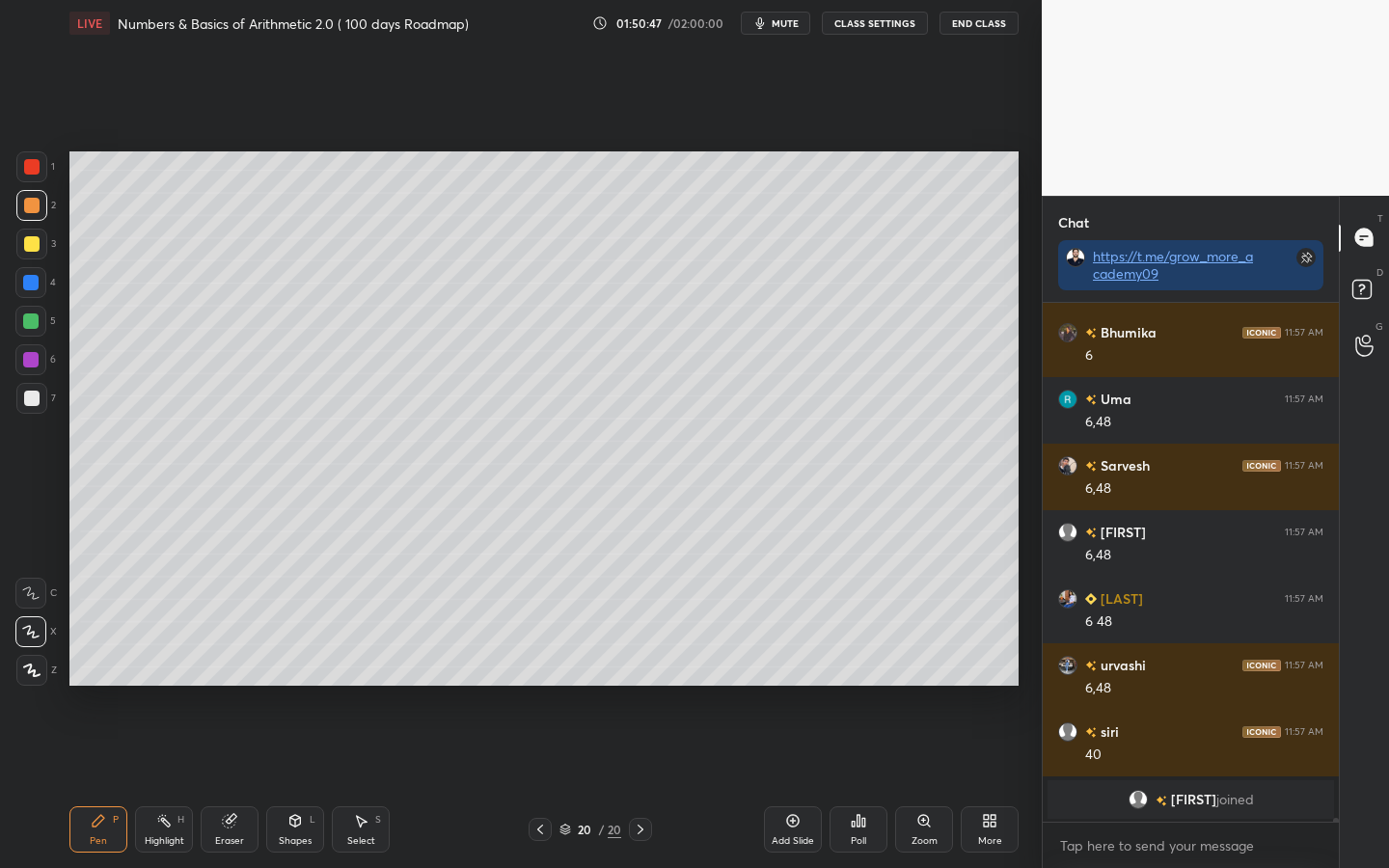 click at bounding box center [31, 321] 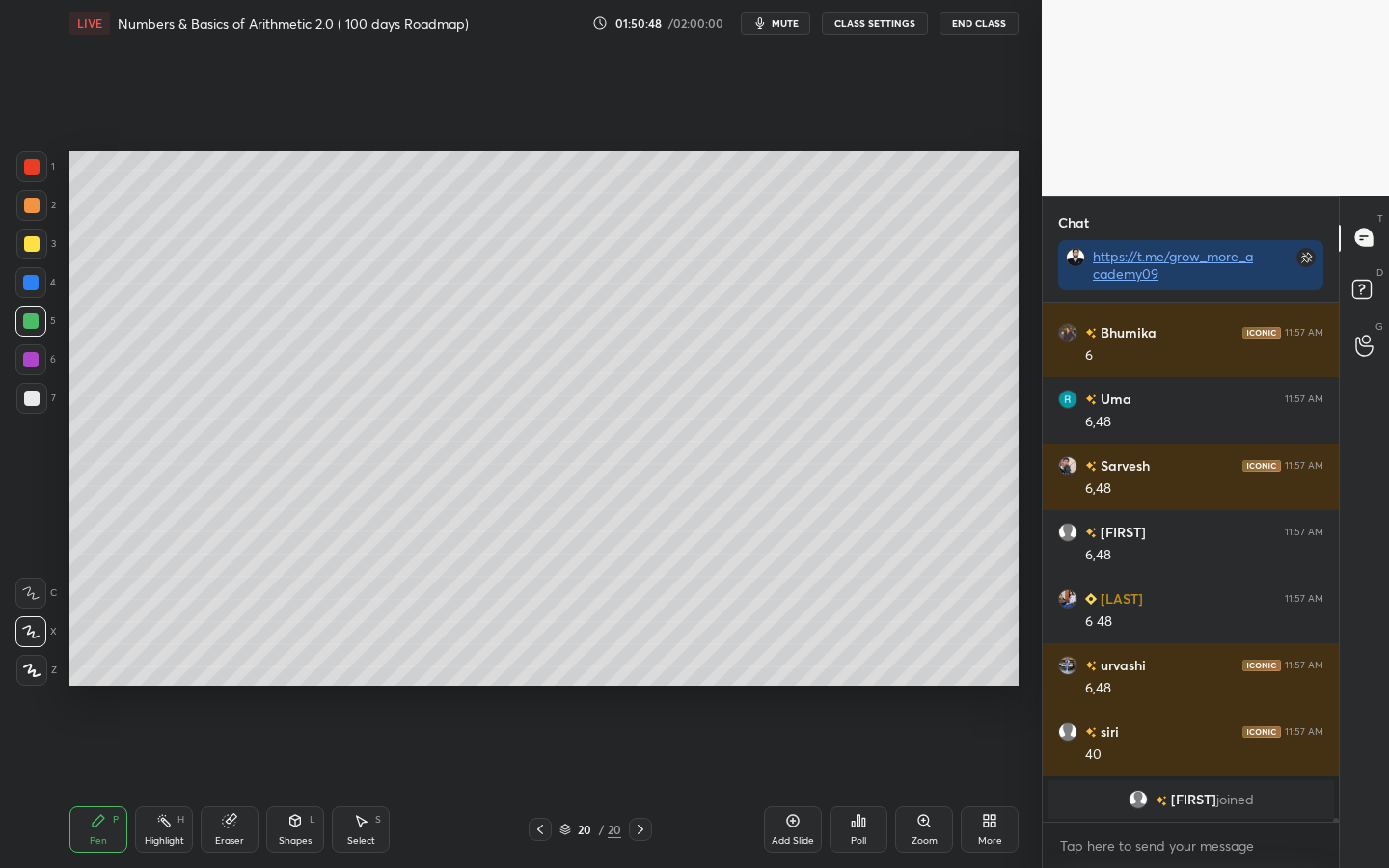 click at bounding box center (32, 244) 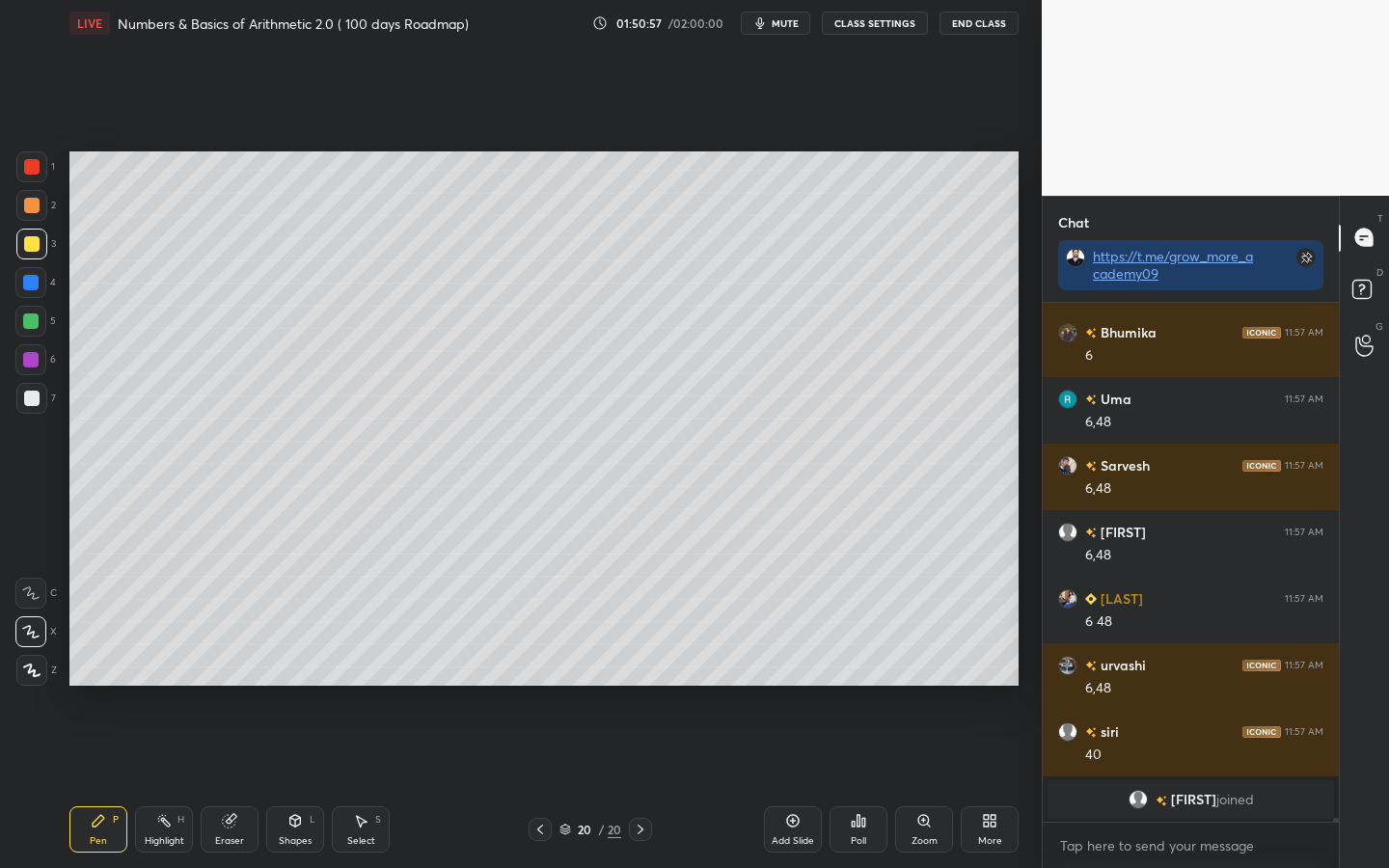 click at bounding box center (32, 398) 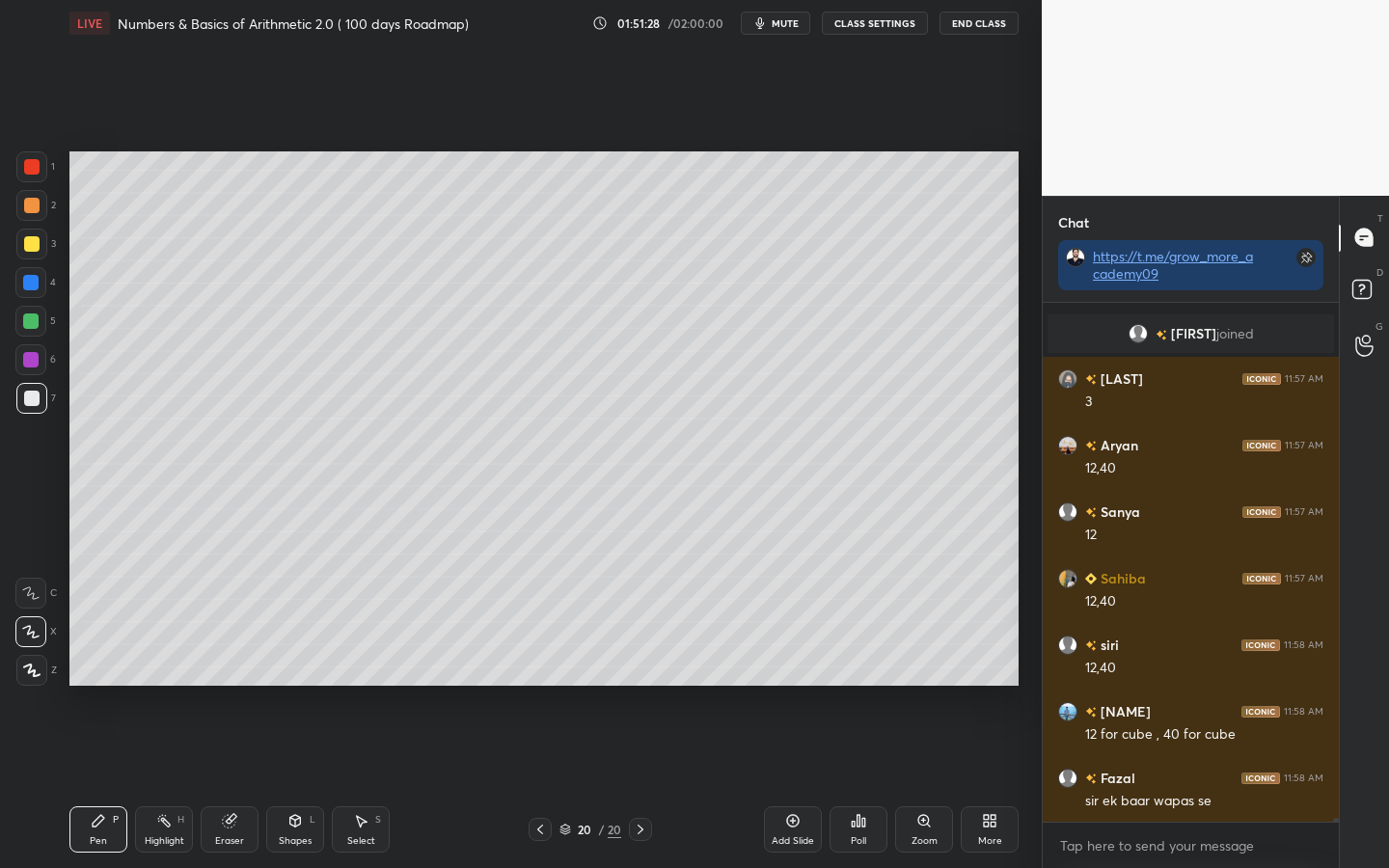scroll, scrollTop: 62807, scrollLeft: 0, axis: vertical 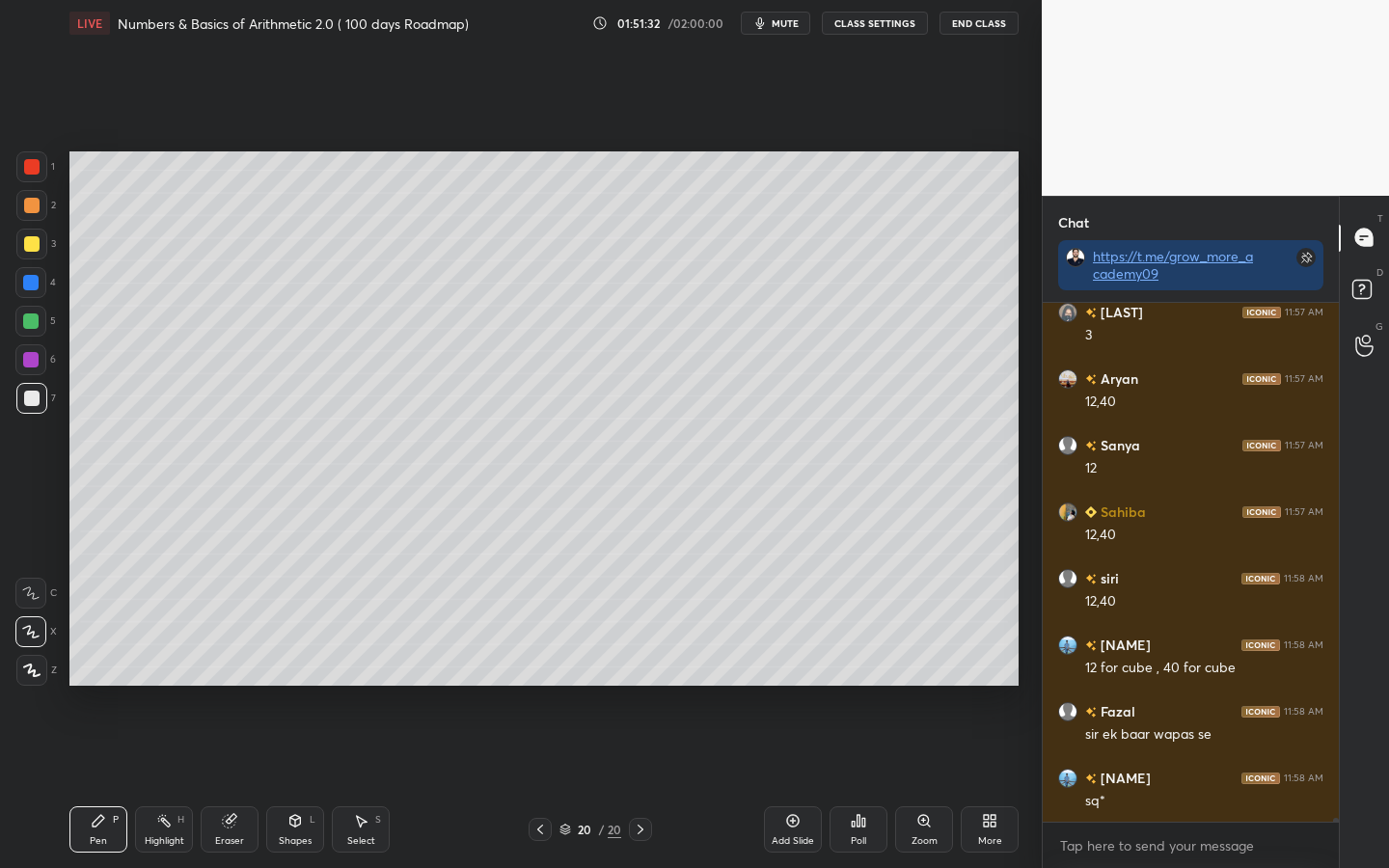 click at bounding box center (31, 283) 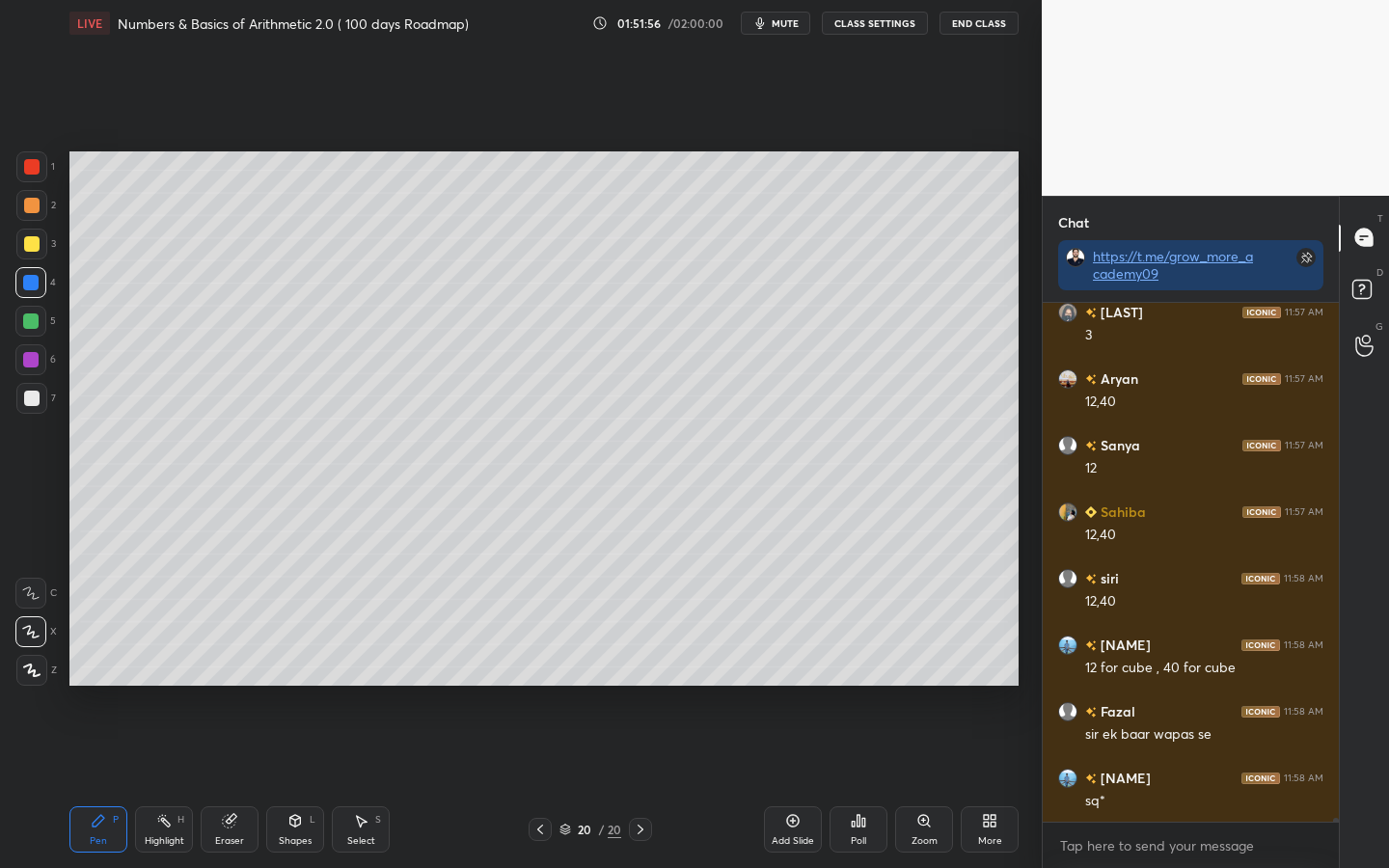 click at bounding box center (32, 244) 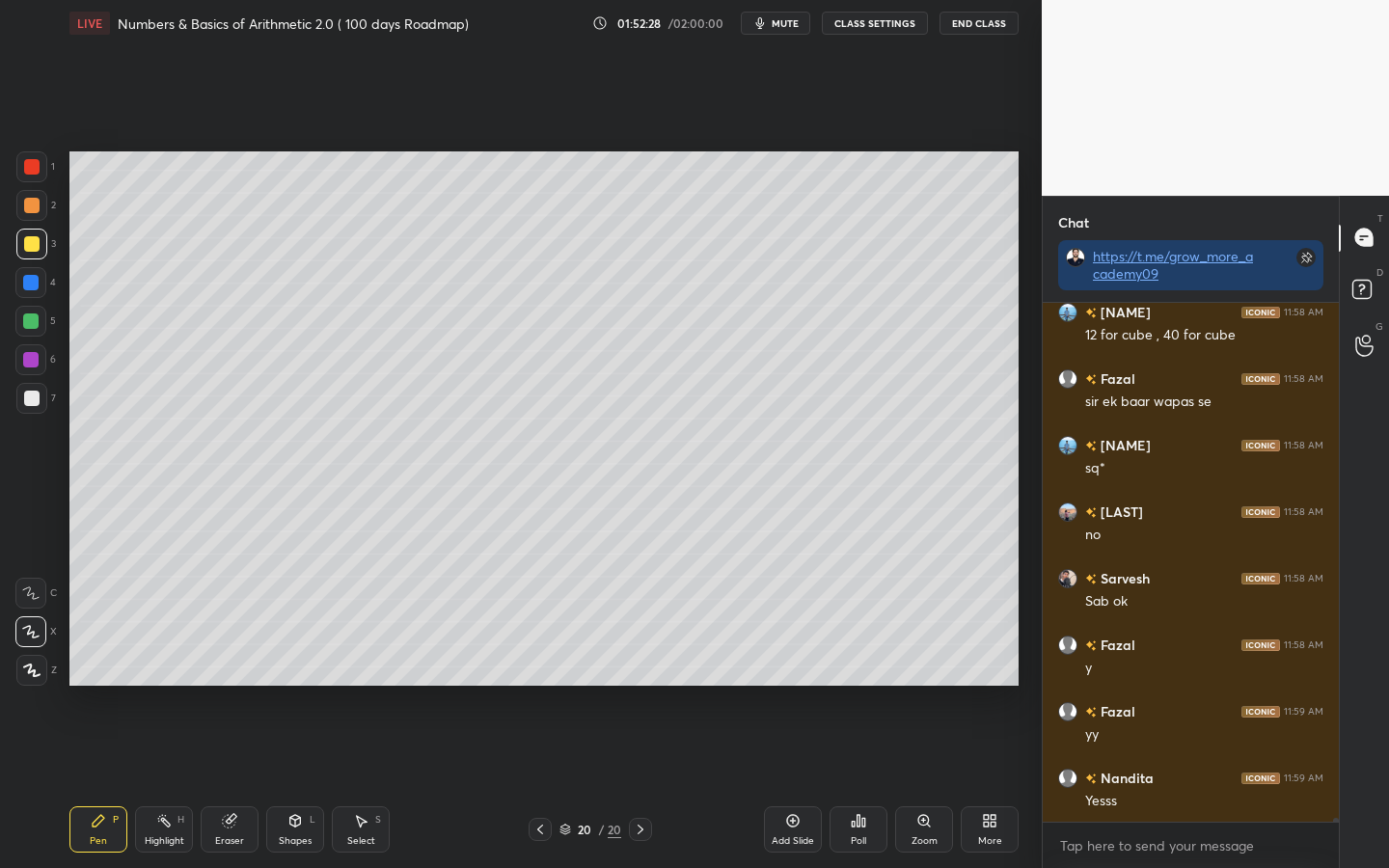 scroll, scrollTop: 63223, scrollLeft: 0, axis: vertical 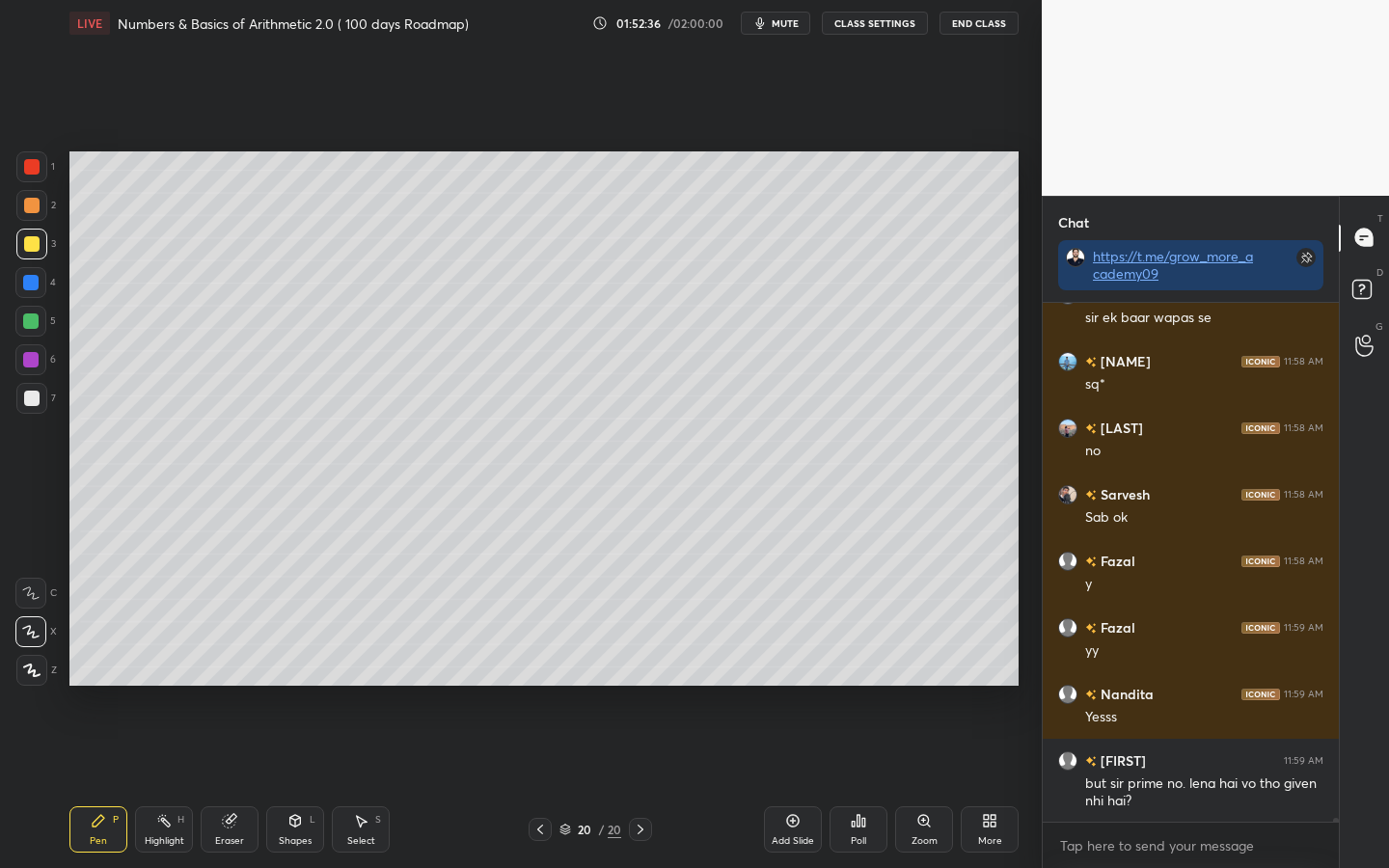 click at bounding box center (31, 283) 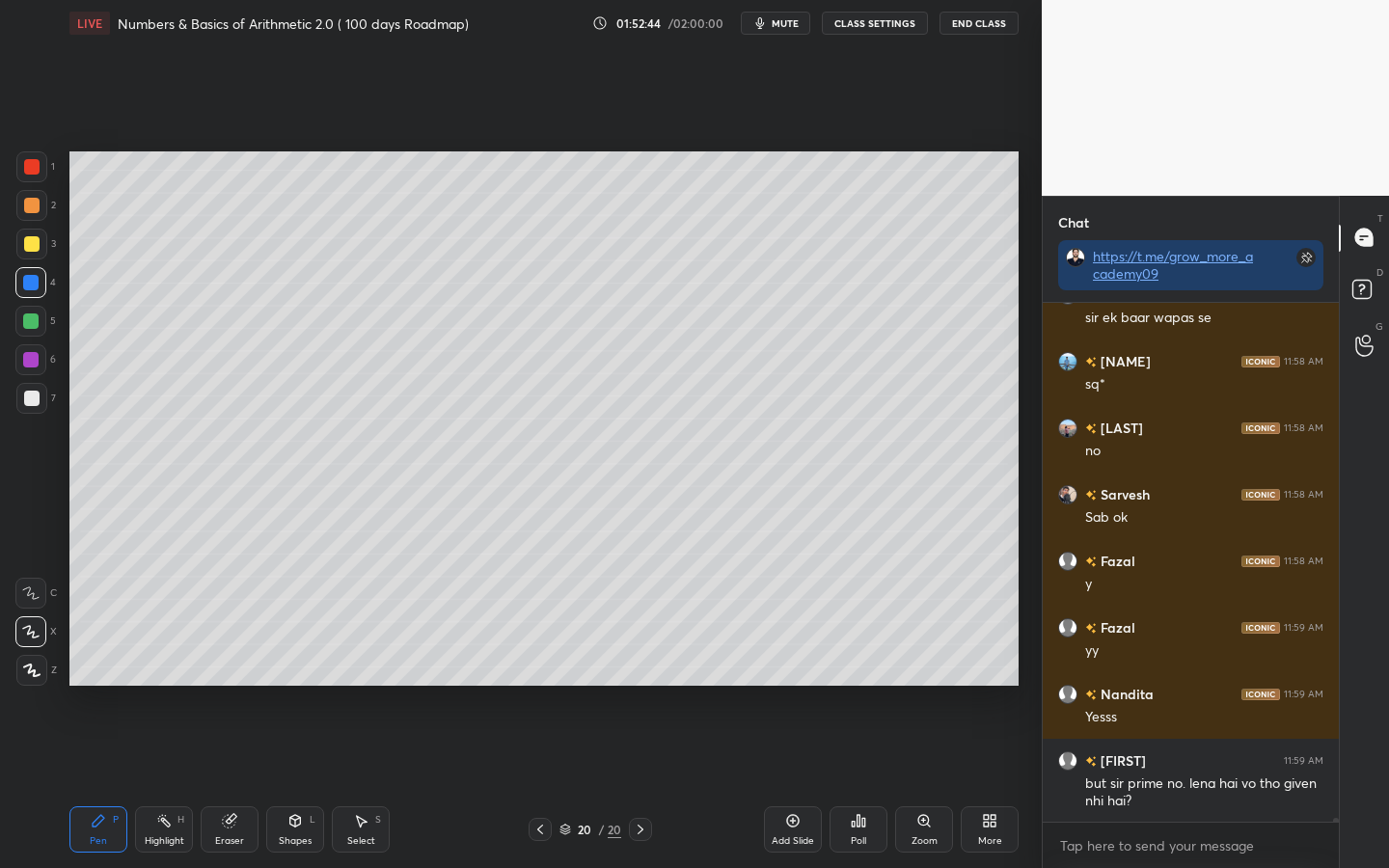 drag, startPoint x: 222, startPoint y: 829, endPoint x: 226, endPoint y: 810, distance: 19.416488 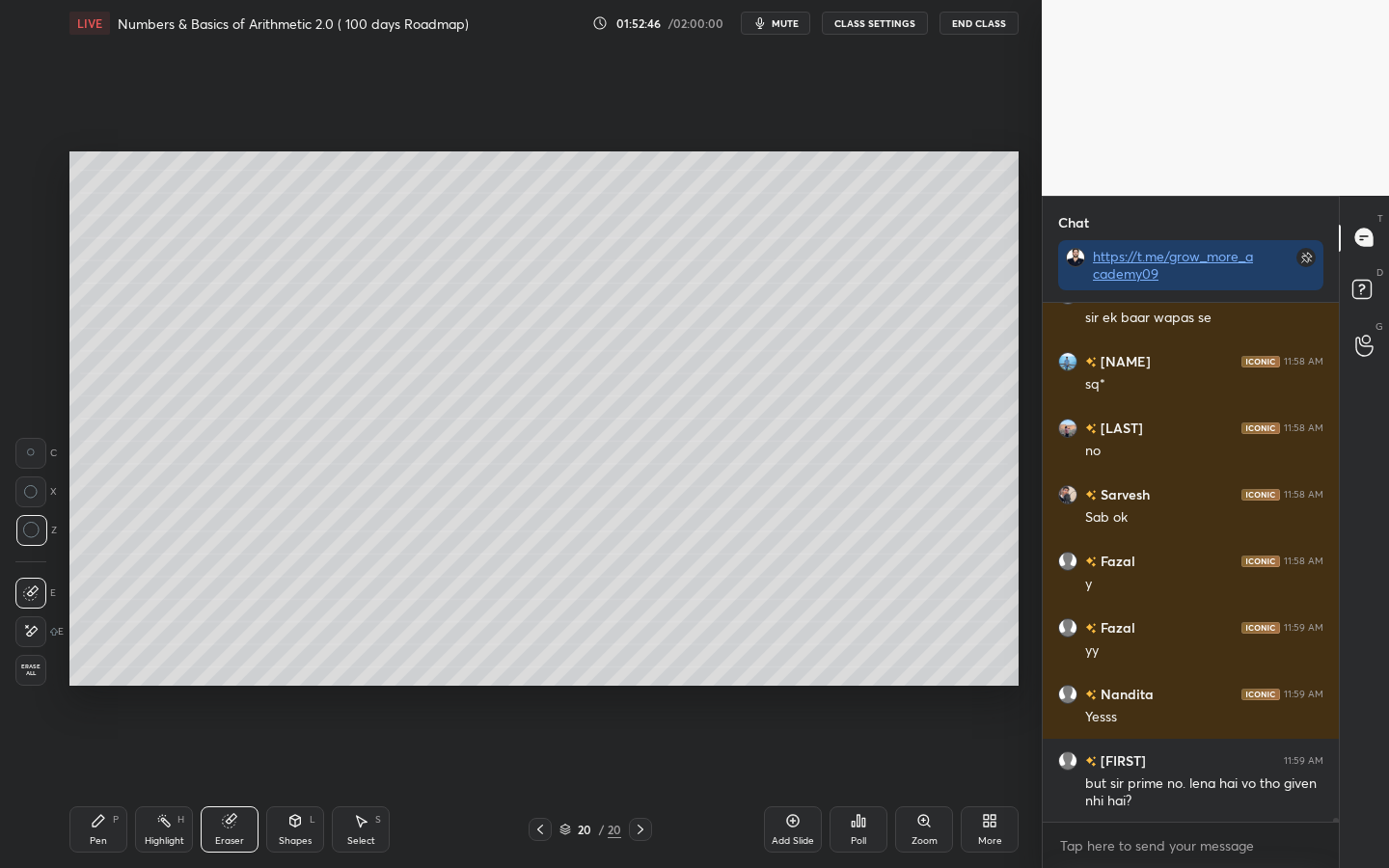 click on "Pen" at bounding box center (98, 841) 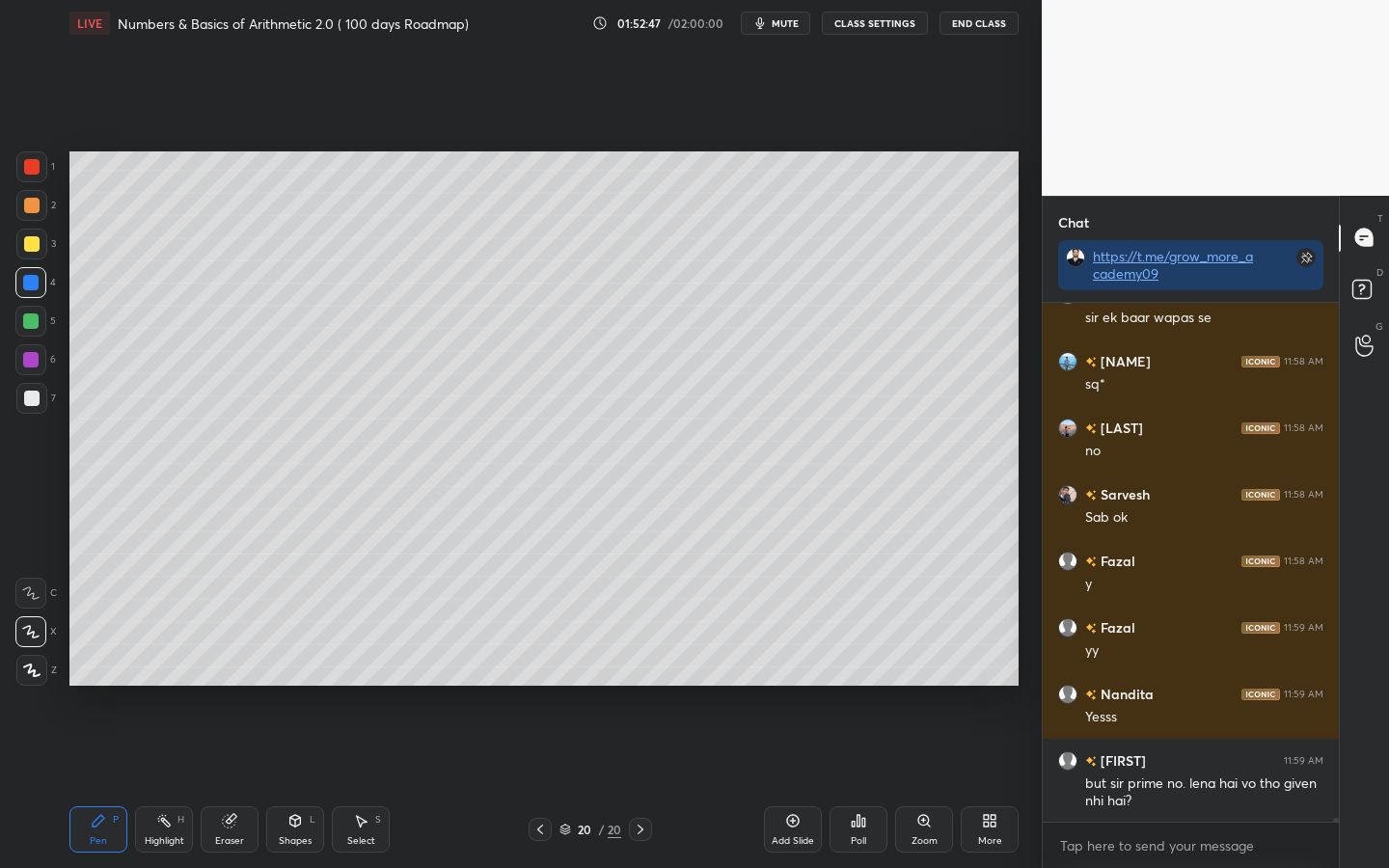 click at bounding box center (31, 321) 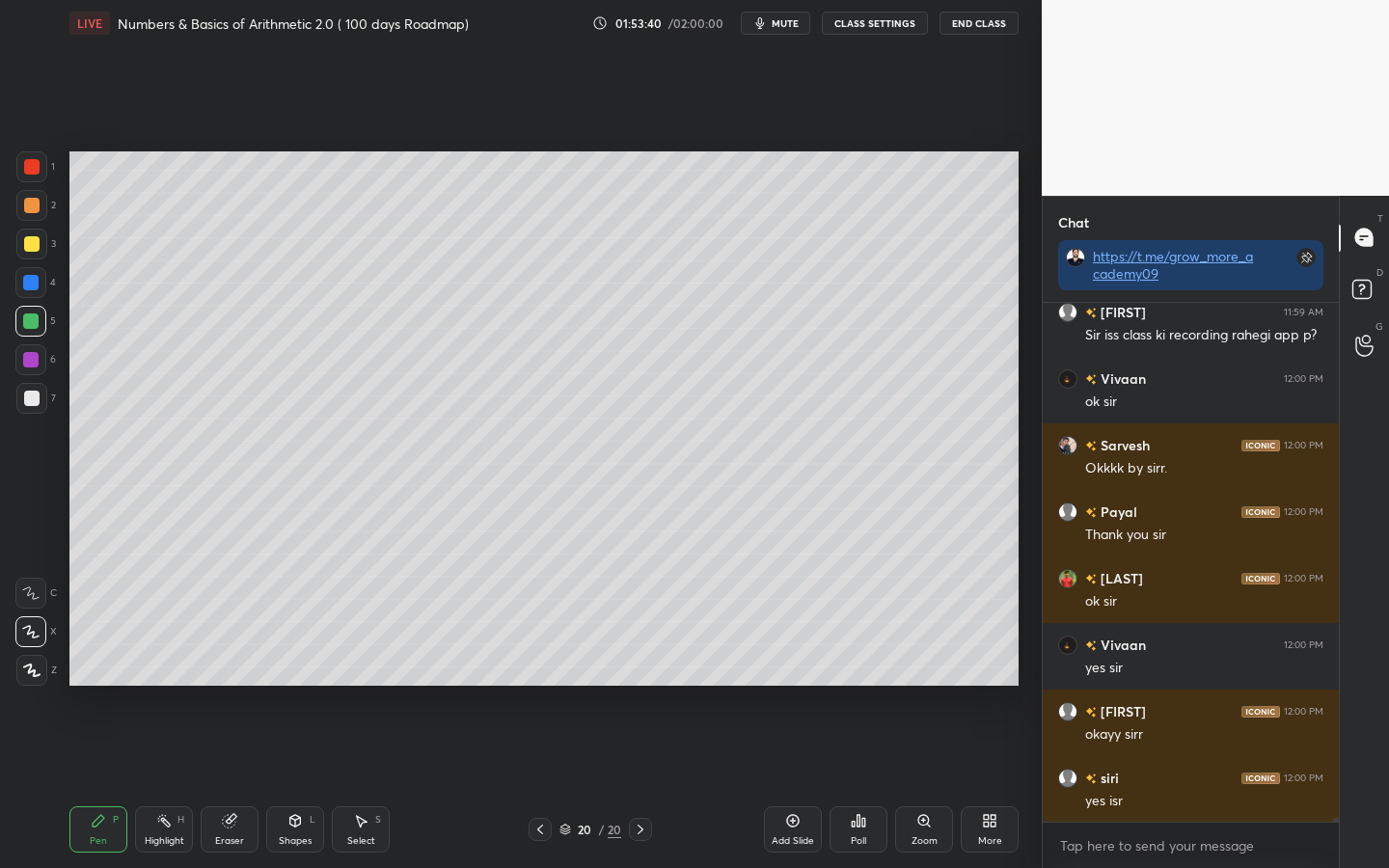 scroll, scrollTop: 63841, scrollLeft: 0, axis: vertical 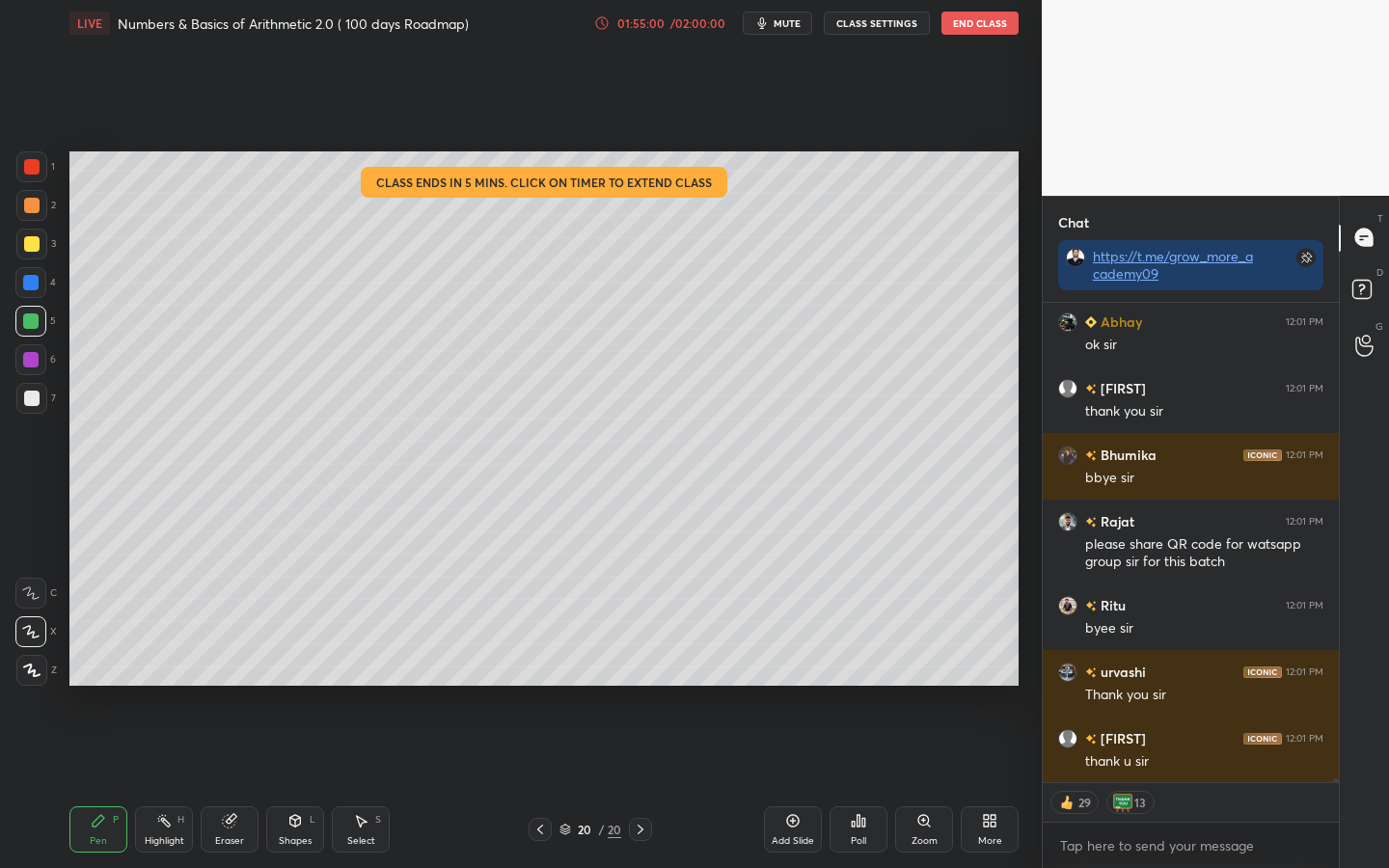 click on "More" at bounding box center [990, 829] 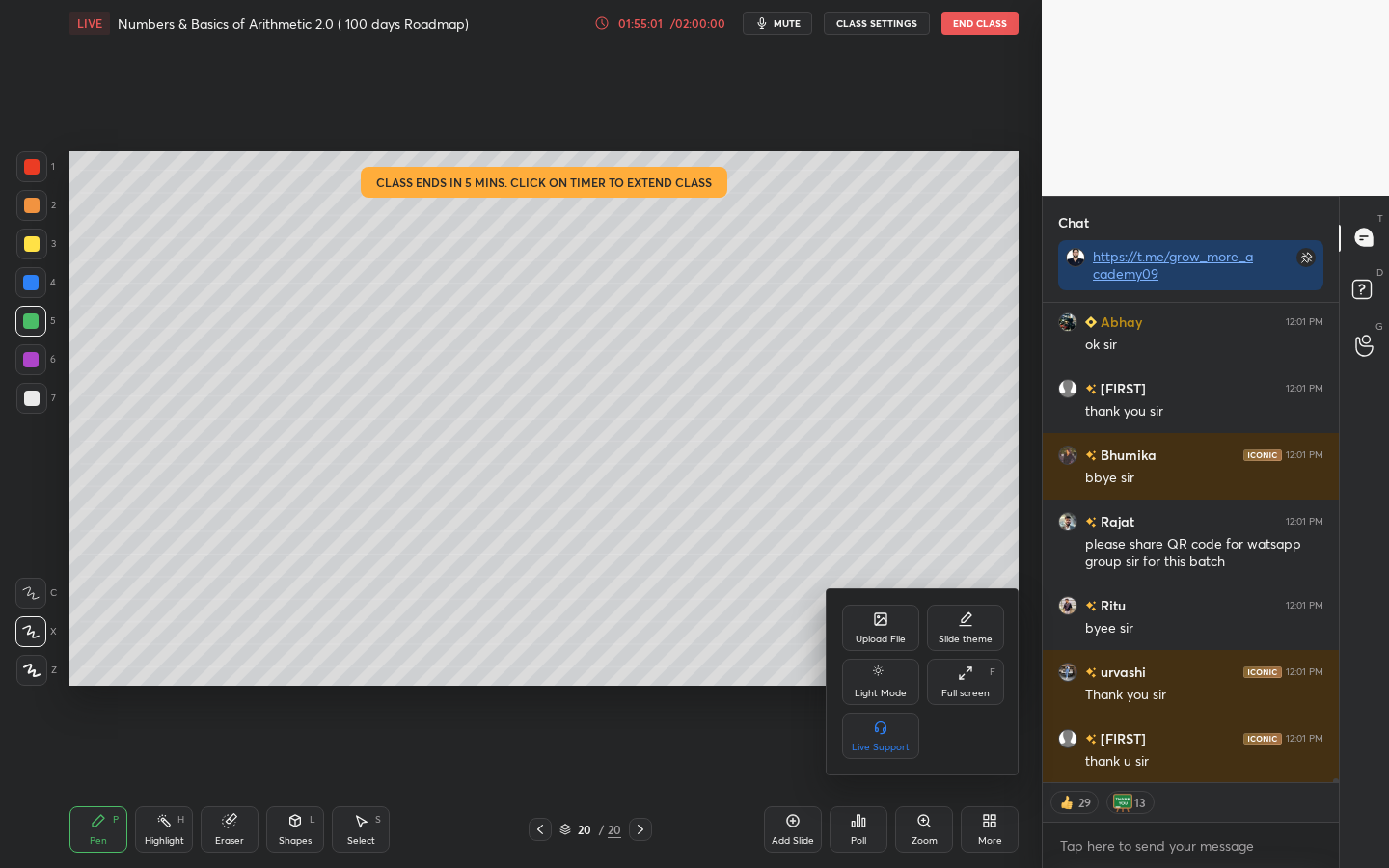 click 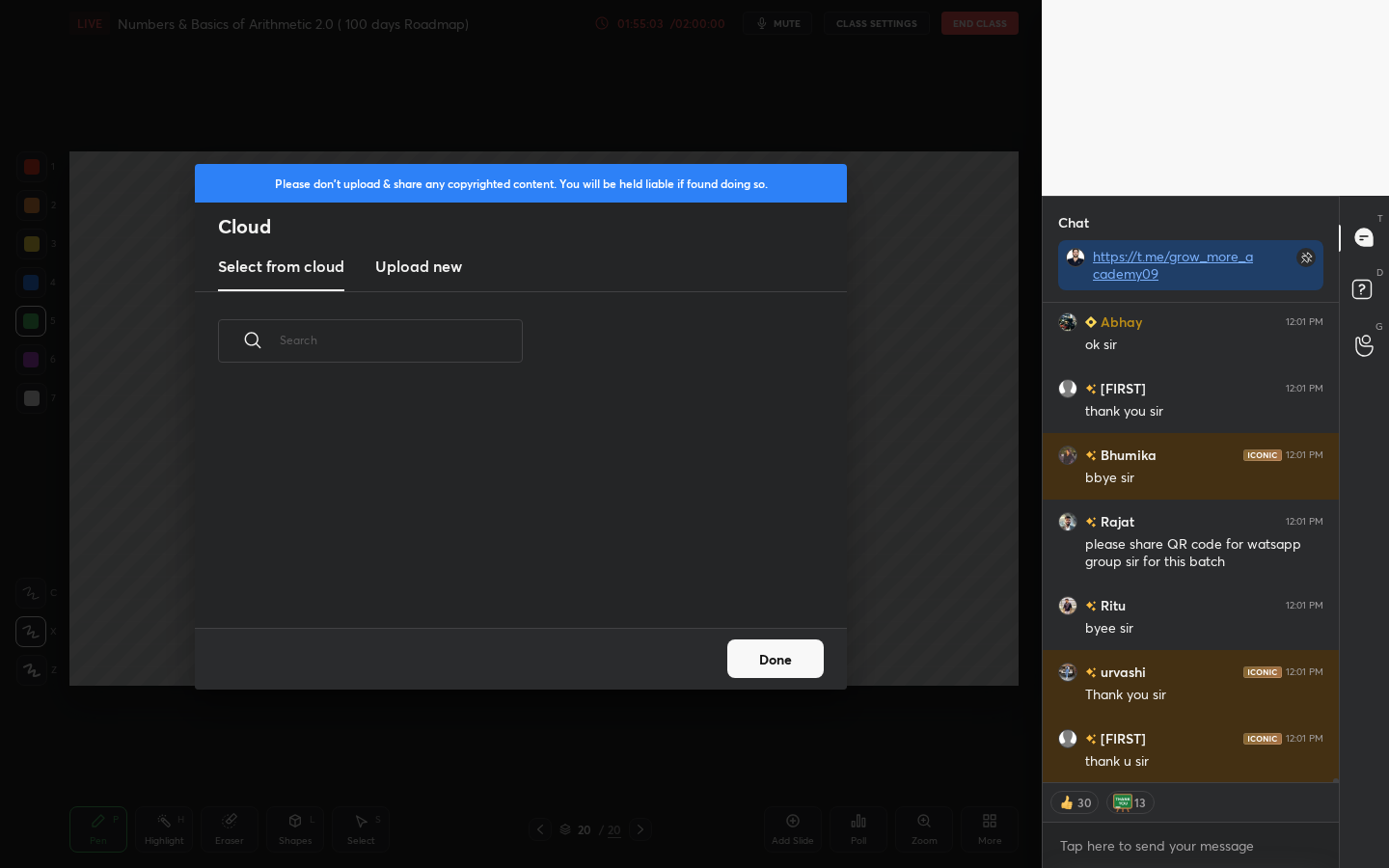 scroll, scrollTop: 7, scrollLeft: 11, axis: both 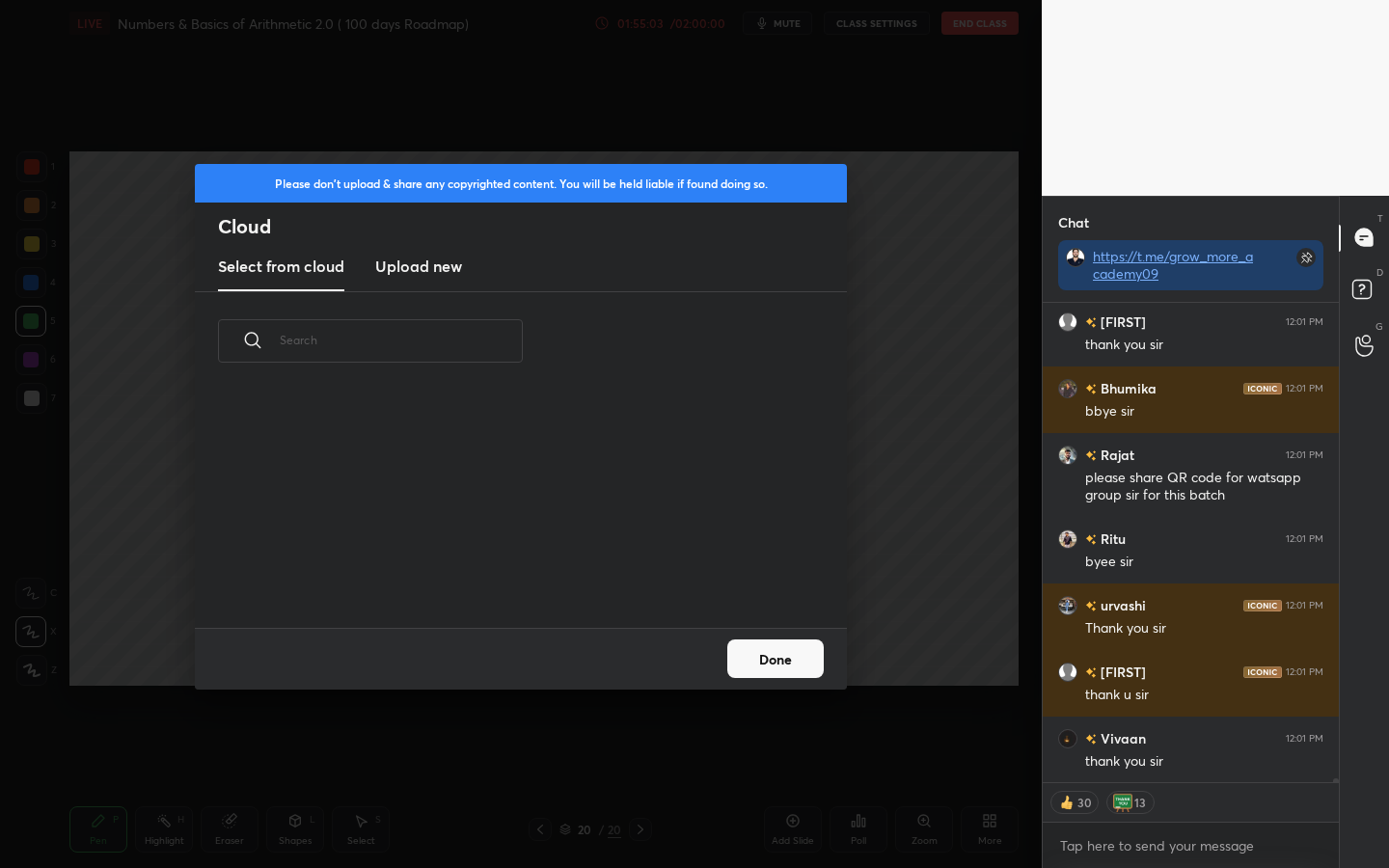click on "Upload new" at bounding box center [419, 266] 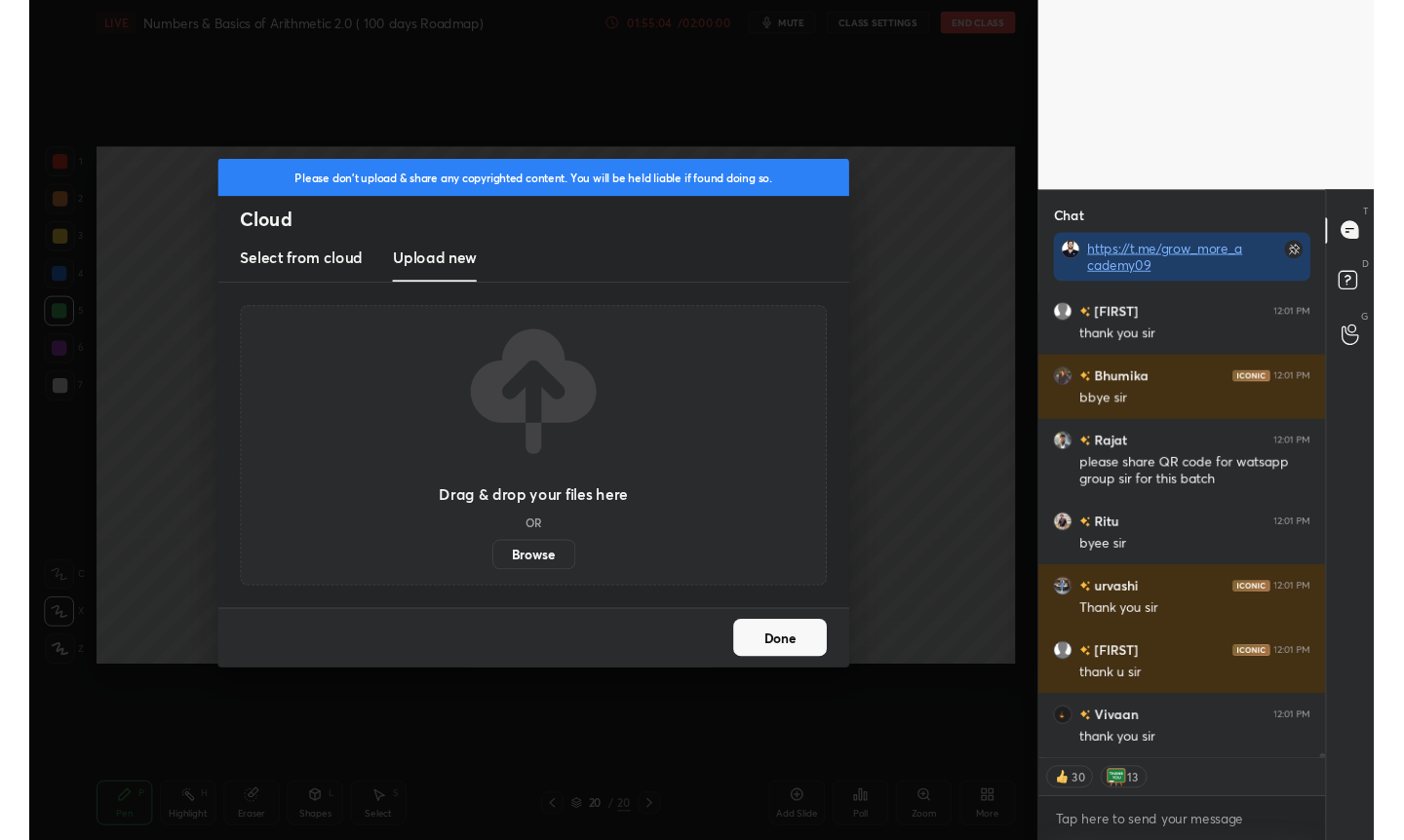 scroll, scrollTop: 66531, scrollLeft: 0, axis: vertical 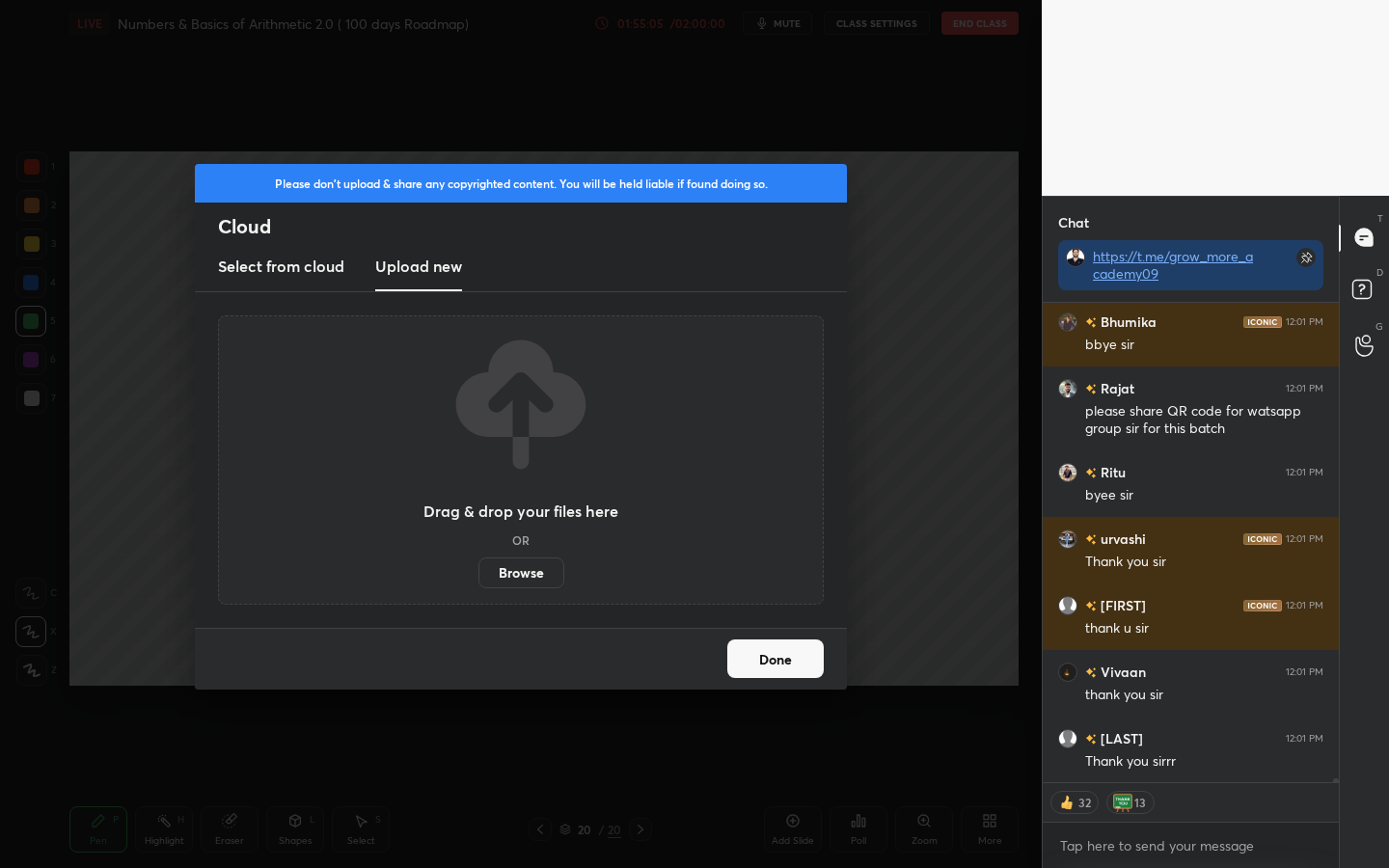 click on "Browse" at bounding box center [521, 573] 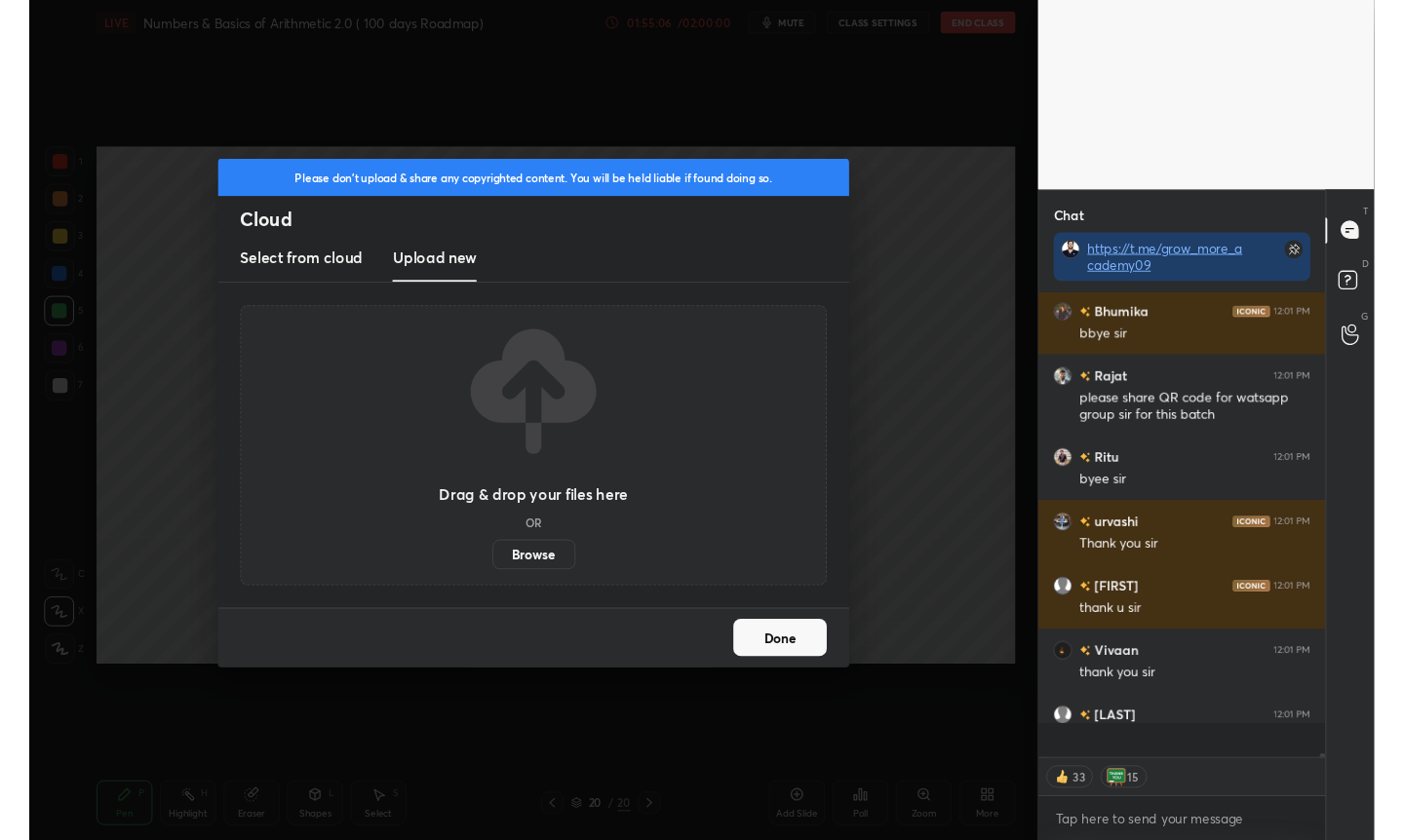 scroll, scrollTop: 715, scrollLeft: 975, axis: both 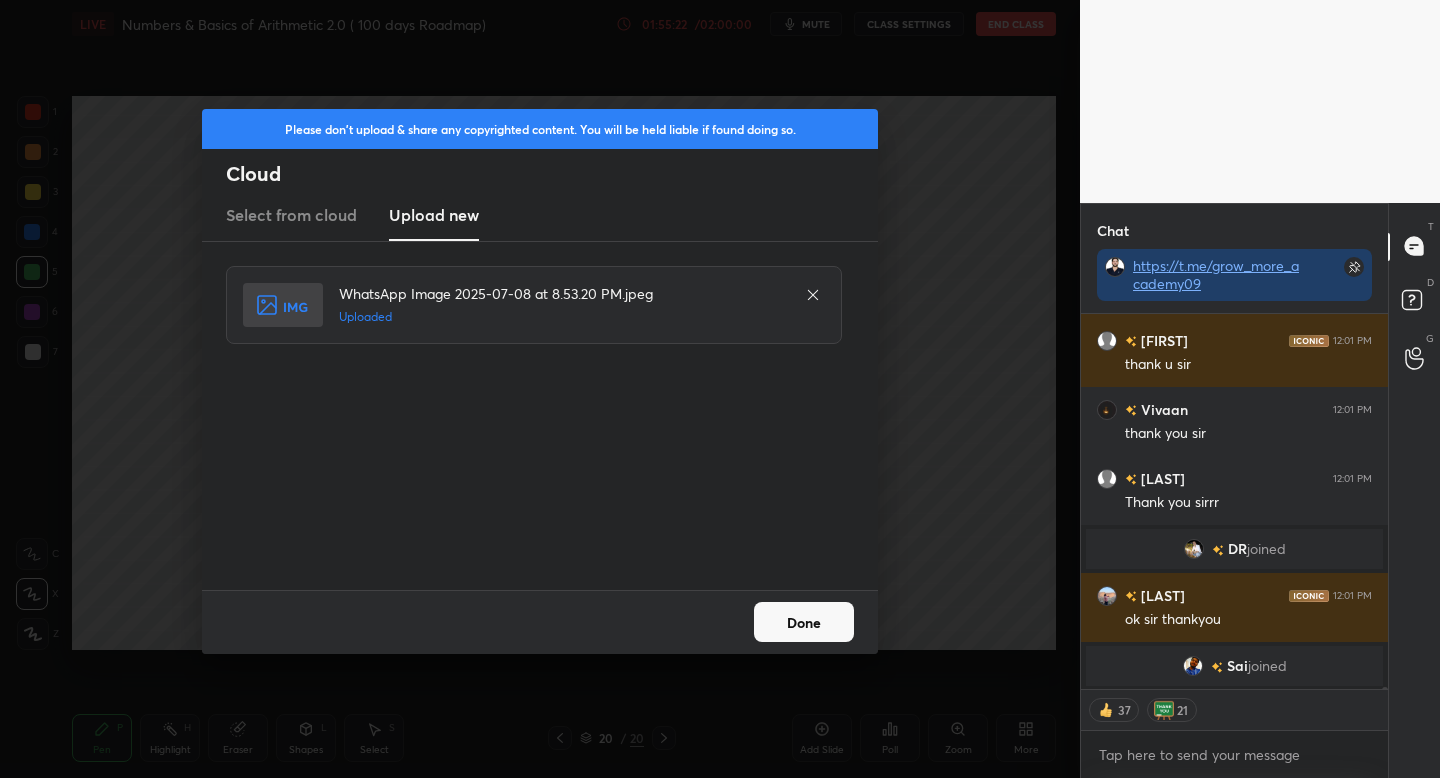 click on "Done" at bounding box center [804, 622] 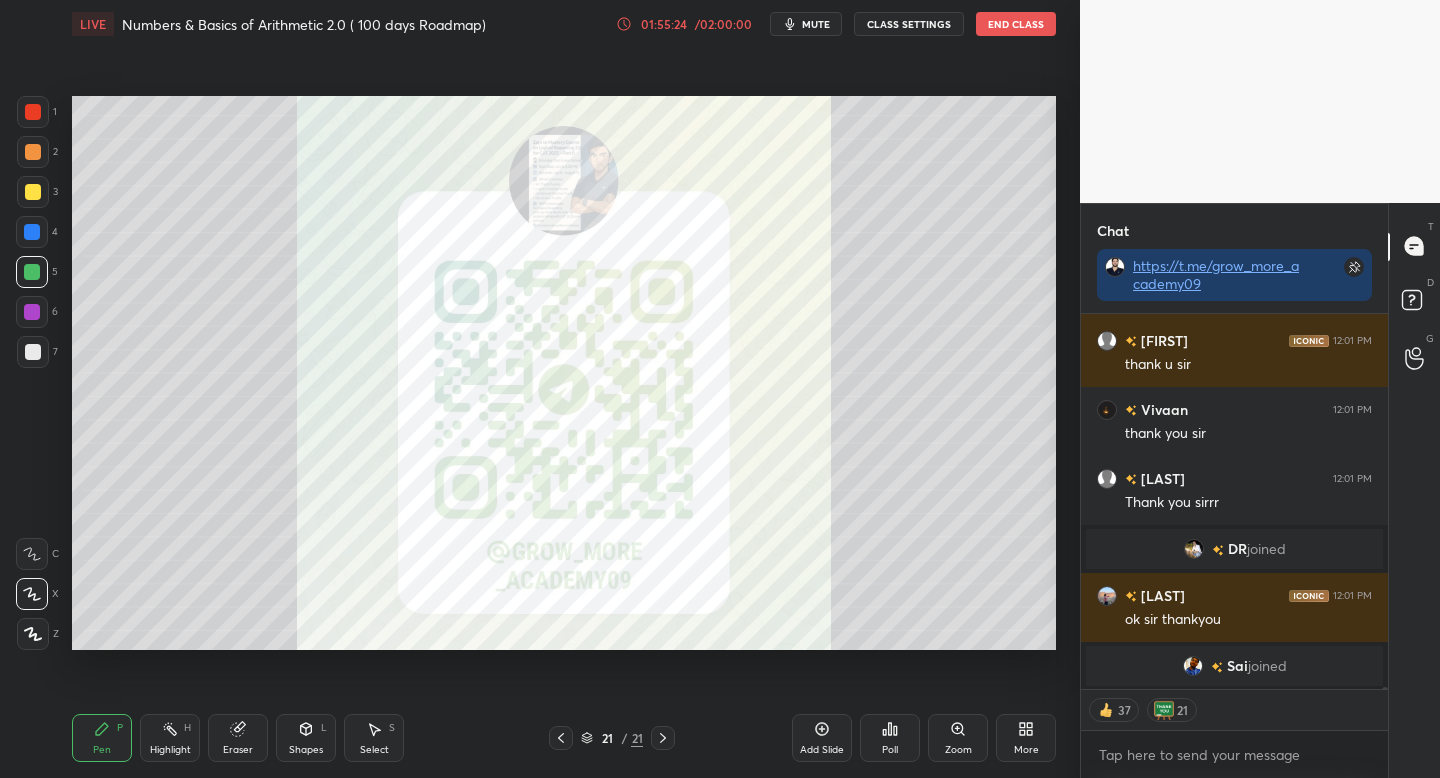 click 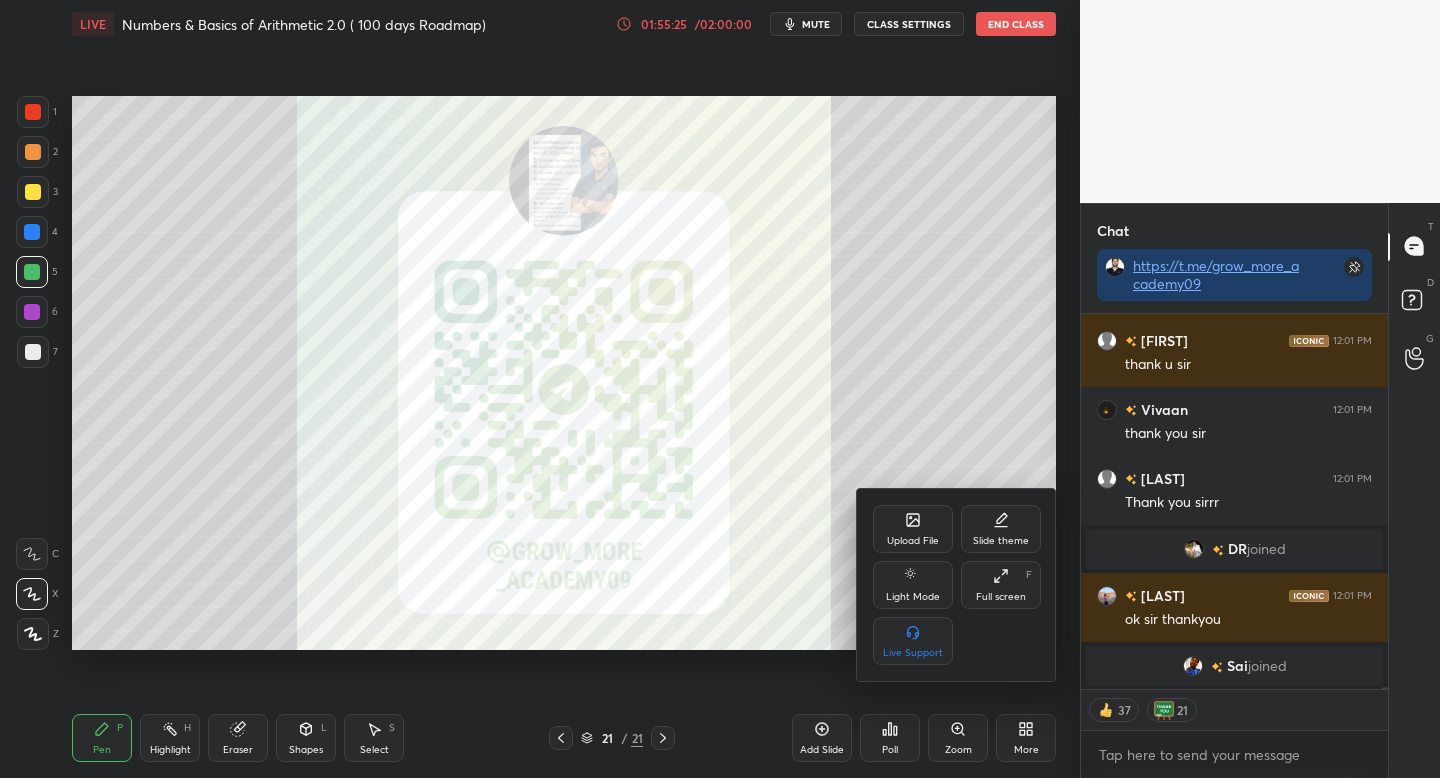 click 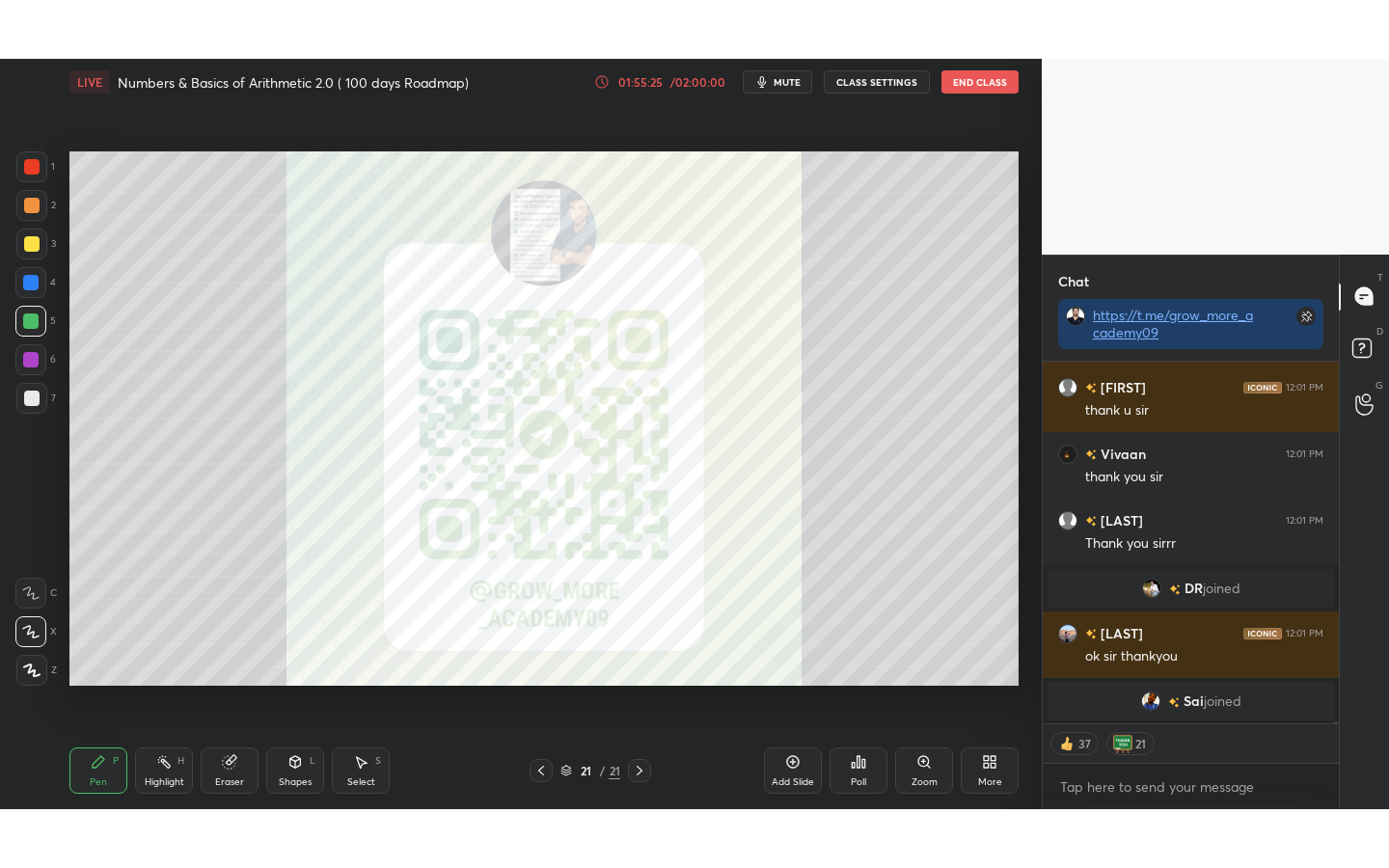 scroll, scrollTop: 65129, scrollLeft: 0, axis: vertical 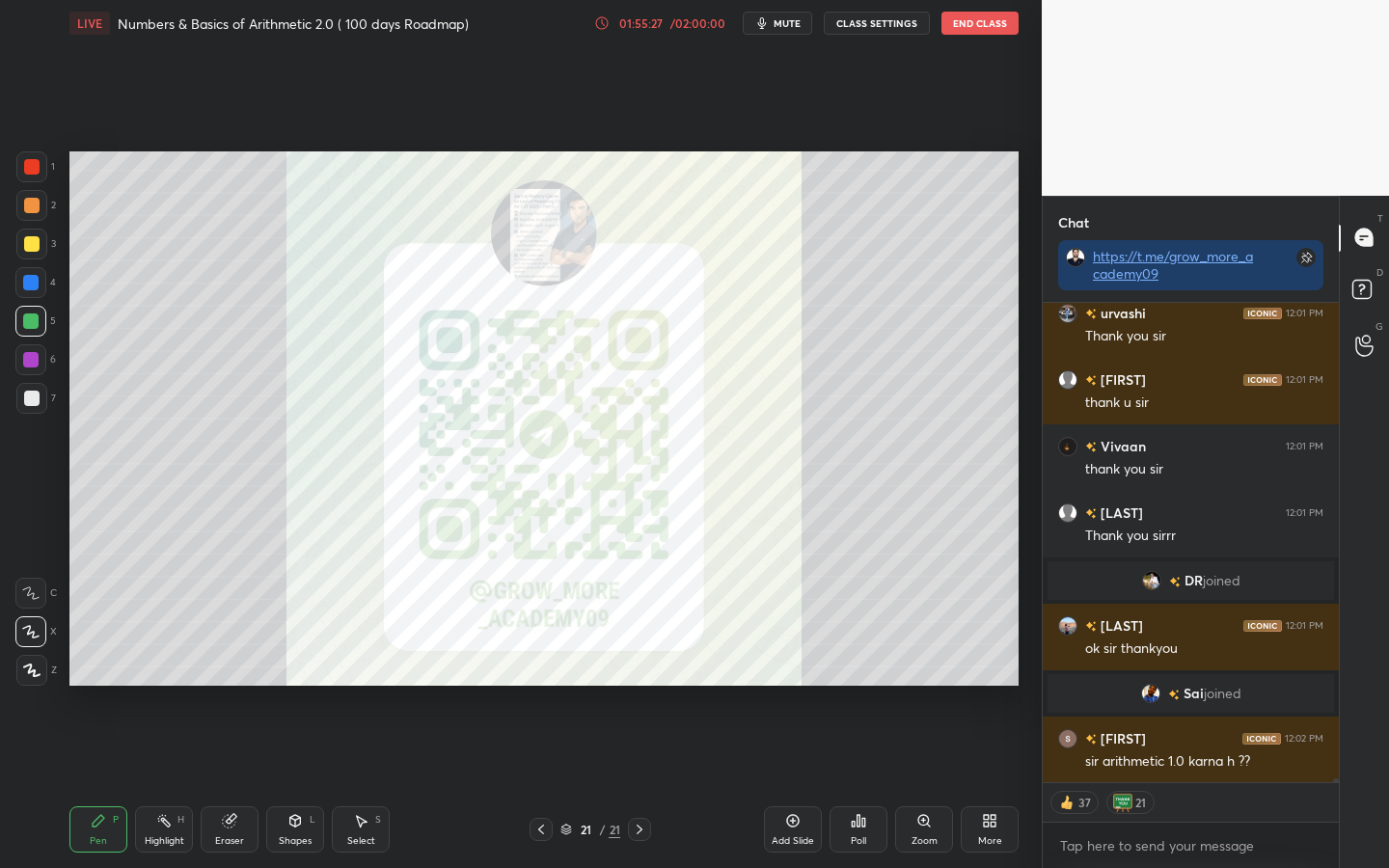 click 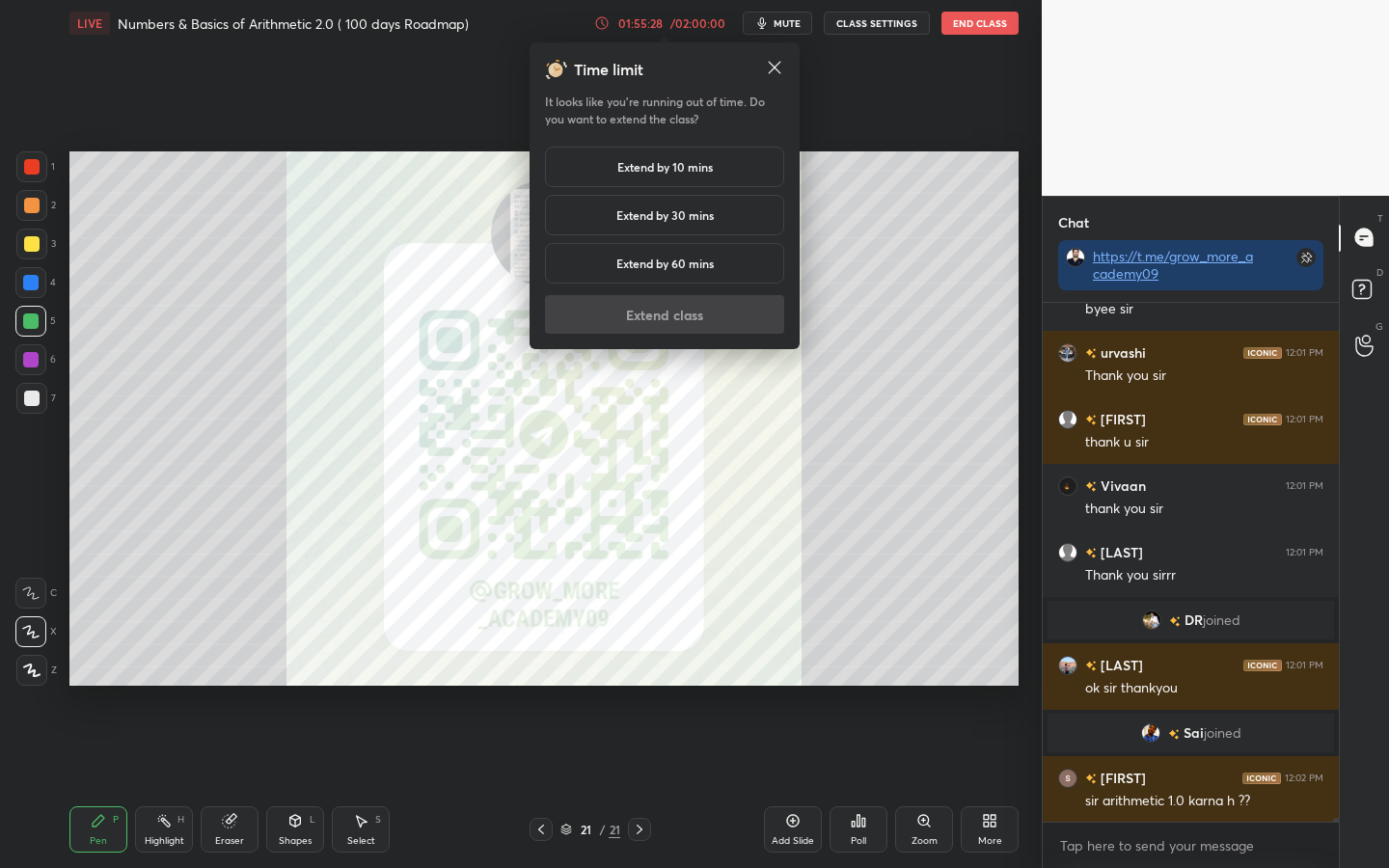 click on "Extend by 60 mins" at bounding box center (665, 263) 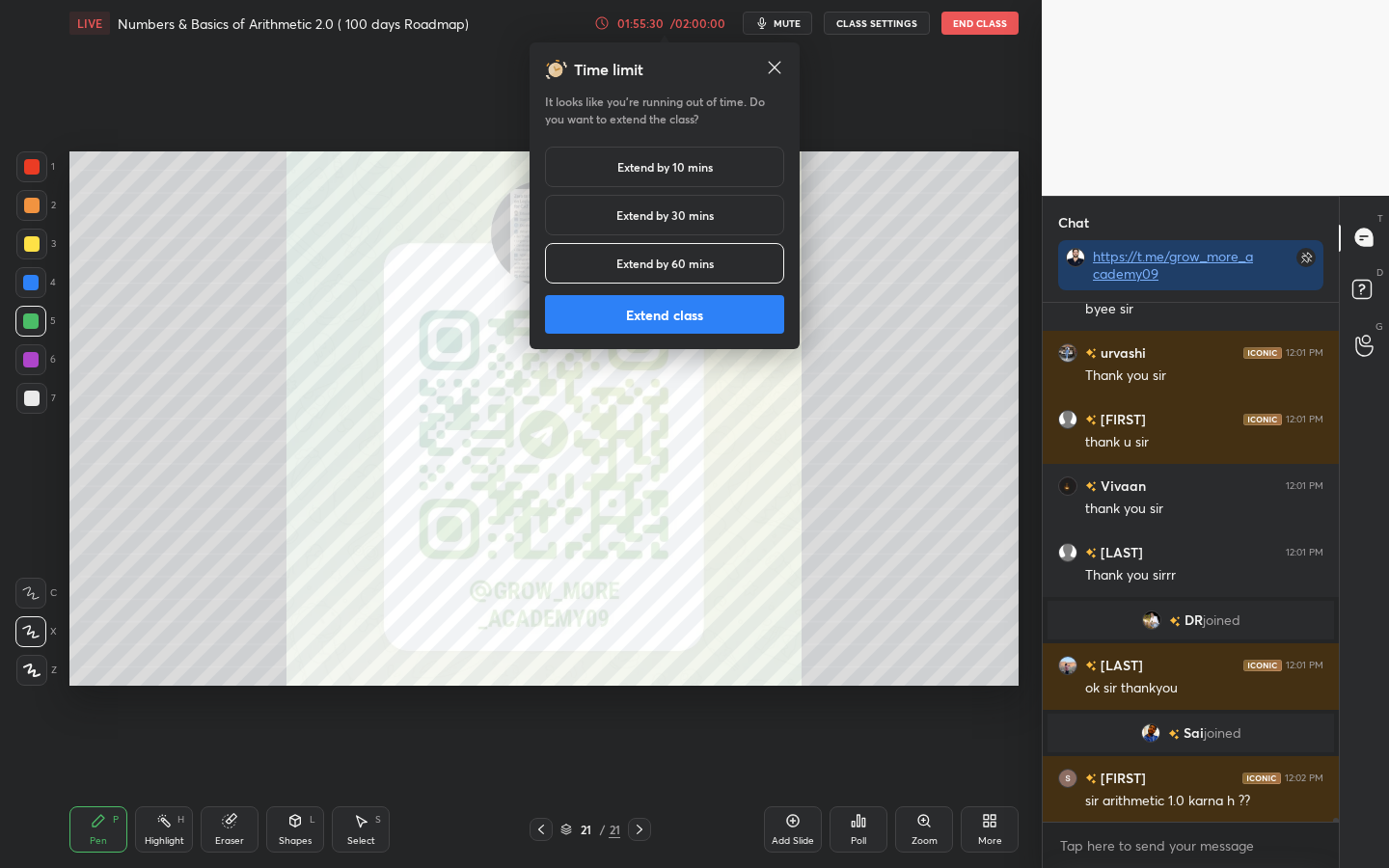 click on "Extend class" at bounding box center (665, 314) 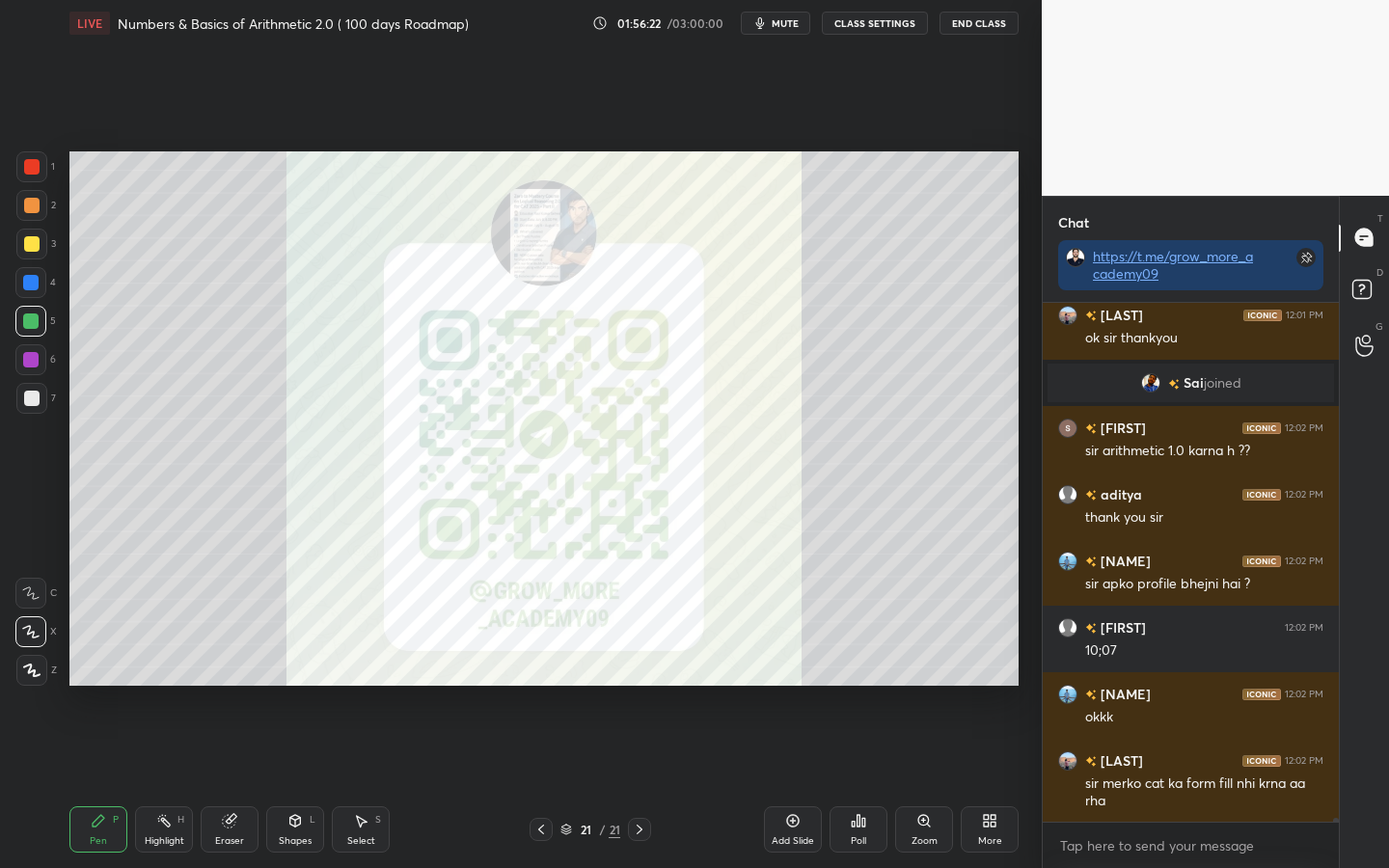 scroll, scrollTop: 65388, scrollLeft: 0, axis: vertical 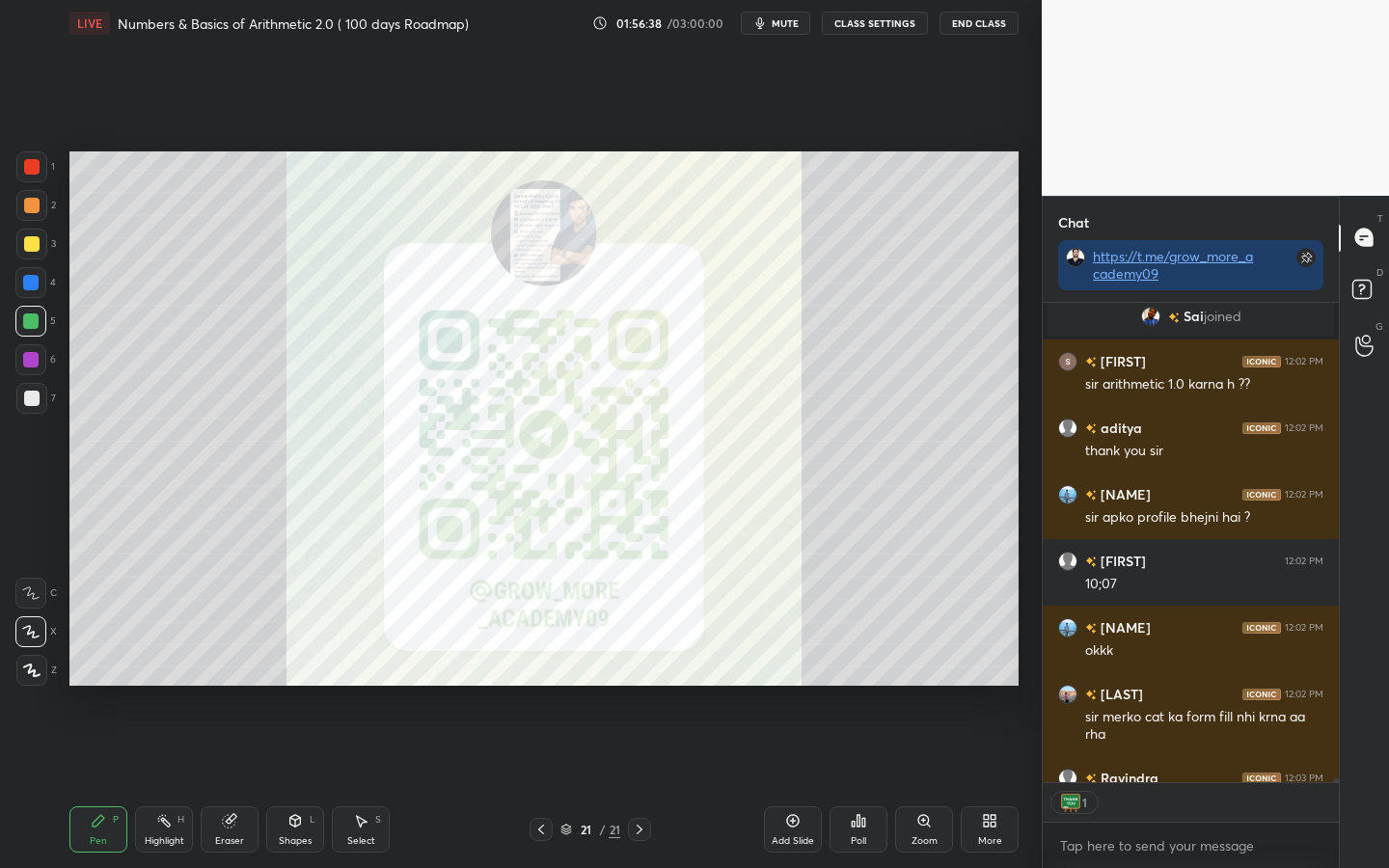 click on "End Class" at bounding box center [979, 23] 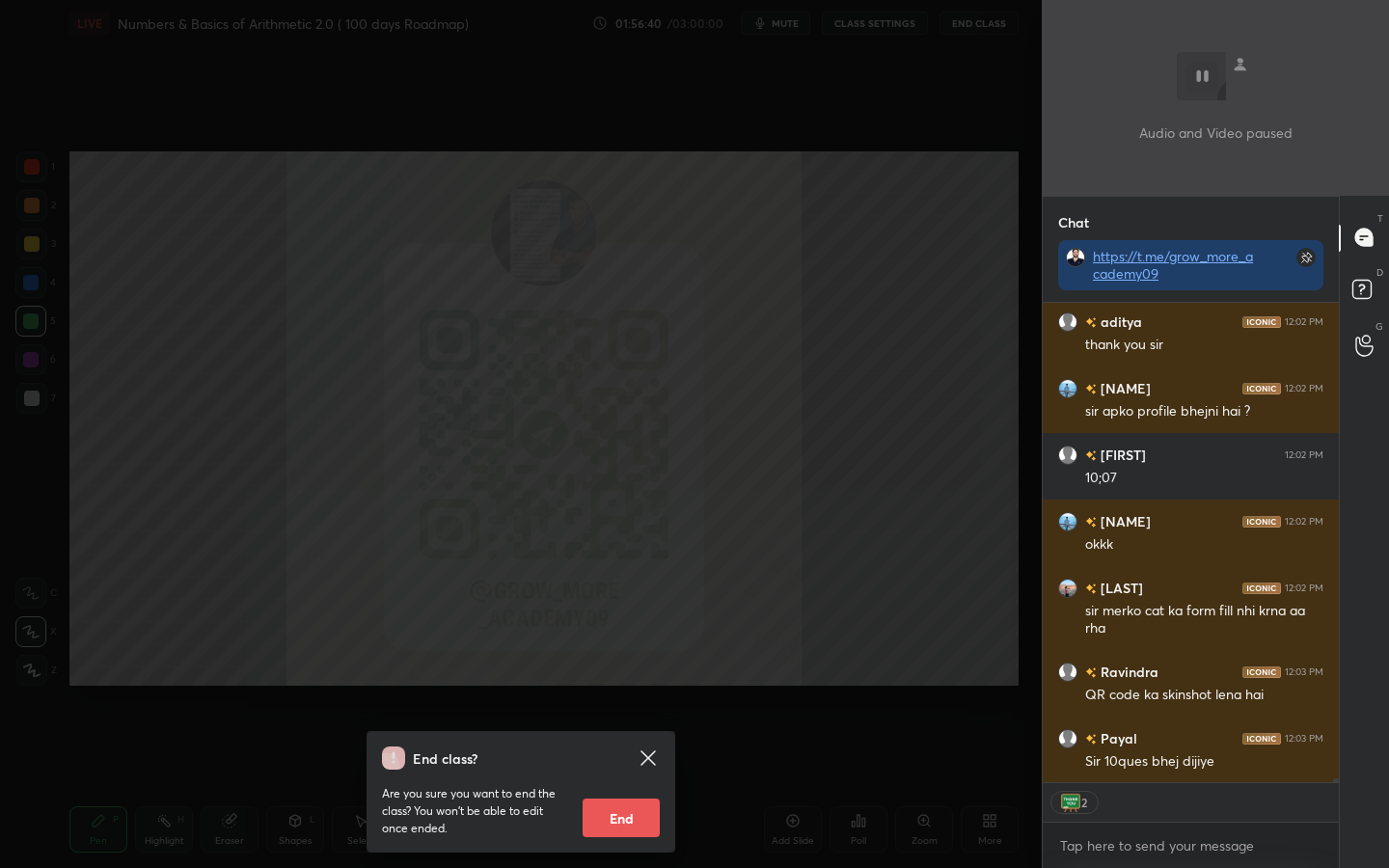 click on "End" at bounding box center (621, 818) 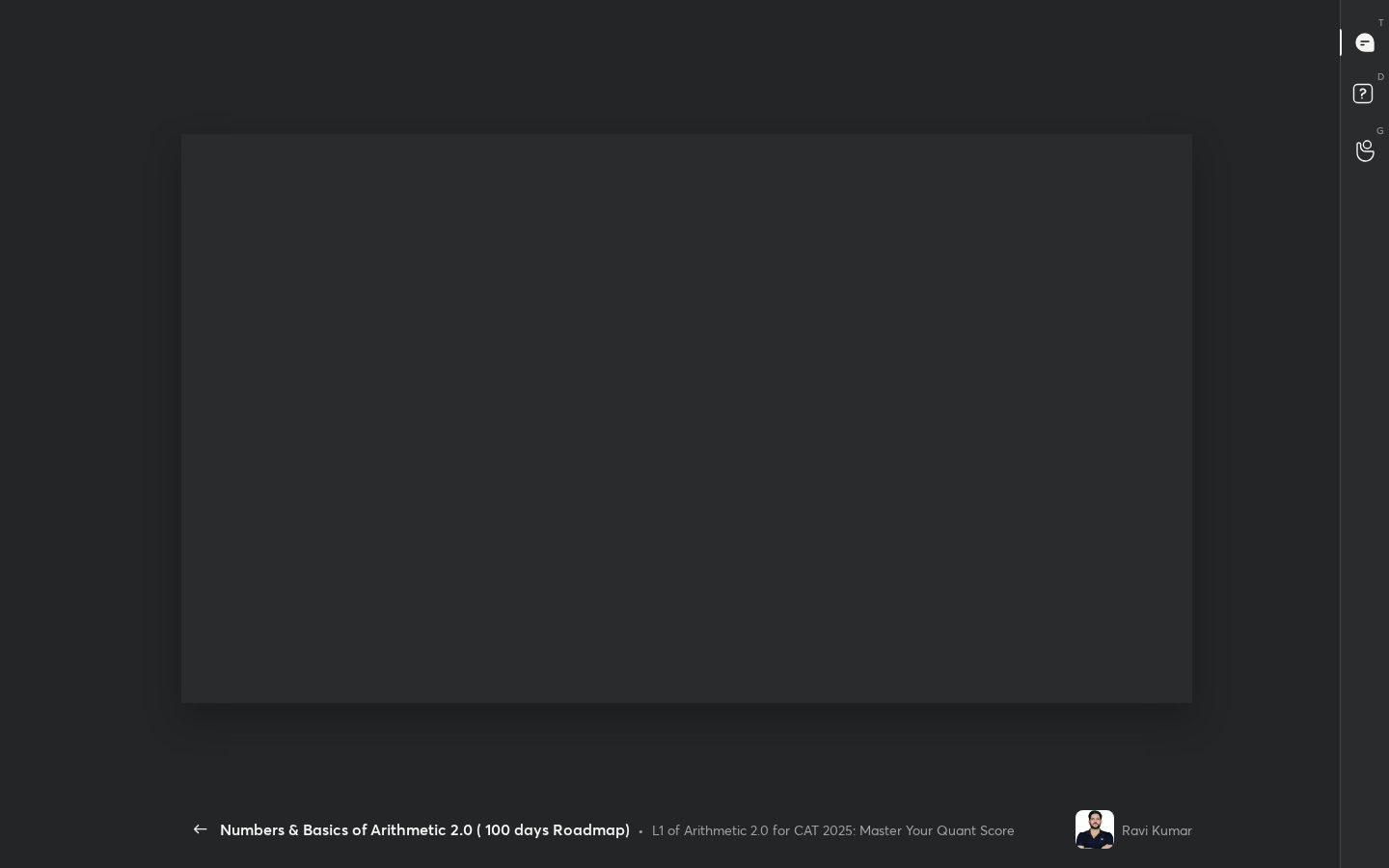 scroll, scrollTop: 95700, scrollLeft: 95120, axis: both 